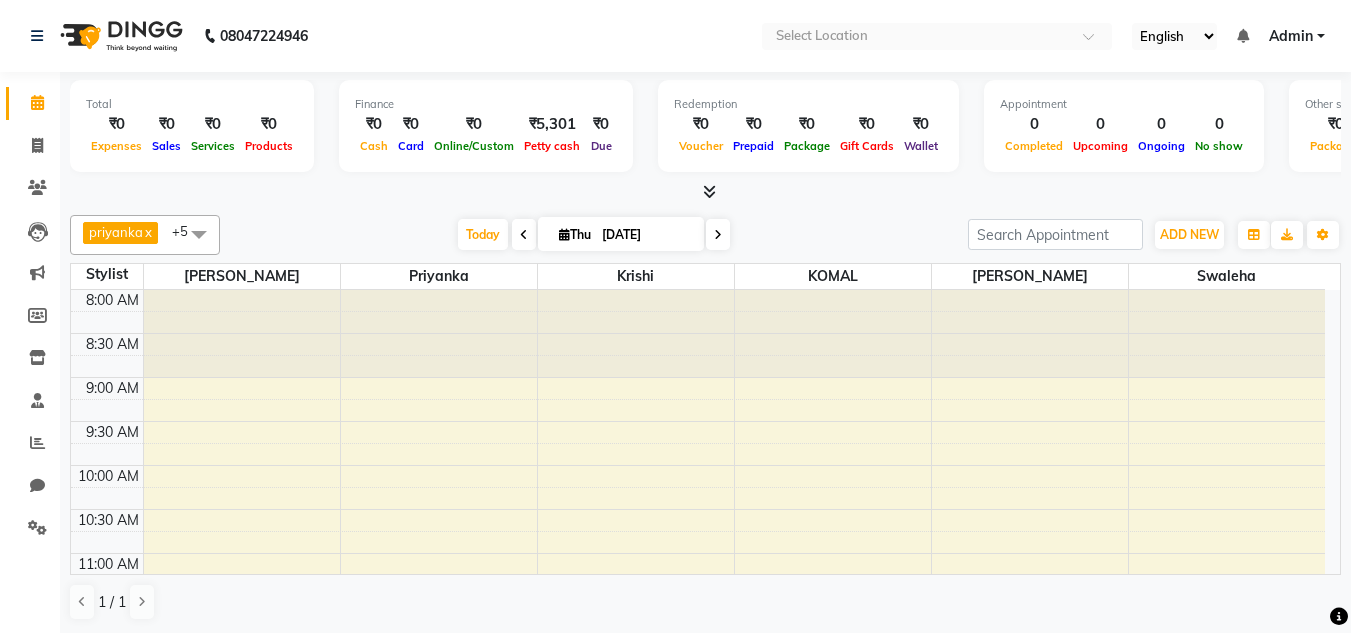 scroll, scrollTop: 0, scrollLeft: 0, axis: both 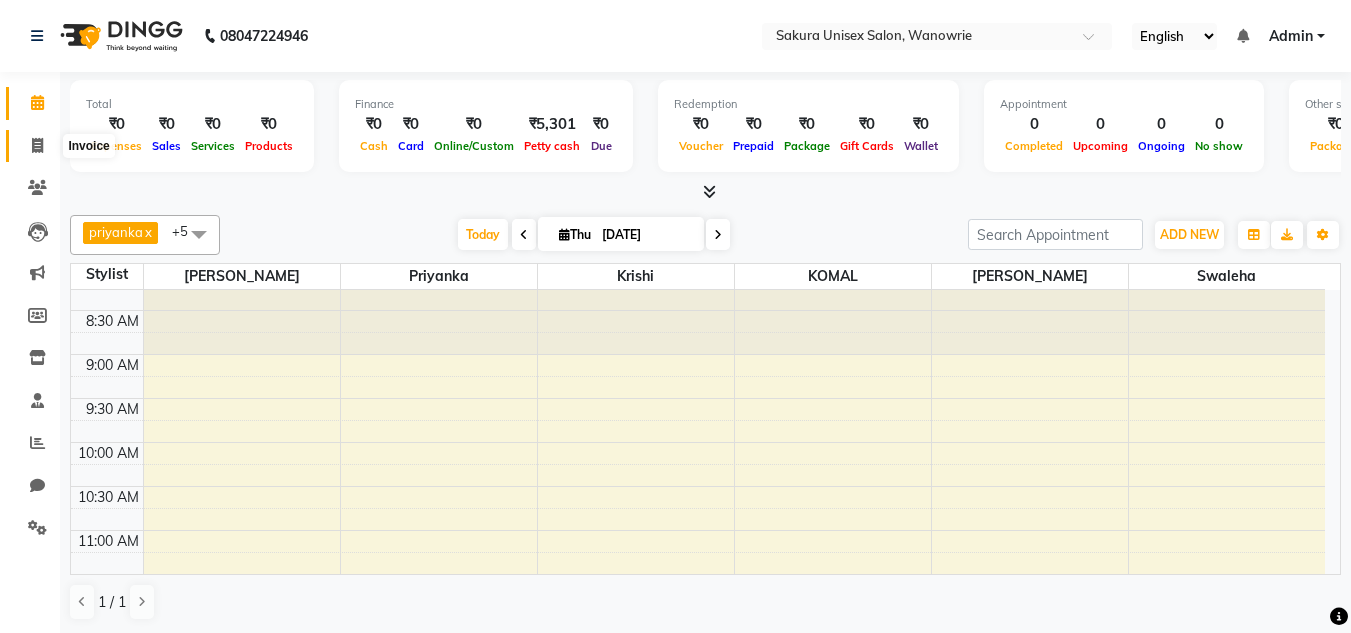 click 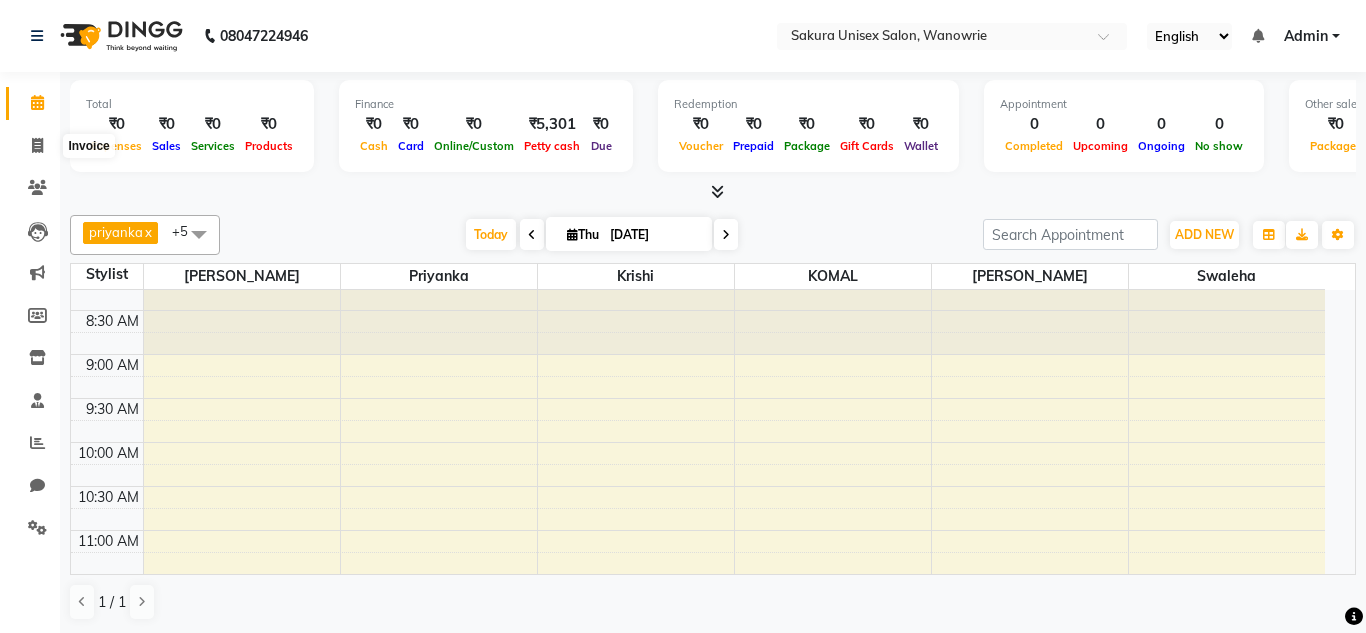 select on "service" 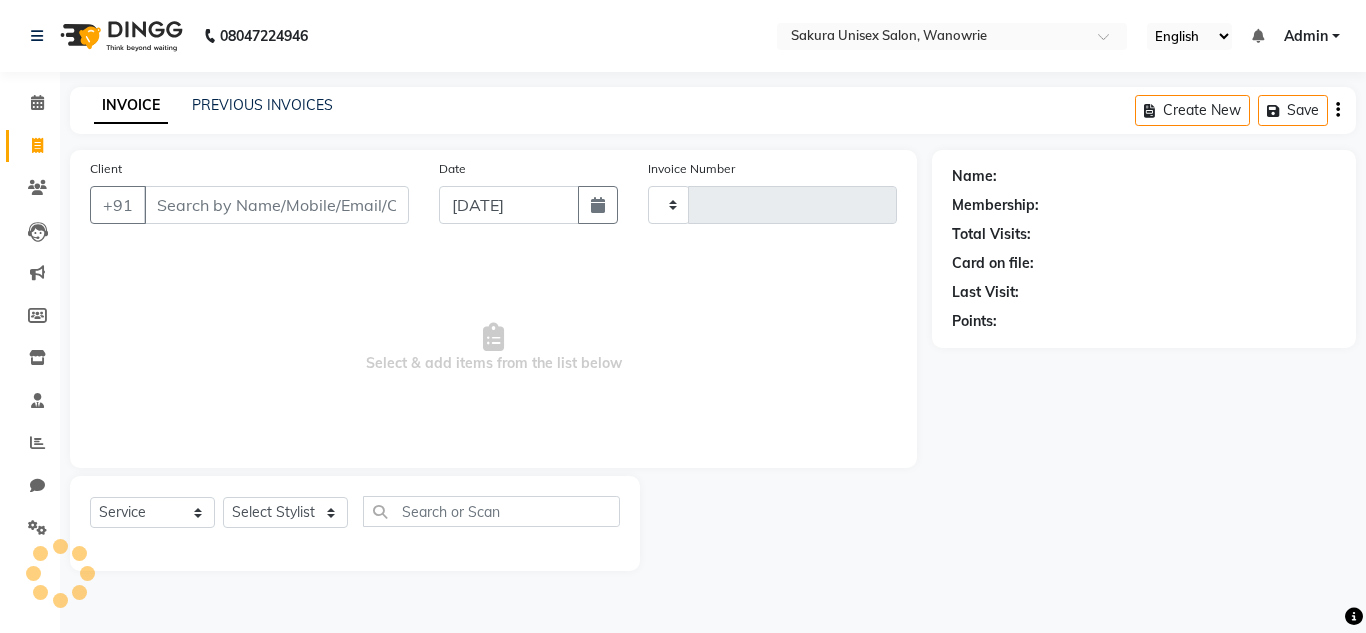 type on "0260" 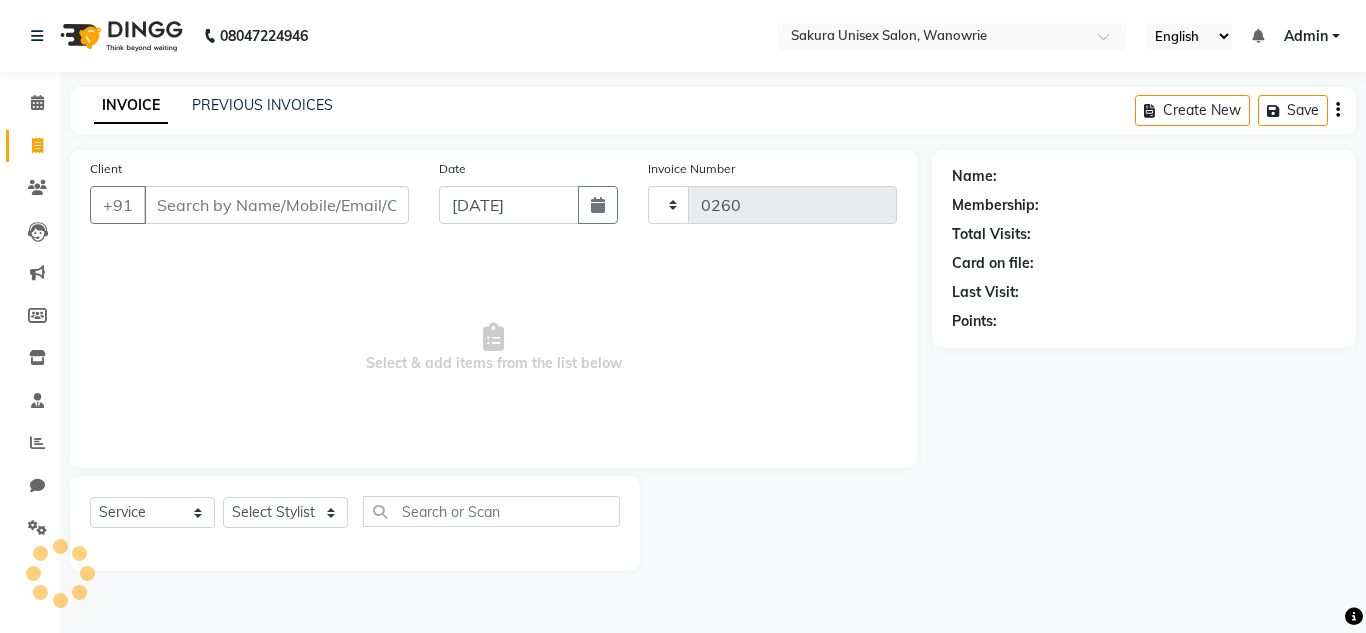 select on "7662" 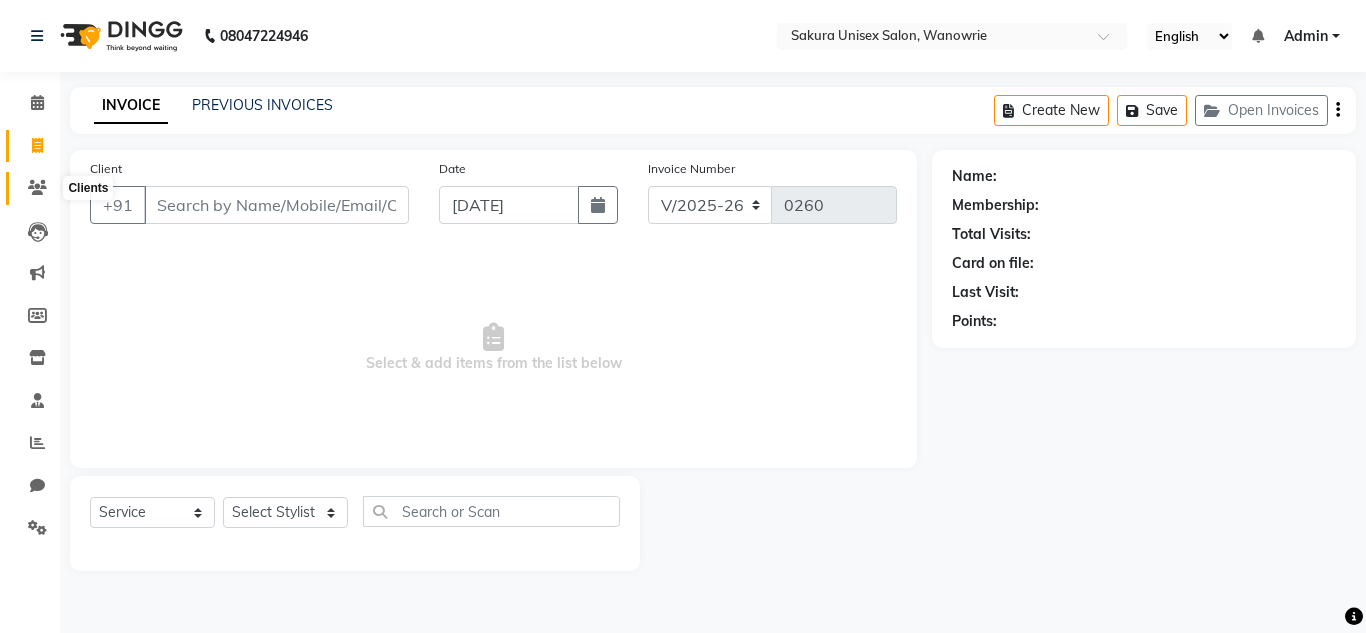 click 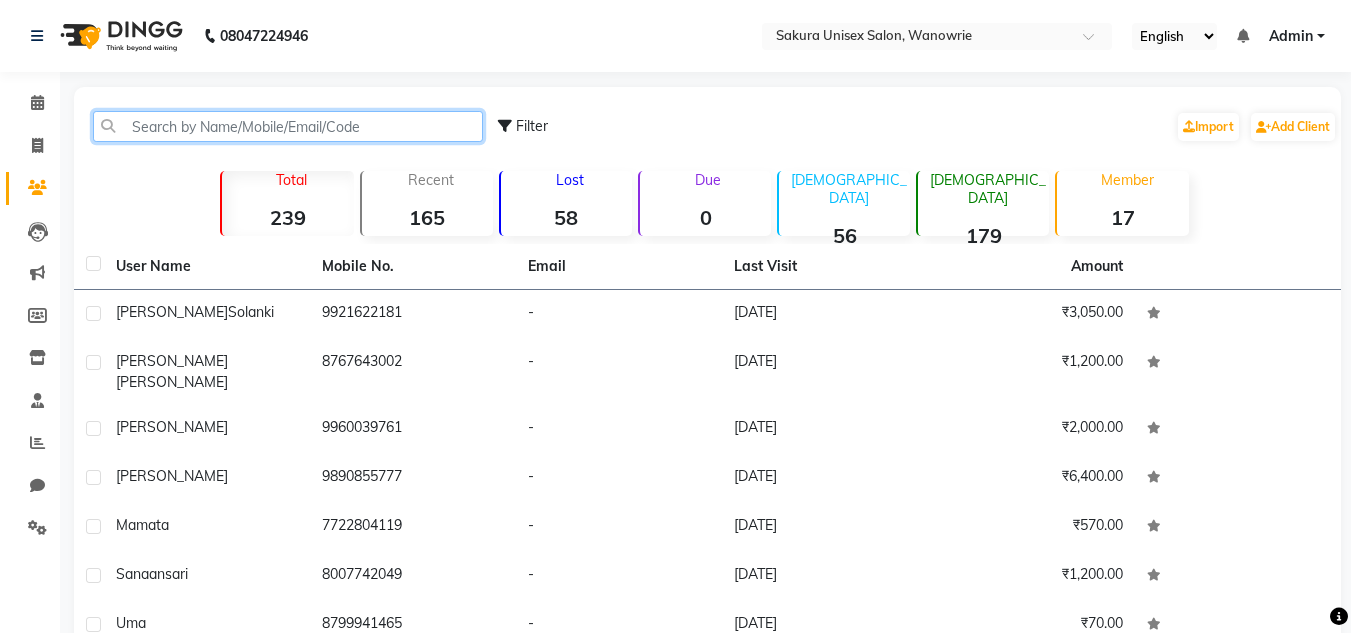 click 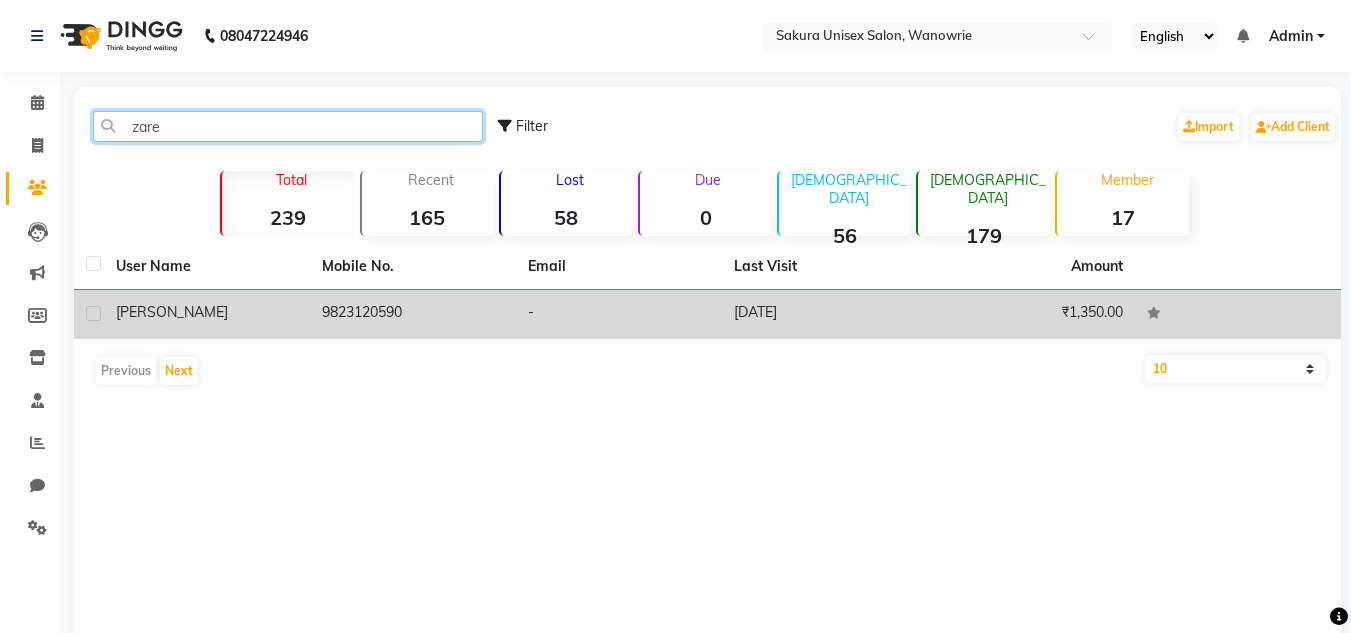 type on "zare" 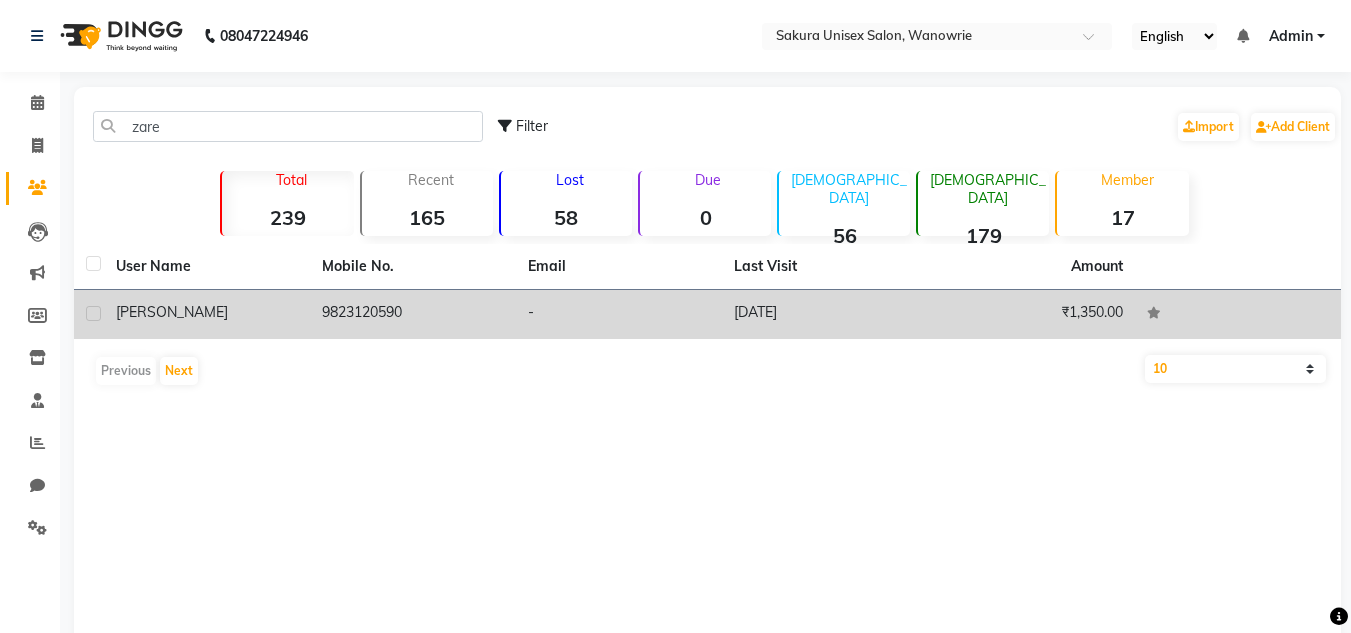 click on "[PERSON_NAME]" 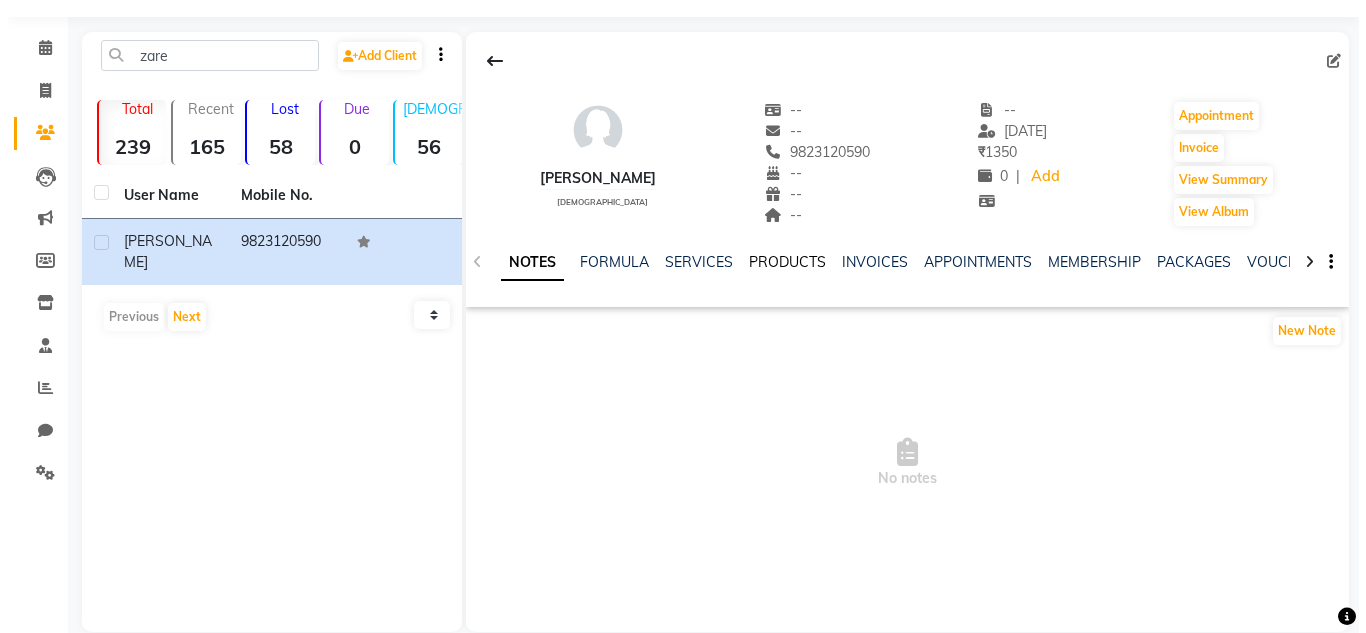 scroll, scrollTop: 84, scrollLeft: 0, axis: vertical 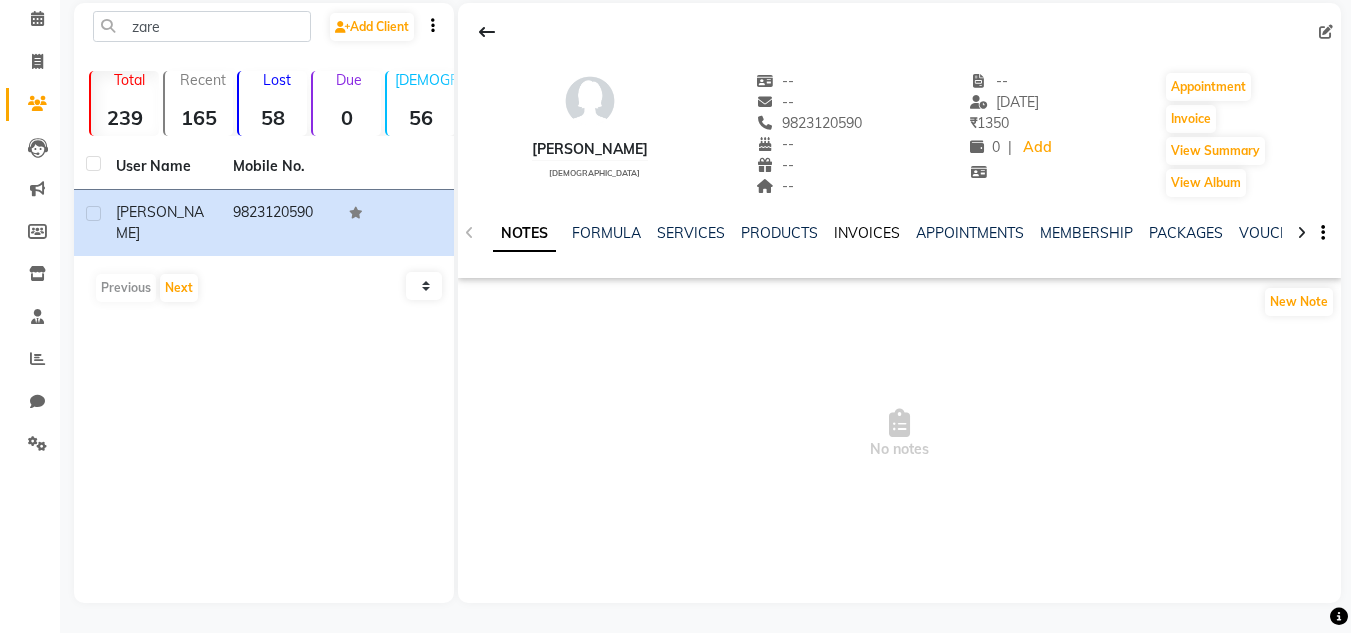 click on "INVOICES" 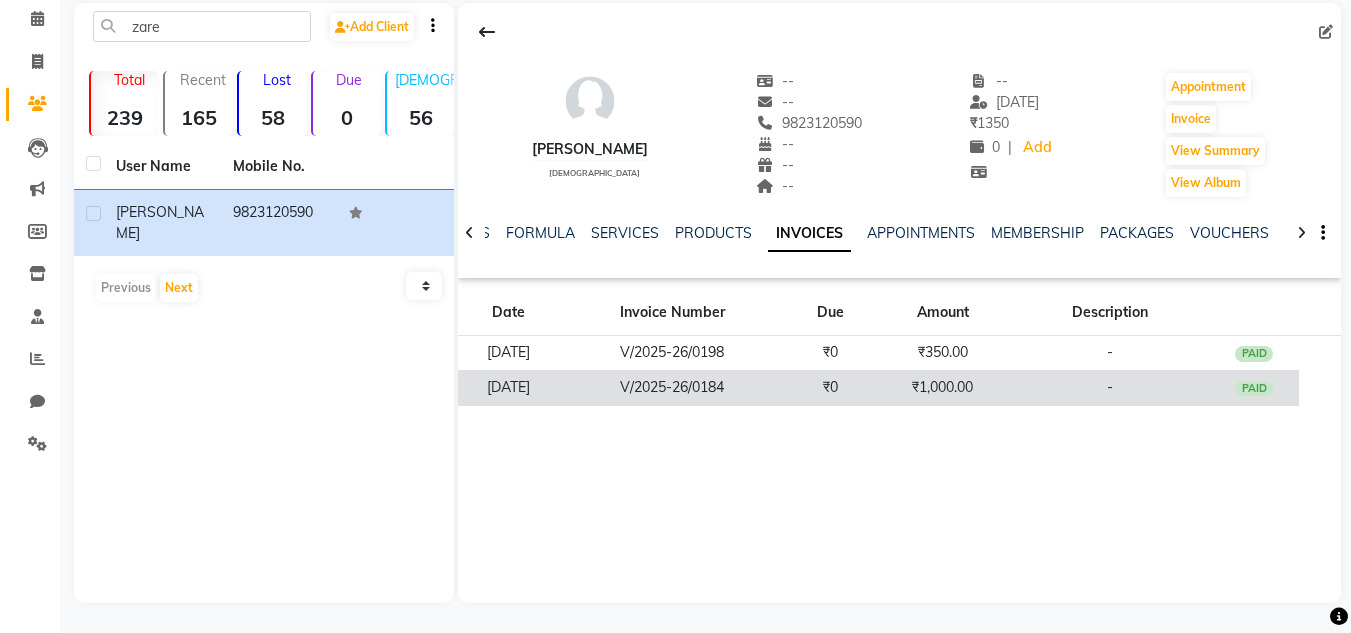 click on "₹1,000.00" 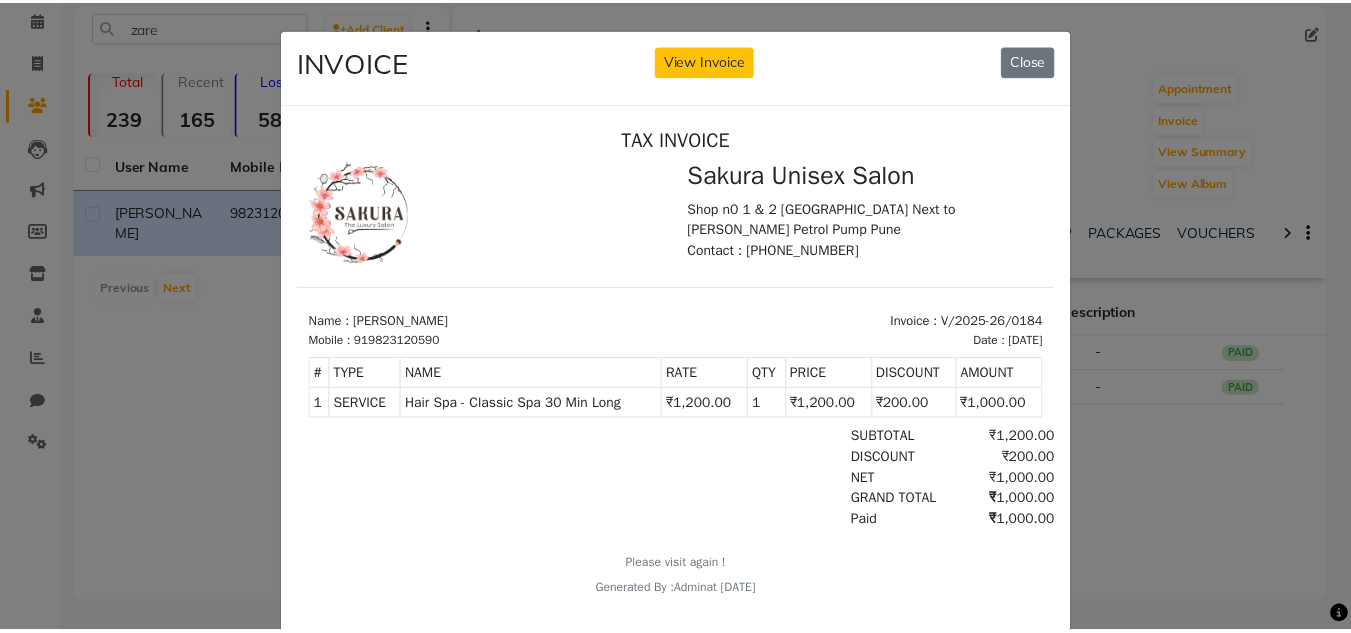 scroll, scrollTop: 0, scrollLeft: 0, axis: both 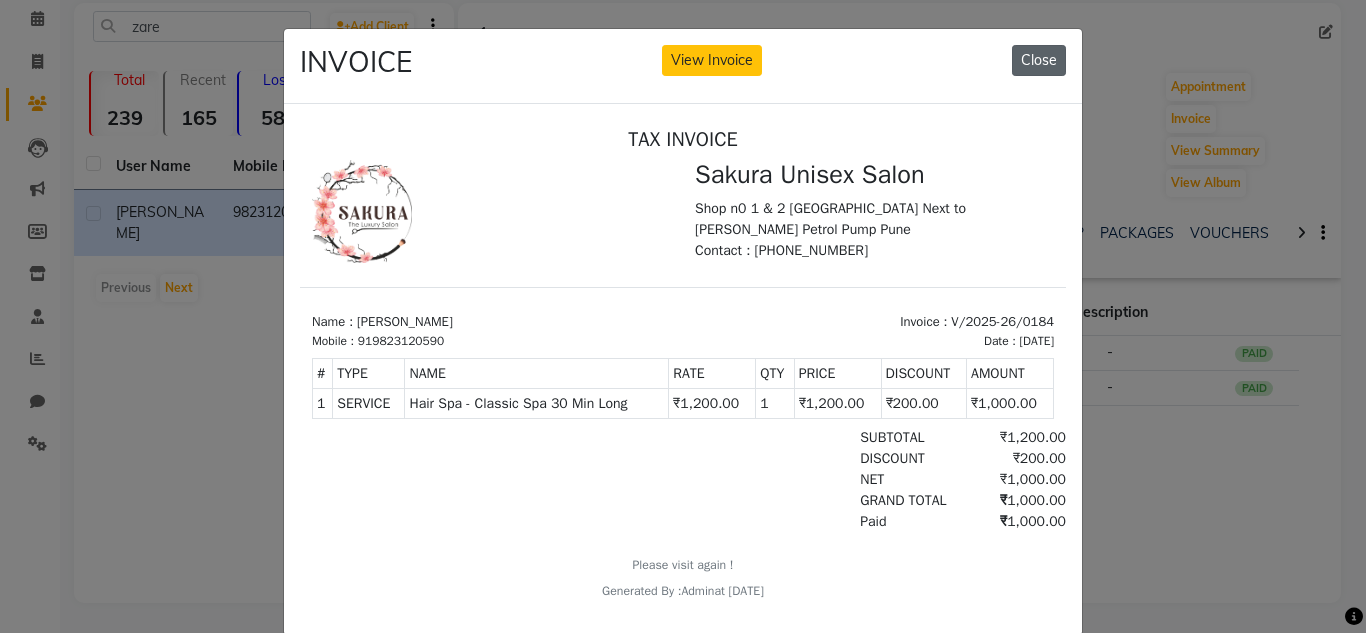 click on "Close" 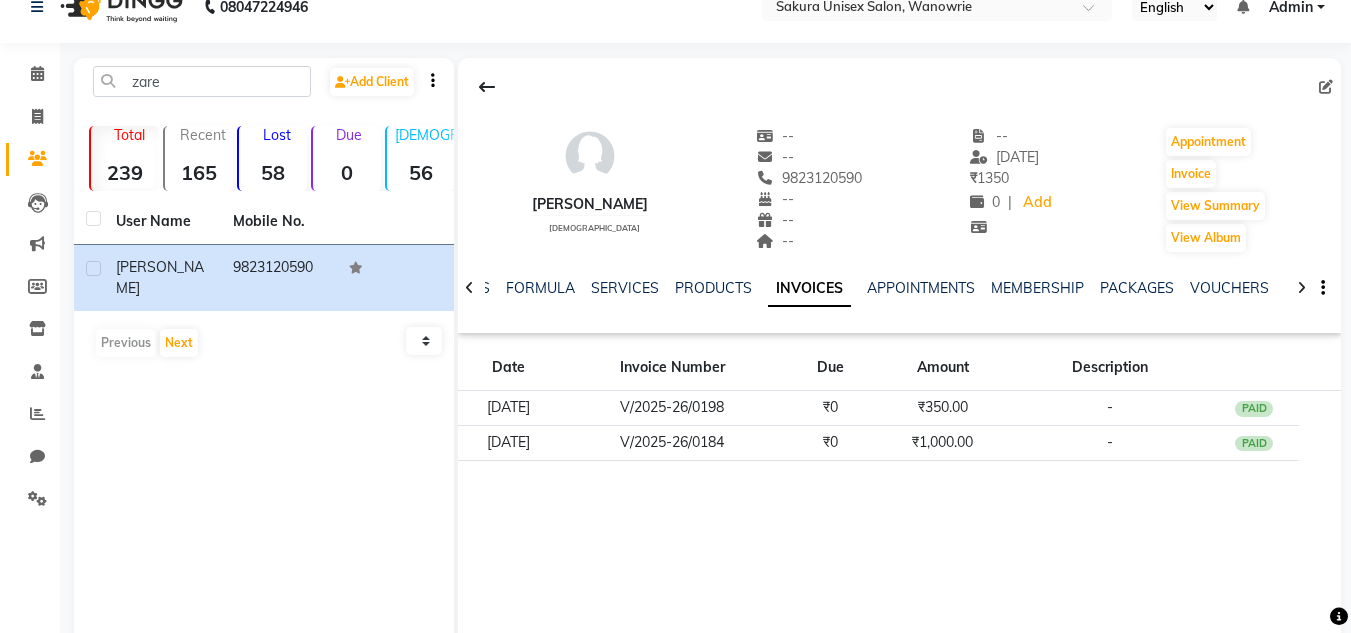 scroll, scrollTop: 0, scrollLeft: 0, axis: both 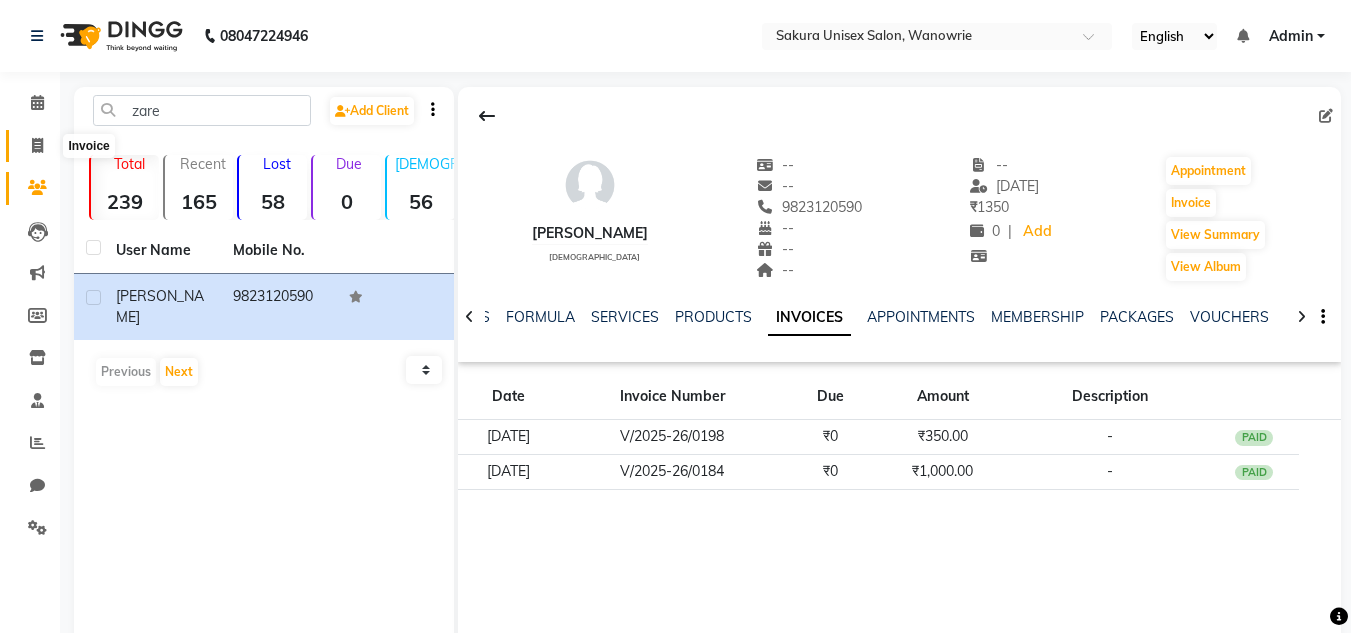 click 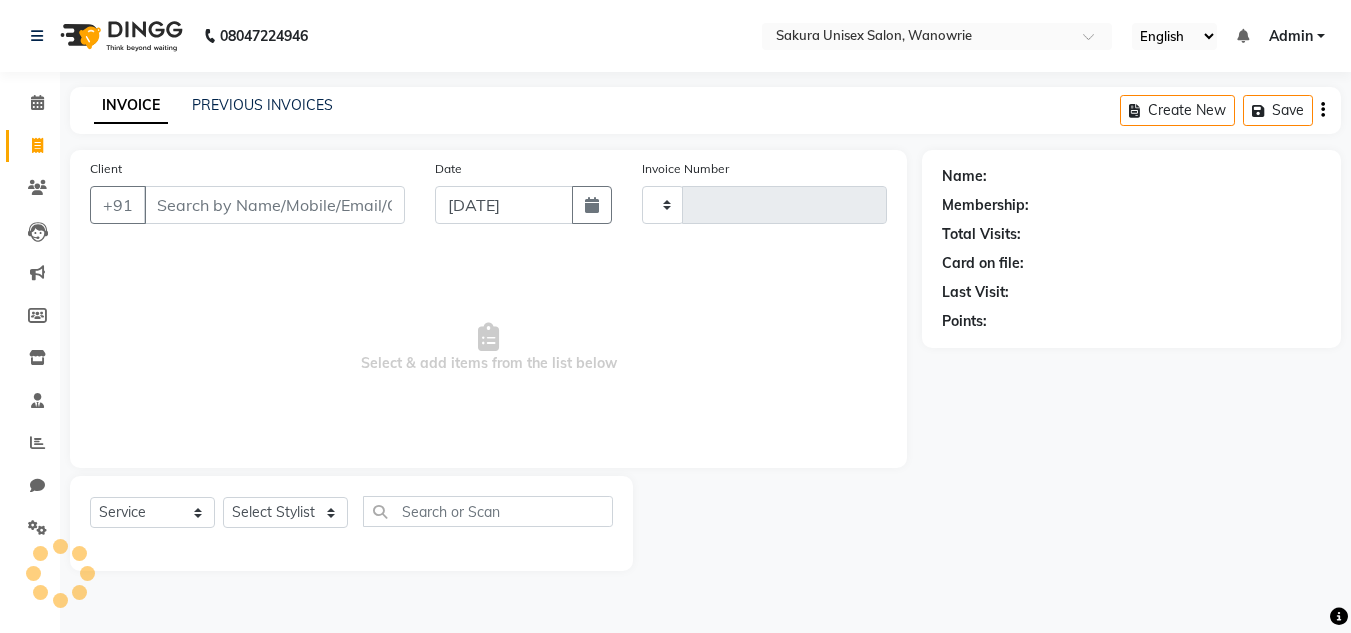 type on "0260" 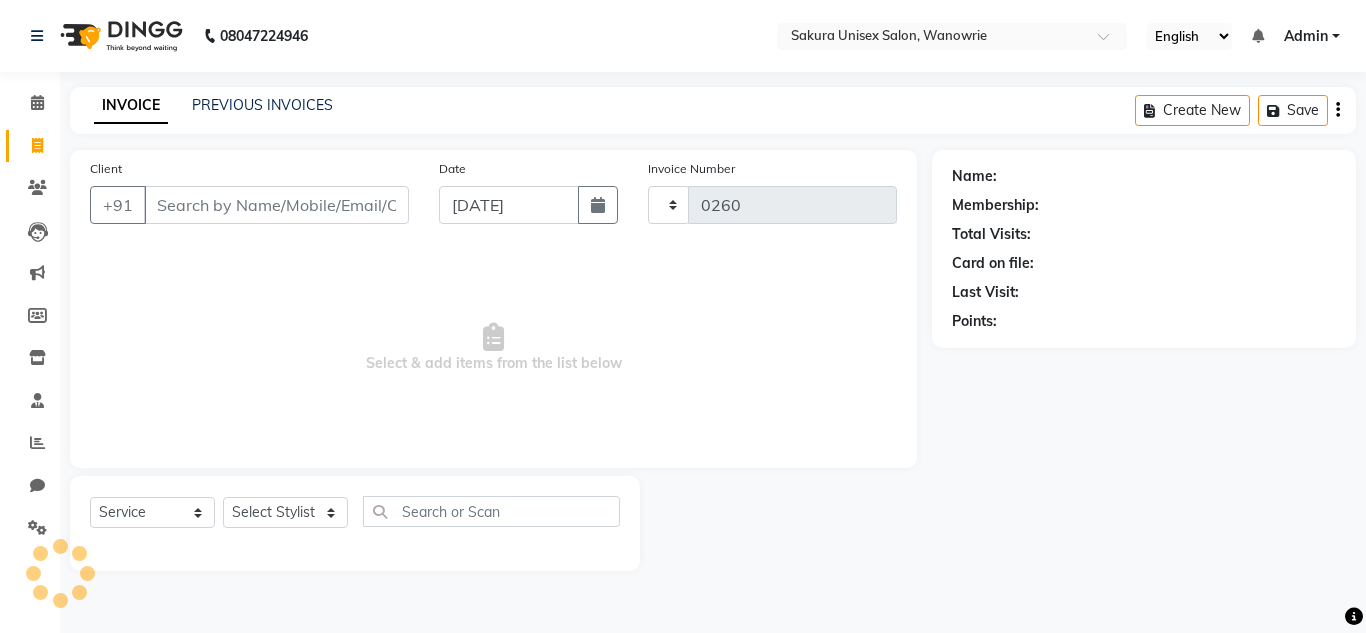 select on "7662" 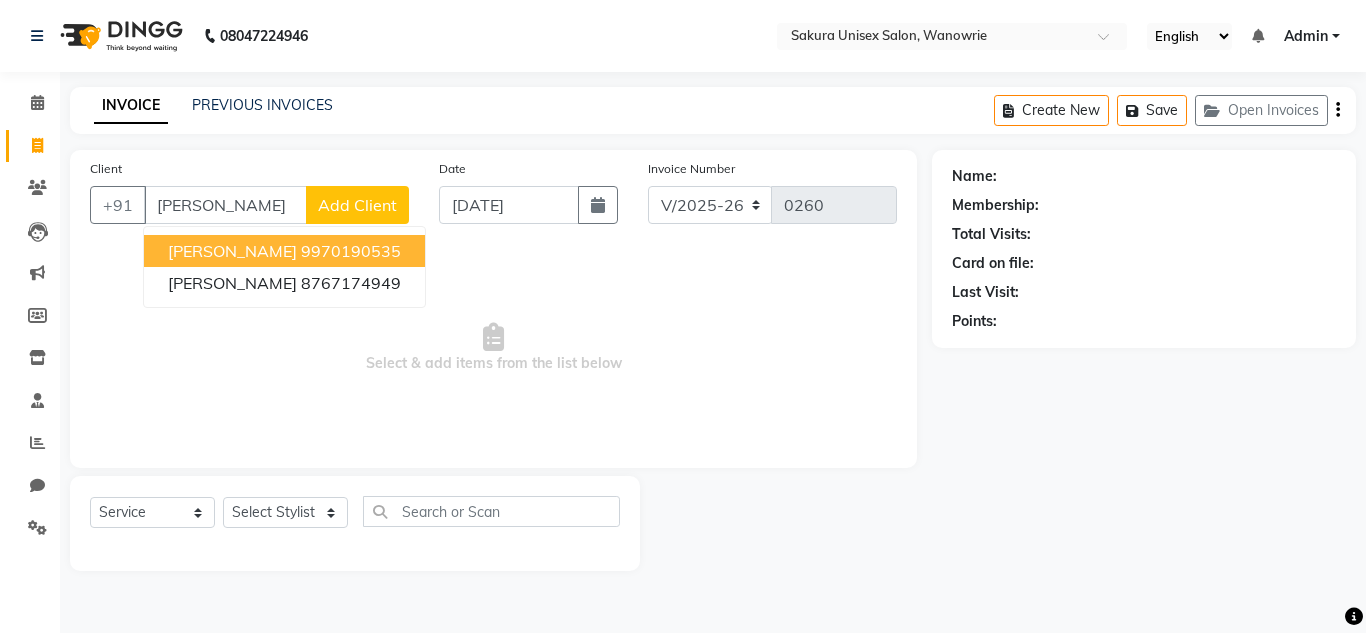 click on "winifred bhalerao" at bounding box center (232, 251) 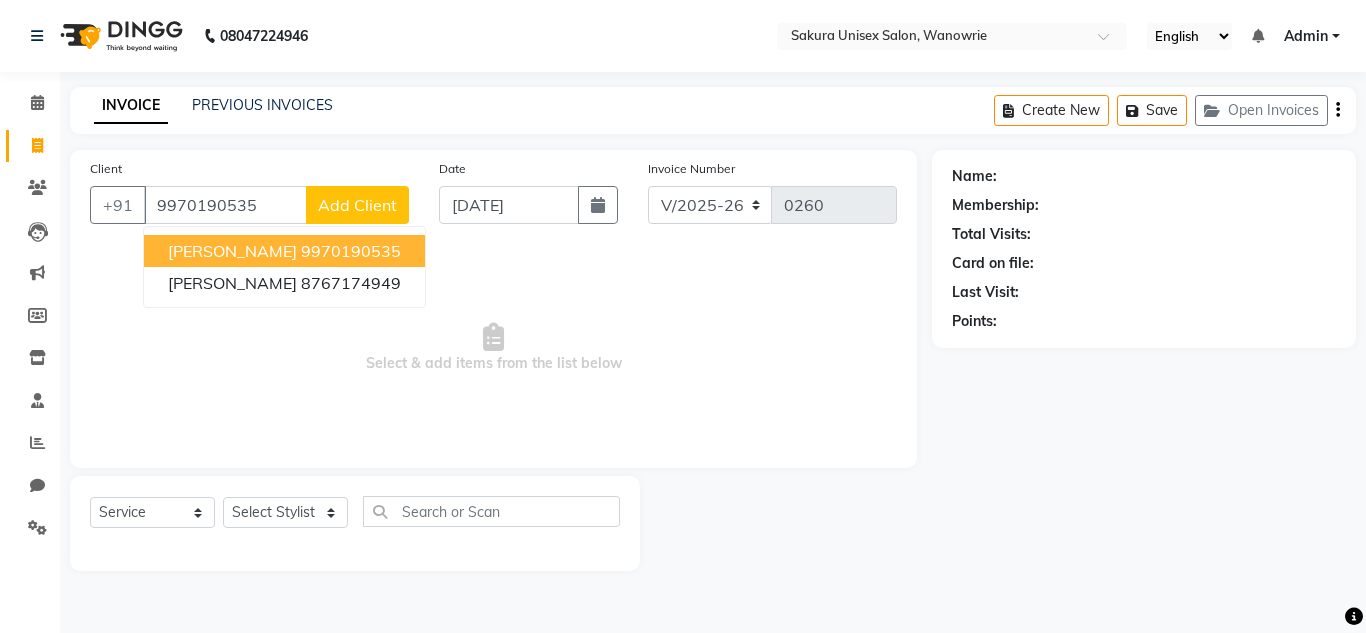 type on "9970190535" 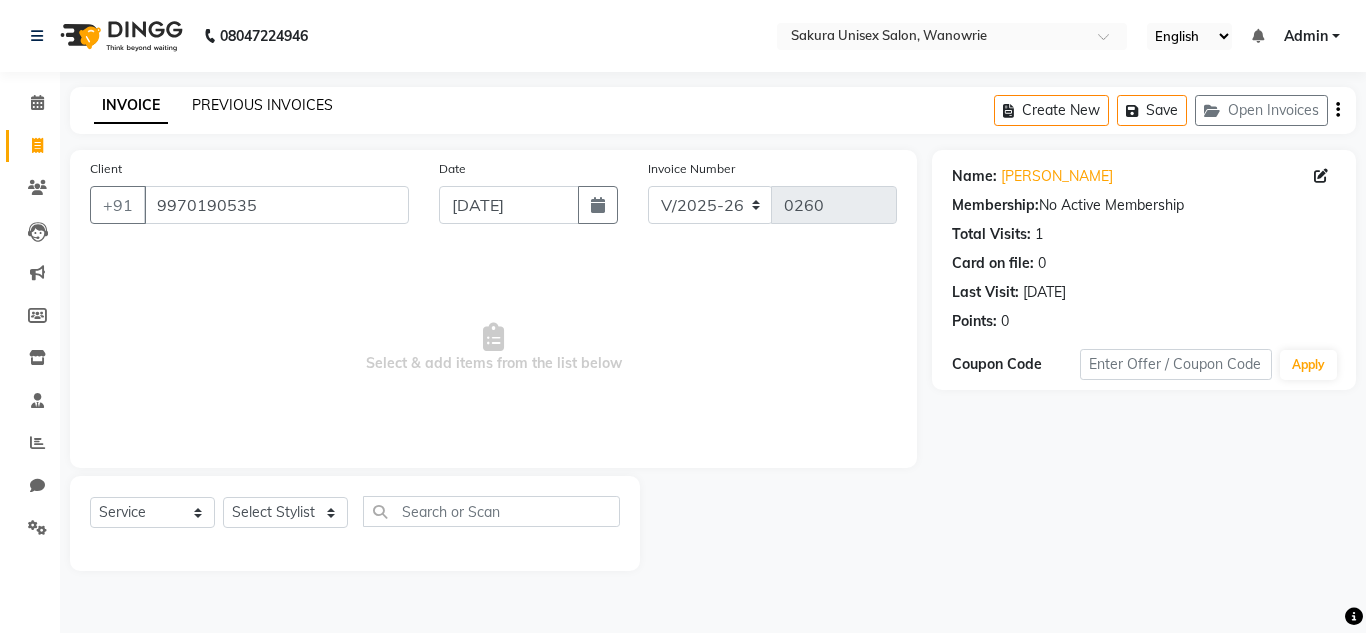 click on "PREVIOUS INVOICES" 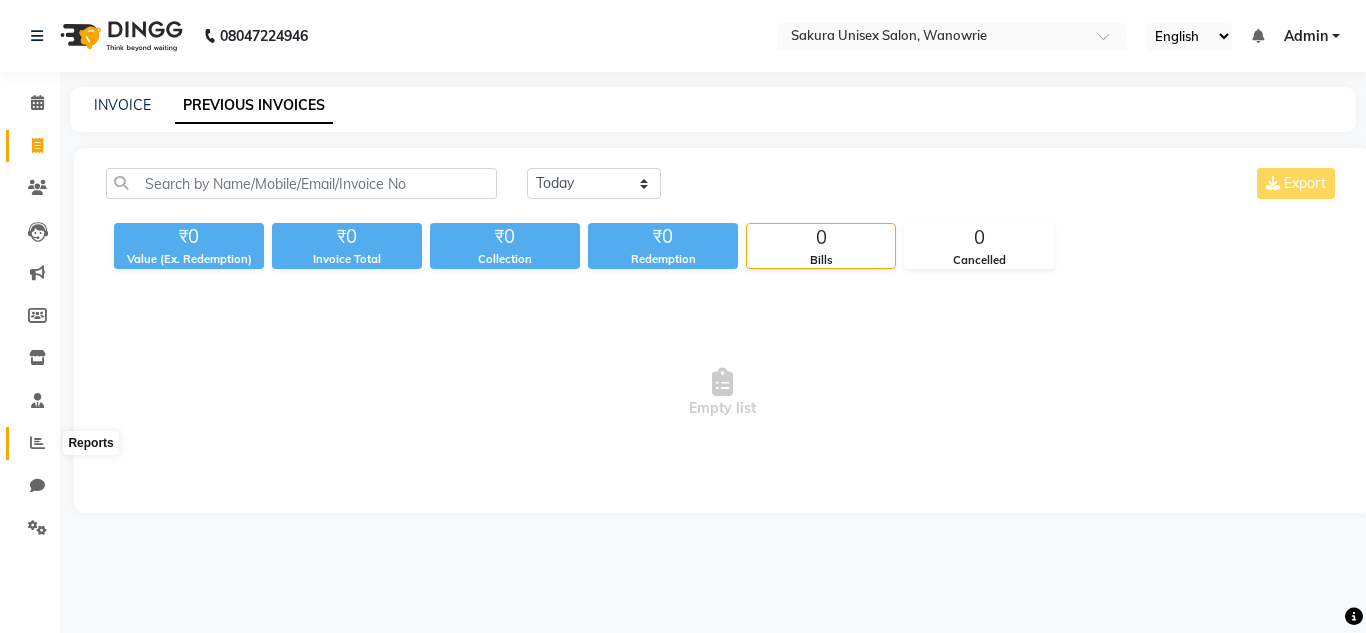 click 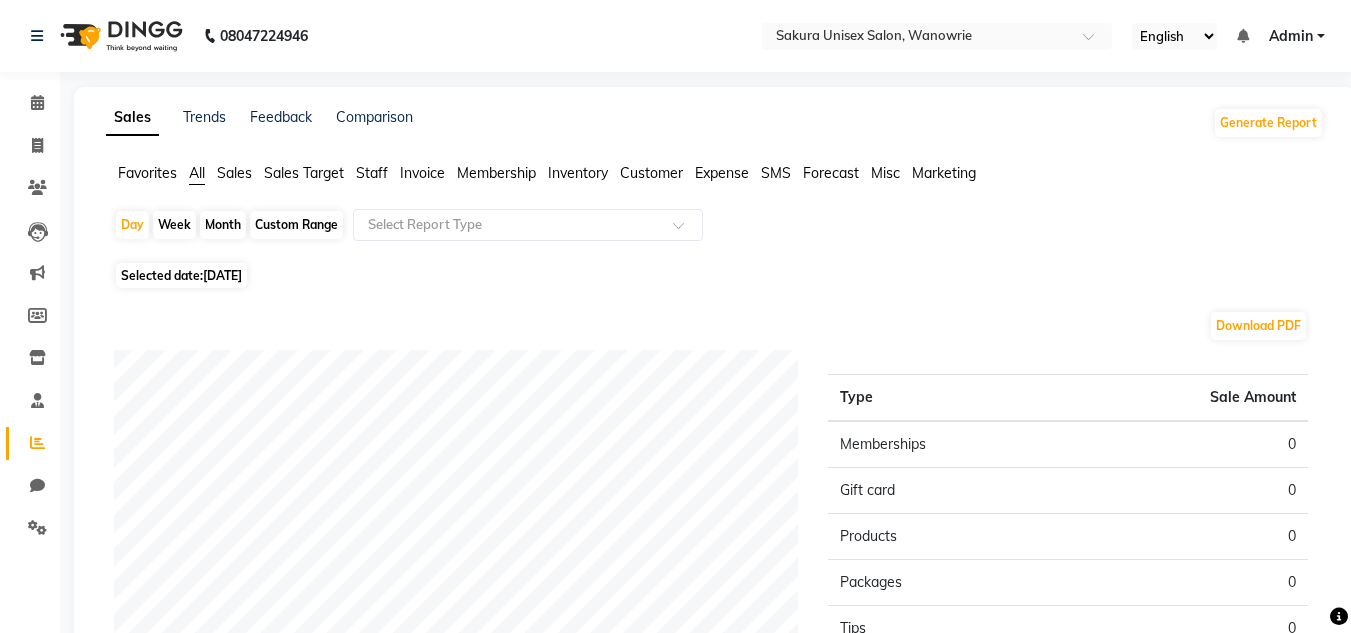 click on "Month" 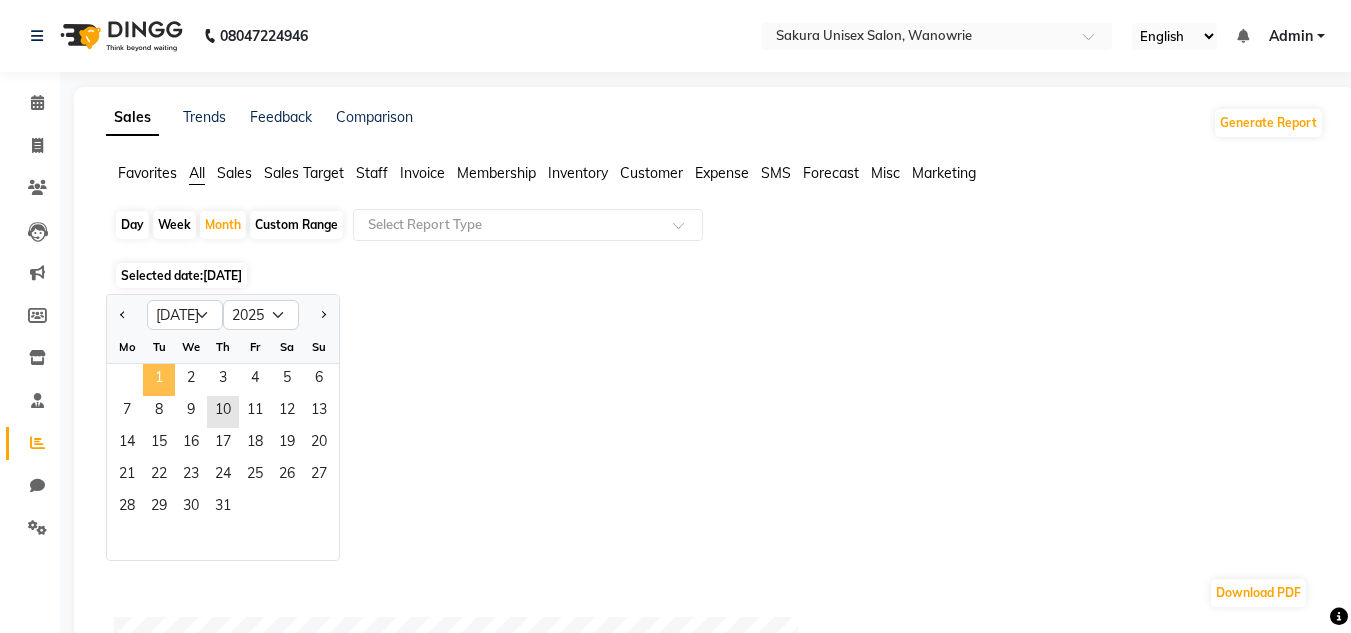 click on "1" 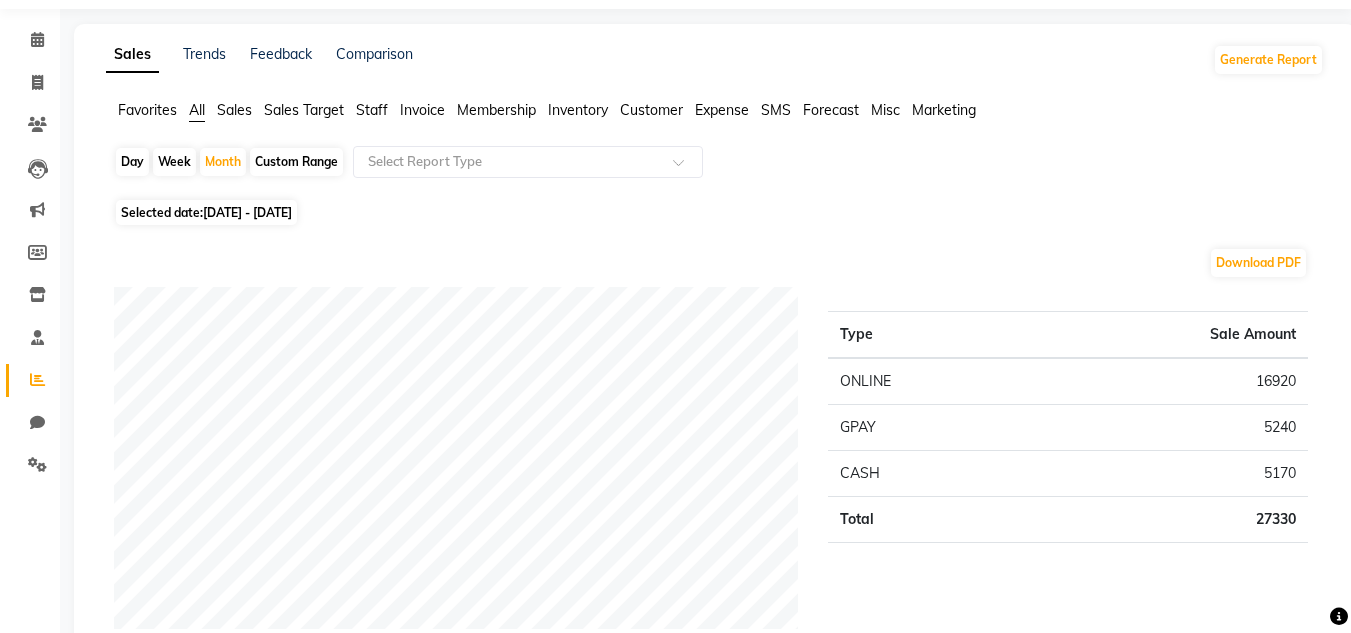 scroll, scrollTop: 0, scrollLeft: 0, axis: both 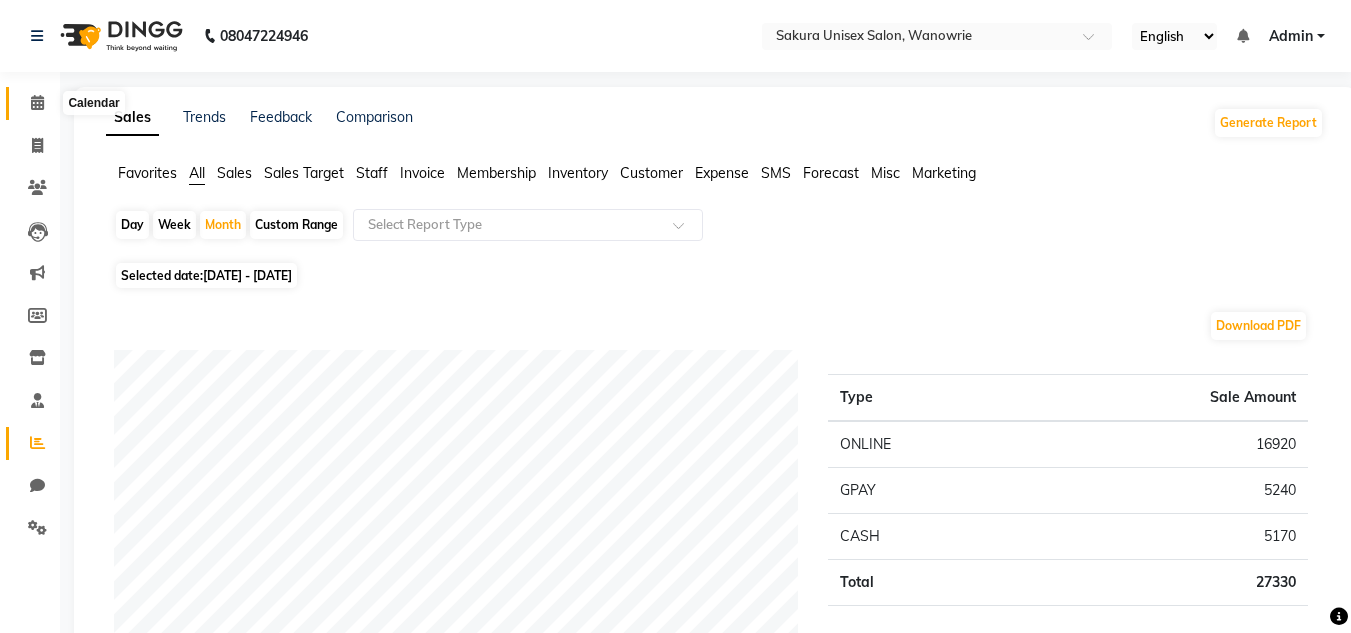 click 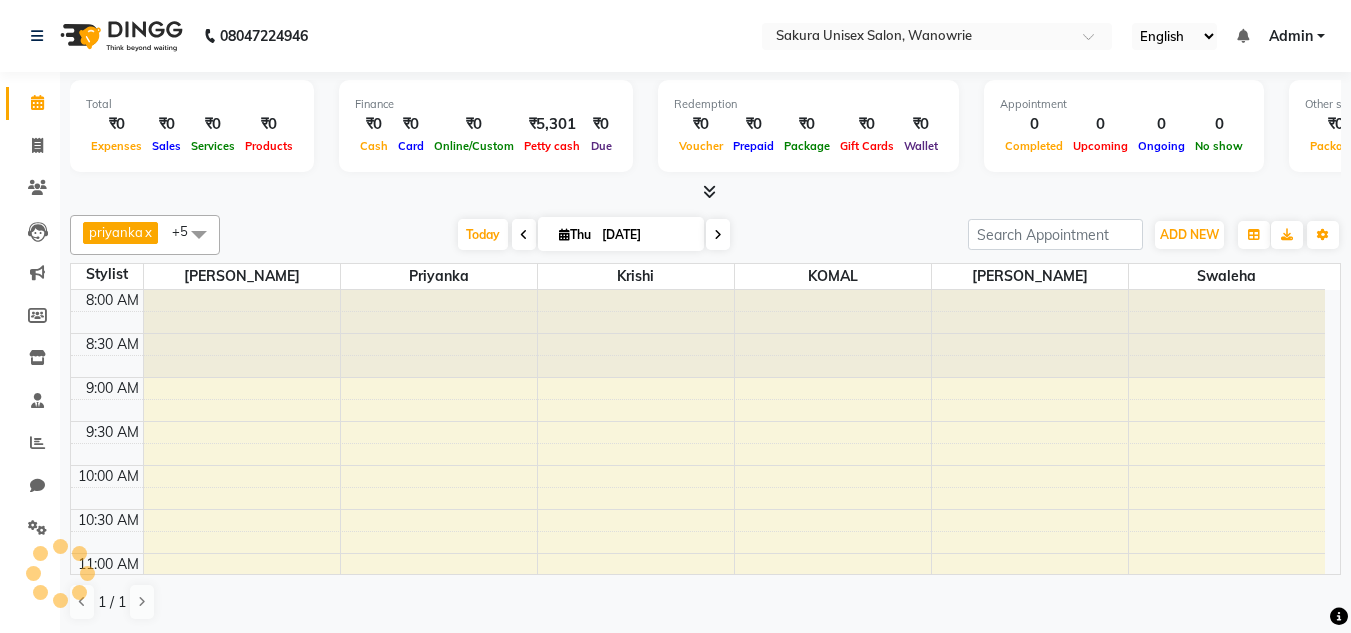 scroll, scrollTop: 0, scrollLeft: 0, axis: both 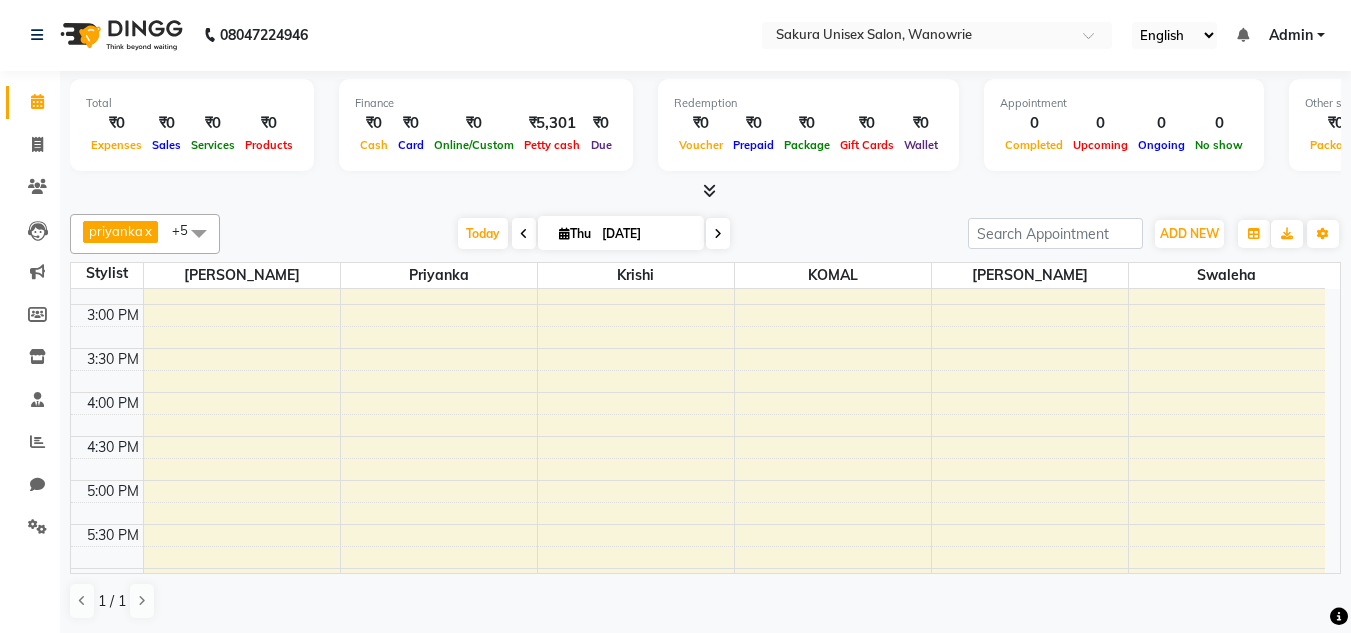 click at bounding box center (524, 234) 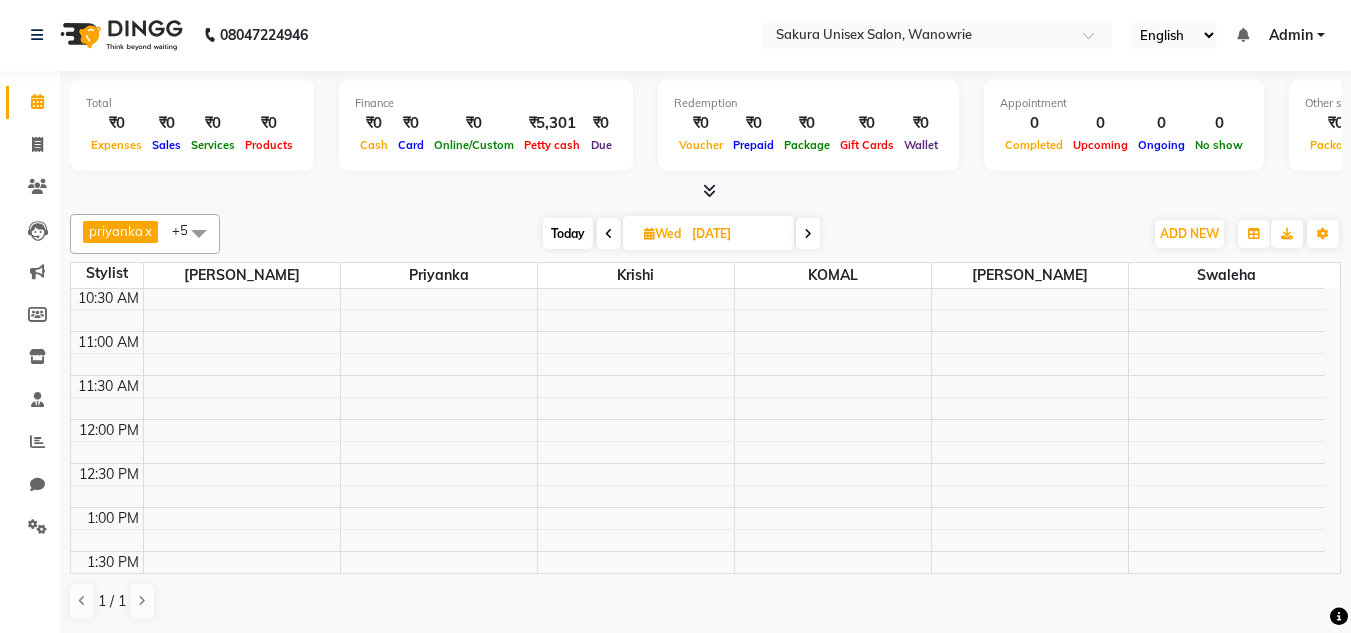 scroll, scrollTop: 181, scrollLeft: 0, axis: vertical 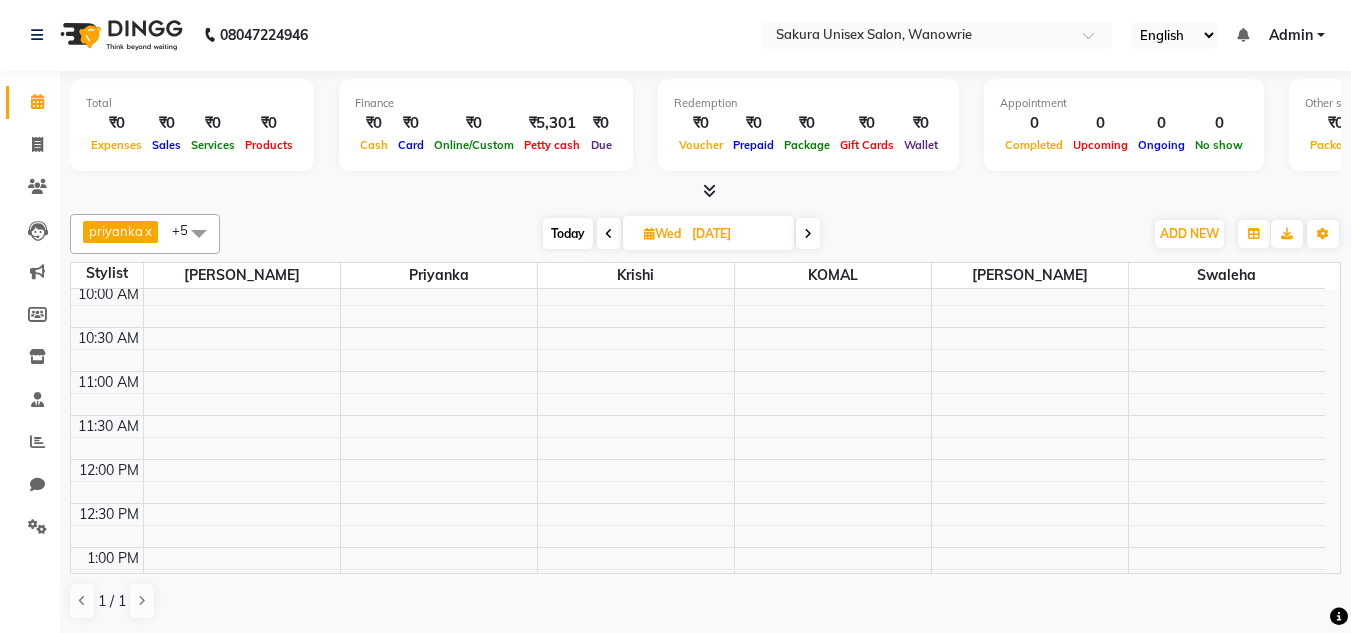 click at bounding box center (609, 234) 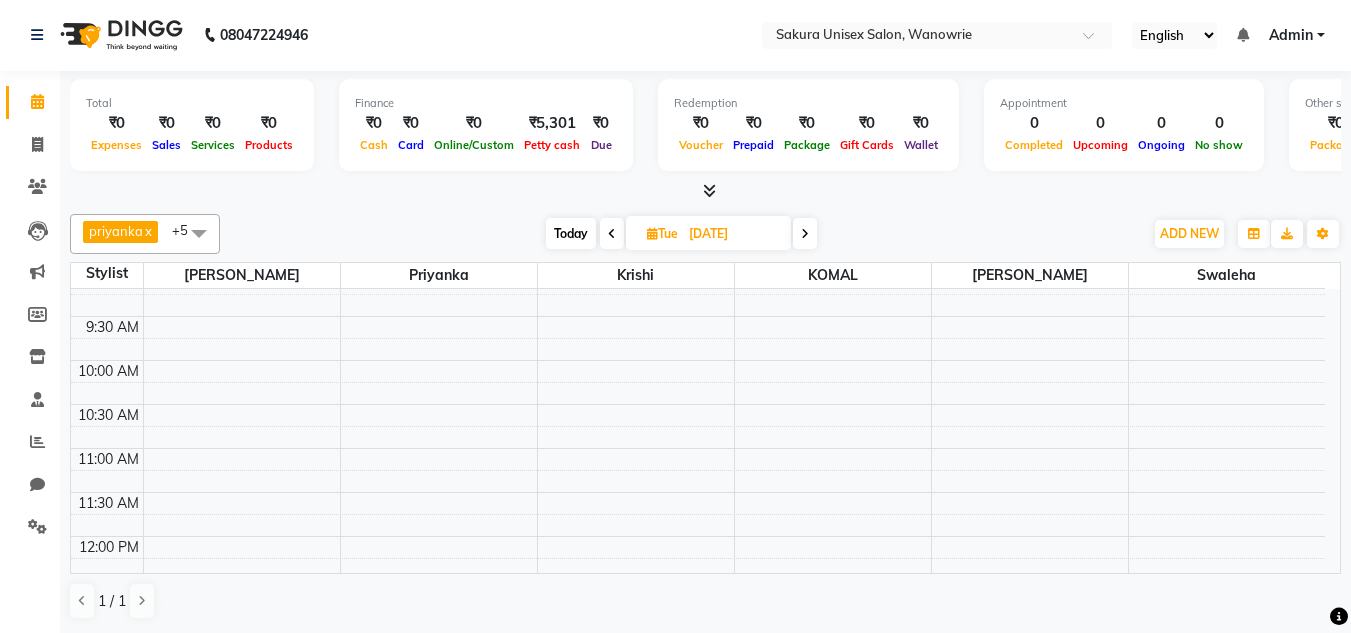 scroll, scrollTop: 81, scrollLeft: 0, axis: vertical 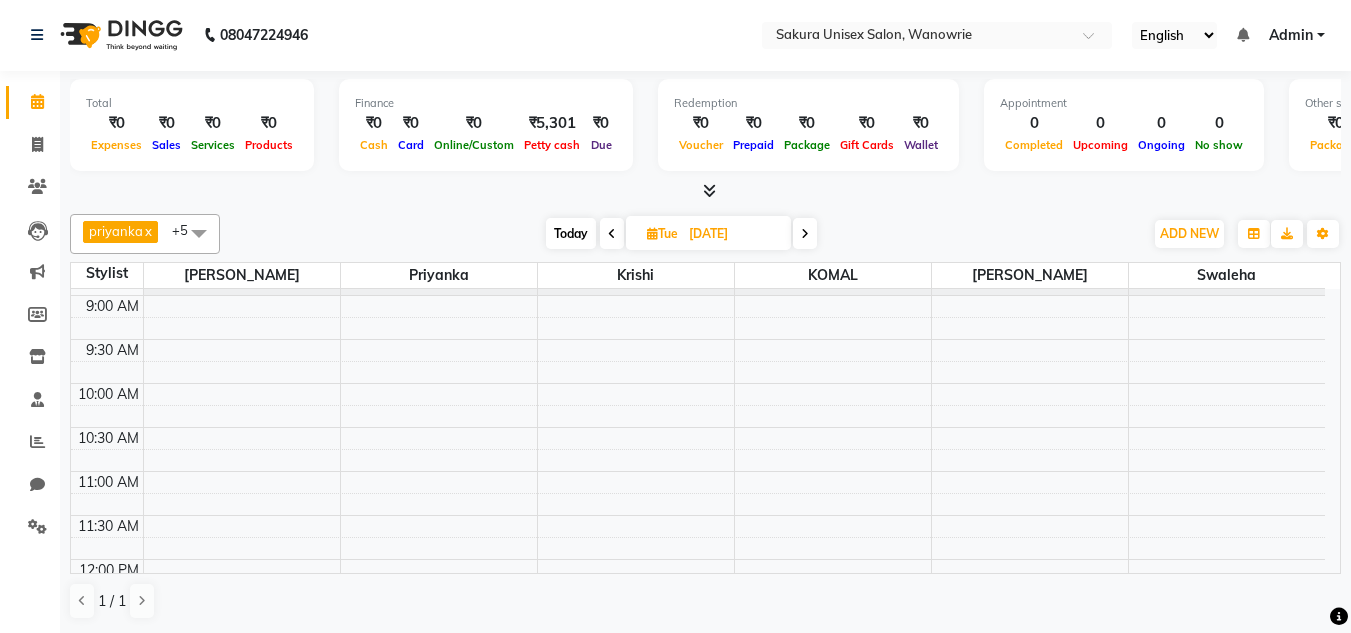 click at bounding box center (612, 233) 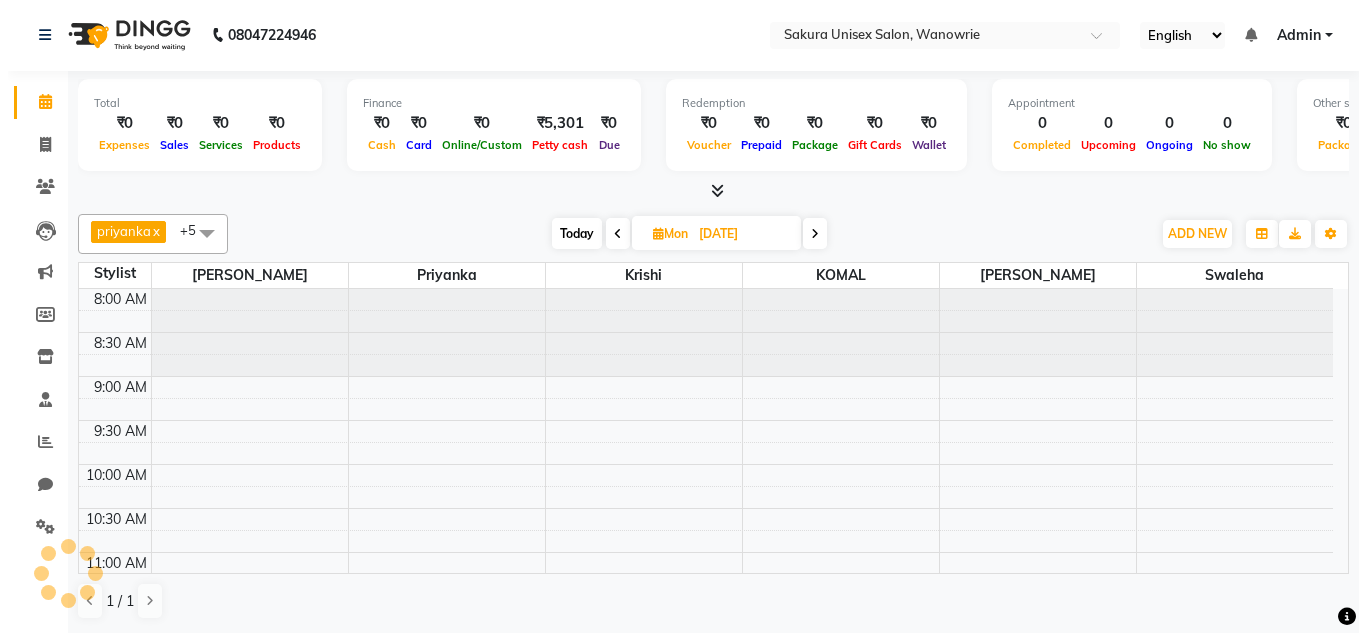 scroll, scrollTop: 881, scrollLeft: 0, axis: vertical 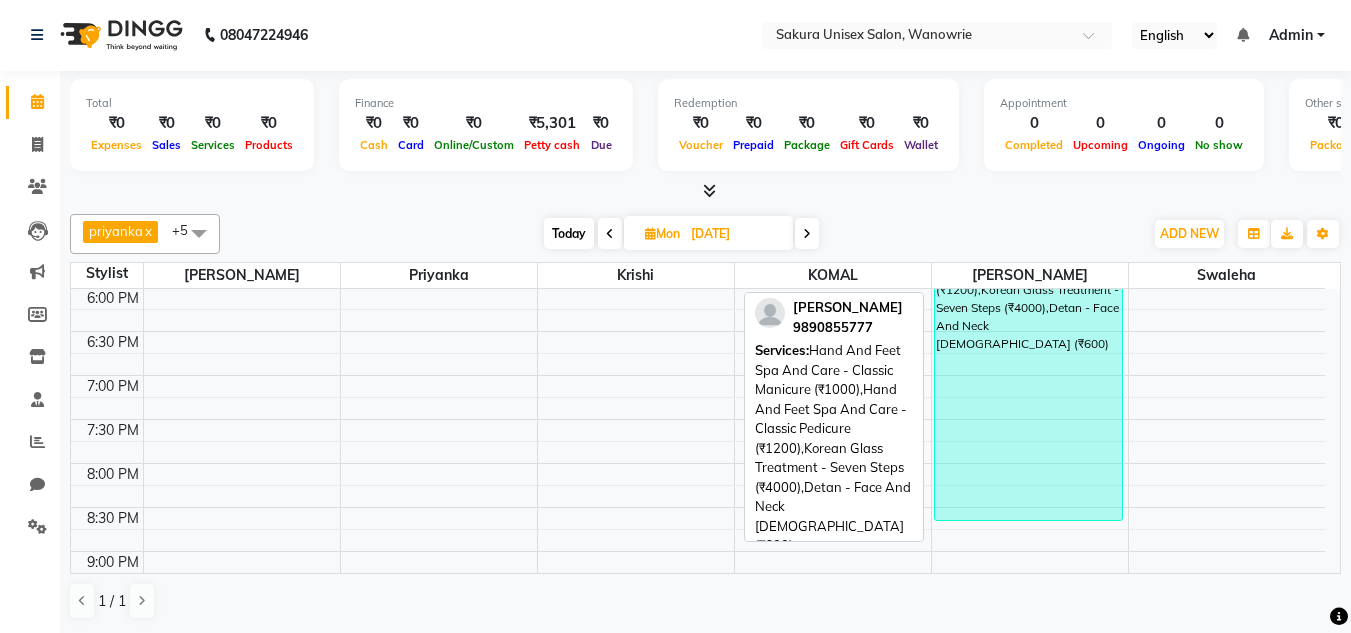 click on "BIRENDRA, TK02, 04:40 PM-08:40 PM, Hand And Feet Spa And Care - Classic Manicure (₹1000),Hand And Feet Spa And Care - Classic Pedicure (₹1200),Korean Glass Treatment - Seven Steps (₹4000),Detan - Face And Neck Female (₹600)" at bounding box center [1028, 345] 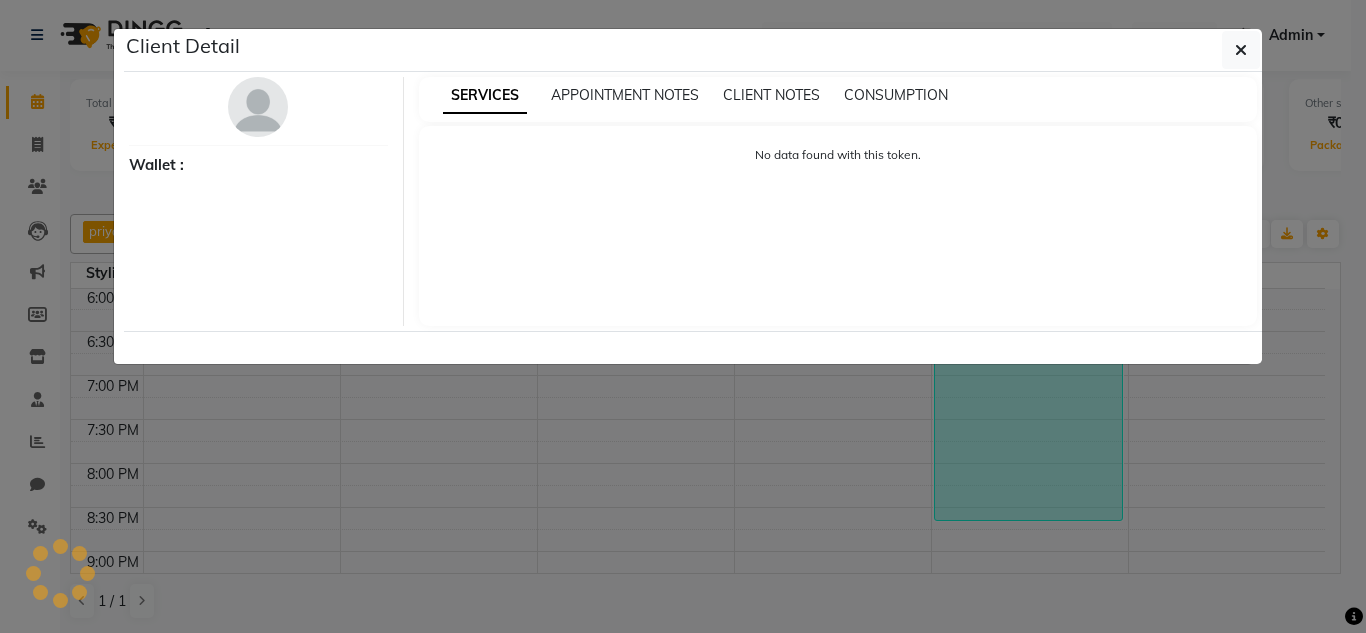 select on "3" 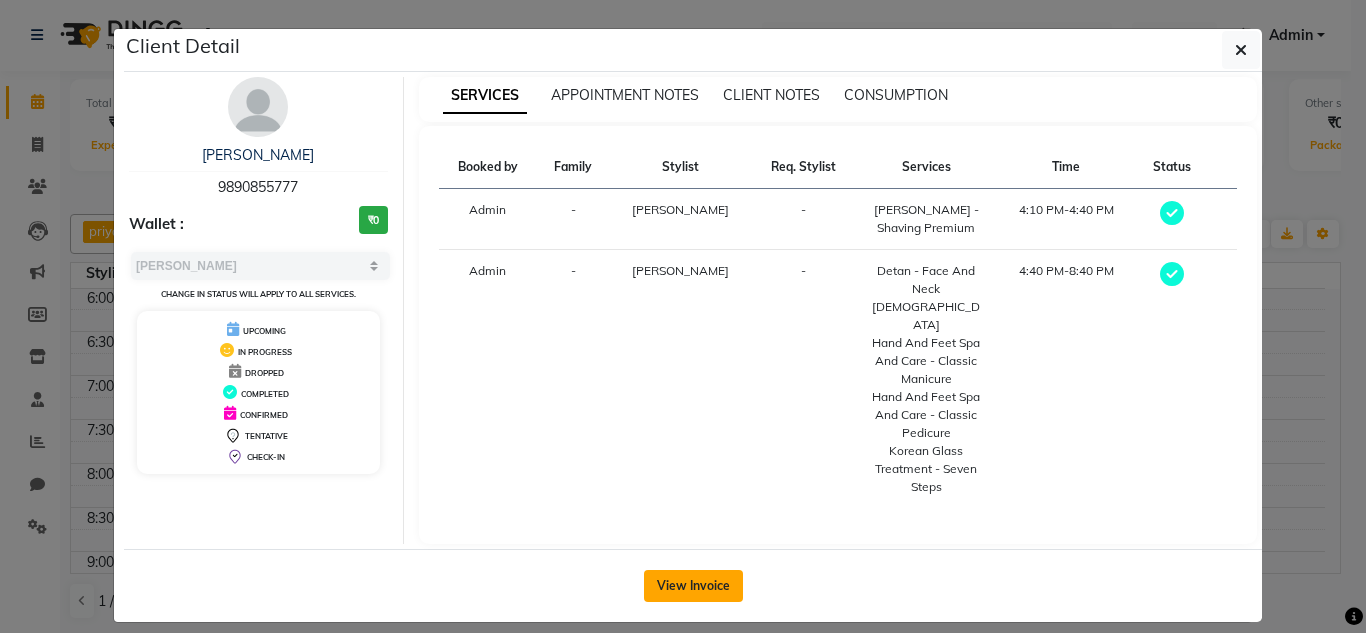 click on "View Invoice" 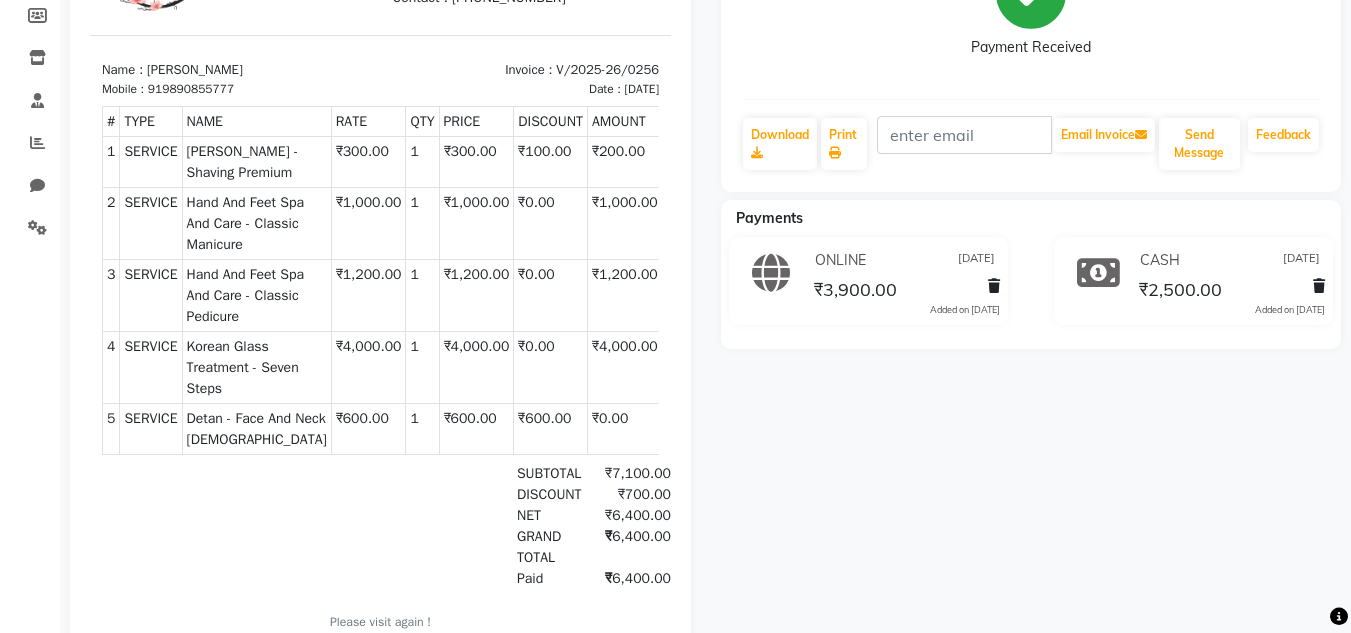 scroll, scrollTop: 100, scrollLeft: 0, axis: vertical 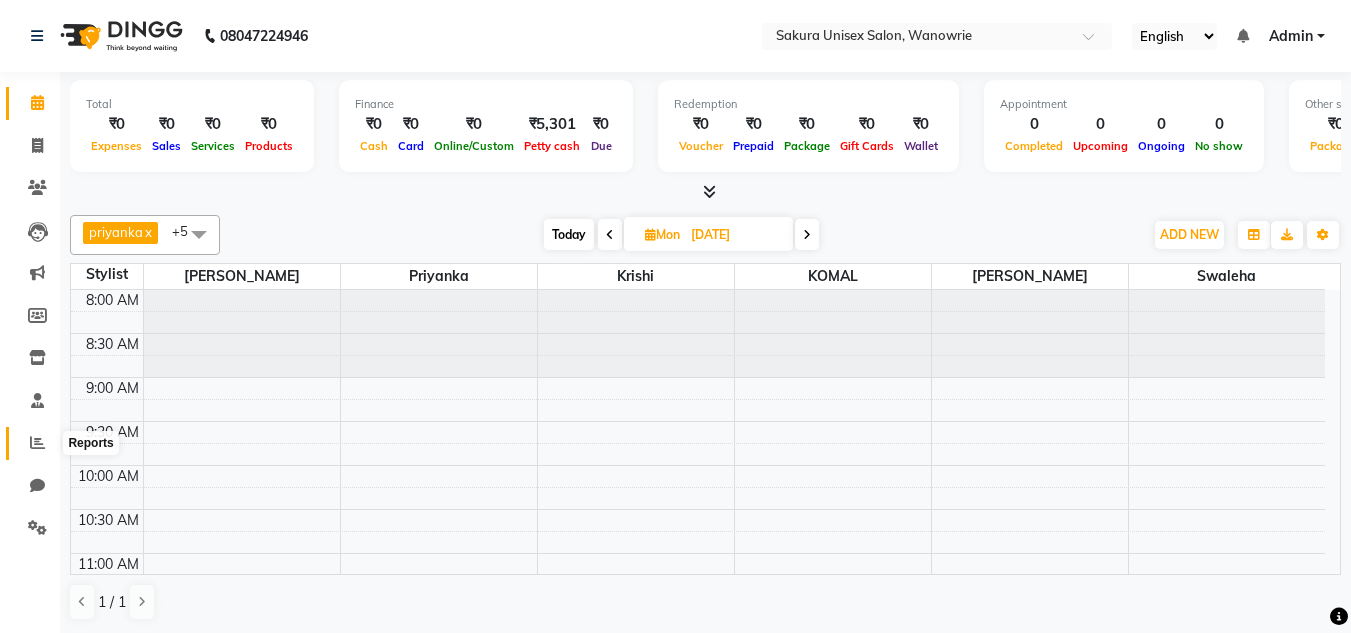 click 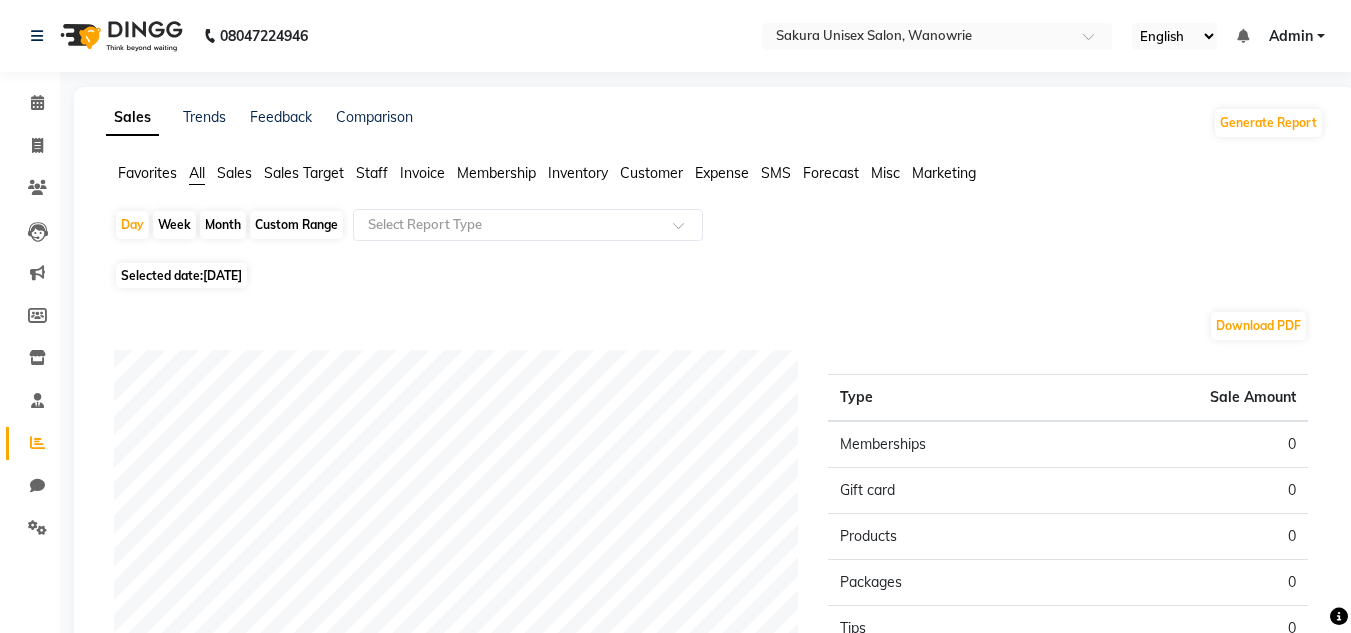 click on "Month" 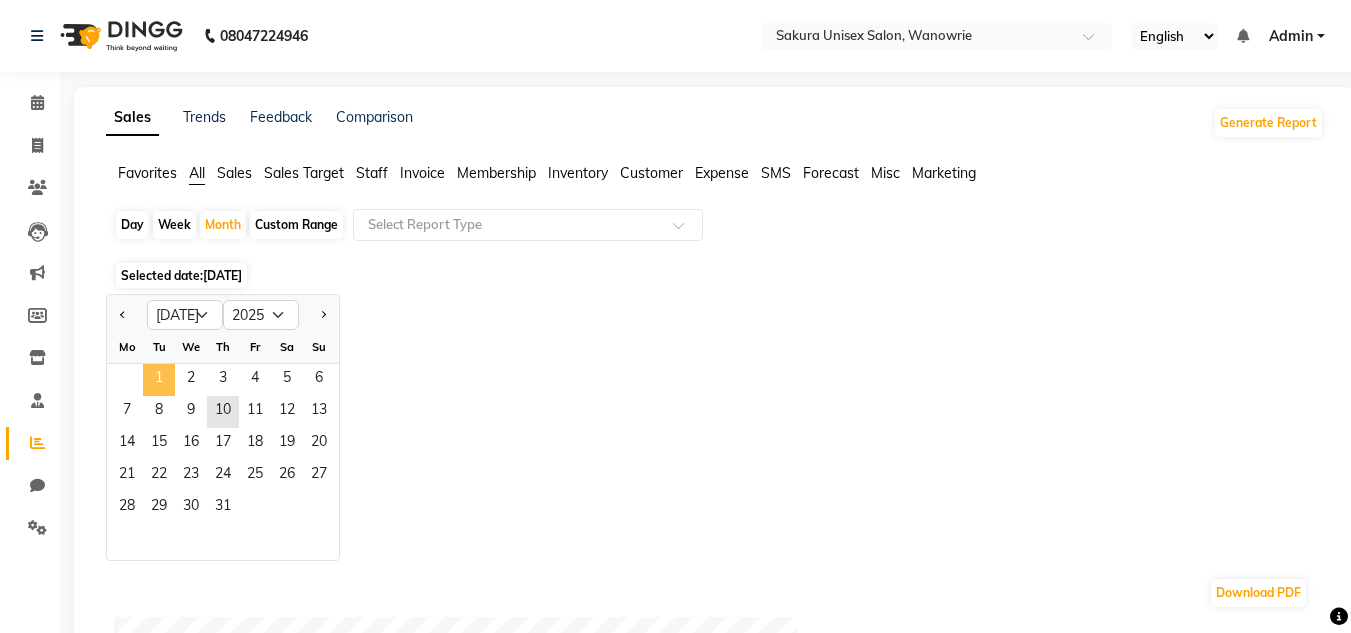 click on "1" 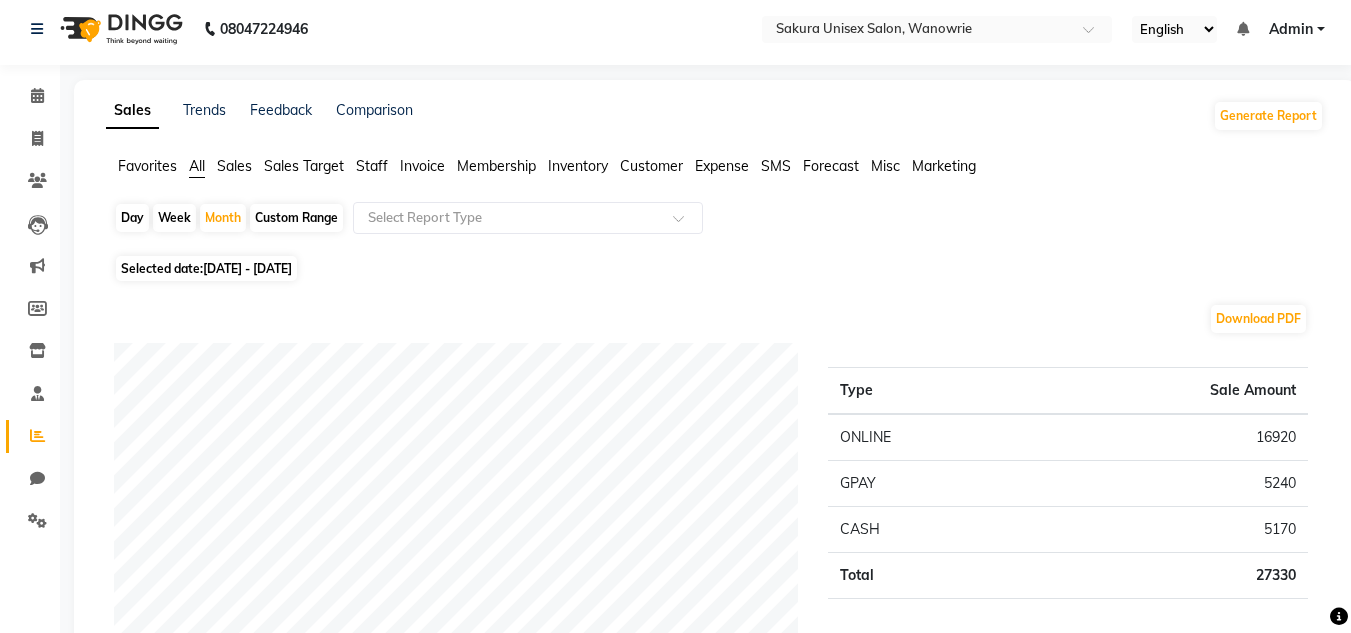 scroll, scrollTop: 0, scrollLeft: 0, axis: both 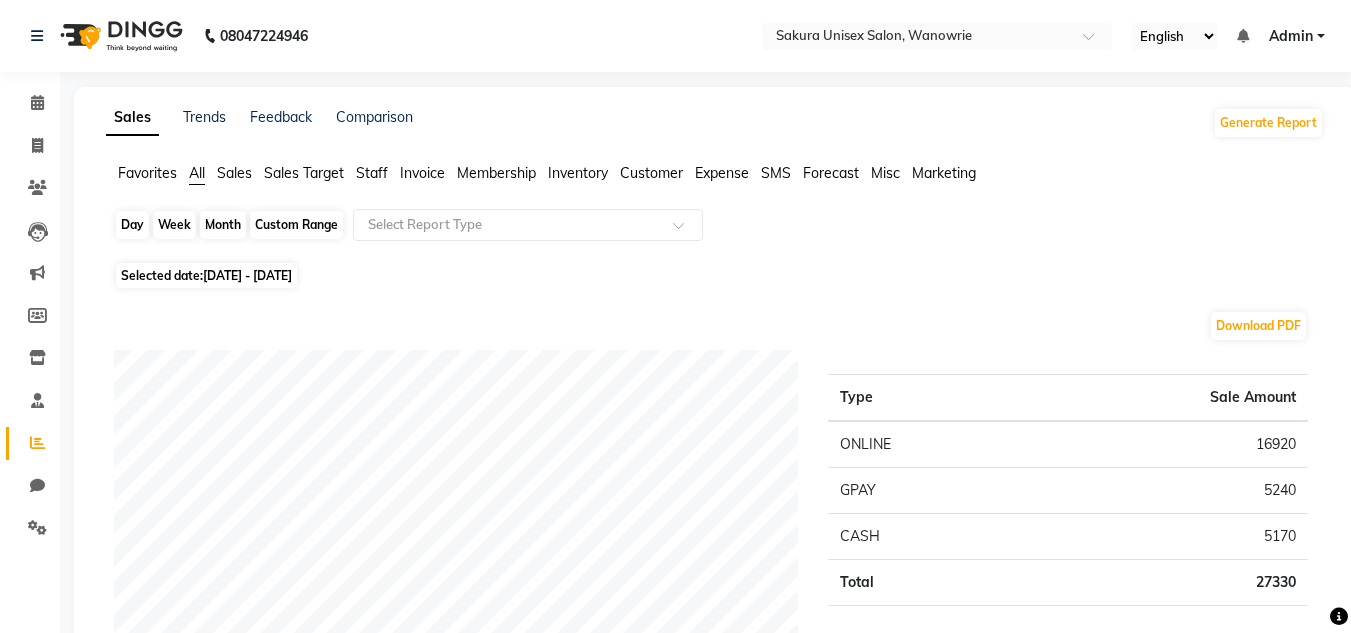 click on "Month" 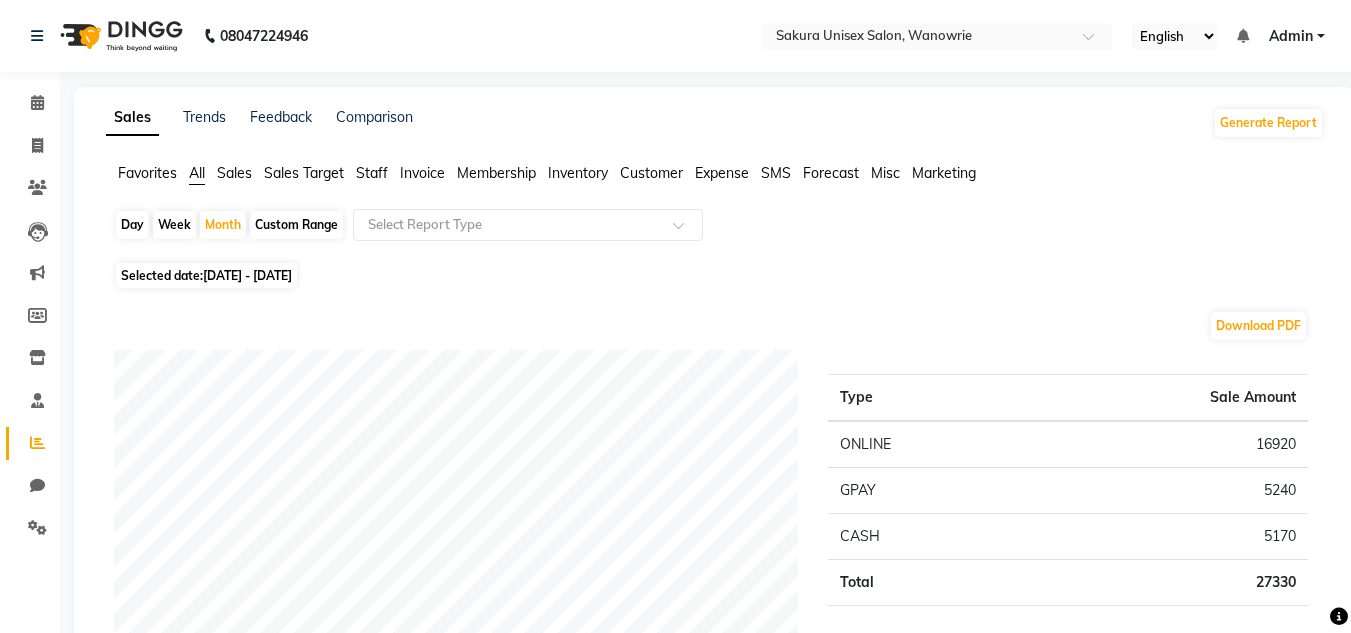select on "7" 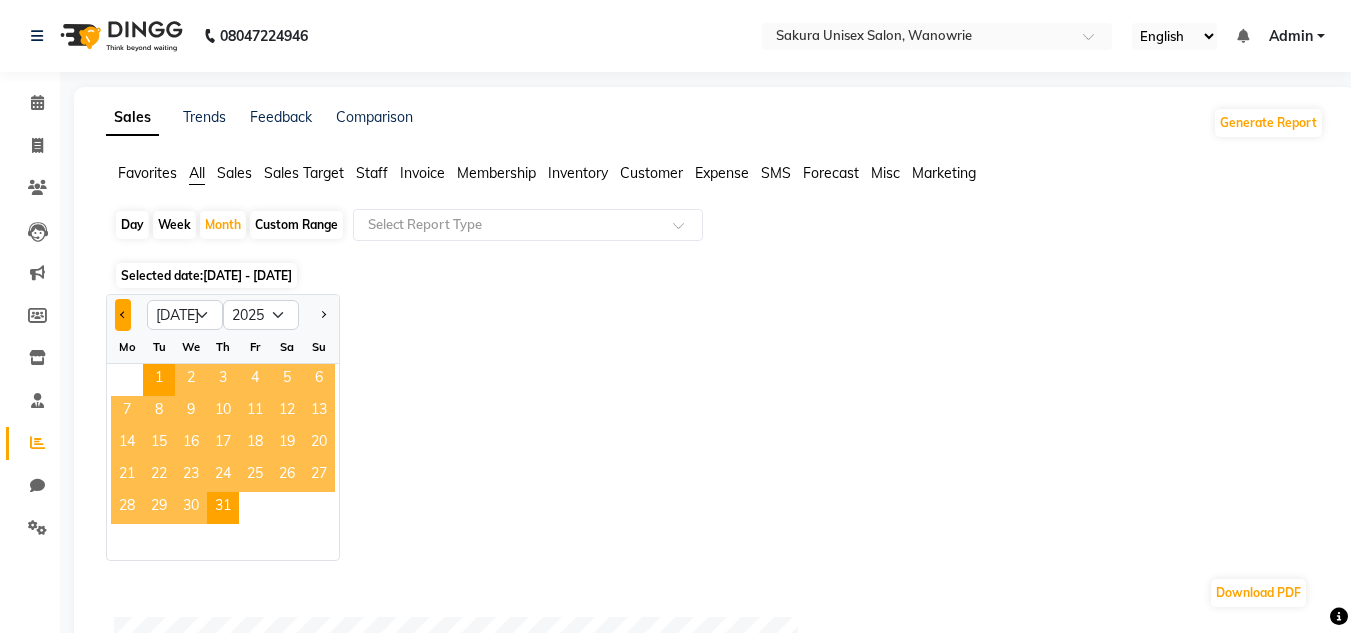 click 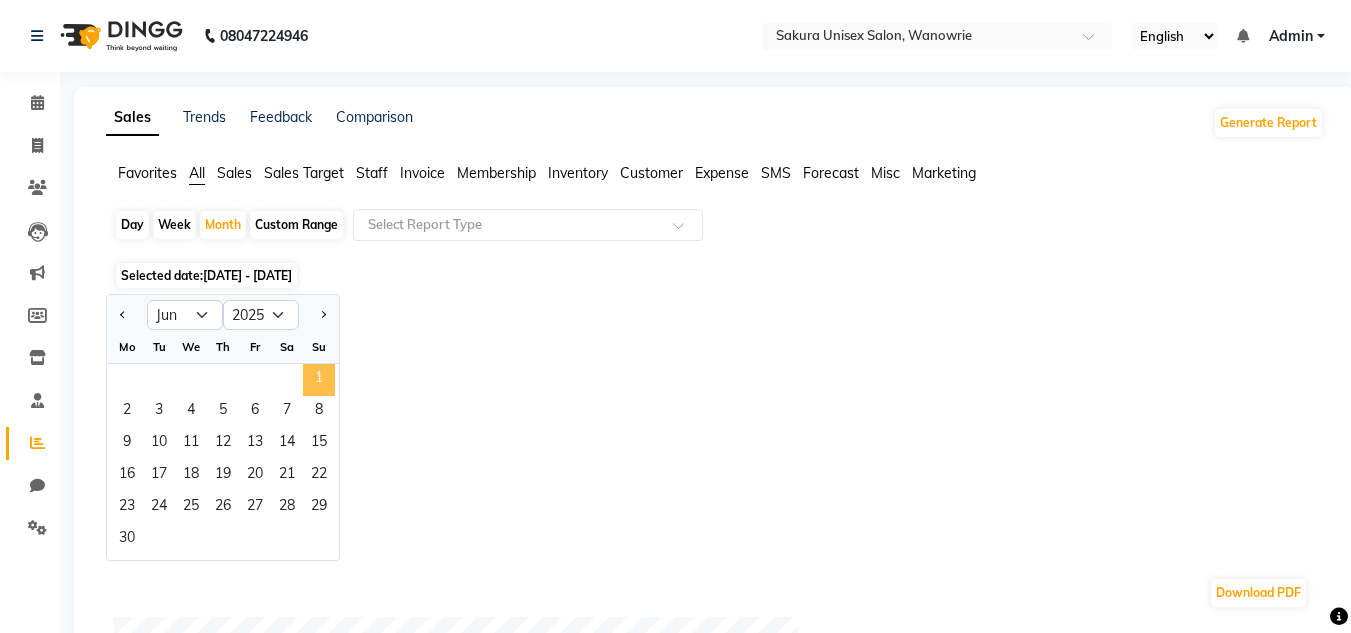 click on "1" 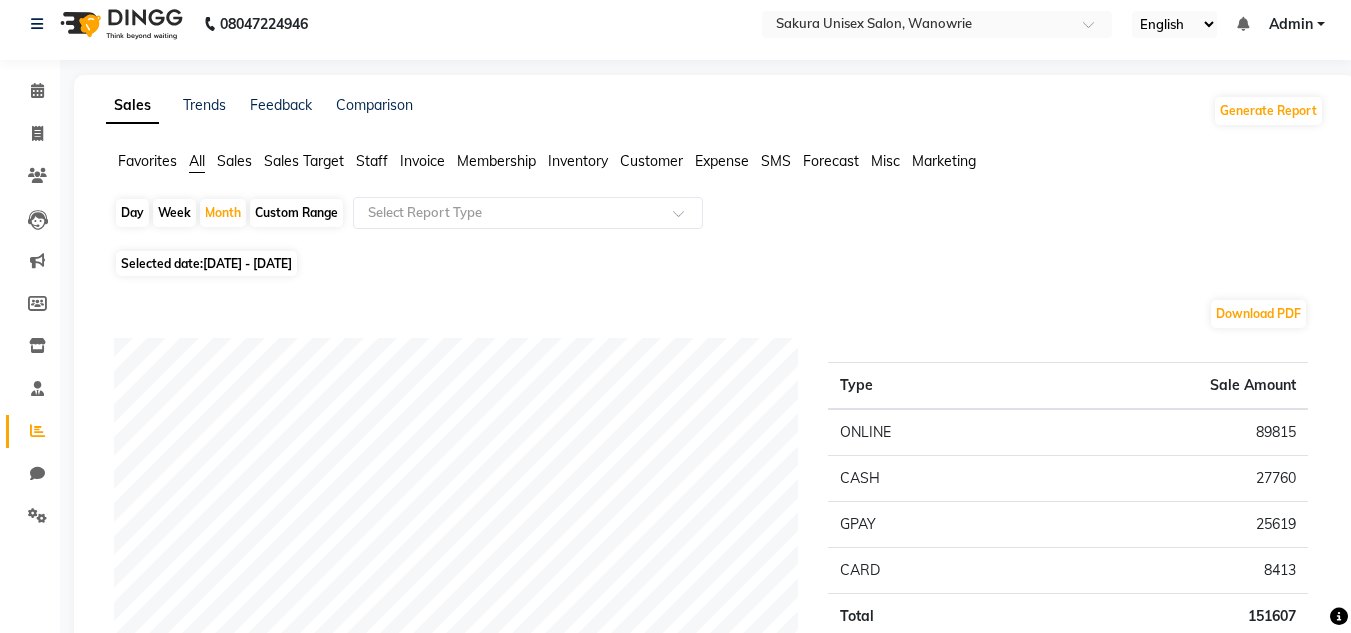 scroll, scrollTop: 0, scrollLeft: 0, axis: both 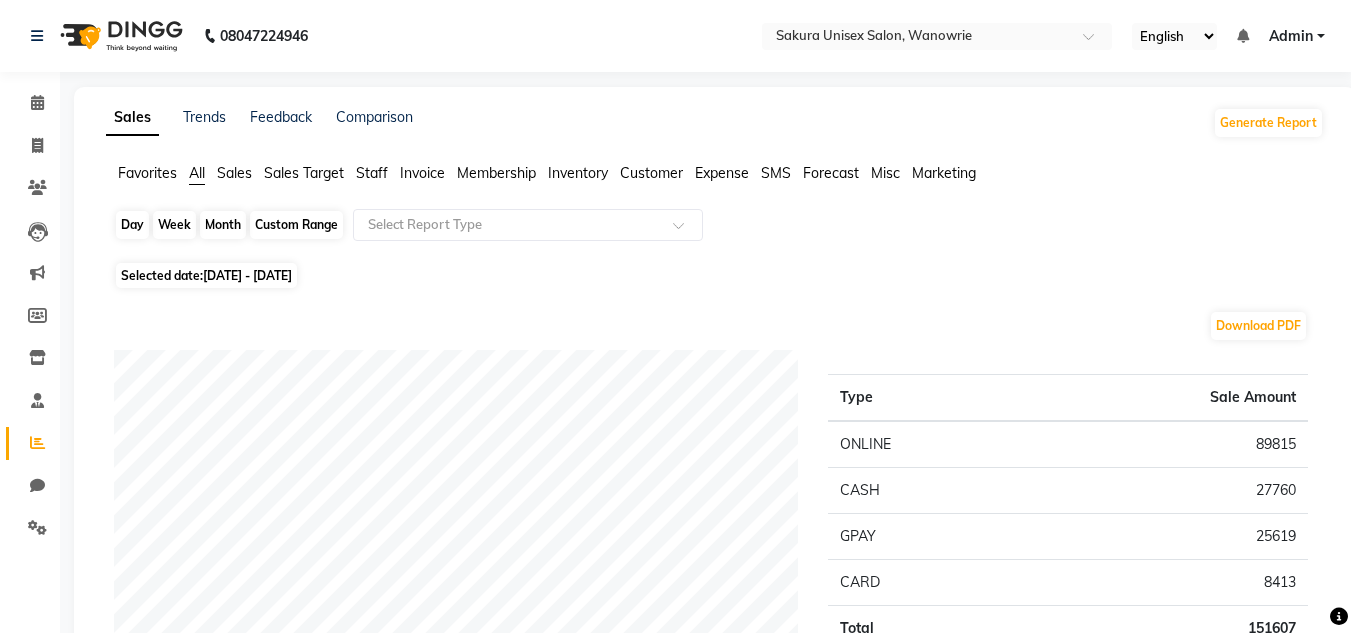 click on "Month" 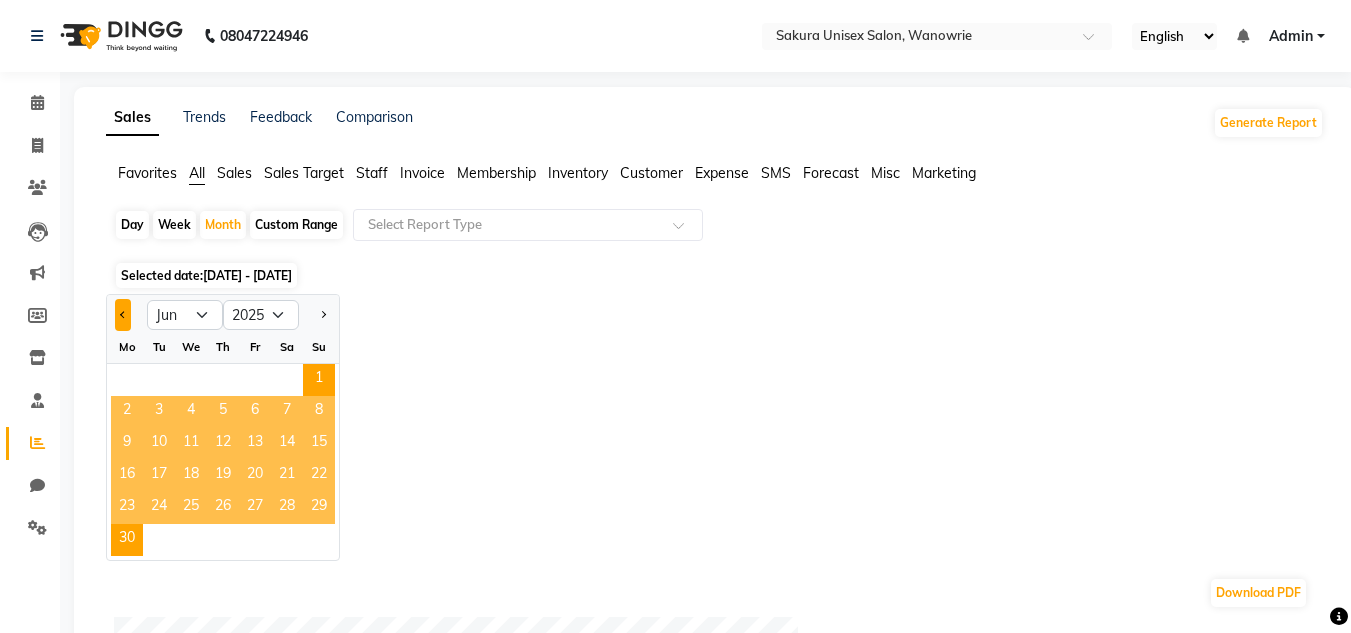click 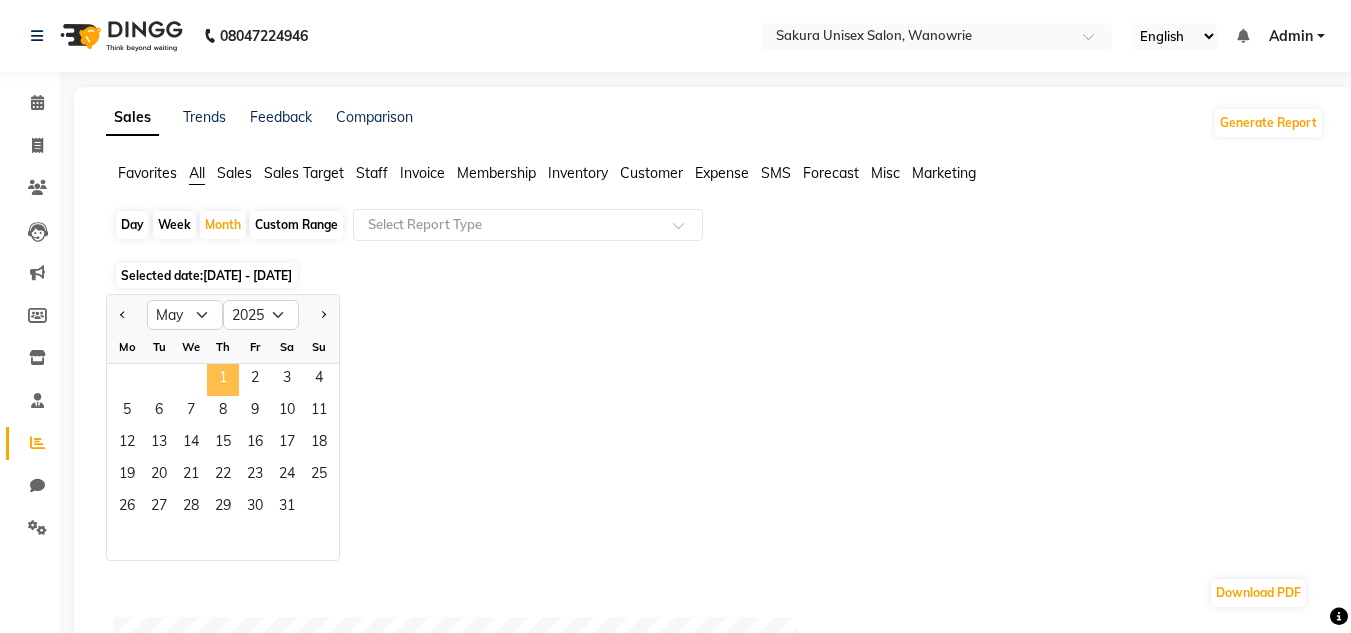 click on "1" 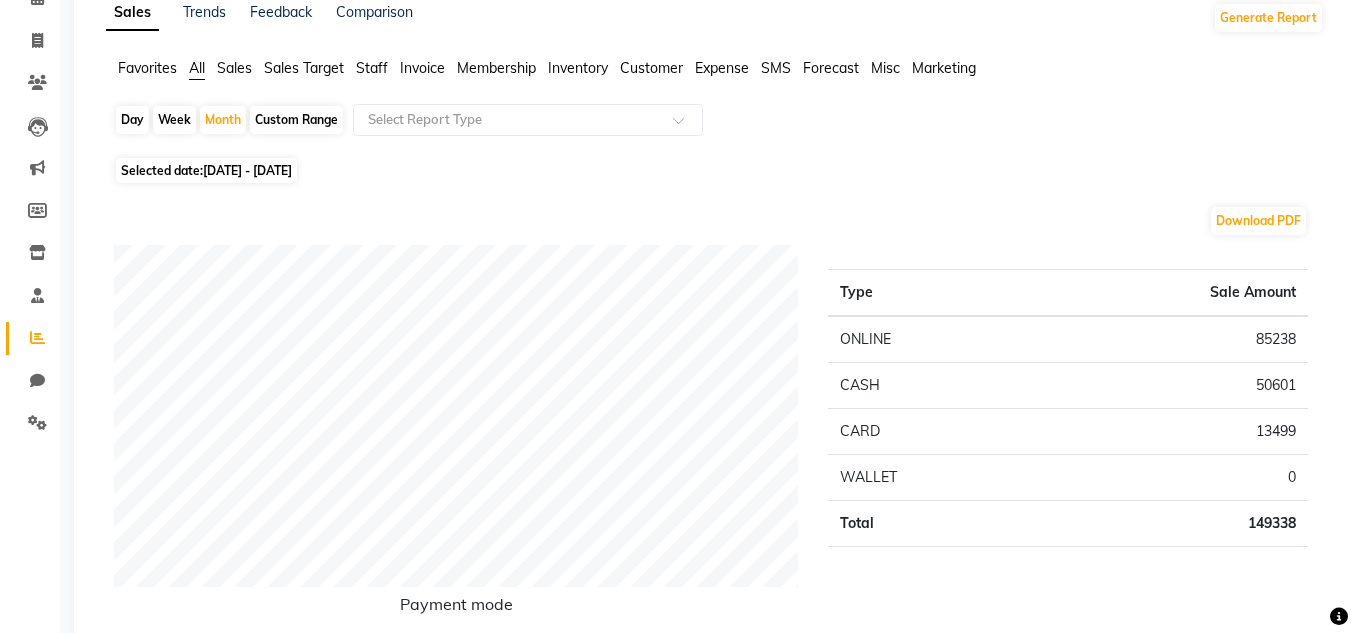 scroll, scrollTop: 0, scrollLeft: 0, axis: both 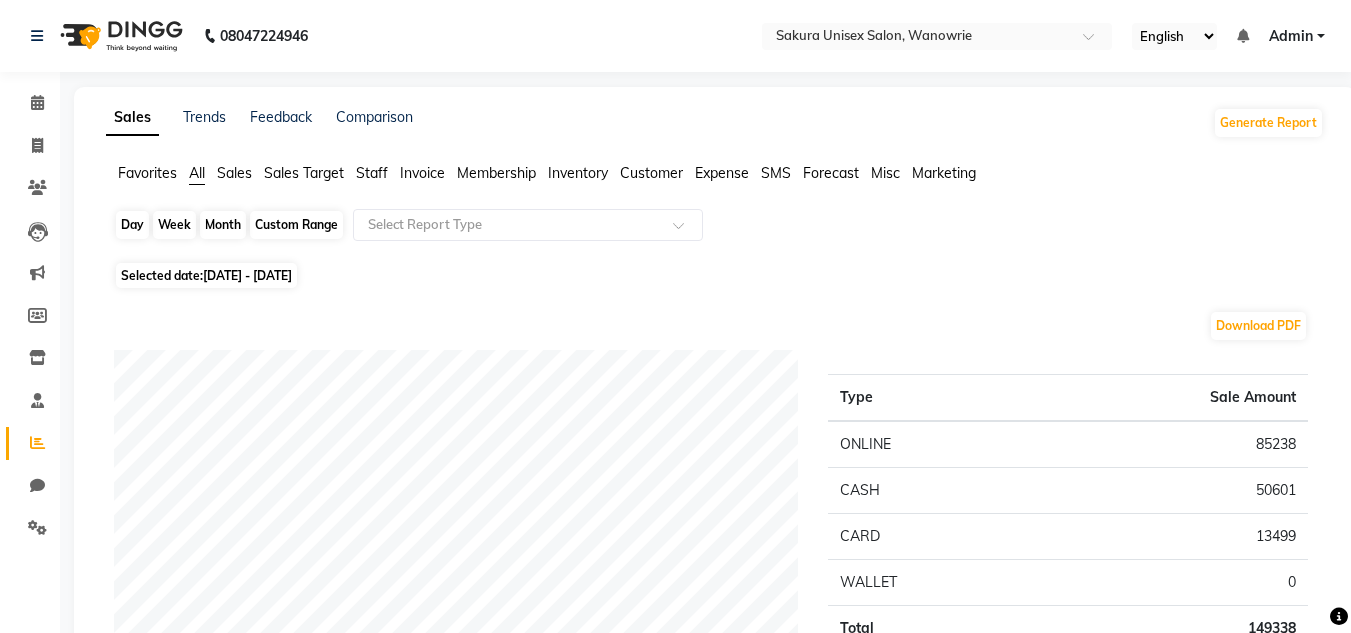 click on "Month" 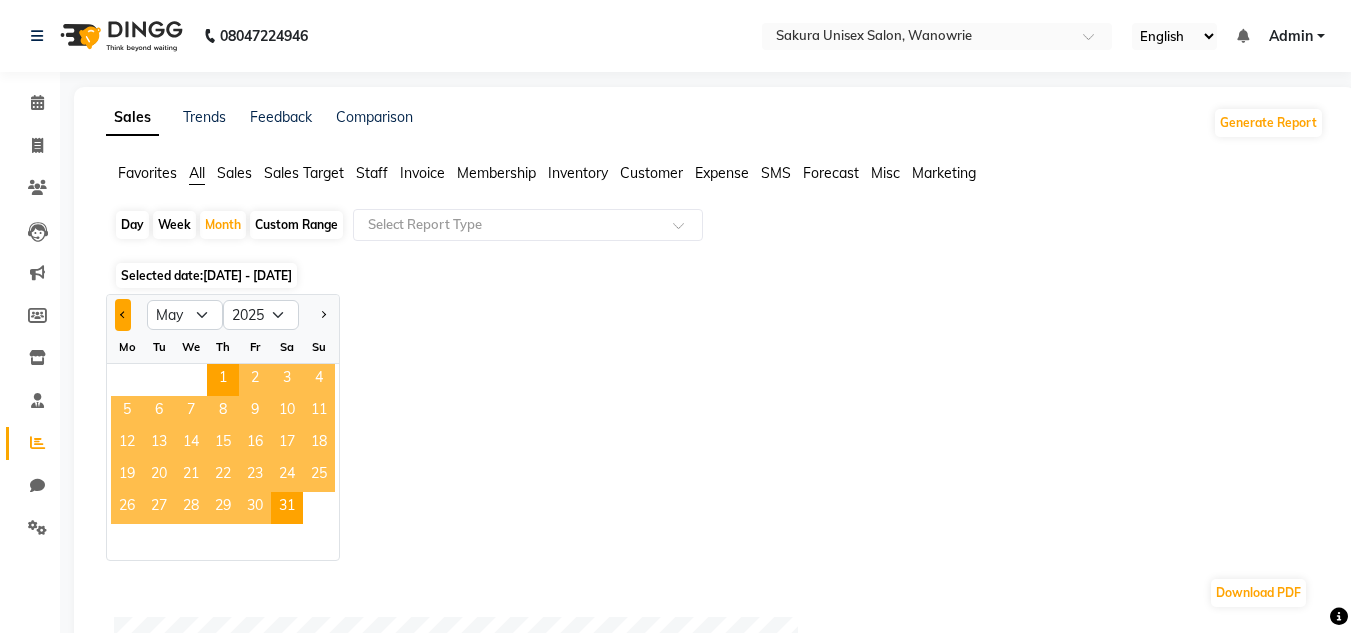 click 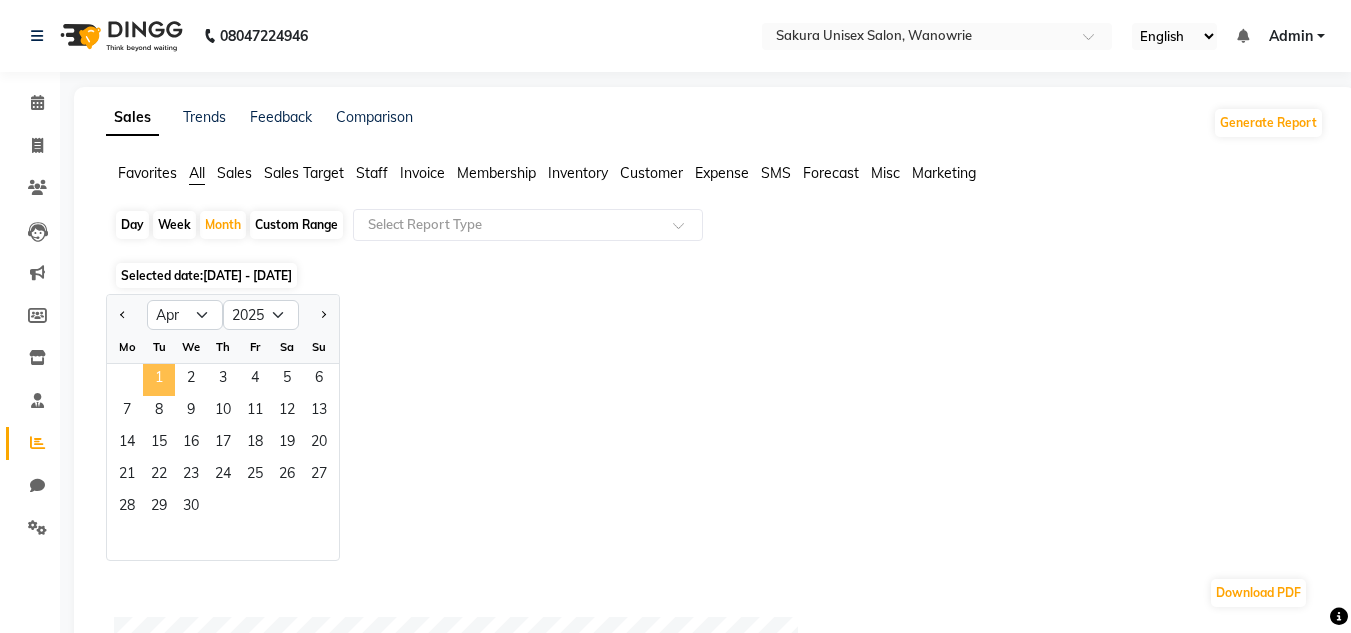 click on "1" 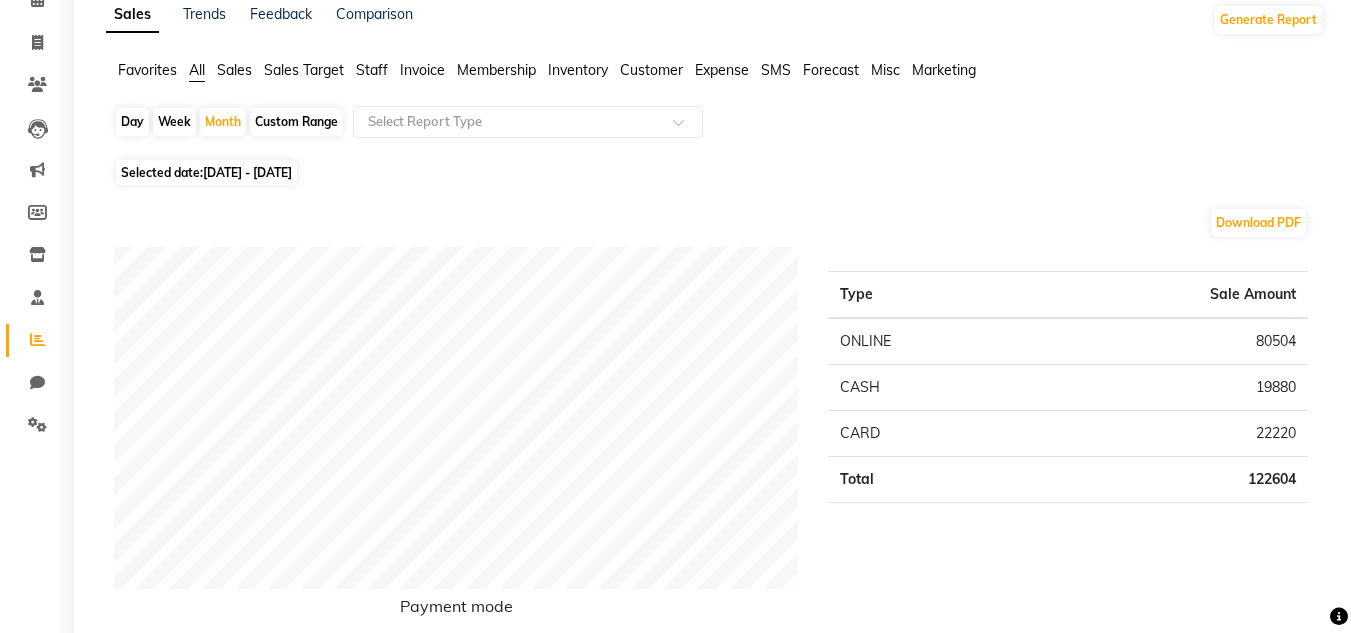 scroll, scrollTop: 100, scrollLeft: 0, axis: vertical 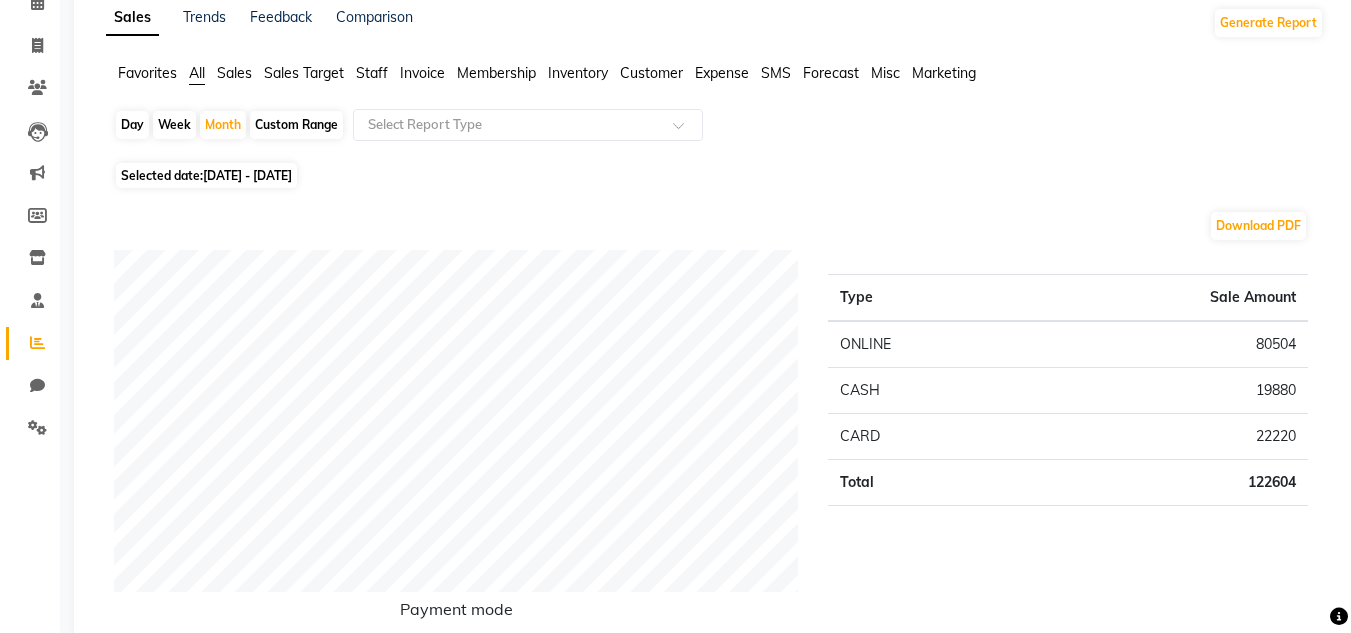 click on "01-04-2025 - 30-04-2025" 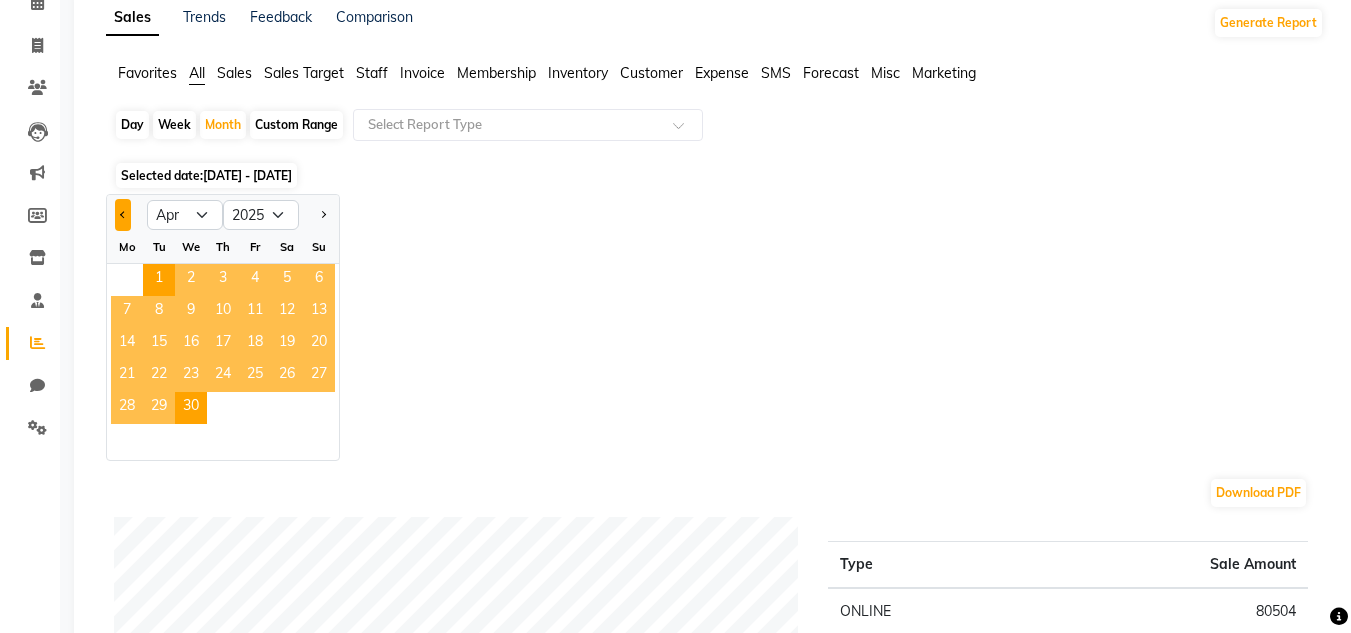 click 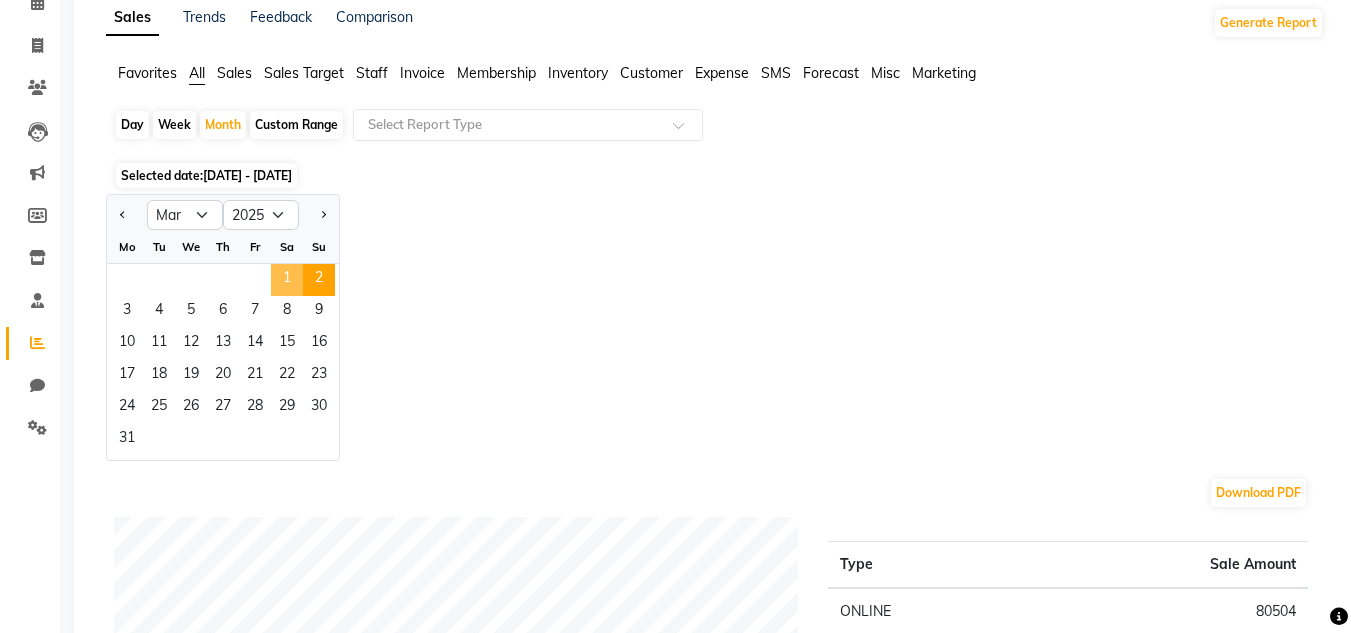click on "1" 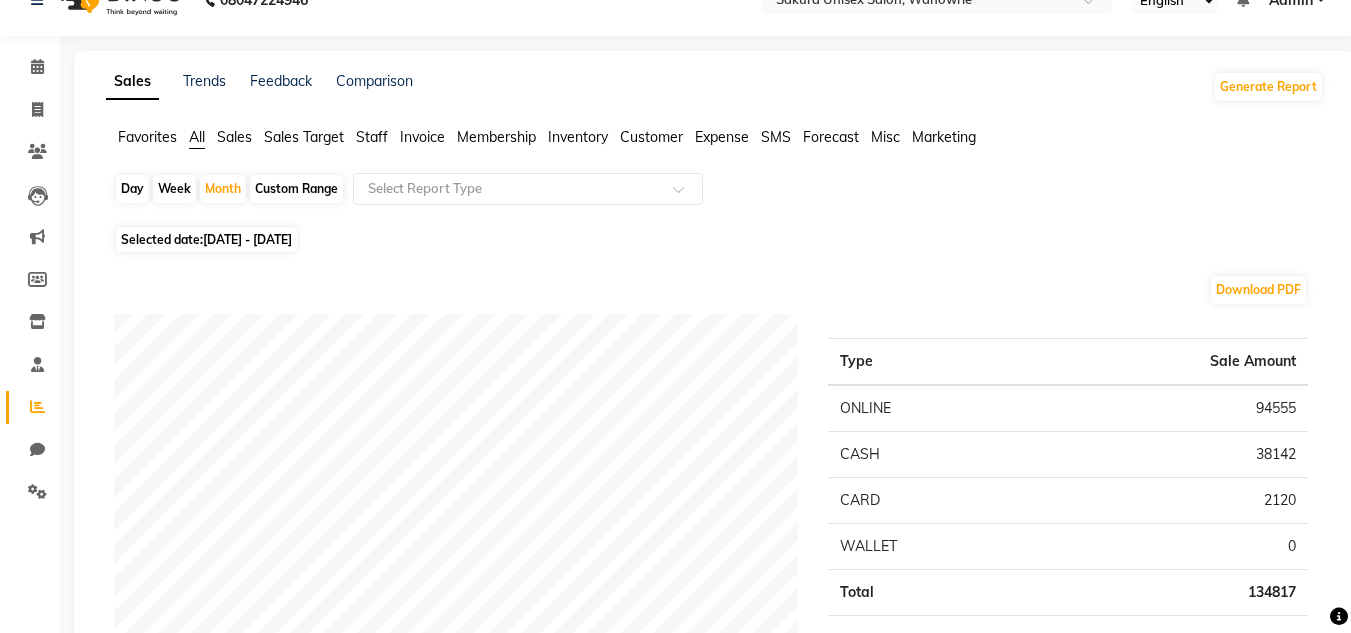 scroll, scrollTop: 0, scrollLeft: 0, axis: both 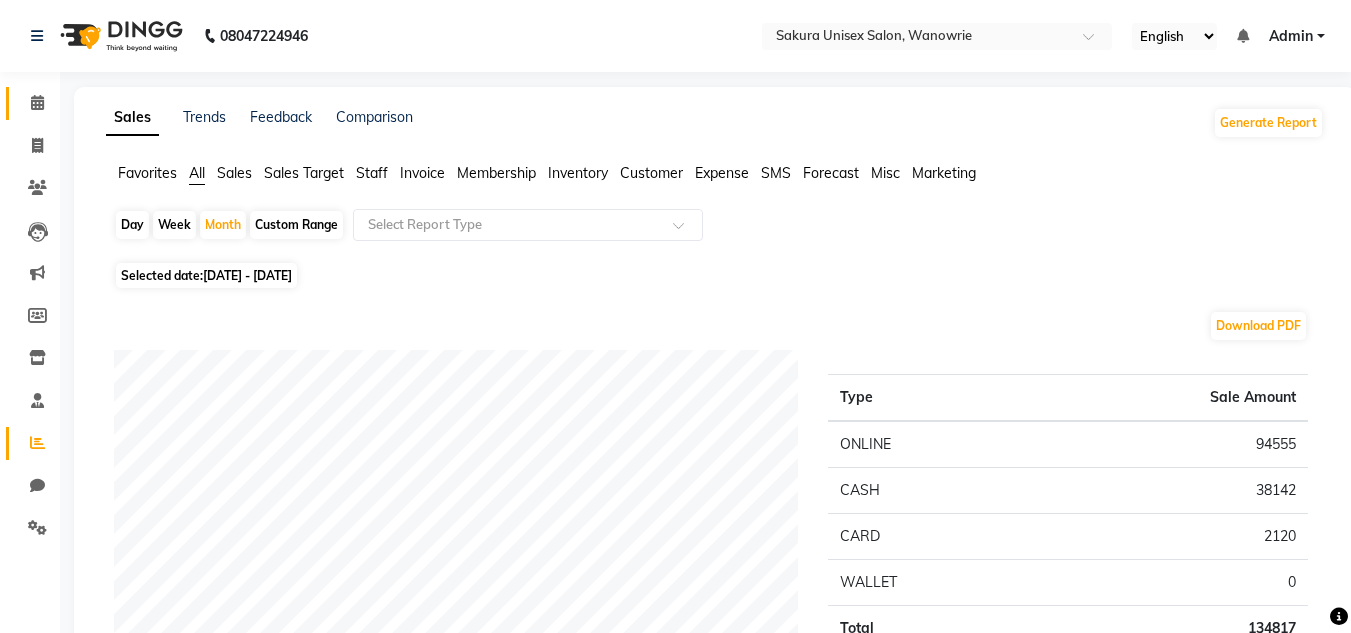 drag, startPoint x: 32, startPoint y: 115, endPoint x: 42, endPoint y: 118, distance: 10.440307 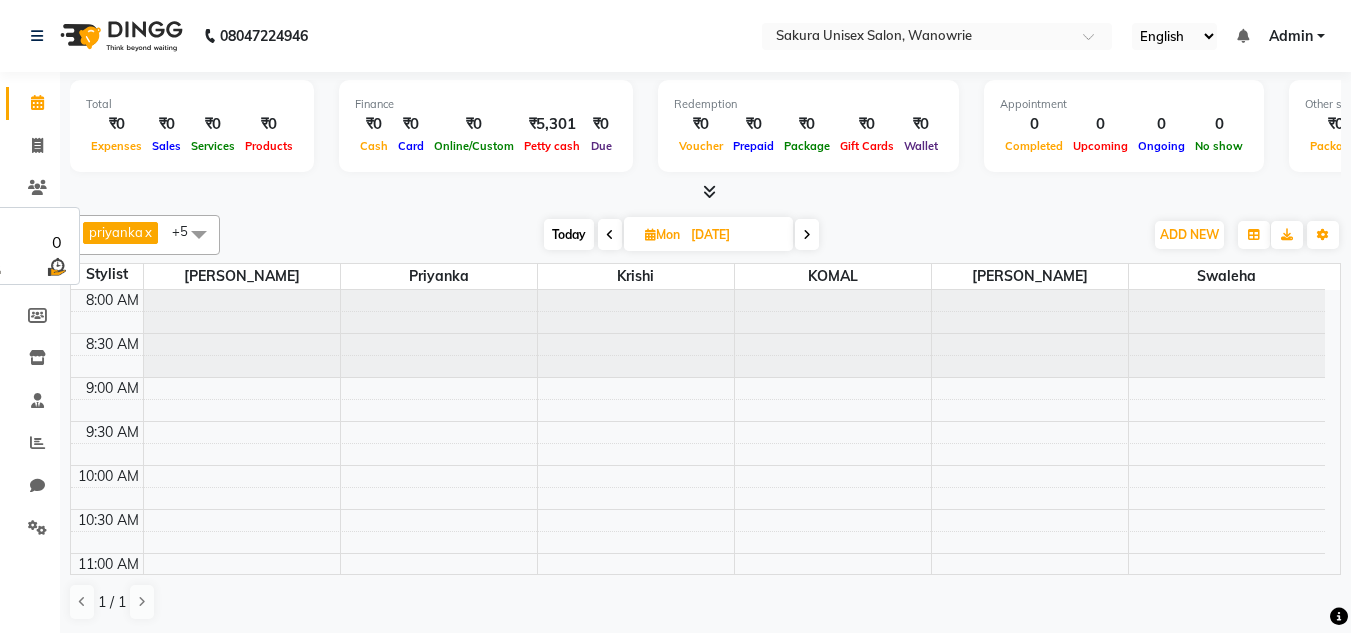 scroll, scrollTop: 1, scrollLeft: 0, axis: vertical 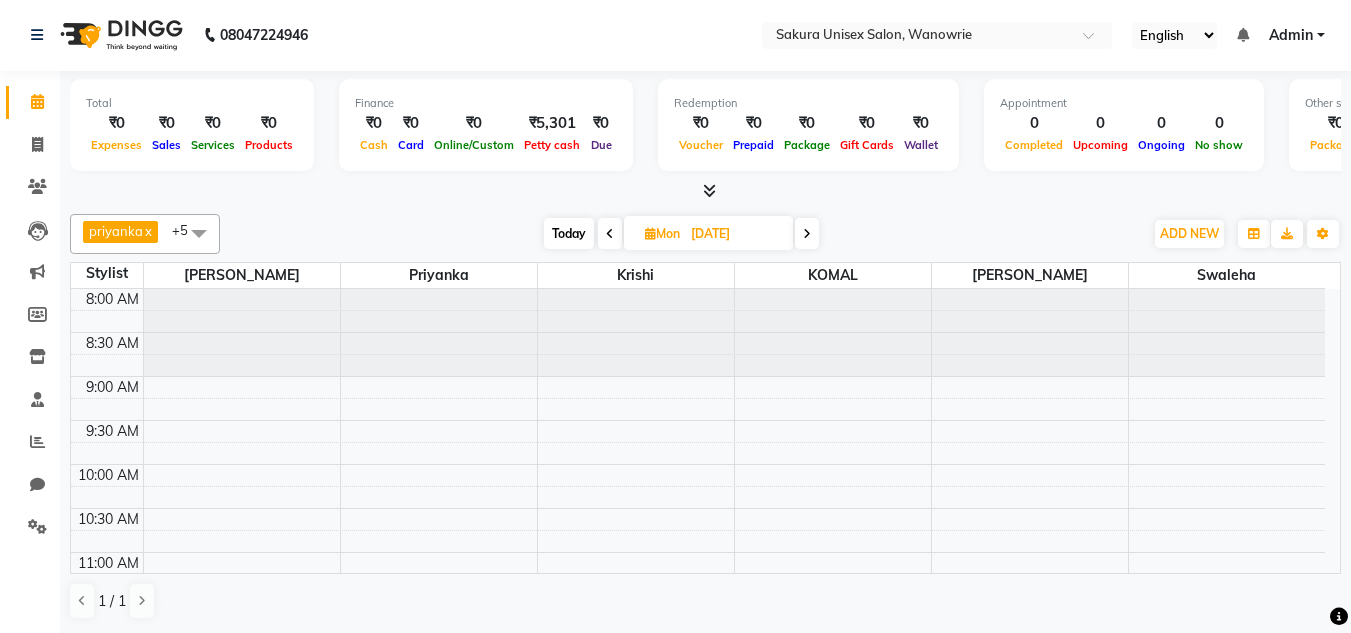 click at bounding box center (807, 233) 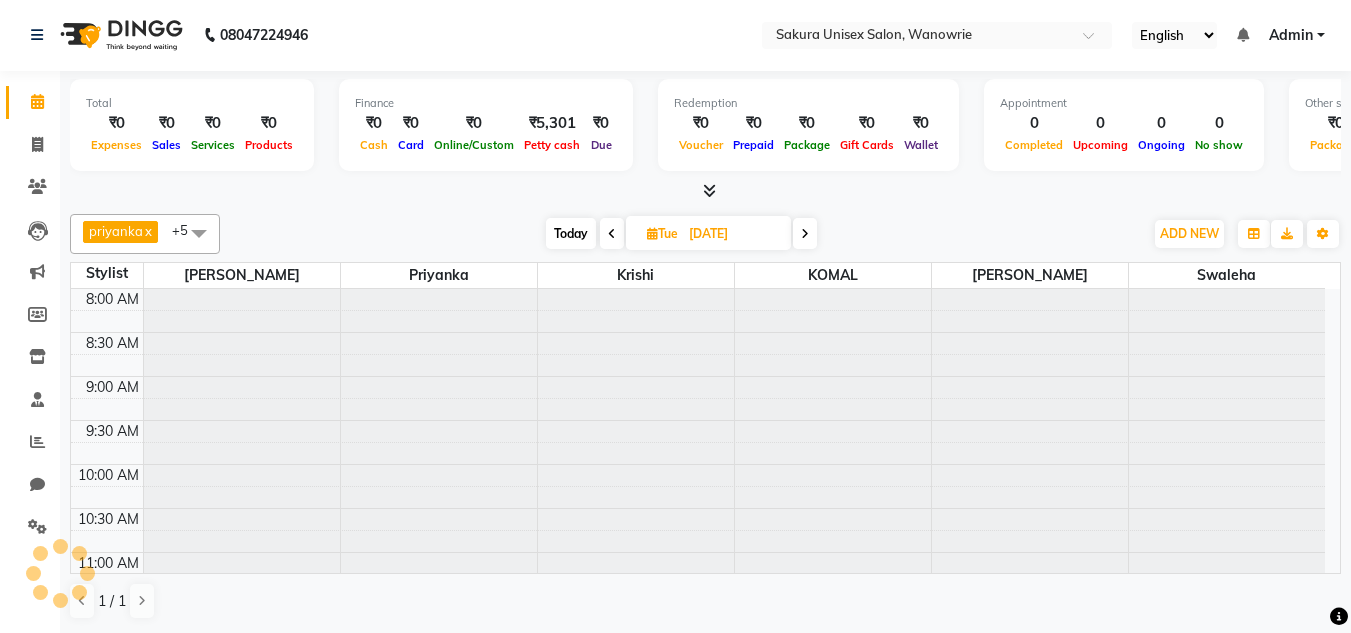 scroll, scrollTop: 969, scrollLeft: 0, axis: vertical 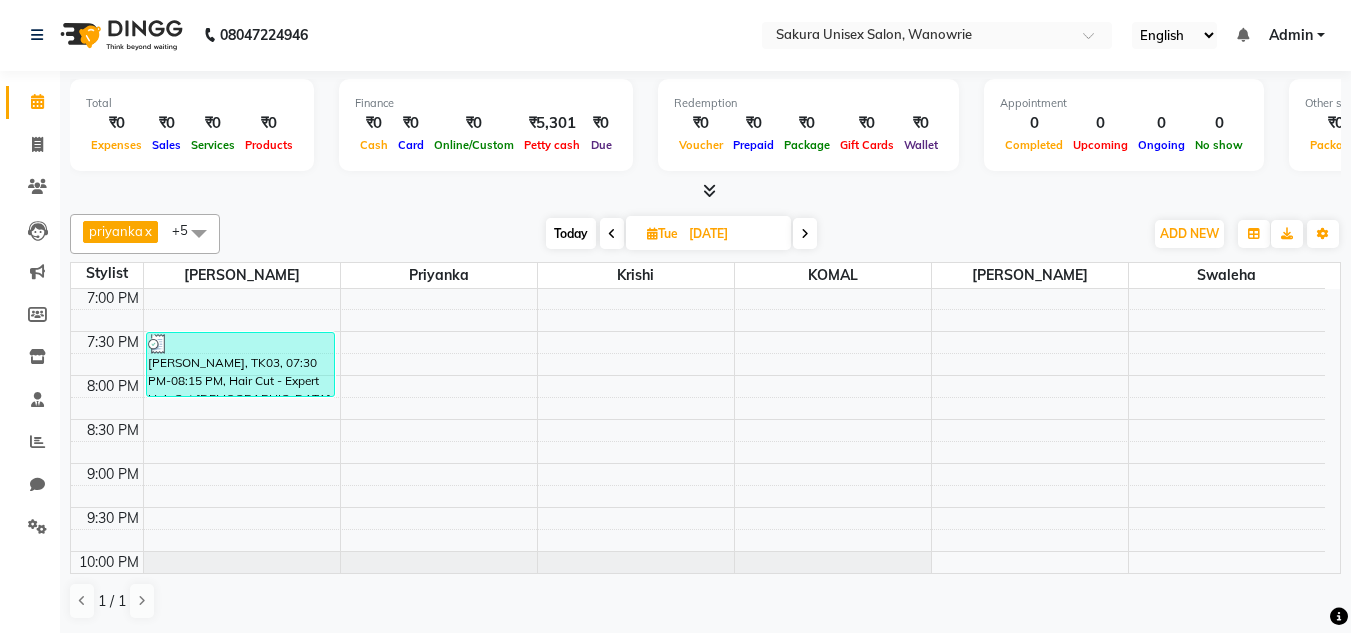 click on "Today  Tue 08-07-2025" at bounding box center (681, 234) 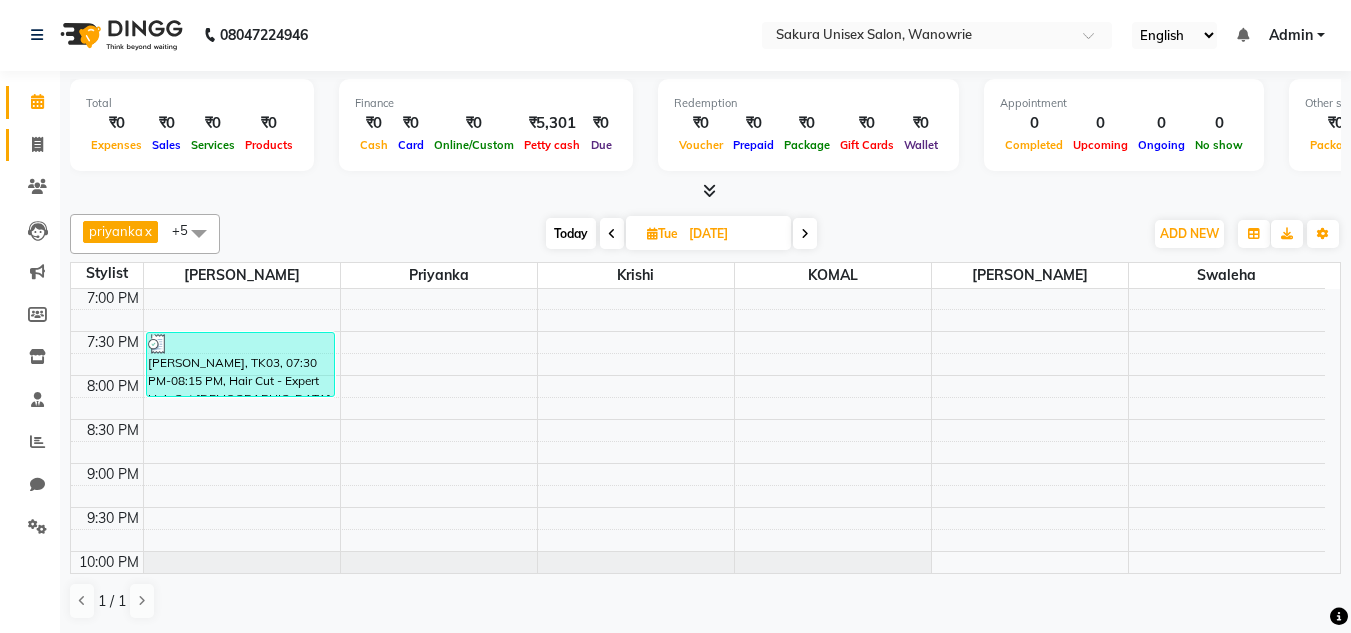 click 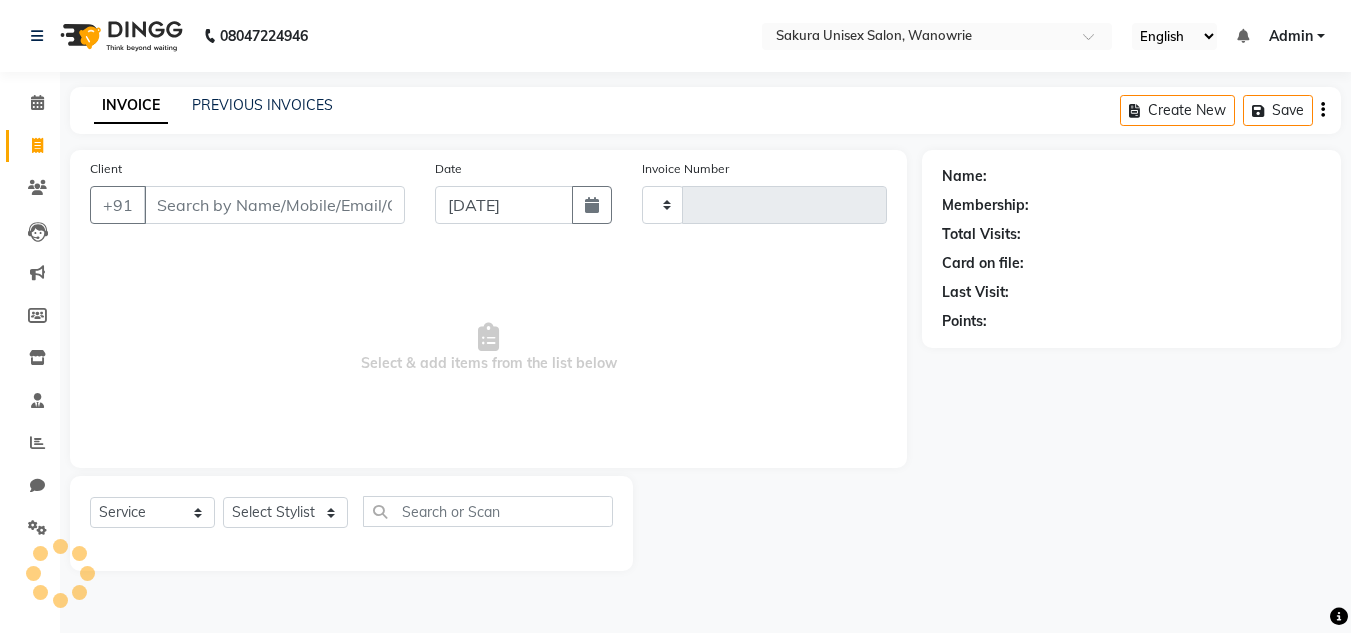 type on "0260" 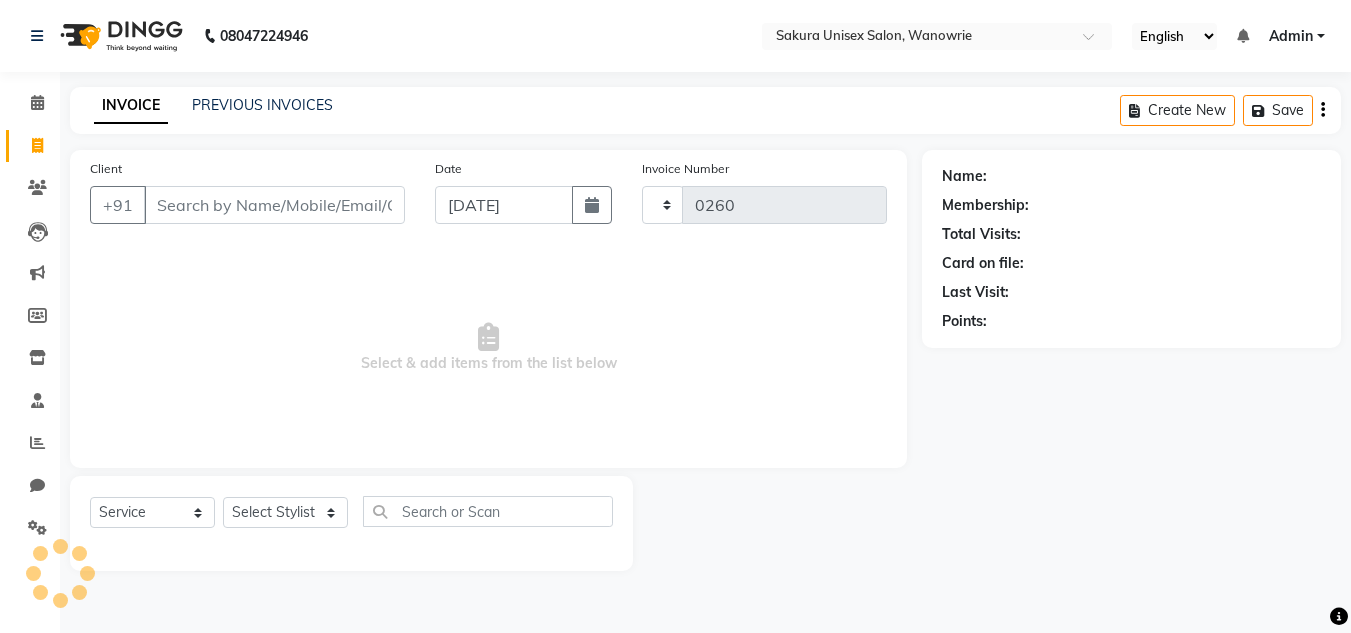 select on "7662" 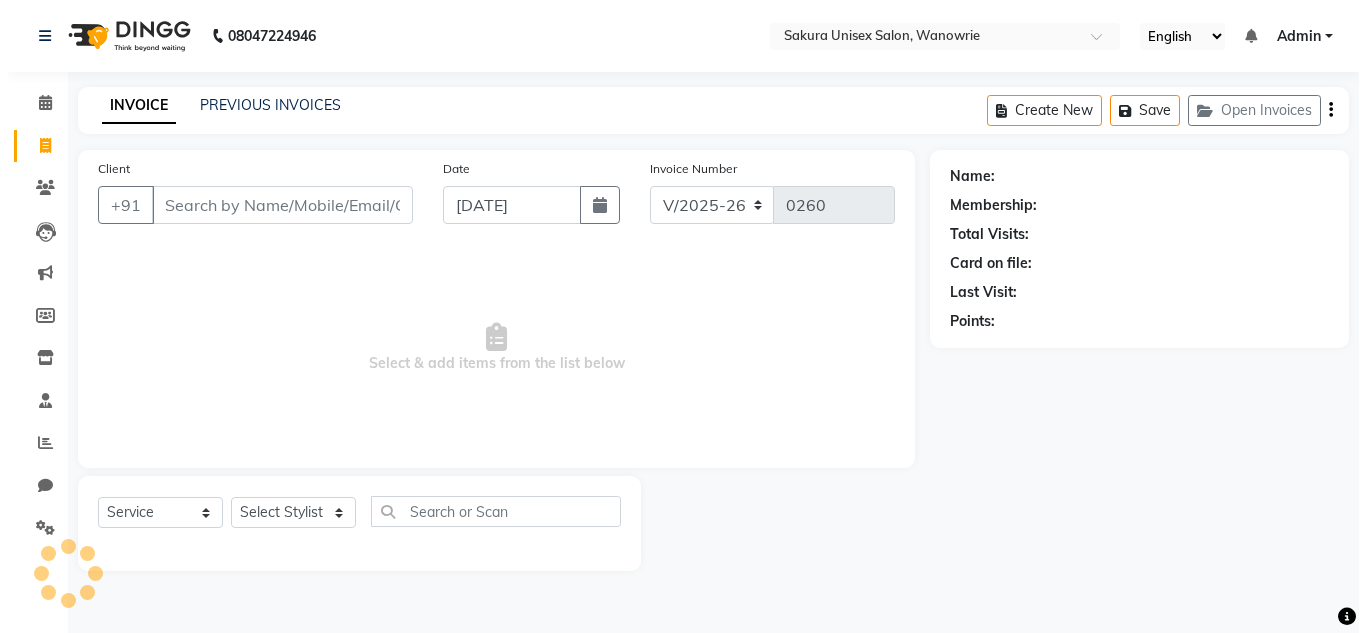 scroll, scrollTop: 0, scrollLeft: 0, axis: both 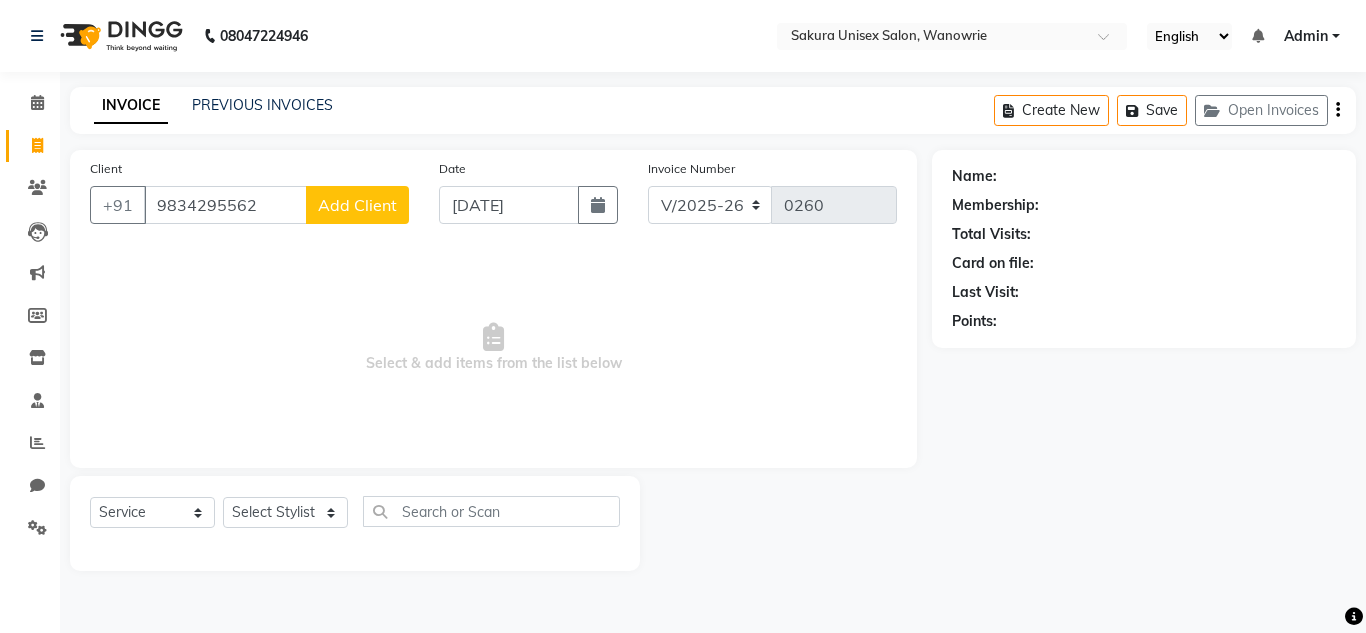 type on "9834295562" 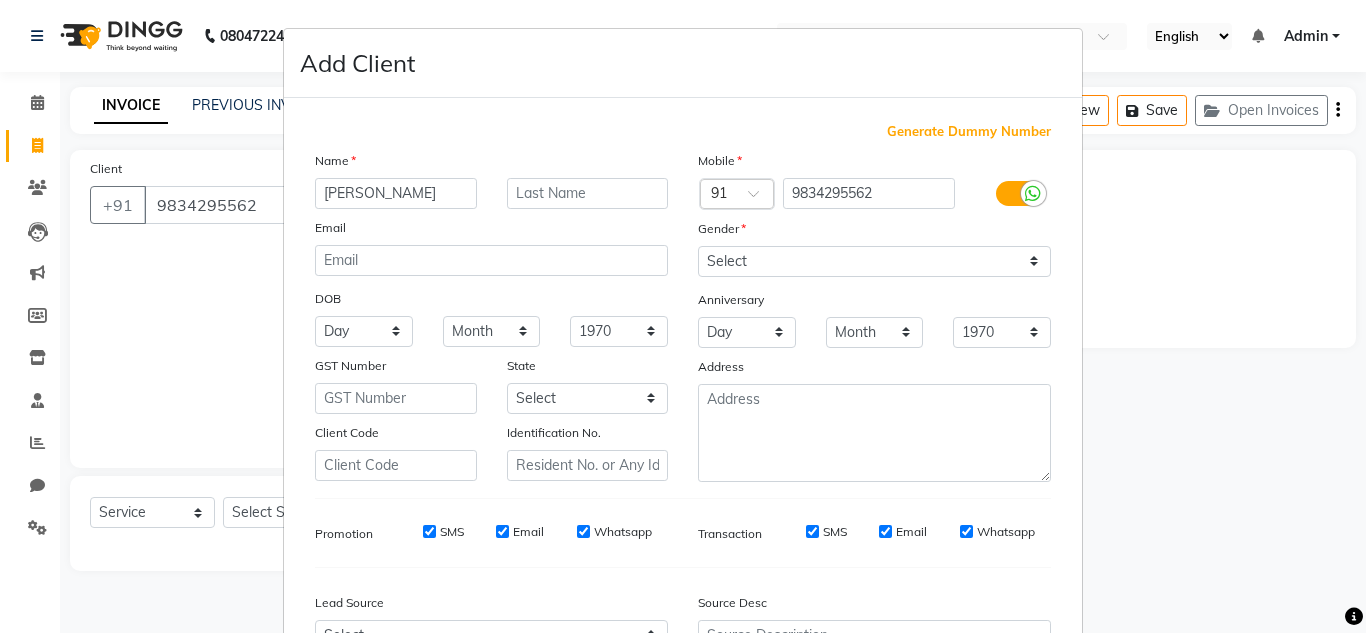 type on "[PERSON_NAME]" 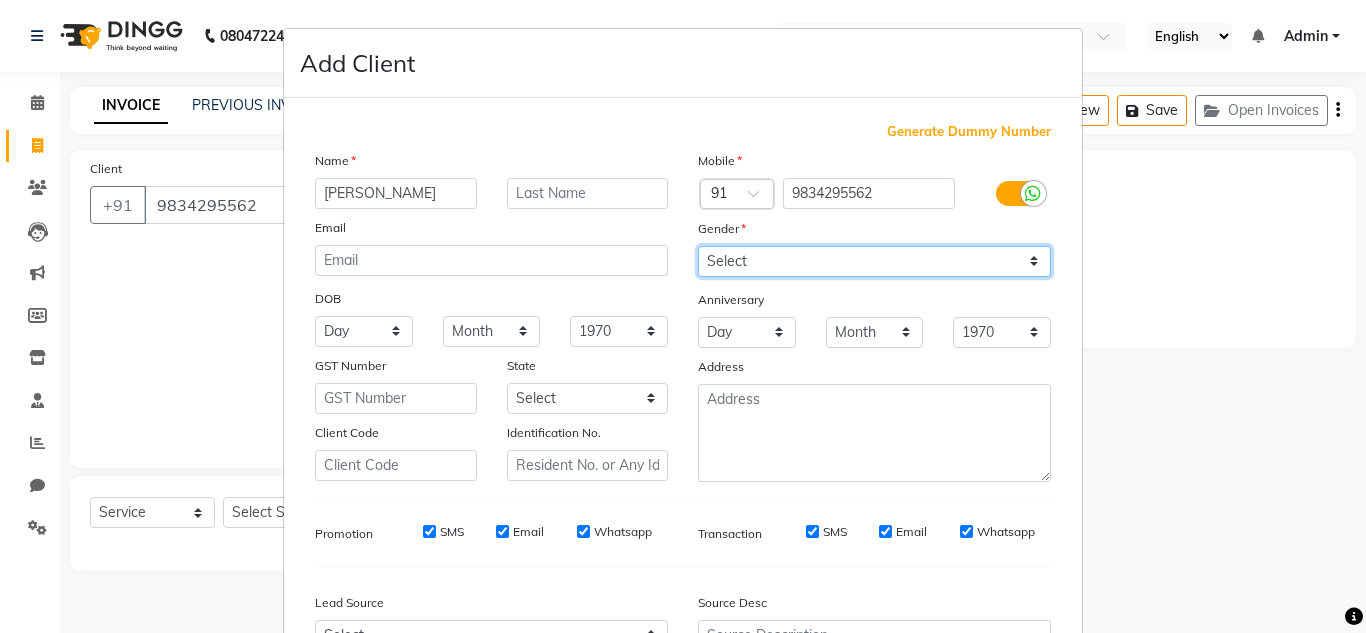 click on "Select [DEMOGRAPHIC_DATA] [DEMOGRAPHIC_DATA] Other Prefer Not To Say" at bounding box center (874, 261) 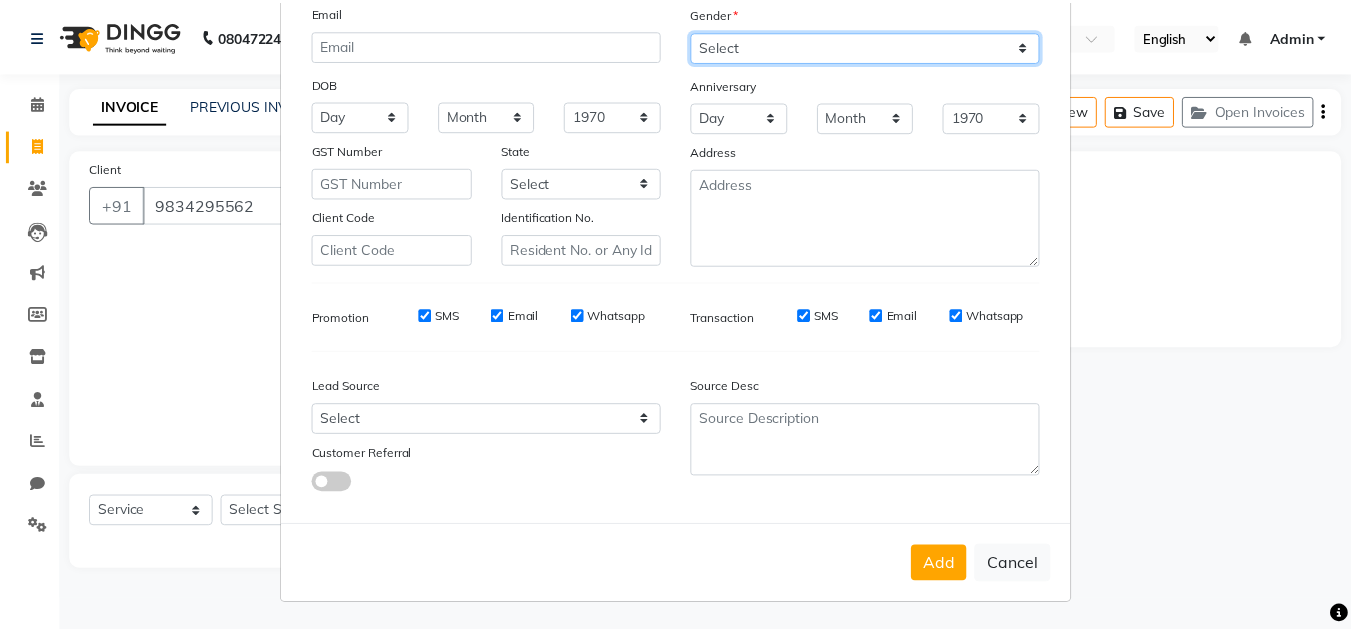 scroll, scrollTop: 216, scrollLeft: 0, axis: vertical 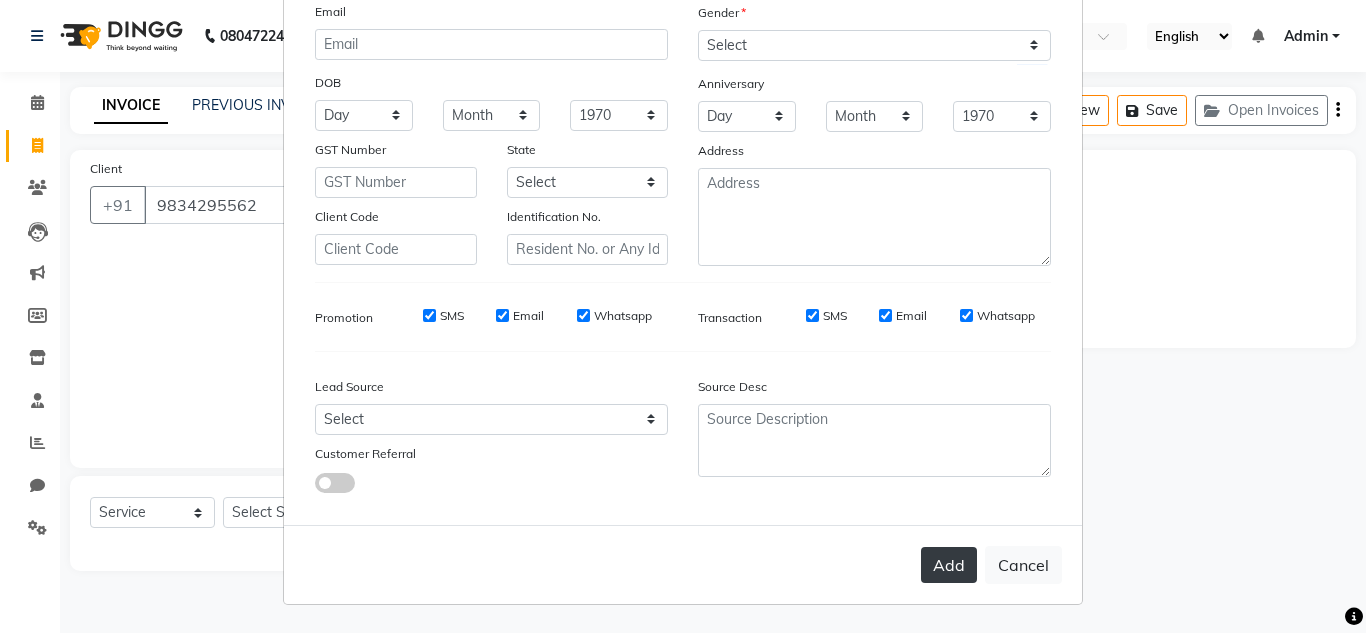 click on "Add" at bounding box center [949, 565] 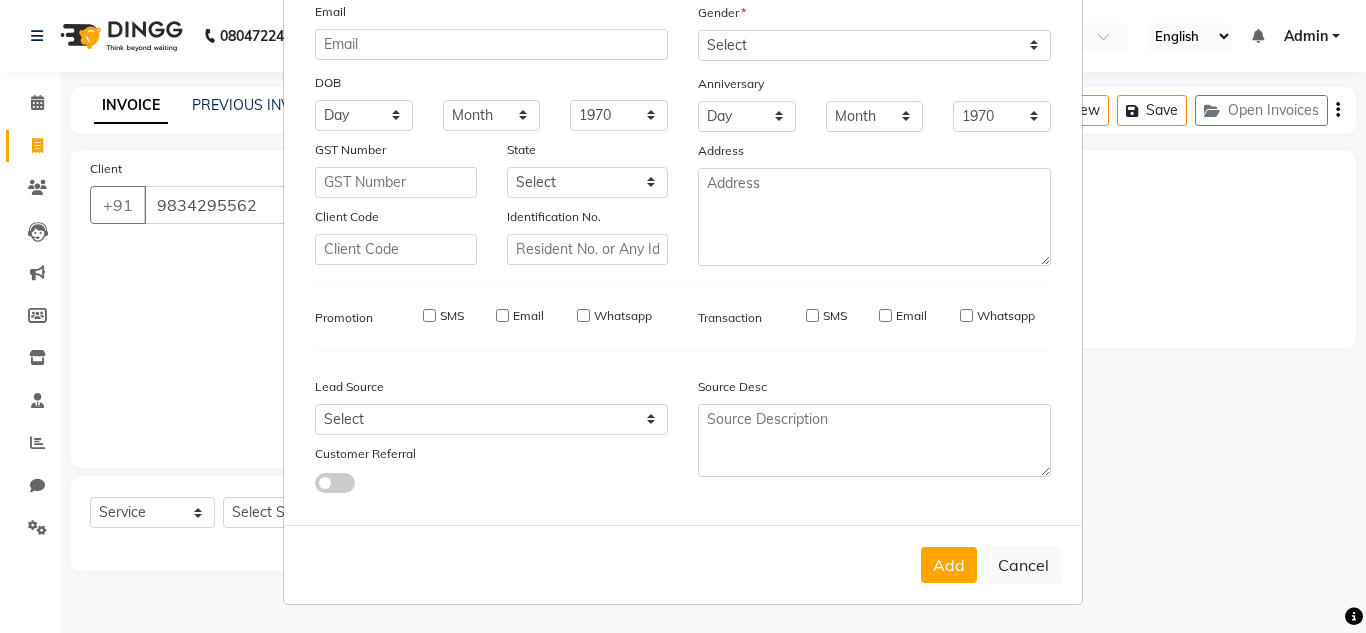 type 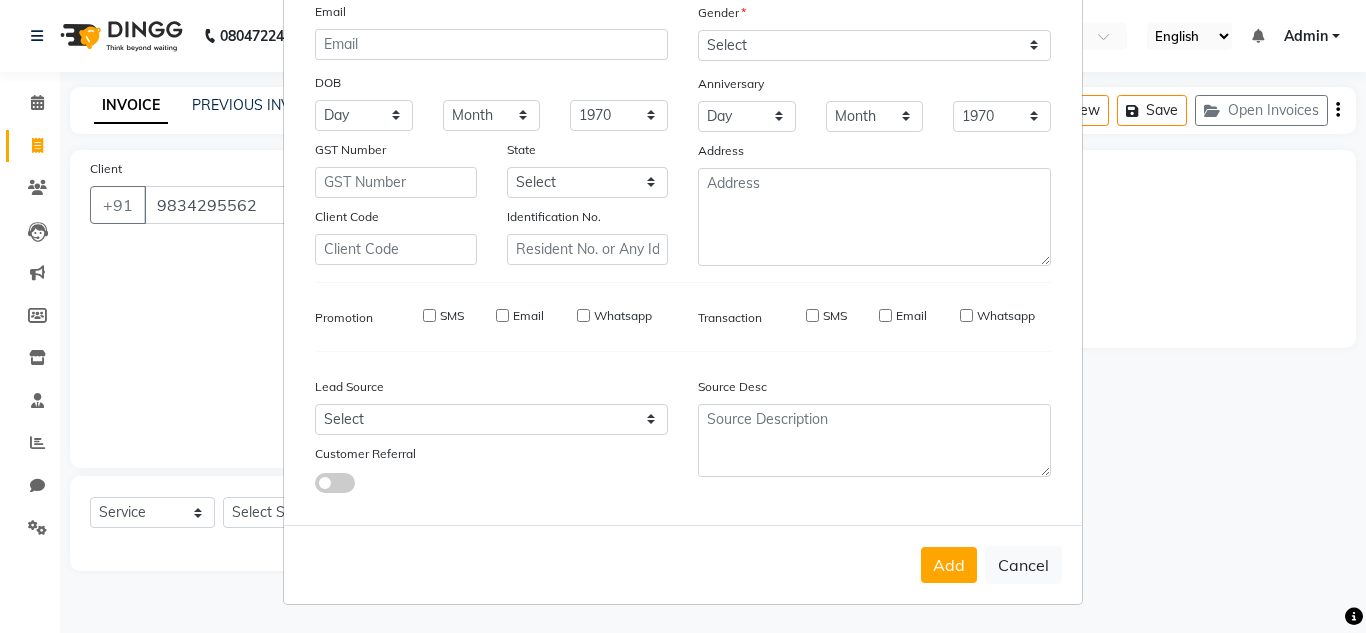 select 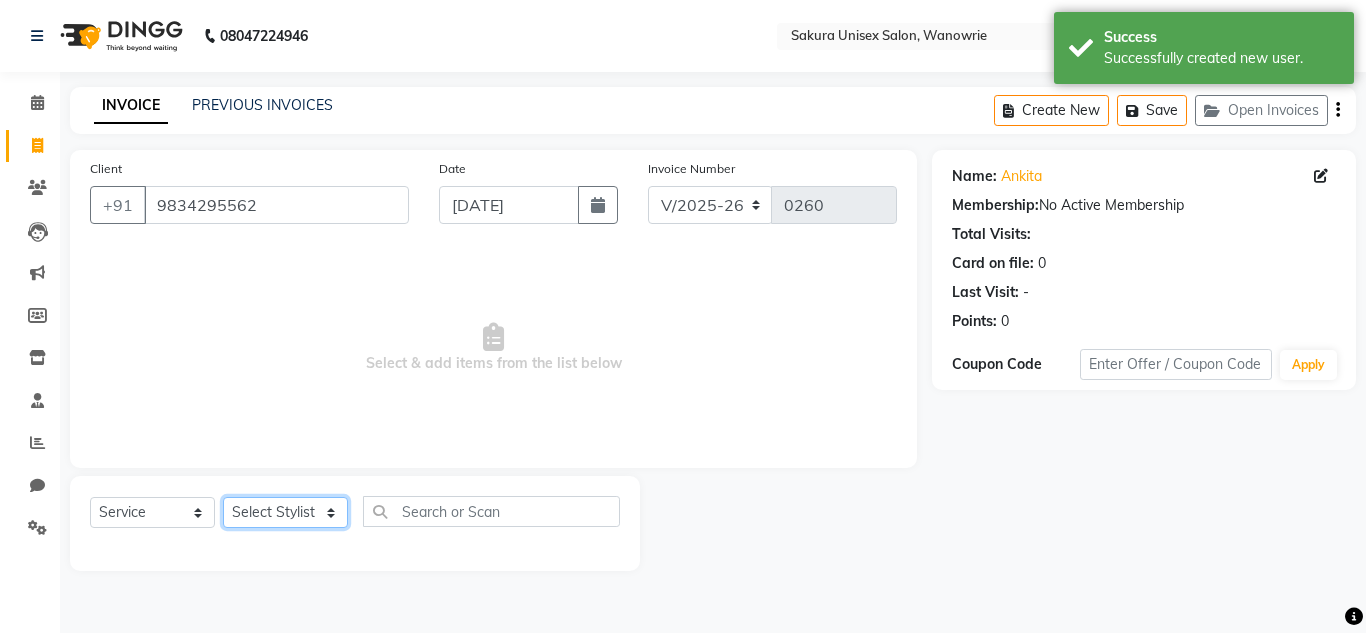 click on "Select Stylist [PERSON_NAME] [PERSON_NAME]  krishi [PERSON_NAME]  priyanka swaleha" 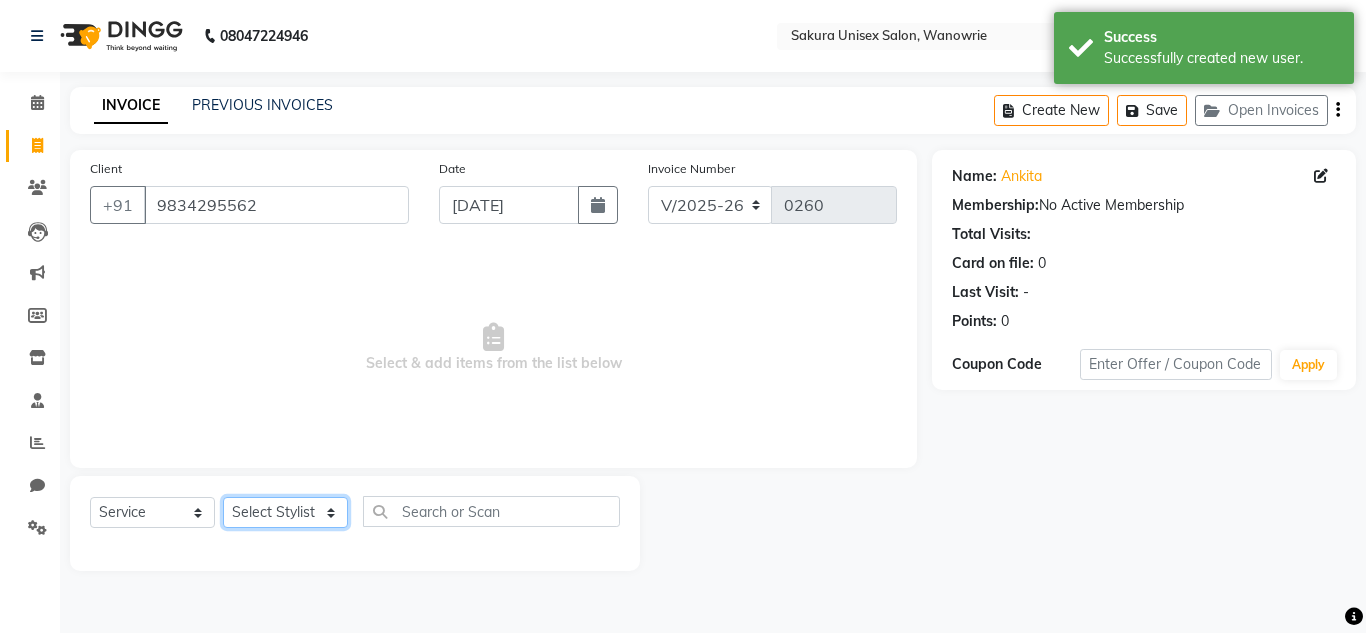 select on "70208" 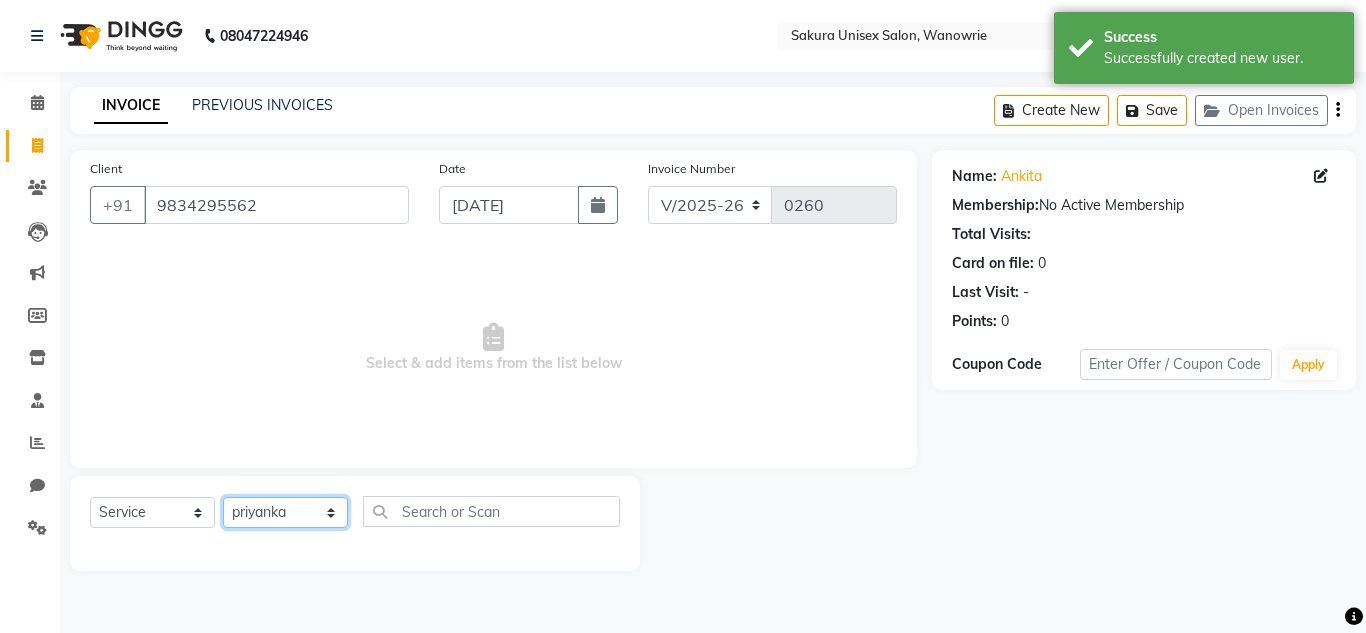 click on "Select Stylist [PERSON_NAME] [PERSON_NAME]  krishi [PERSON_NAME]  priyanka swaleha" 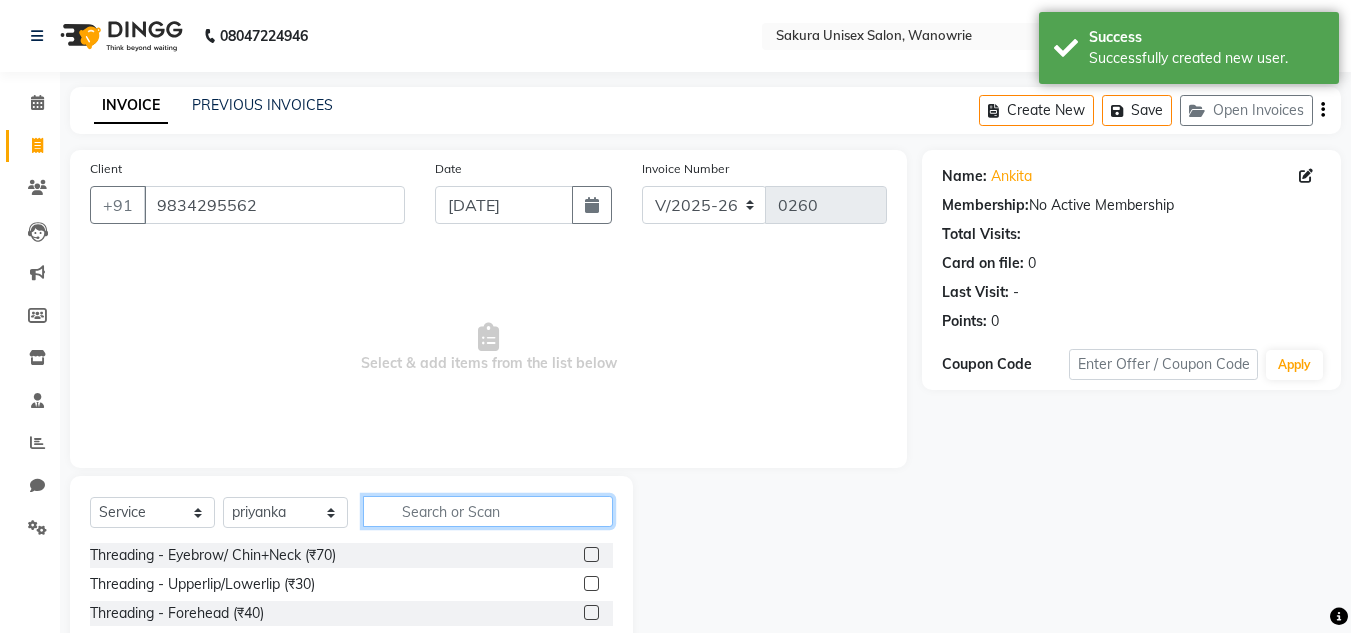 click 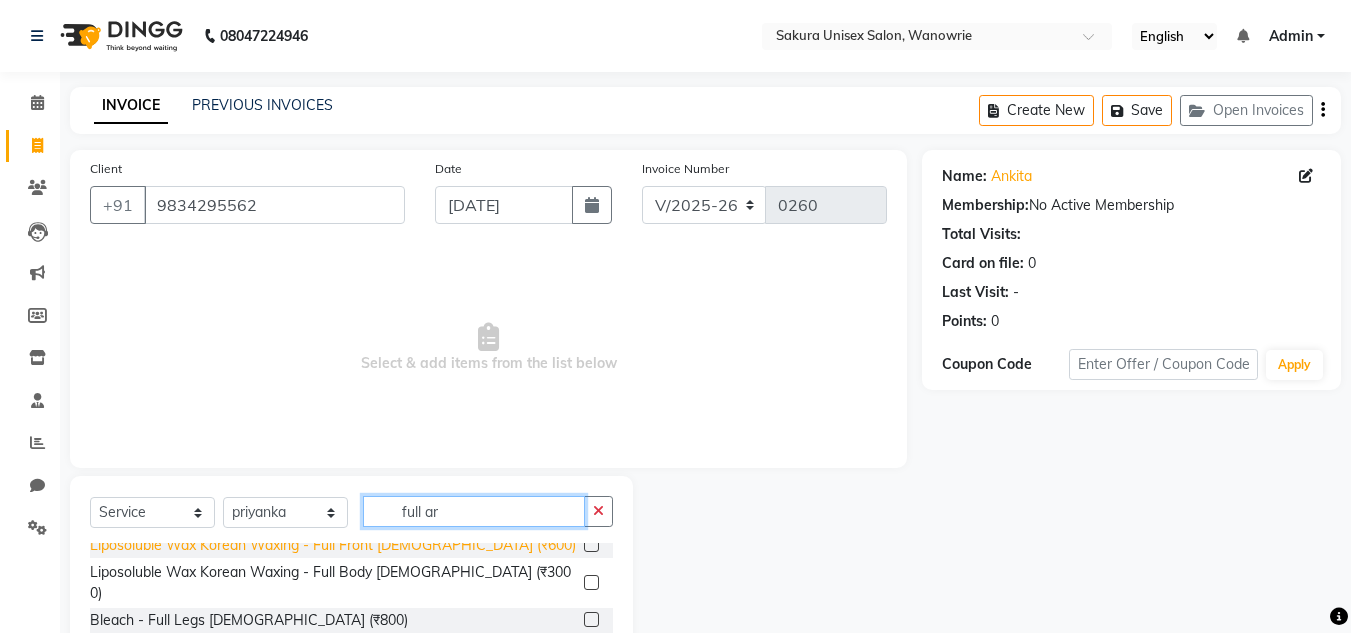 scroll, scrollTop: 0, scrollLeft: 0, axis: both 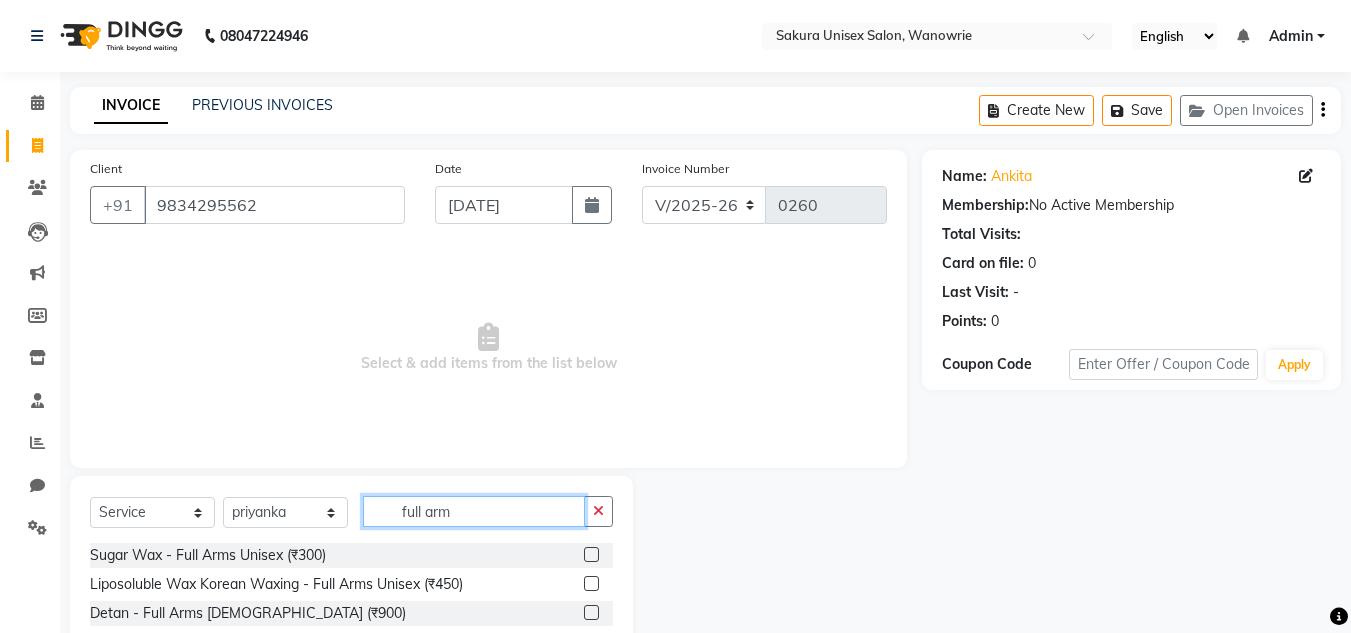 type on "full arm" 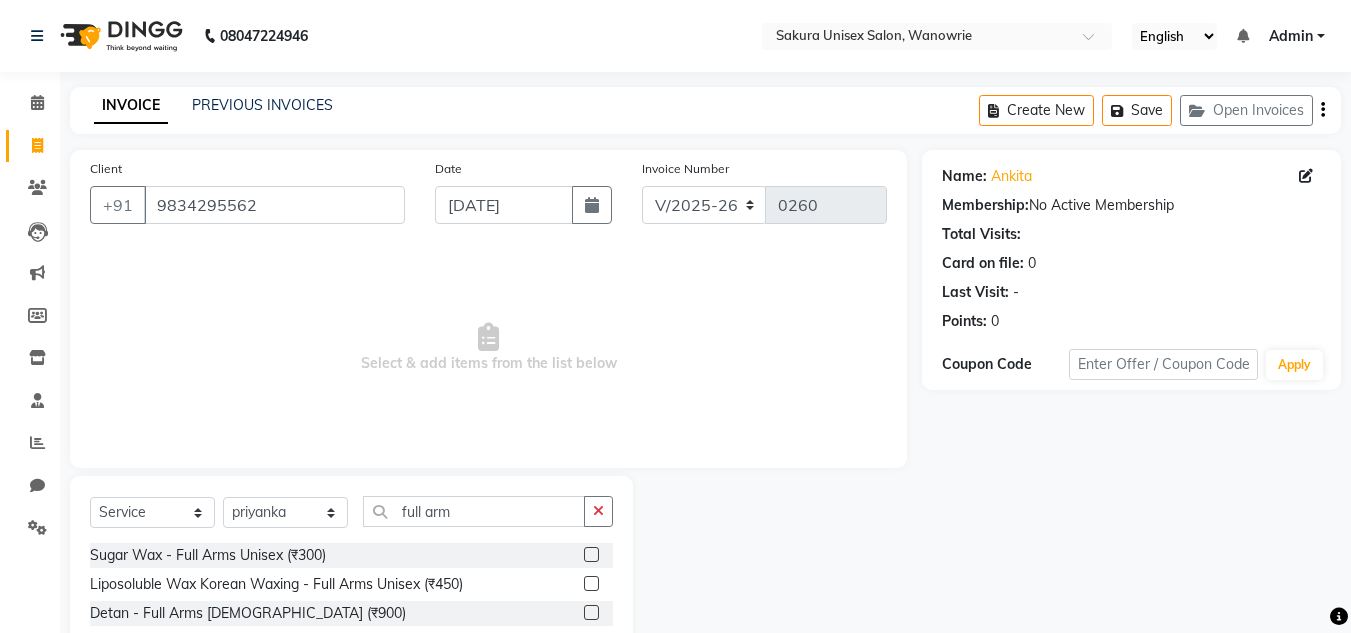 click 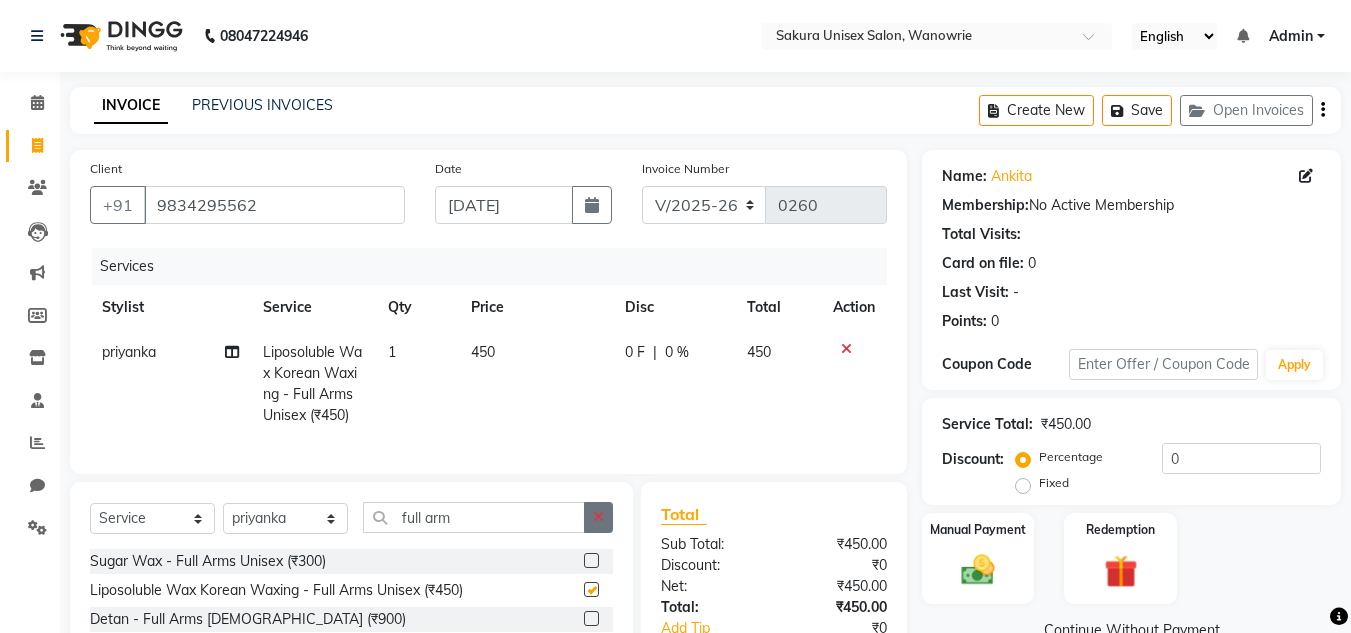 checkbox on "false" 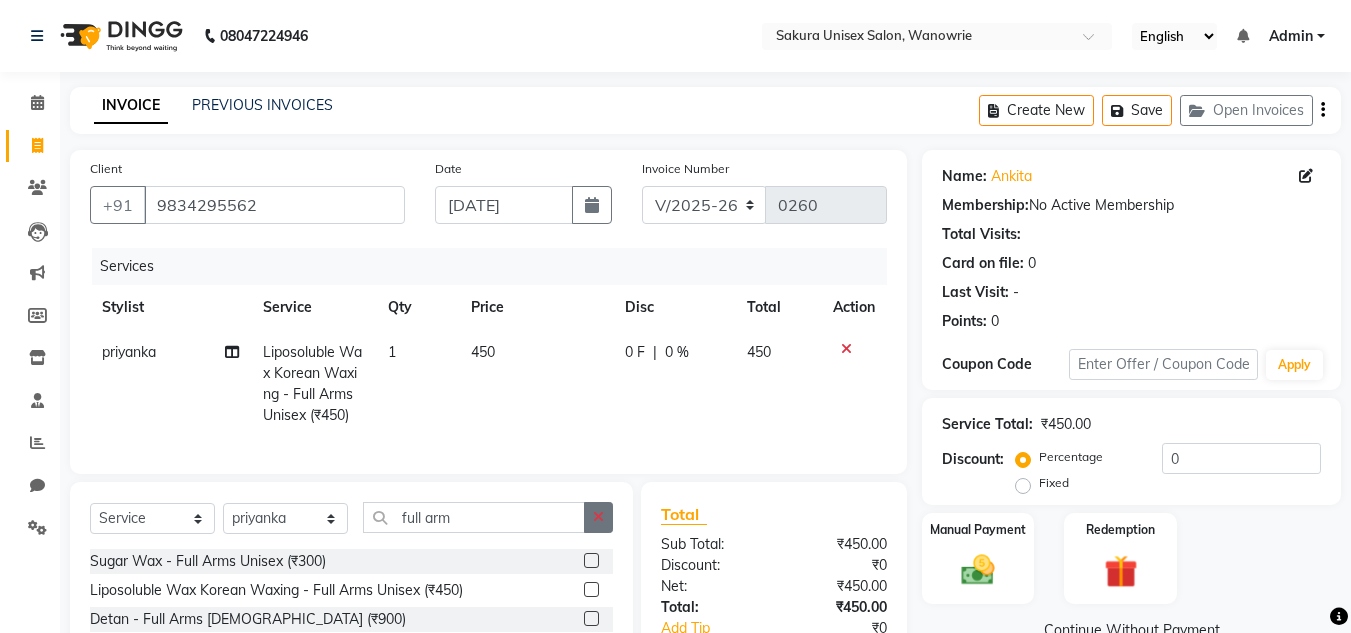 click 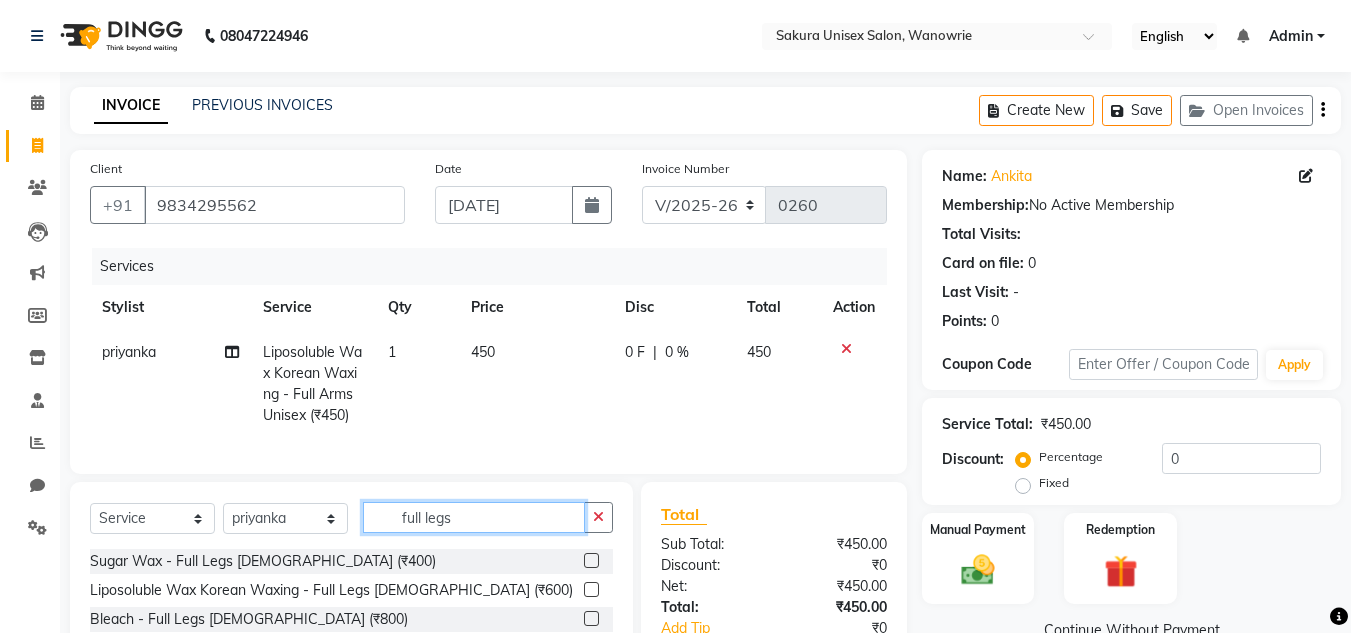 type on "full legs" 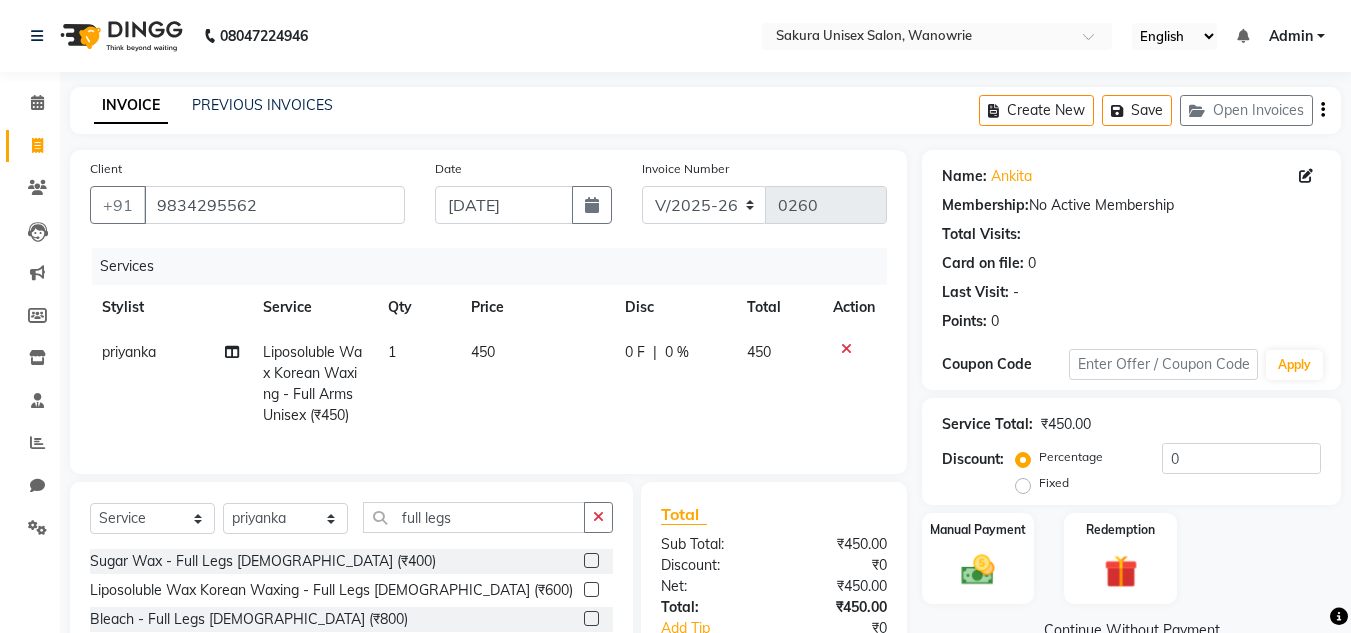 click 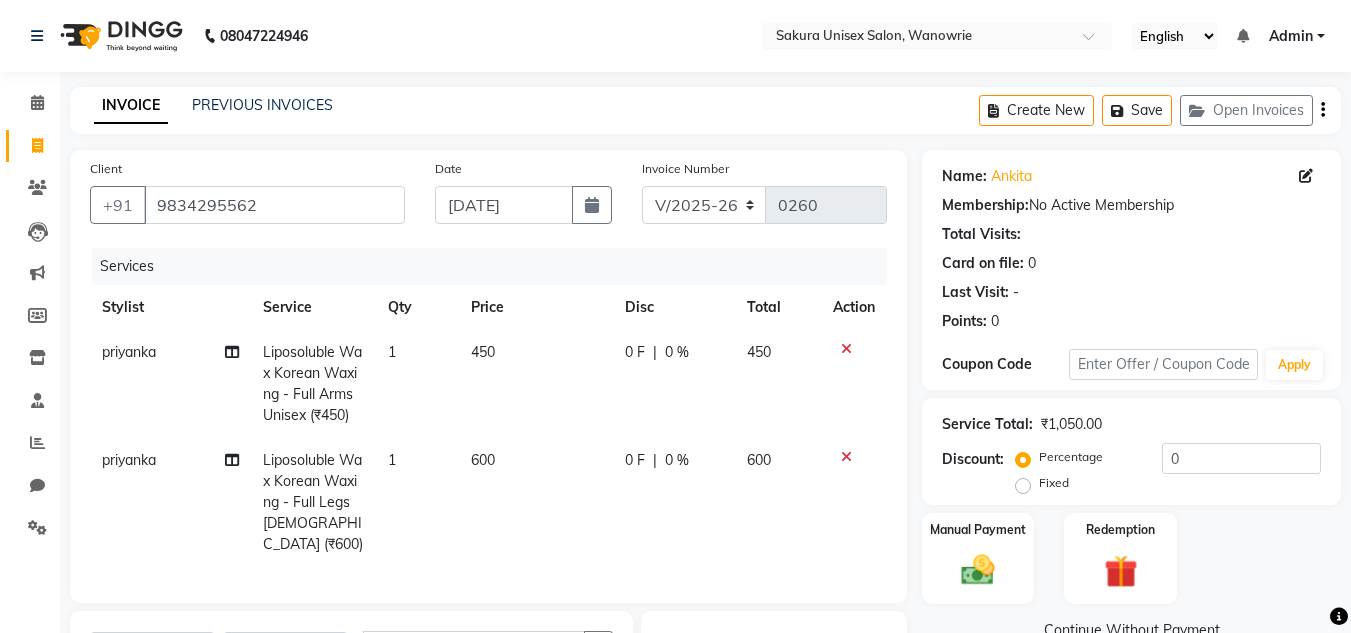 checkbox on "false" 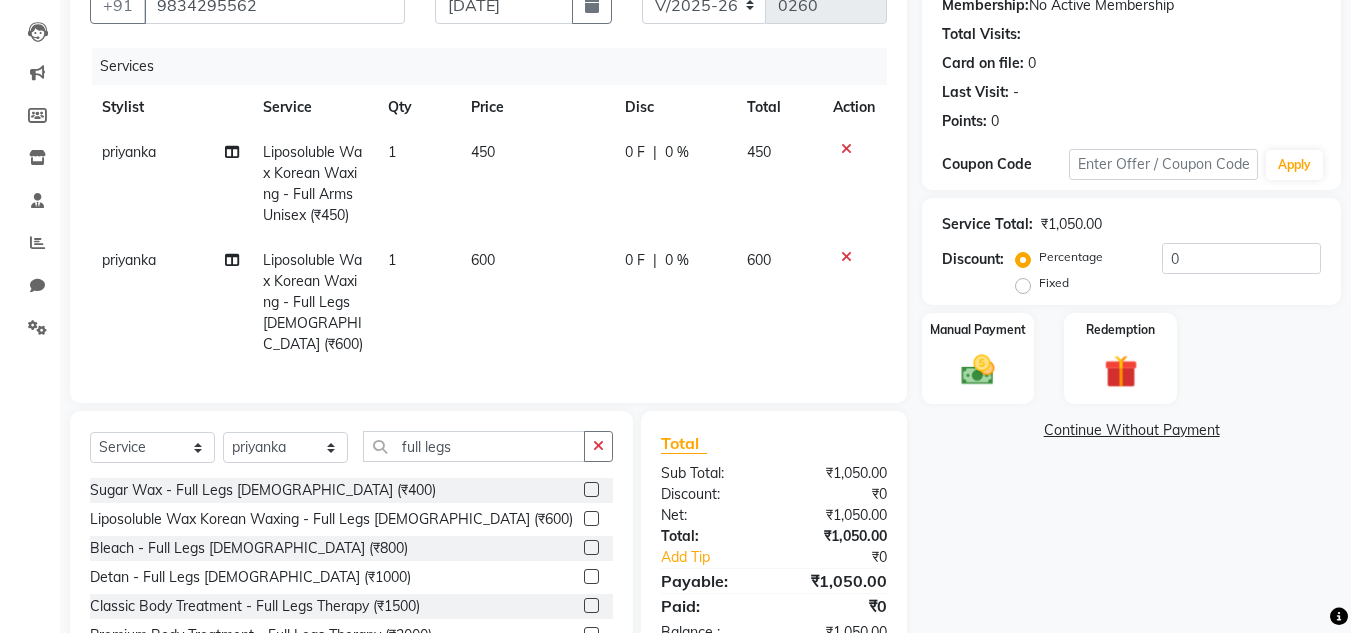 click 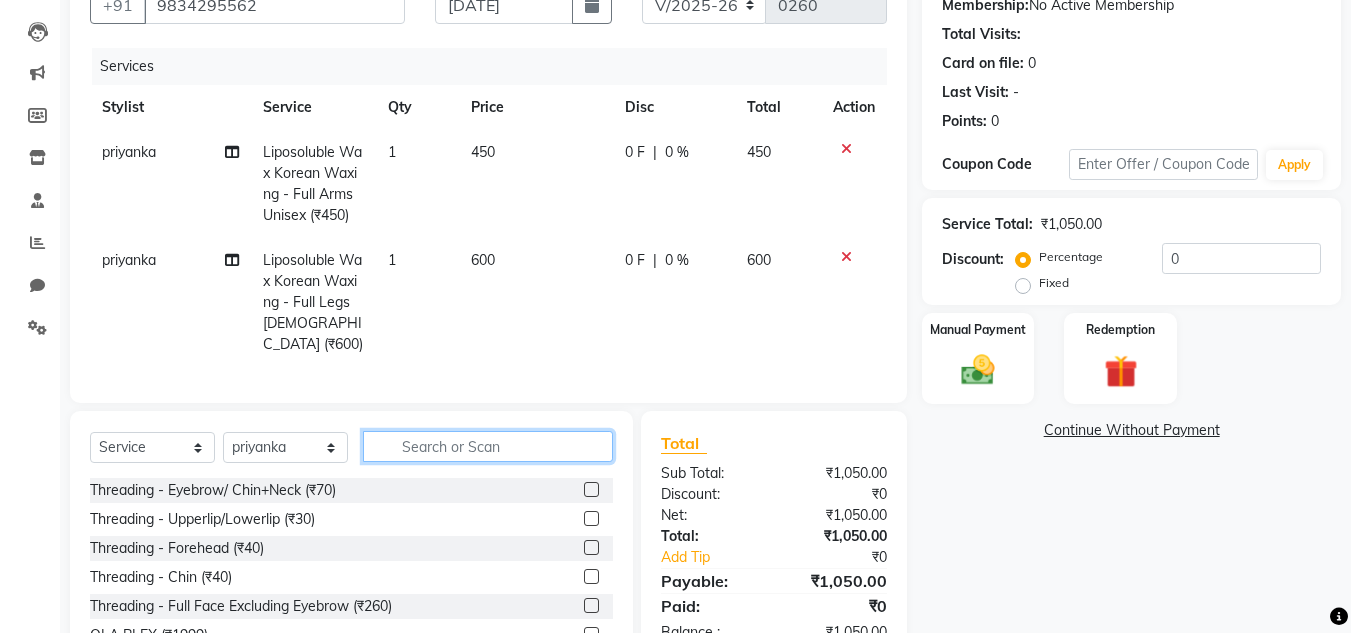 click 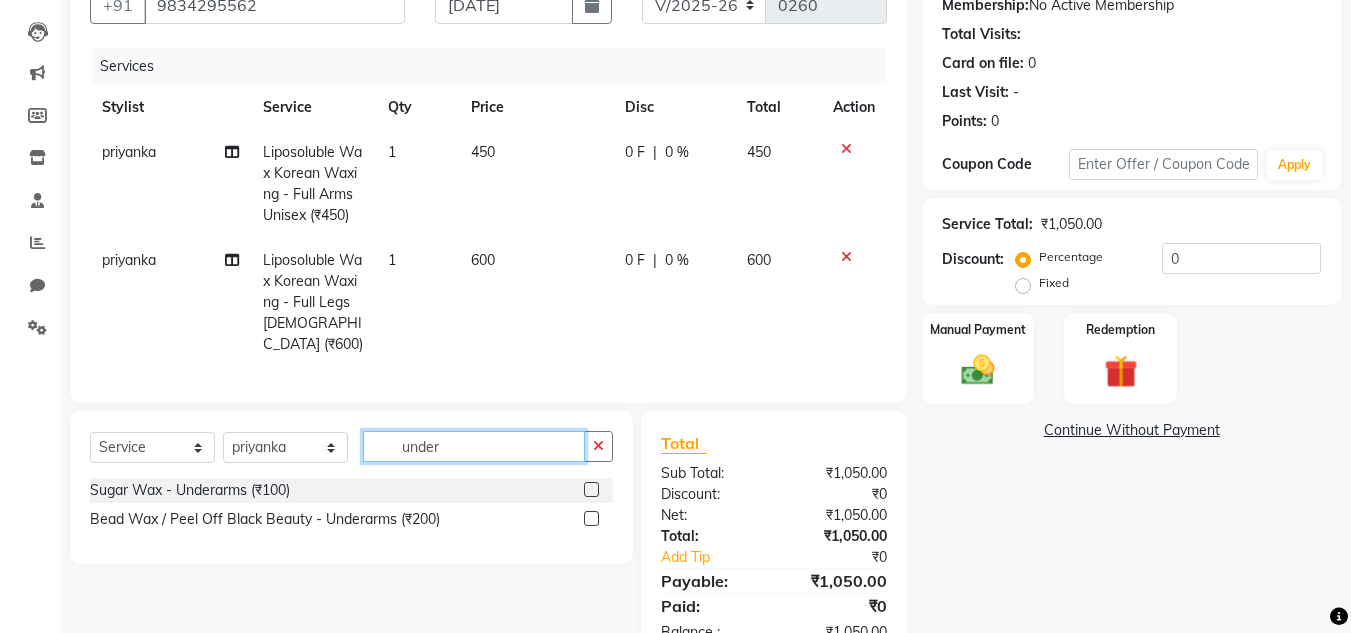 type on "under" 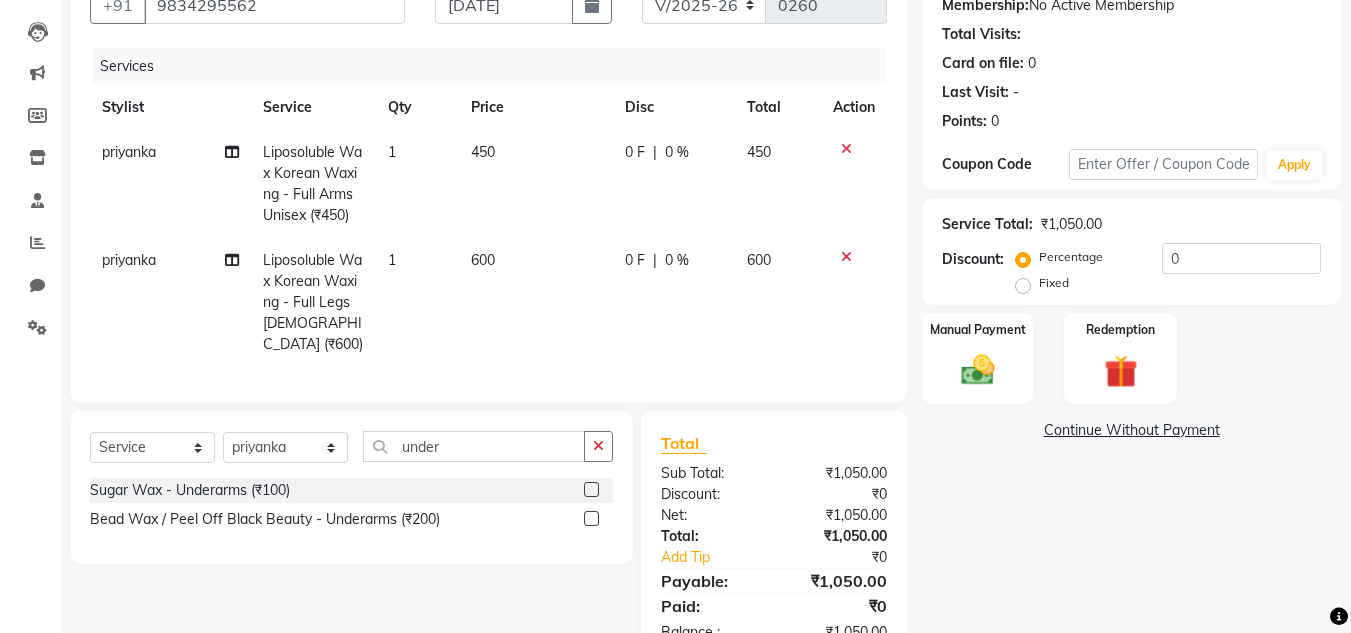 click 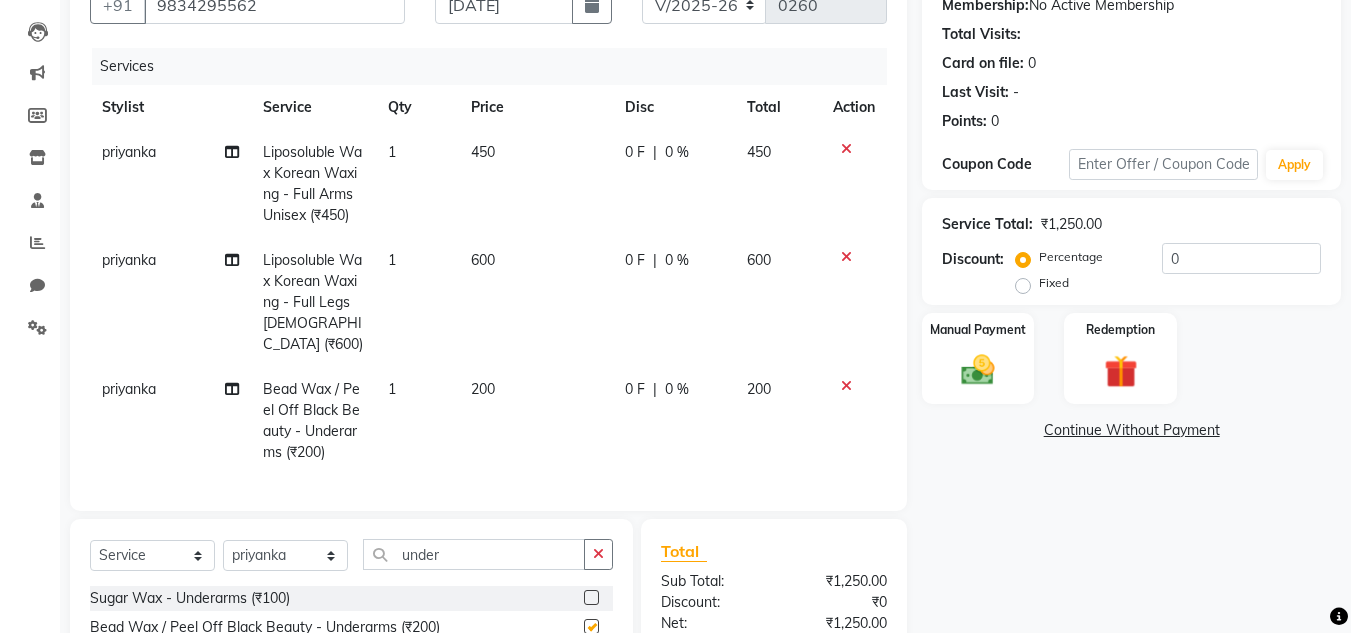 checkbox on "false" 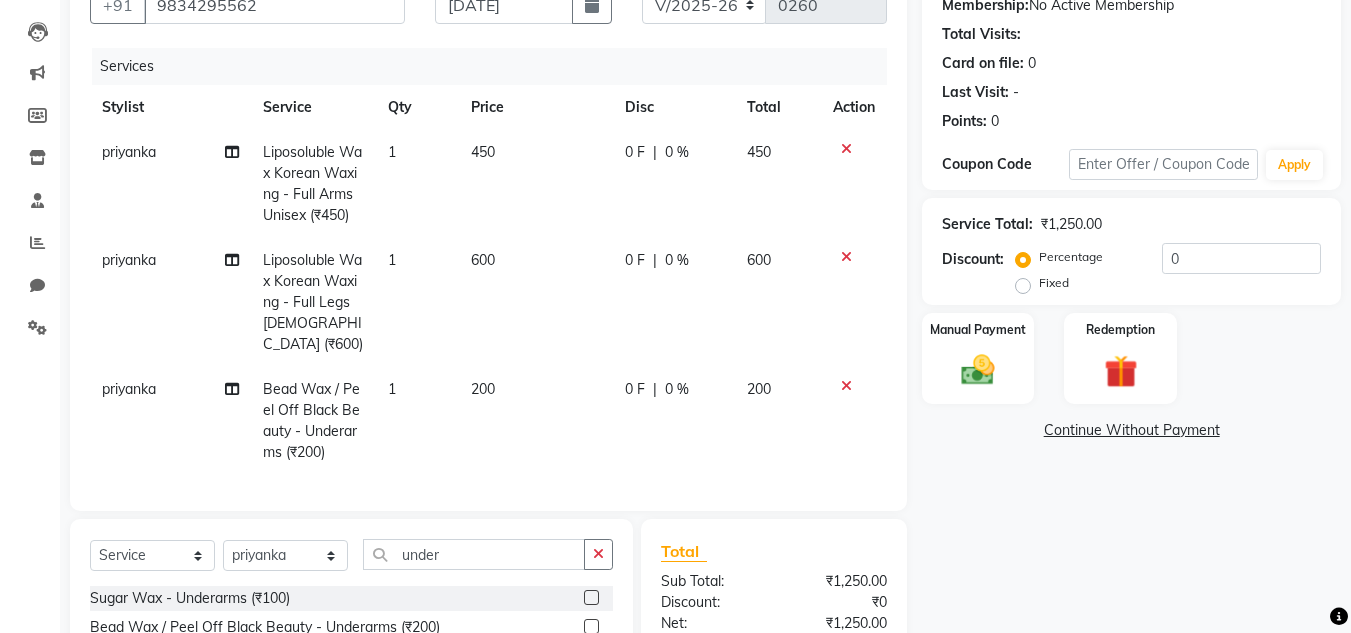 scroll, scrollTop: 300, scrollLeft: 0, axis: vertical 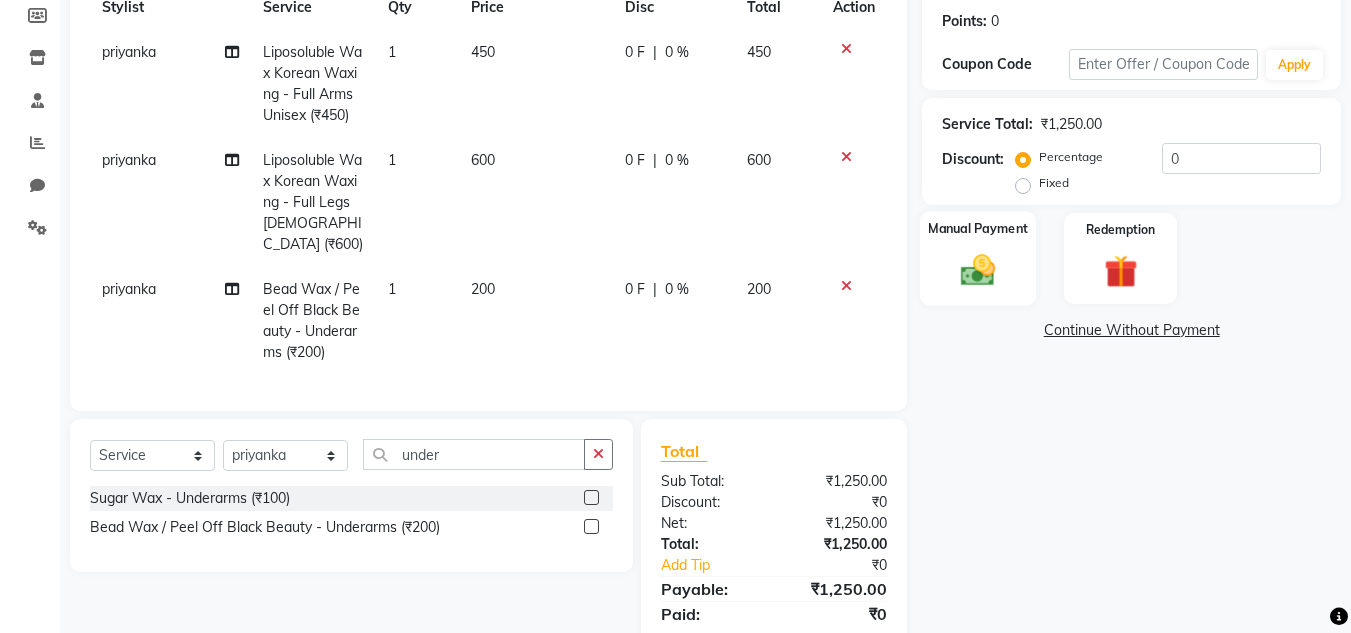 click 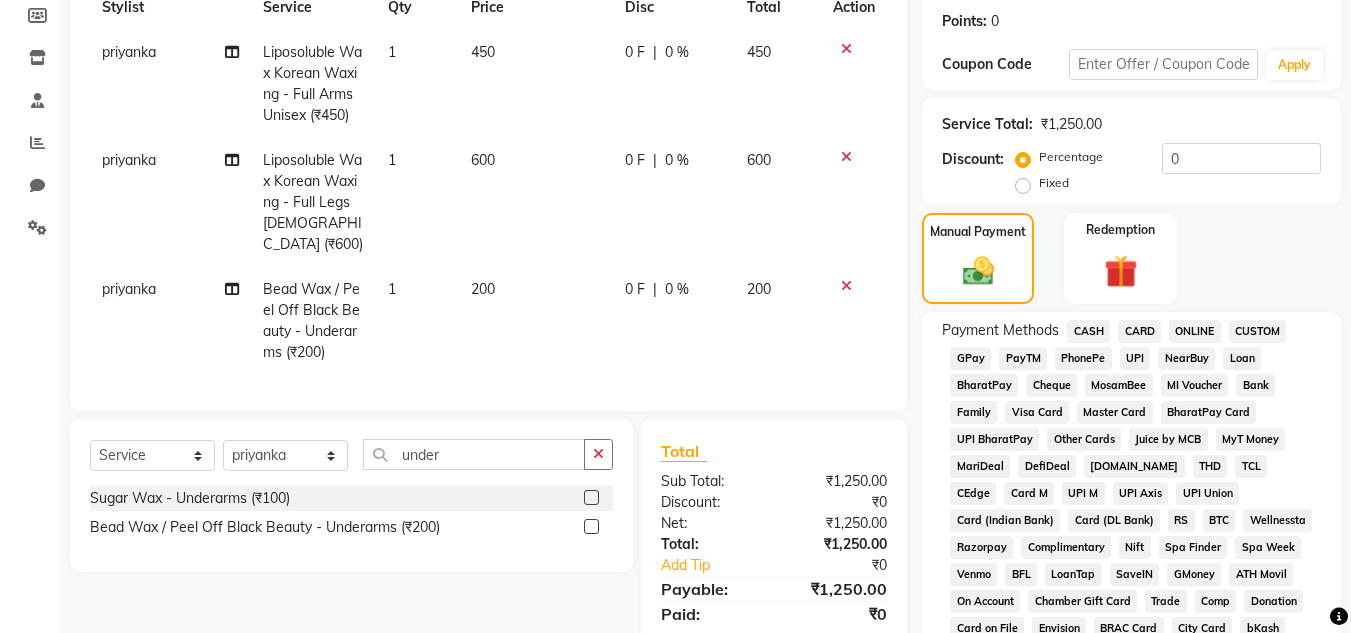 click on "ONLINE" 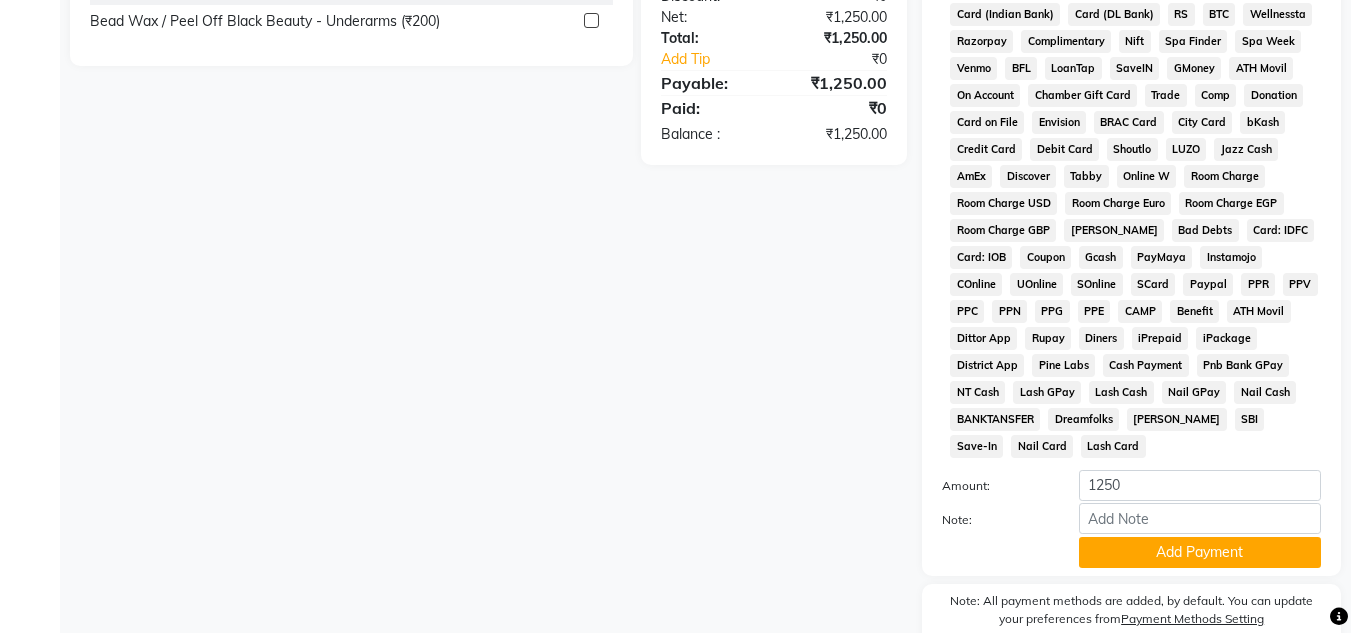 scroll, scrollTop: 869, scrollLeft: 0, axis: vertical 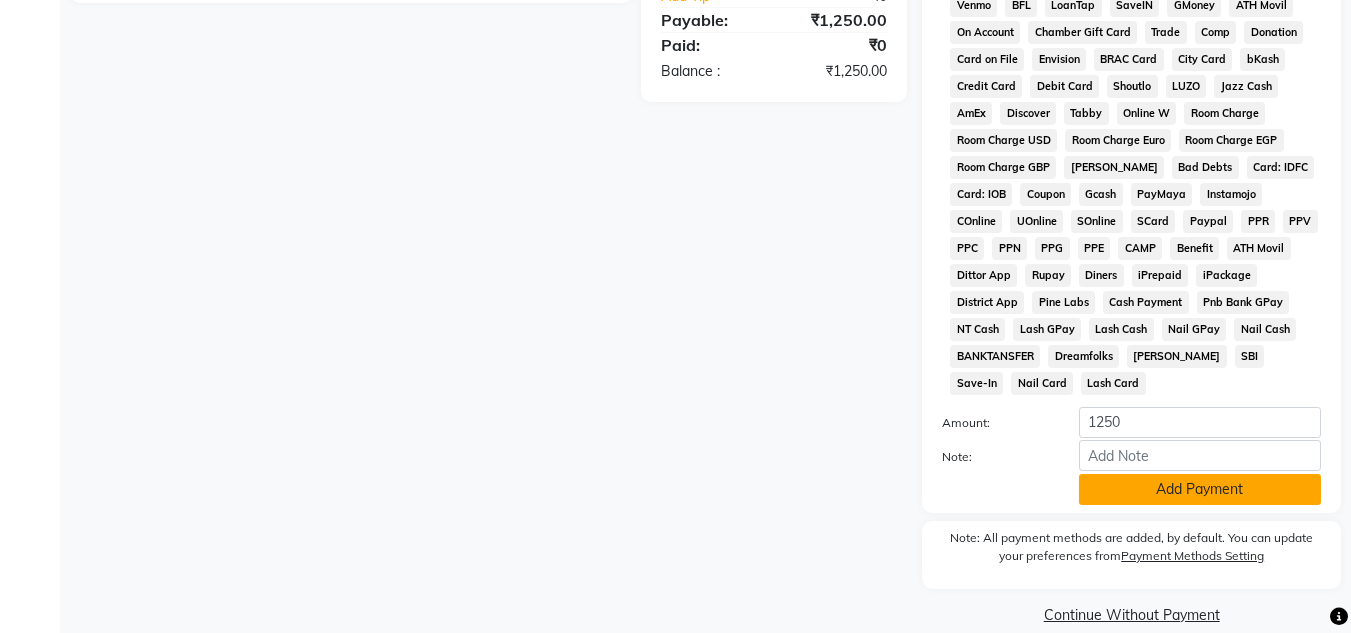 click on "Add Payment" 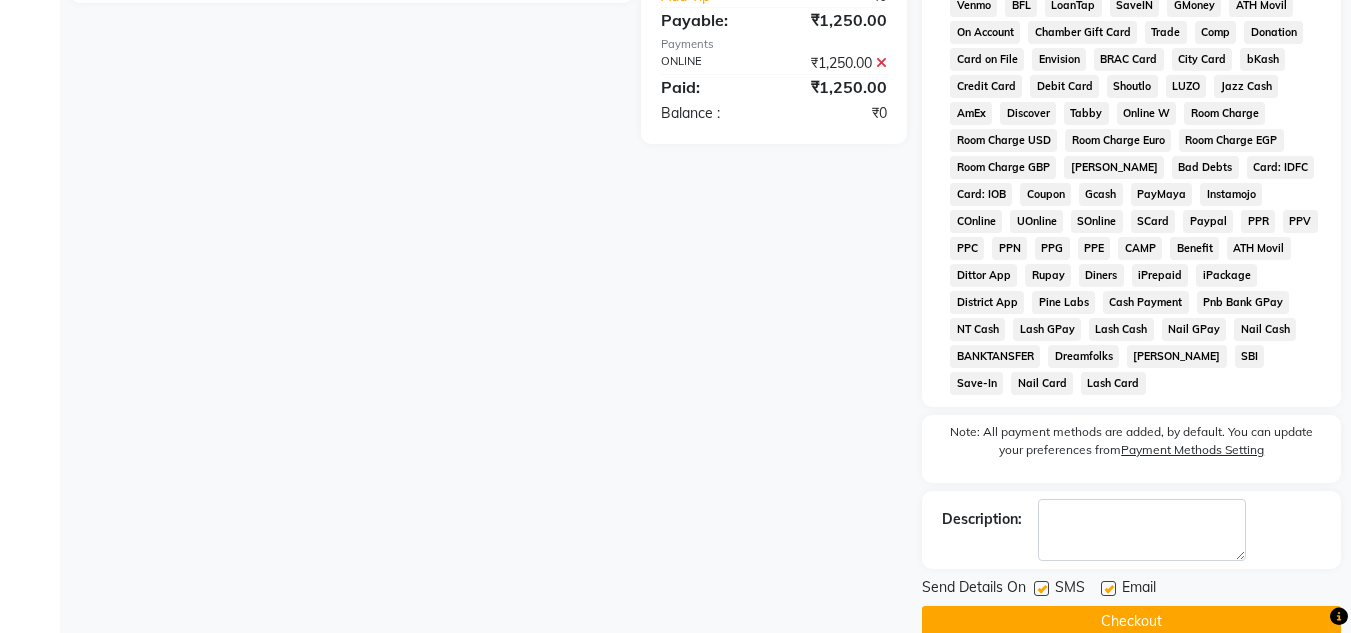 click on "Checkout" 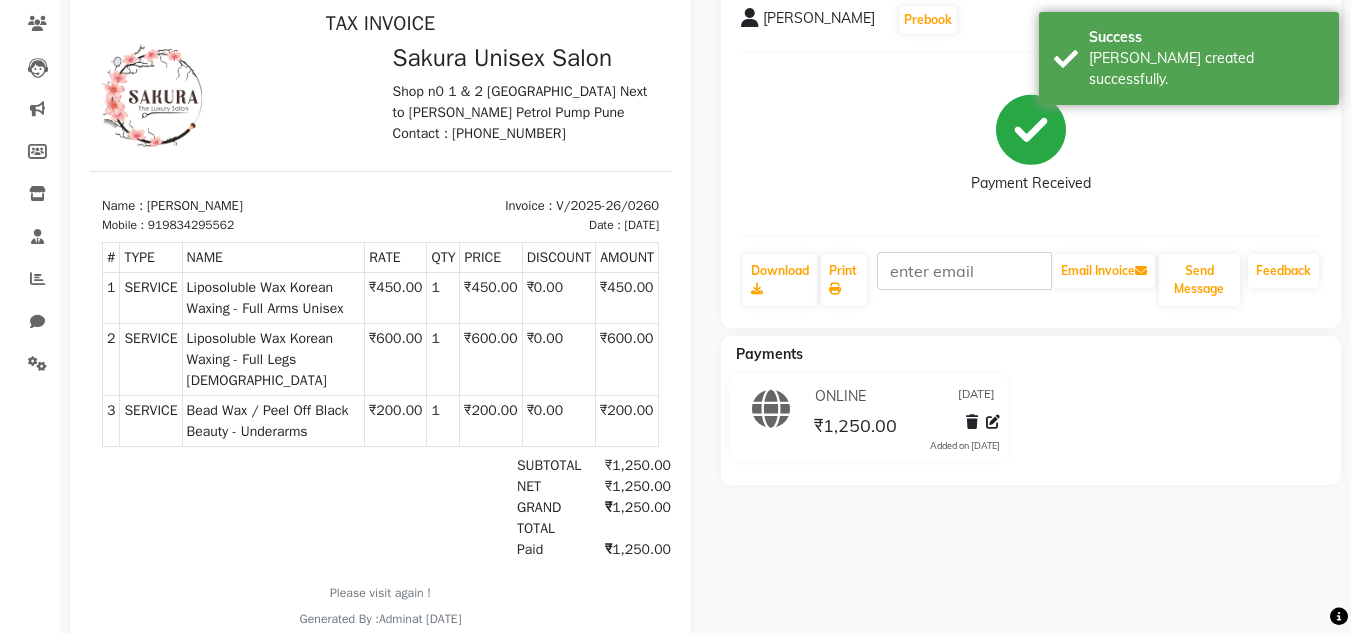 scroll, scrollTop: 64, scrollLeft: 0, axis: vertical 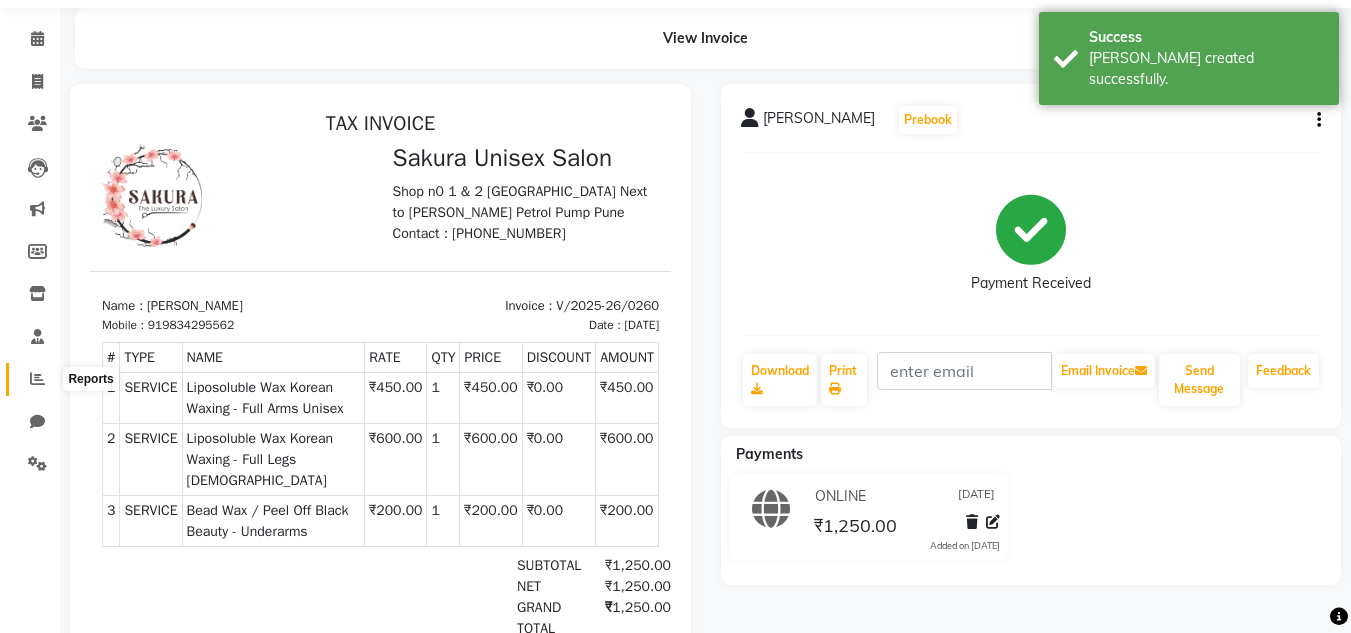 click 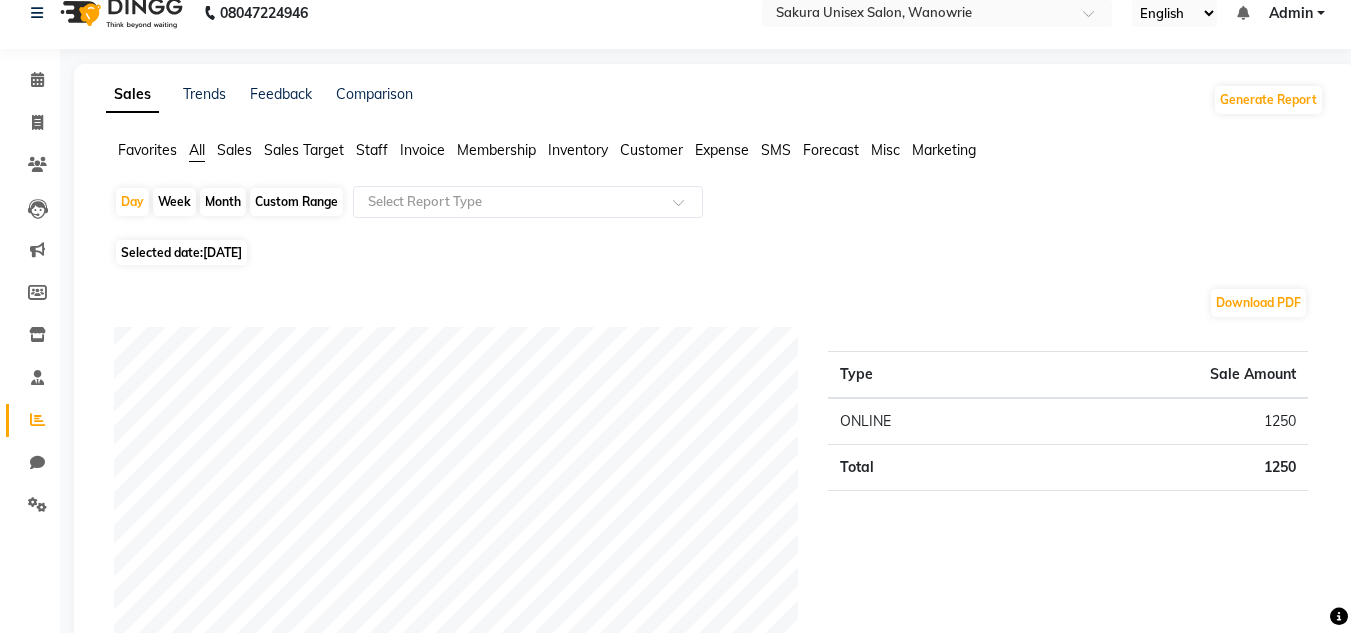 scroll, scrollTop: 0, scrollLeft: 0, axis: both 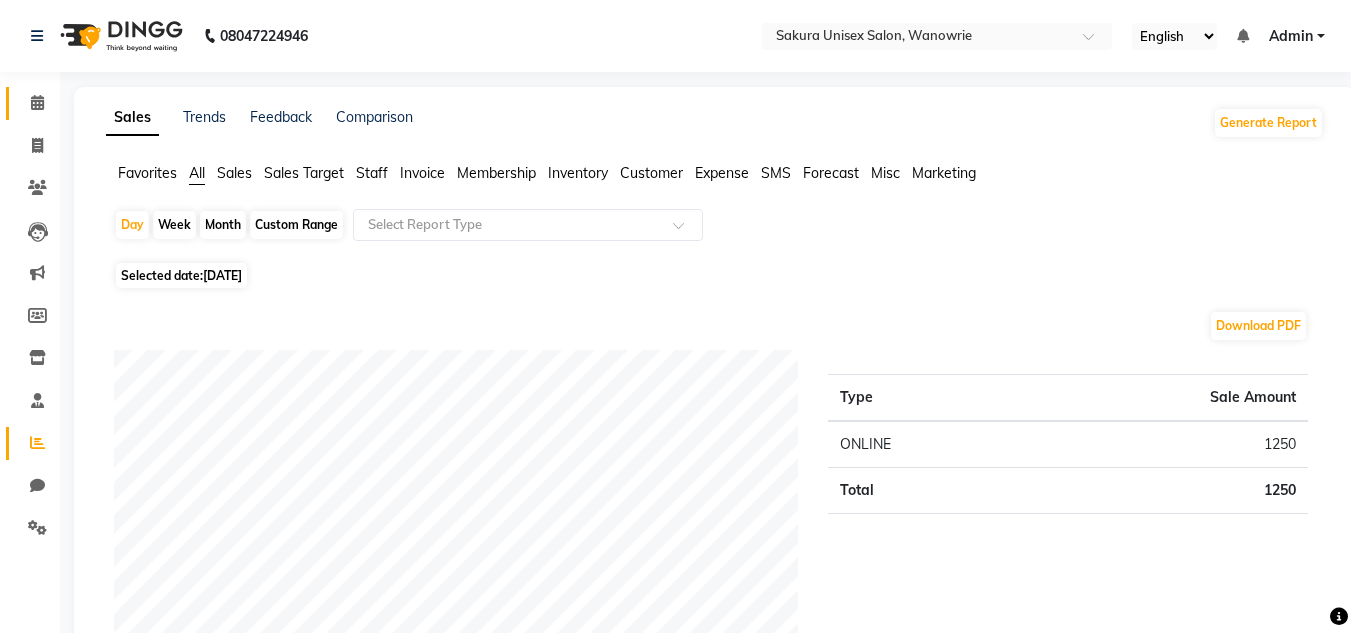 click on "Calendar" 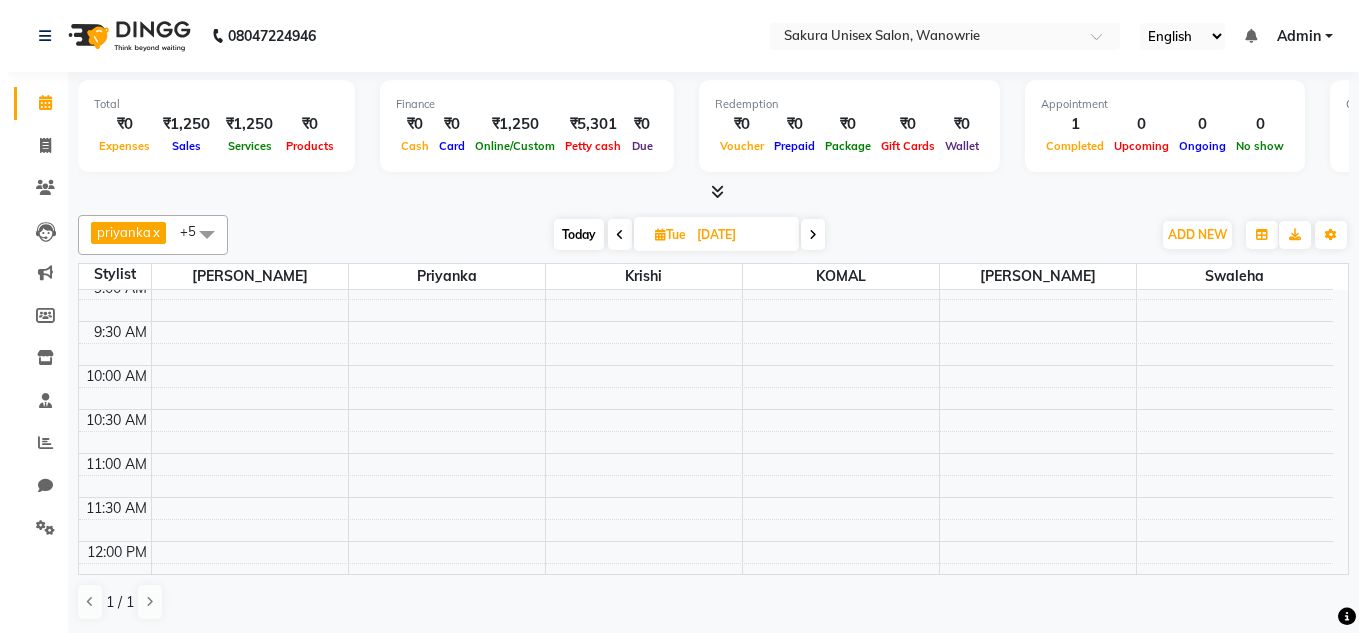 scroll, scrollTop: 0, scrollLeft: 0, axis: both 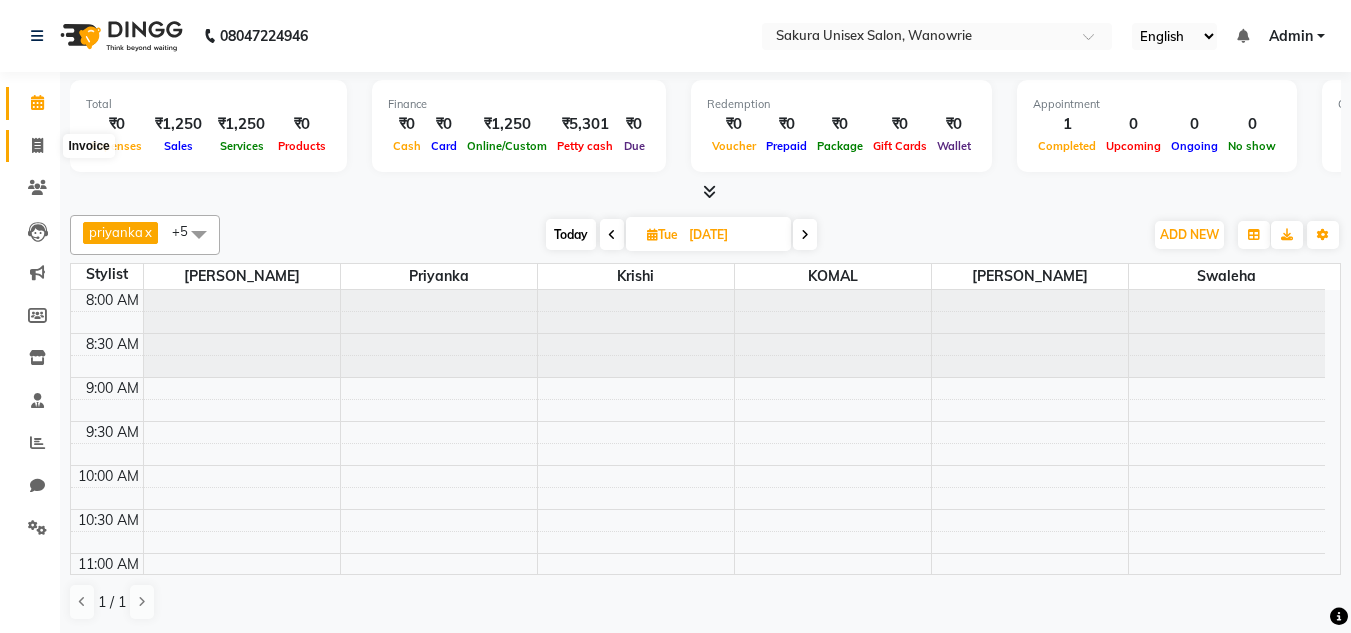 click 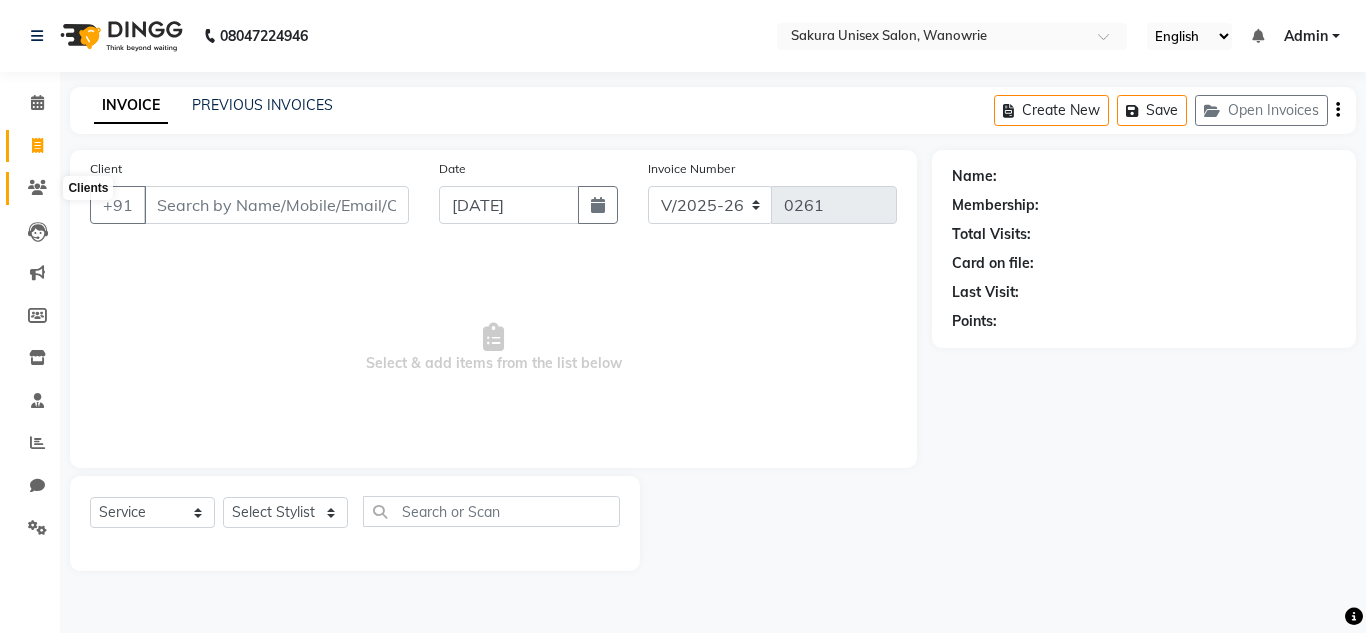 click 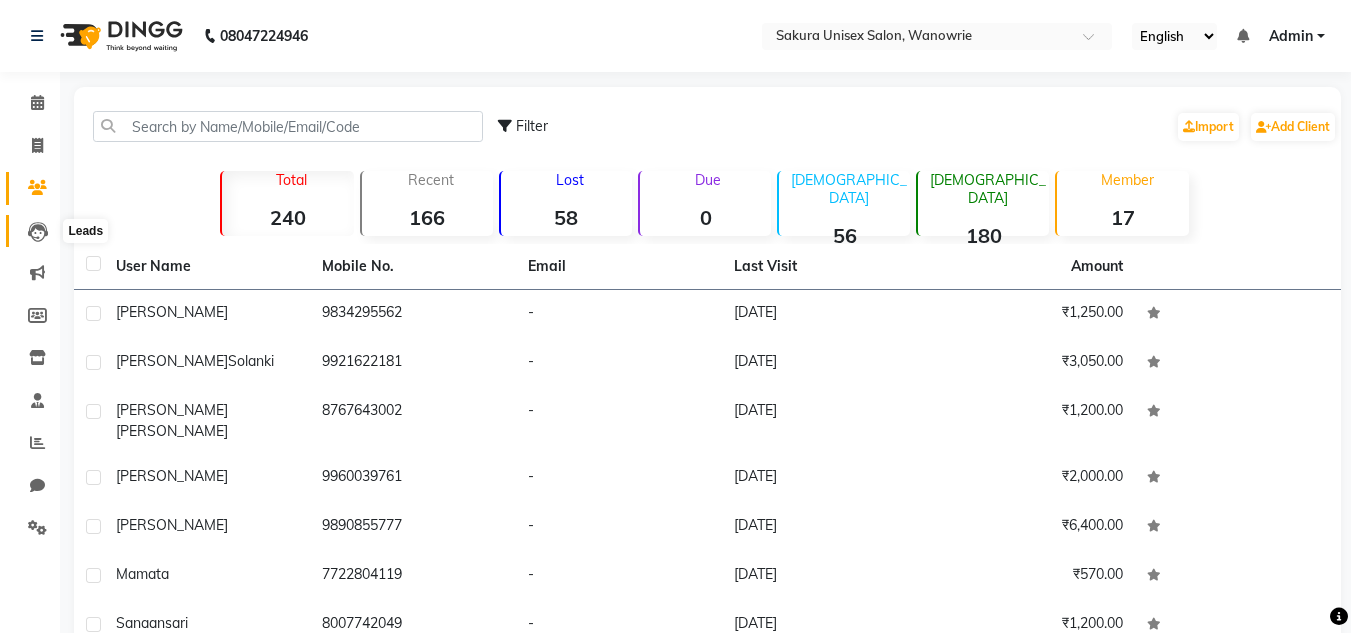 click 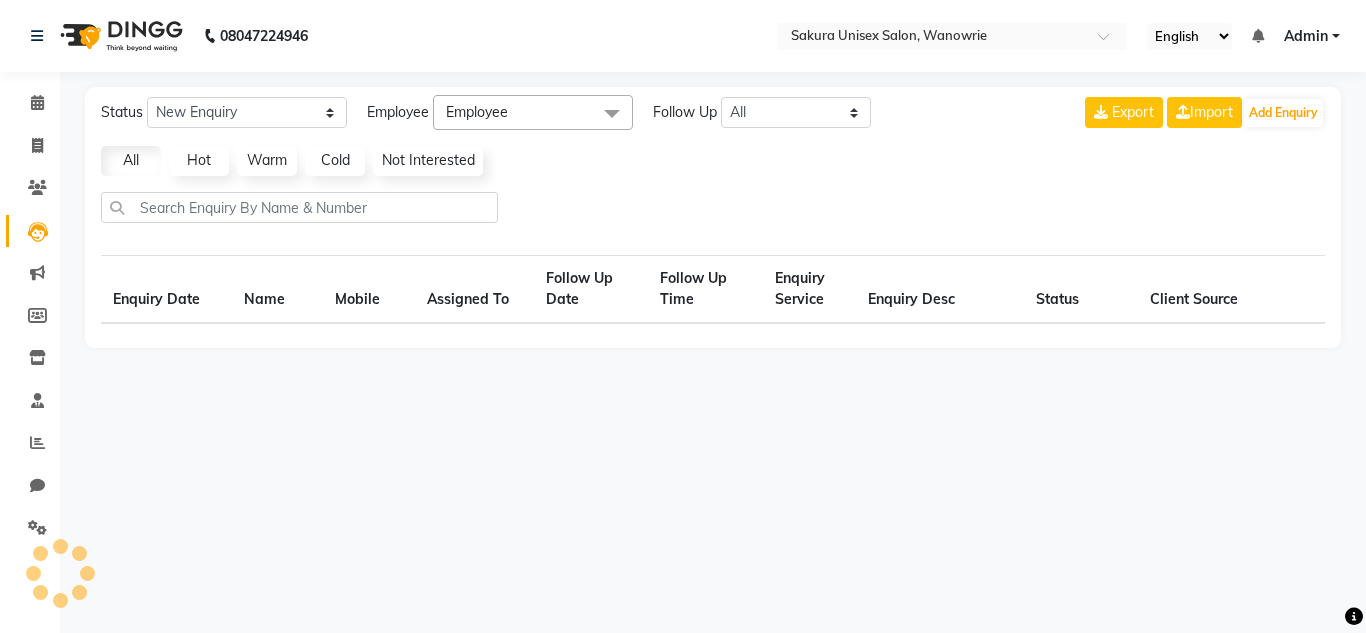 select on "10" 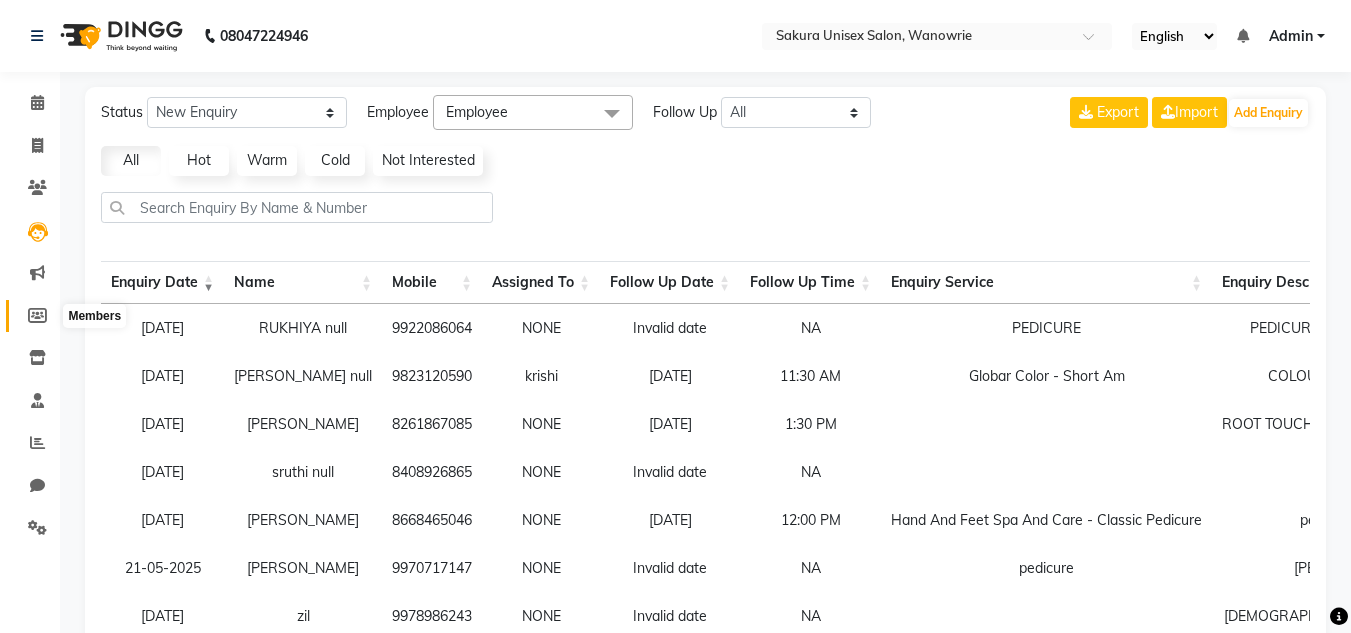 click 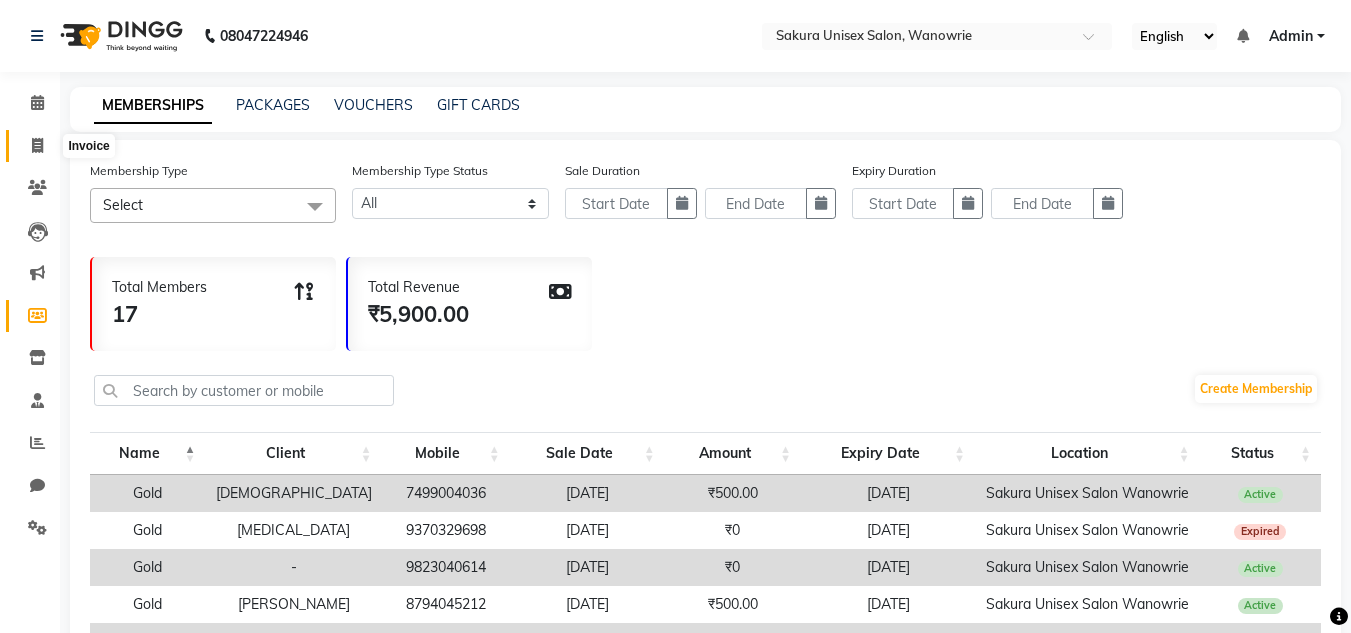 click 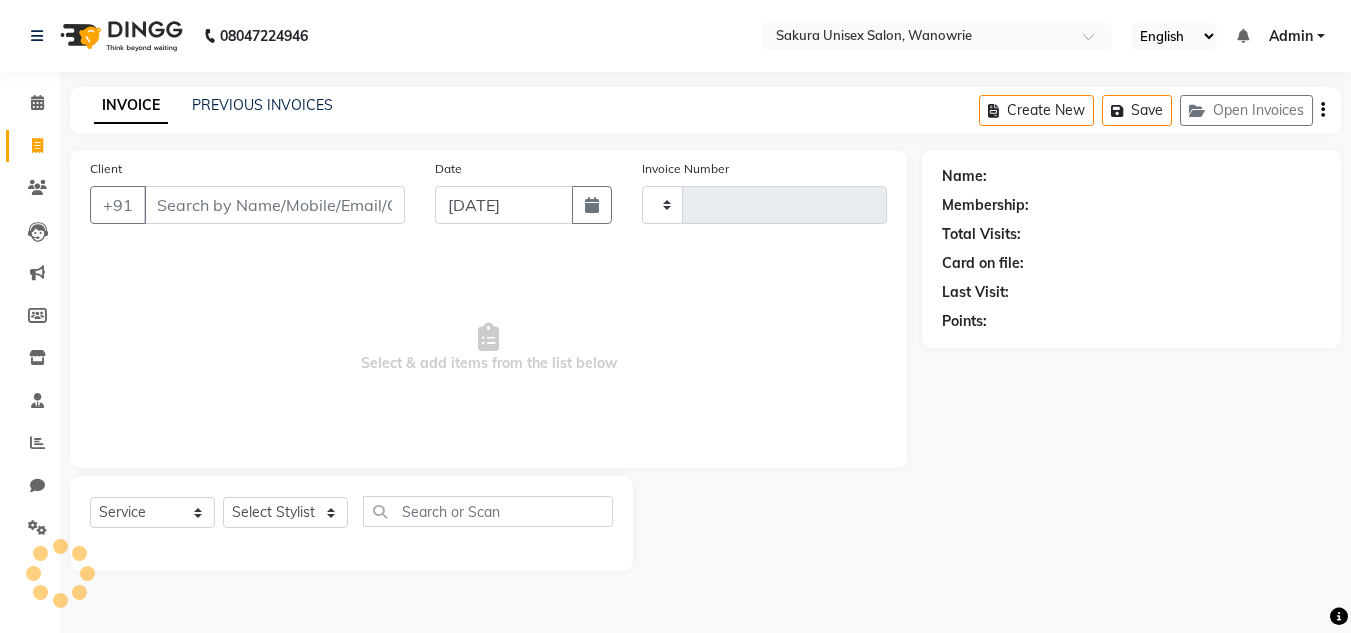type on "0261" 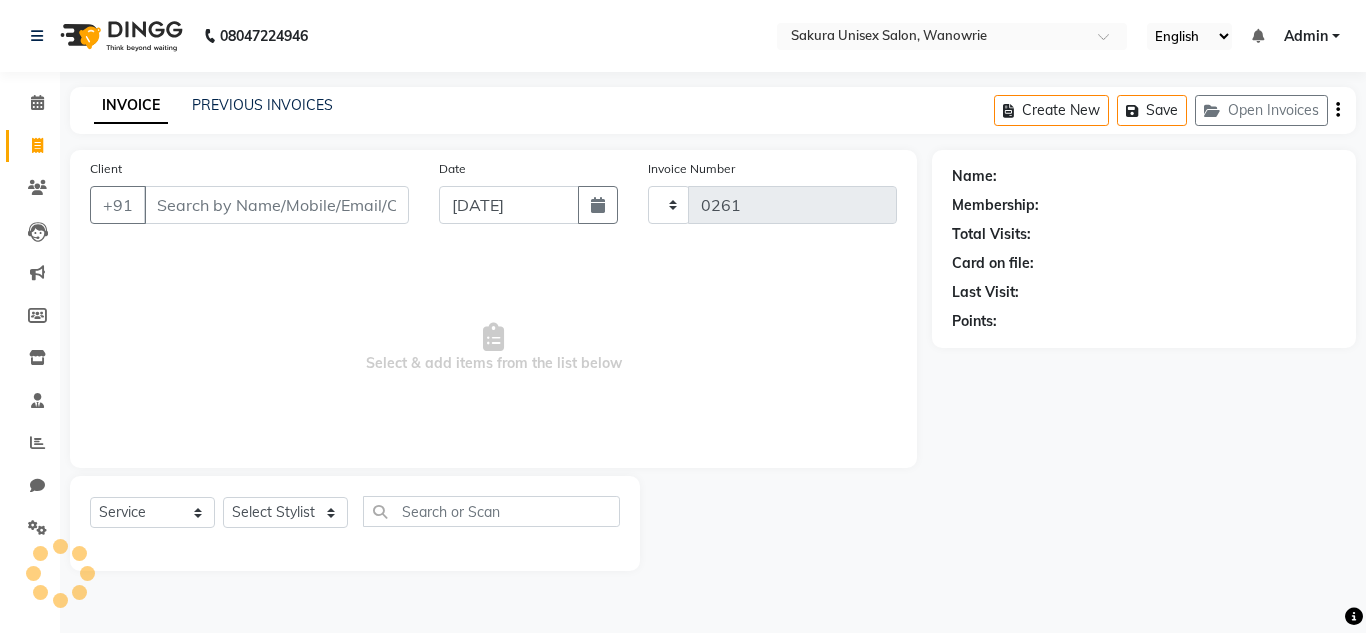 select on "7662" 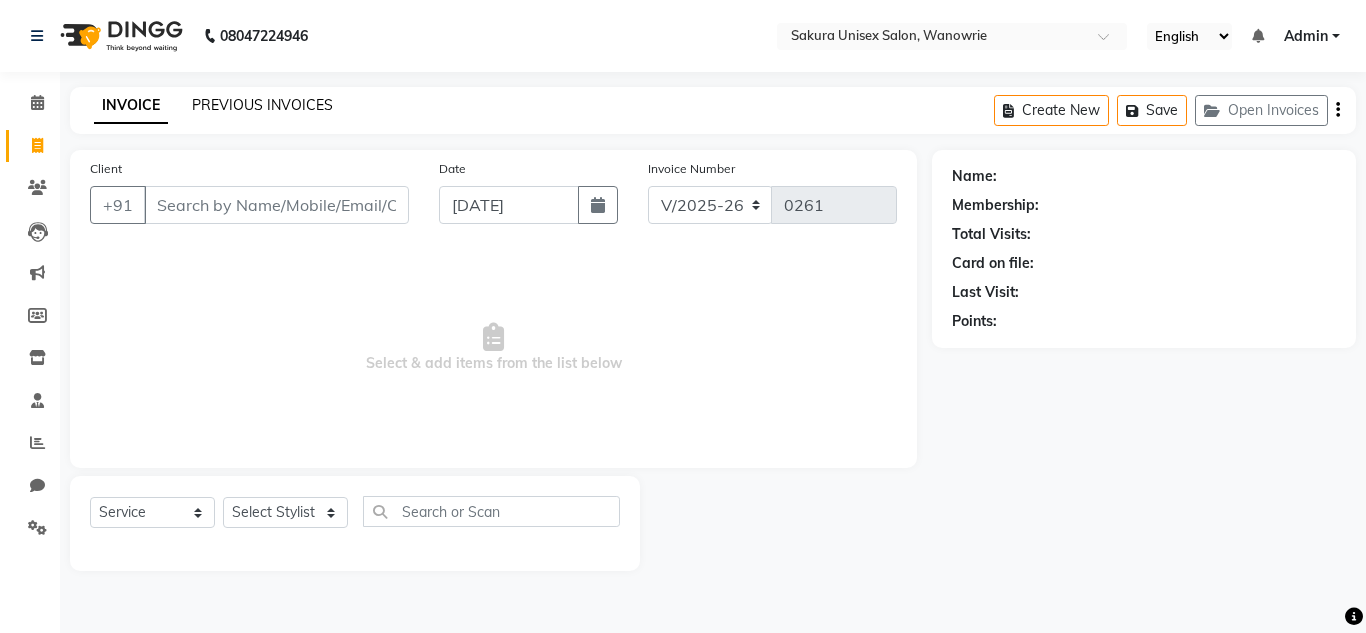 click on "PREVIOUS INVOICES" 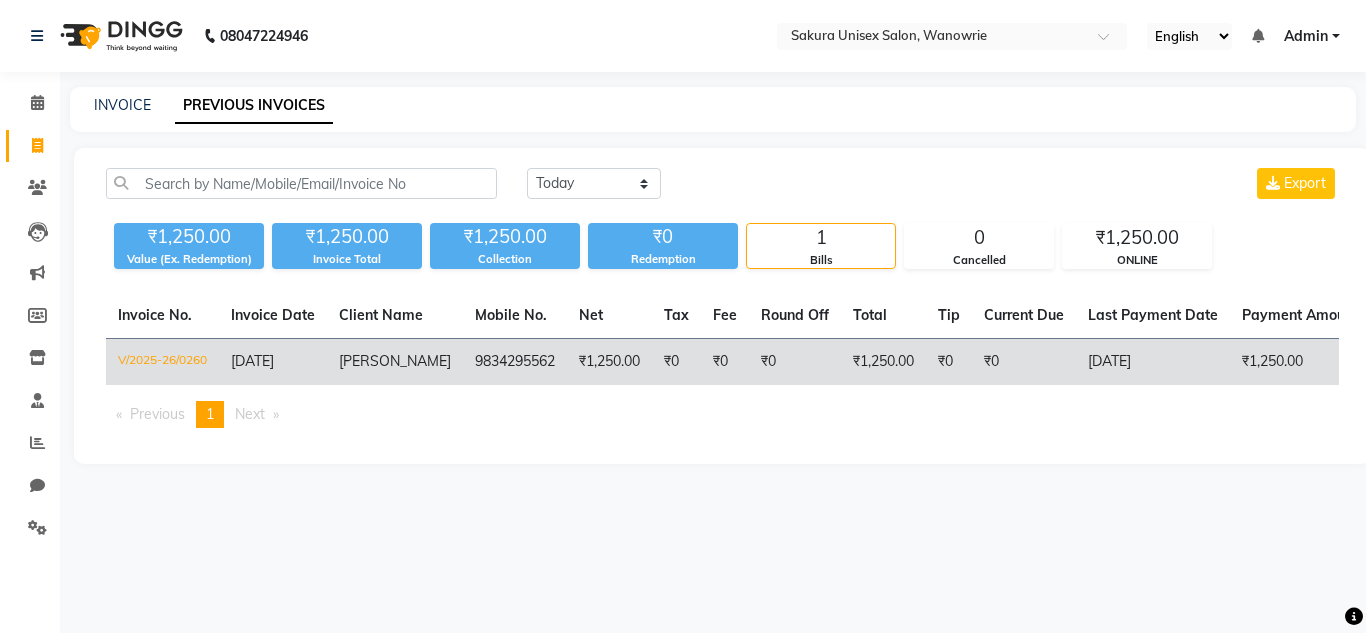 click on "[DATE]" 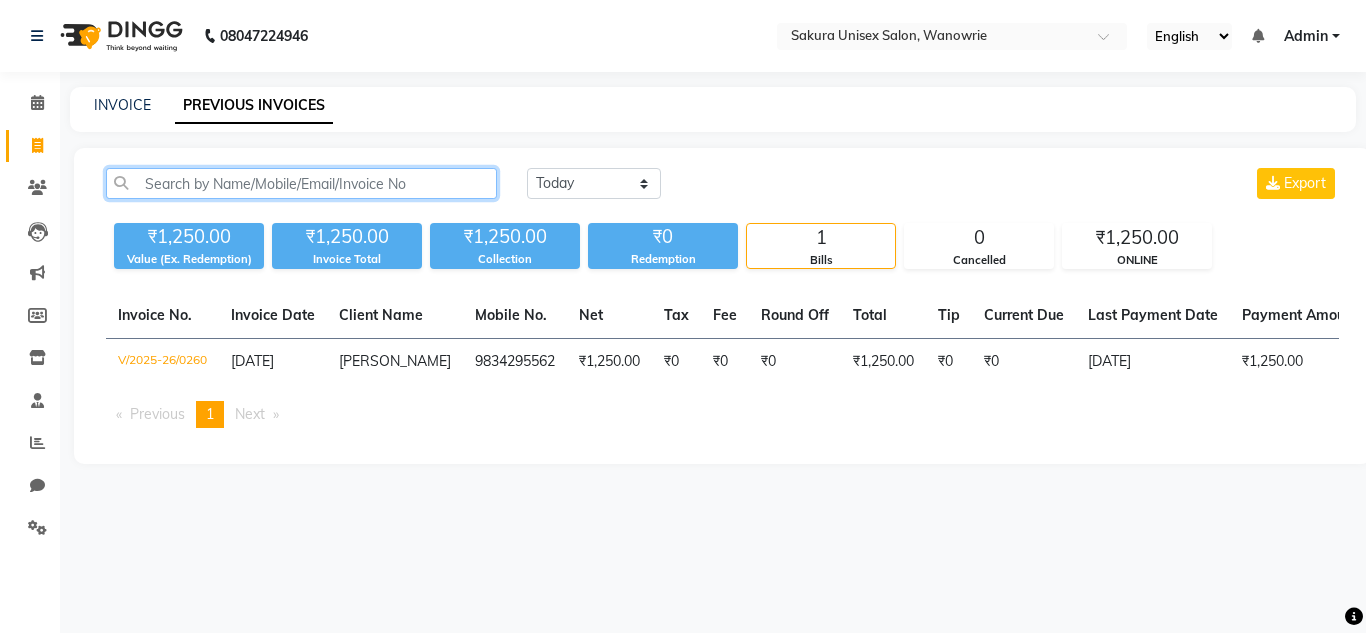 click 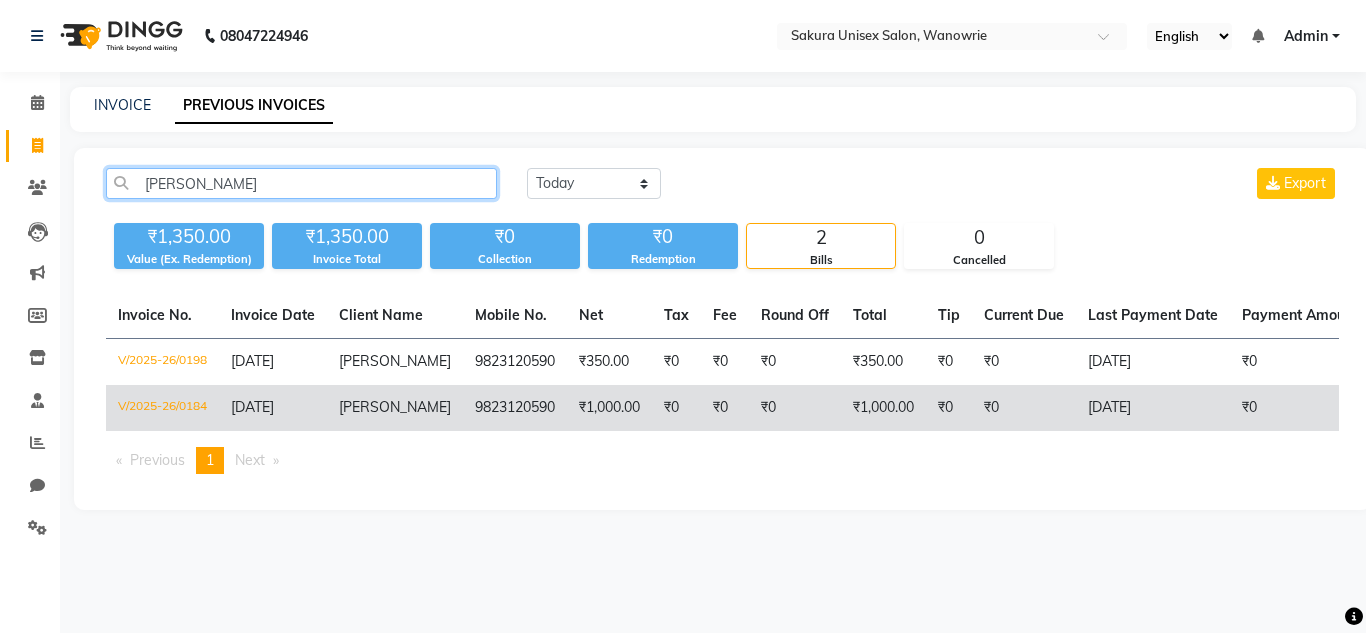 type on "zareen" 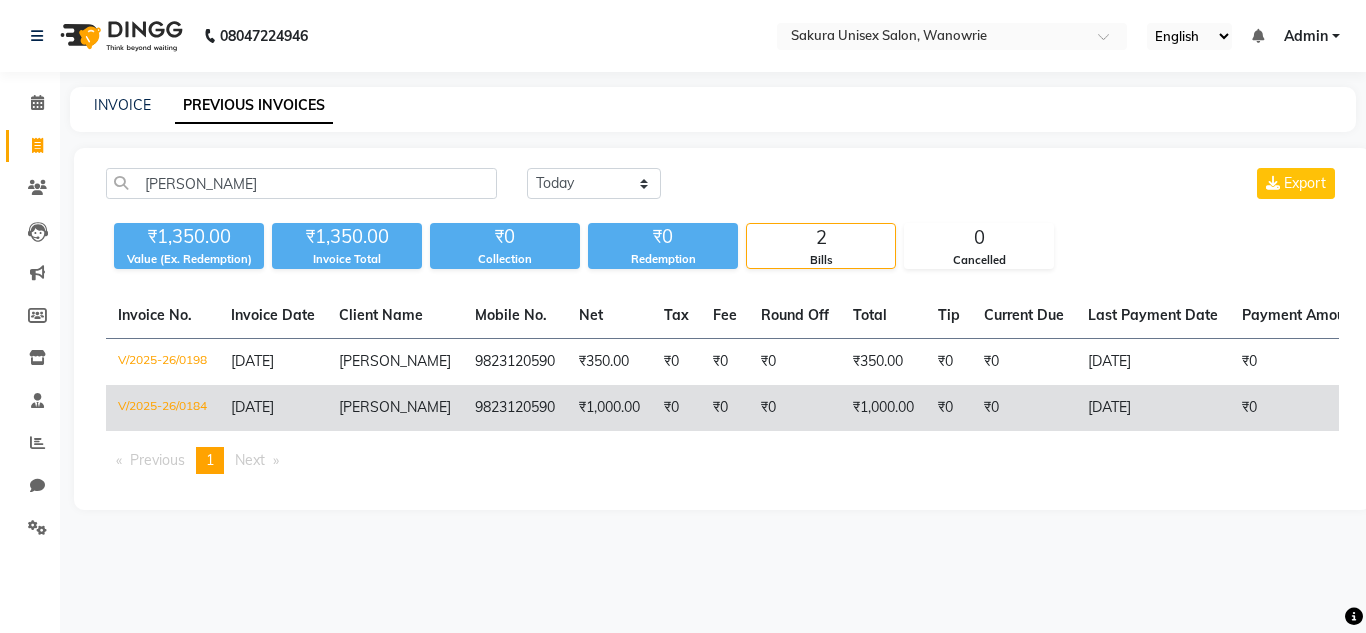 click on "₹0" 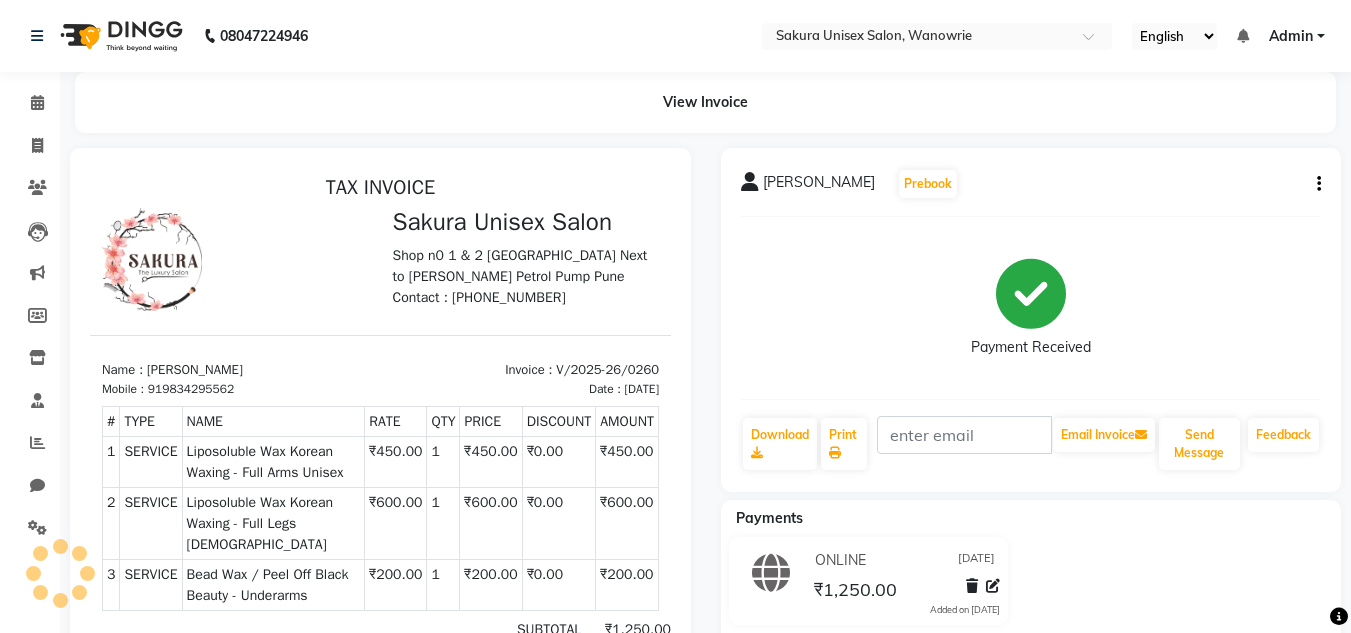 scroll, scrollTop: 0, scrollLeft: 0, axis: both 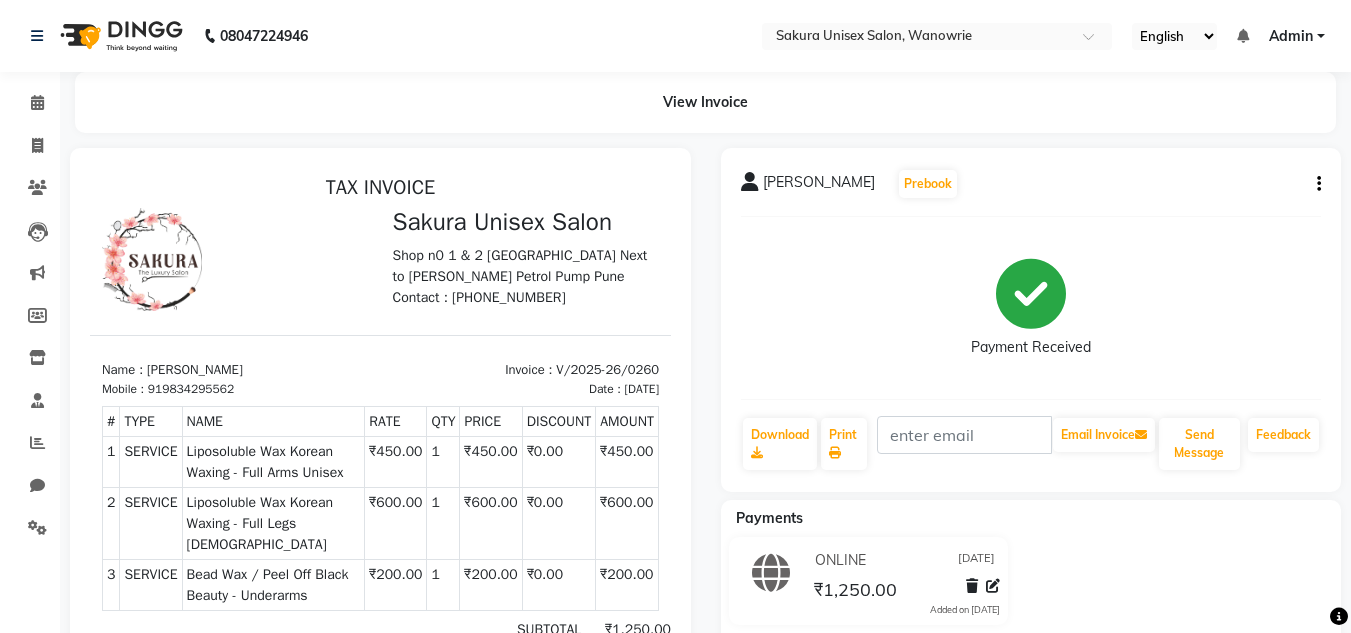 click on "Calendar" 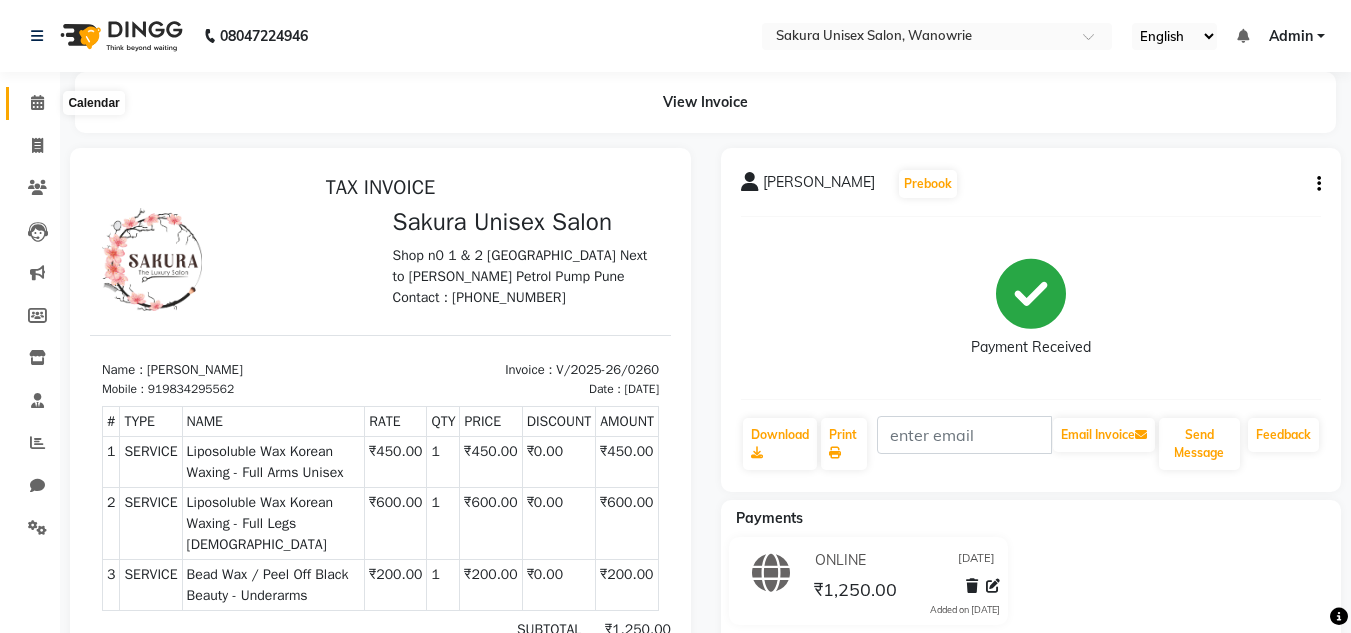 click 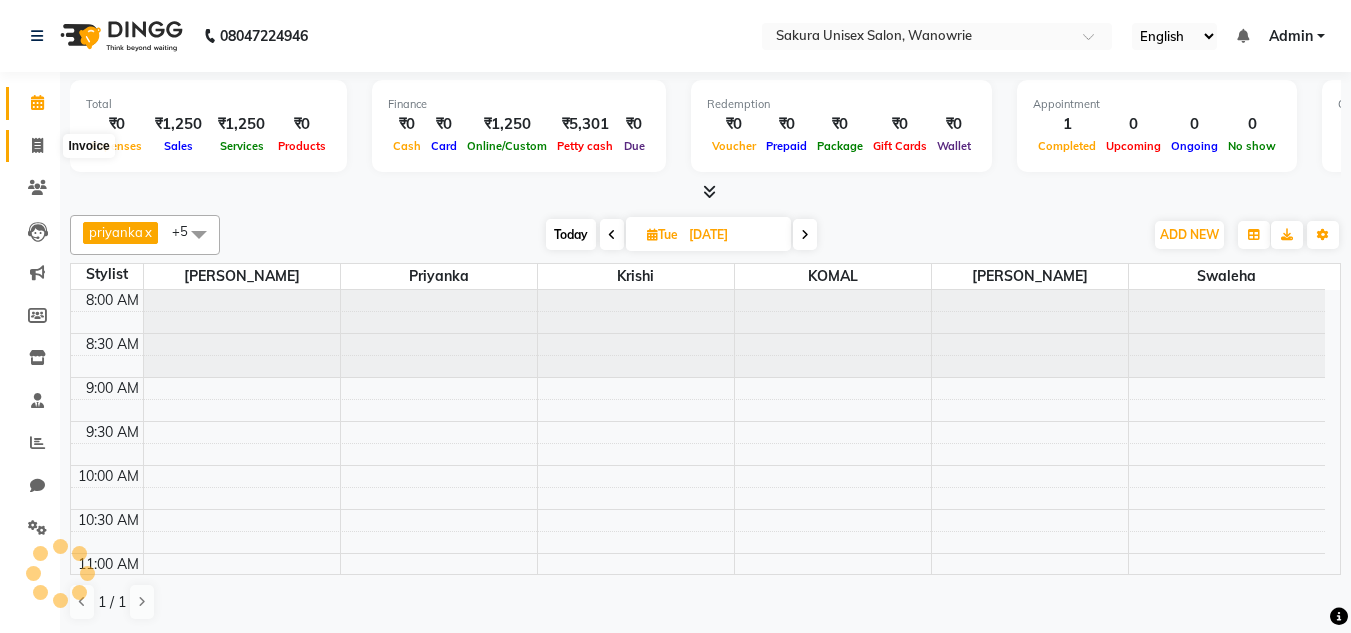 click 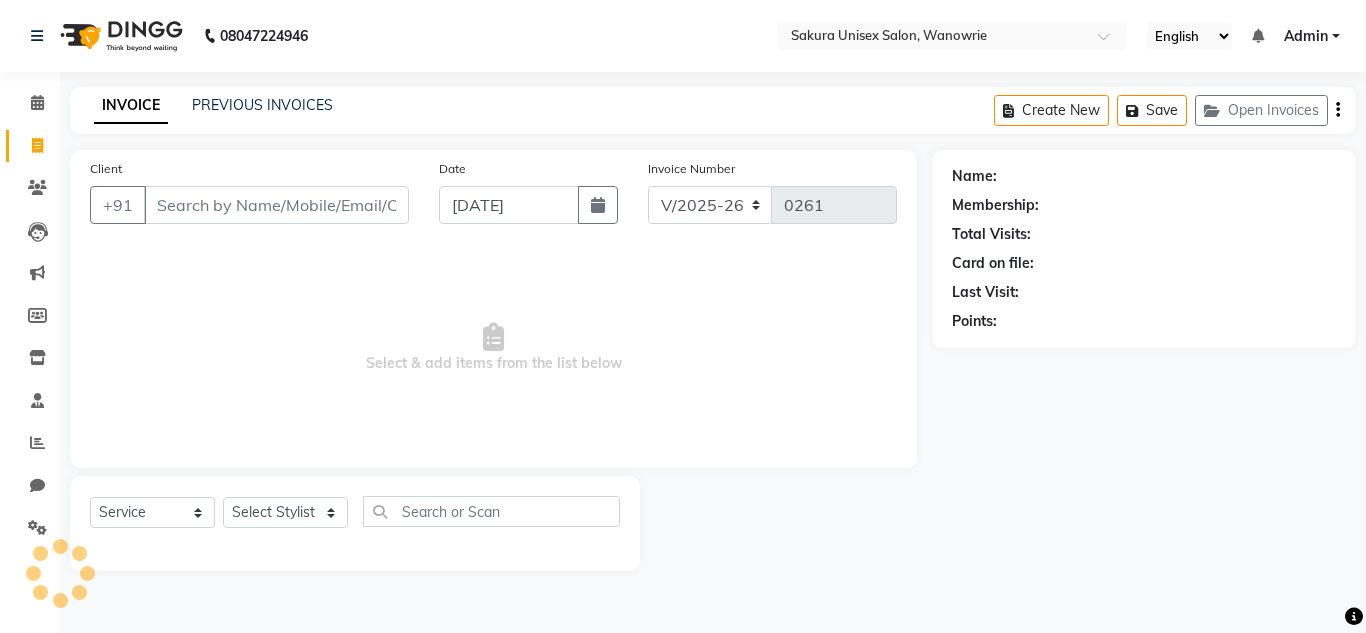 click on "Client" at bounding box center [276, 205] 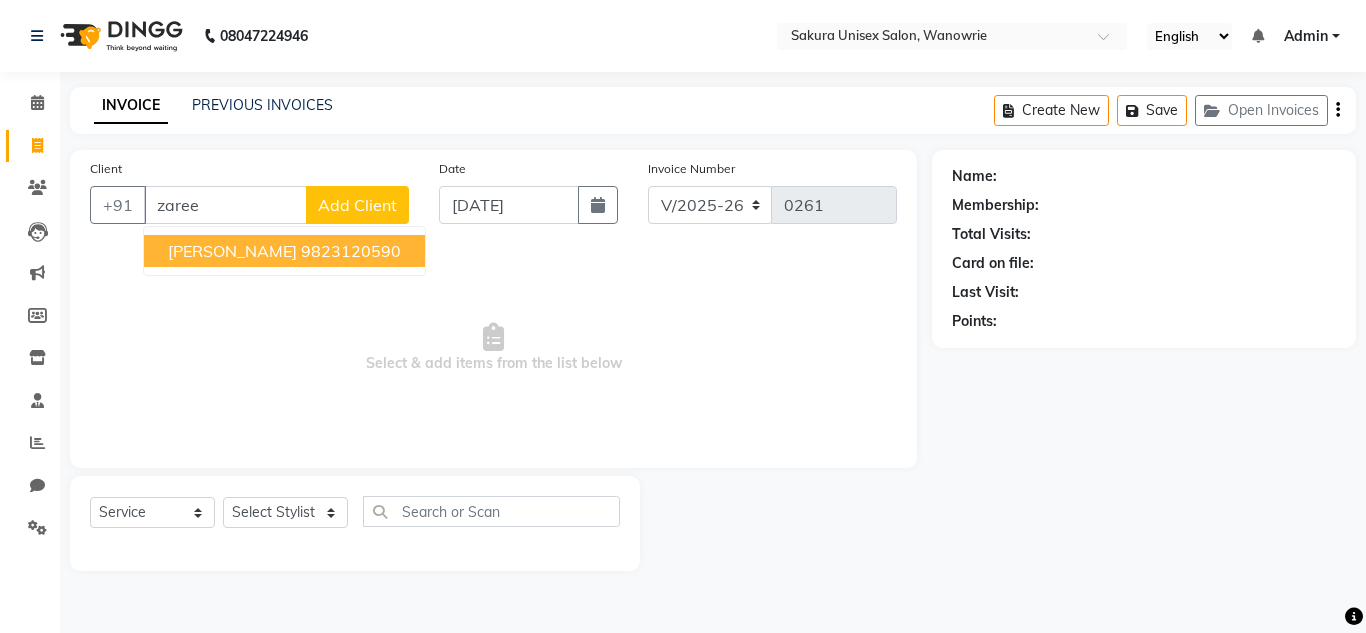 click on "[PERSON_NAME]  9823120590" at bounding box center [284, 251] 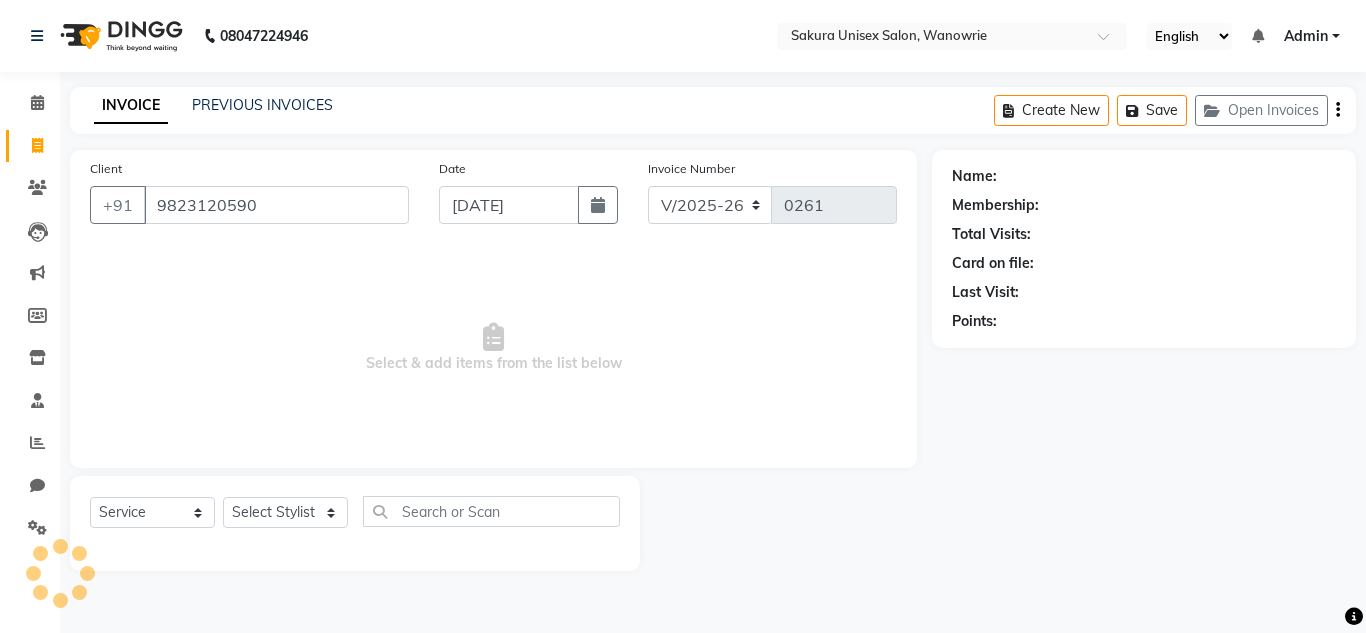 type on "9823120590" 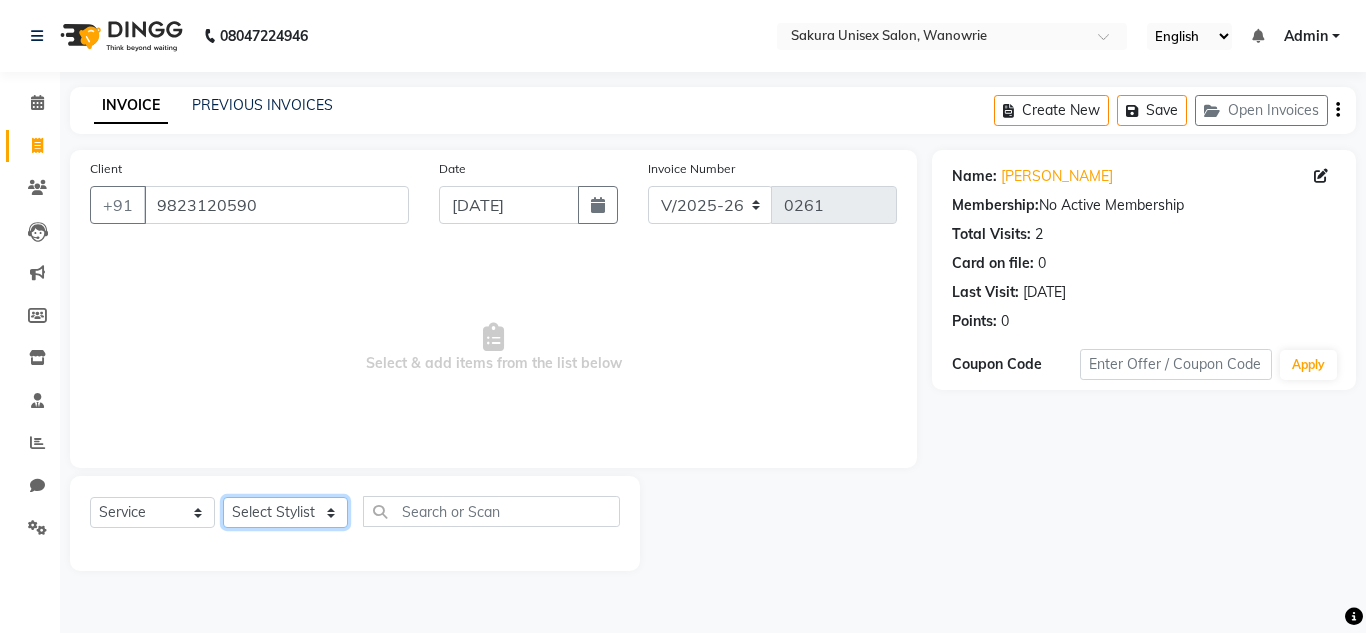 click on "Select Stylist [PERSON_NAME] [PERSON_NAME]  krishi [PERSON_NAME]  priyanka swaleha" 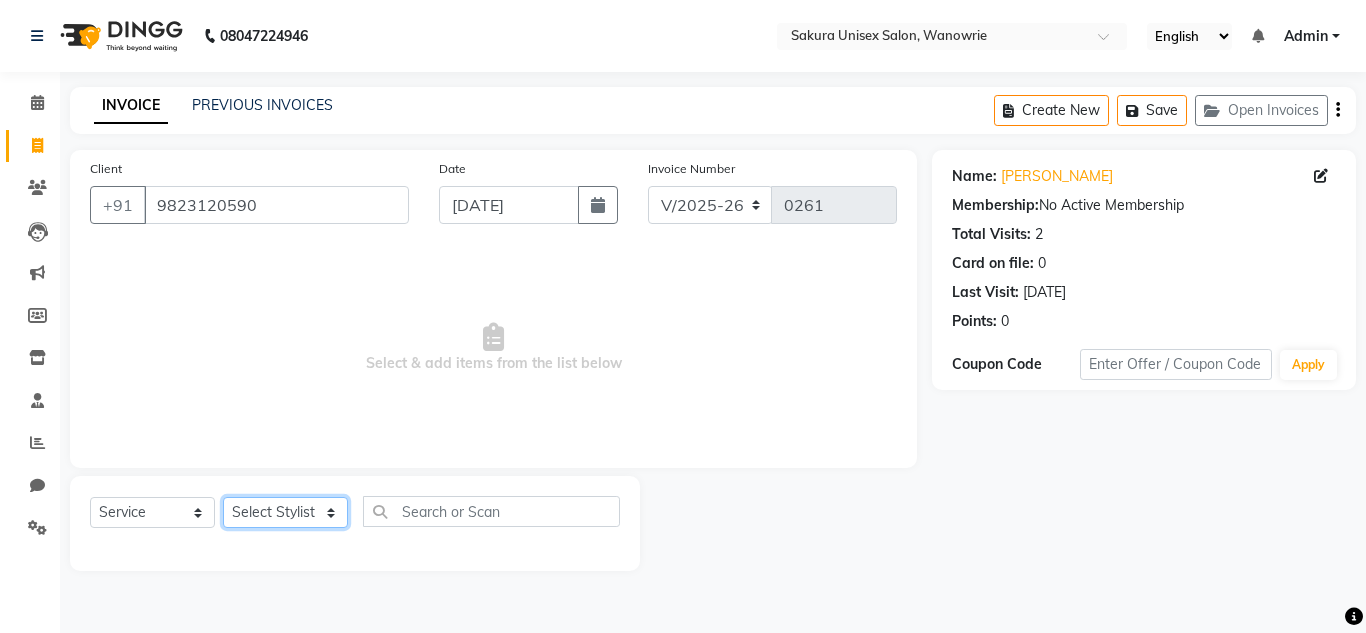 select on "70207" 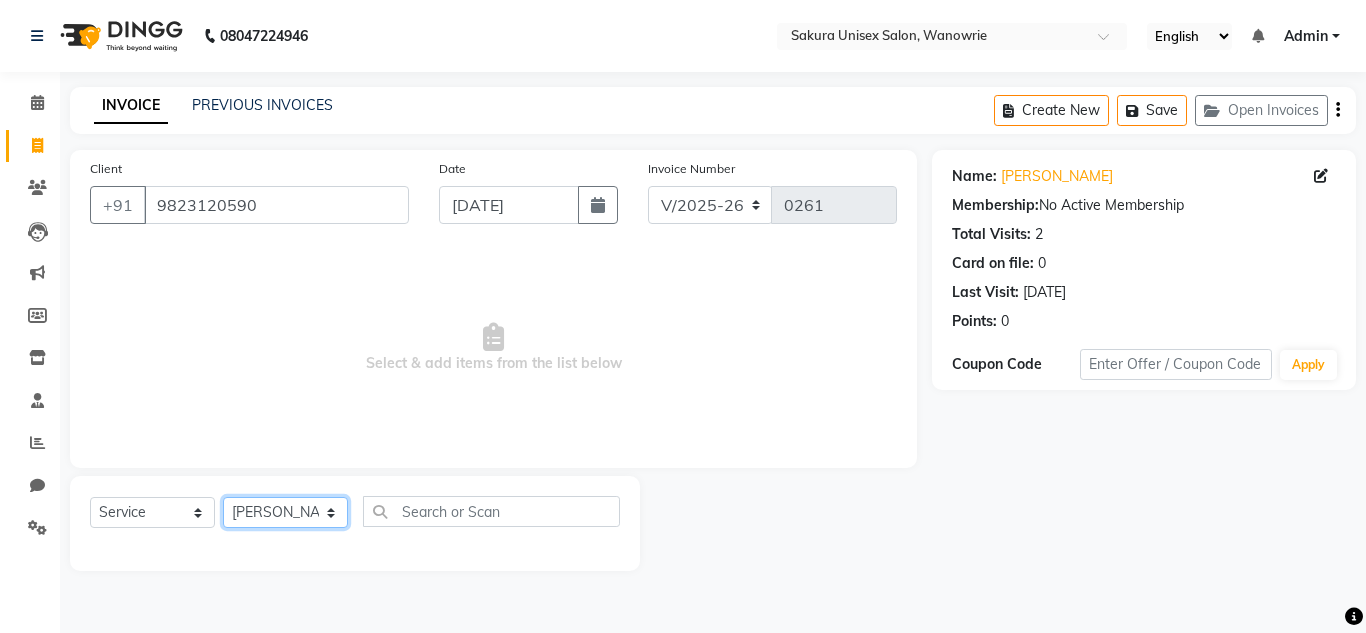 click on "Select Stylist [PERSON_NAME] [PERSON_NAME]  krishi [PERSON_NAME]  priyanka swaleha" 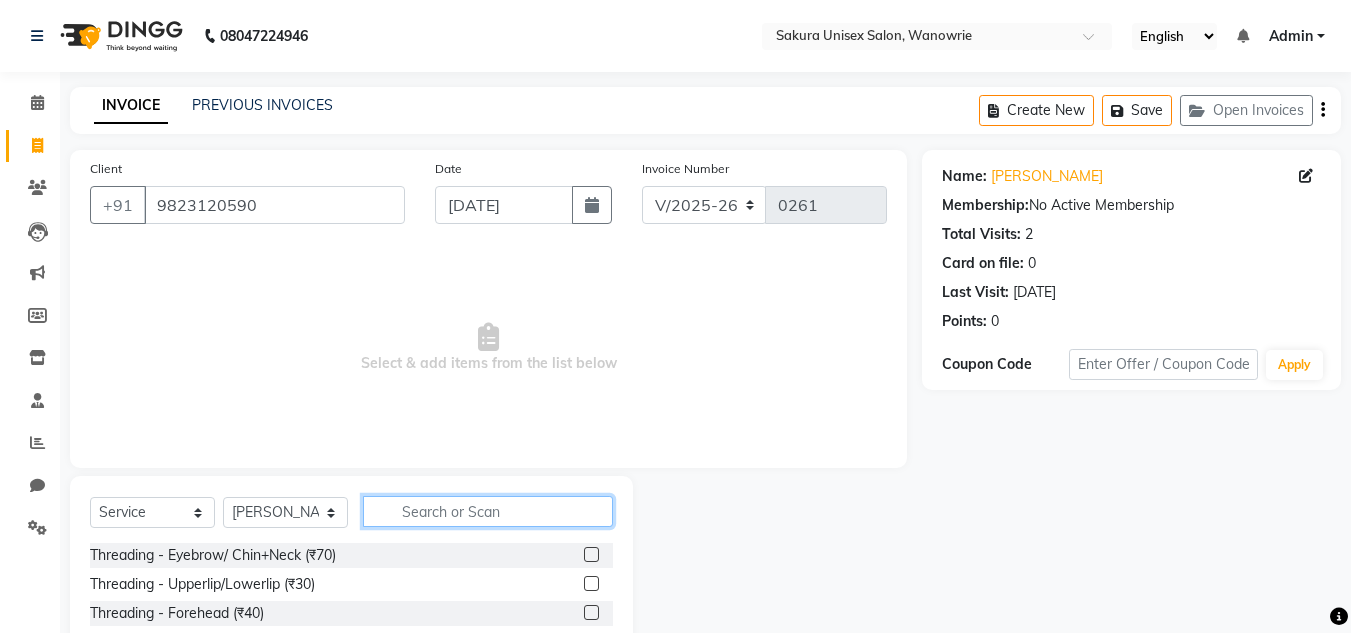 click 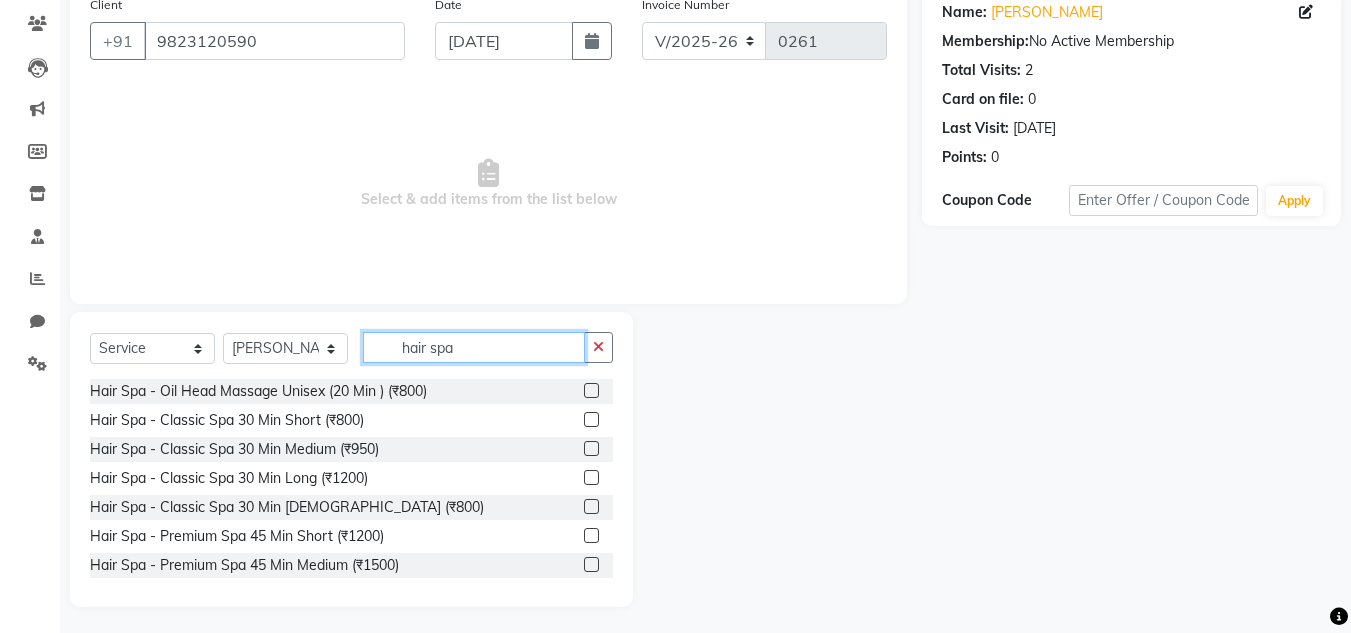 scroll, scrollTop: 168, scrollLeft: 0, axis: vertical 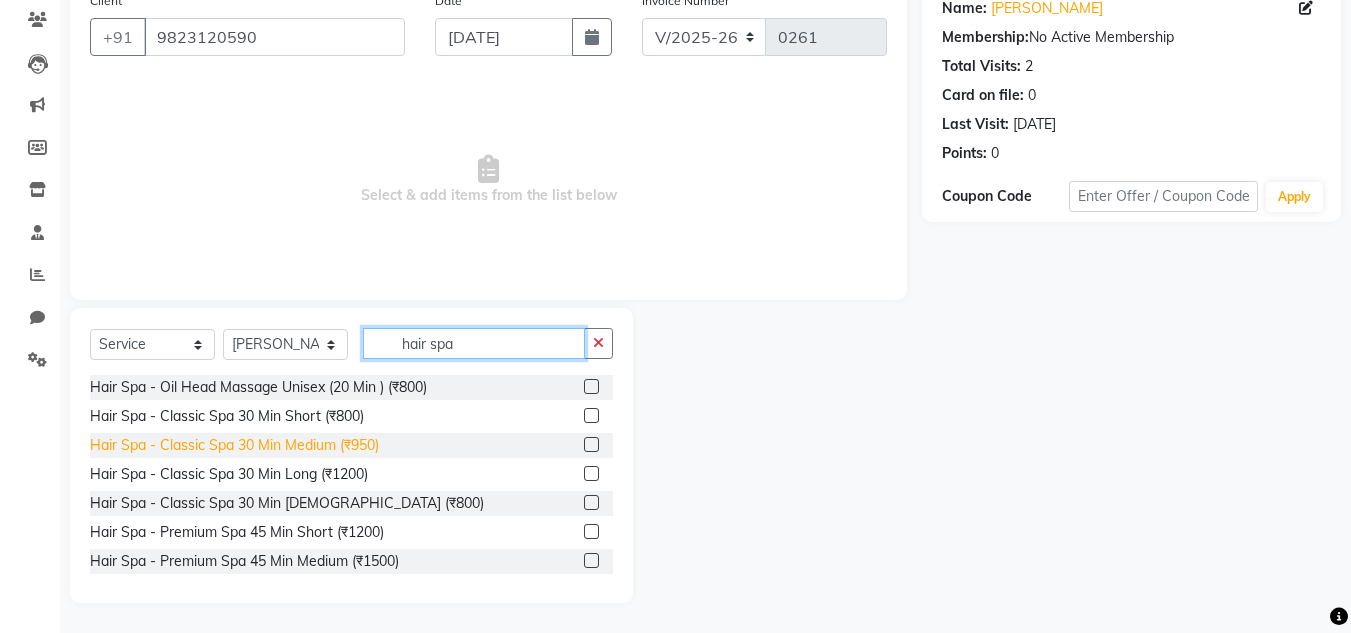 type on "hair spa" 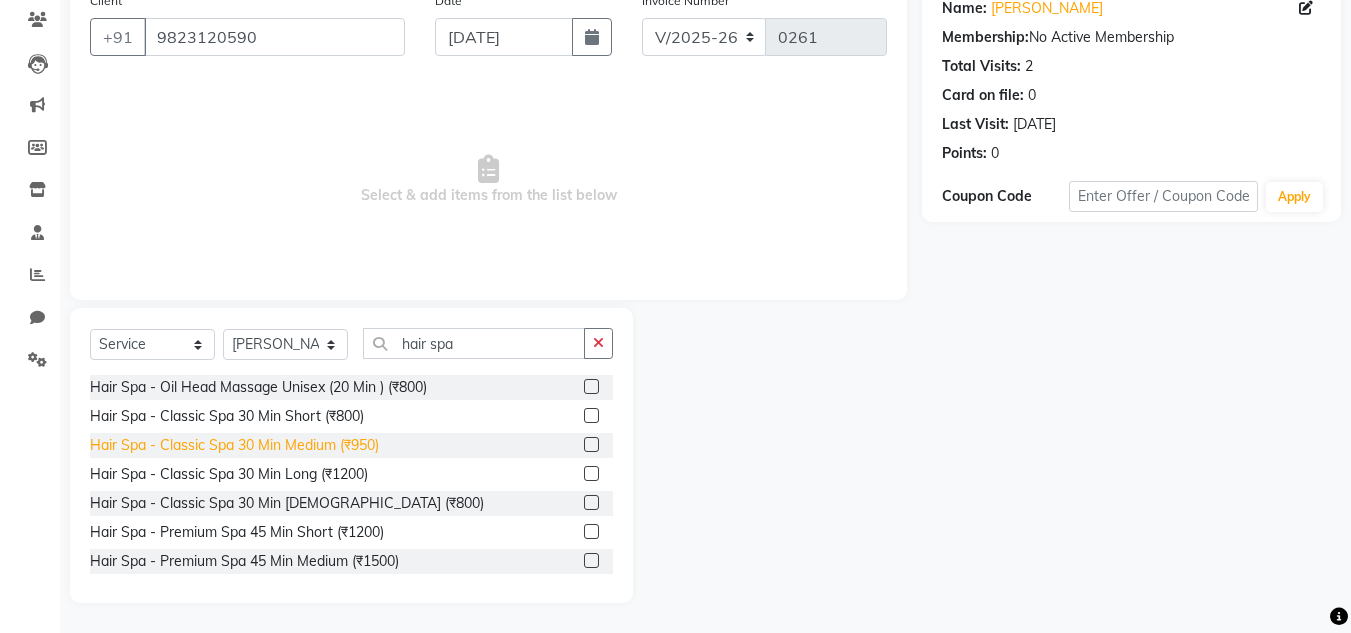 click on "Hair Spa - Classic Spa 30 Min Medium (₹950)" 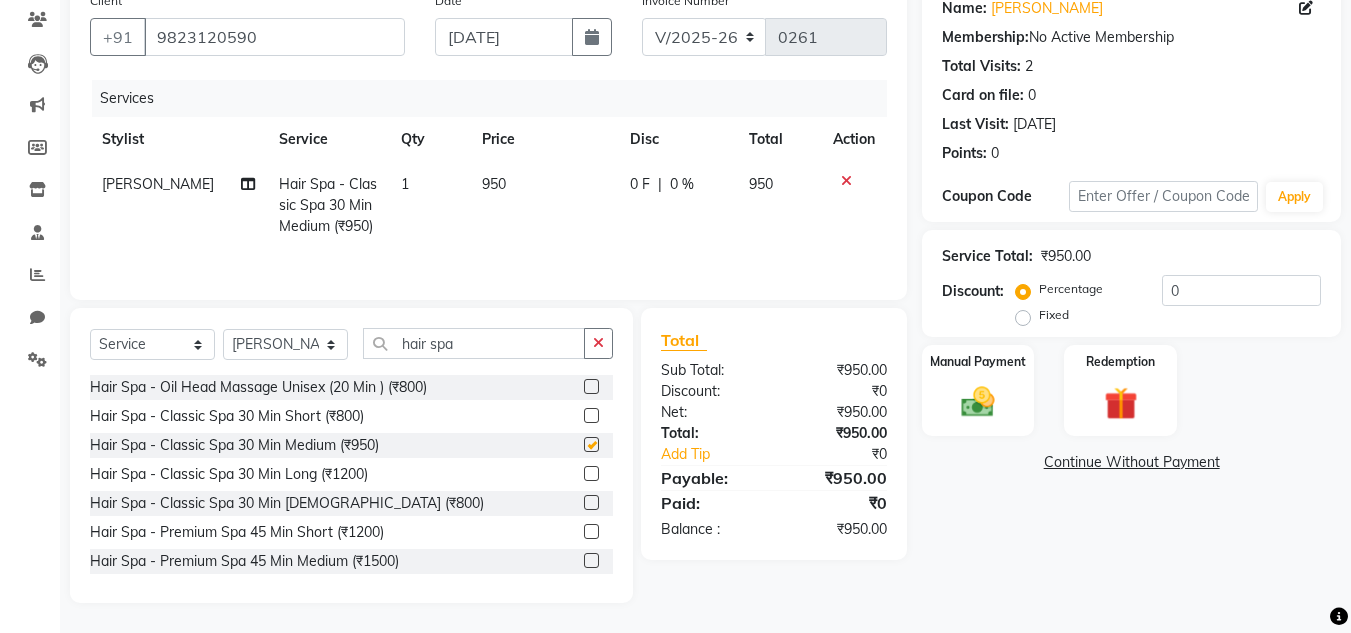 checkbox on "false" 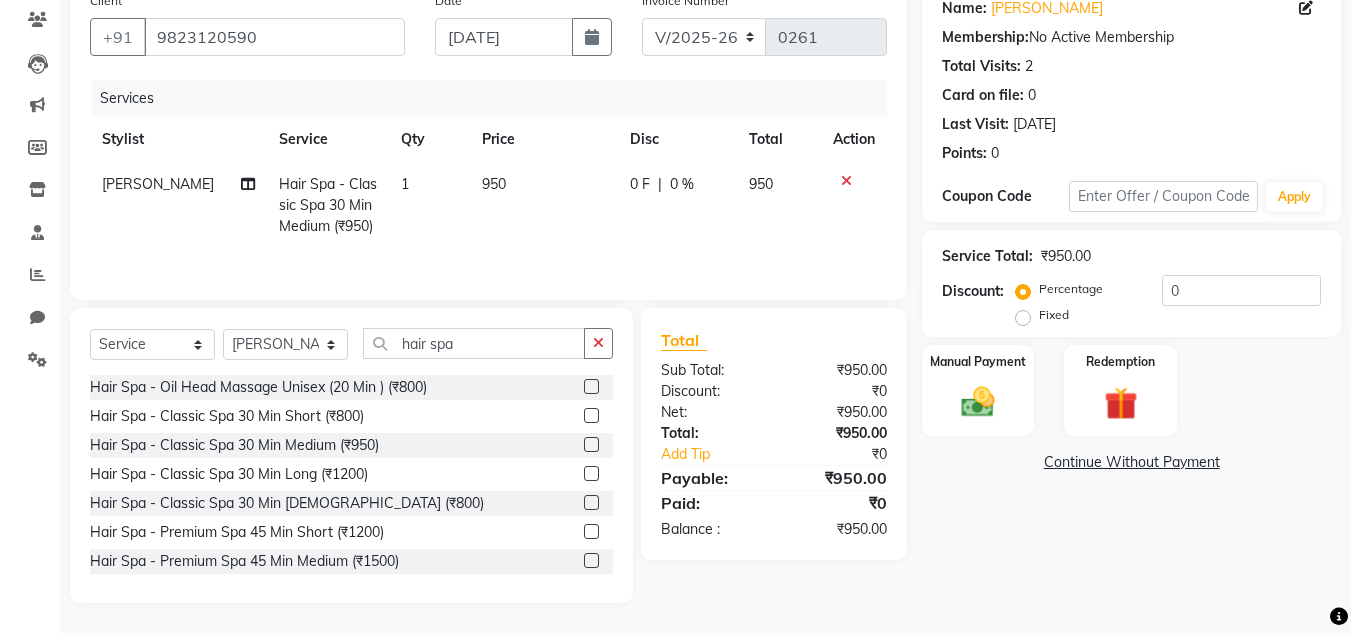 click 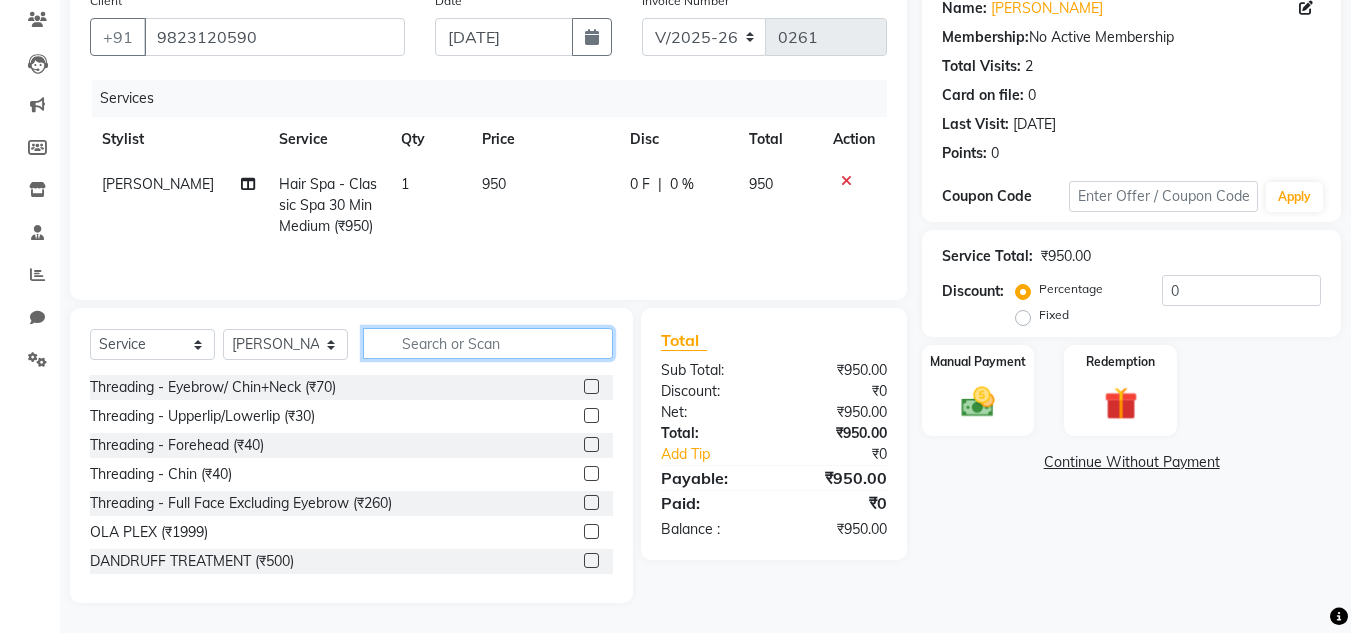 scroll, scrollTop: 0, scrollLeft: 0, axis: both 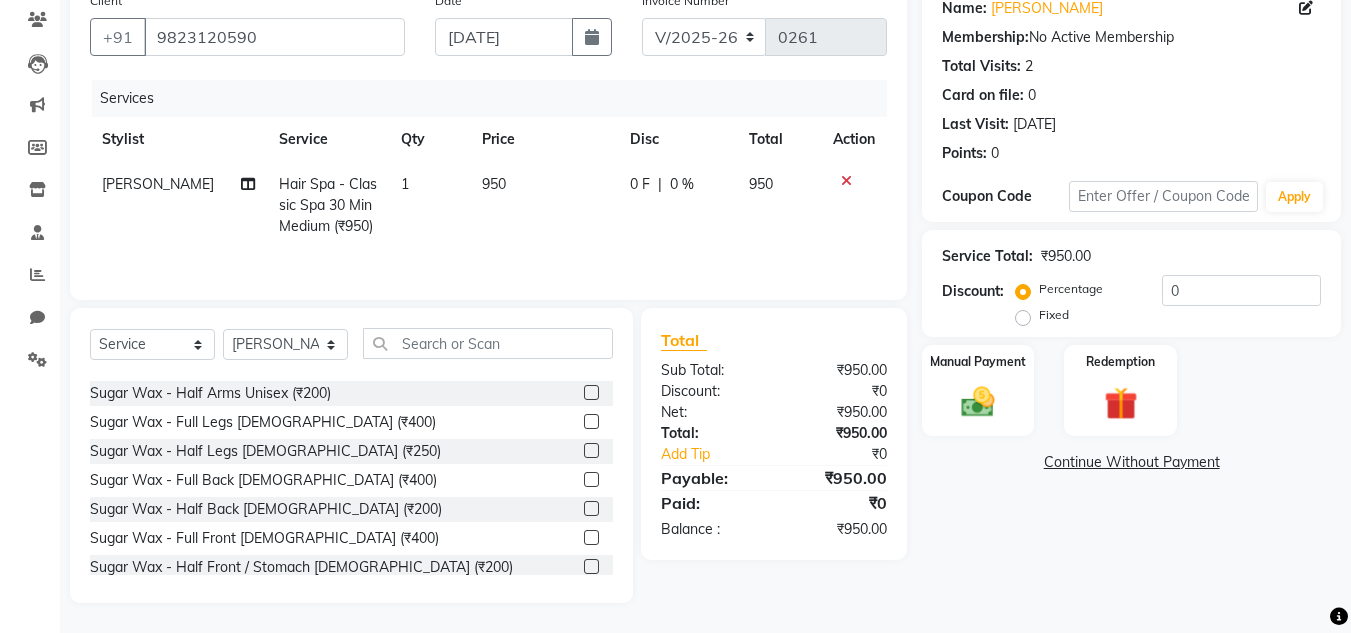 click 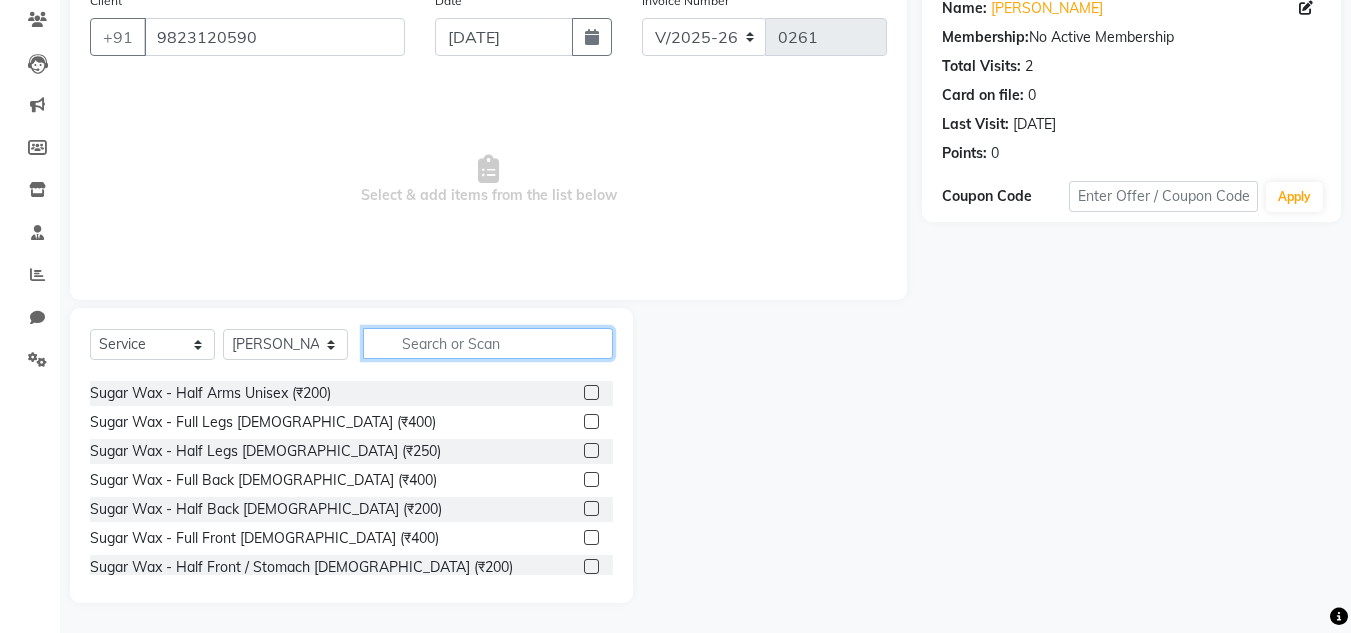 click 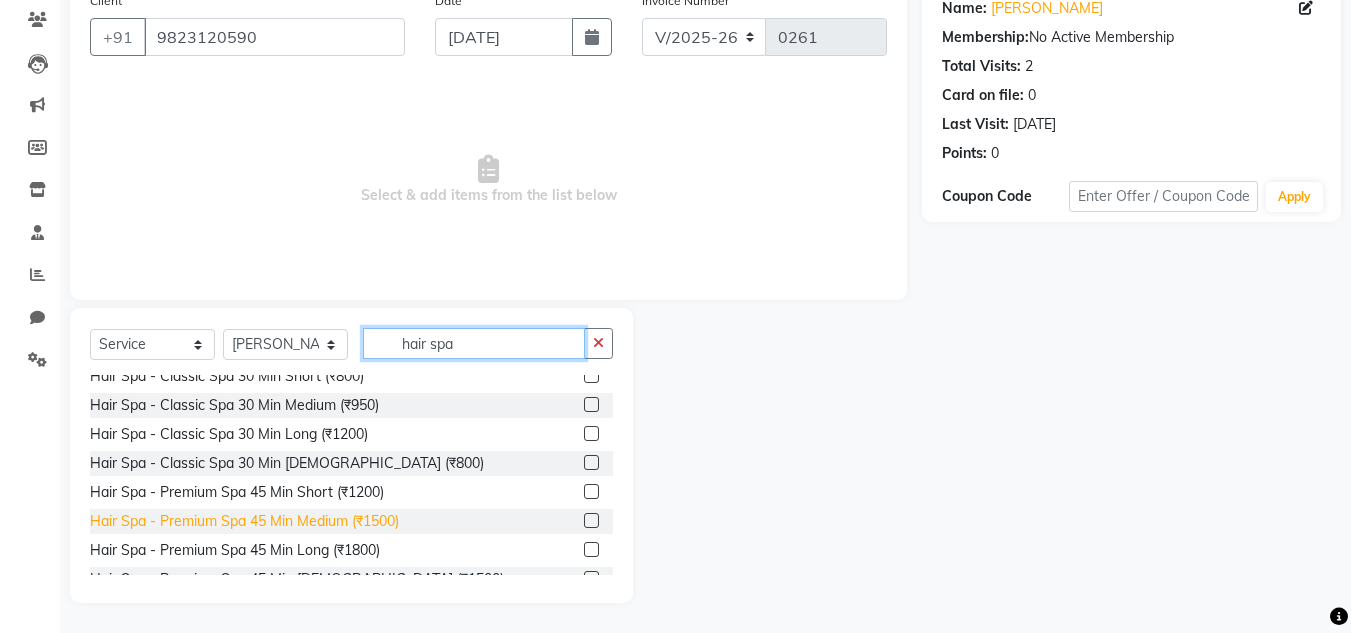 scroll, scrollTop: 61, scrollLeft: 0, axis: vertical 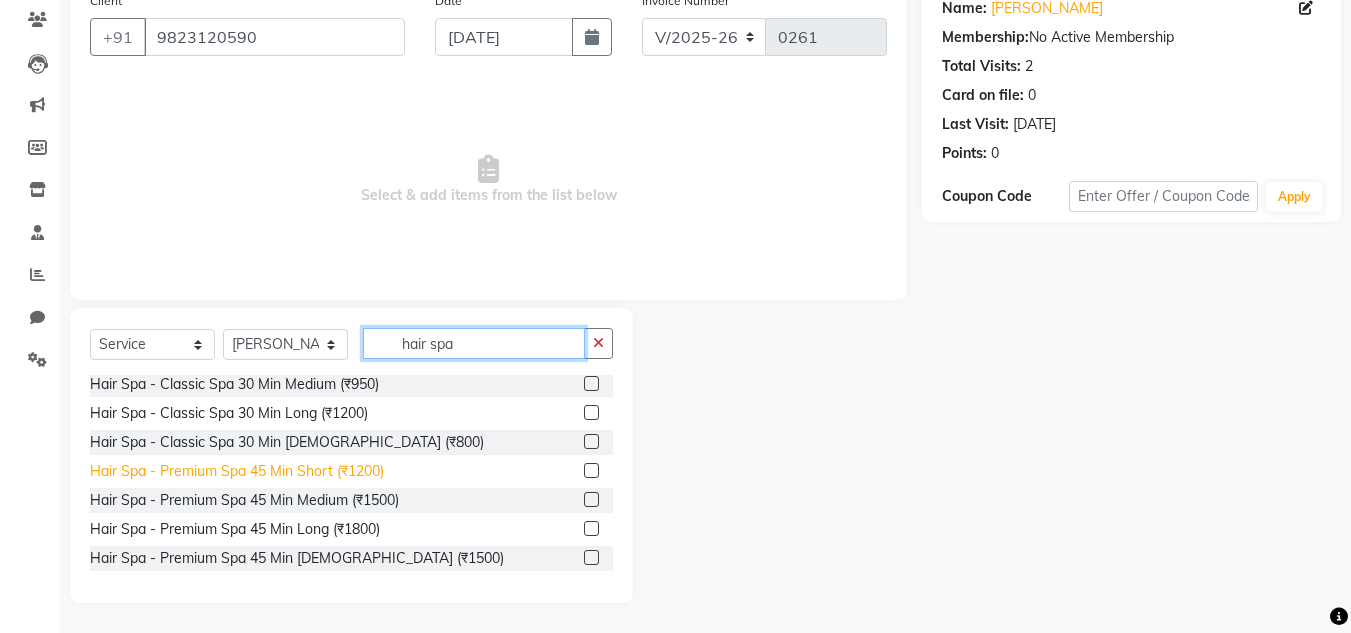 type on "hair spa" 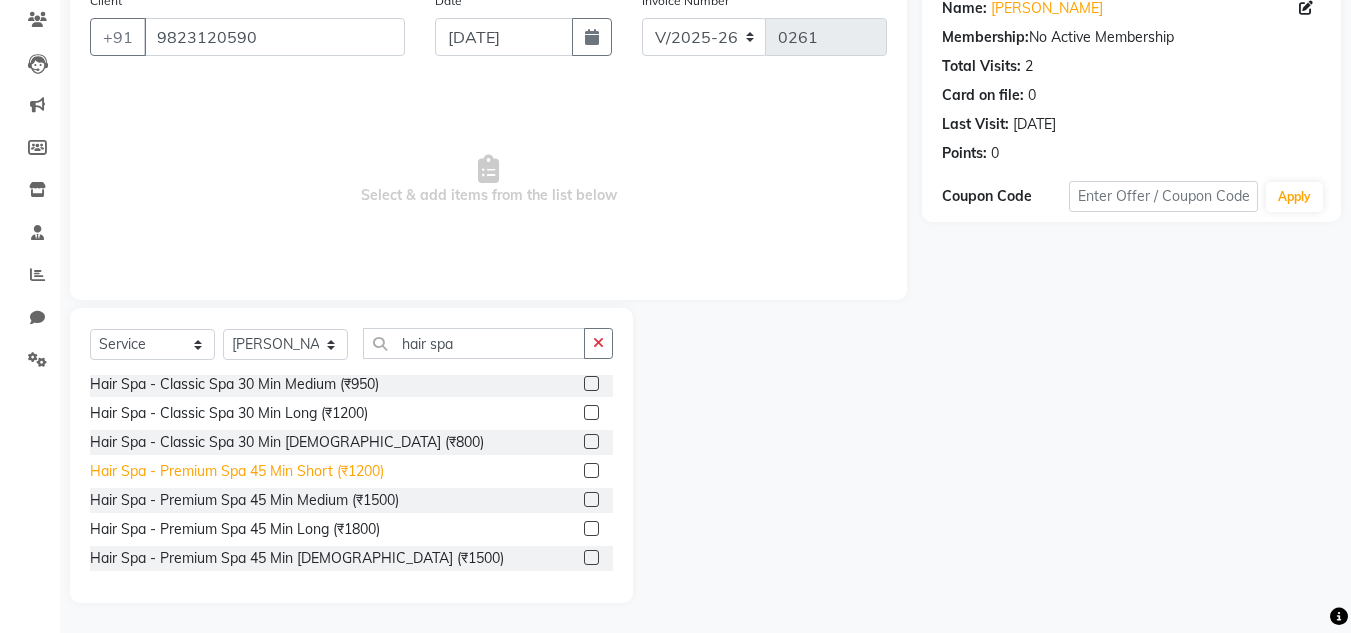 click on "Hair Spa - Premium Spa 45 Min Short (₹1200)" 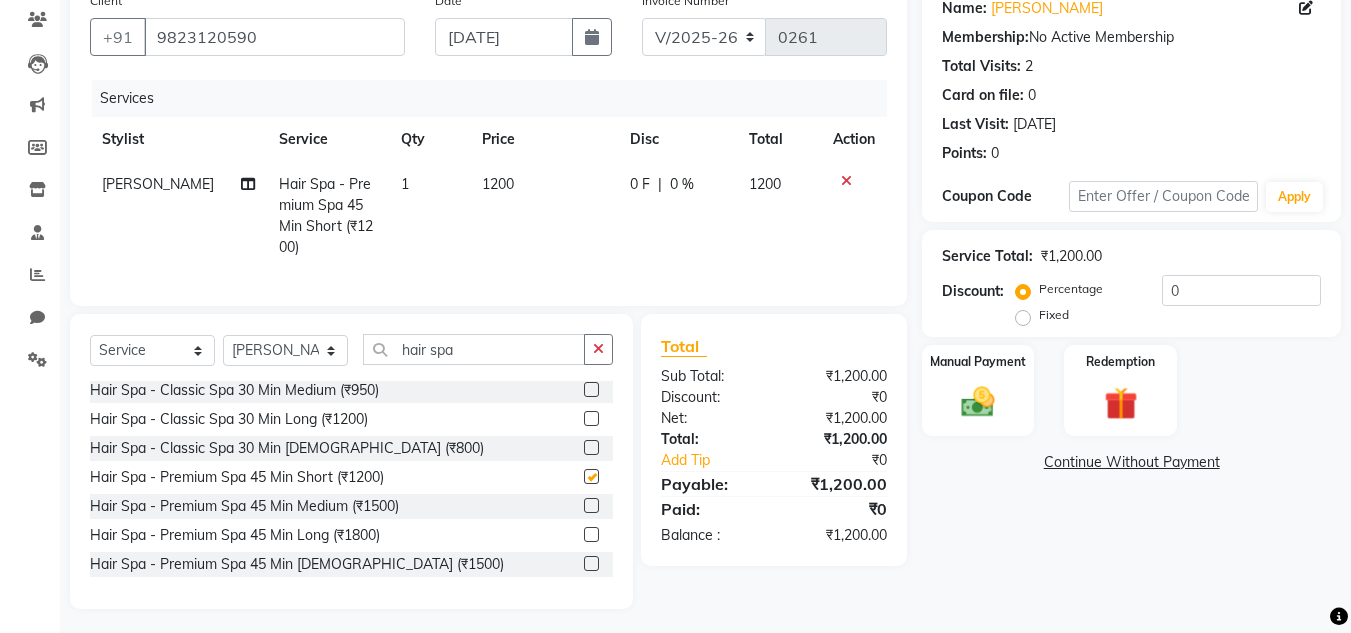 checkbox on "false" 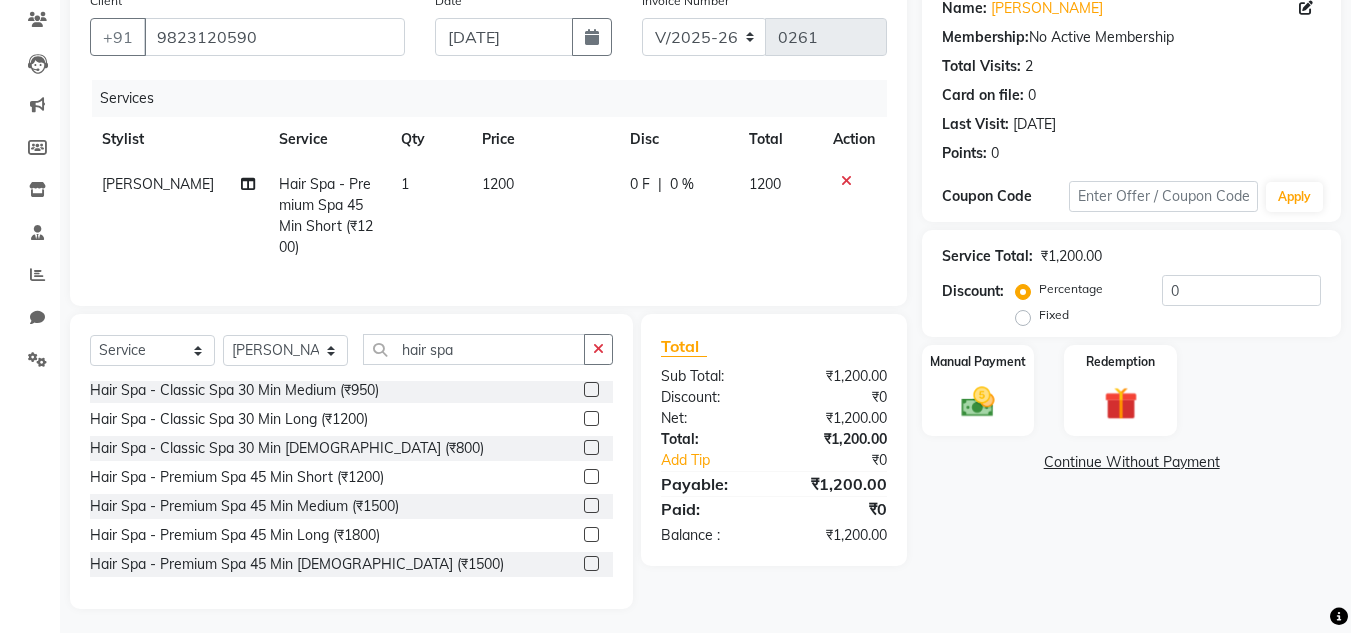click on "Select  Service  Product  Membership  Package Voucher Prepaid Gift Card  Select Stylist [PERSON_NAME] [PERSON_NAME]  krishi [PERSON_NAME]  priyanka swaleha  hair spa" 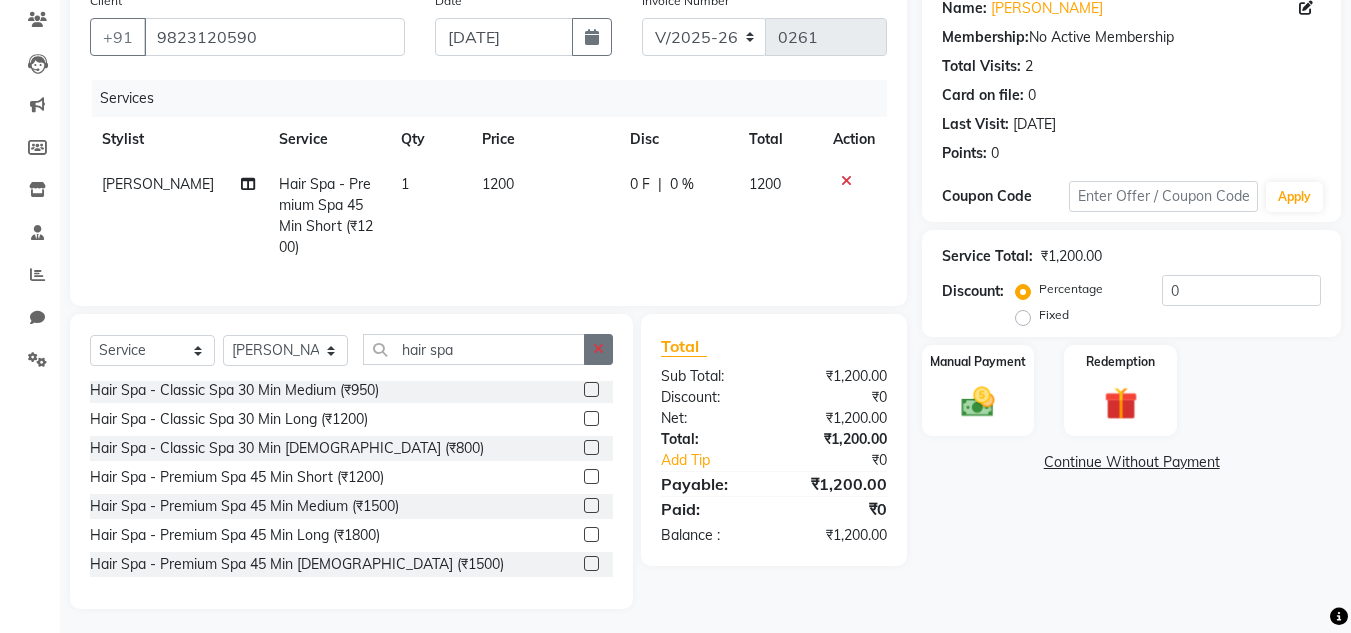 click 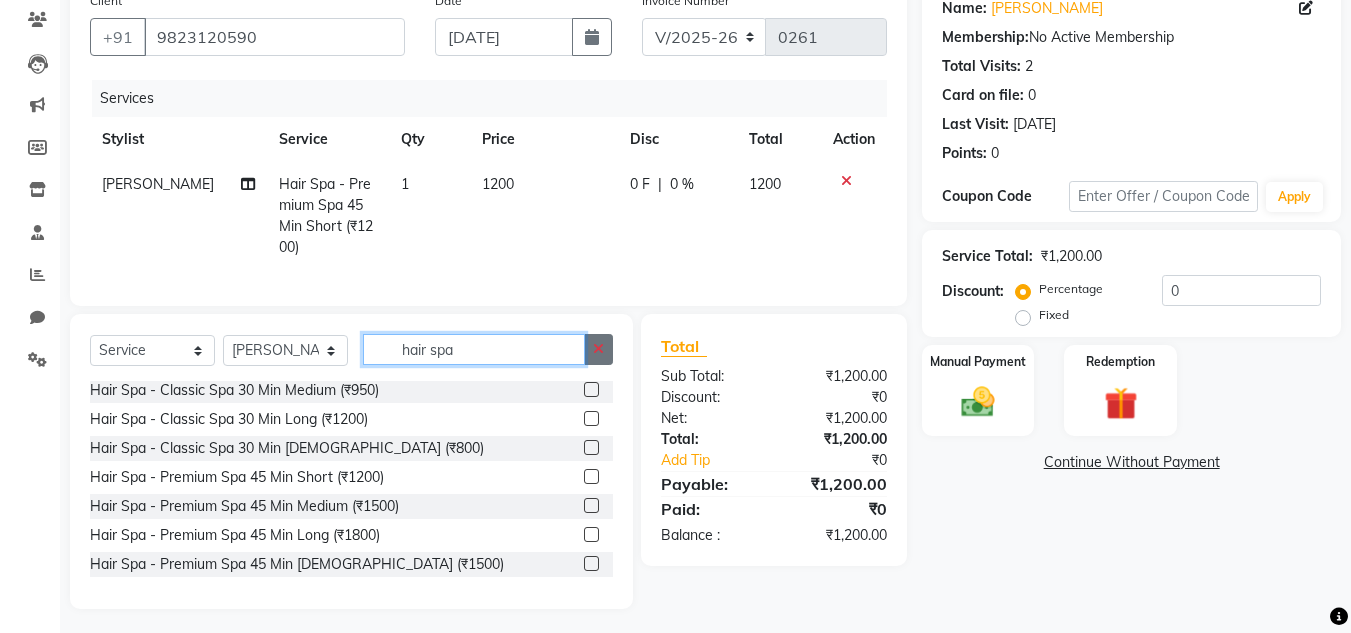 type 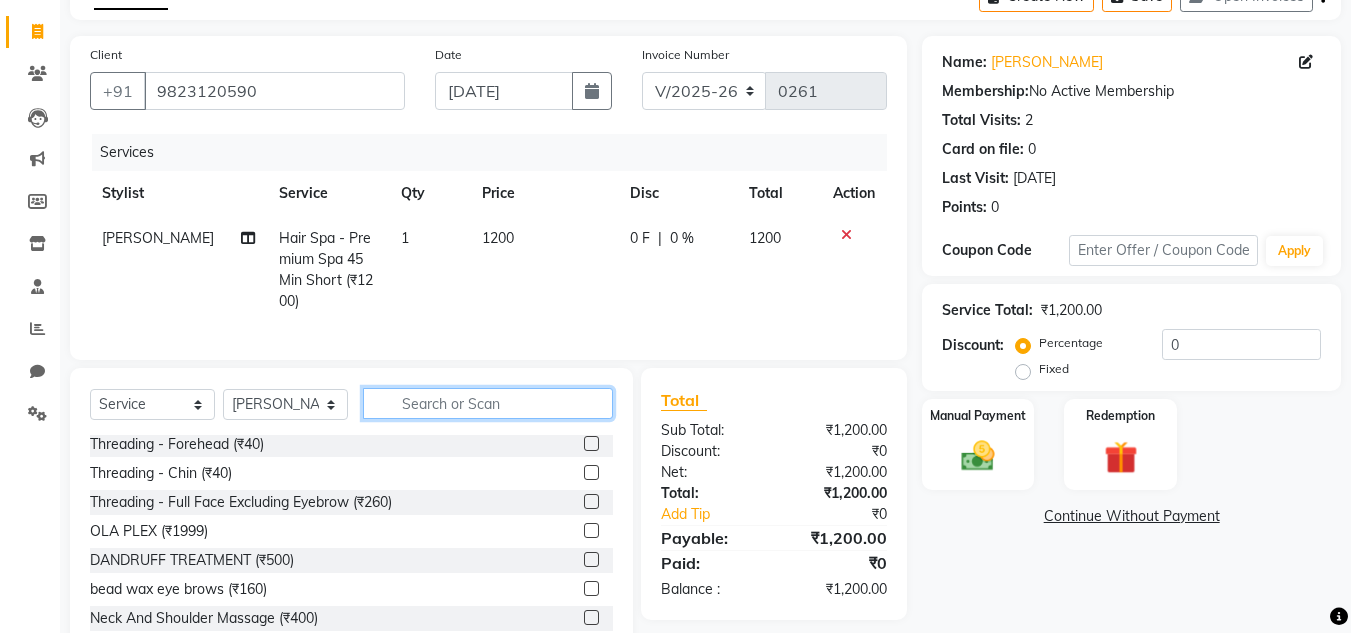 scroll, scrollTop: 68, scrollLeft: 0, axis: vertical 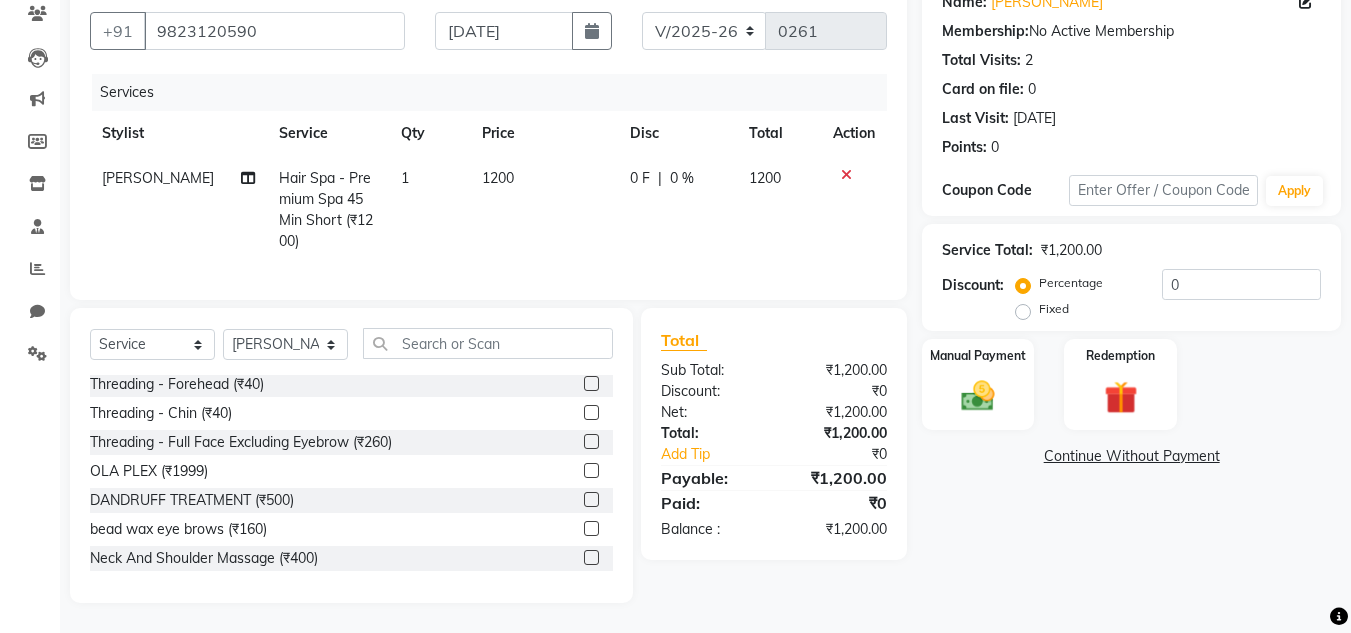 click on "1200" 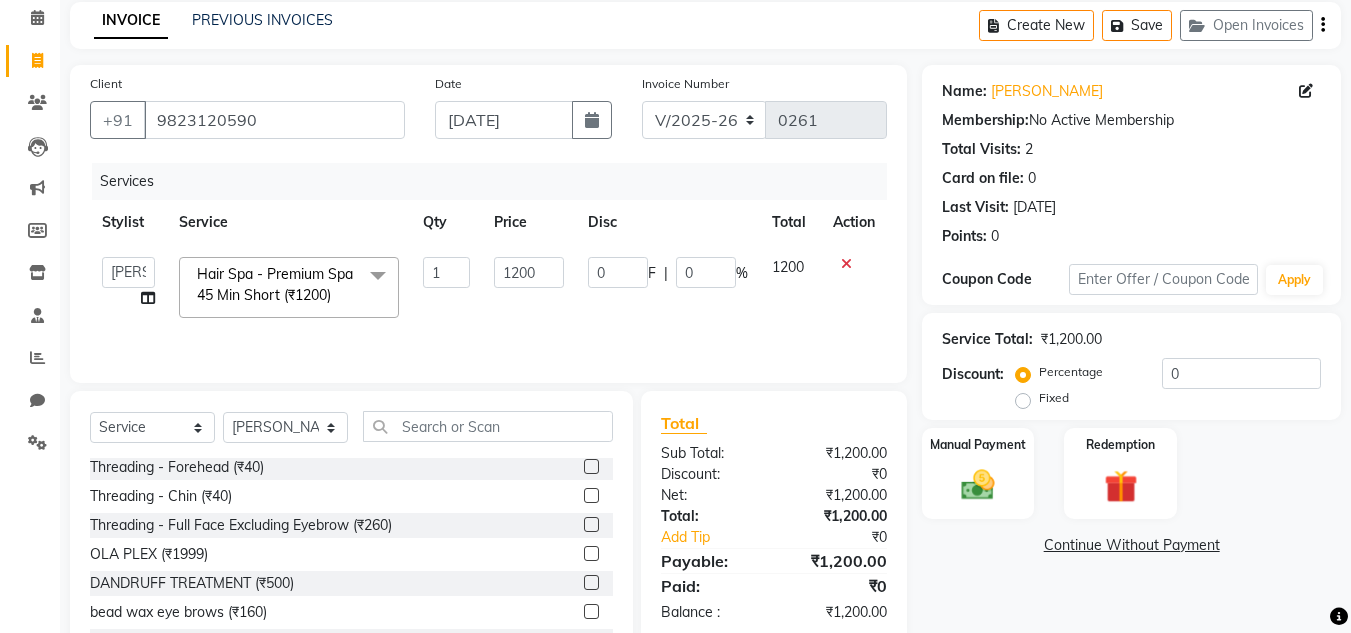 scroll, scrollTop: 168, scrollLeft: 0, axis: vertical 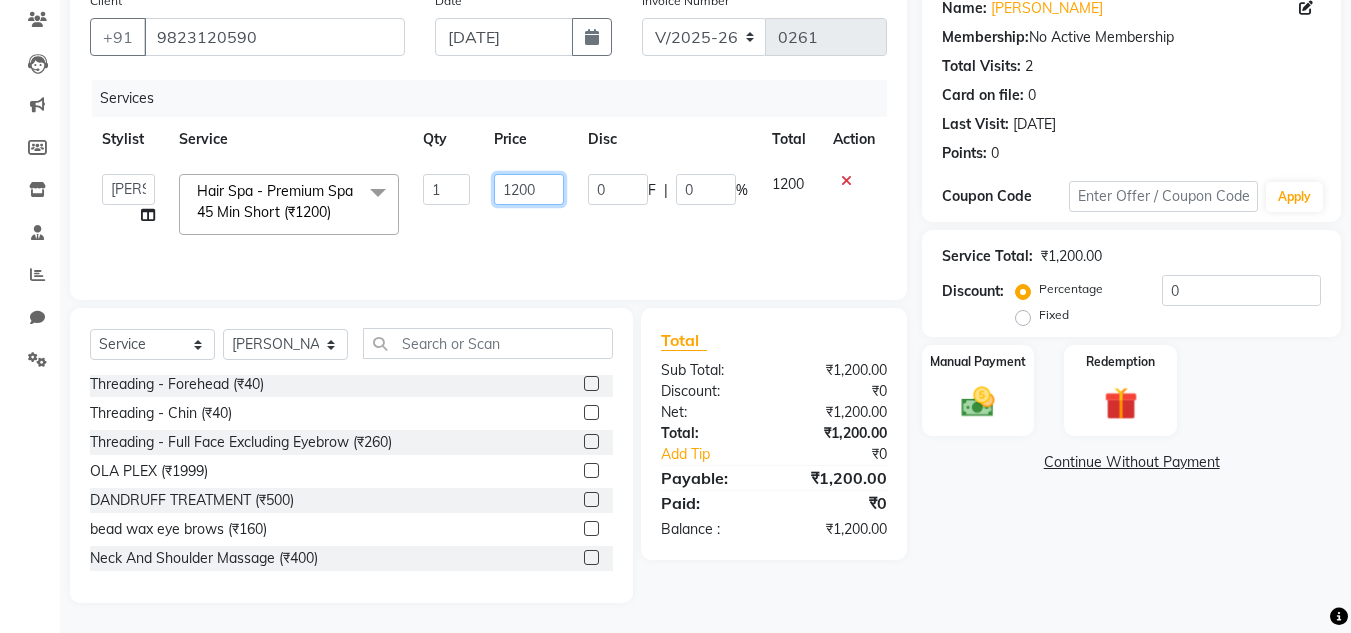 click on "1200" 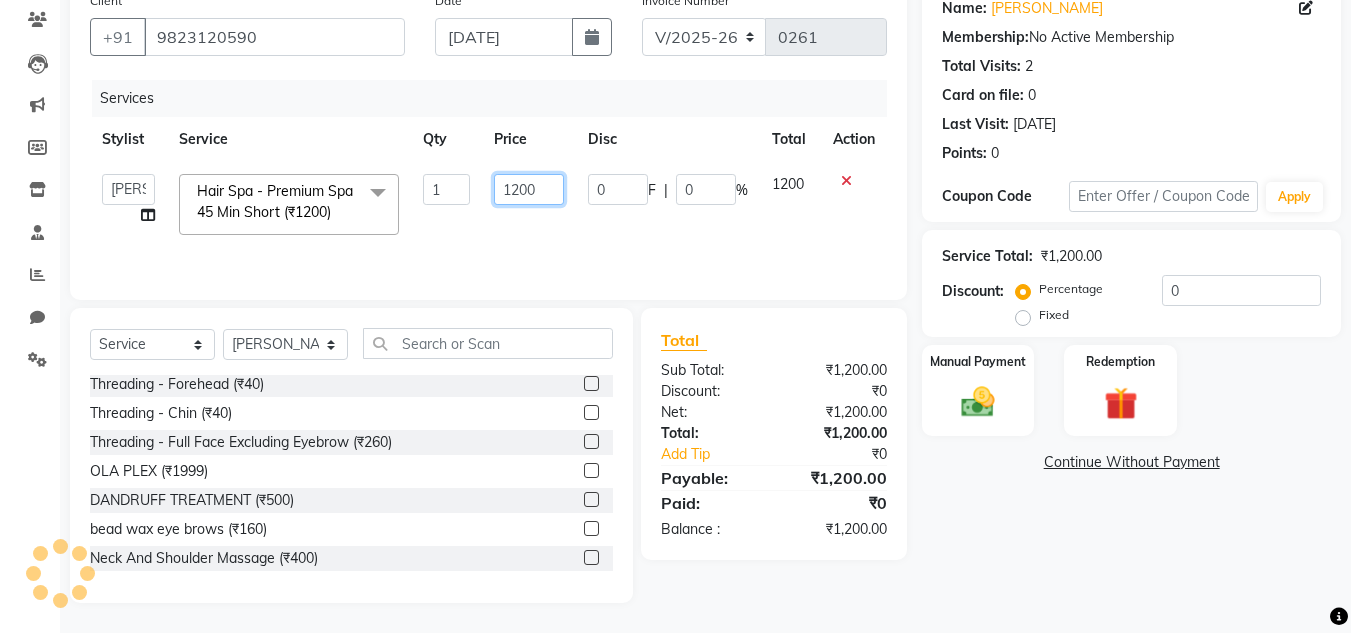 click on "1200" 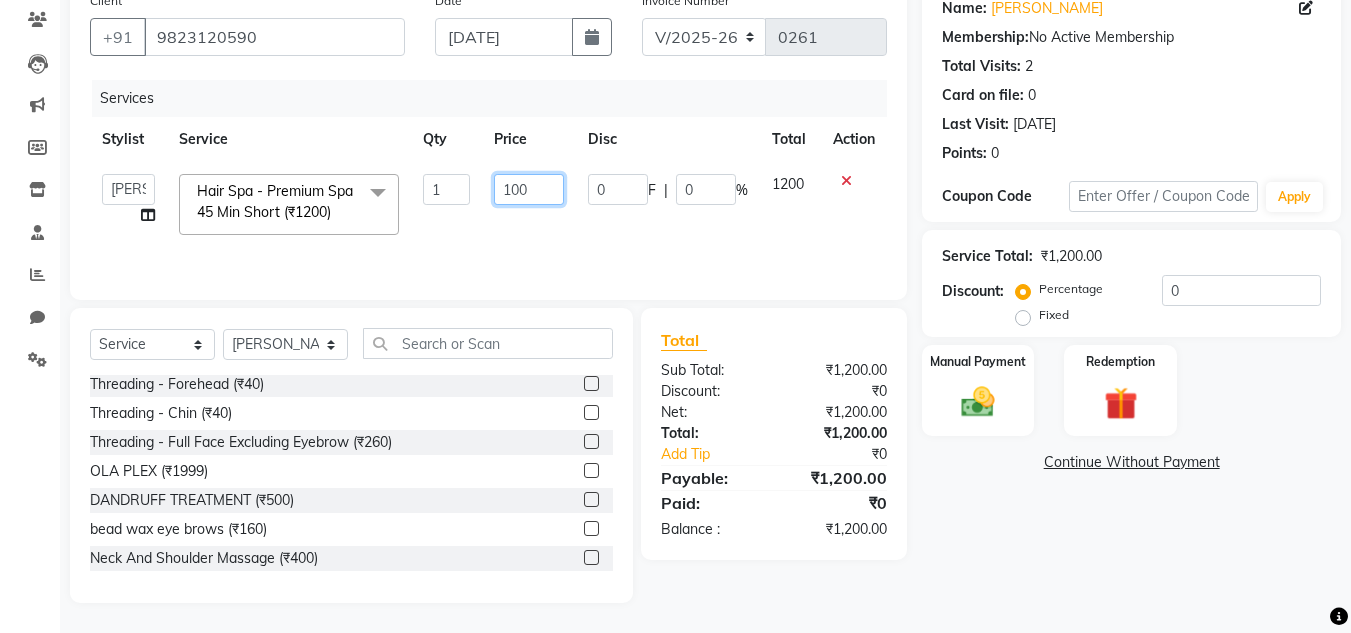 type on "1300" 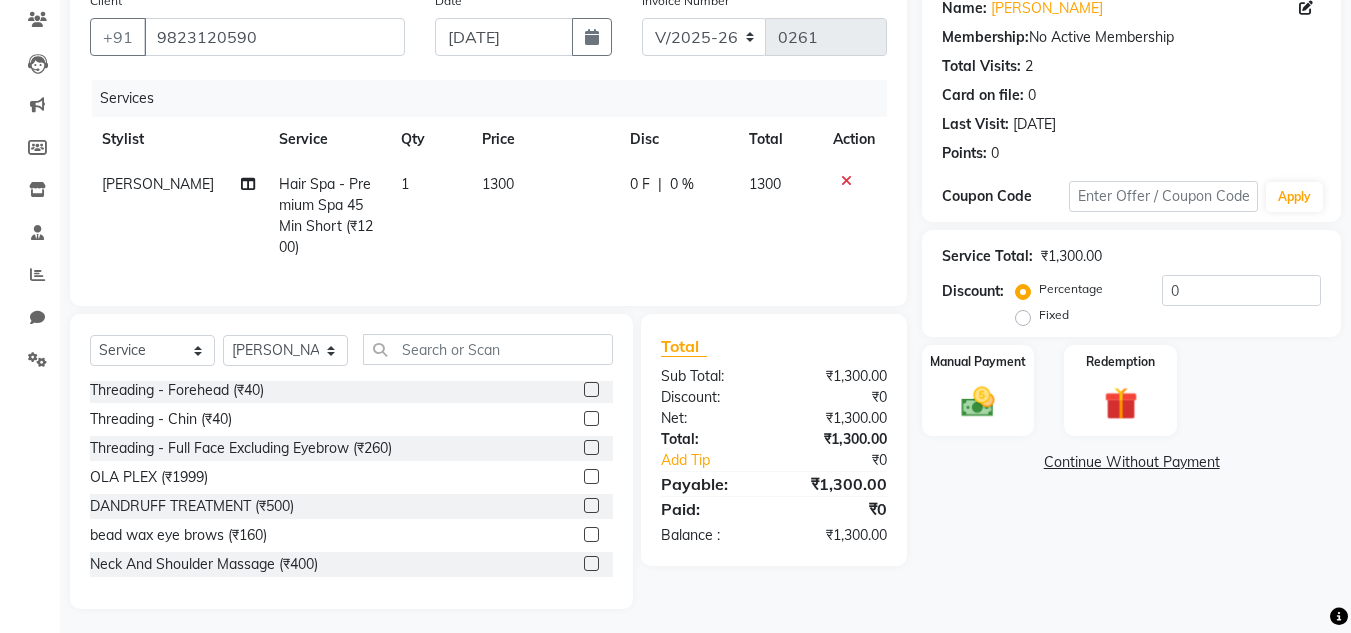 click on "0 F | 0 %" 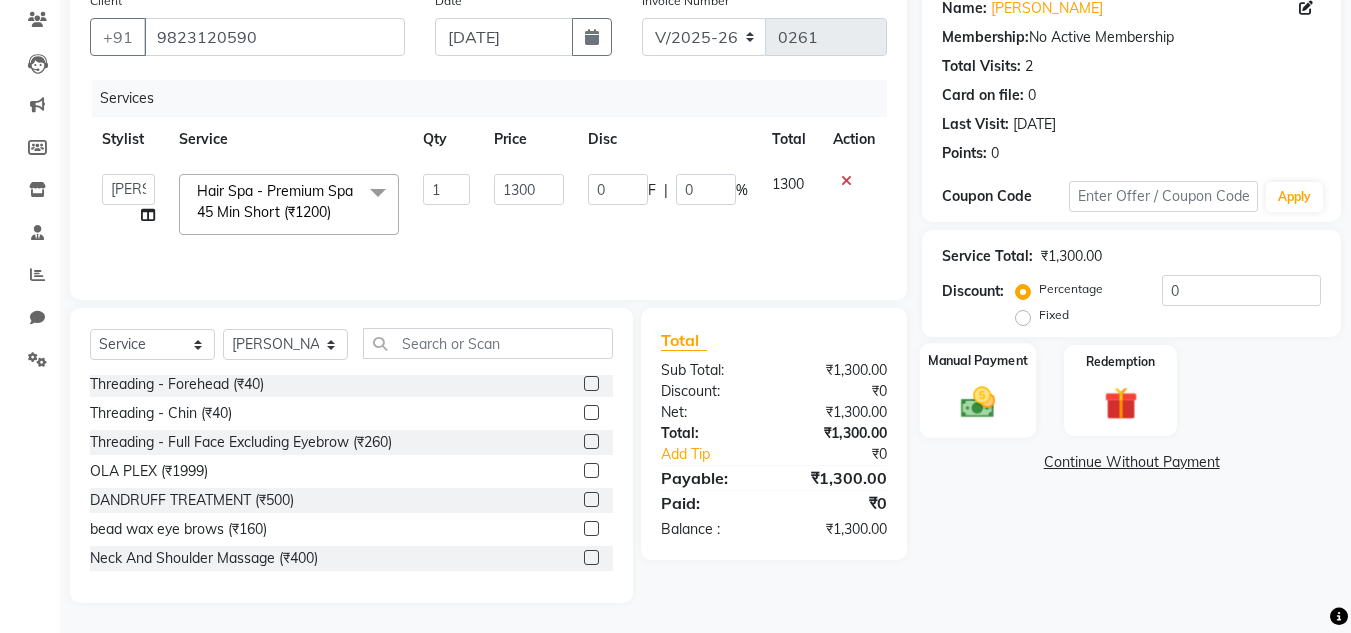 click on "Manual Payment" 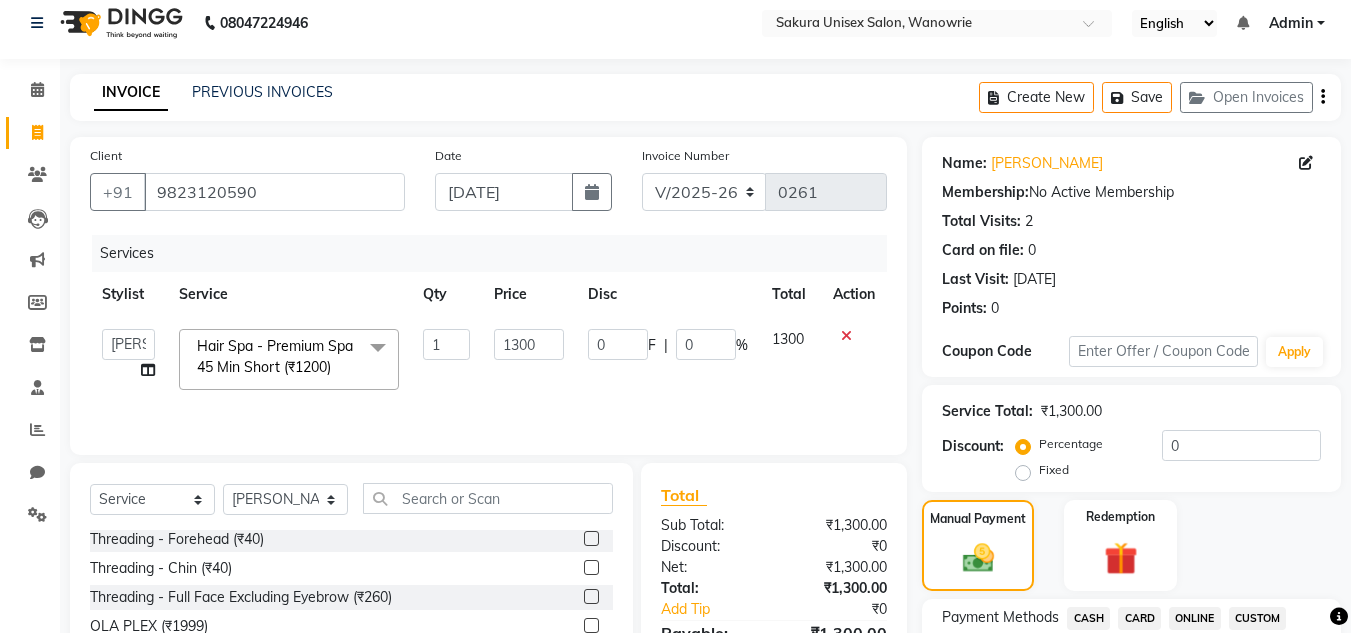 scroll, scrollTop: 0, scrollLeft: 0, axis: both 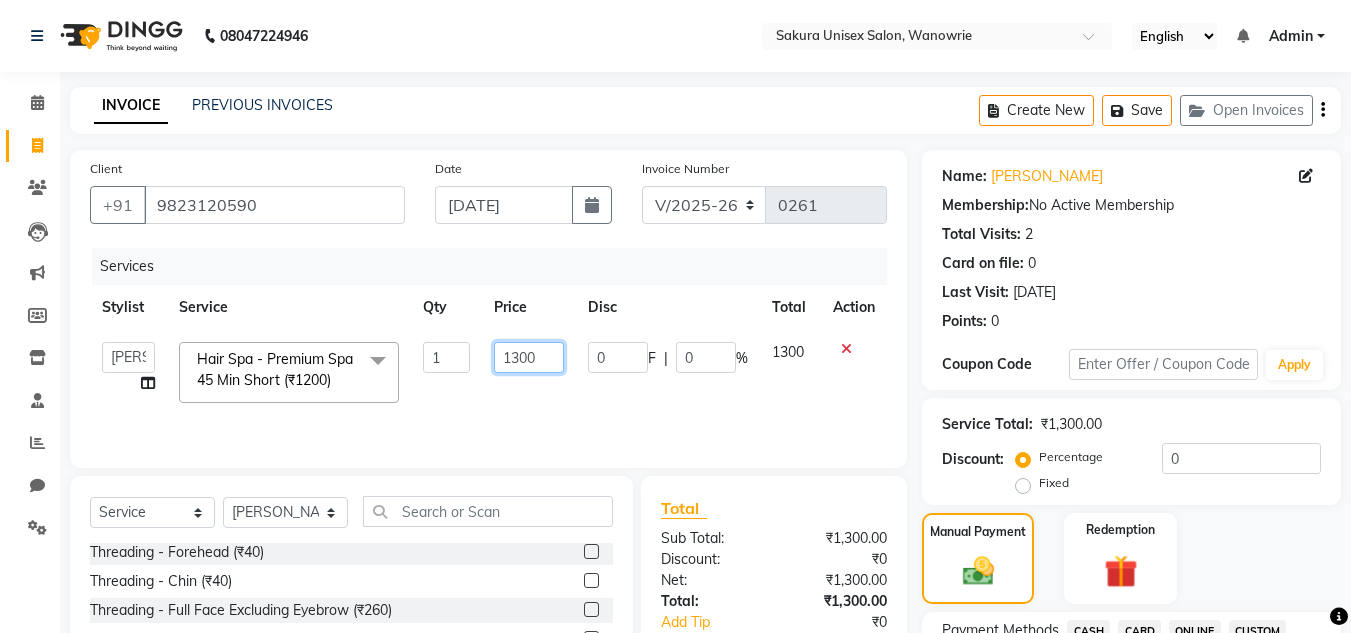 click on "1300" 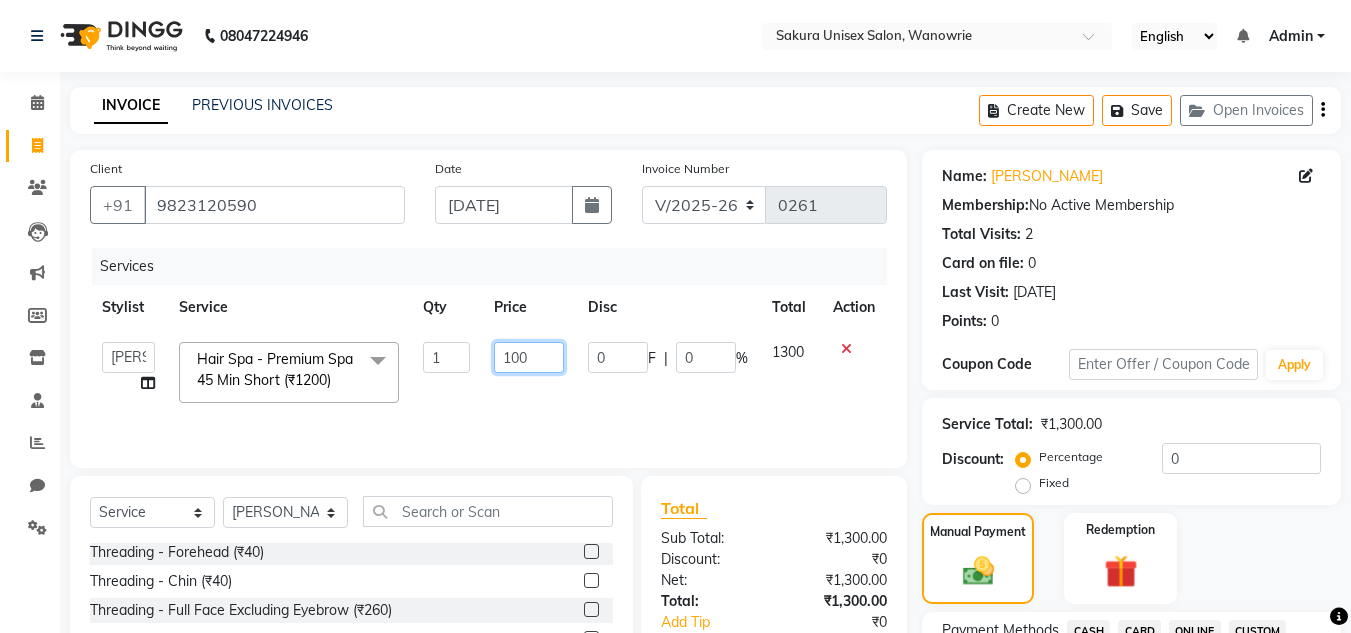type on "1200" 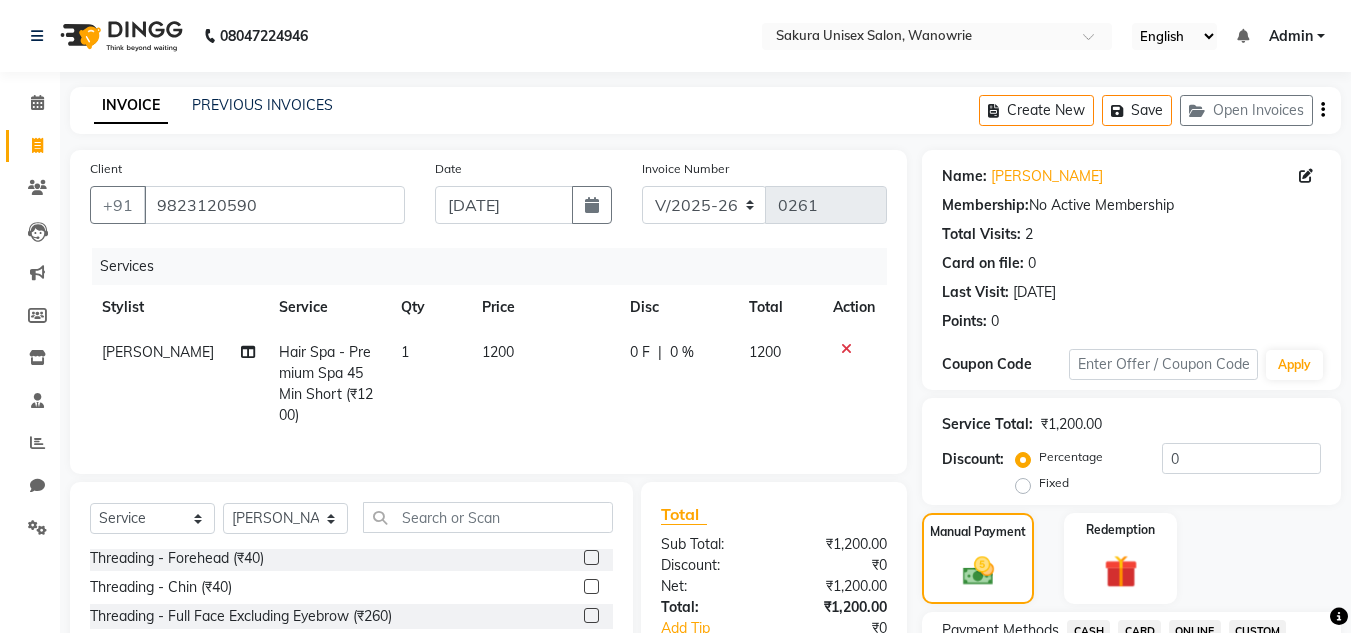 click on "Disc" 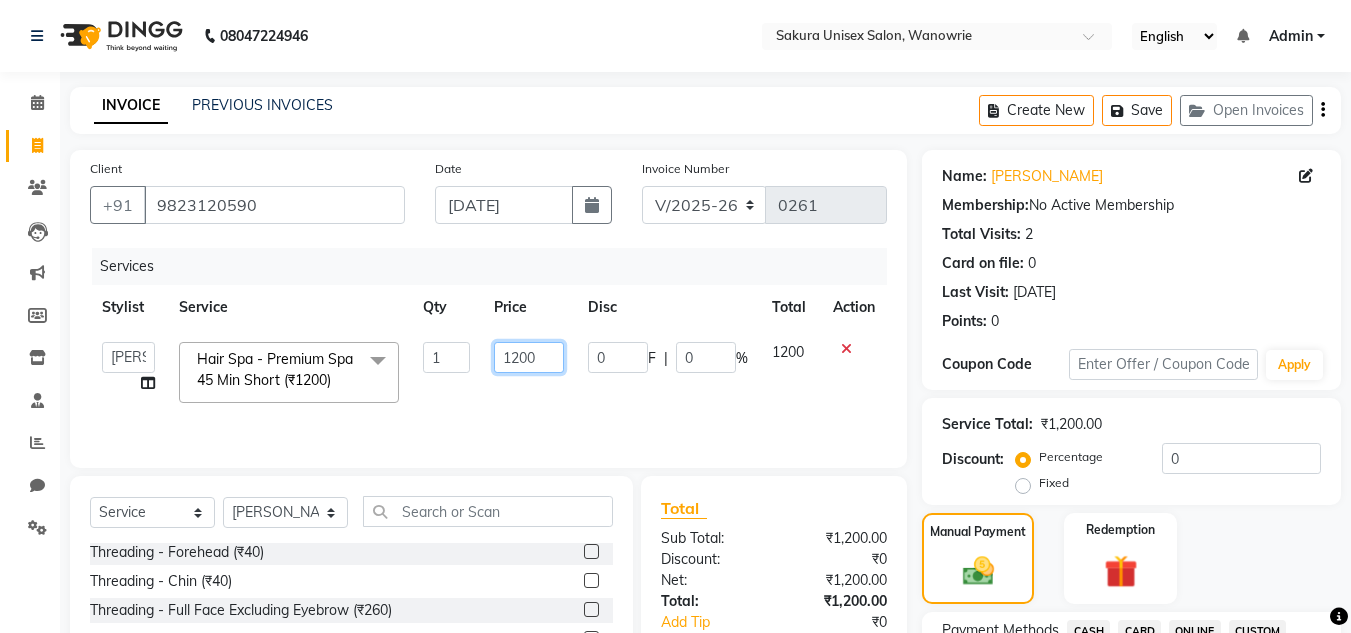click on "1200" 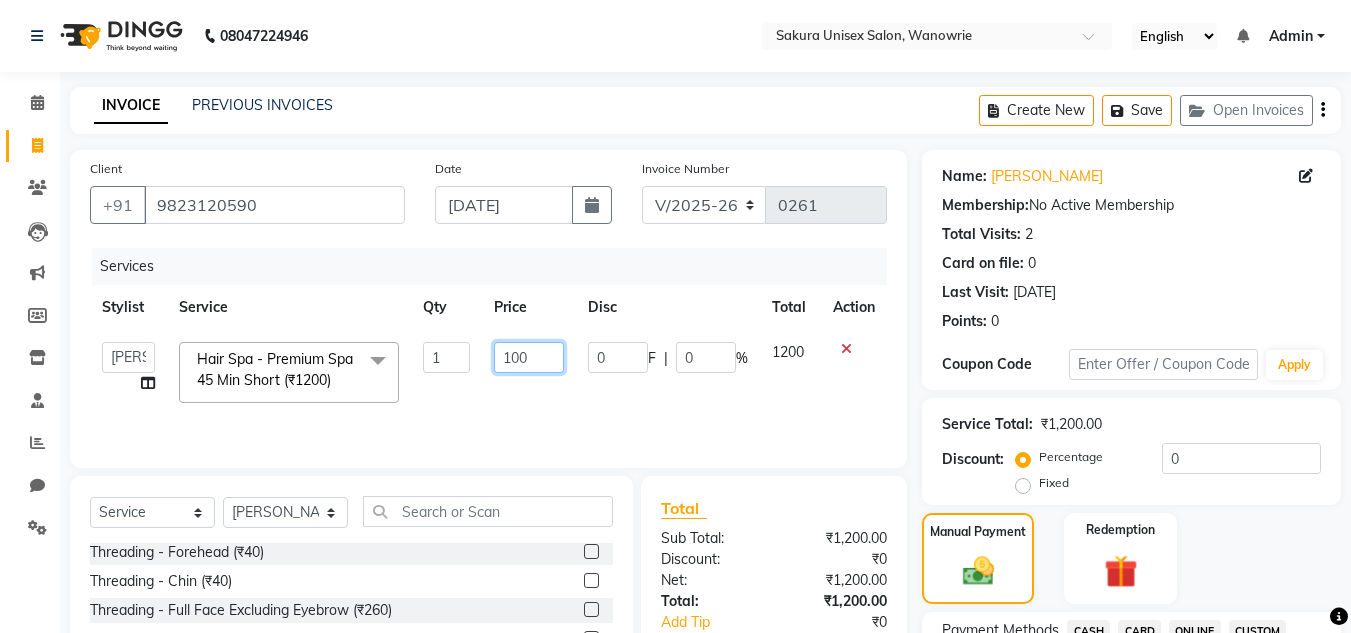type on "1100" 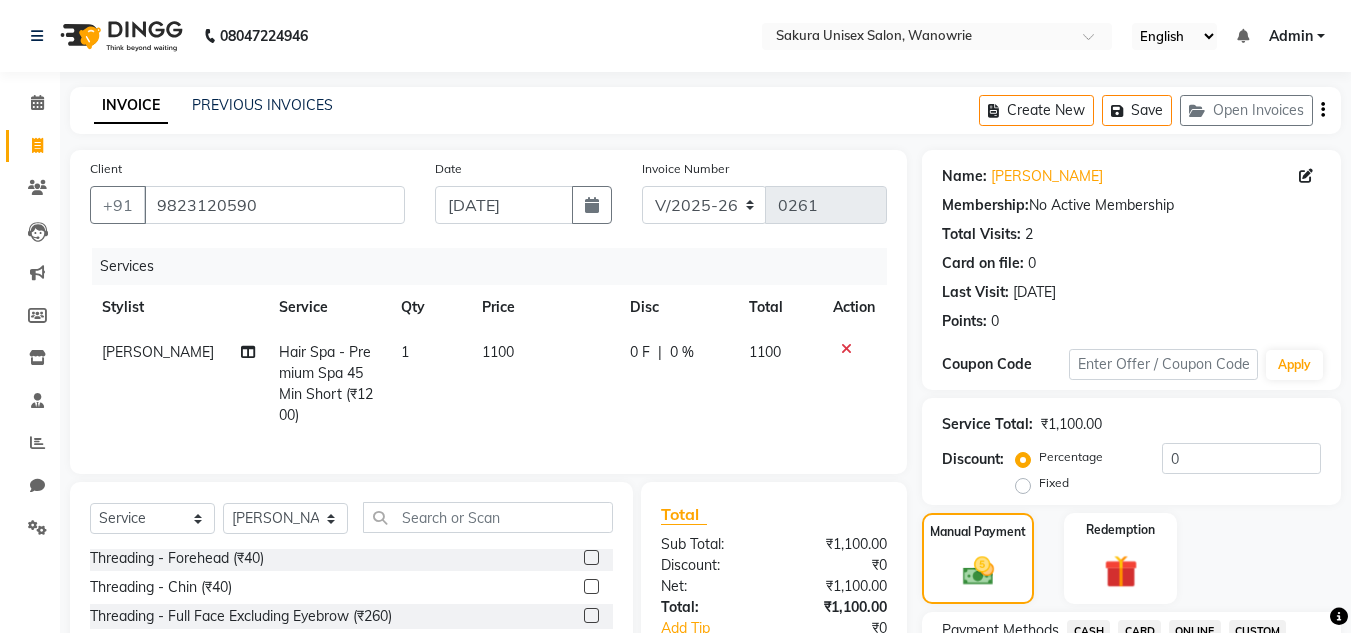 click on "[PERSON_NAME] Hair Spa - Premium Spa 45 Min Short (₹1200) 1 1100 0 F | 0 % 1100" 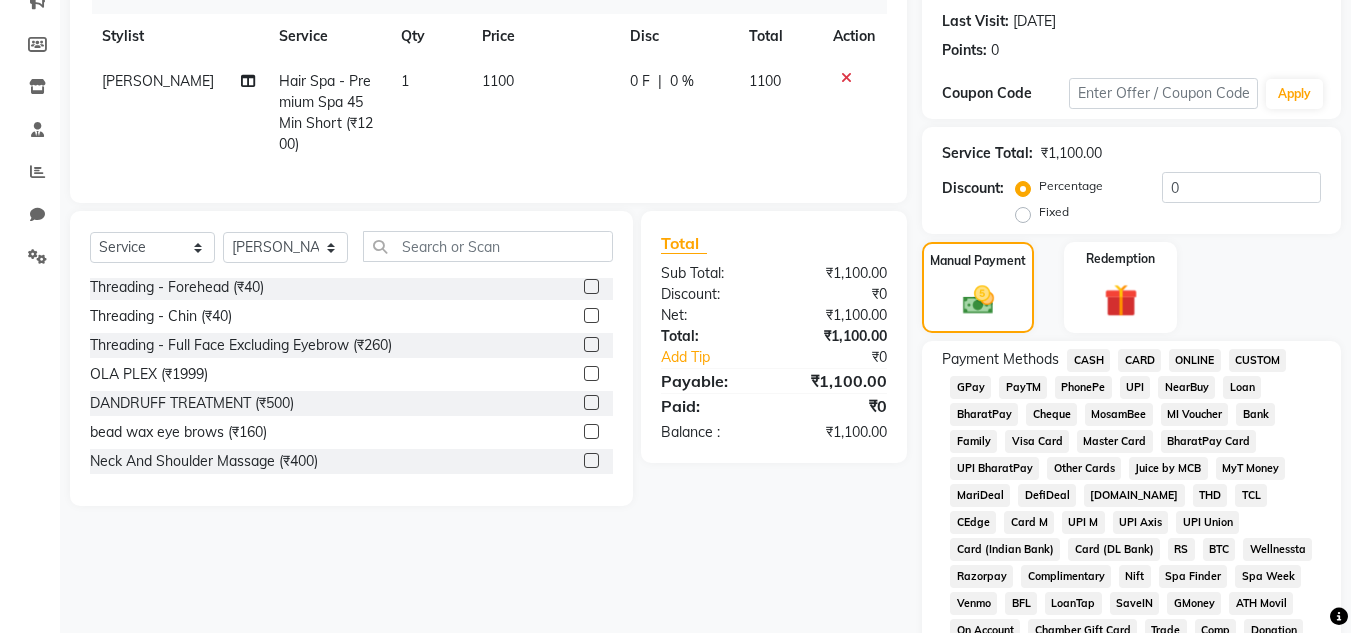 scroll, scrollTop: 300, scrollLeft: 0, axis: vertical 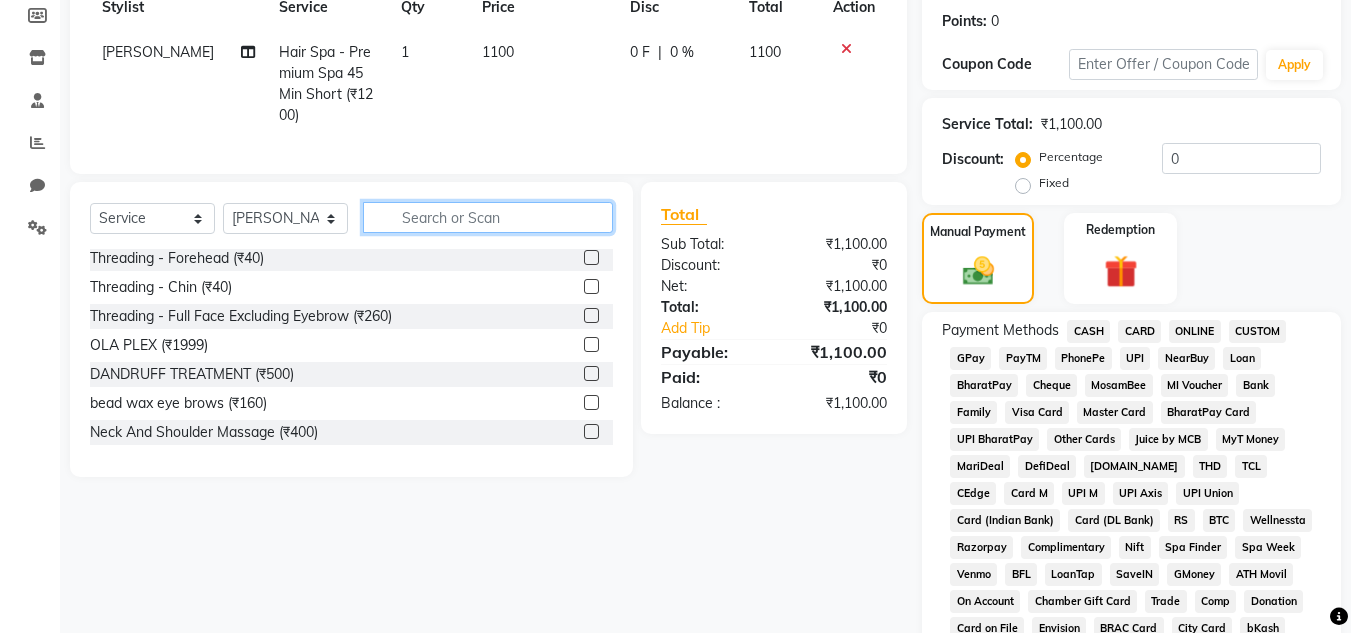 click 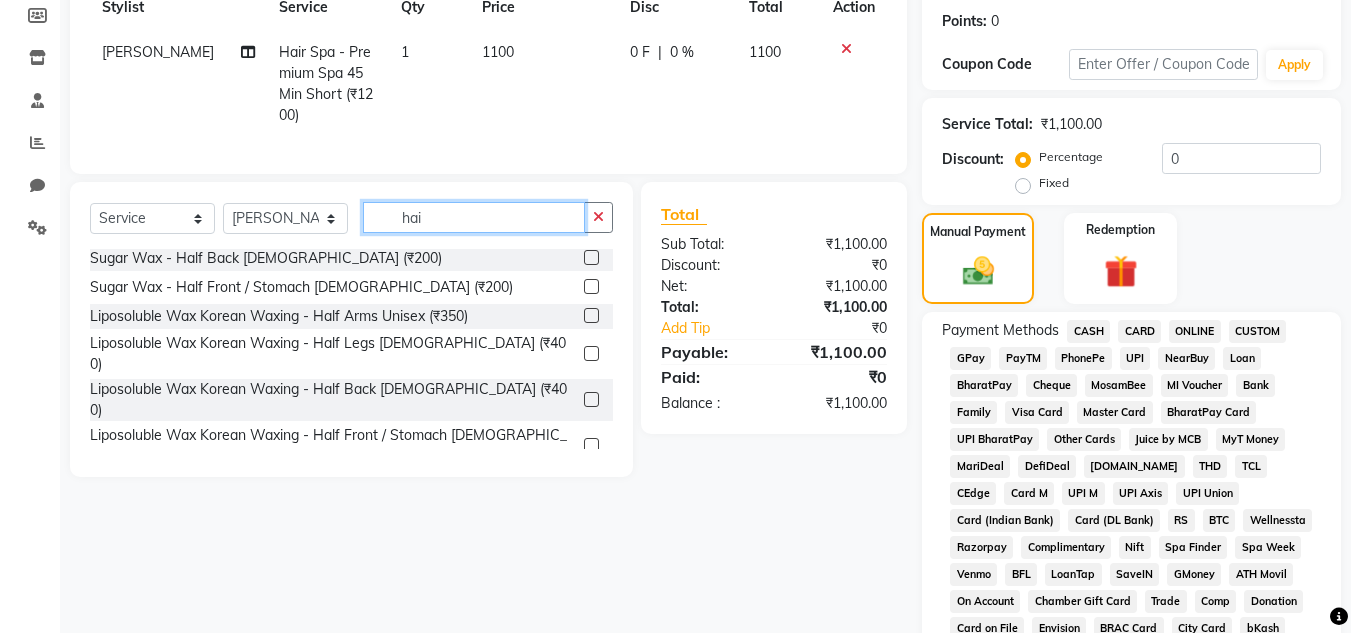 scroll, scrollTop: 0, scrollLeft: 0, axis: both 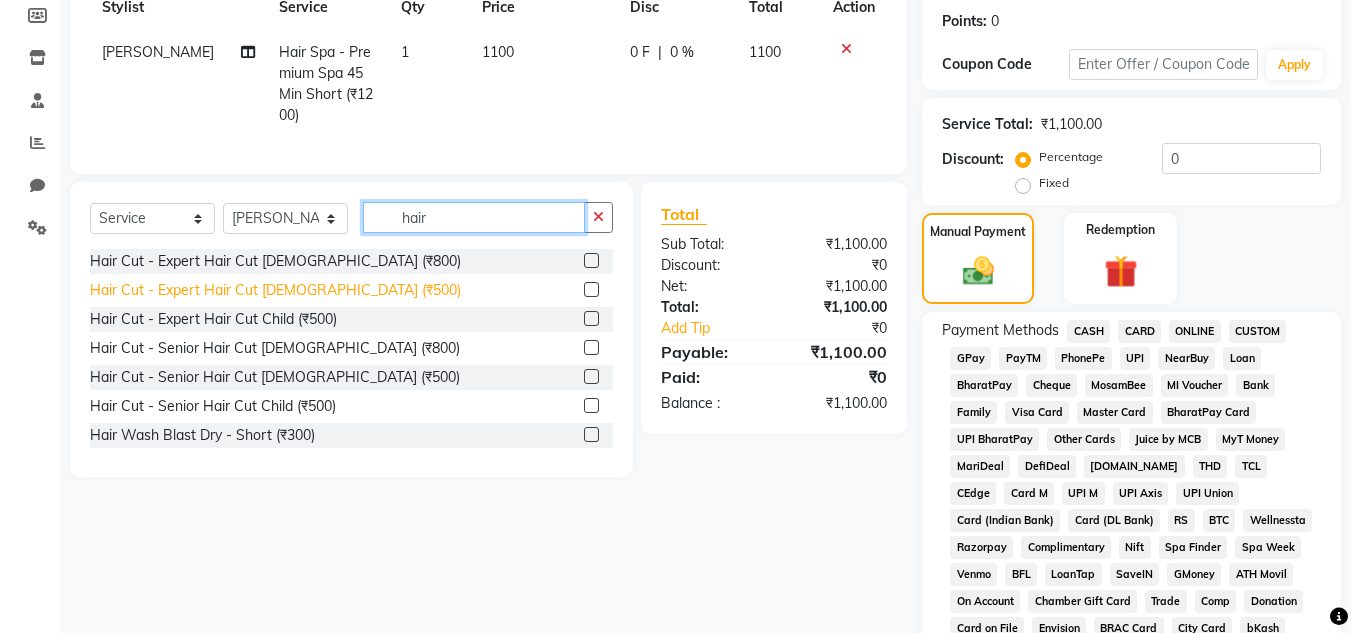 type on "hair" 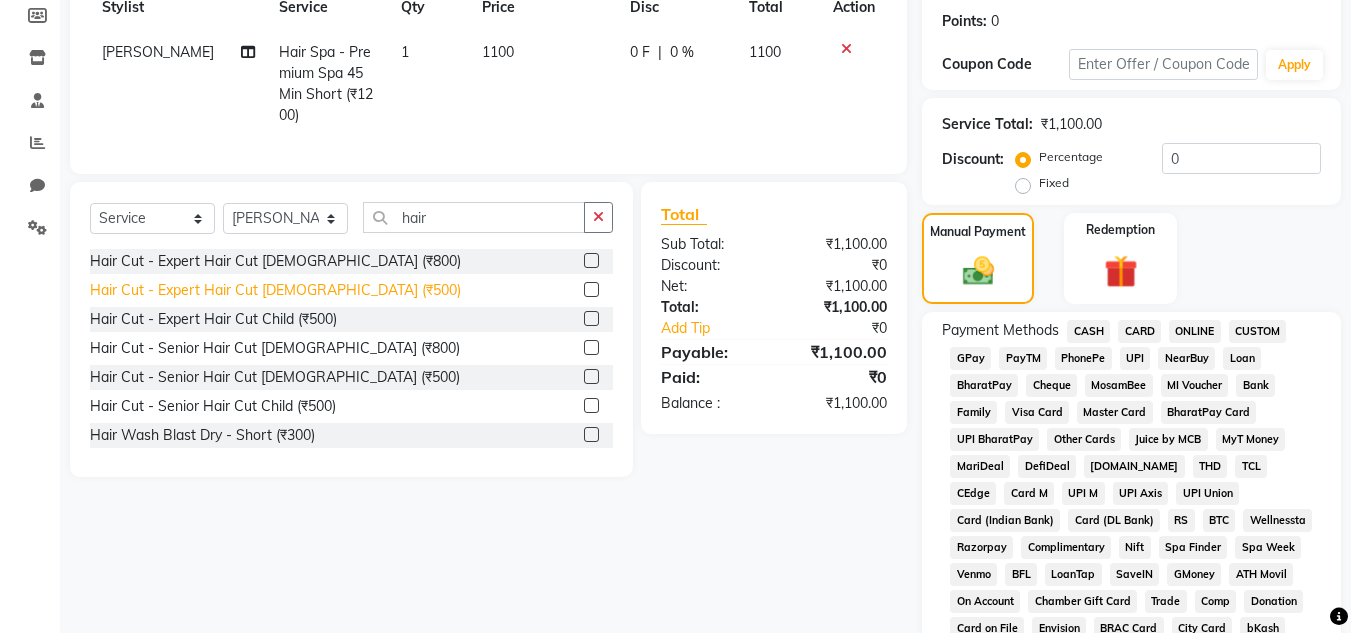 click on "Hair Cut - Expert Hair Cut [DEMOGRAPHIC_DATA] (₹500)" 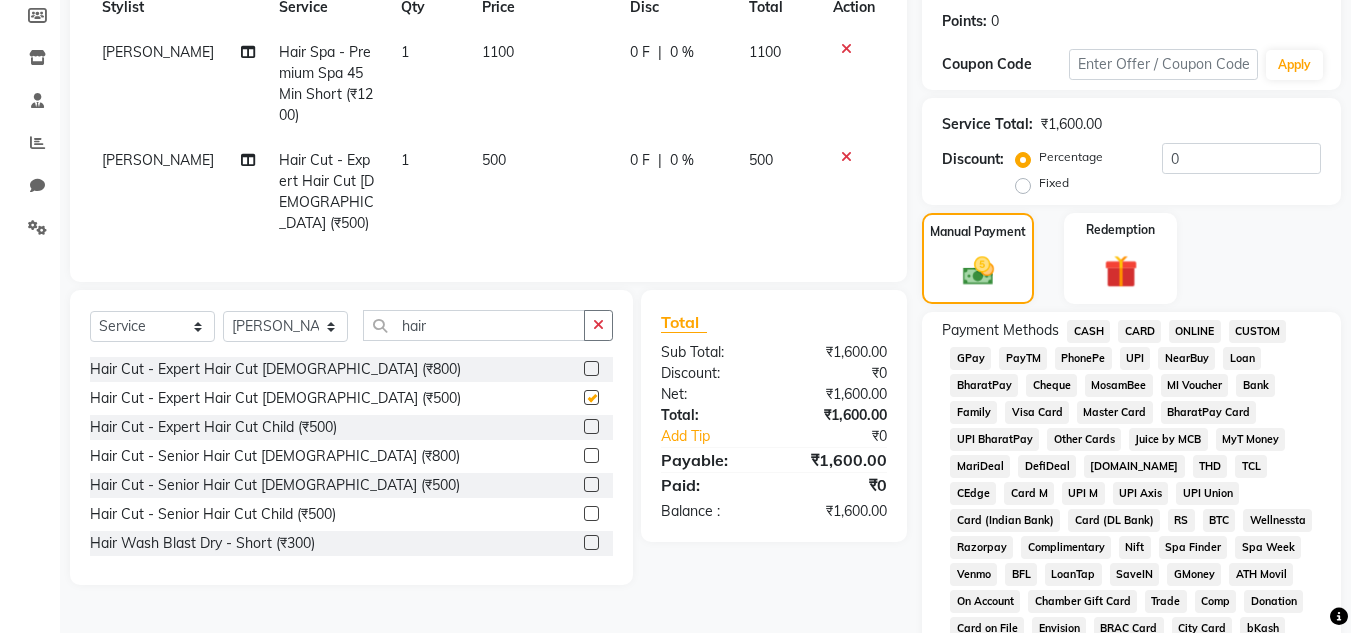checkbox on "false" 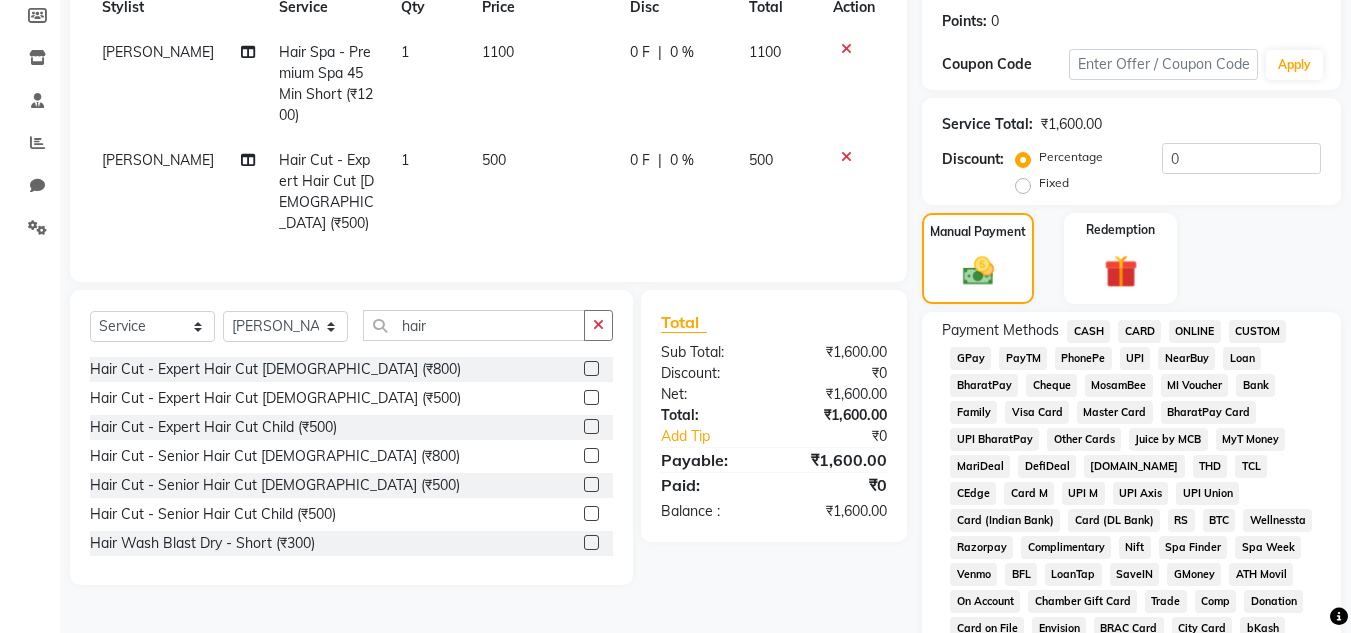 click 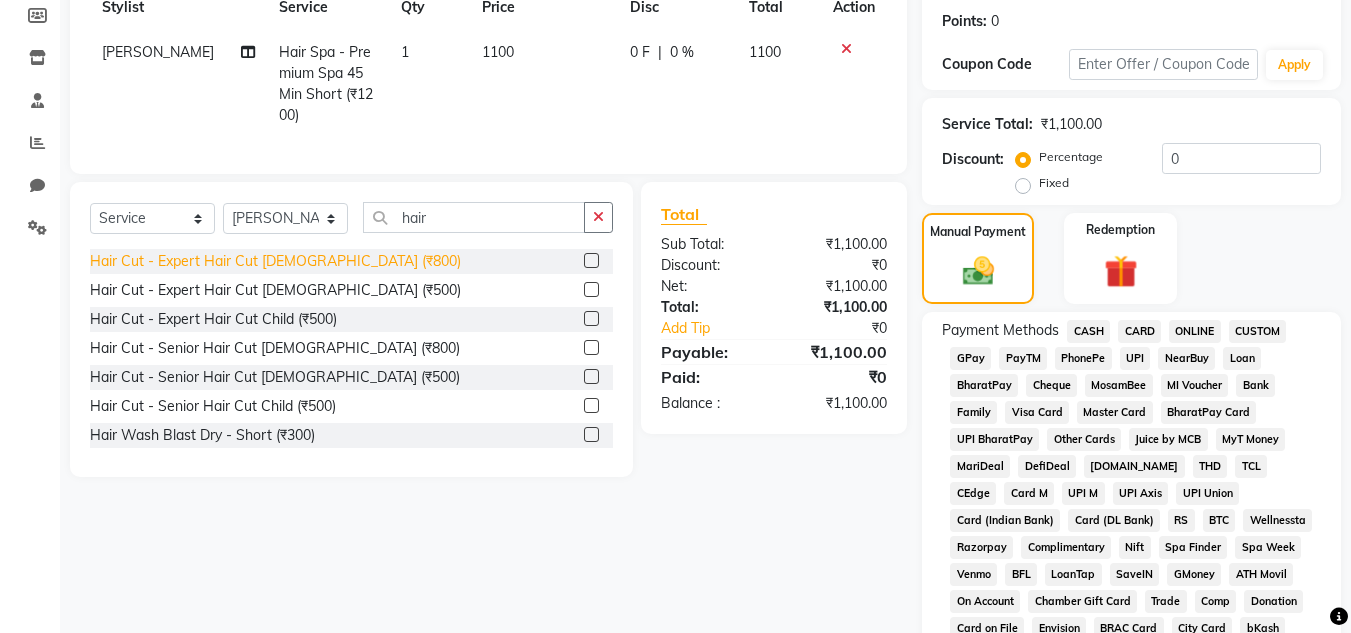 click on "Hair Cut - Expert Hair Cut [DEMOGRAPHIC_DATA] (₹800)" 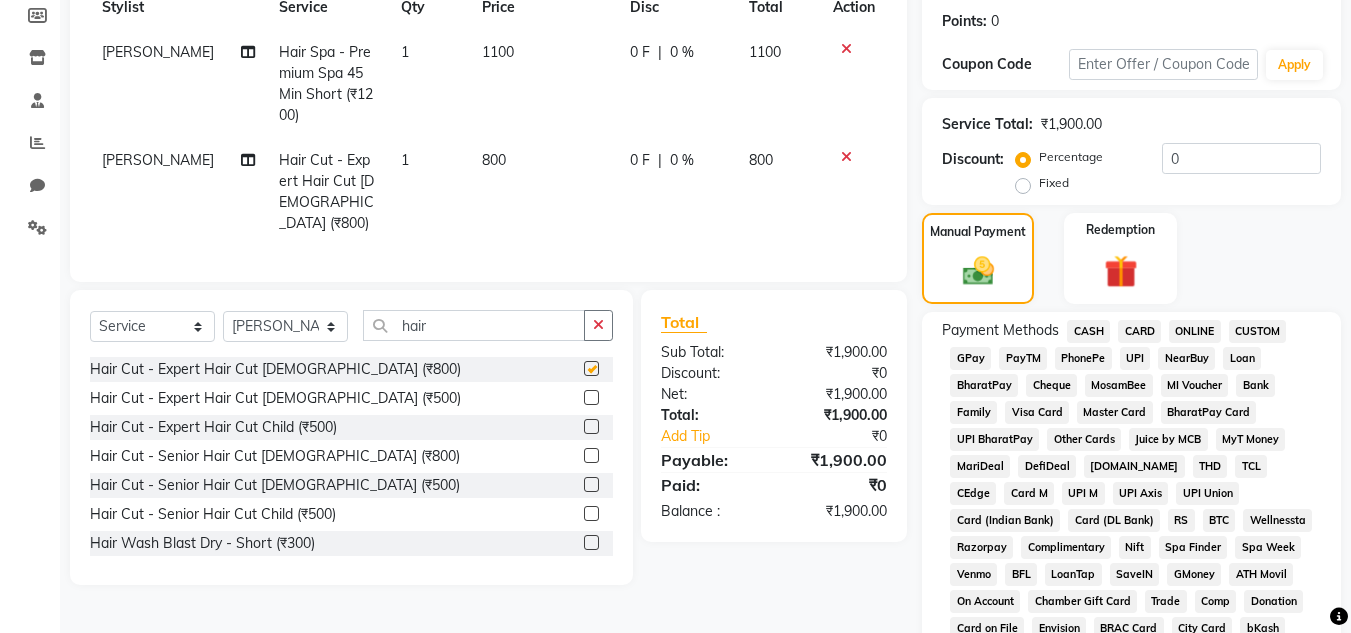 checkbox on "false" 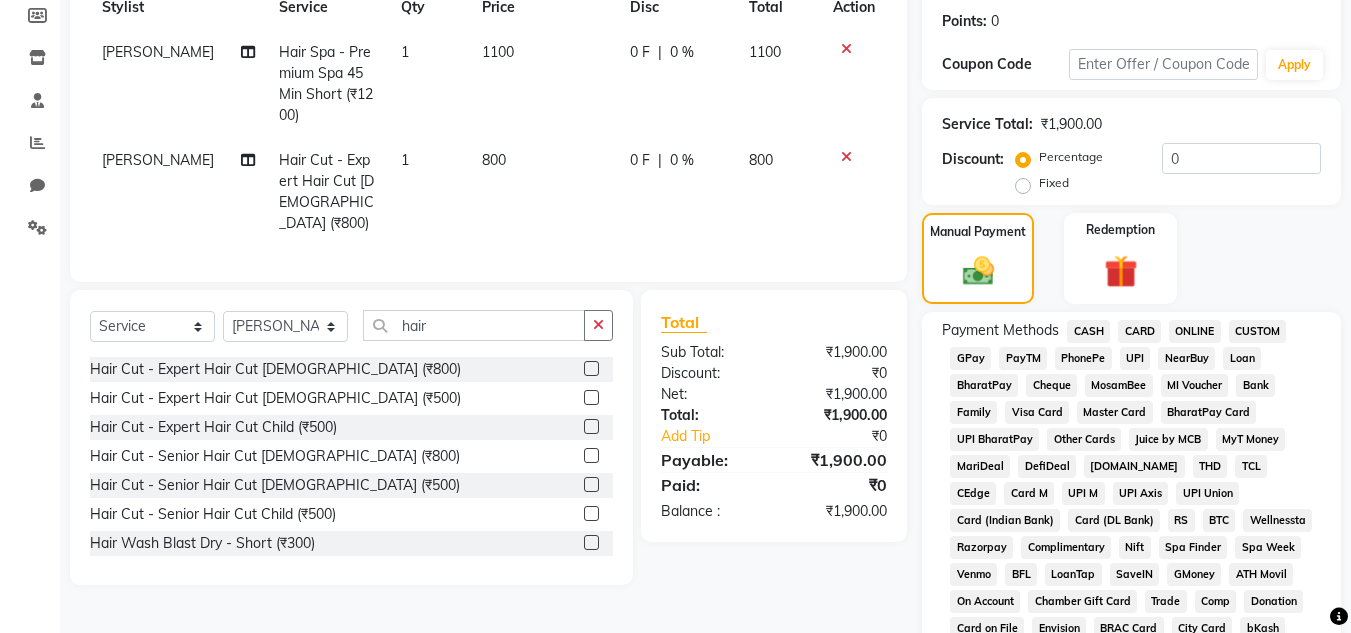 click on "800" 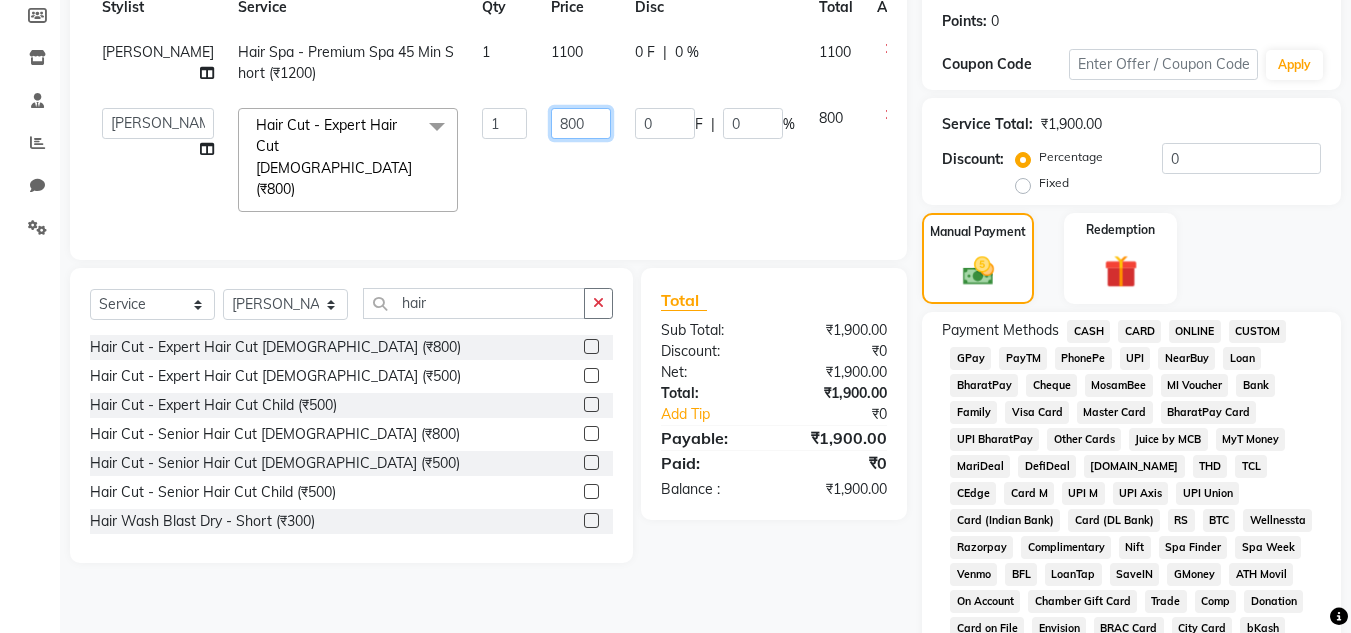 click on "800" 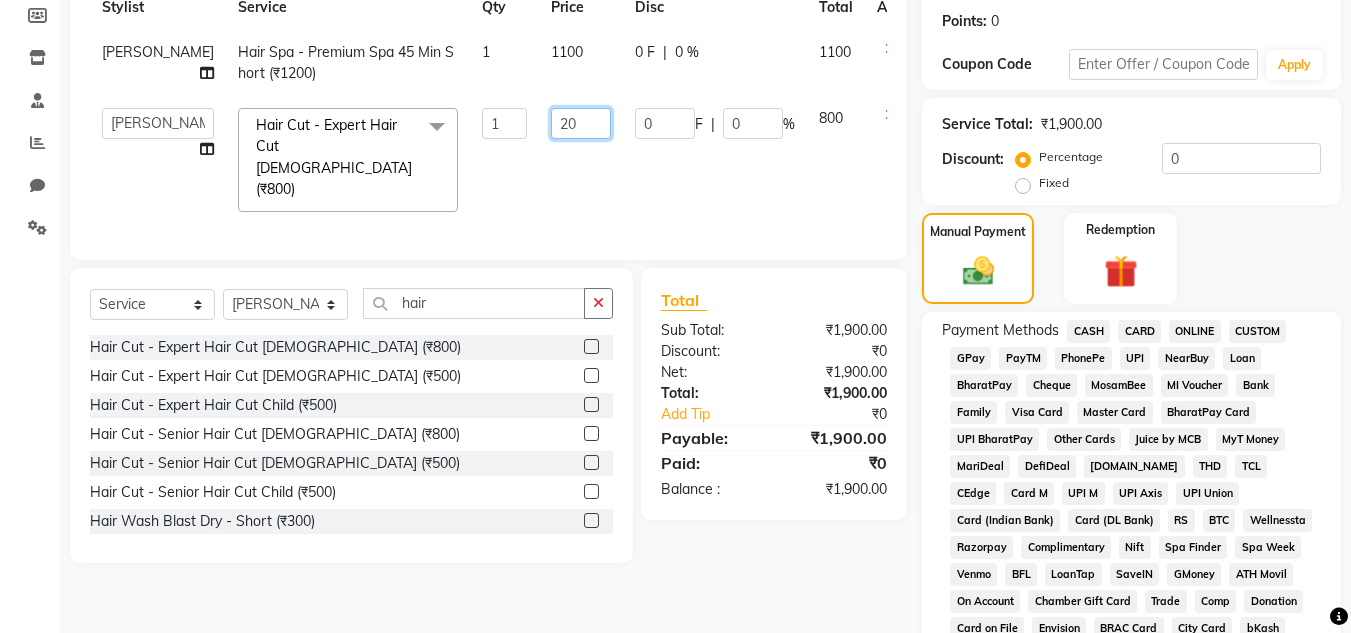 type on "200" 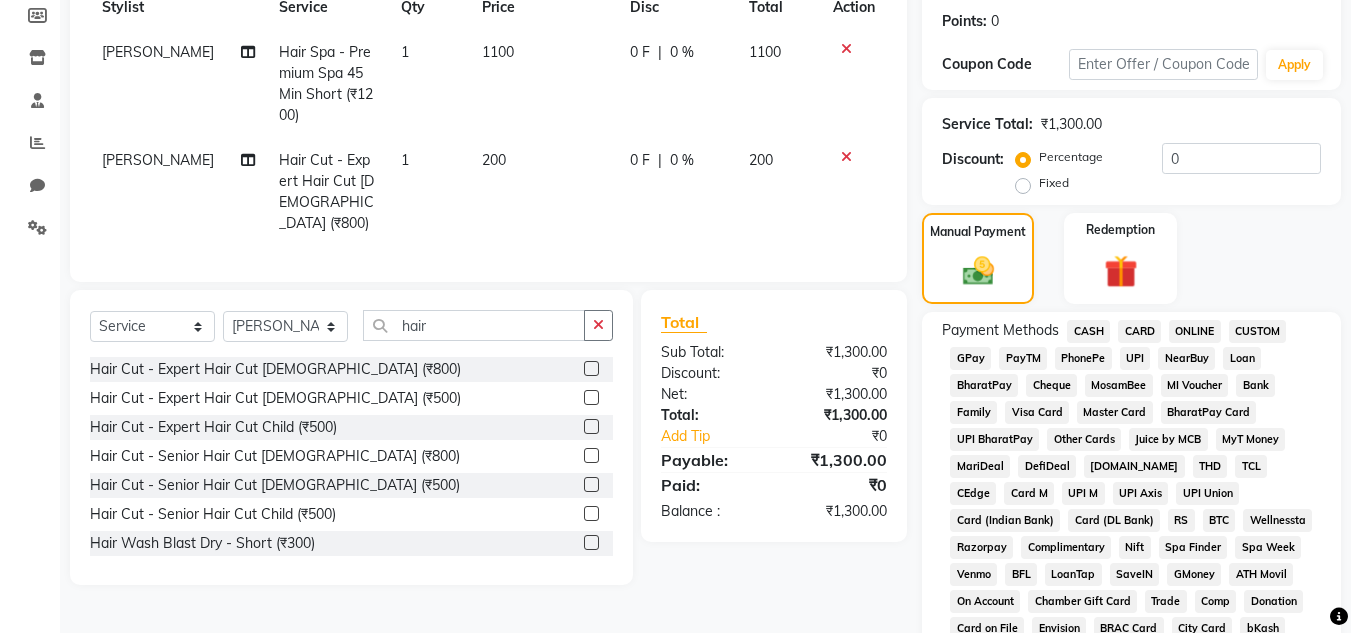 click on "200" 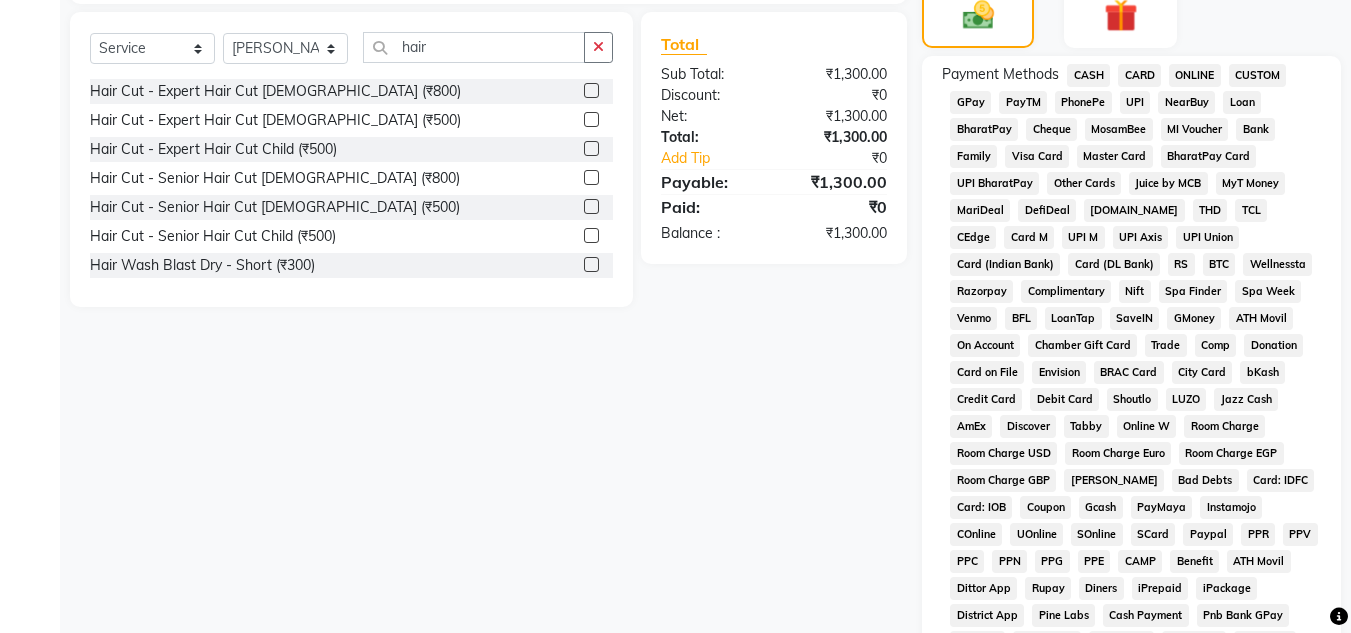 scroll, scrollTop: 163, scrollLeft: 0, axis: vertical 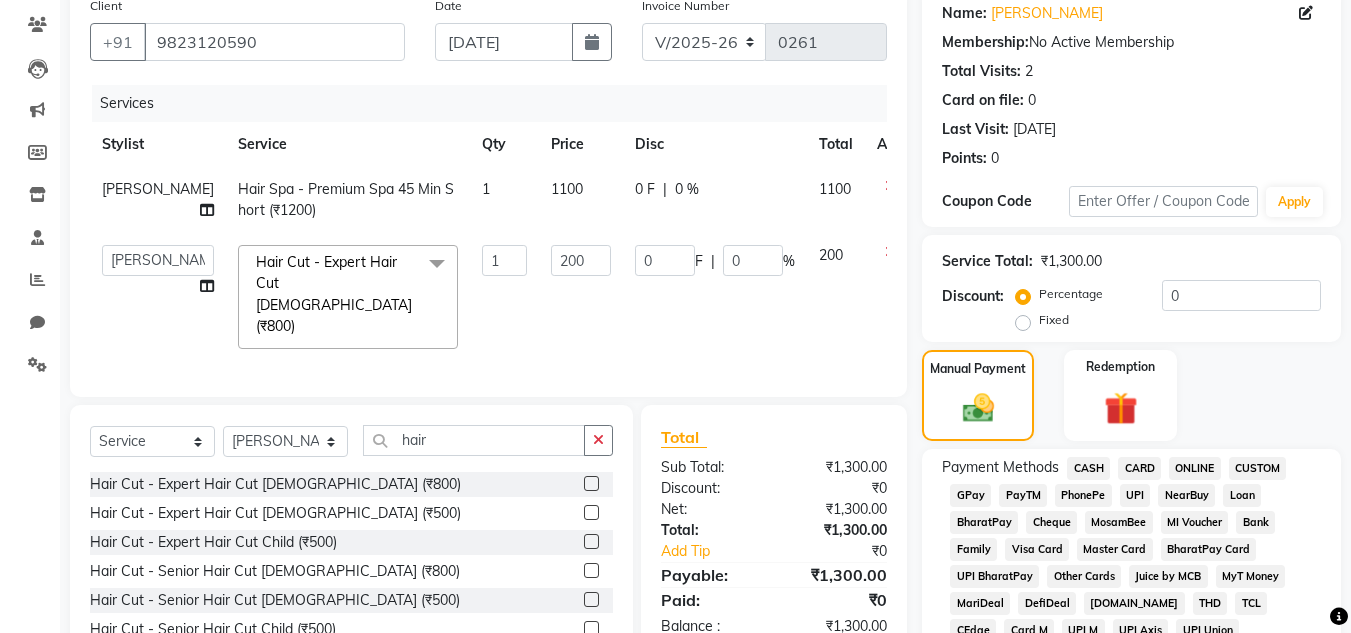 drag, startPoint x: 1103, startPoint y: 469, endPoint x: 1153, endPoint y: 464, distance: 50.24938 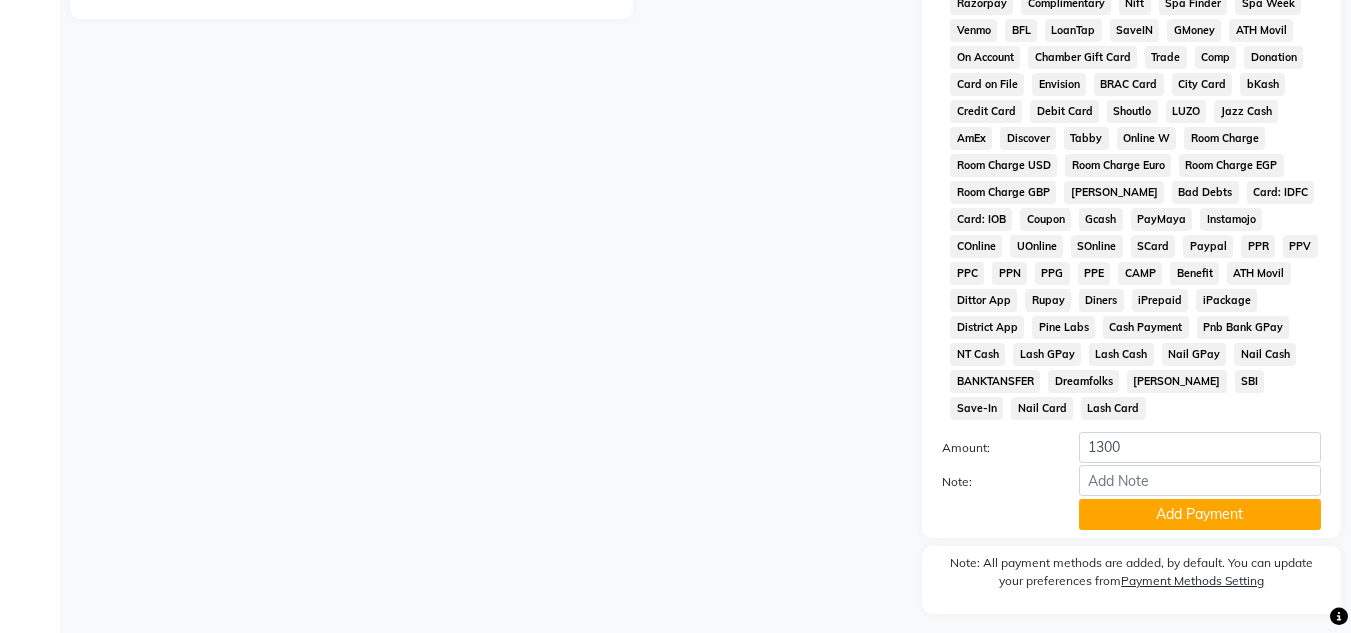 scroll, scrollTop: 869, scrollLeft: 0, axis: vertical 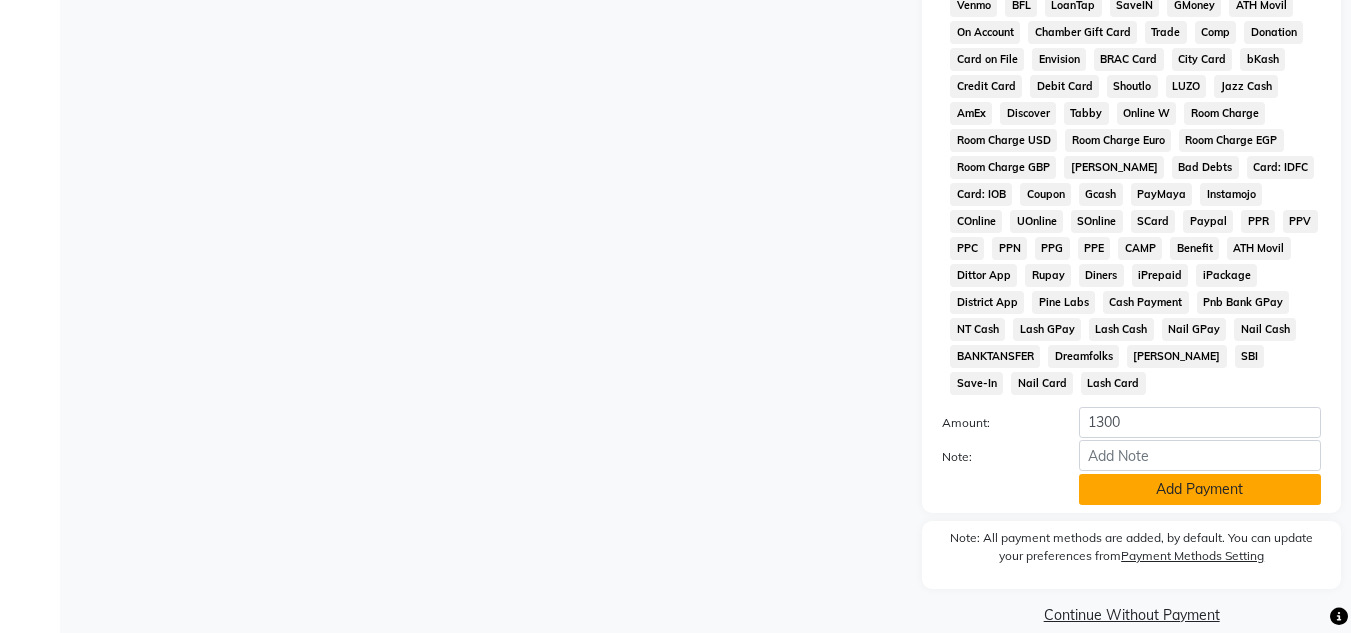 click on "Add Payment" 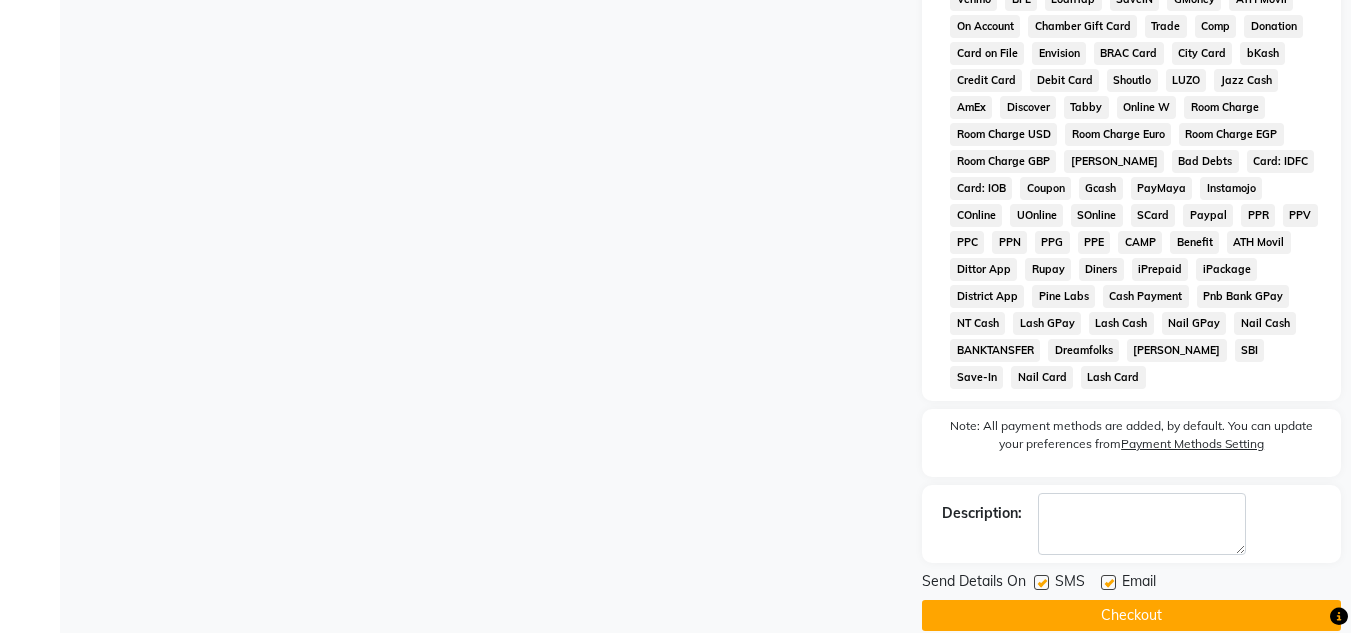 scroll, scrollTop: 876, scrollLeft: 0, axis: vertical 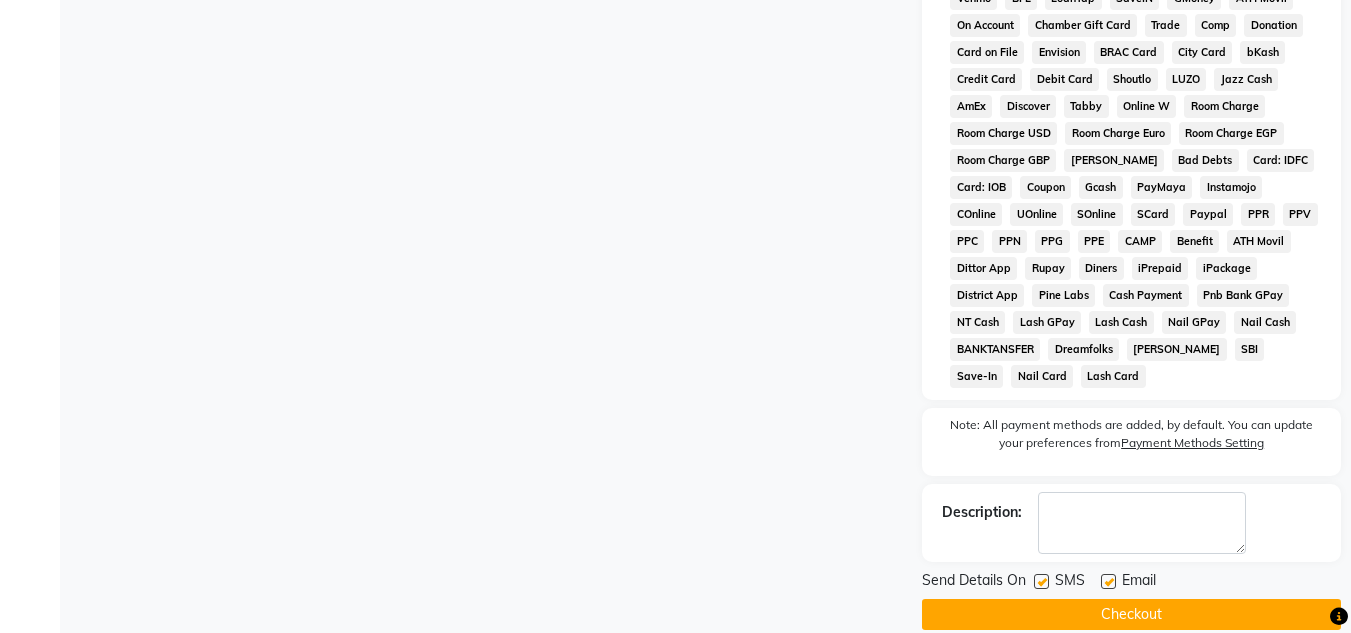 click on "Checkout" 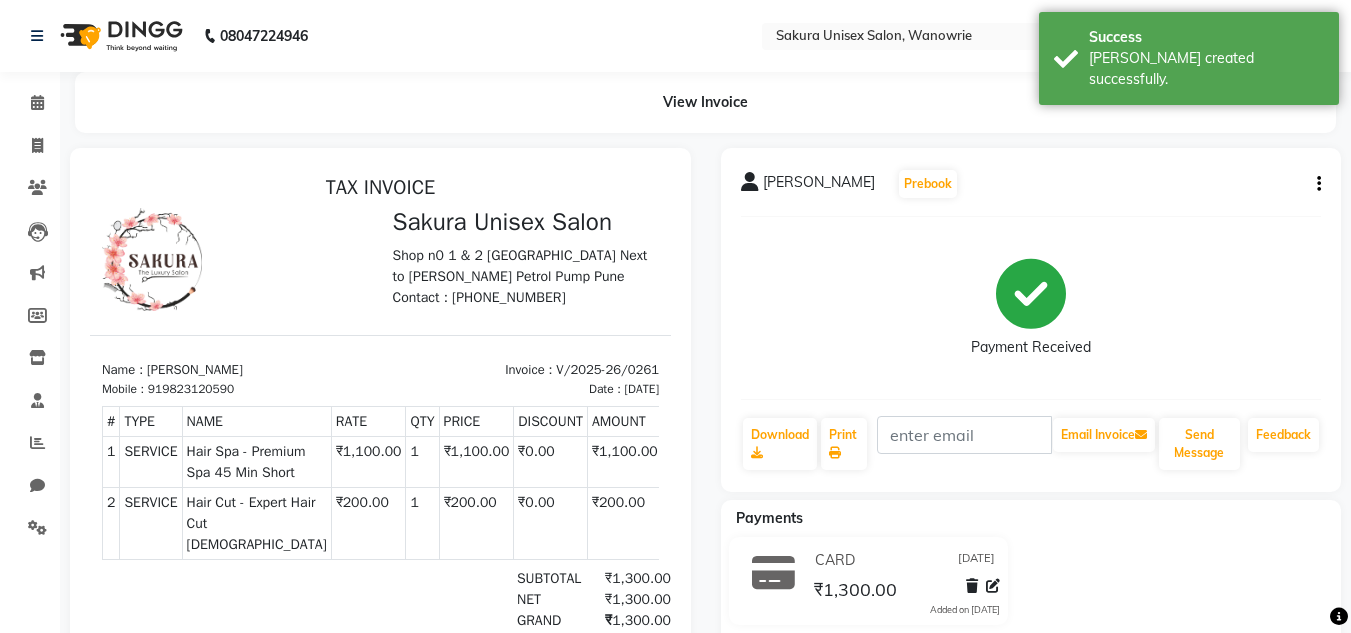 scroll, scrollTop: 0, scrollLeft: 0, axis: both 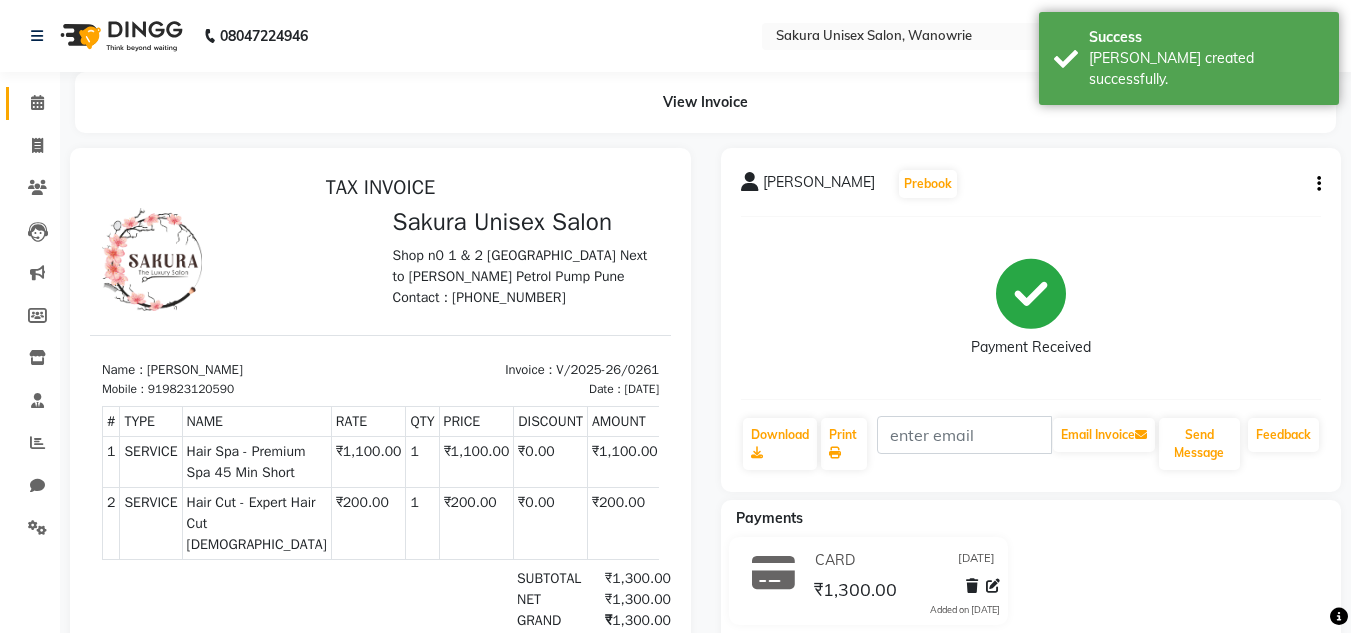 click on "Calendar" 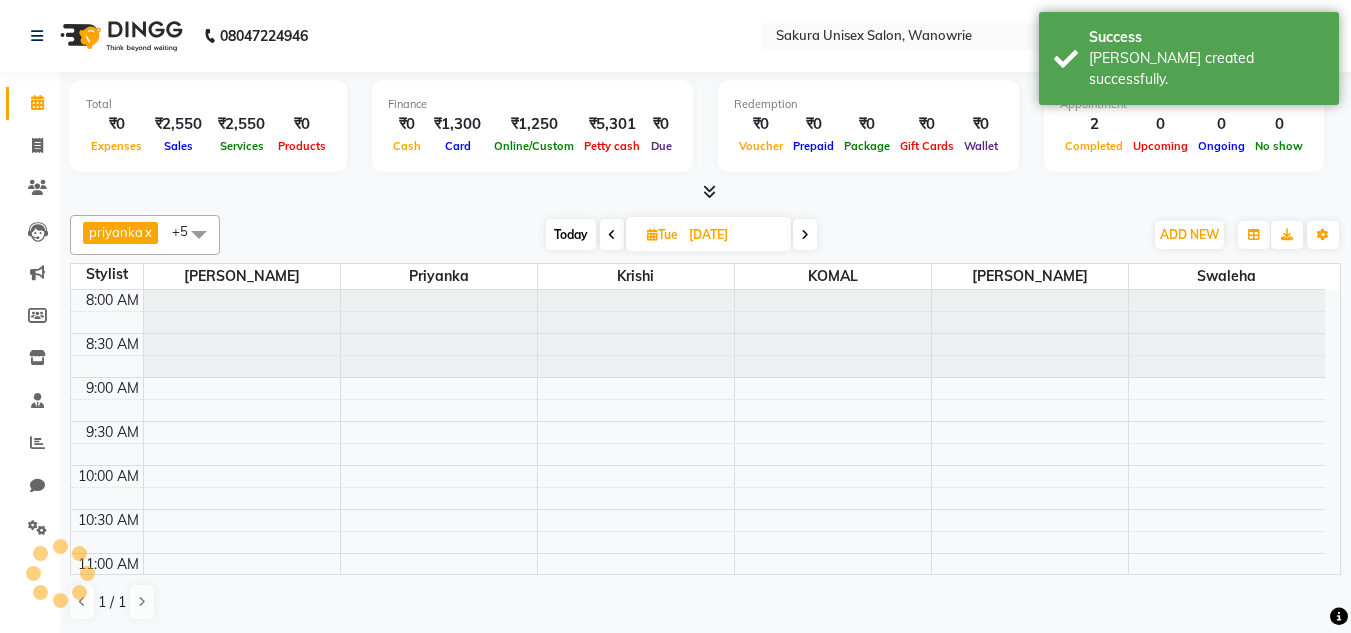 scroll, scrollTop: 0, scrollLeft: 0, axis: both 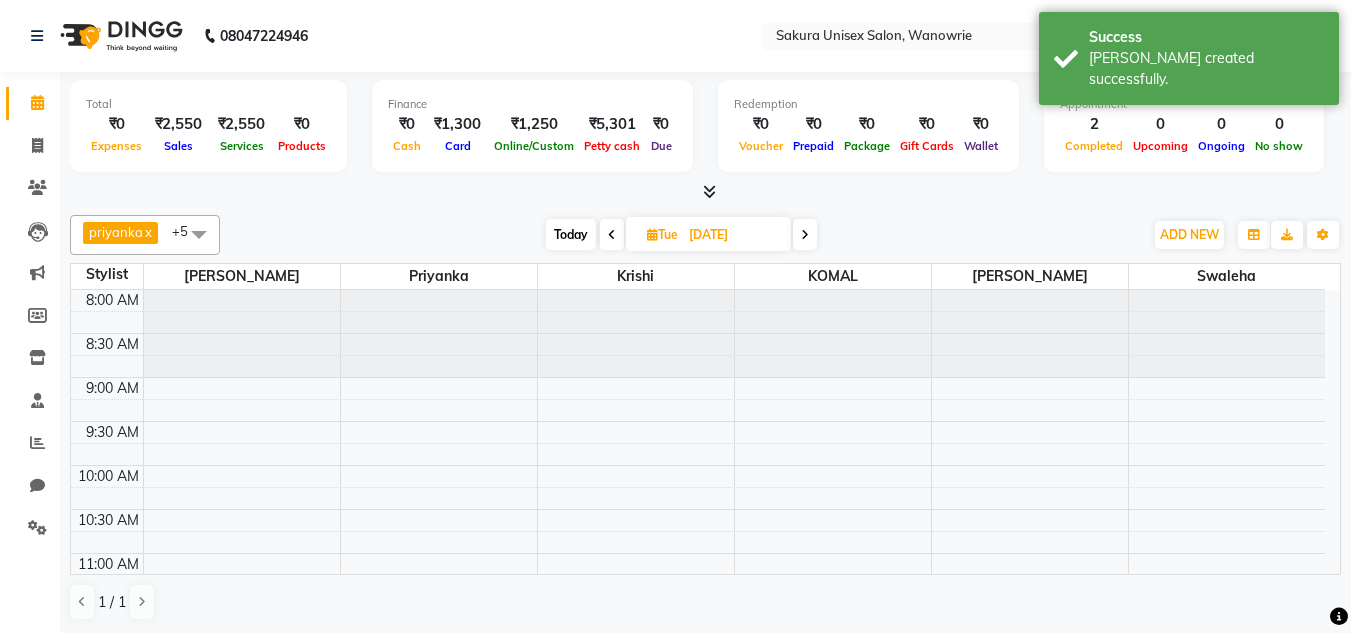 click at bounding box center (705, 192) 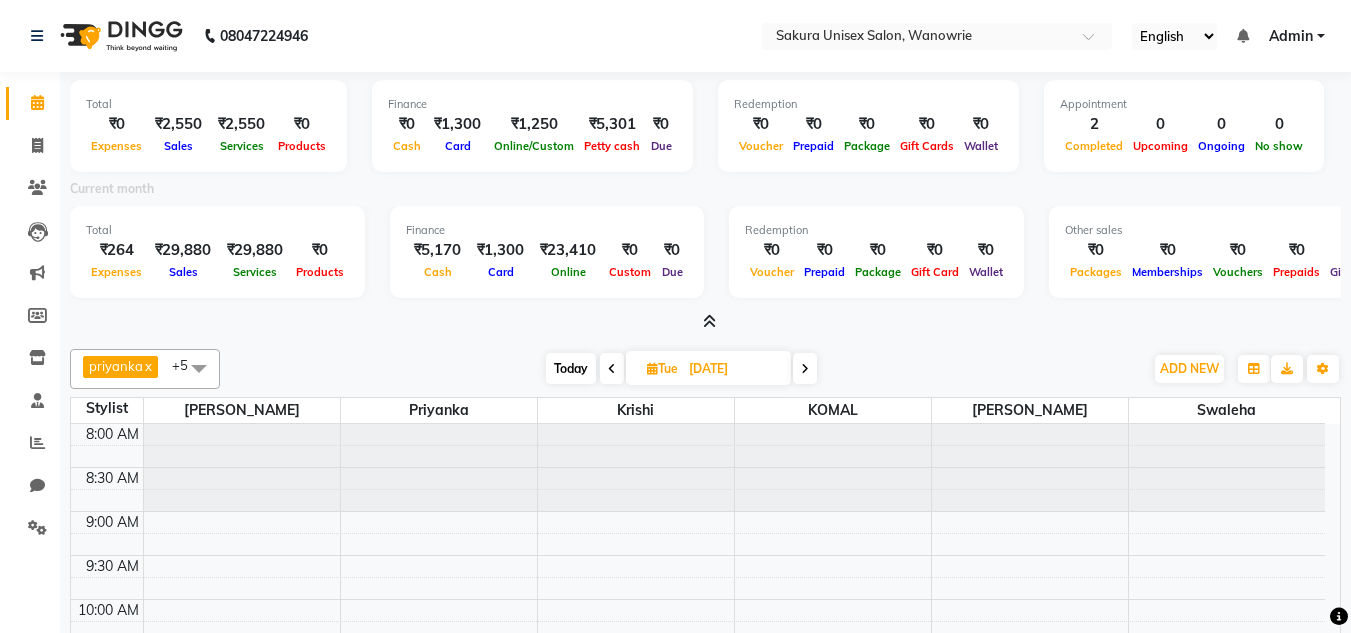 click on "₹5,301" at bounding box center [612, 124] 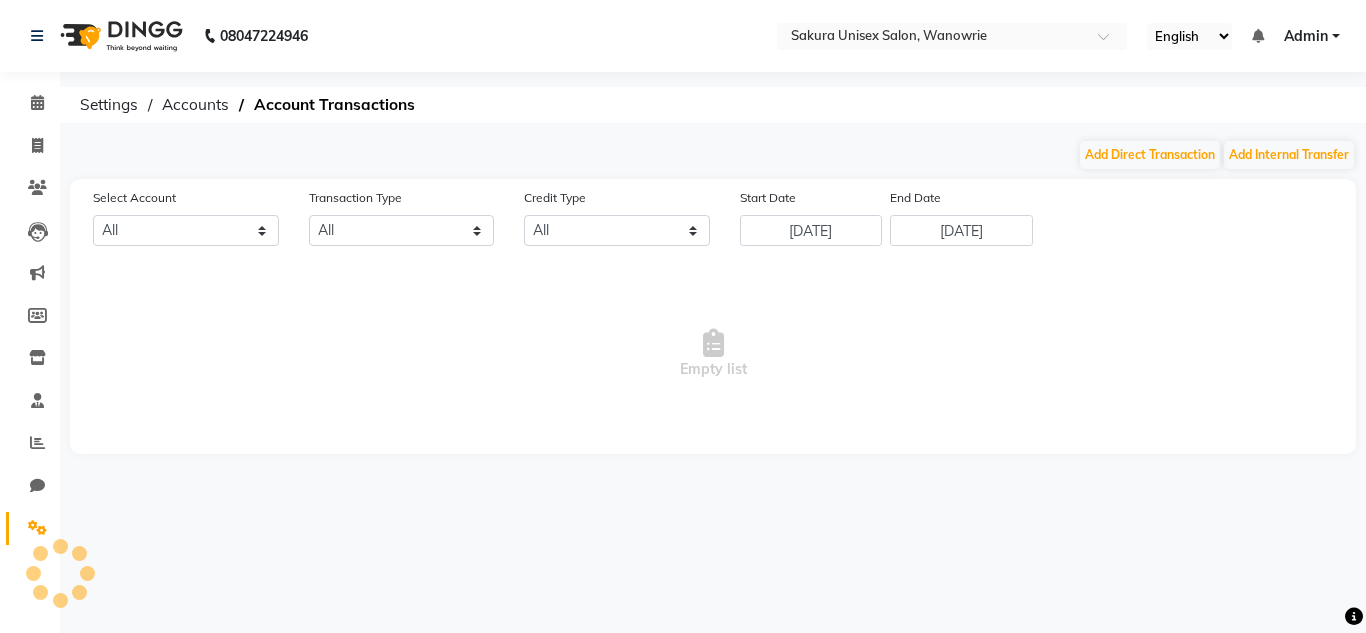 select on "6793" 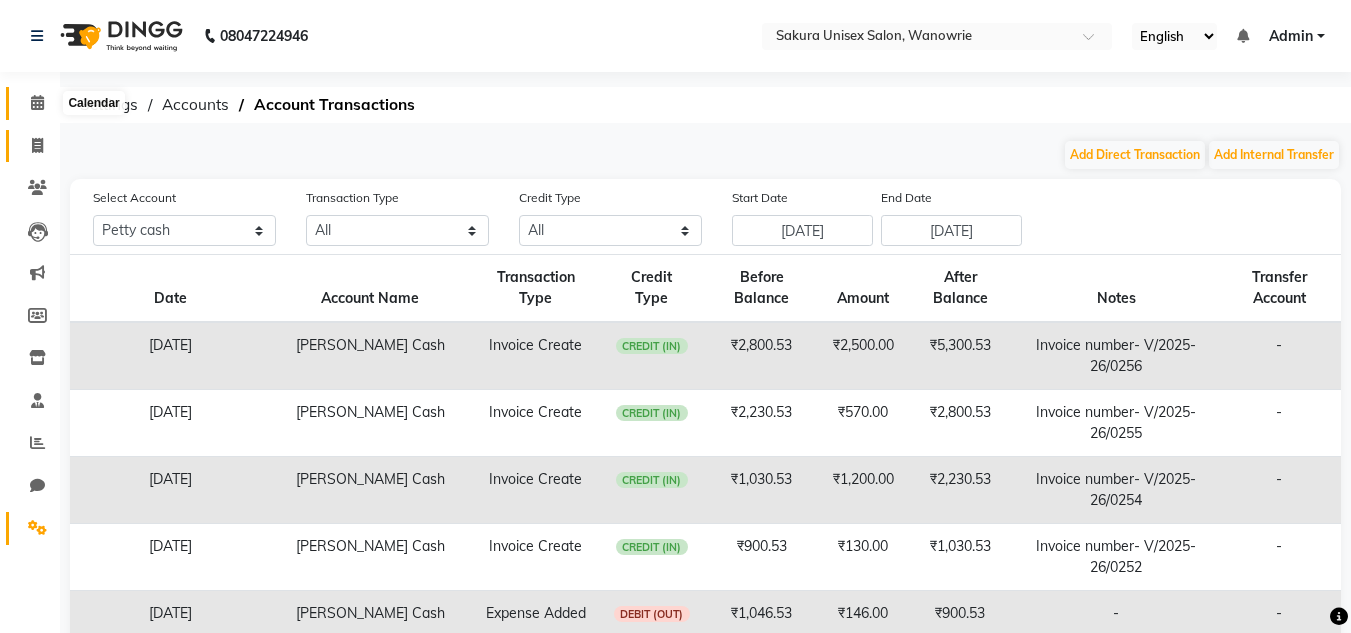 drag, startPoint x: 36, startPoint y: 114, endPoint x: 39, endPoint y: 131, distance: 17.262676 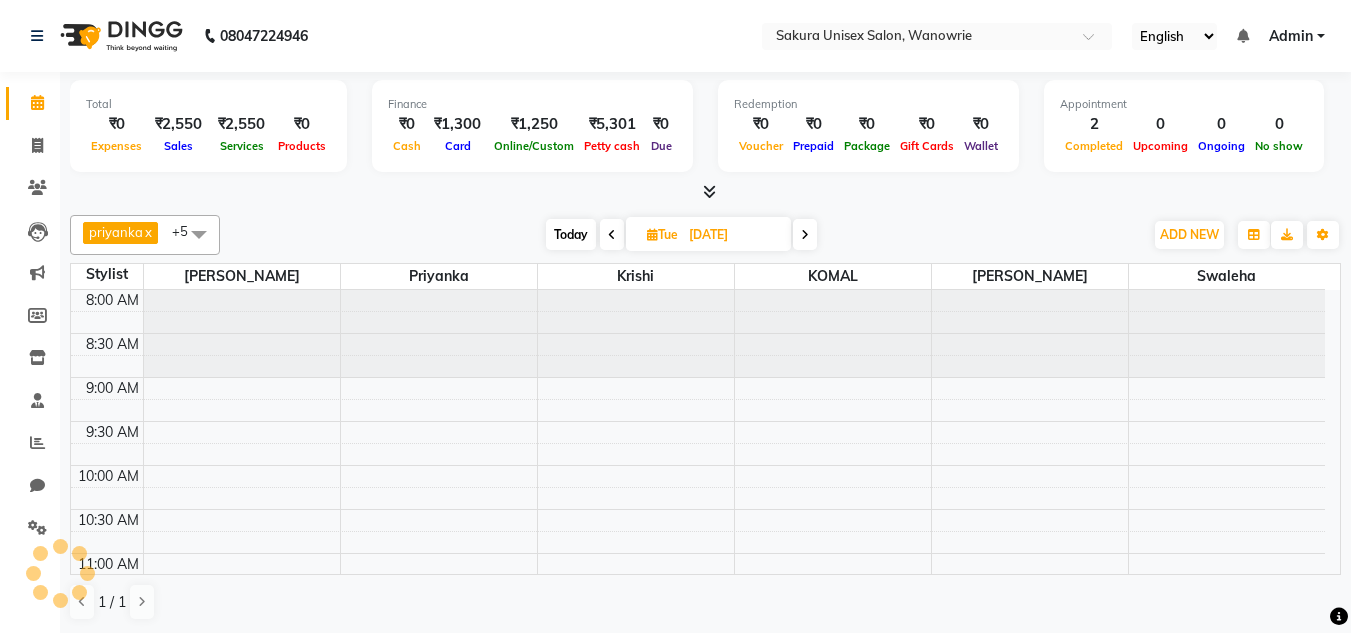 scroll, scrollTop: 0, scrollLeft: 0, axis: both 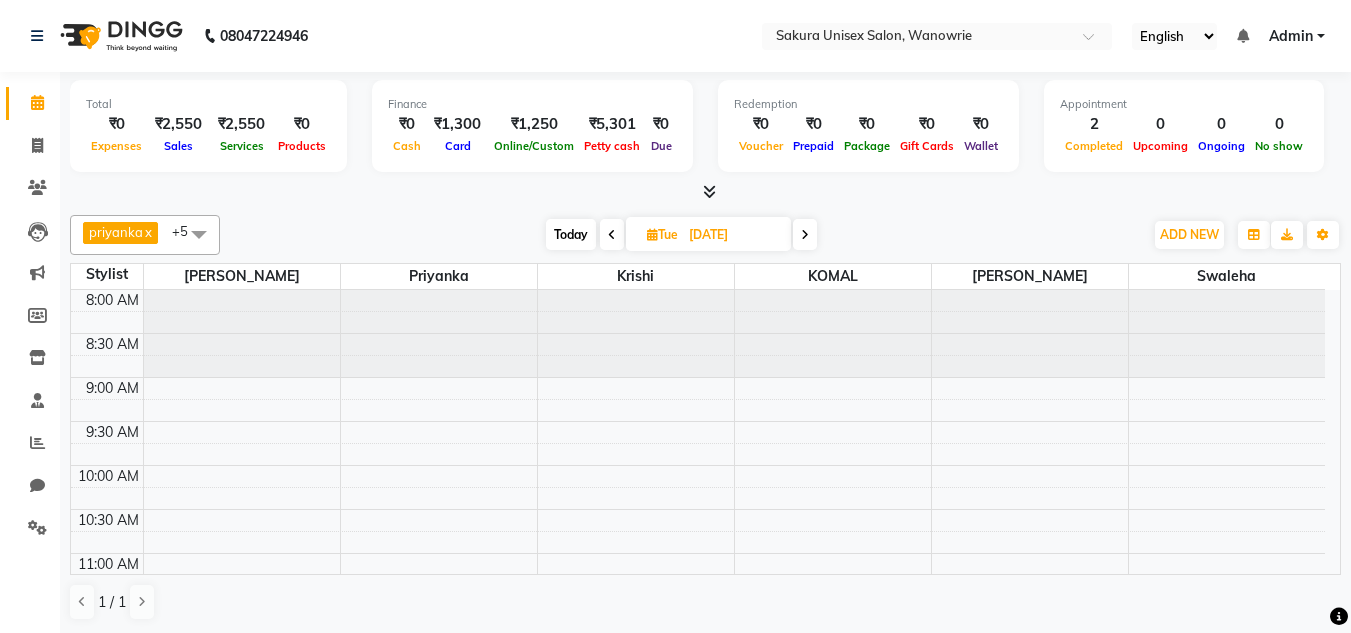 click at bounding box center [709, 191] 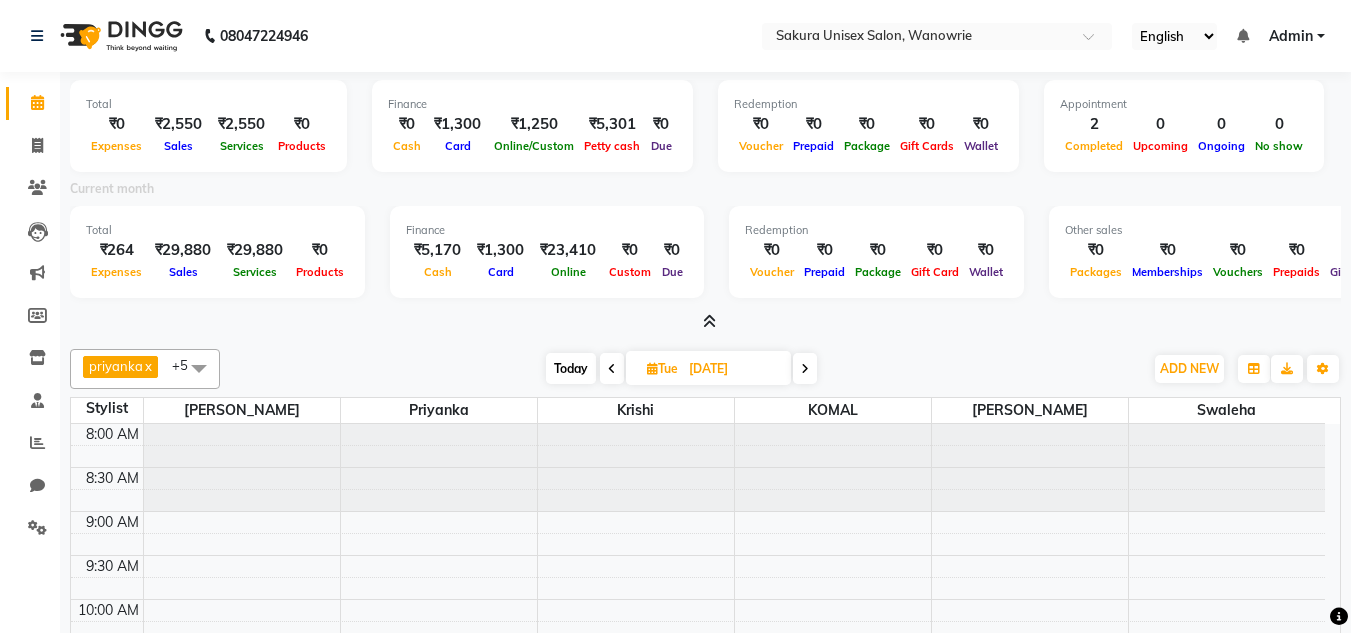 click at bounding box center [709, 321] 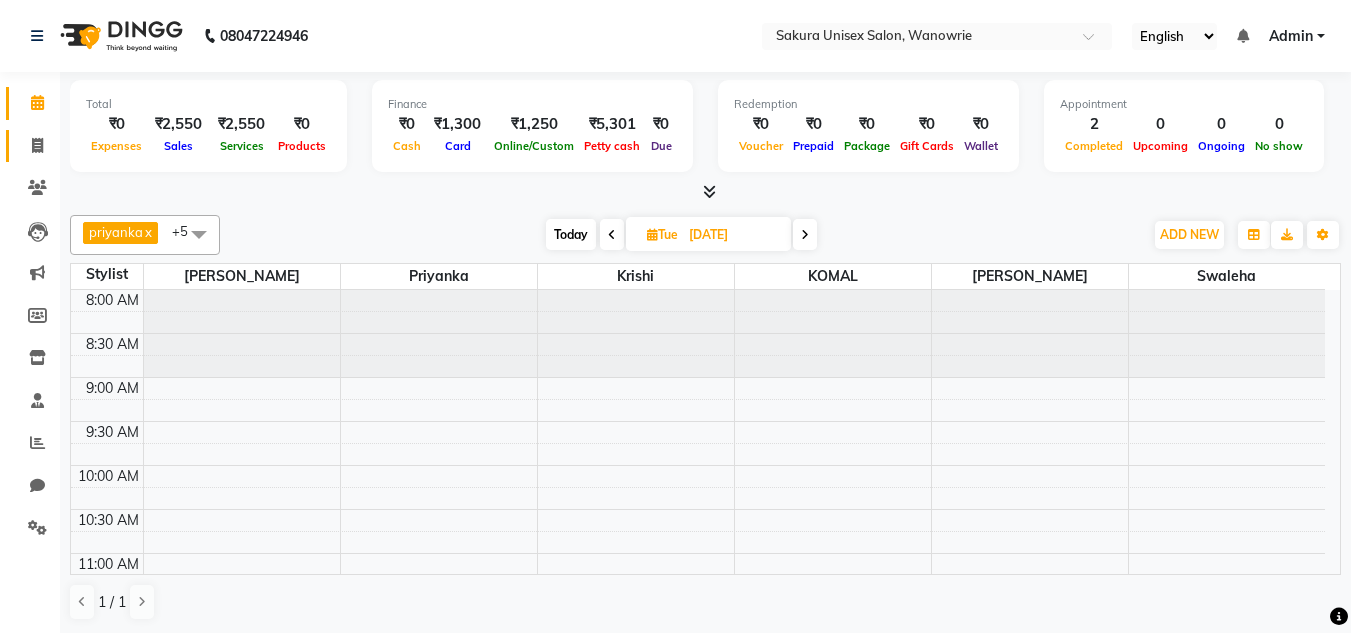click on "Invoice" 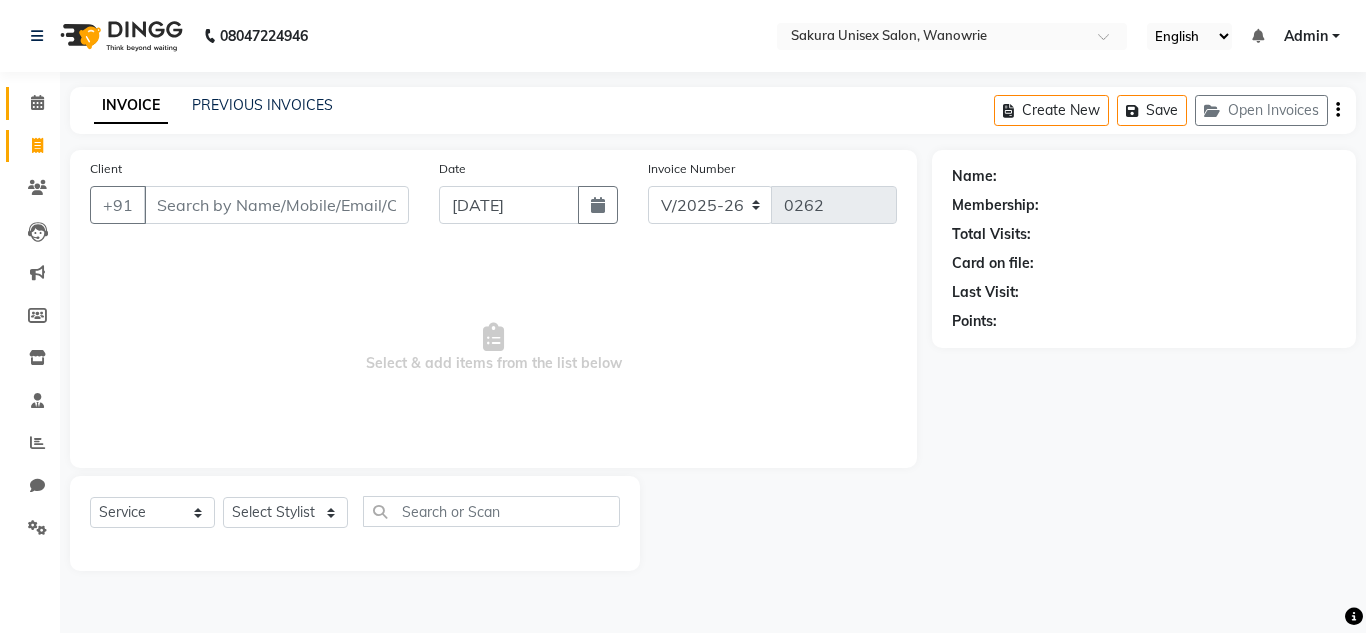 click on "Calendar" 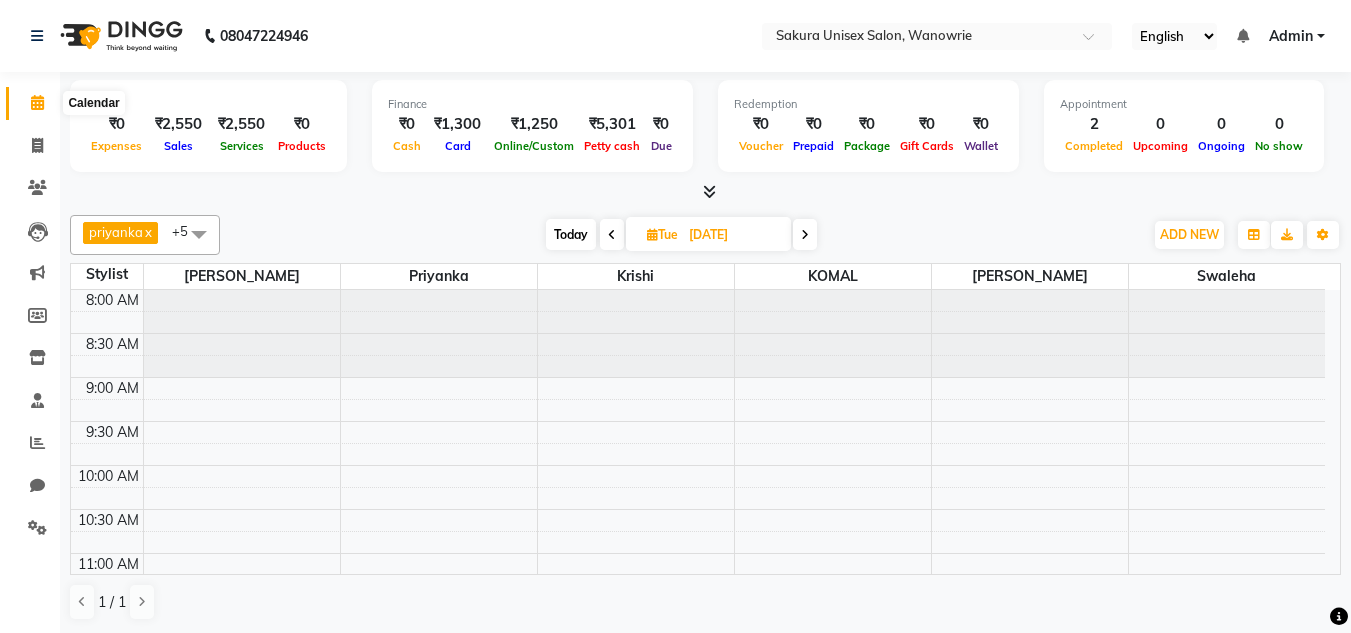 scroll, scrollTop: 0, scrollLeft: 0, axis: both 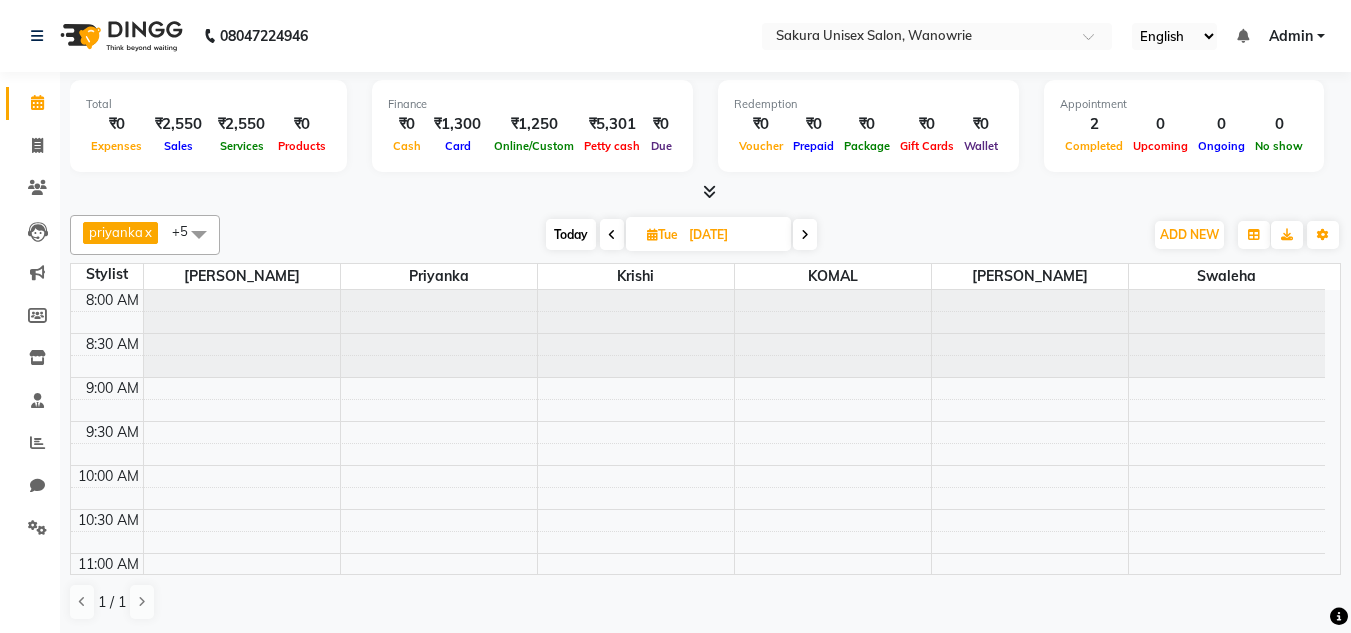 click at bounding box center (709, 191) 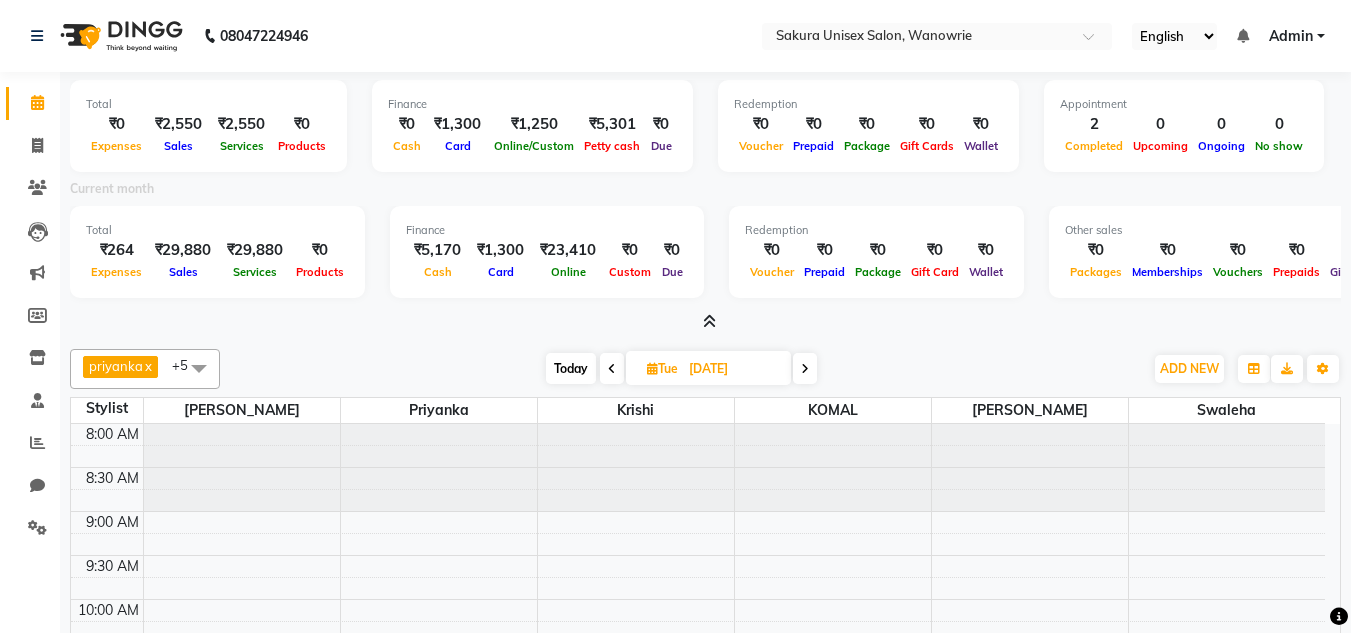 click at bounding box center [705, 322] 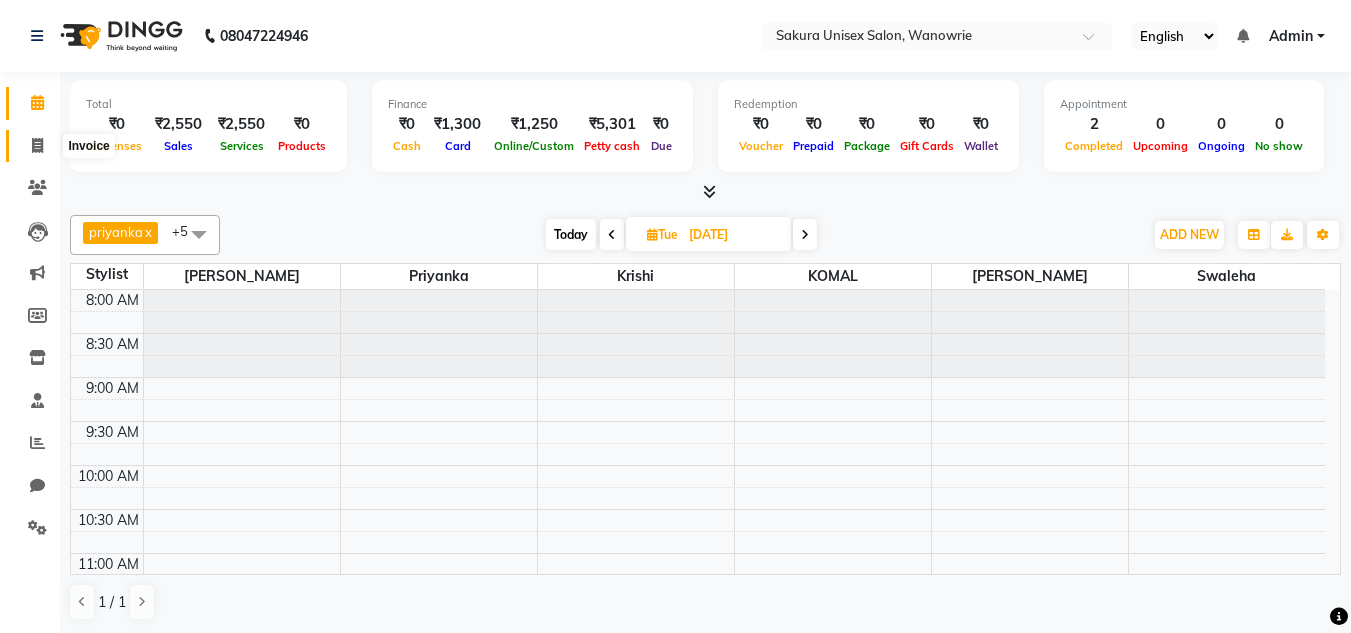 click 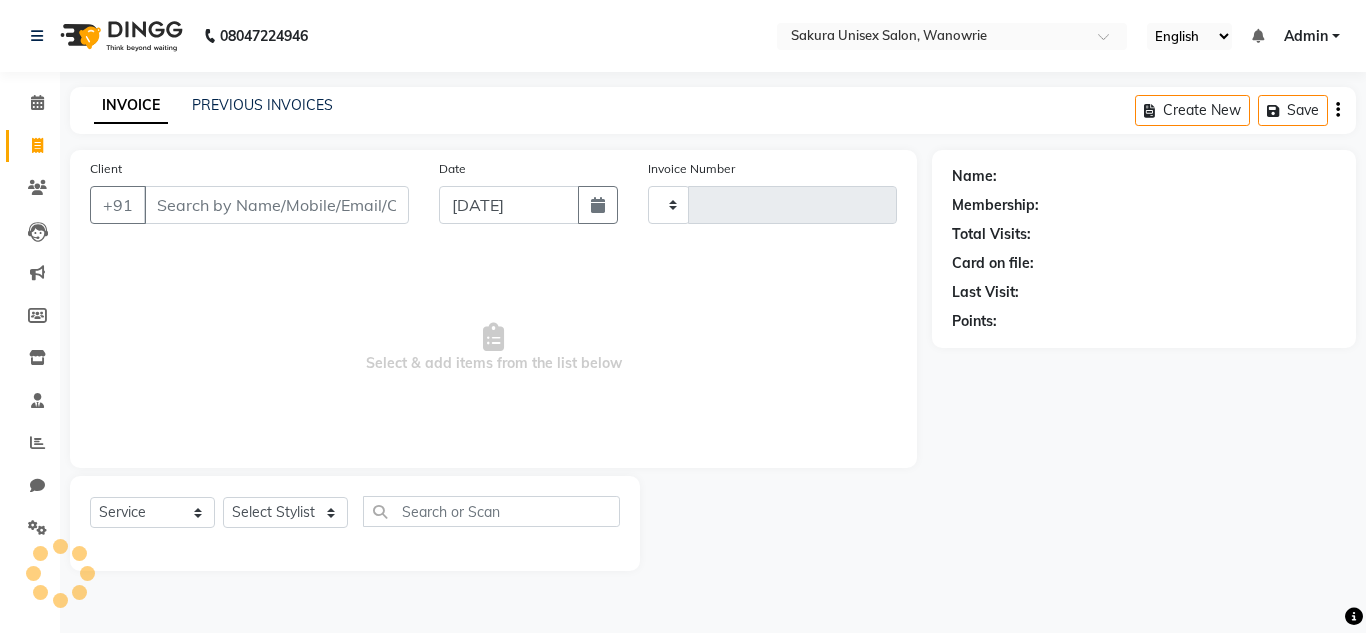 type on "0262" 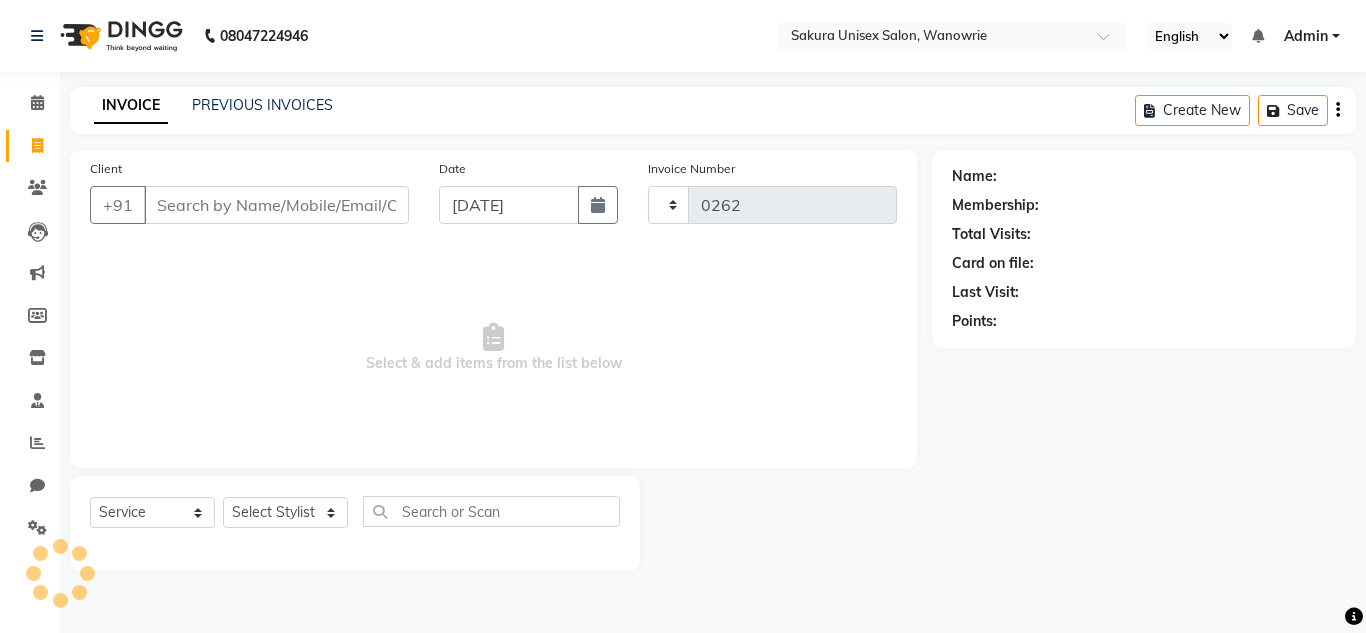 select on "7662" 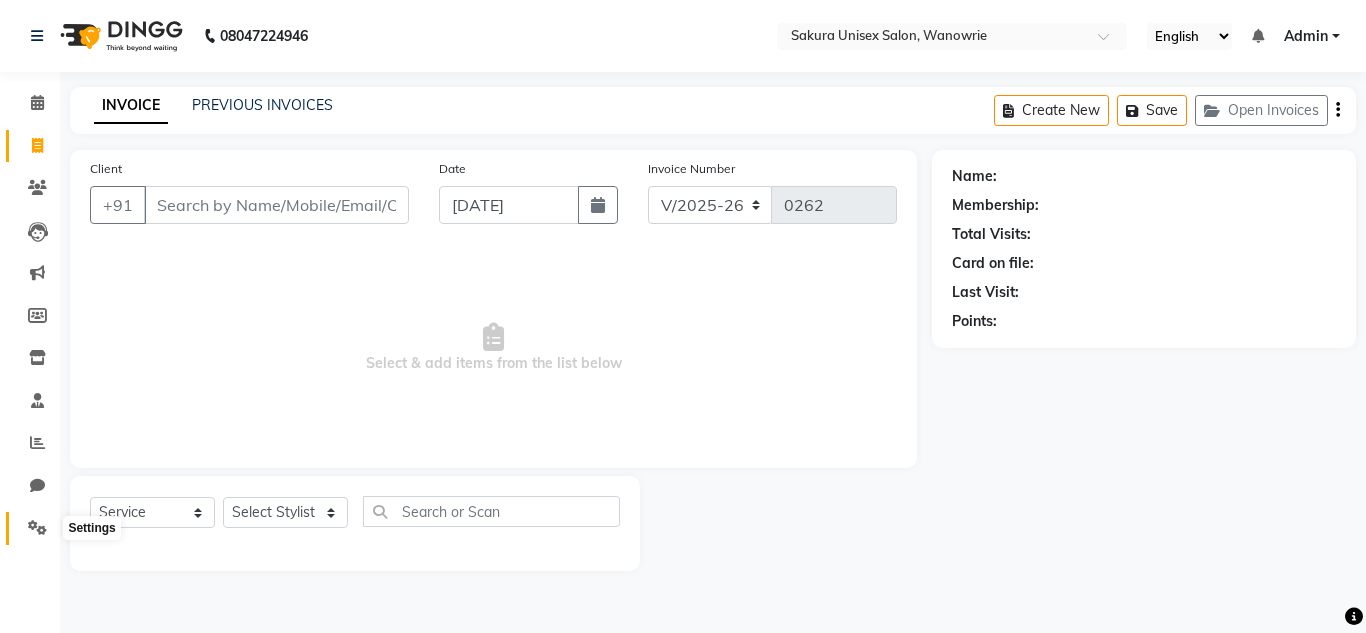 click 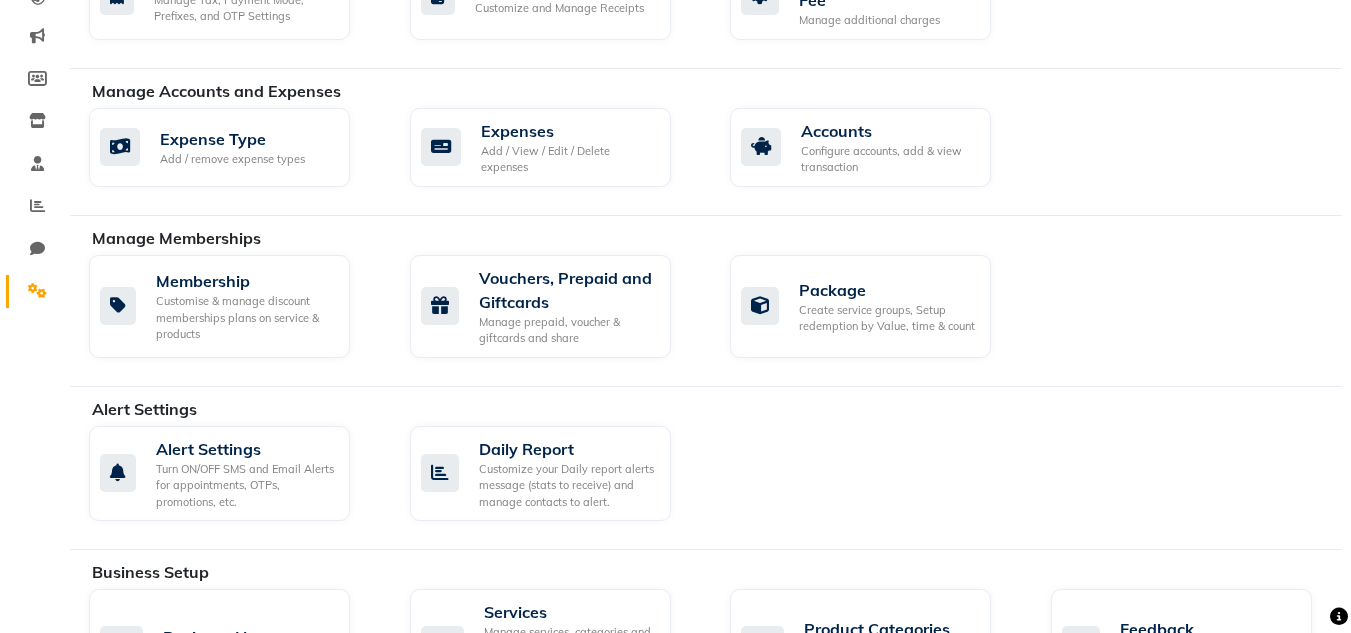 scroll, scrollTop: 0, scrollLeft: 0, axis: both 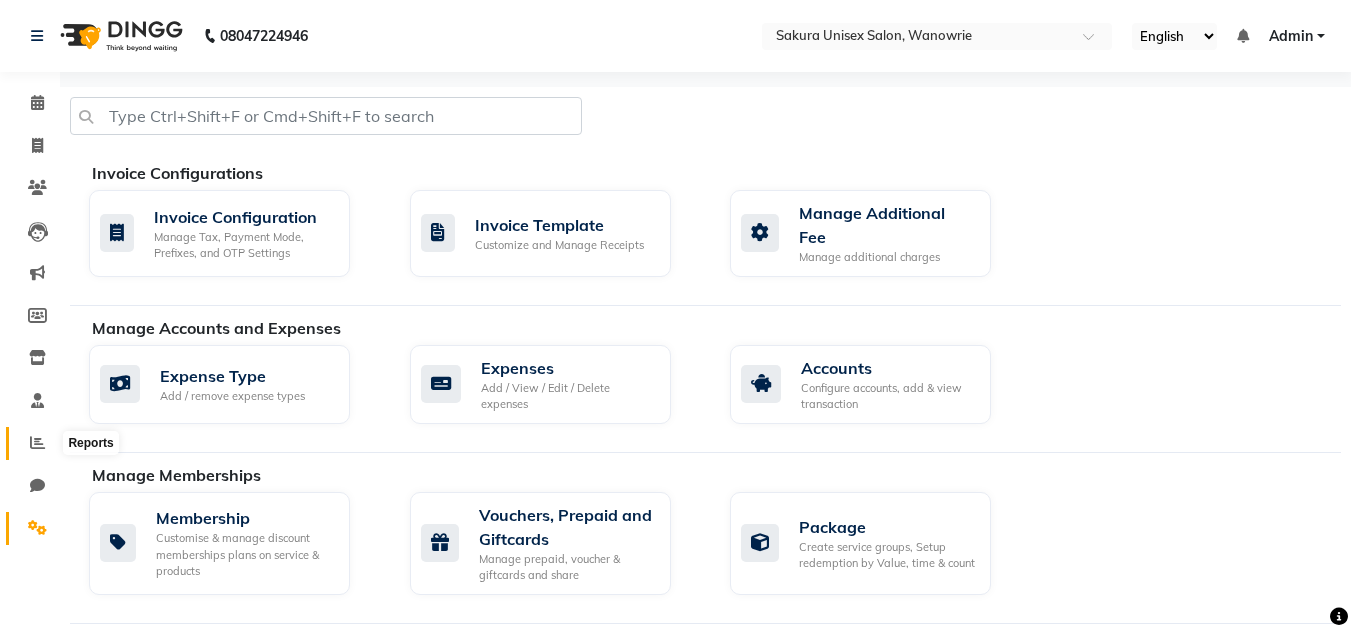 click 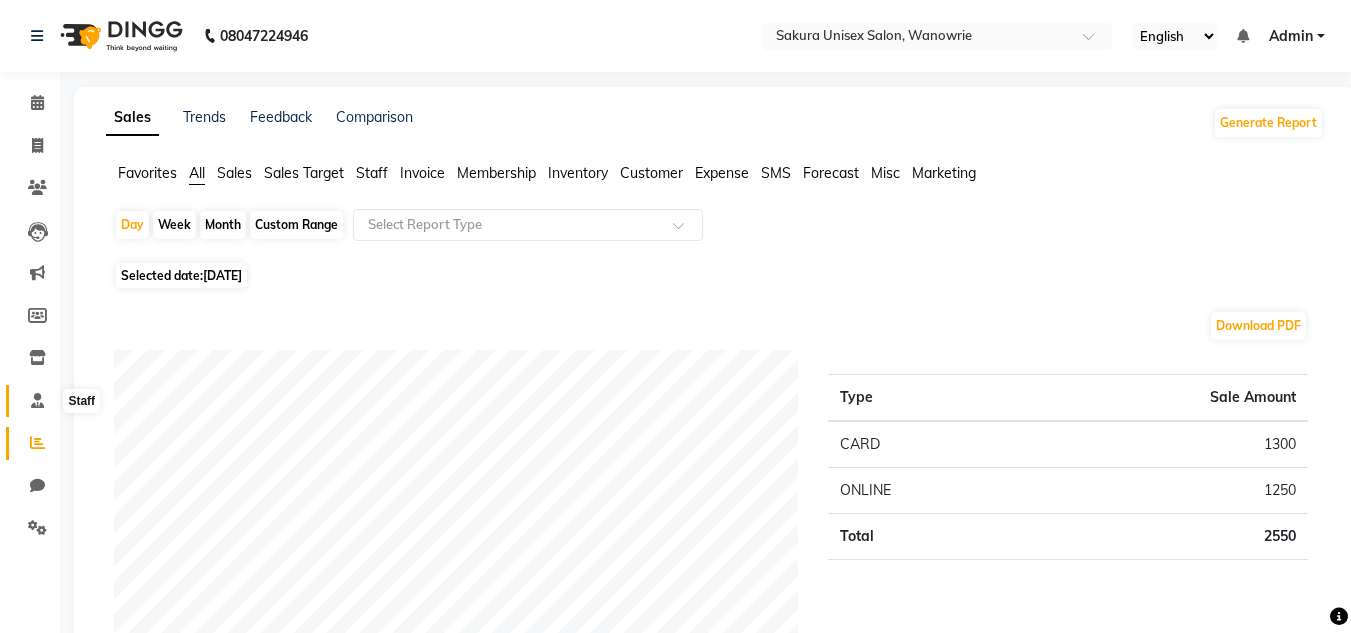 click 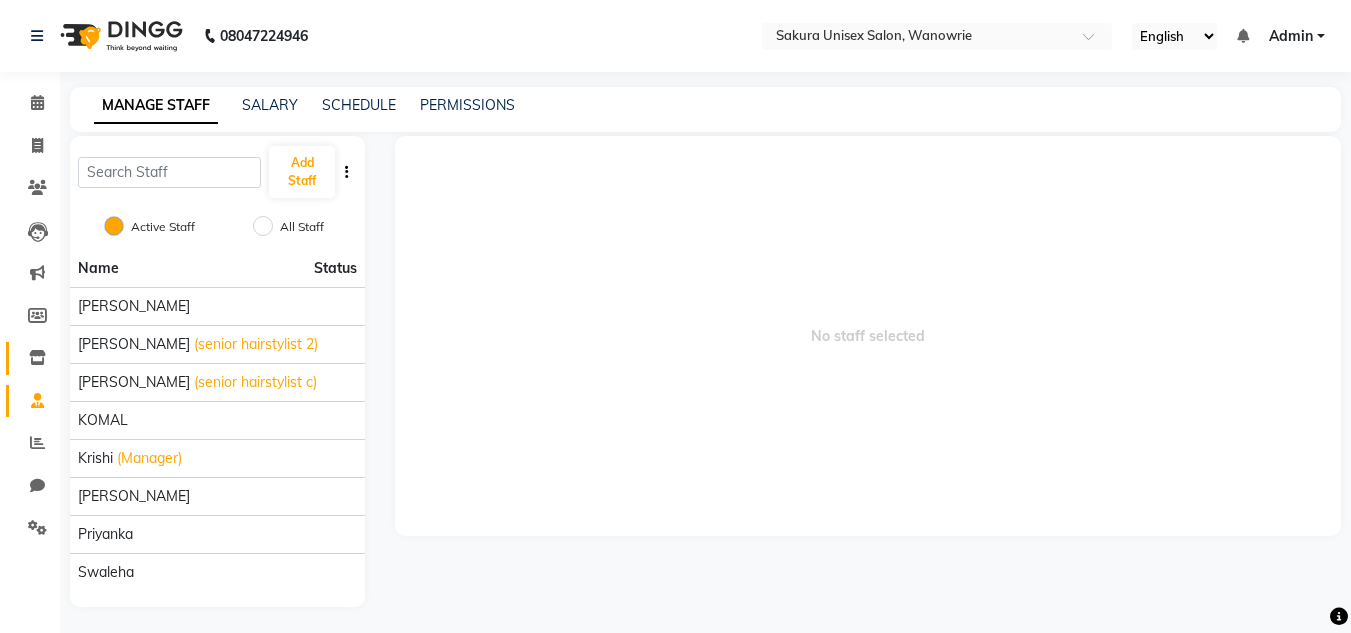 click on "Inventory" 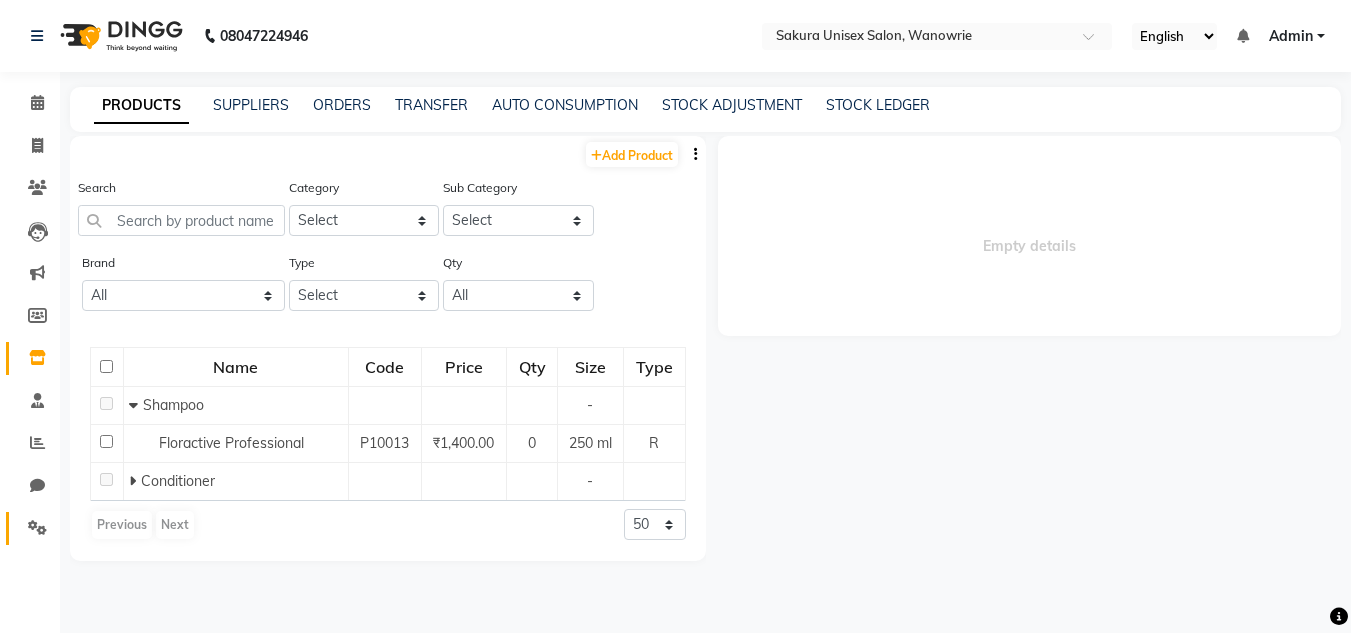 click on "Settings" 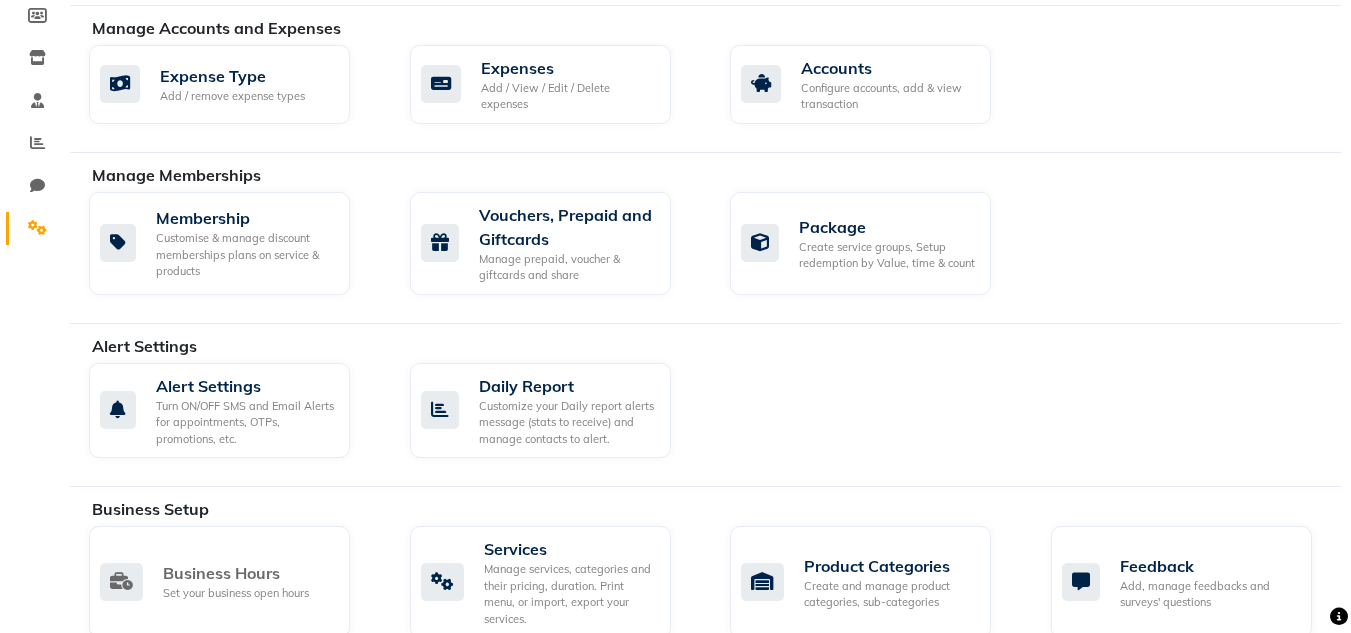scroll, scrollTop: 500, scrollLeft: 0, axis: vertical 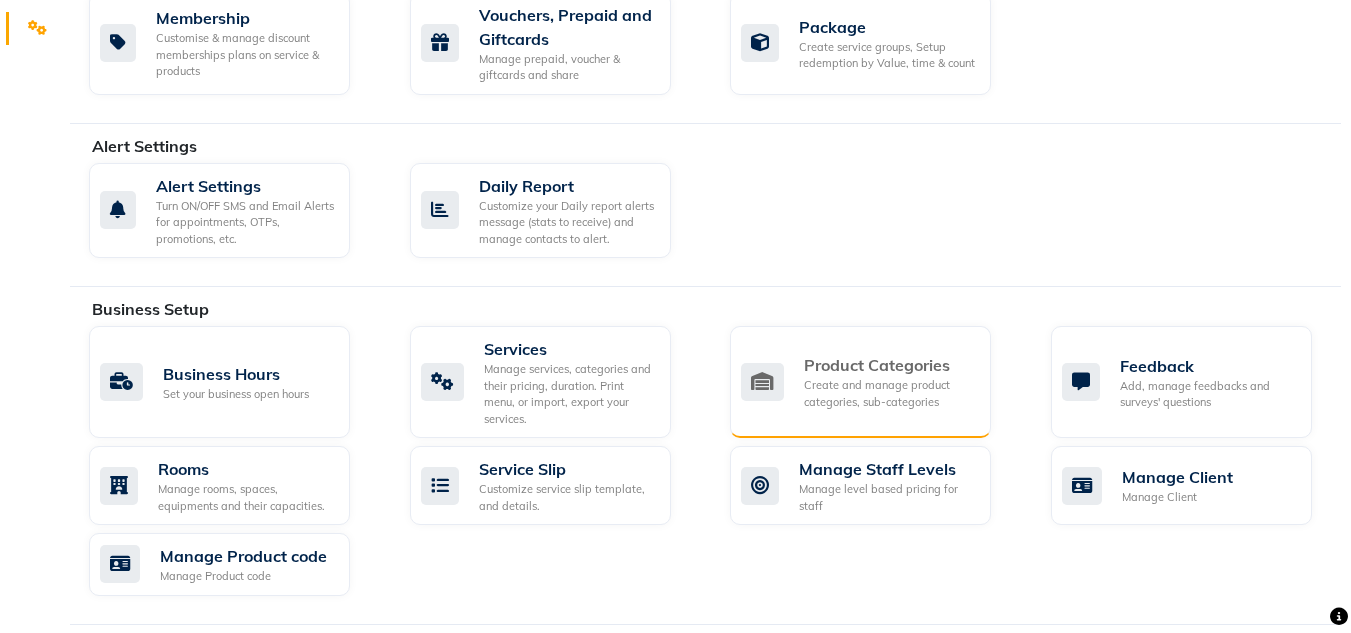 click on "Create and manage product categories, sub-categories" 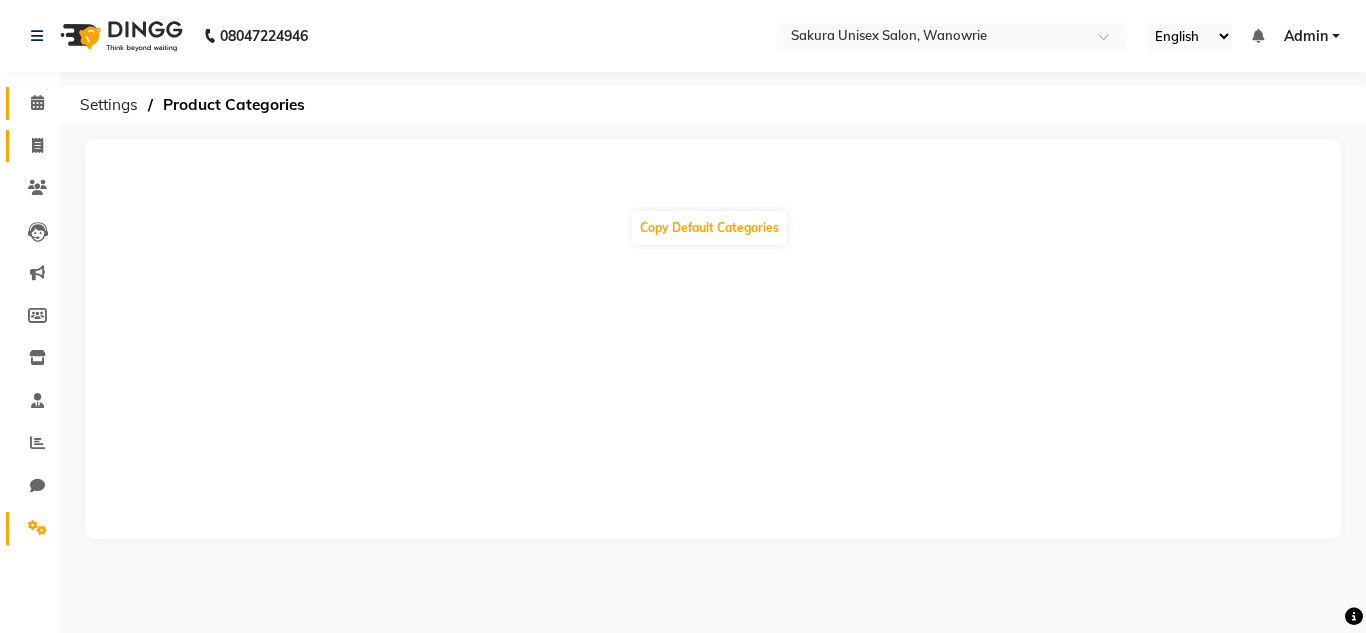 click on "Calendar" 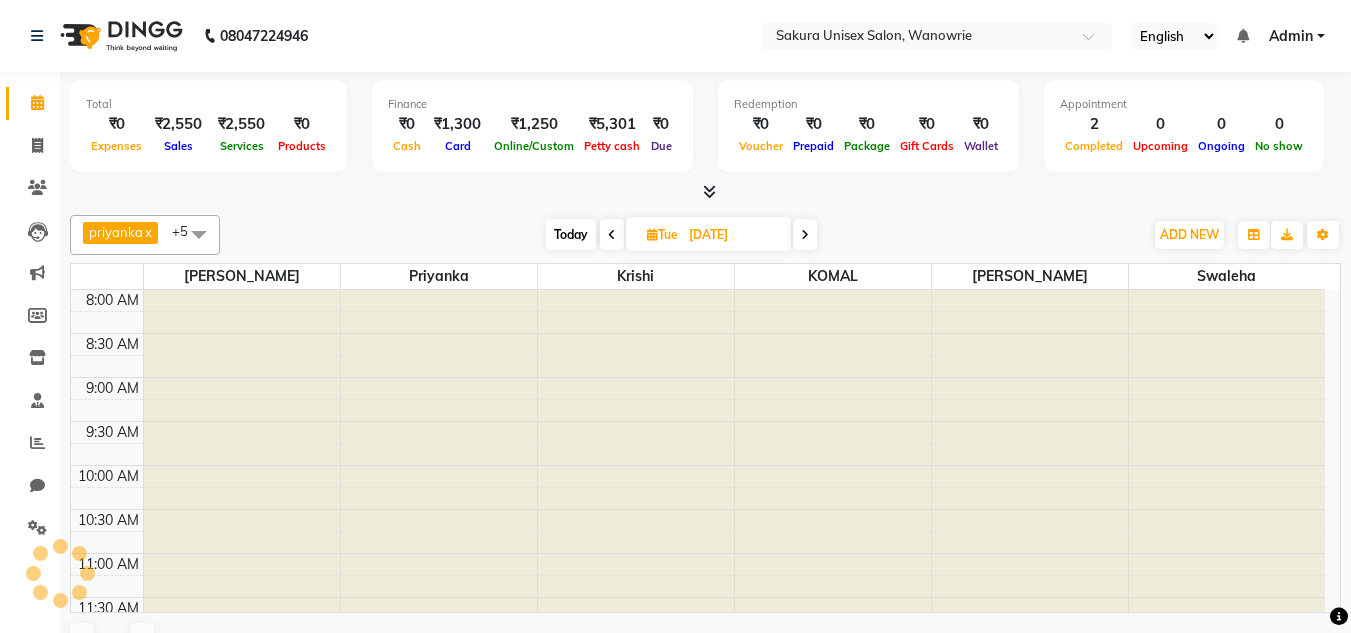 scroll, scrollTop: 0, scrollLeft: 0, axis: both 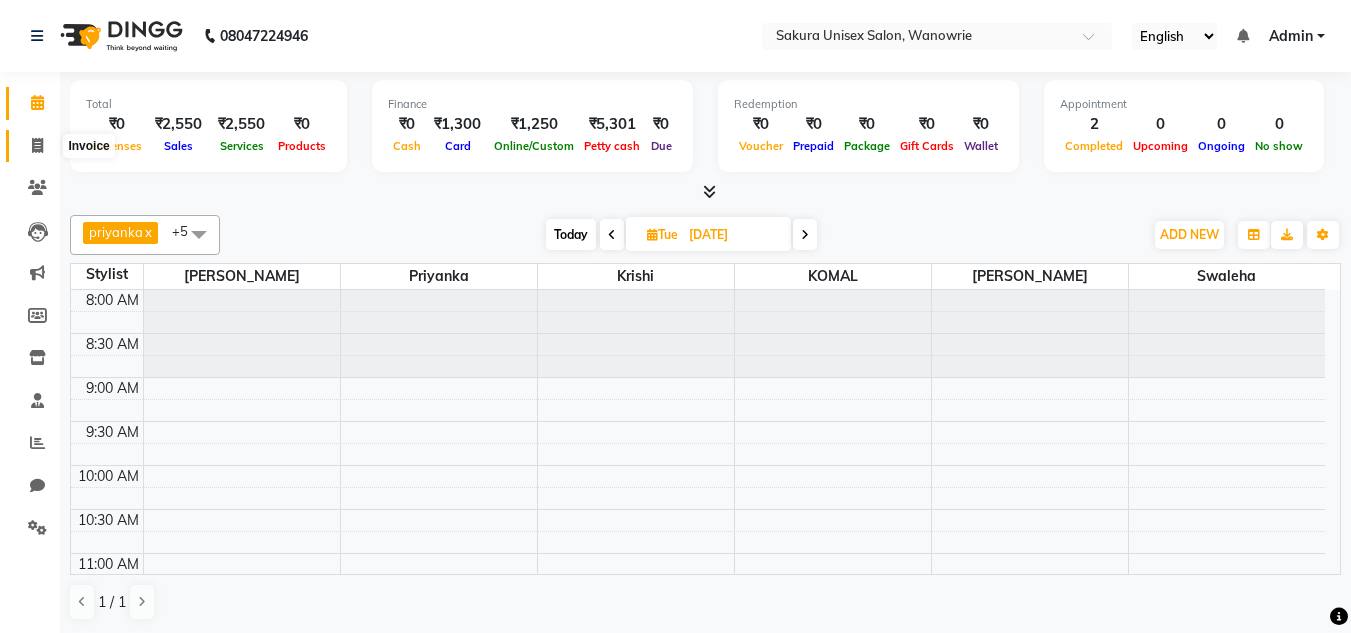 click 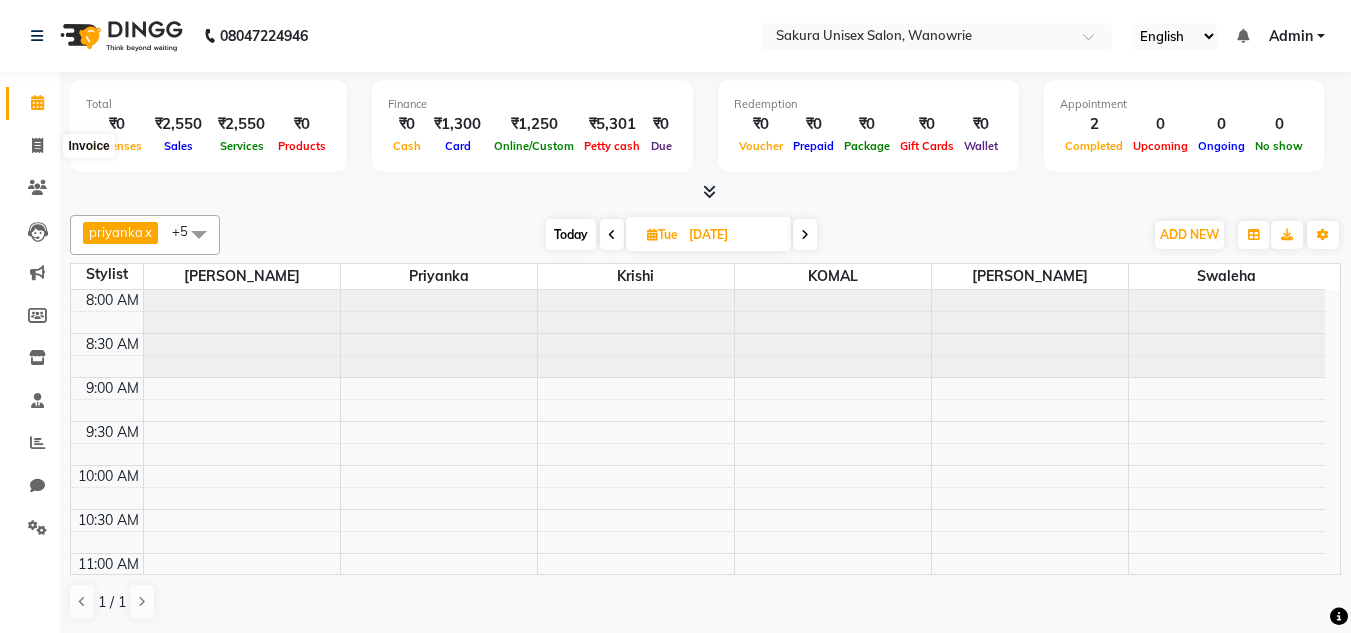 select on "service" 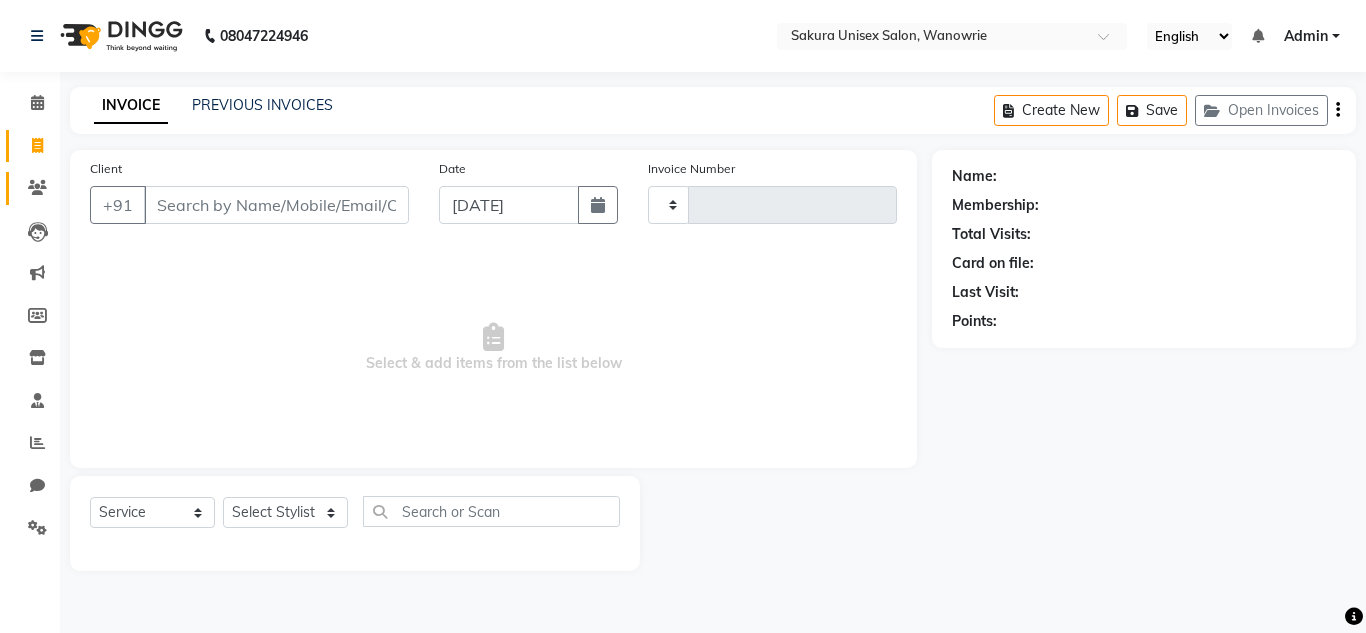 type on "0262" 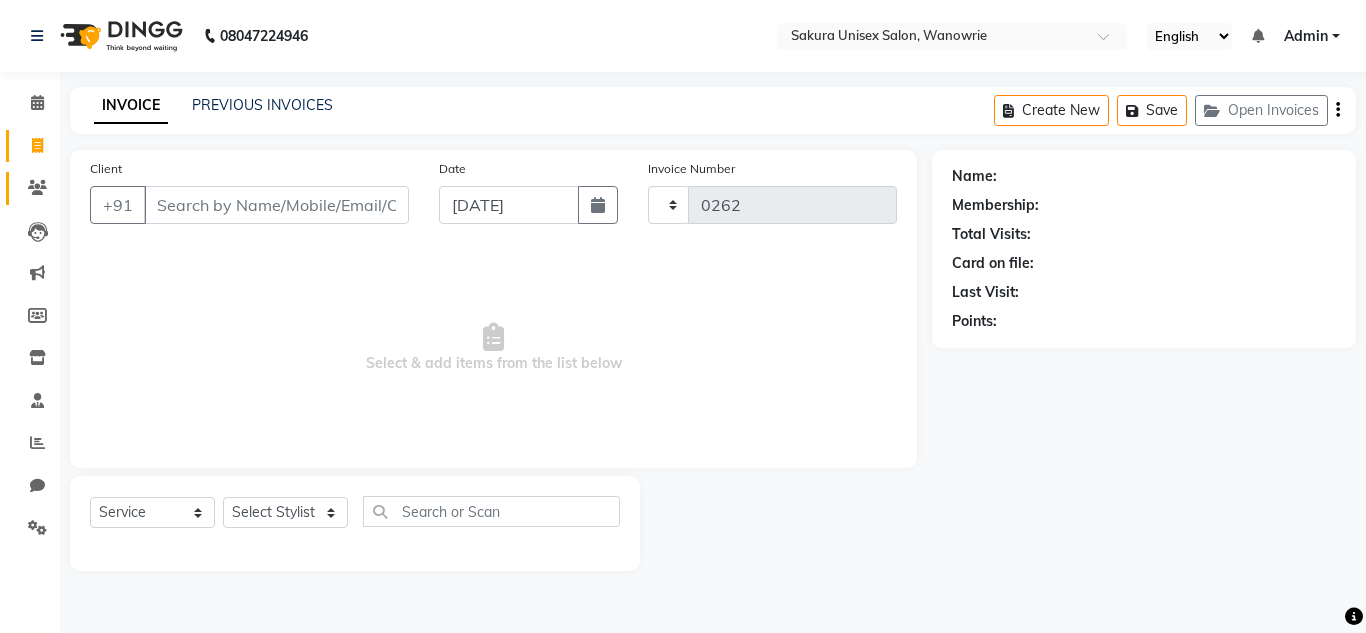 select on "7662" 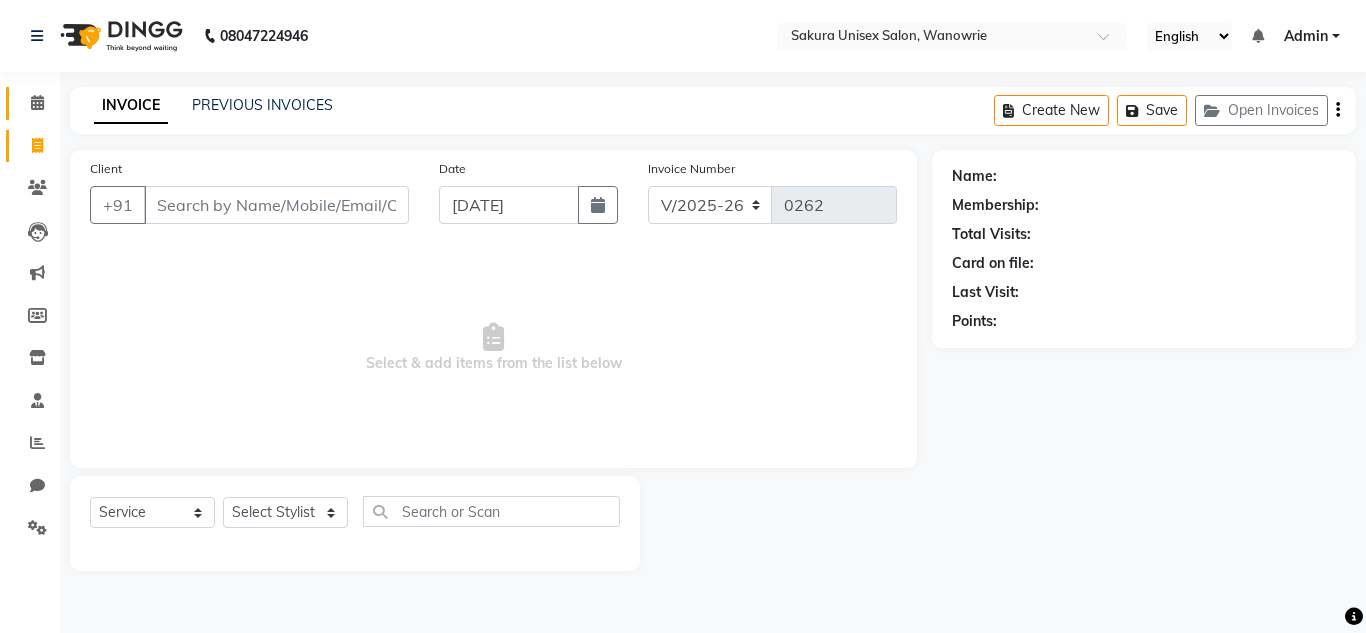 click on "Calendar" 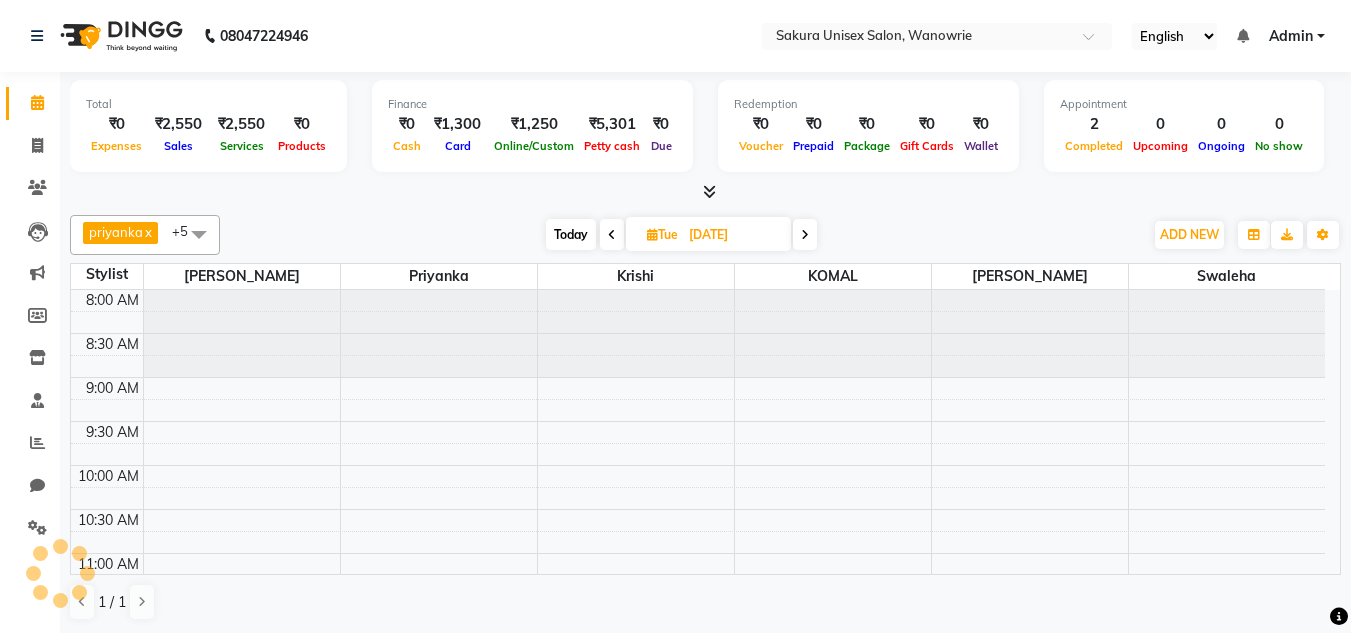 scroll, scrollTop: 0, scrollLeft: 0, axis: both 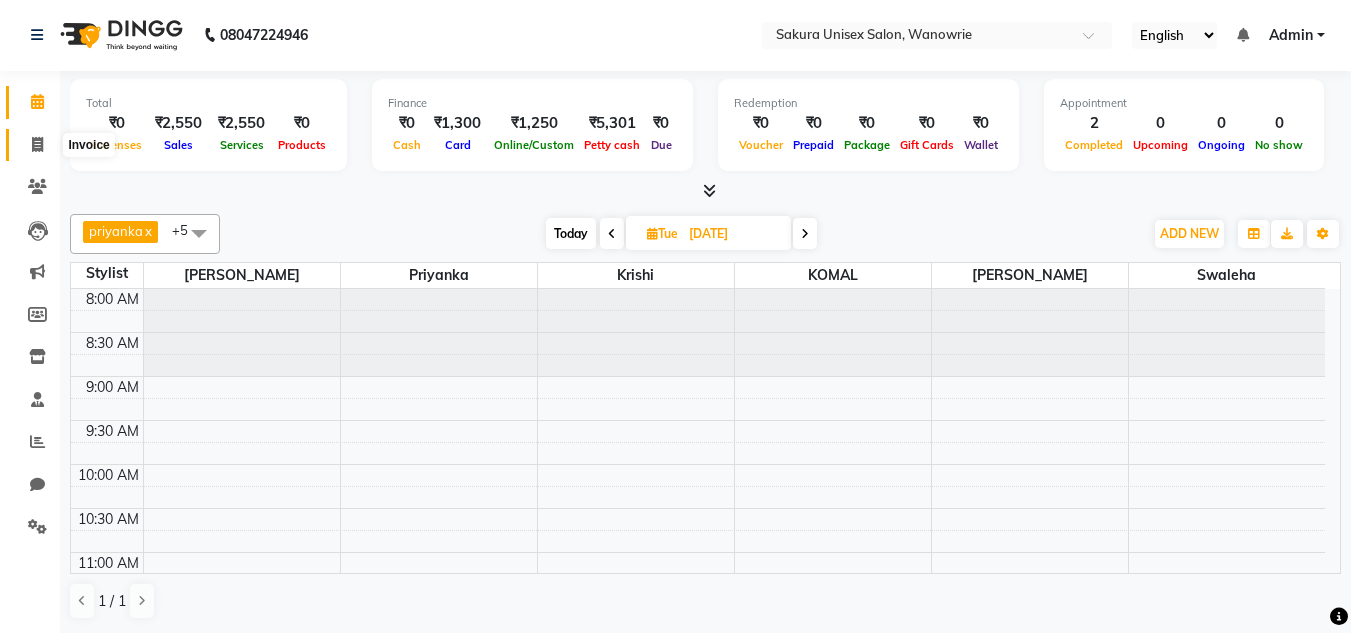click 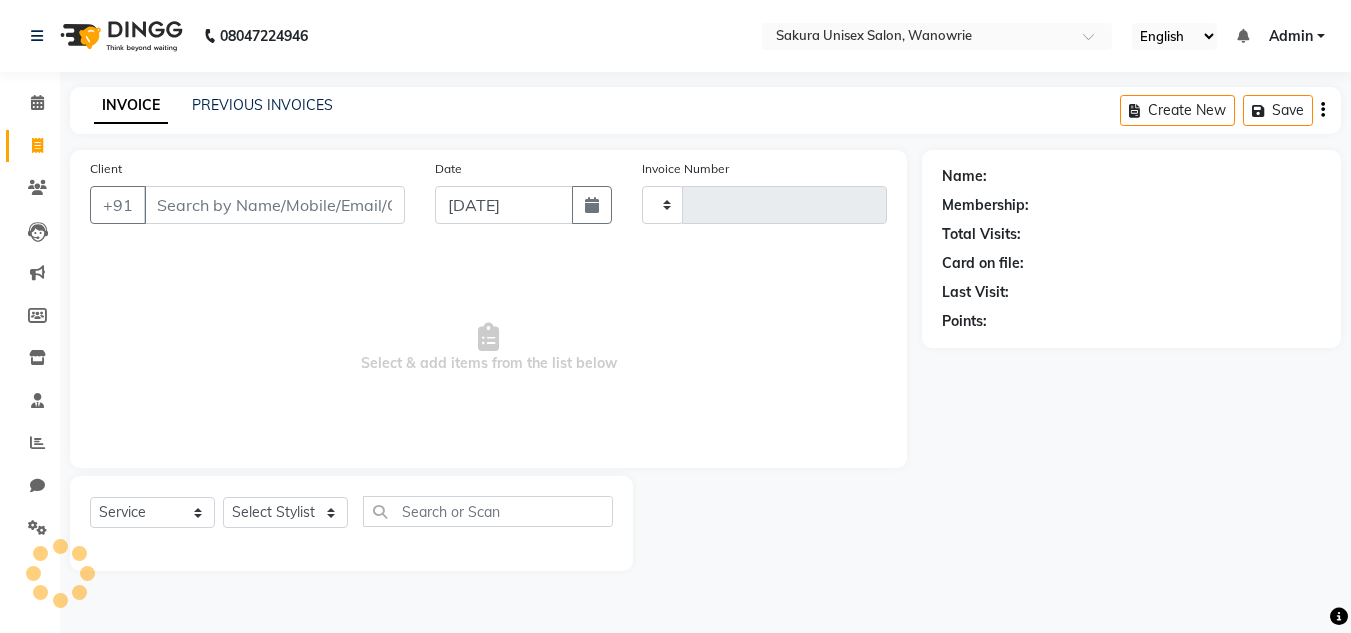 type on "0262" 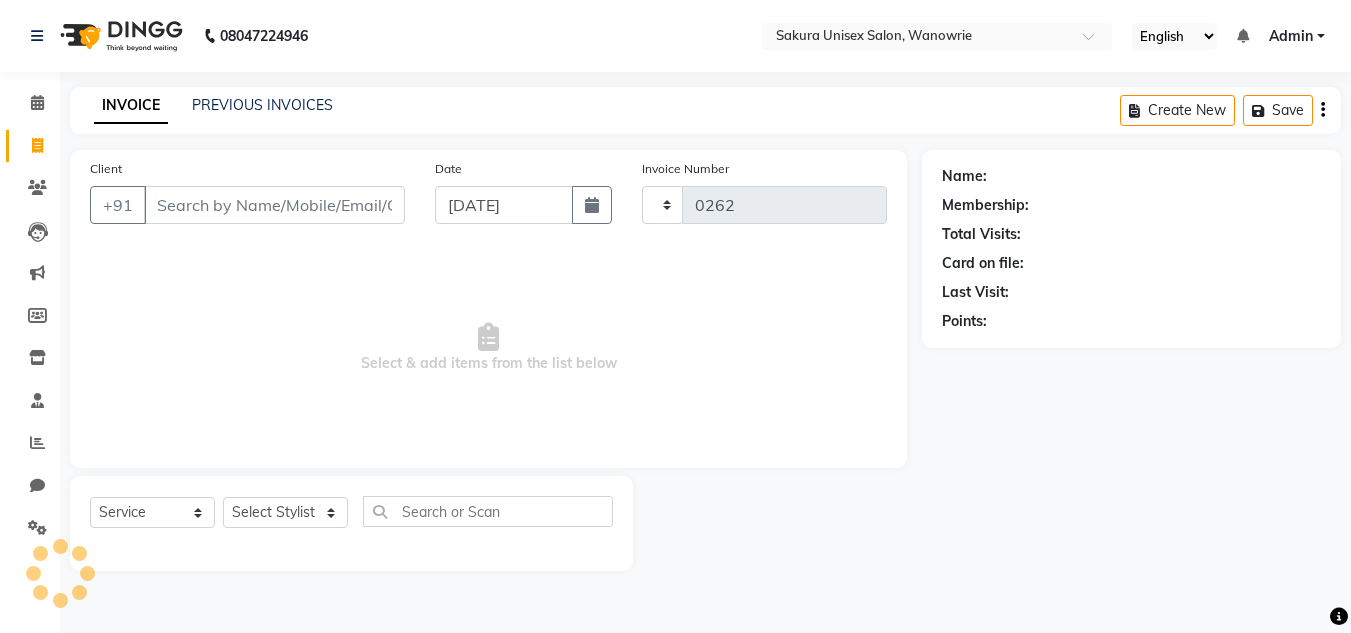 scroll, scrollTop: 0, scrollLeft: 0, axis: both 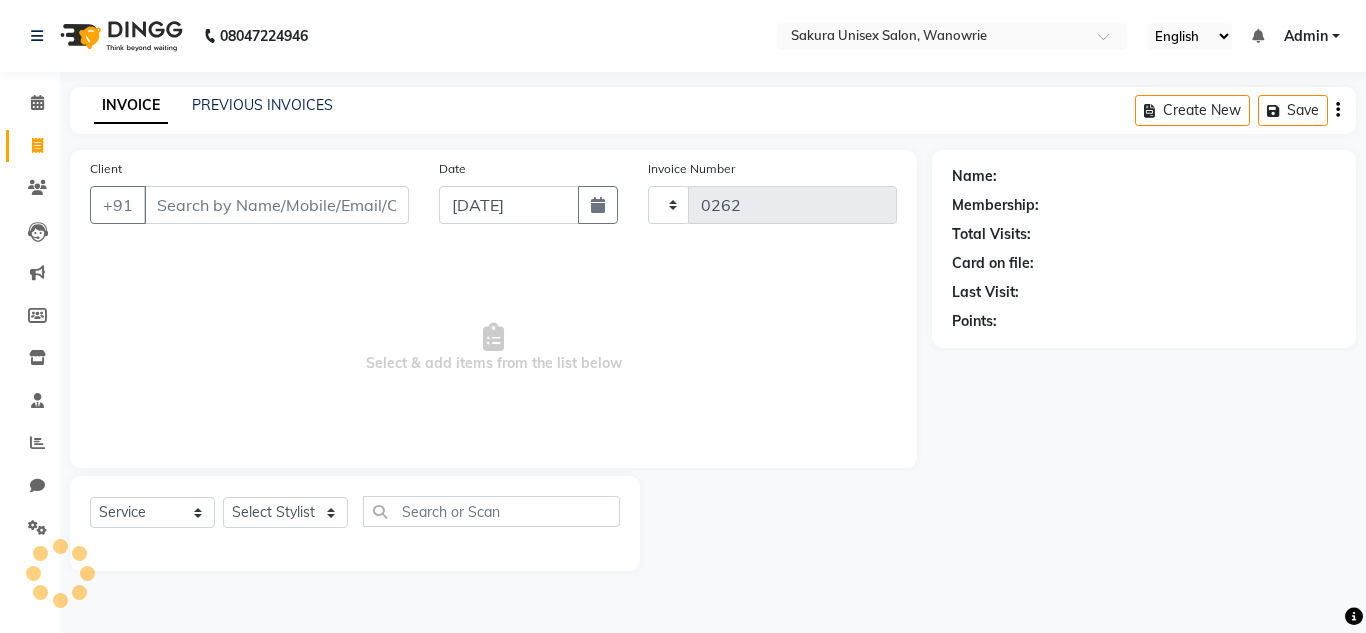 select on "7662" 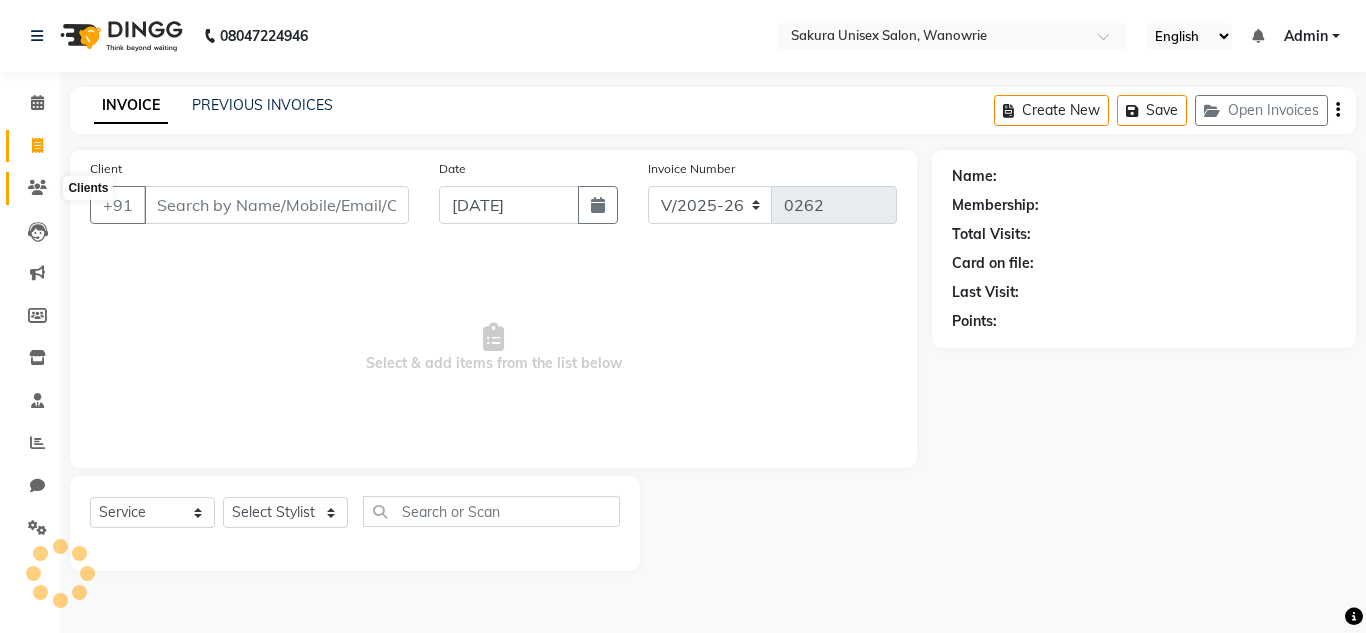 click 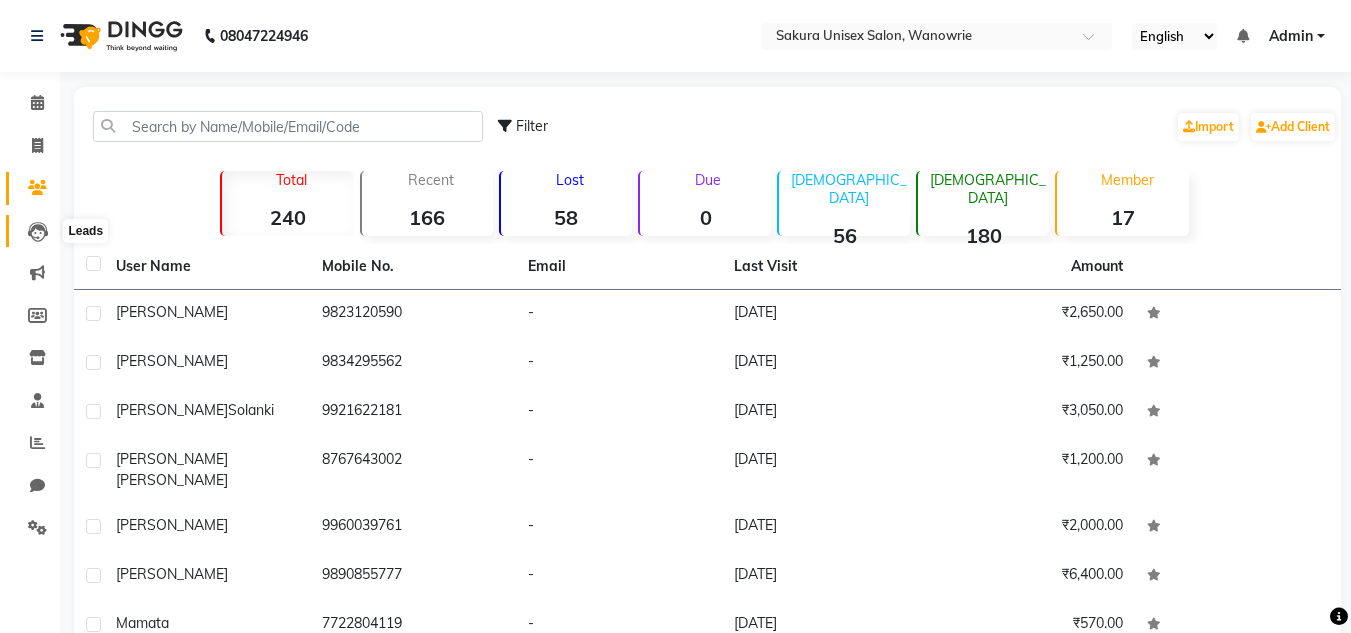 click 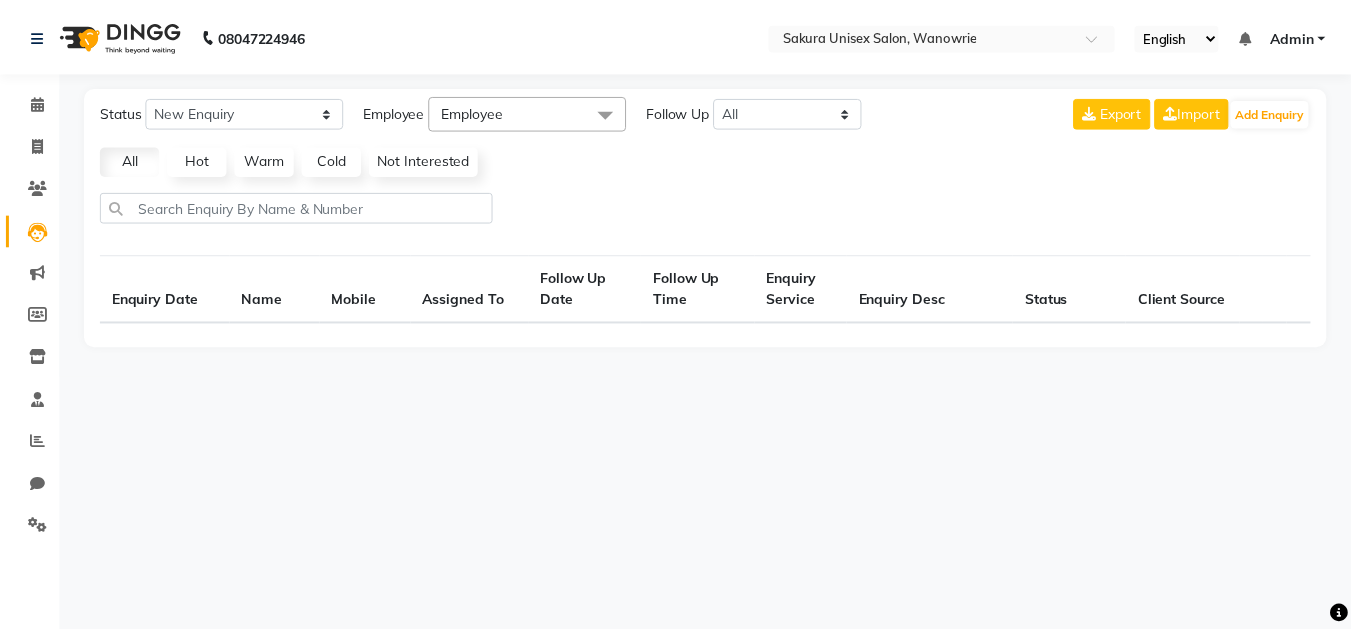 select on "10" 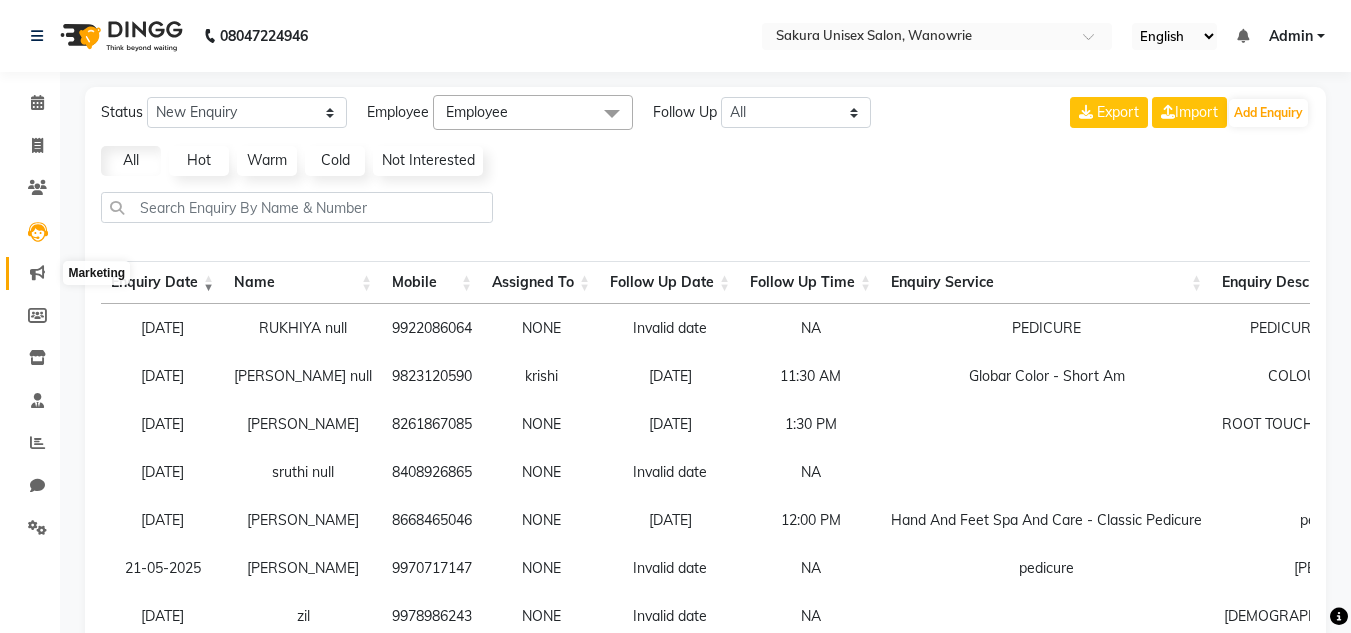 click 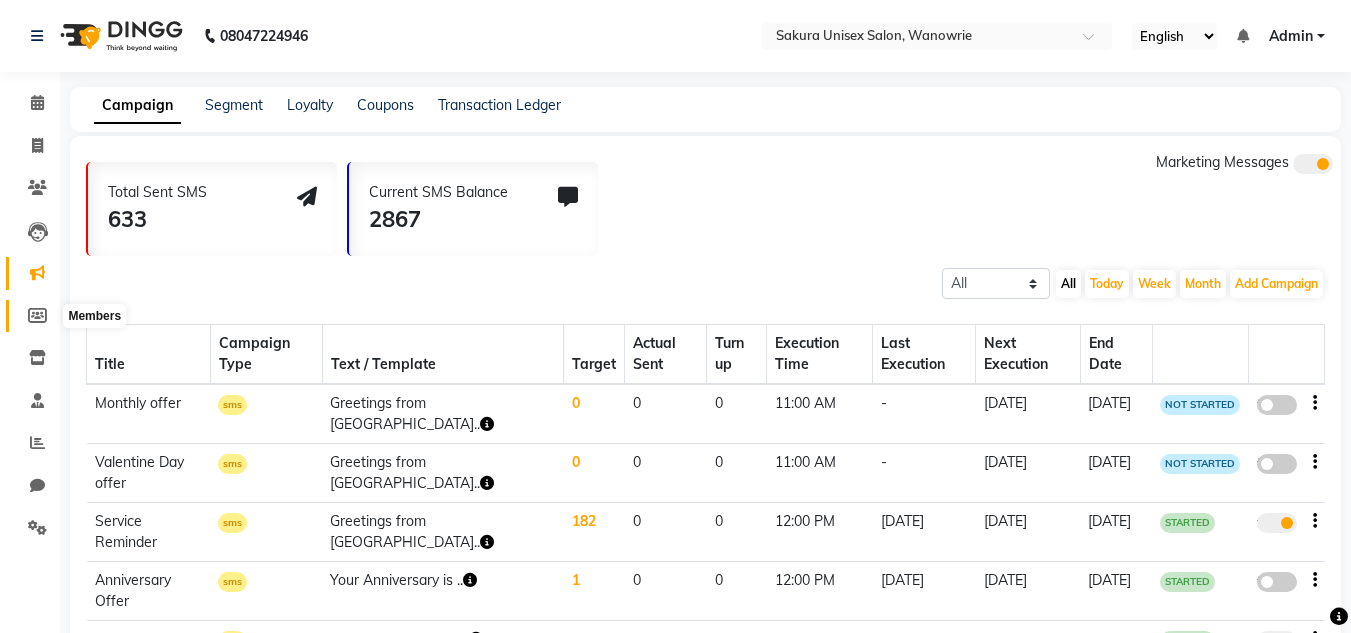 click 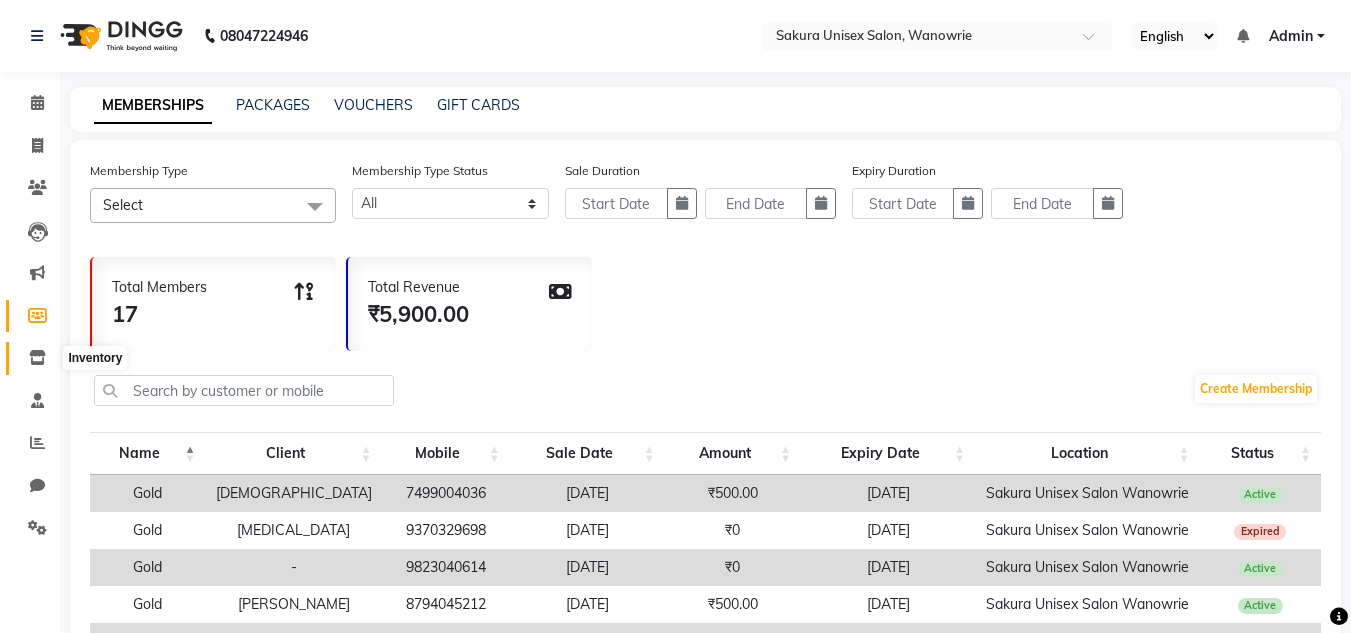 click 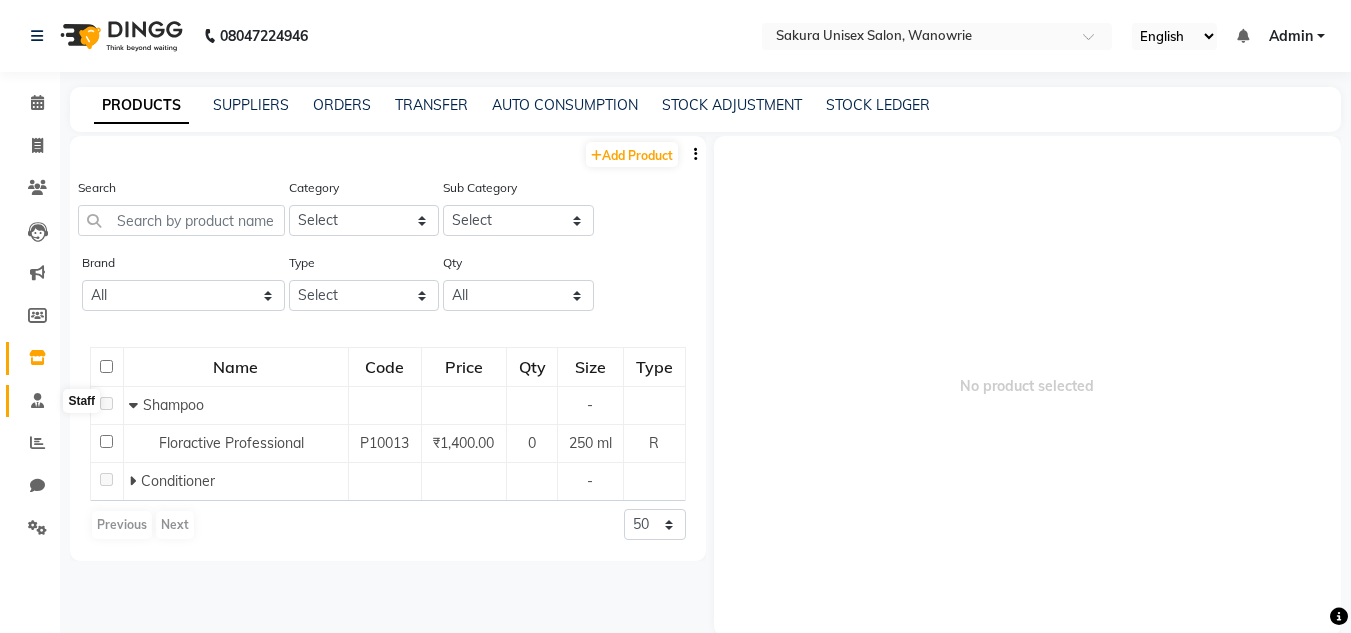 click 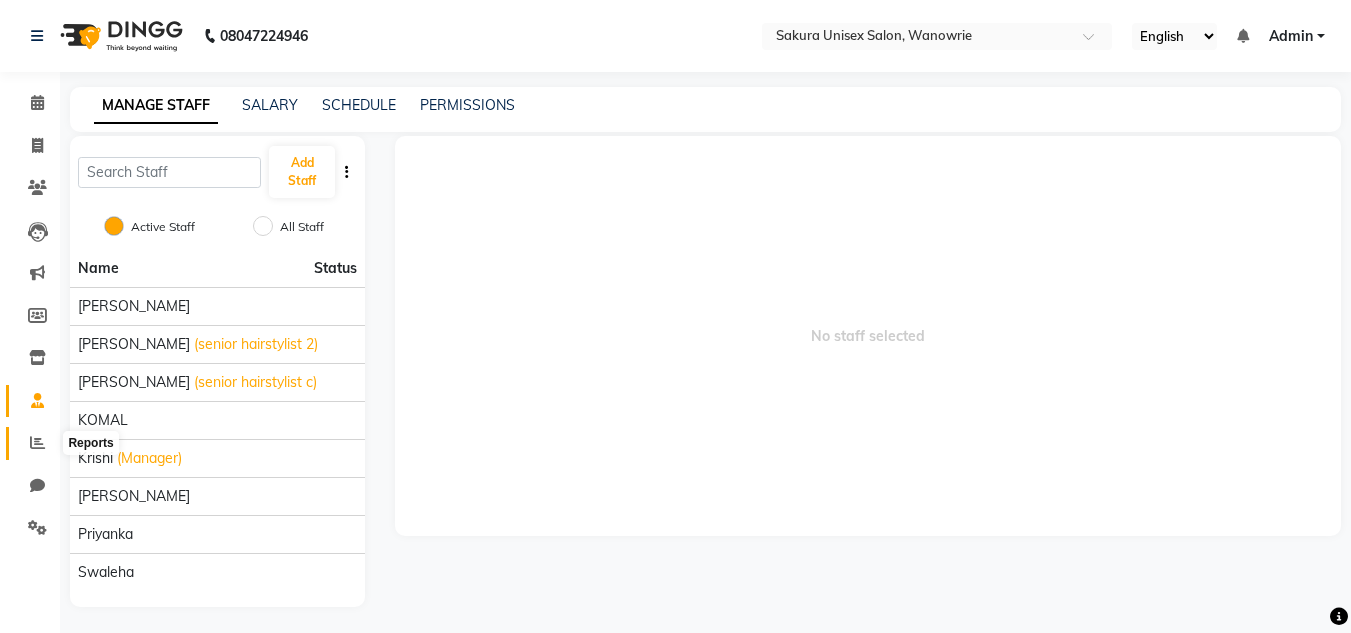 click 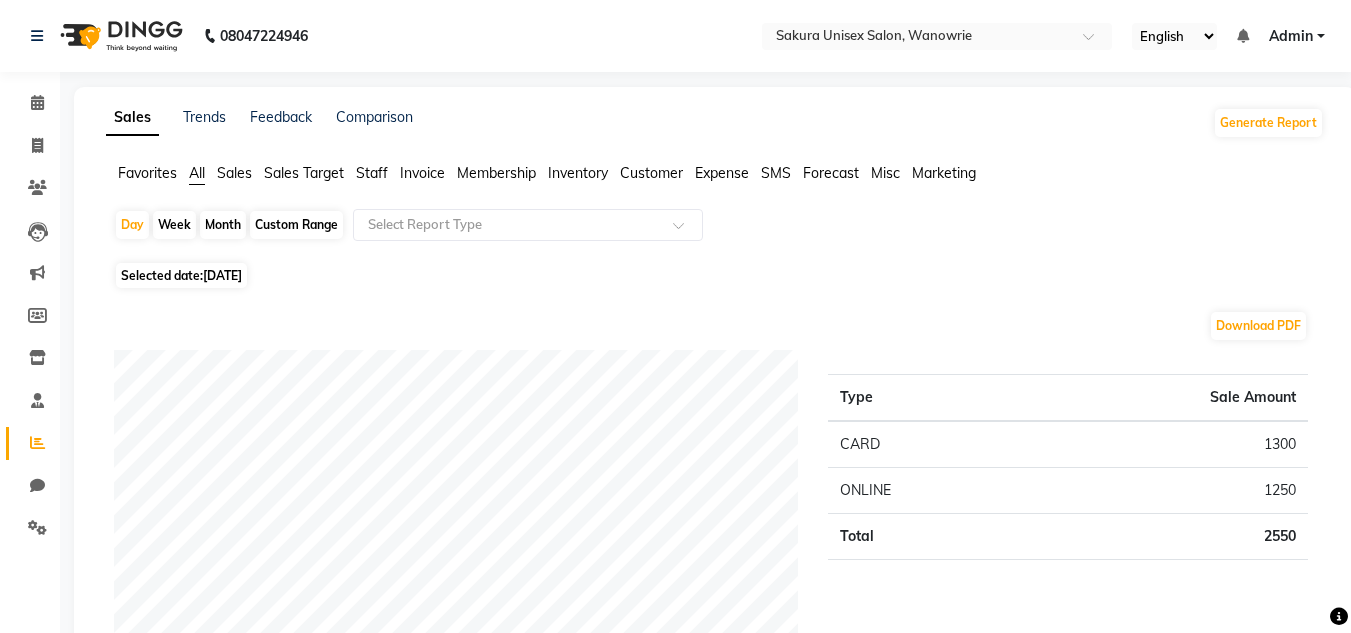 click on "Chat" 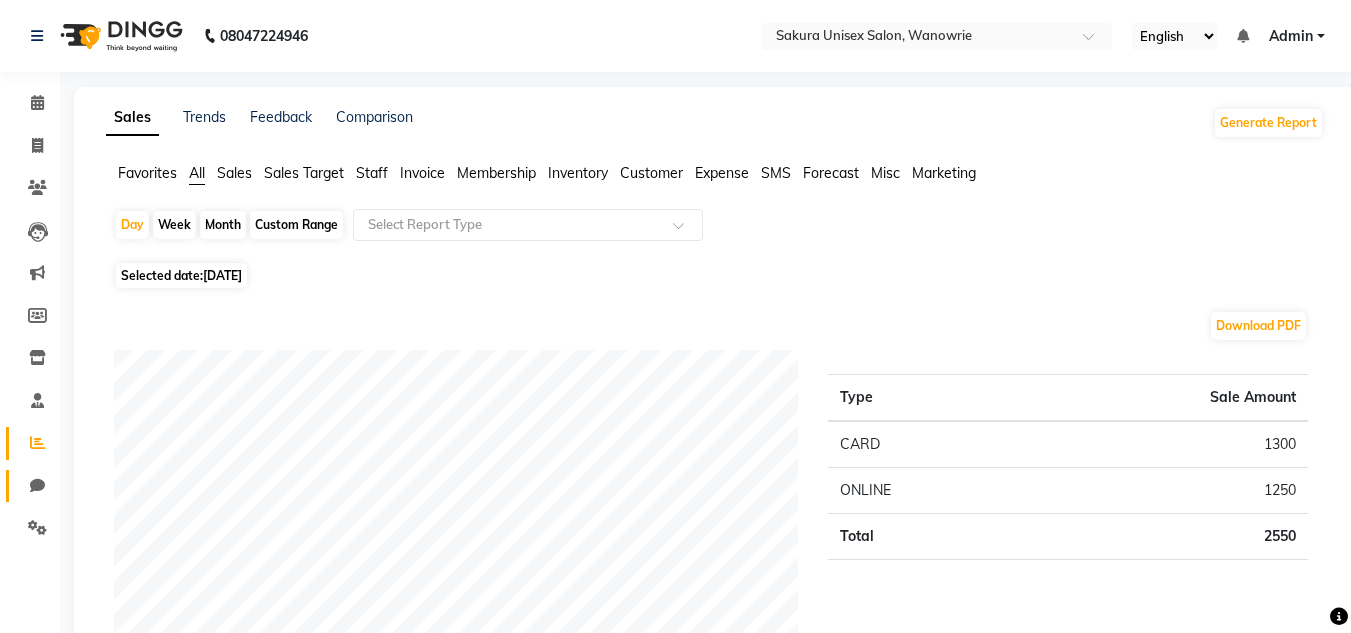 click on "Chat" 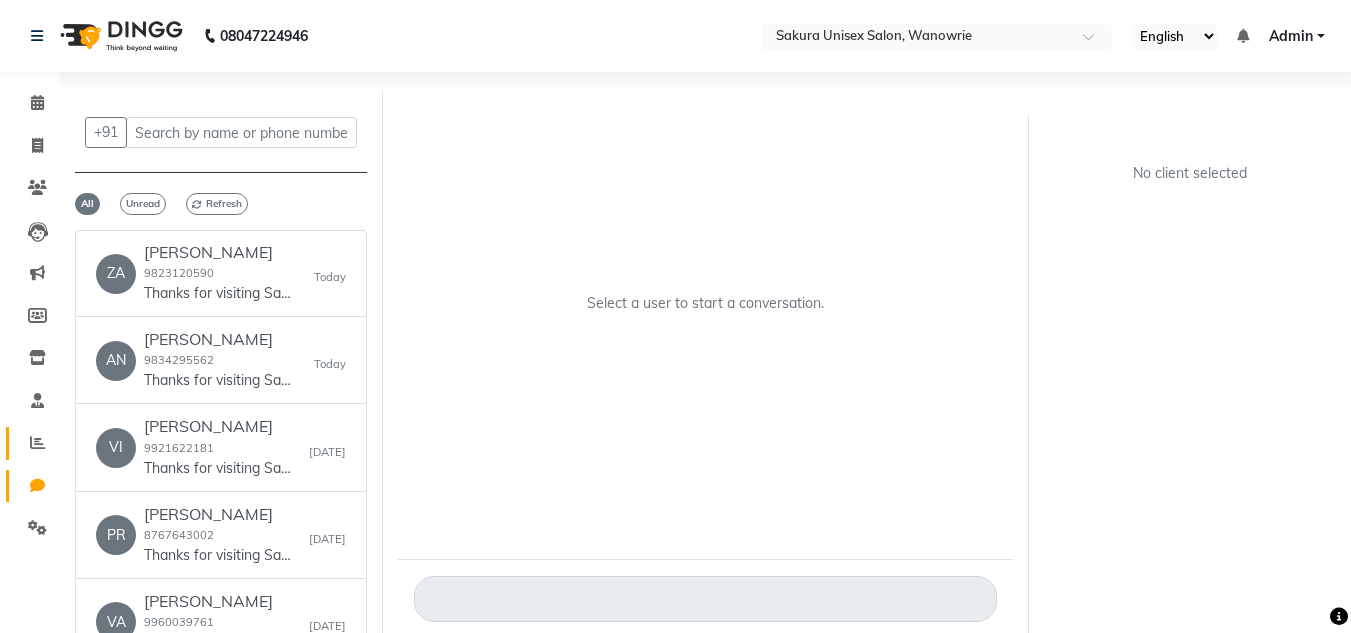 click 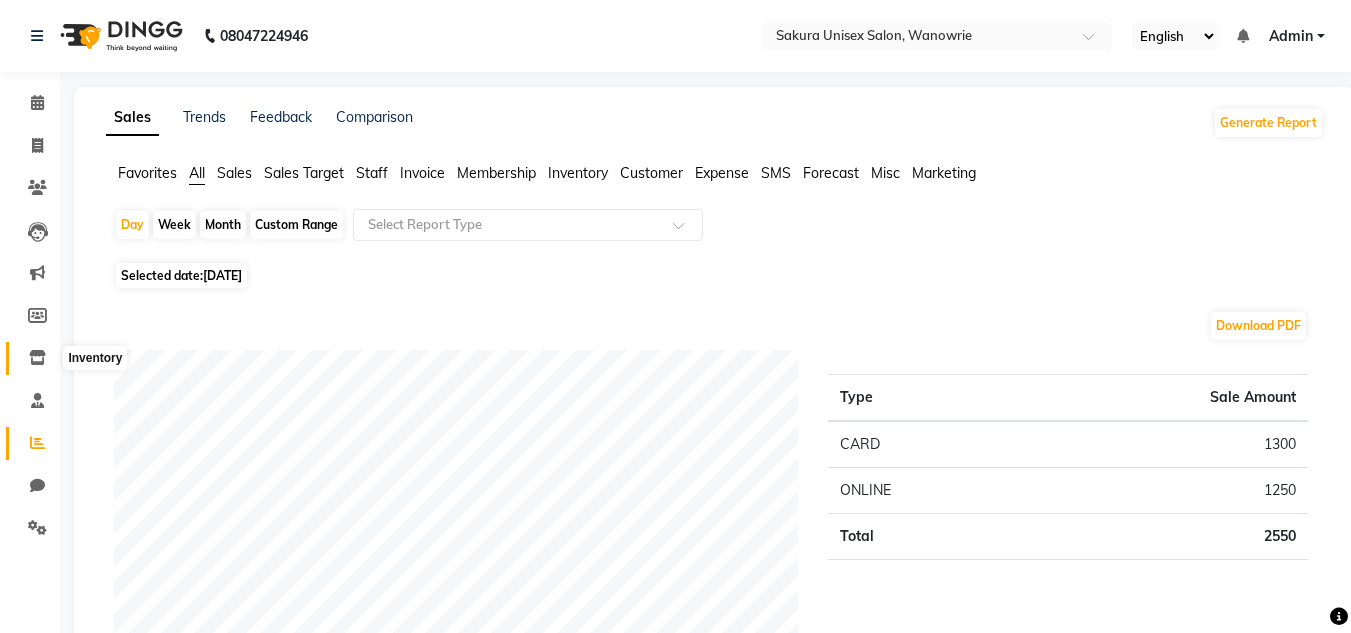 click 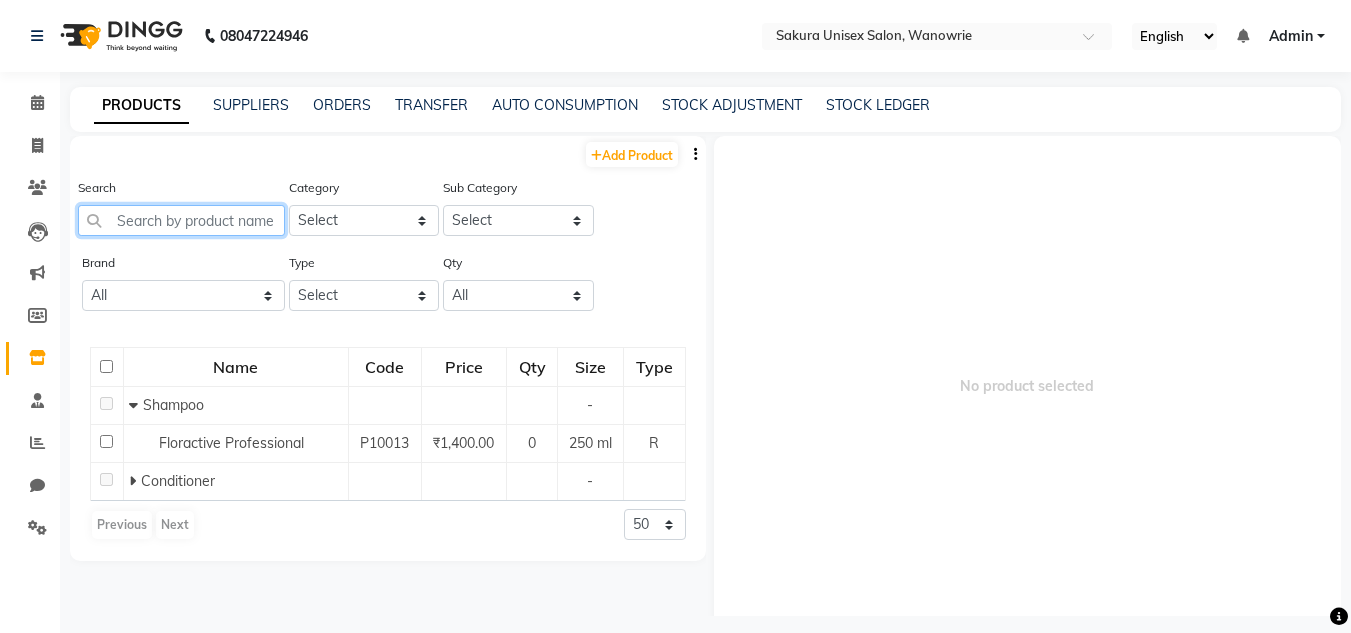 click 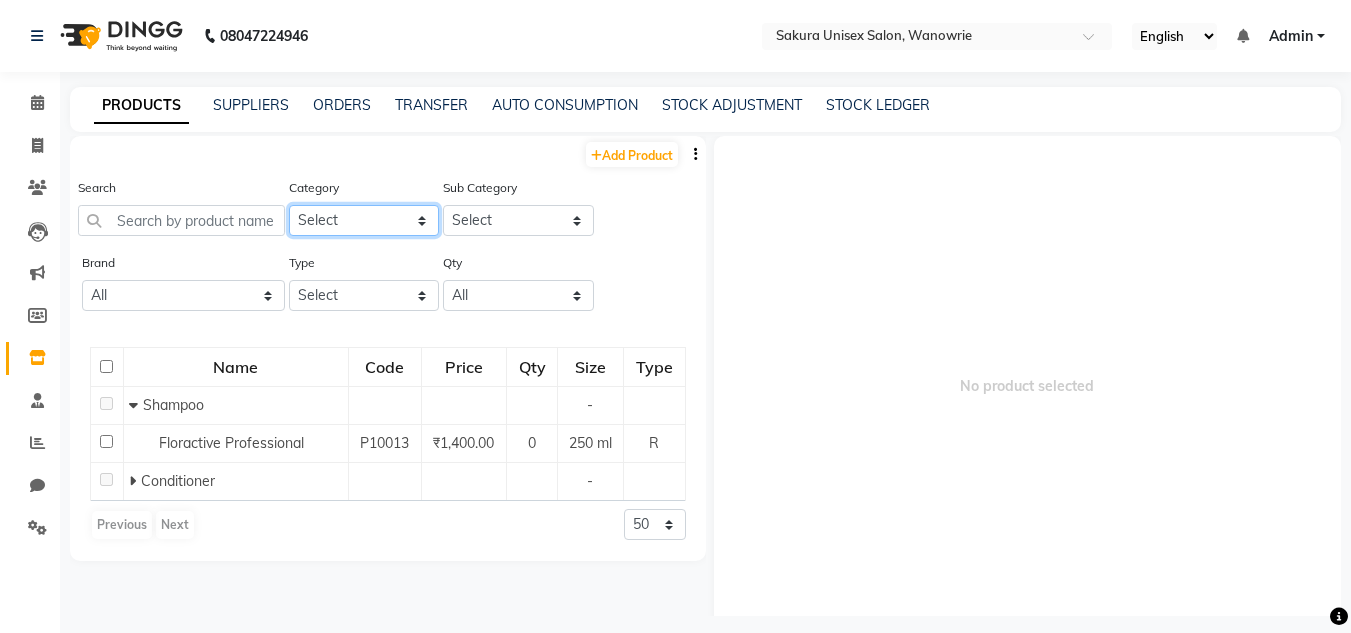 click on "Select Hair Skin Makeup Personal Care Appliances [PERSON_NAME] Waxing Disposable Threading Hands and Feet Beauty Planet [MEDICAL_DATA] Cadiveu Casmara Cheryls Loreal Olaplex Other" 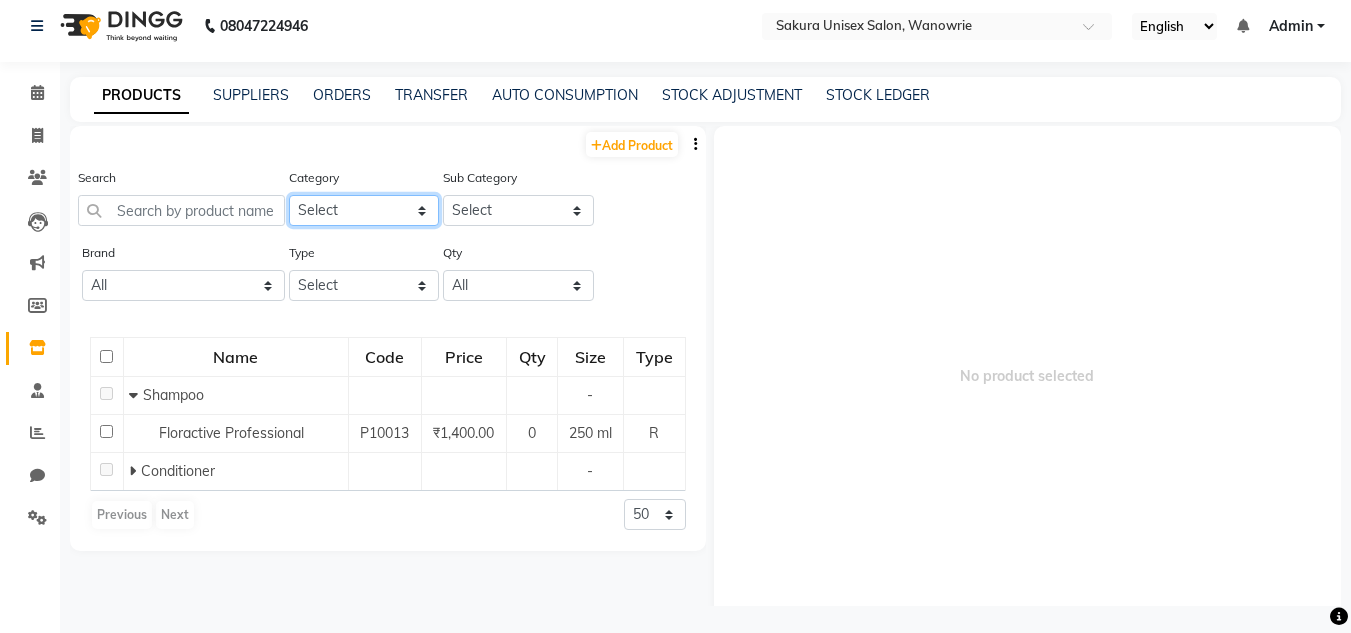 scroll, scrollTop: 13, scrollLeft: 0, axis: vertical 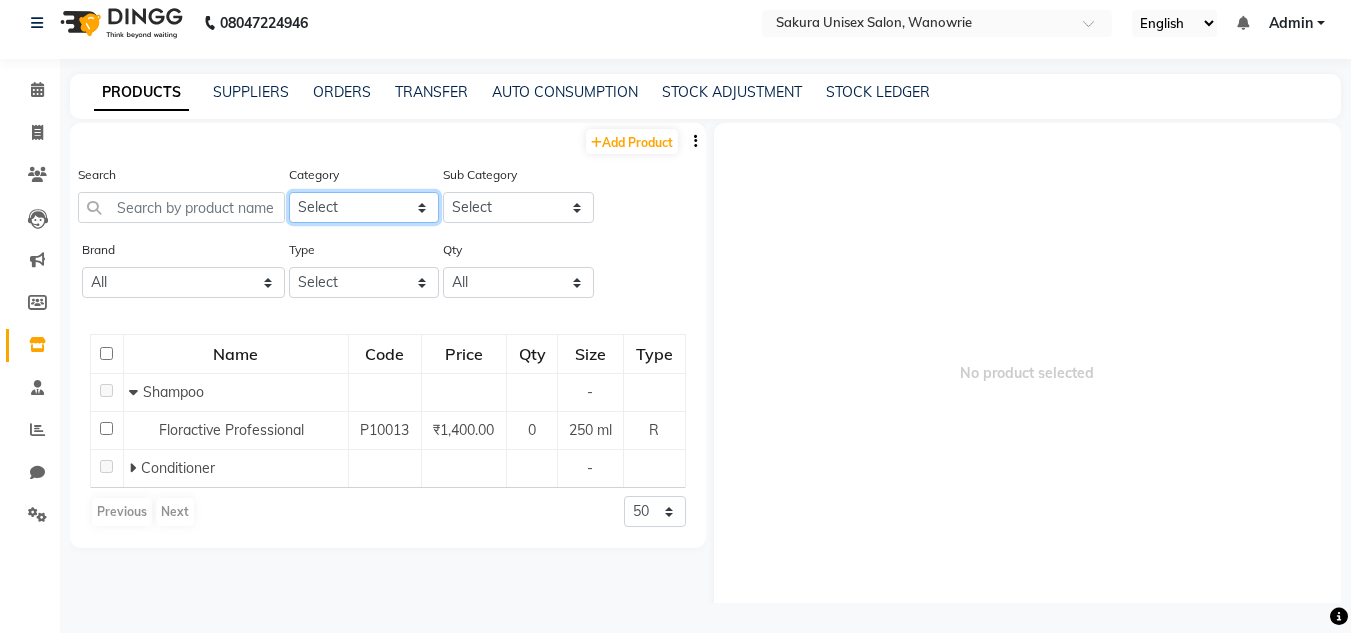 click on "Select Hair Skin Makeup Personal Care Appliances [PERSON_NAME] Waxing Disposable Threading Hands and Feet Beauty Planet [MEDICAL_DATA] Cadiveu Casmara Cheryls Loreal Olaplex Other" 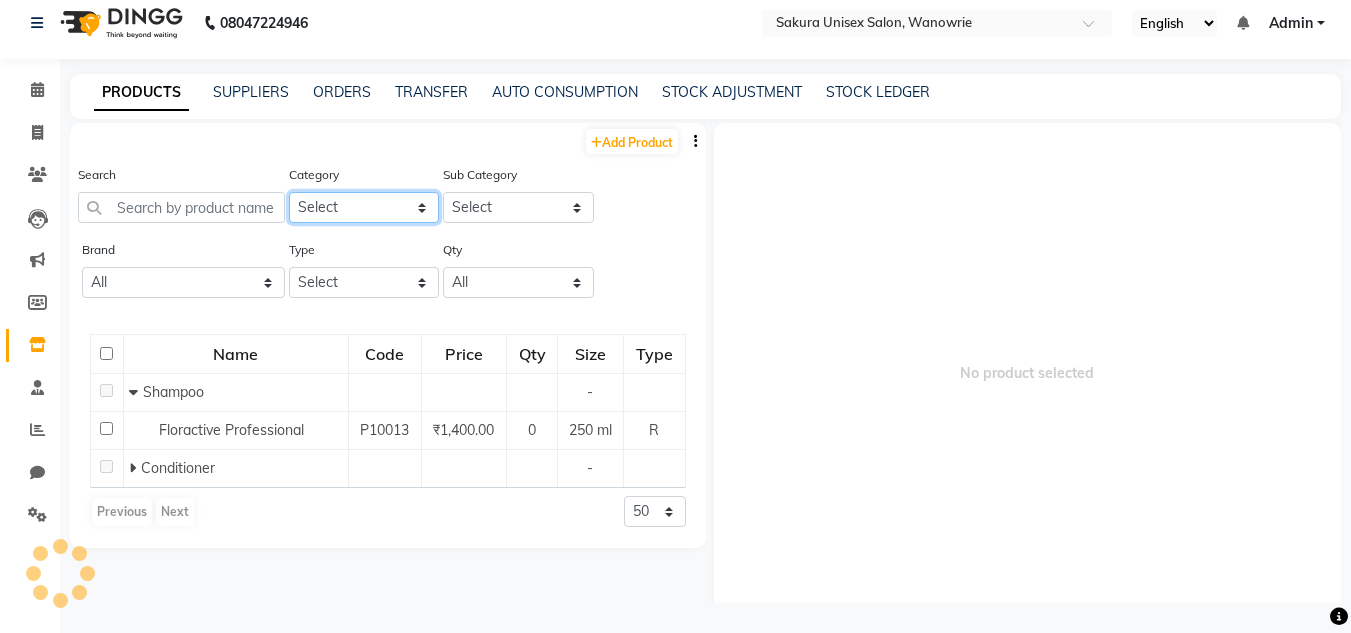 select on "1100" 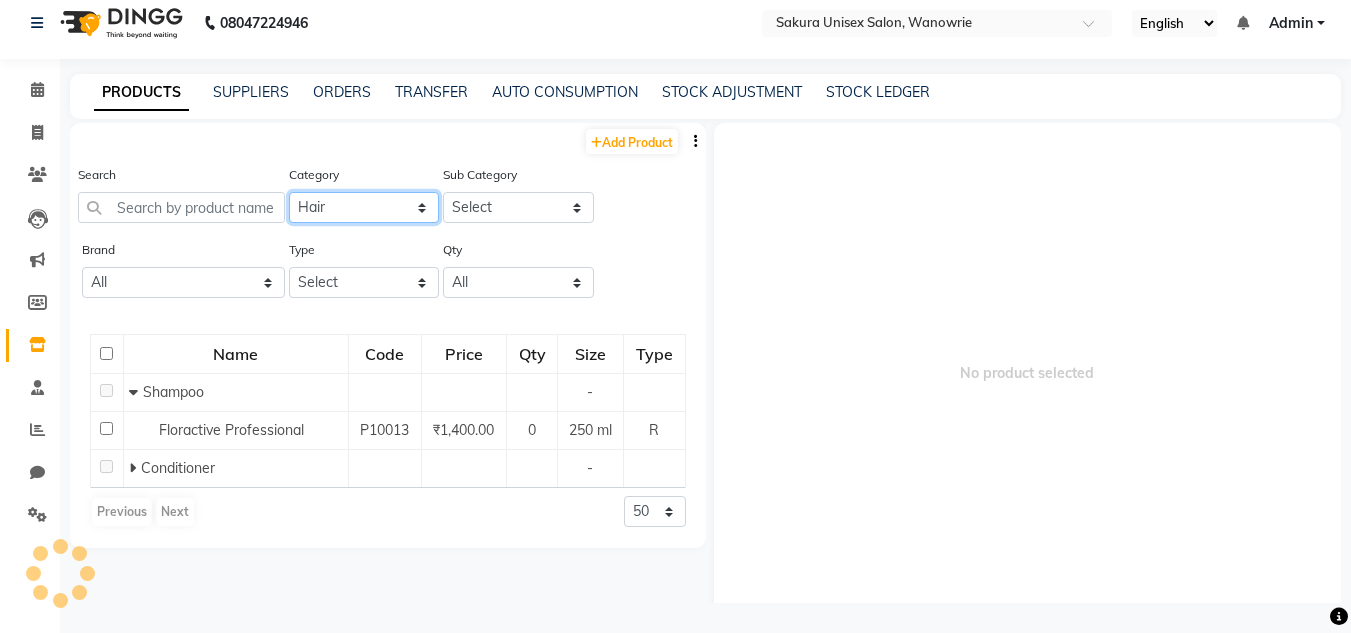 click on "Select Hair Skin Makeup Personal Care Appliances [PERSON_NAME] Waxing Disposable Threading Hands and Feet Beauty Planet [MEDICAL_DATA] Cadiveu Casmara Cheryls Loreal Olaplex Other" 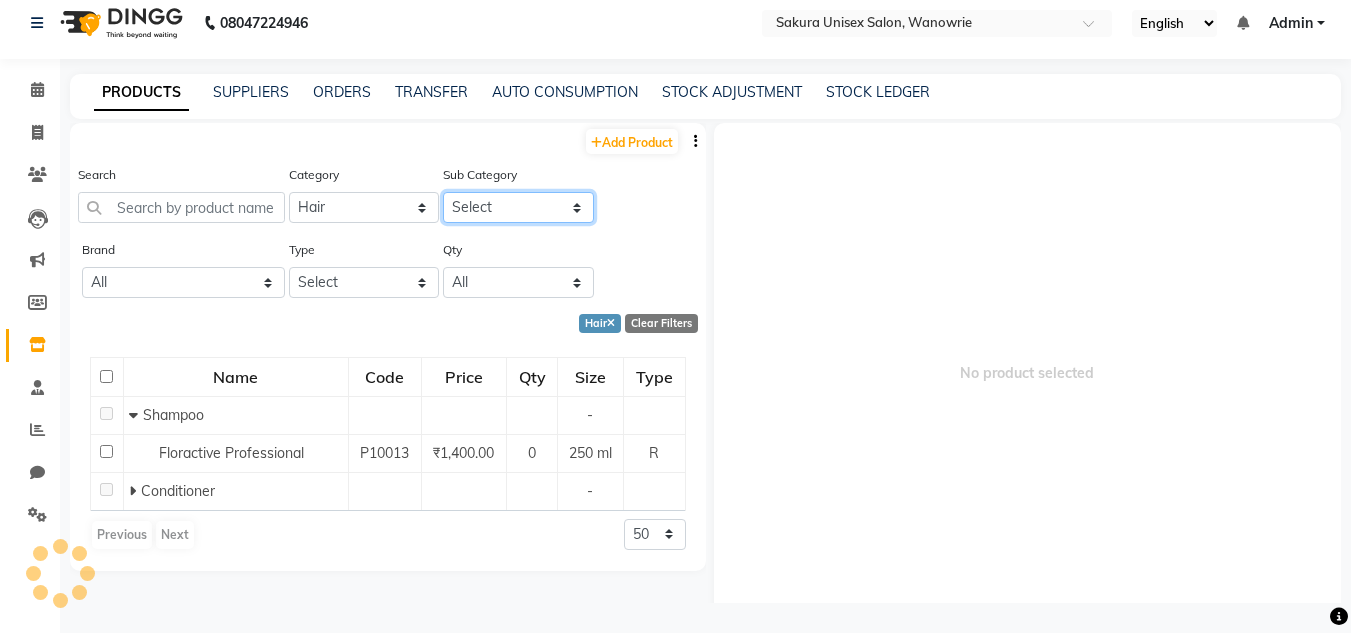click on "Select Shampoo Conditioner Cream Mask Oil Serum Color Appliances Treatment Styling Kit & Combo Other" 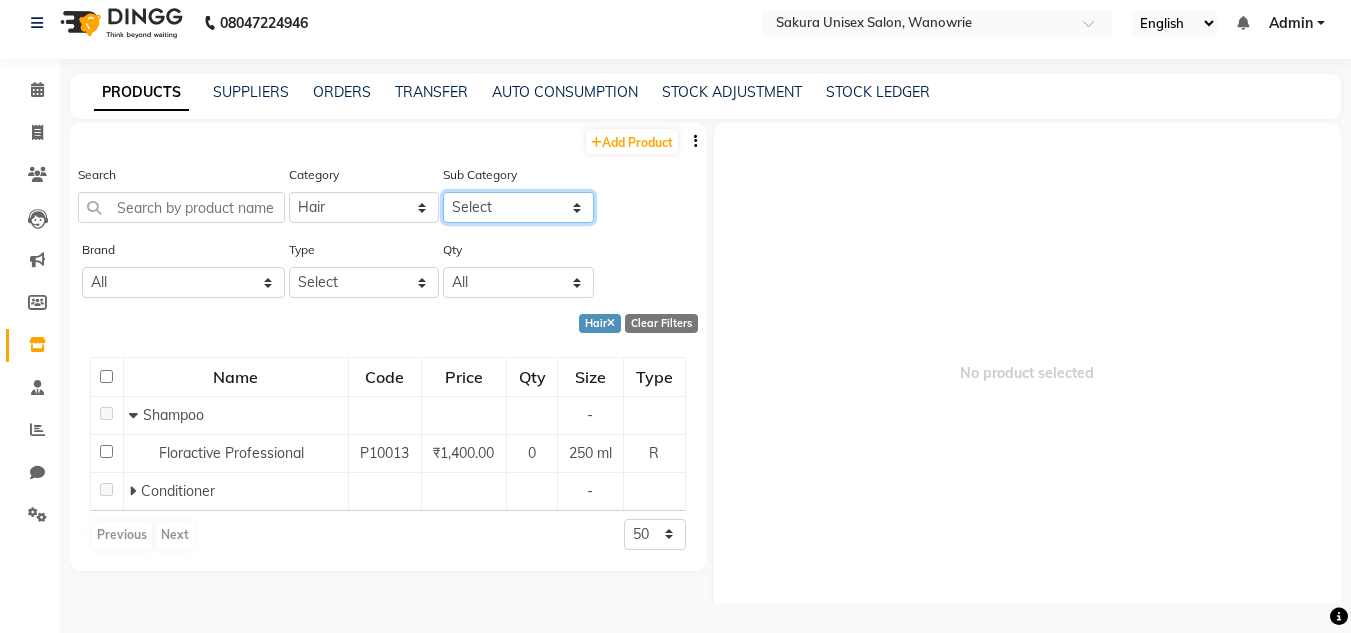 select on "1101" 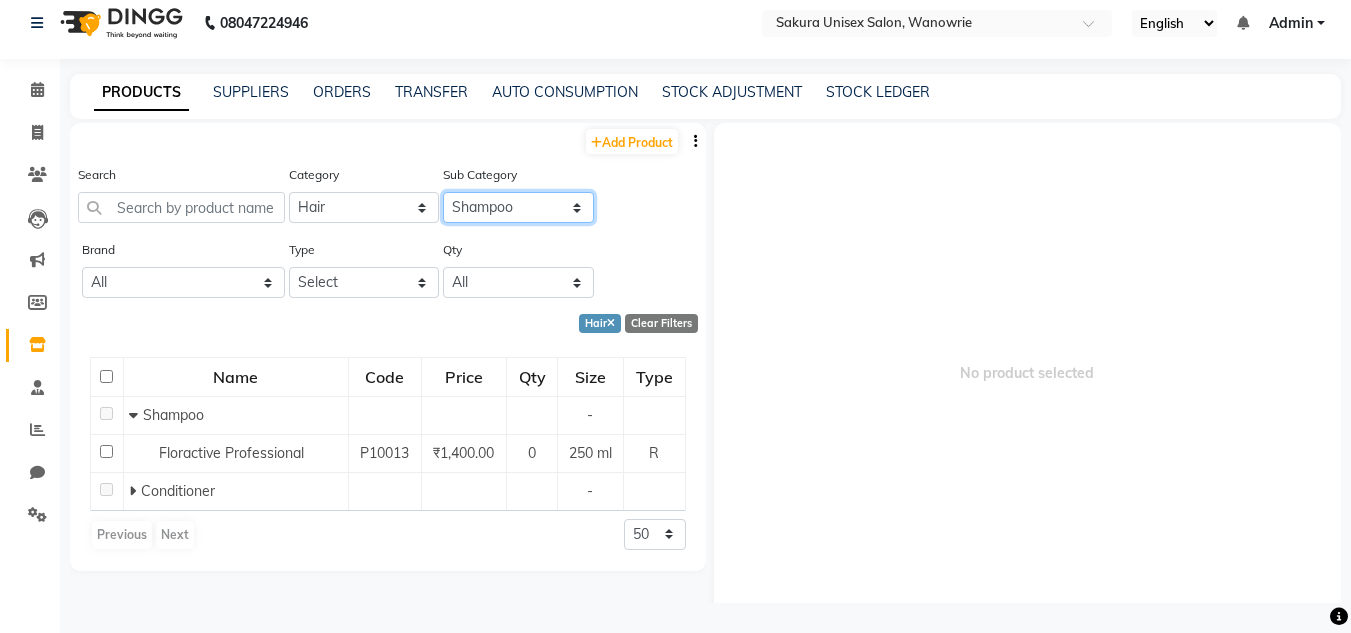 click on "Select Shampoo Conditioner Cream Mask Oil Serum Color Appliances Treatment Styling Kit & Combo Other" 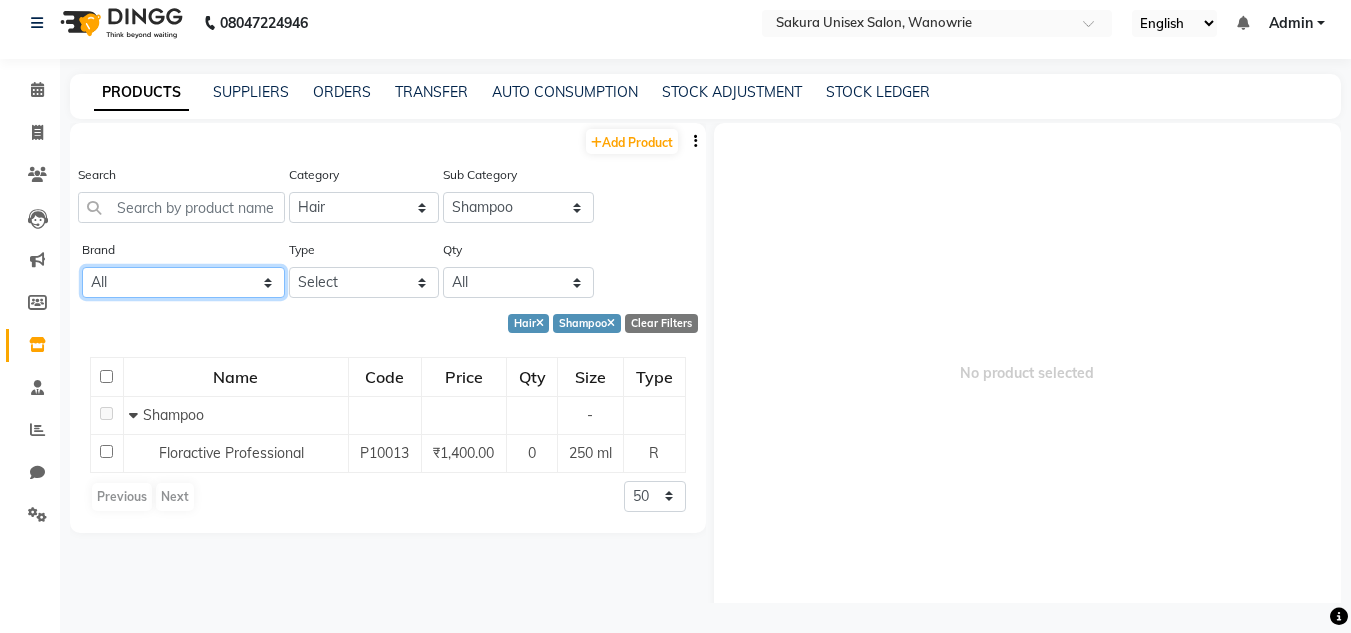 drag, startPoint x: 188, startPoint y: 285, endPoint x: 204, endPoint y: 292, distance: 17.464249 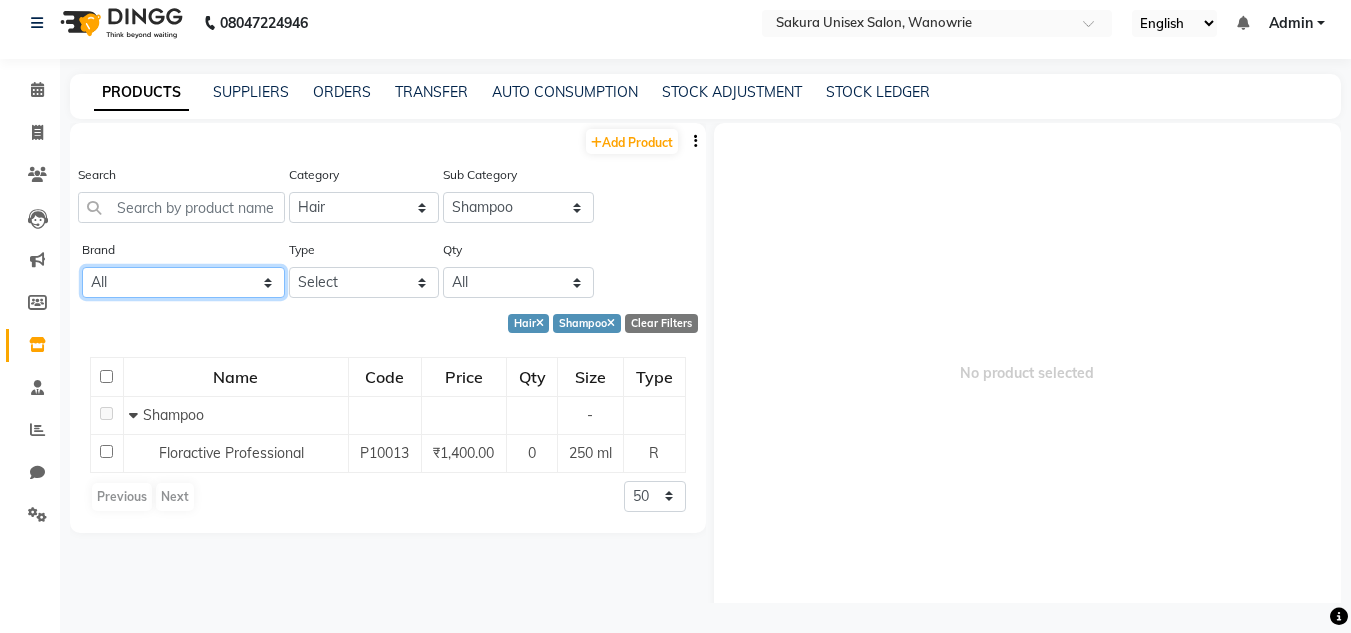 drag, startPoint x: 252, startPoint y: 288, endPoint x: 307, endPoint y: 290, distance: 55.03635 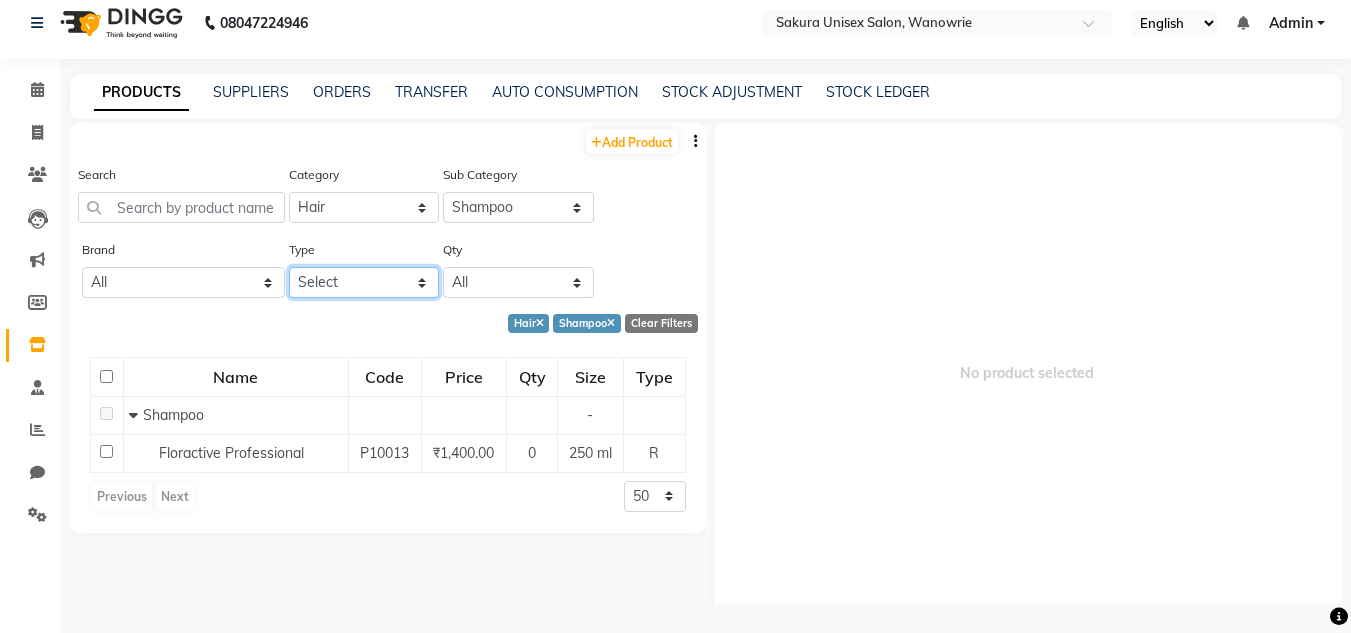 click on "Select Both Retail Consumable" 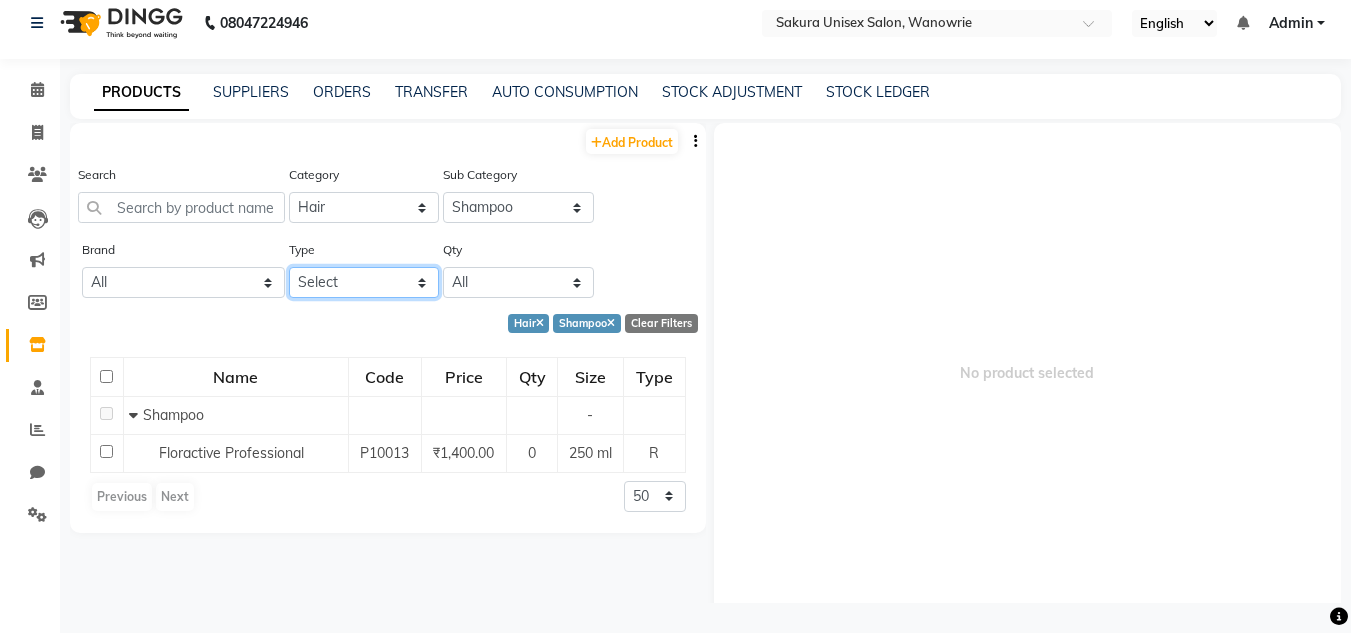 select on "R" 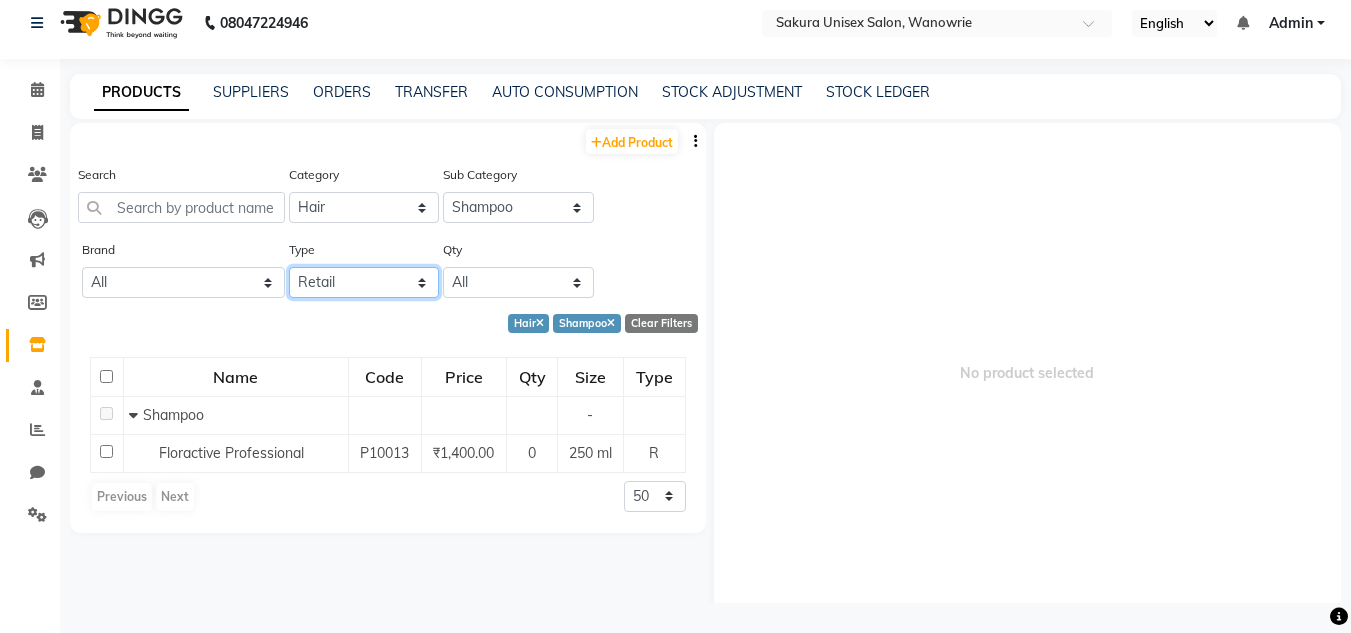 click on "Select Both Retail Consumable" 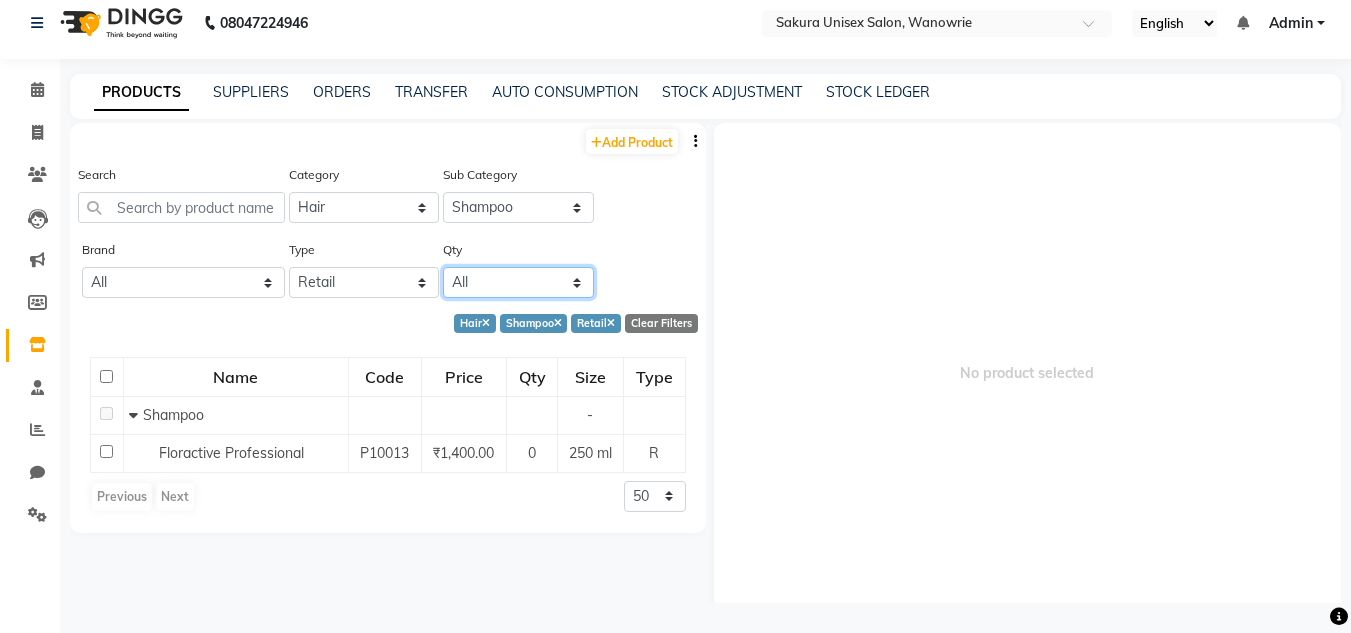 click on "All Low Out Of Stock" 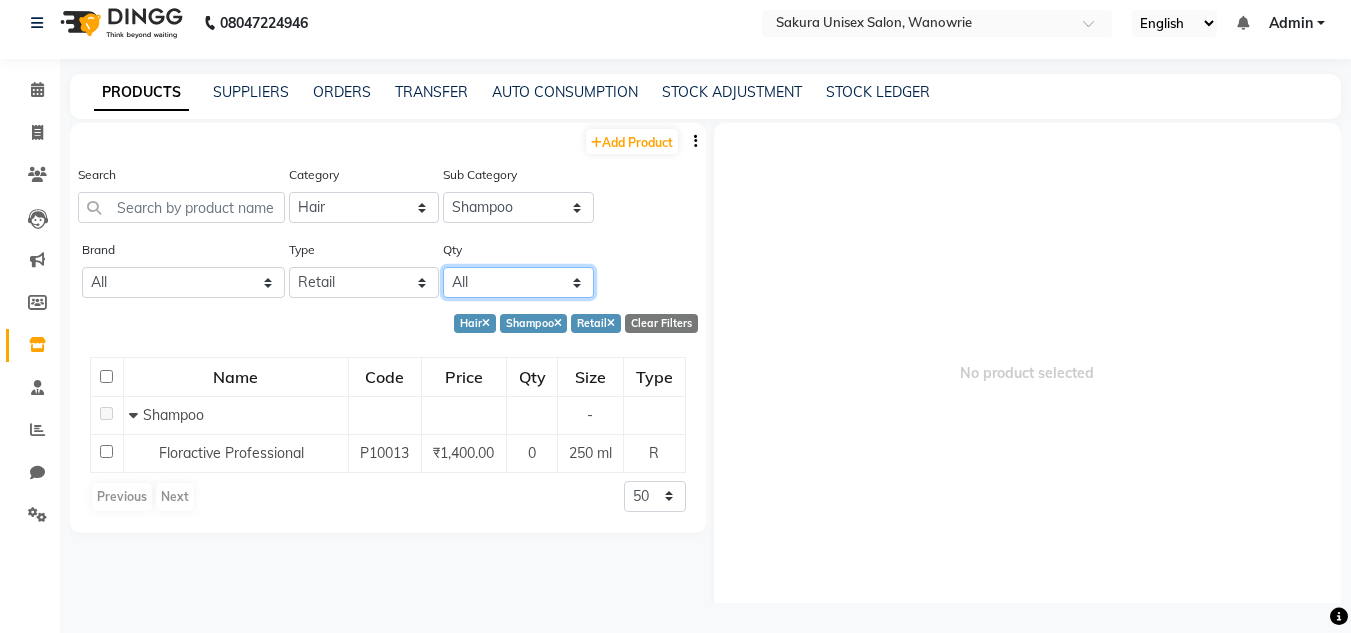 click on "All Low Out Of Stock" 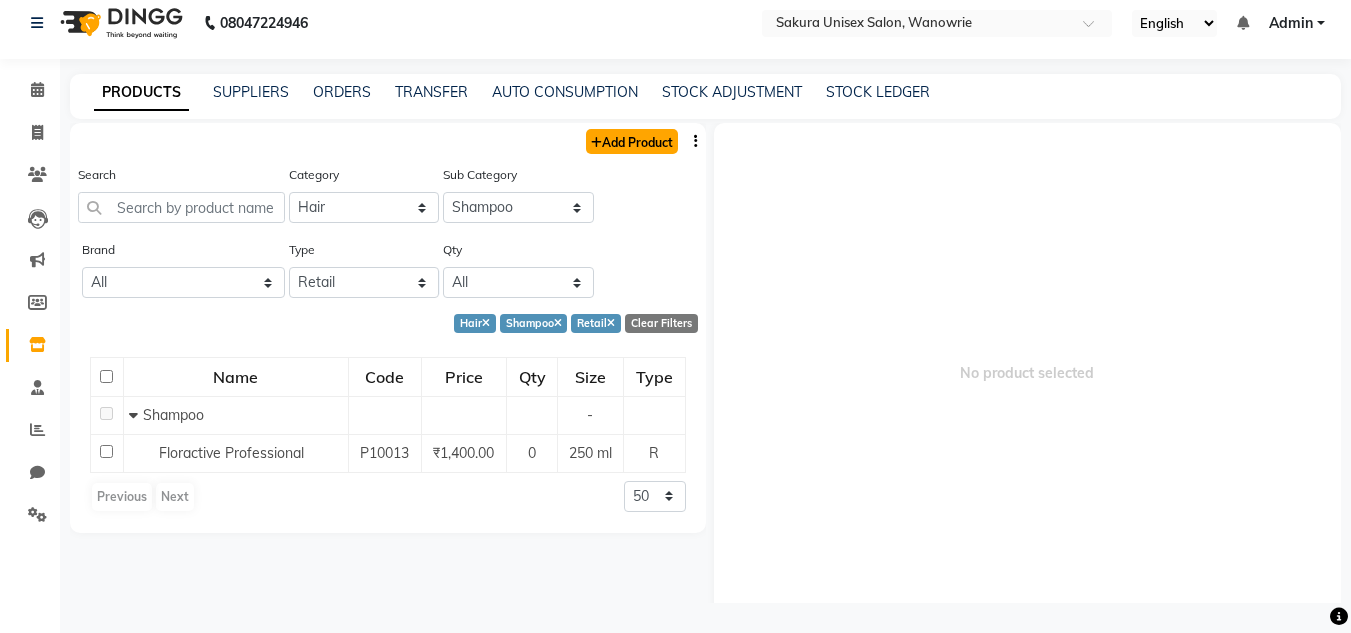 click on "Add Product" 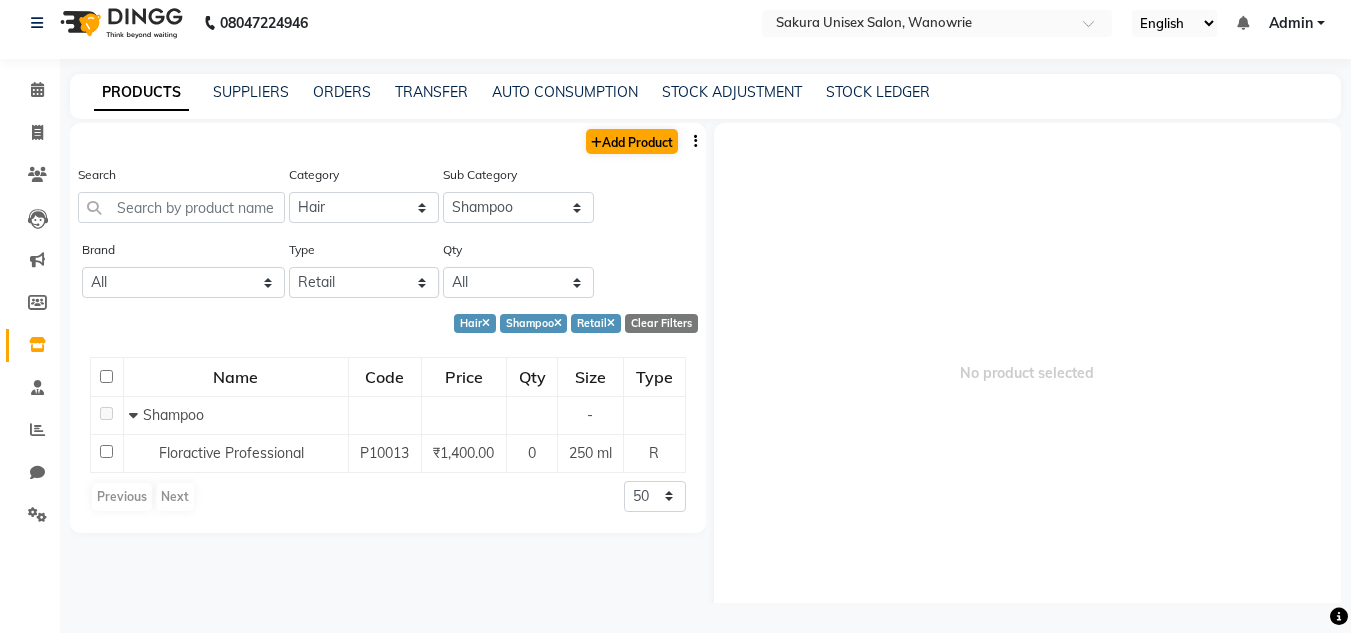 select on "true" 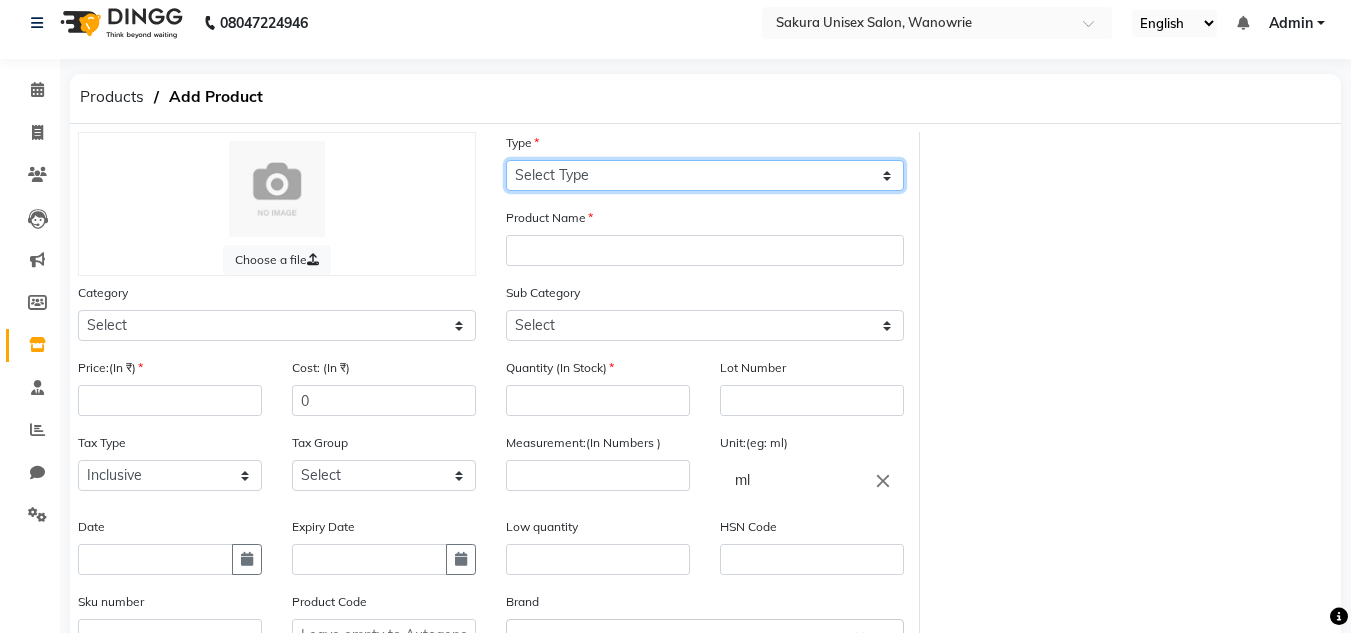 click on "Select Type Both Retail Consumable" 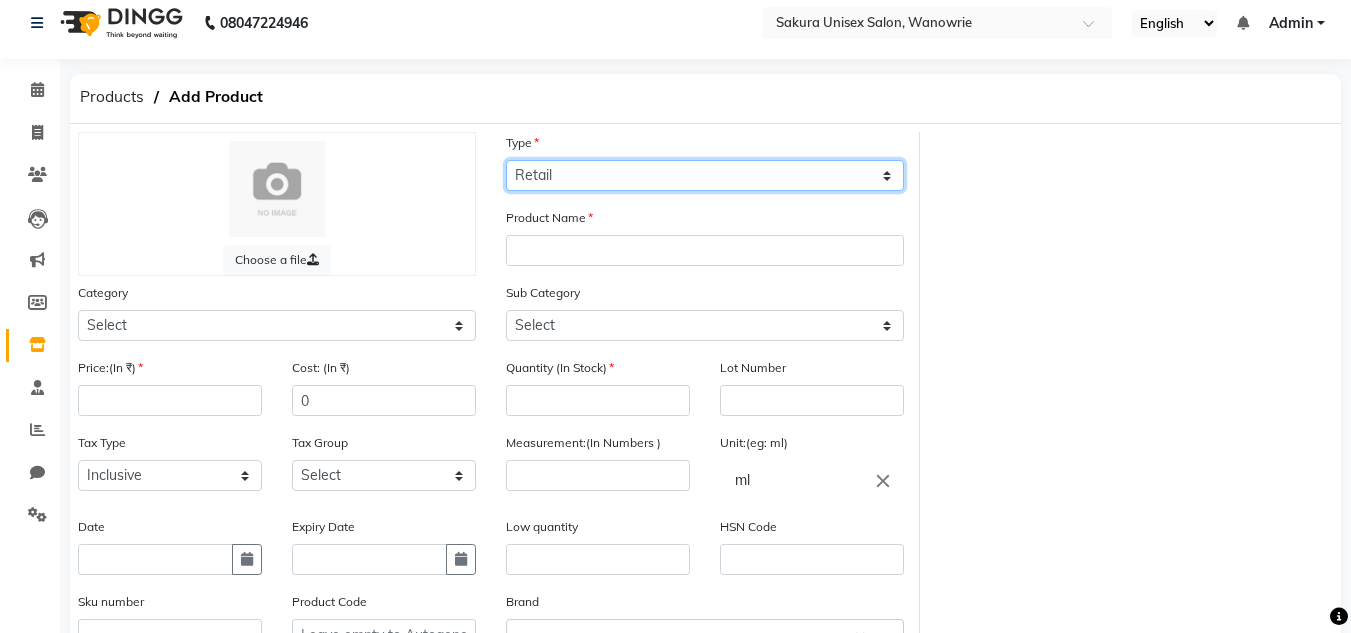 click on "Select Type Both Retail Consumable" 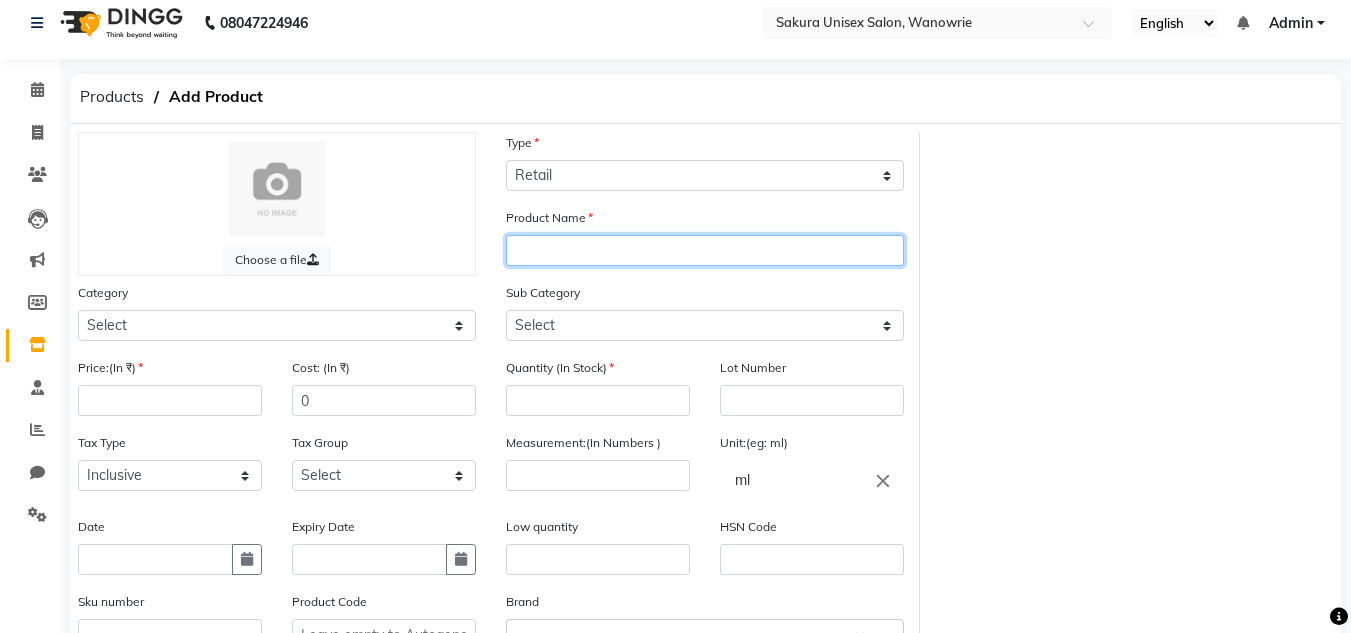 click 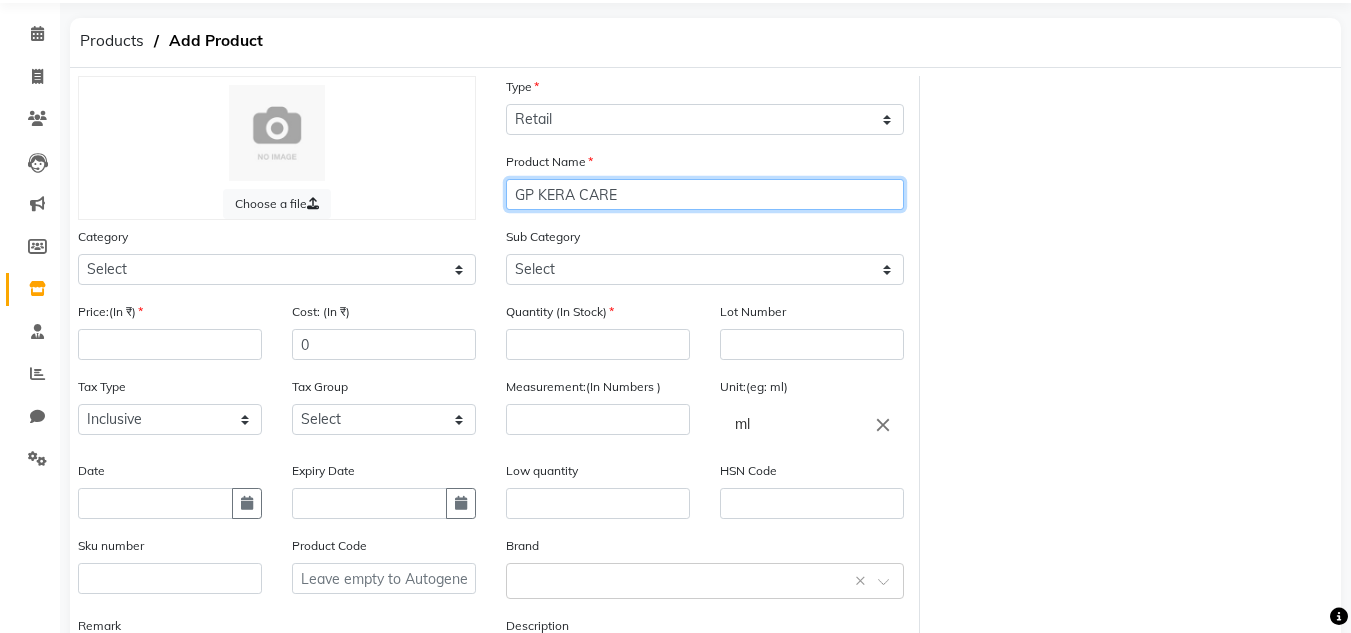 scroll, scrollTop: 113, scrollLeft: 0, axis: vertical 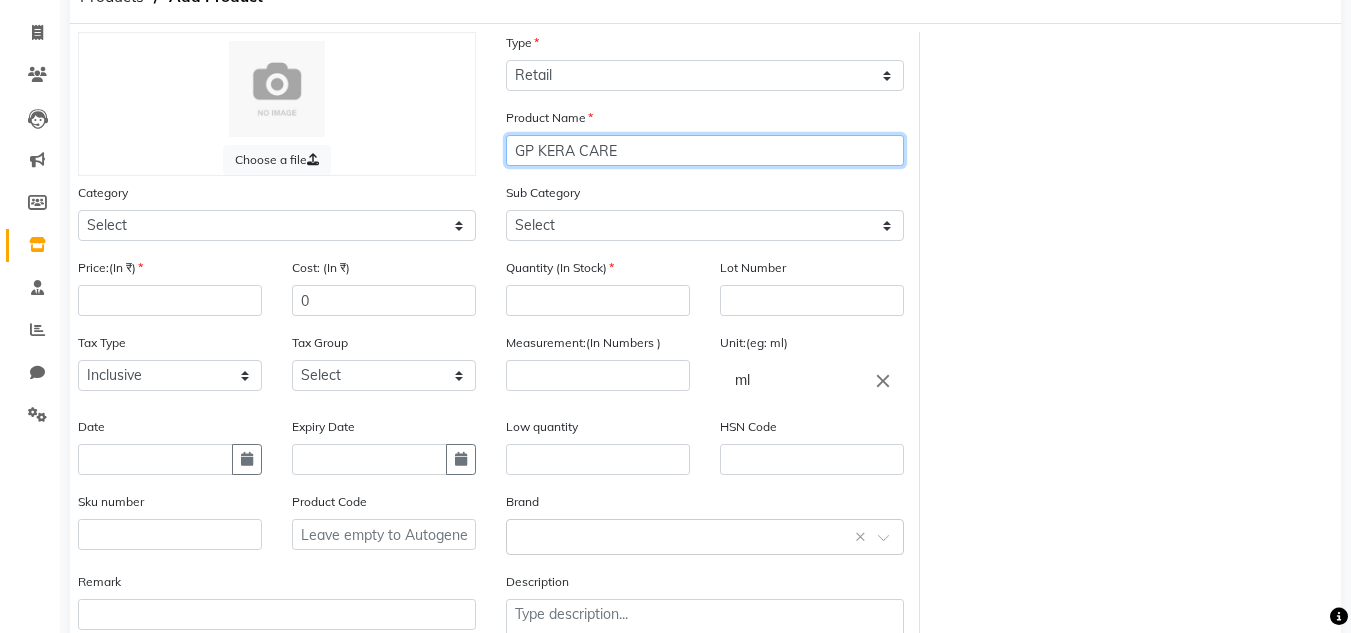 type on "GP KERA CARE" 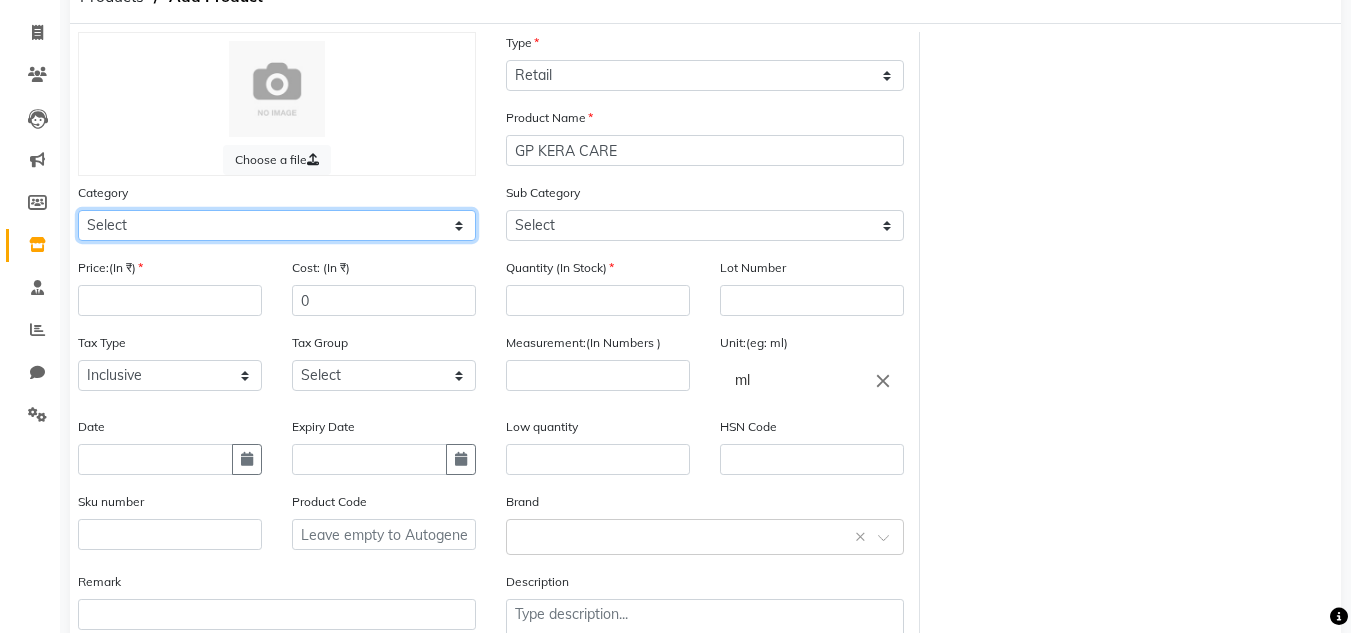 click on "Select Hair Skin Makeup Personal Care Appliances [PERSON_NAME] Waxing Disposable Threading Hands and Feet Beauty Planet [MEDICAL_DATA] Cadiveu Casmara Cheryls Loreal Olaplex Other" 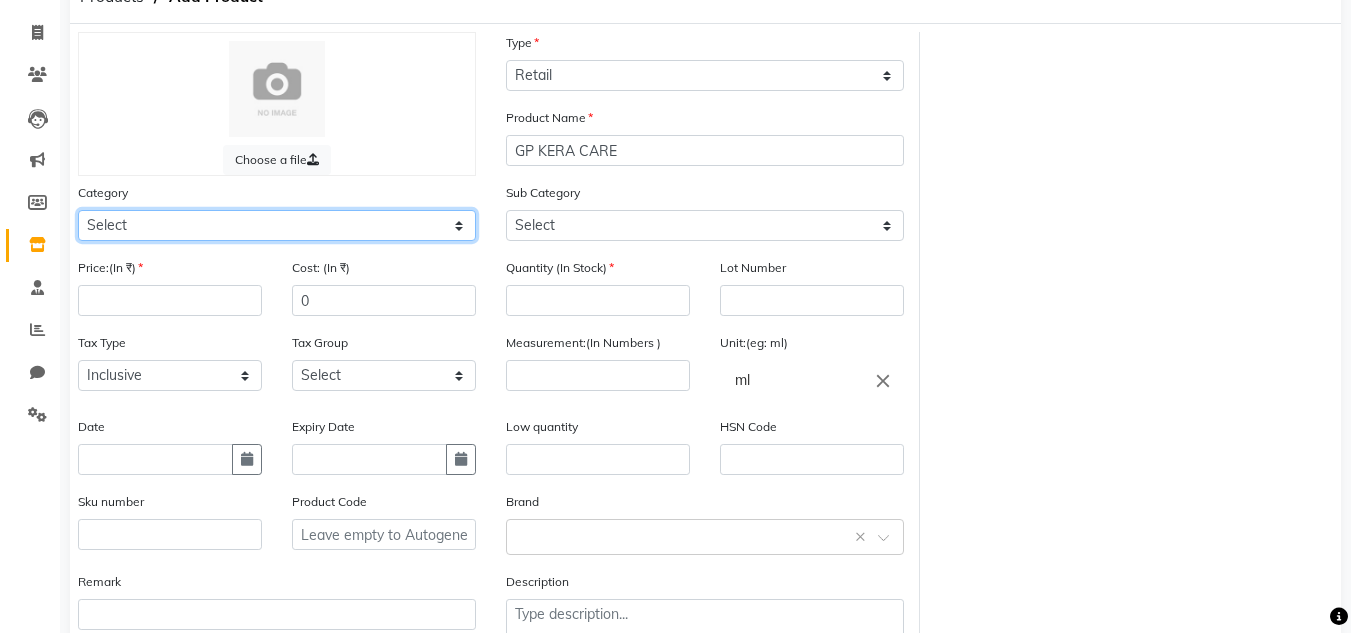 select on "1100" 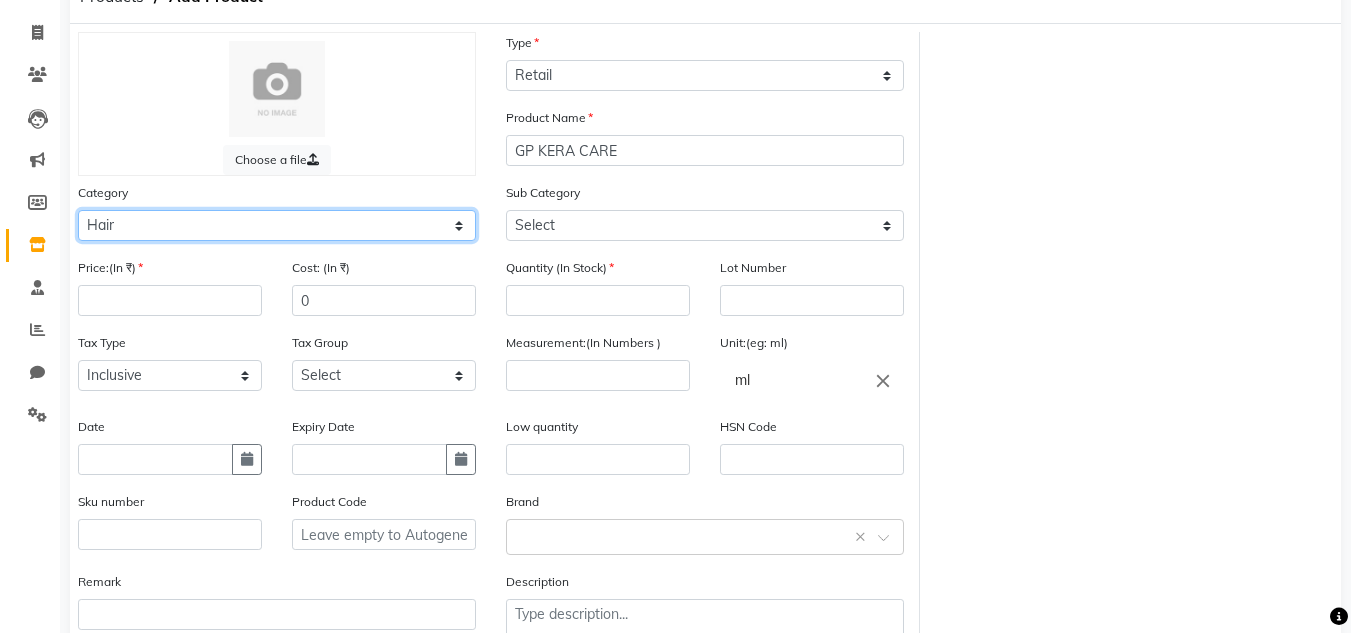 click on "Select Hair Skin Makeup Personal Care Appliances [PERSON_NAME] Waxing Disposable Threading Hands and Feet Beauty Planet [MEDICAL_DATA] Cadiveu Casmara Cheryls Loreal Olaplex Other" 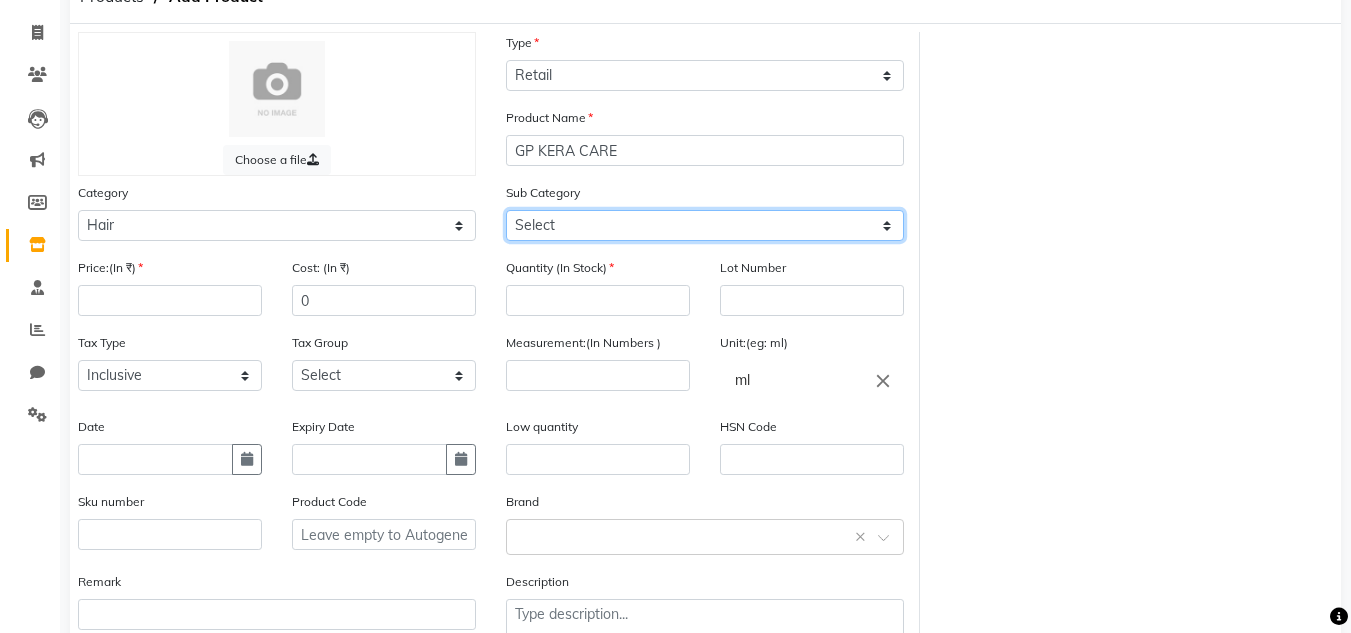 click on "Select Shampoo Conditioner Cream Mask Oil Serum Color Appliances Treatment Styling Kit & Combo Other" 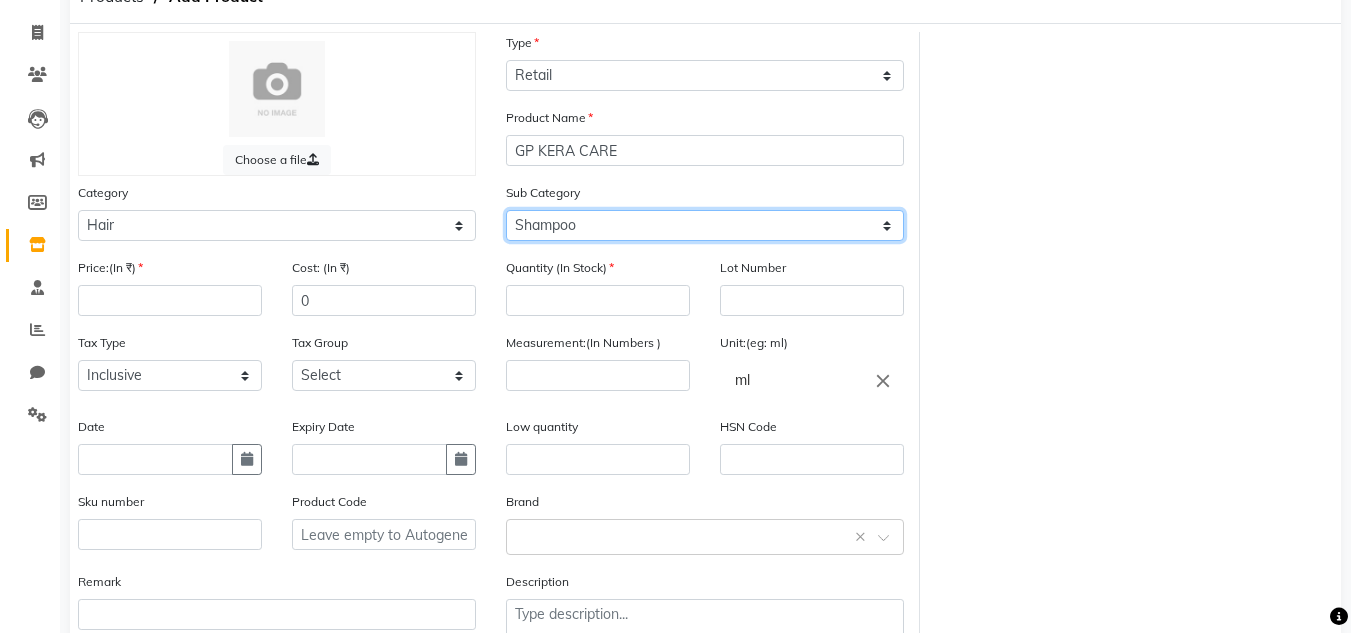 click on "Select Shampoo Conditioner Cream Mask Oil Serum Color Appliances Treatment Styling Kit & Combo Other" 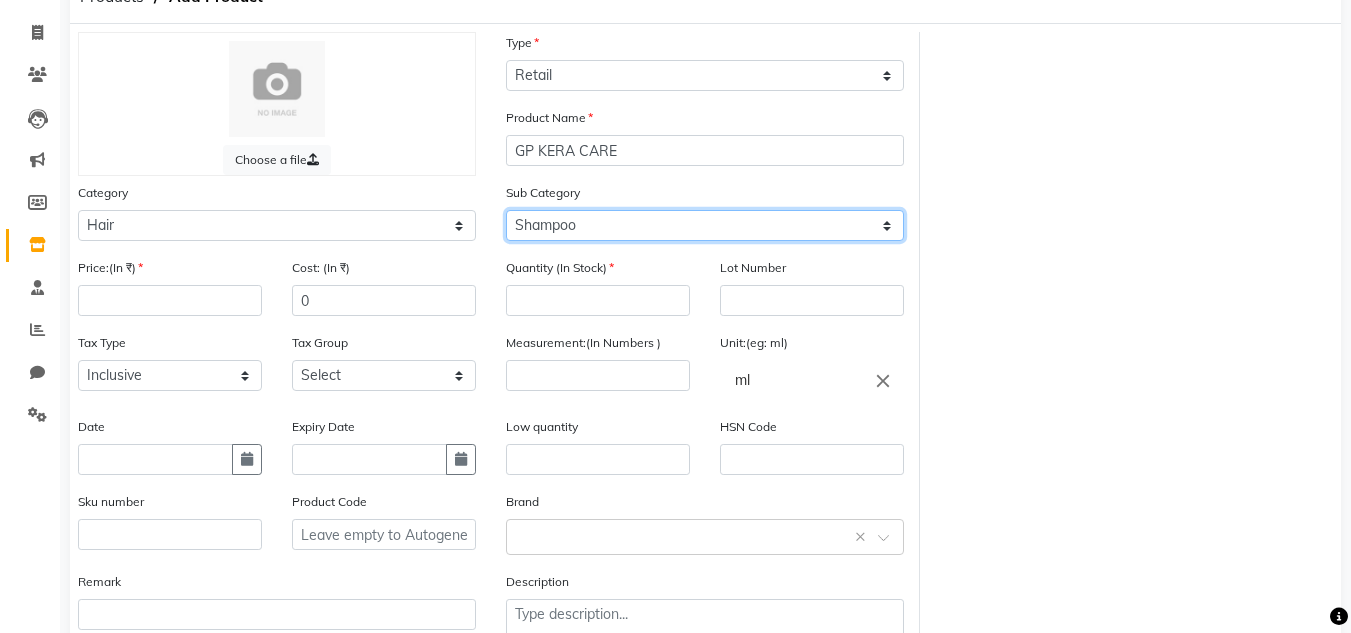 scroll, scrollTop: 213, scrollLeft: 0, axis: vertical 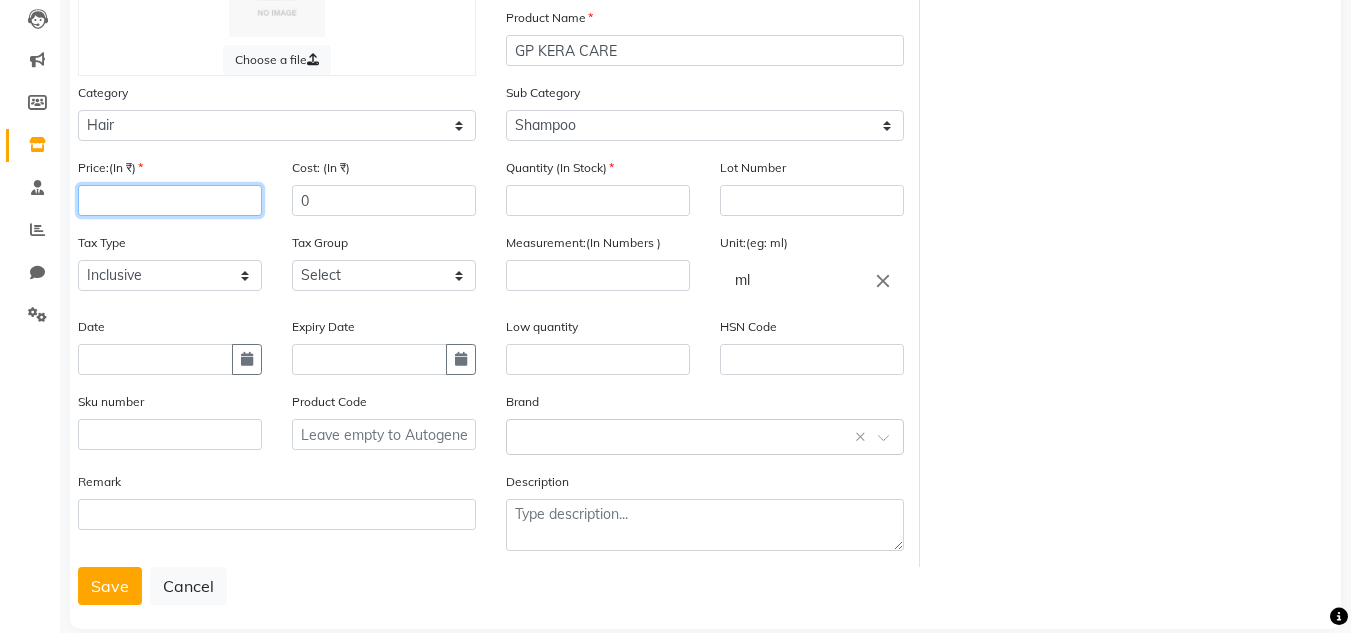 click 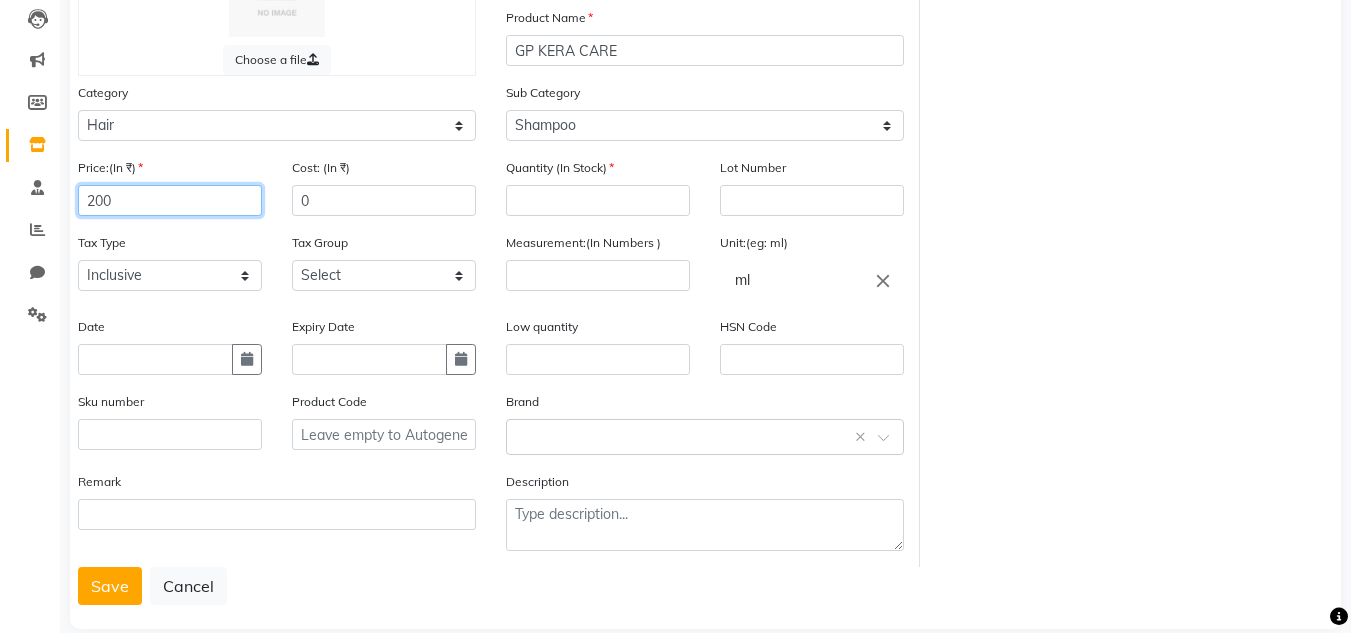 type on "200" 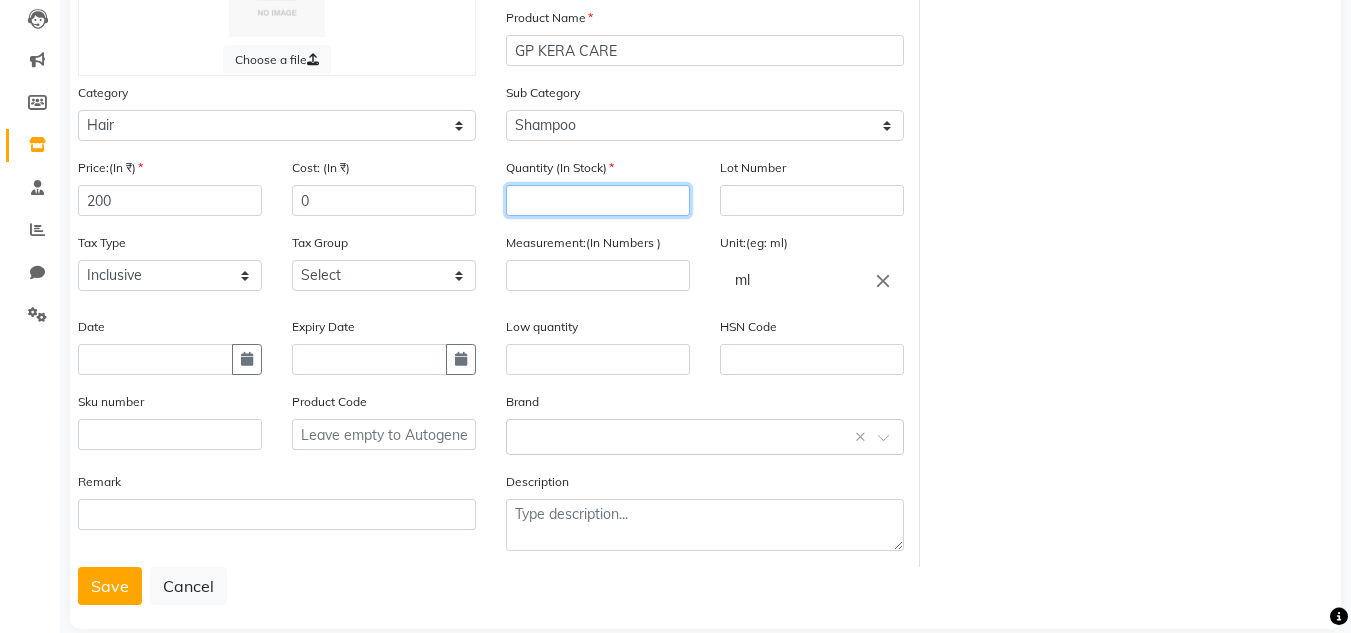 click 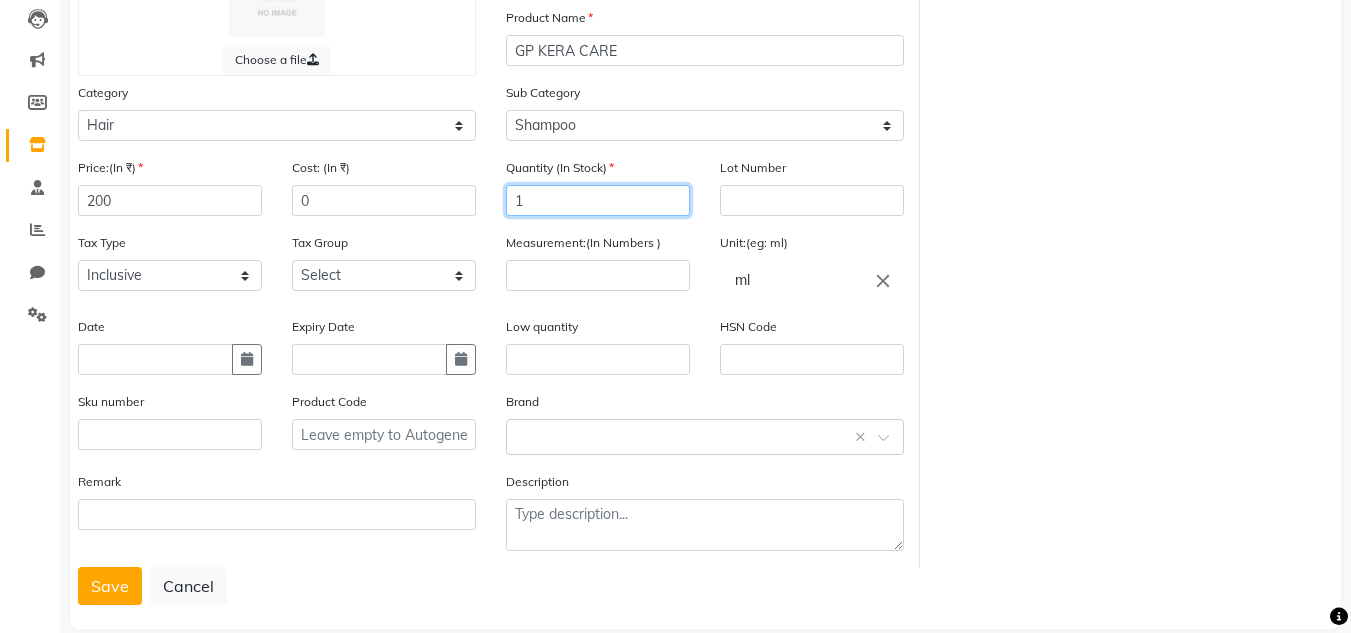 type on "1" 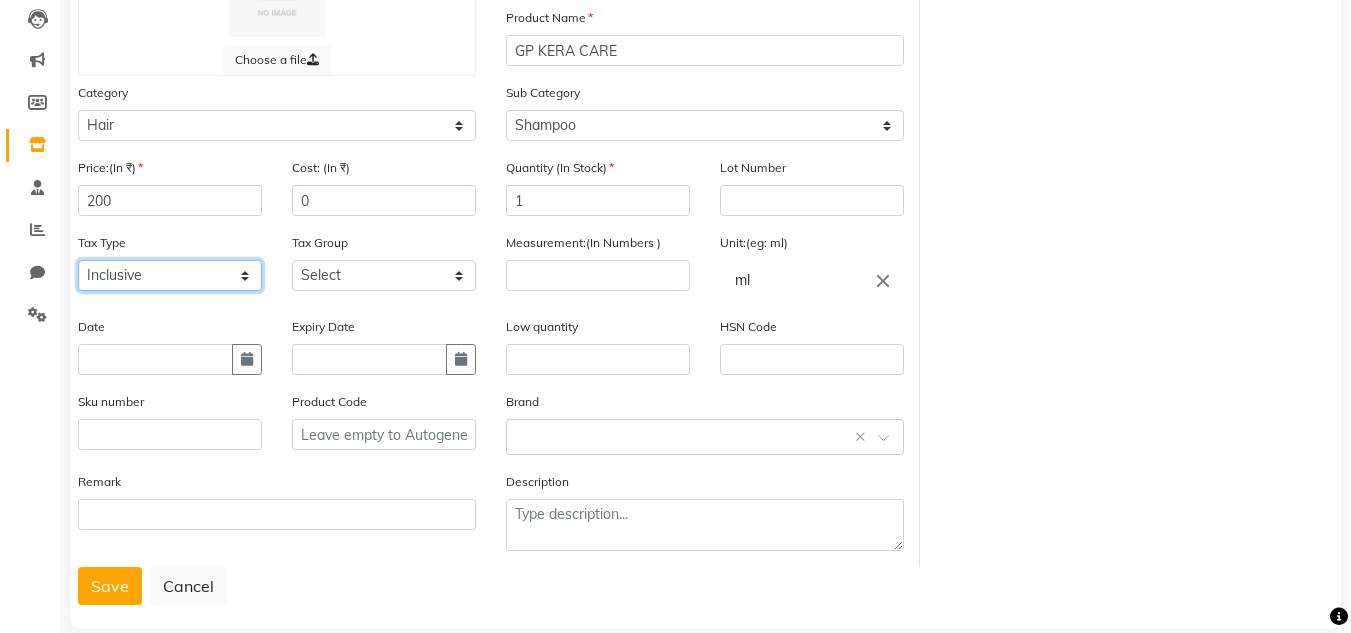 click on "Select Inclusive Exclusive" 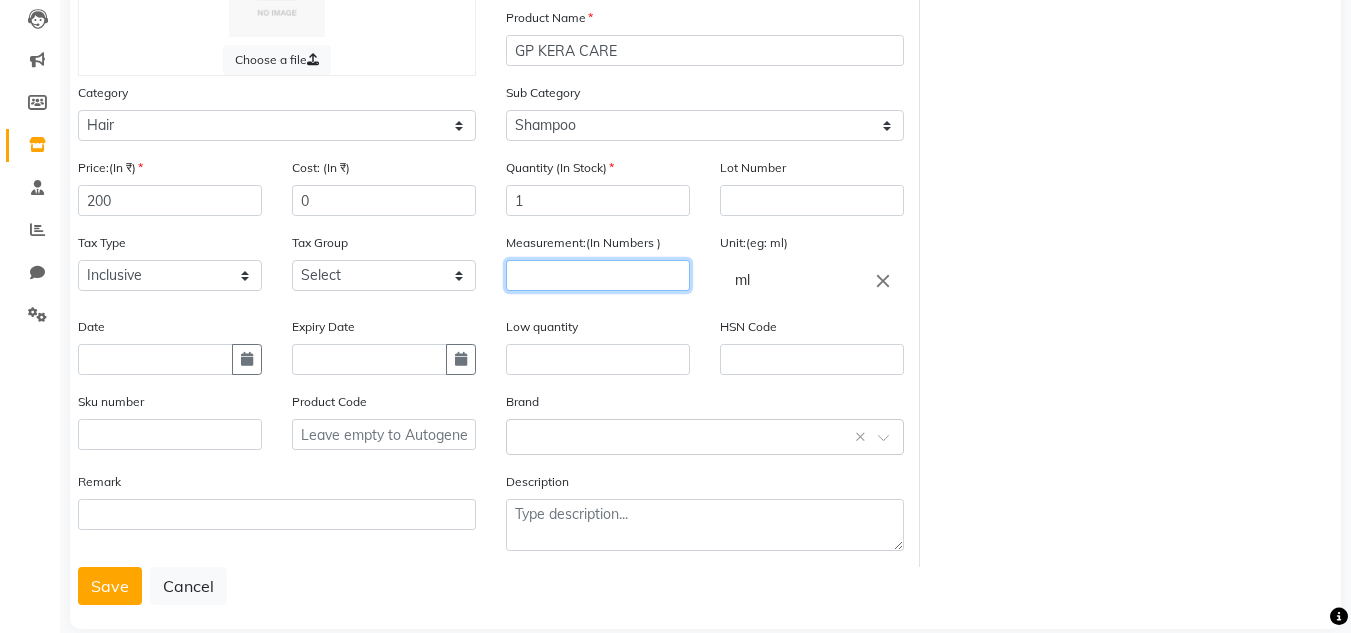 click 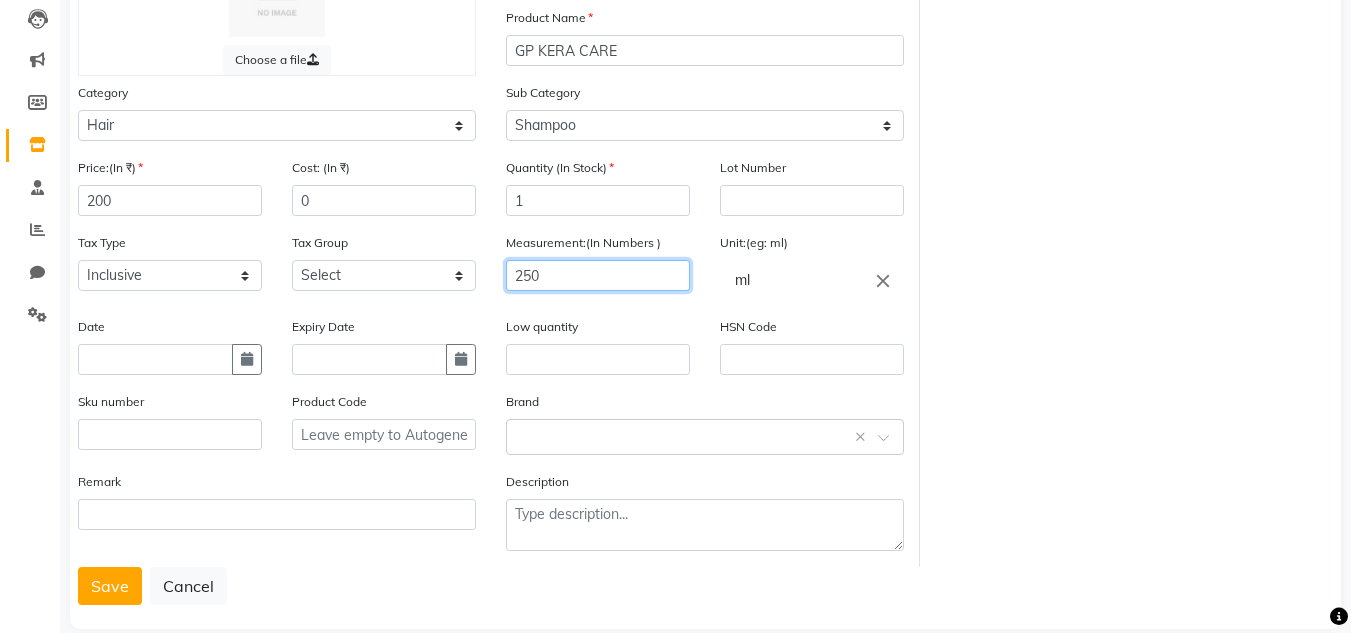 type on "250" 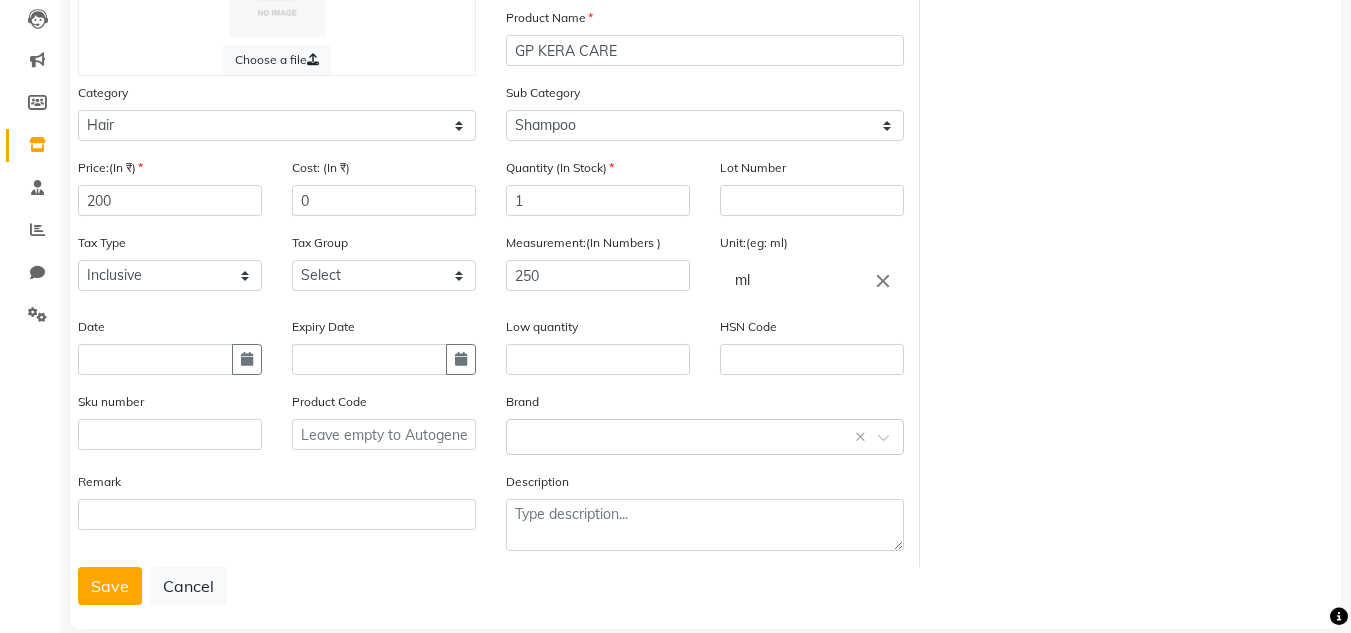 click on "Low quantity" 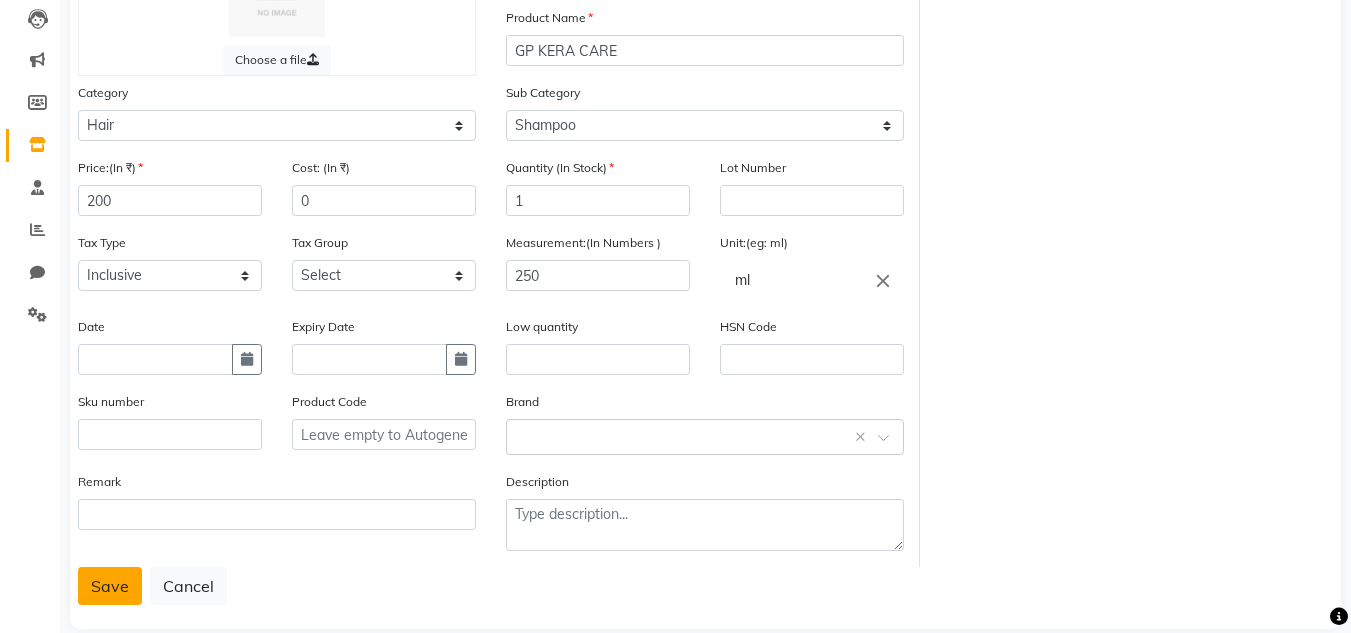 click on "Save" 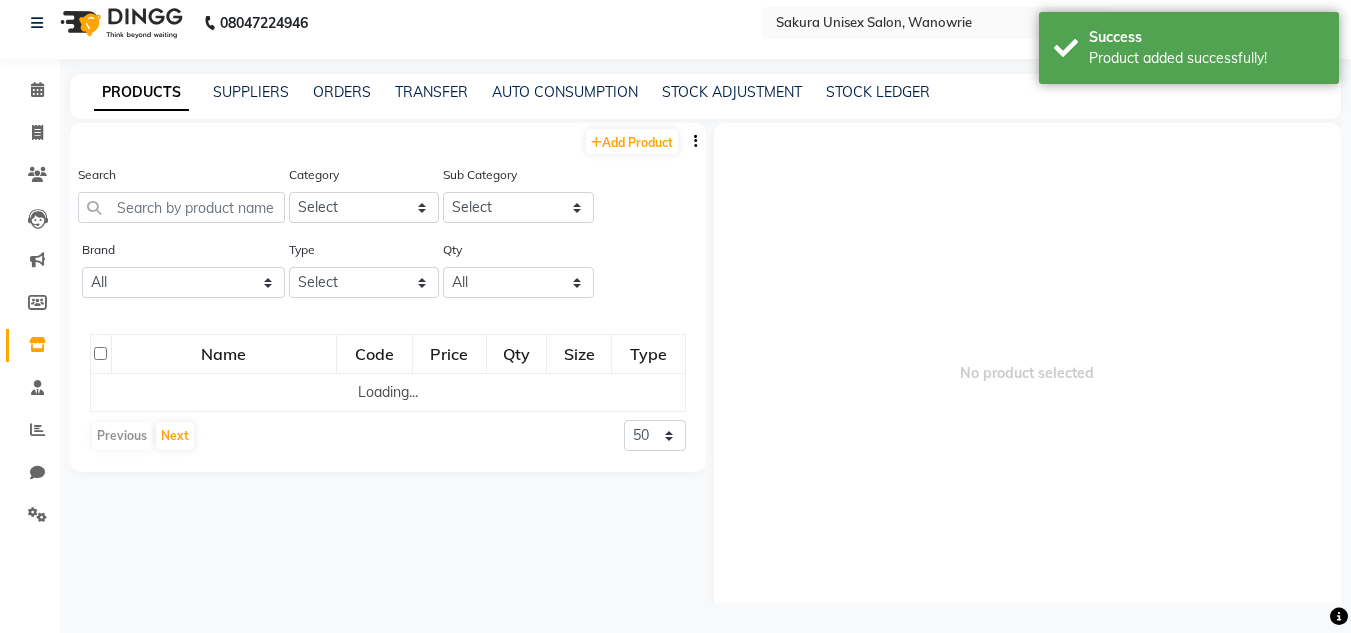 scroll, scrollTop: 13, scrollLeft: 0, axis: vertical 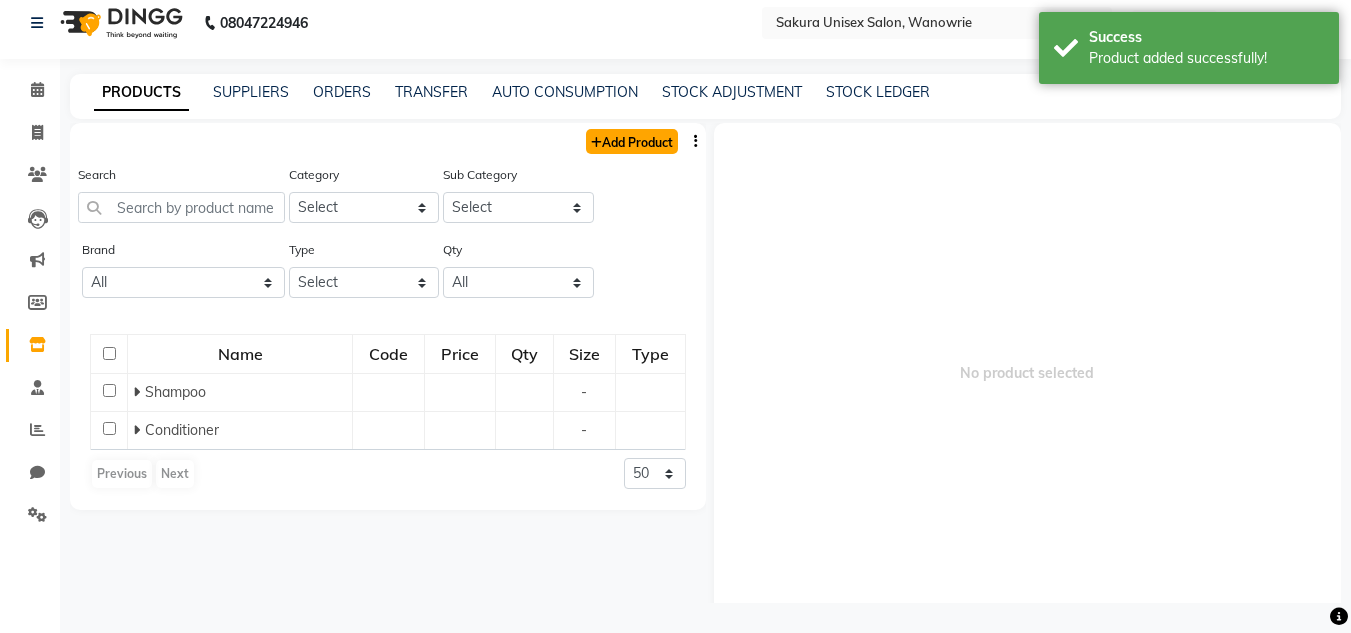 click on "Add Product" 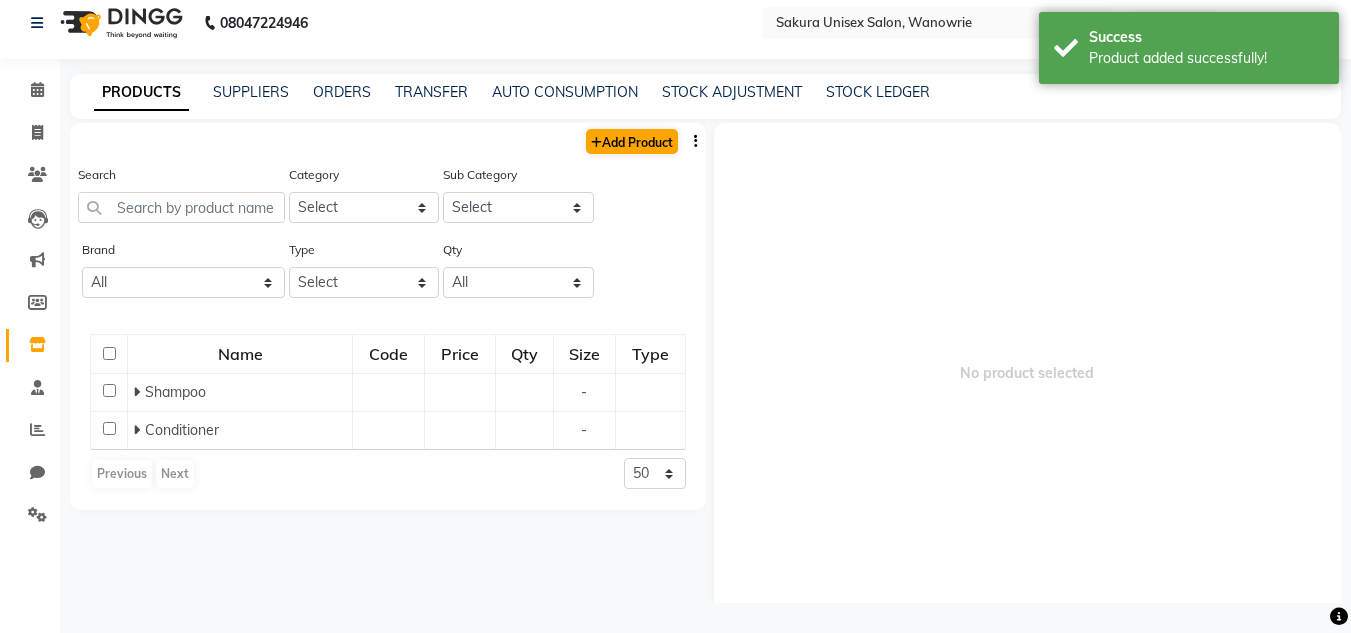 select on "true" 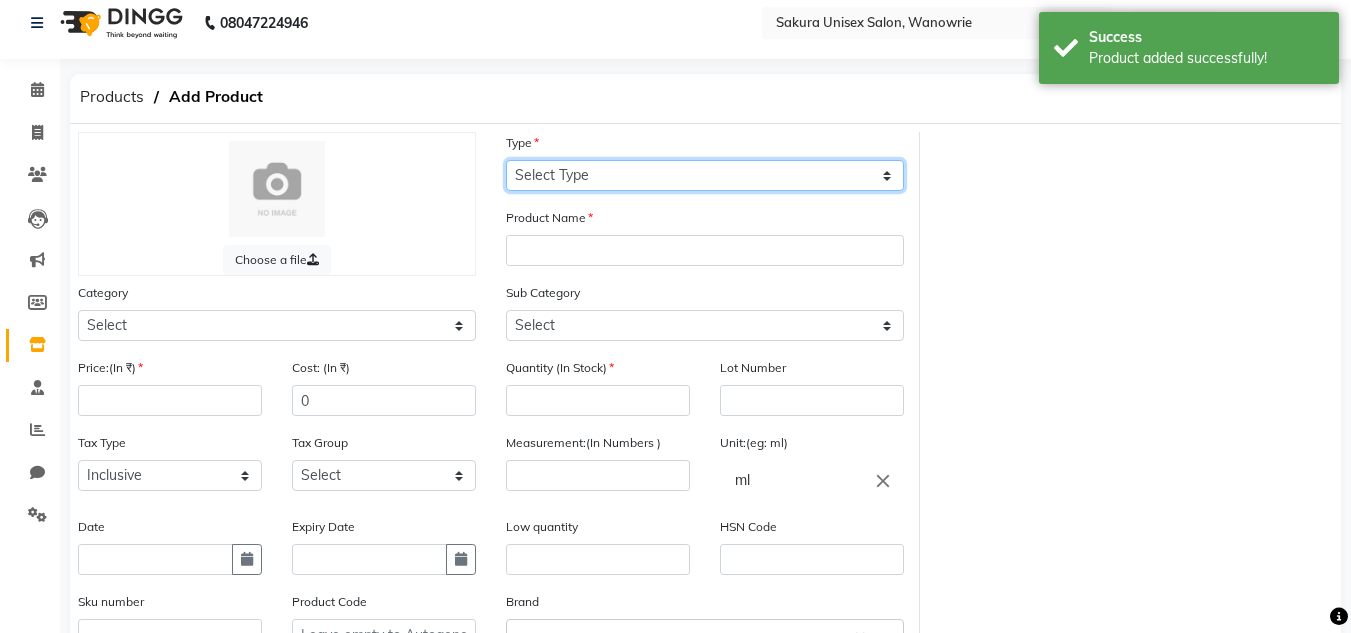click on "Select Type Both Retail Consumable" 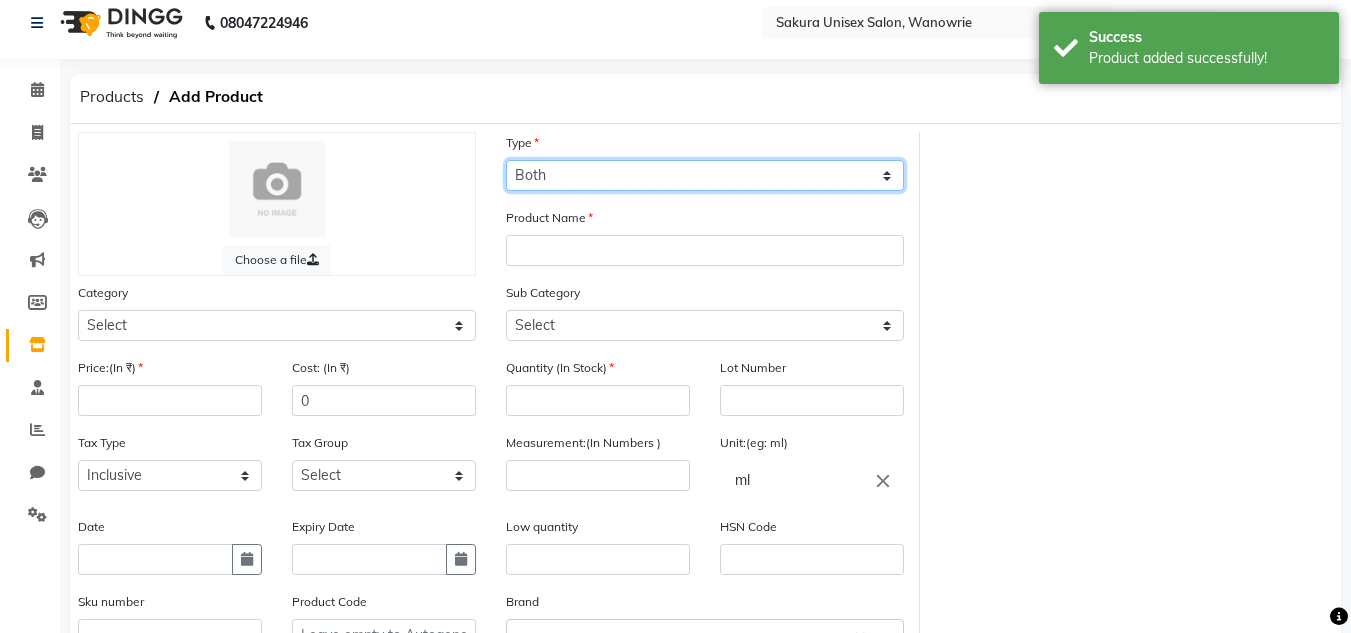 click on "Select Type Both Retail Consumable" 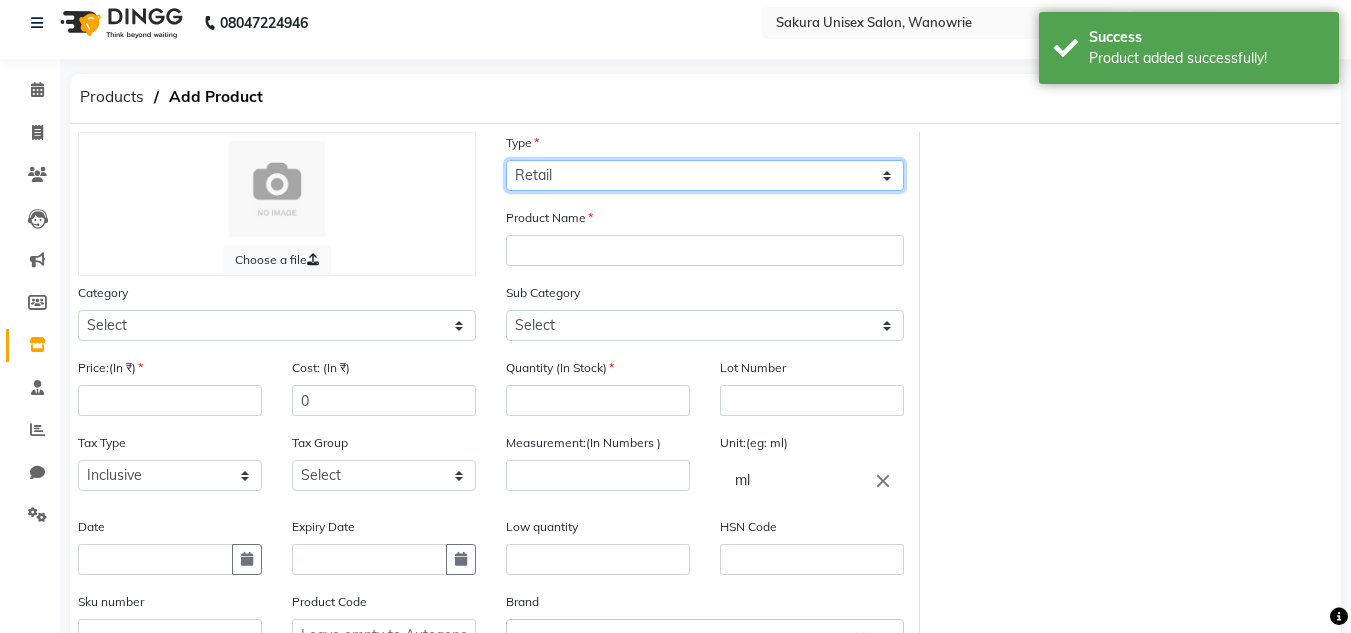 click on "Select Type Both Retail Consumable" 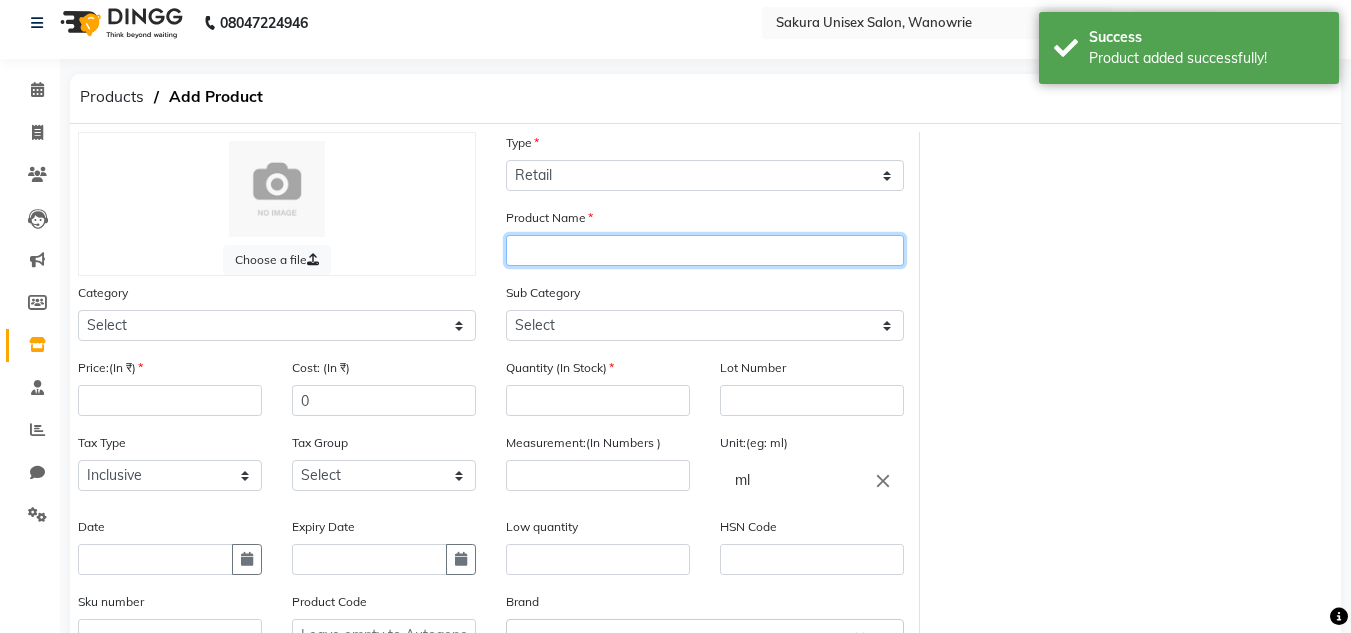 click 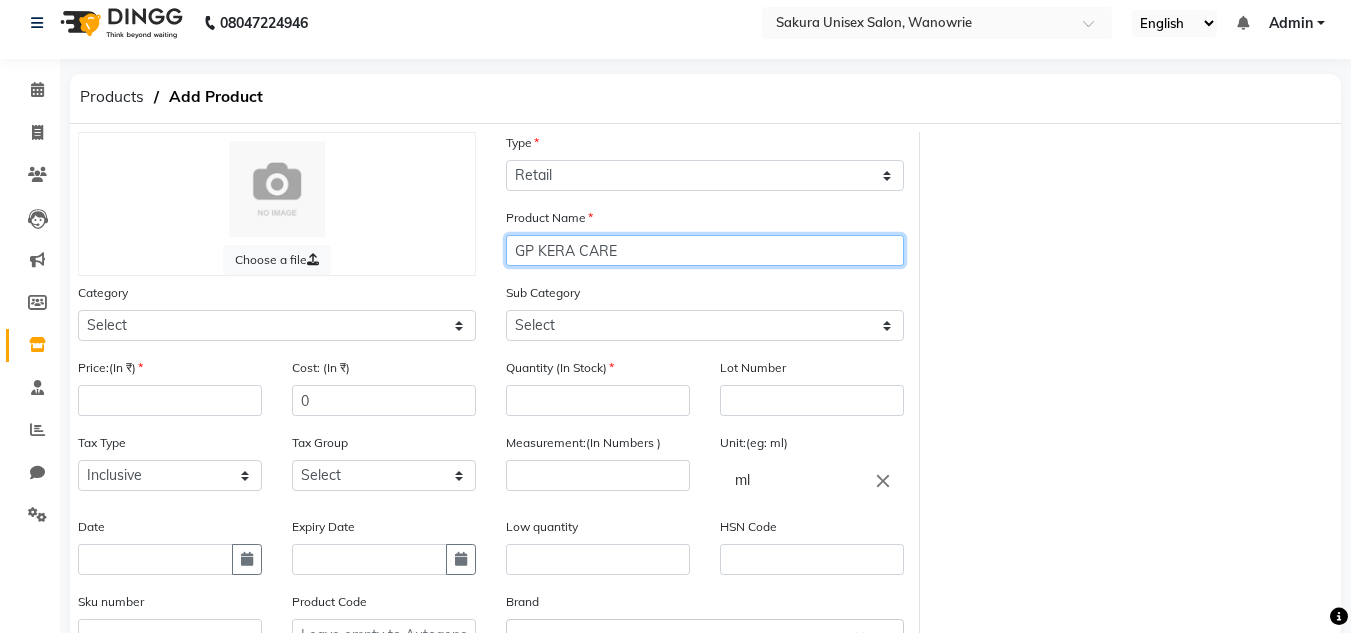 type on "GP KERA CARE" 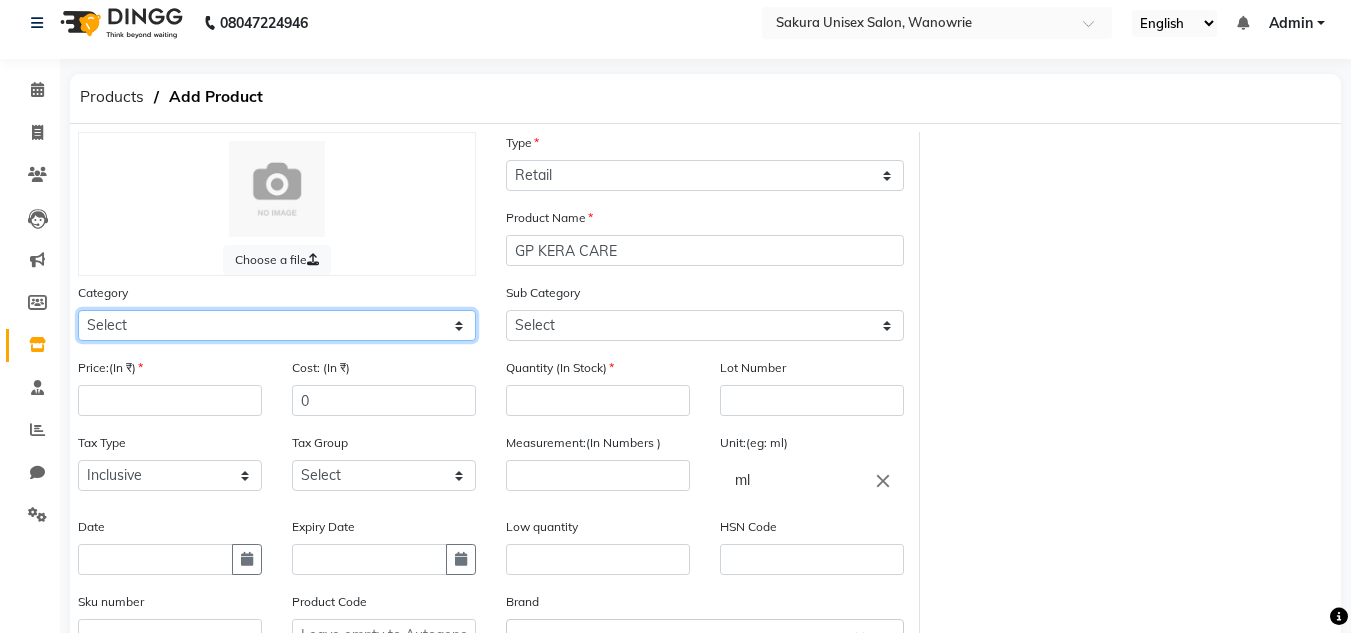 click on "Select Hair Skin Makeup Personal Care Appliances [PERSON_NAME] Waxing Disposable Threading Hands and Feet Beauty Planet [MEDICAL_DATA] Cadiveu Casmara Cheryls Loreal Olaplex Other" 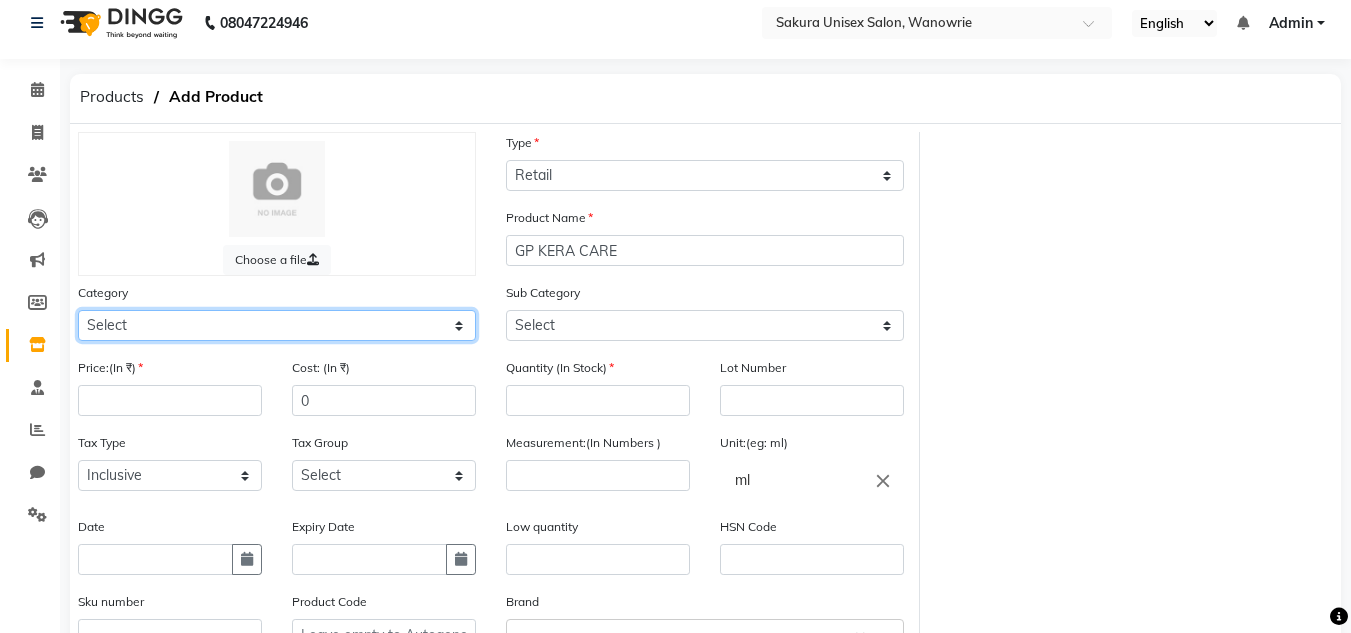 select on "1100" 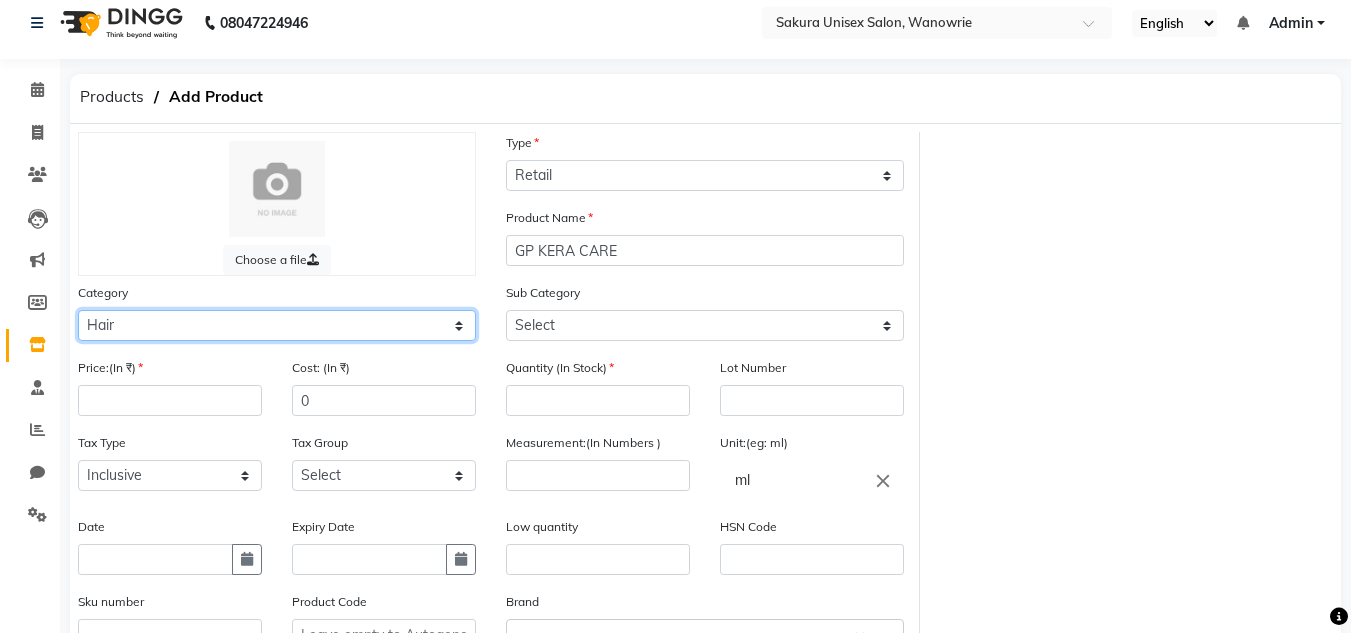click on "Select Hair Skin Makeup Personal Care Appliances [PERSON_NAME] Waxing Disposable Threading Hands and Feet Beauty Planet [MEDICAL_DATA] Cadiveu Casmara Cheryls Loreal Olaplex Other" 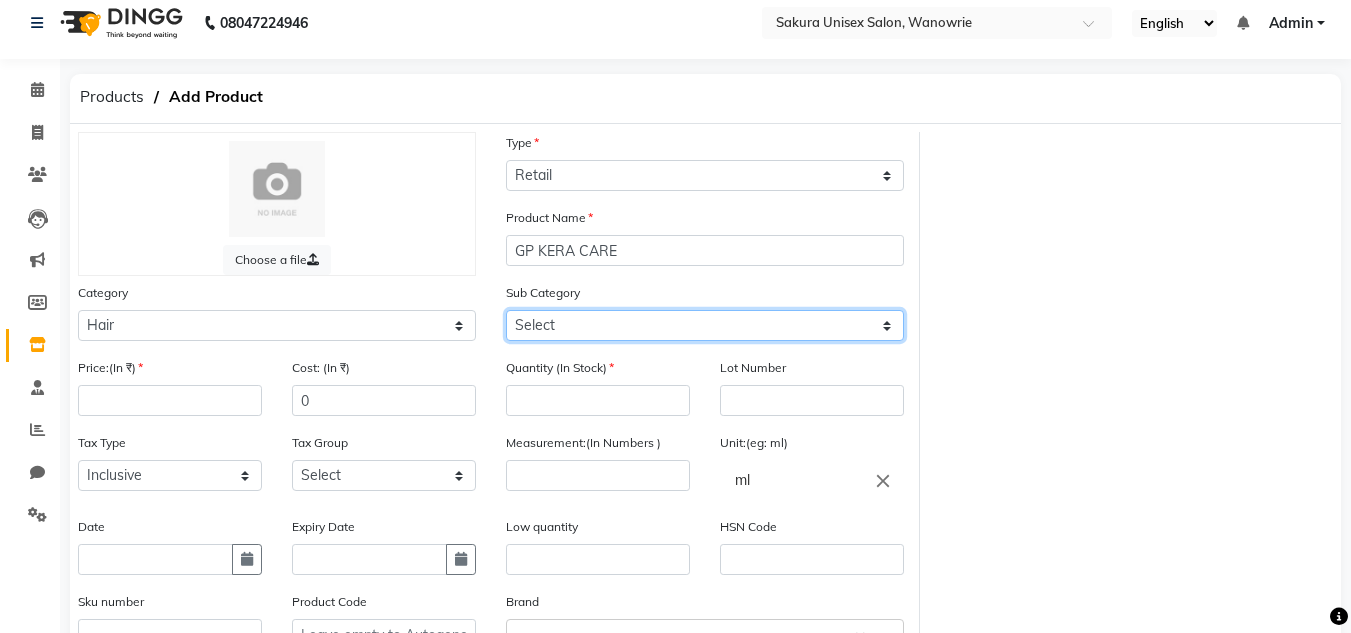 click on "Select Shampoo Conditioner Cream Mask Oil Serum Color Appliances Treatment Styling Kit & Combo Other" 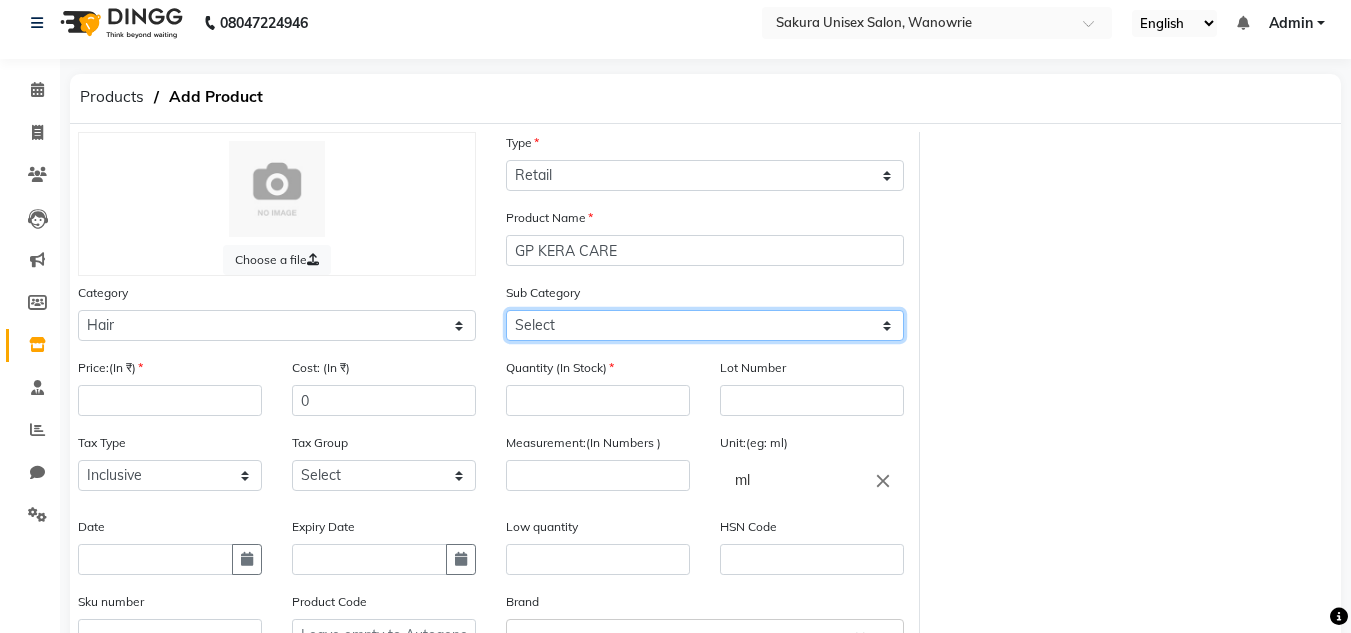 select on "1102" 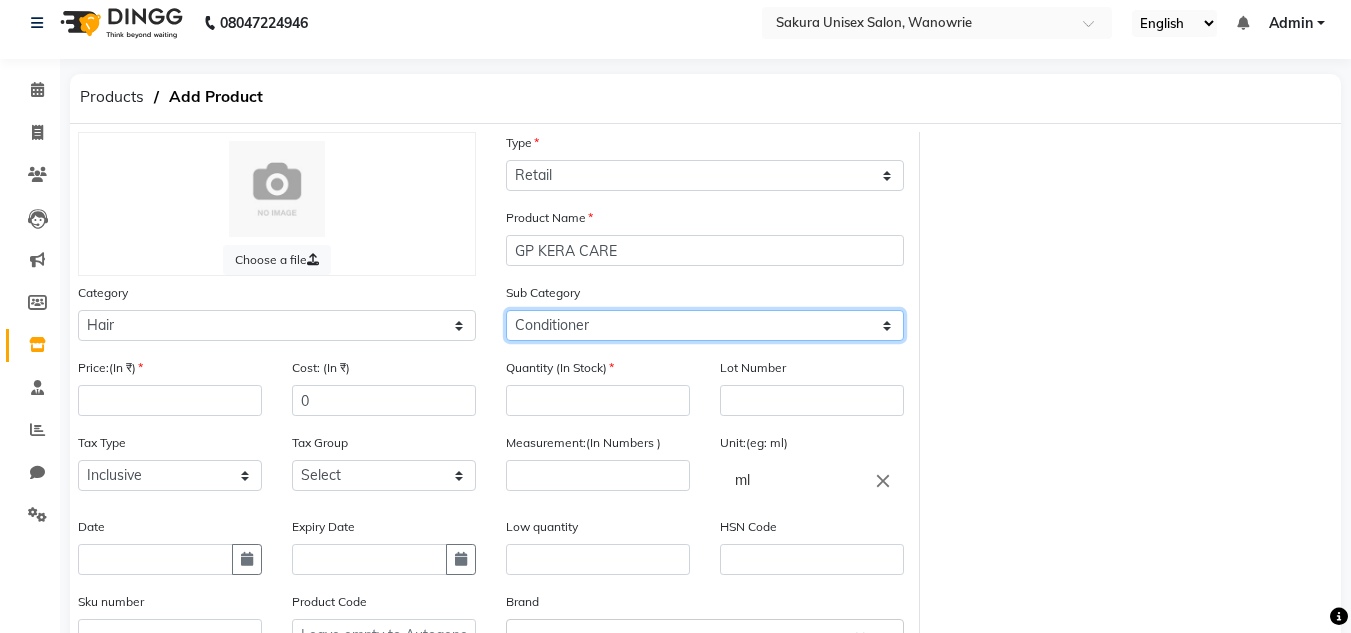 click on "Select Shampoo Conditioner Cream Mask Oil Serum Color Appliances Treatment Styling Kit & Combo Other" 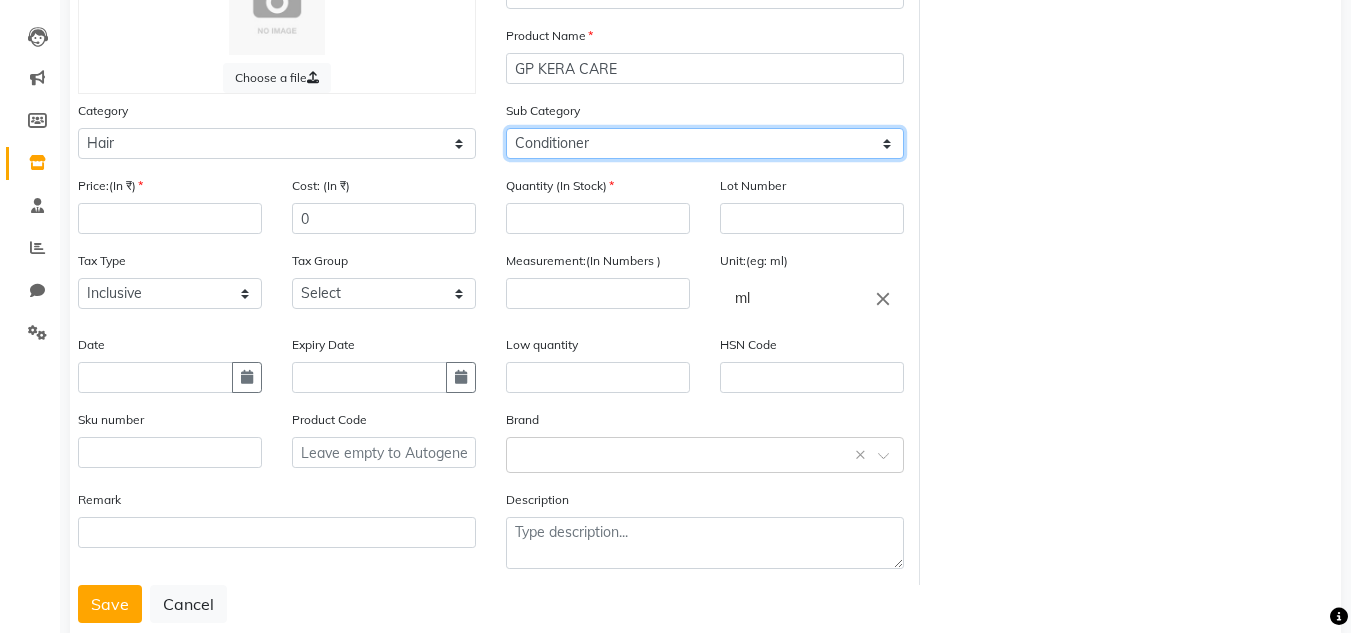 scroll, scrollTop: 213, scrollLeft: 0, axis: vertical 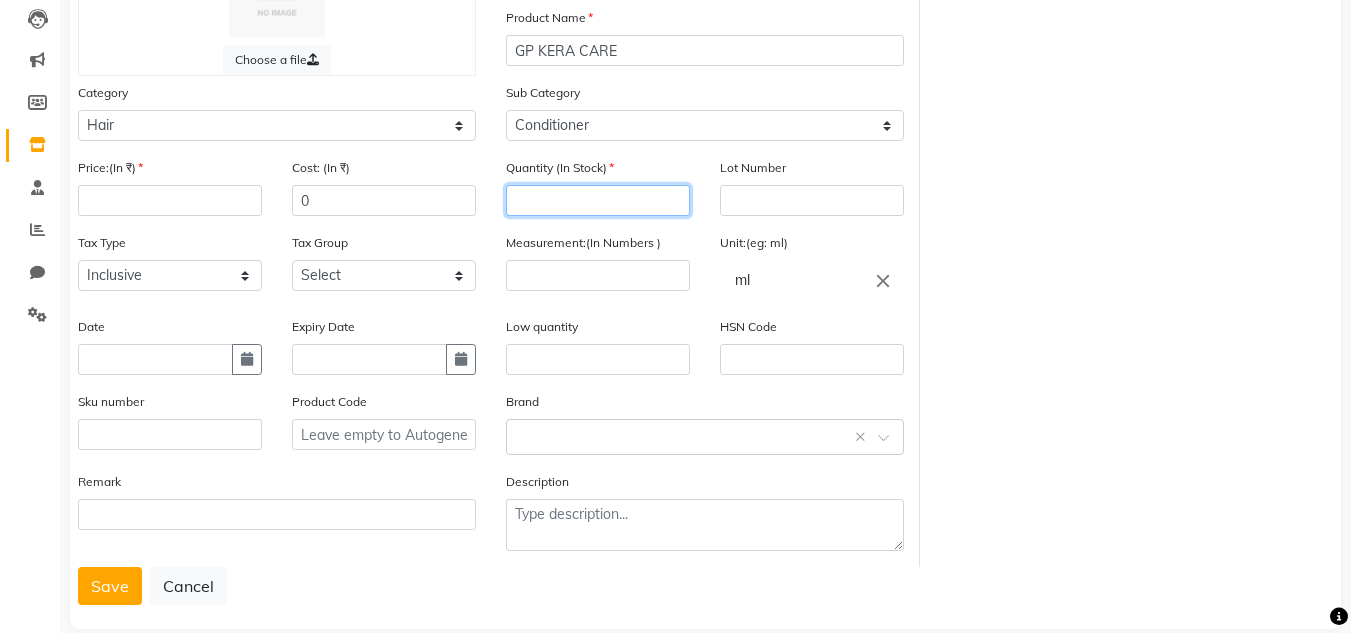 click 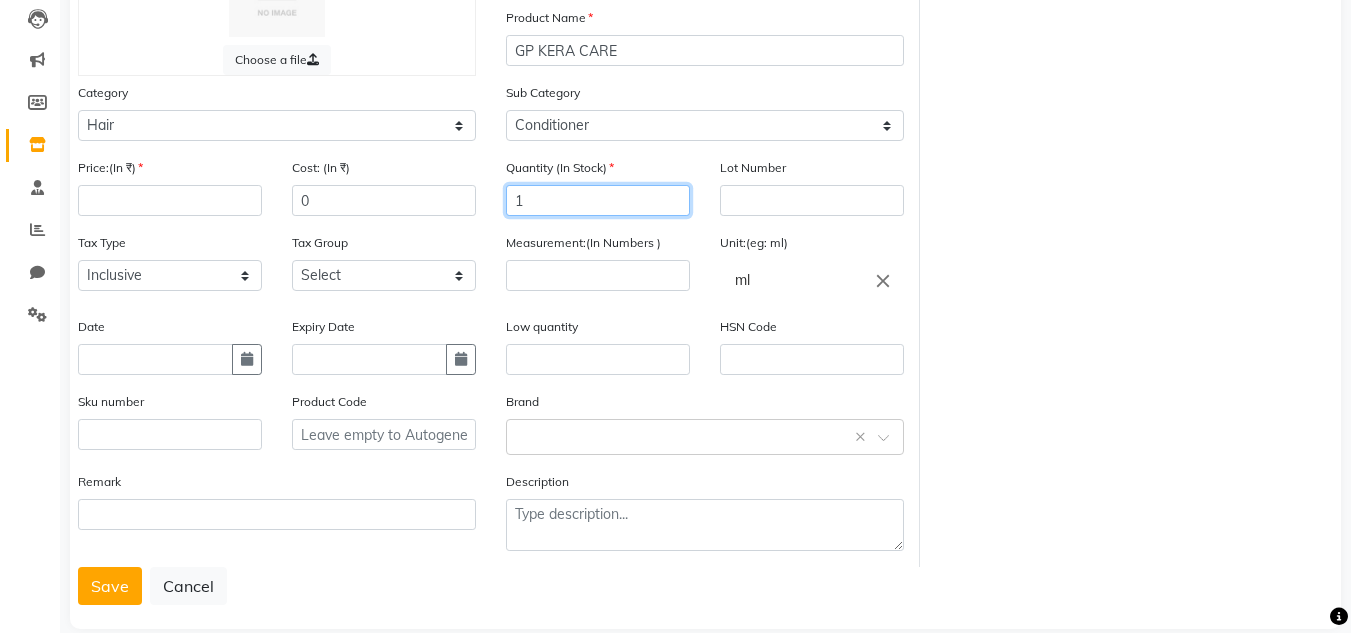 type on "1" 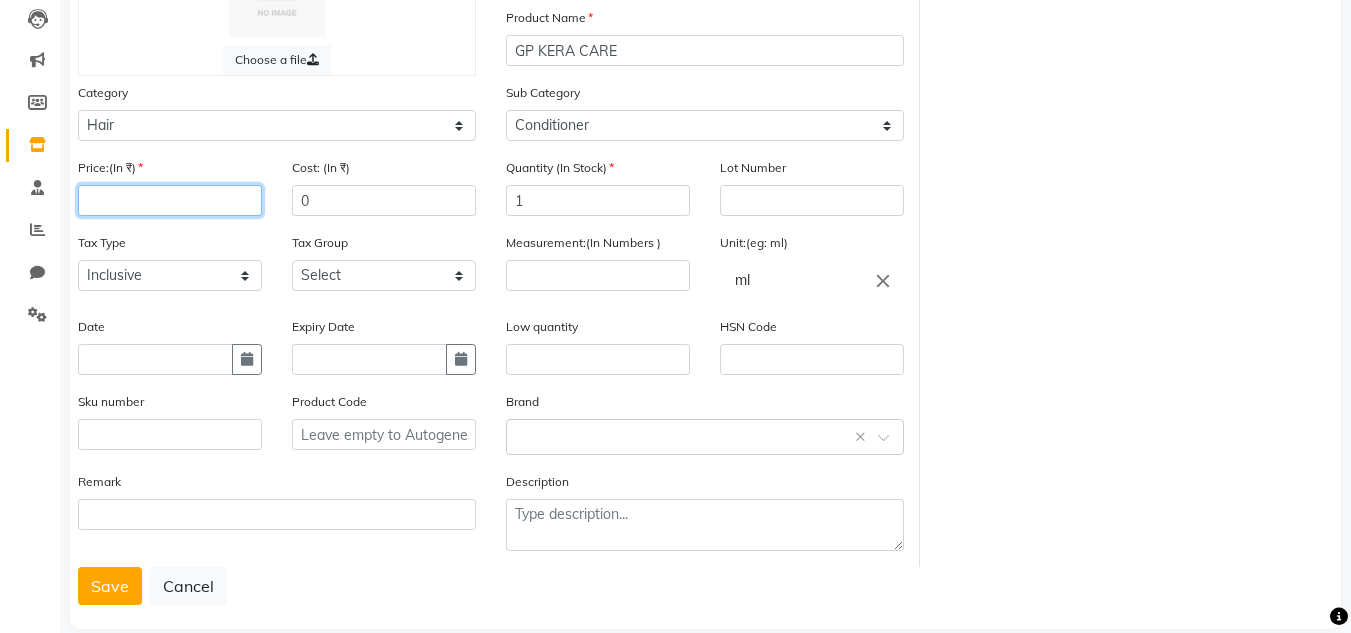 click 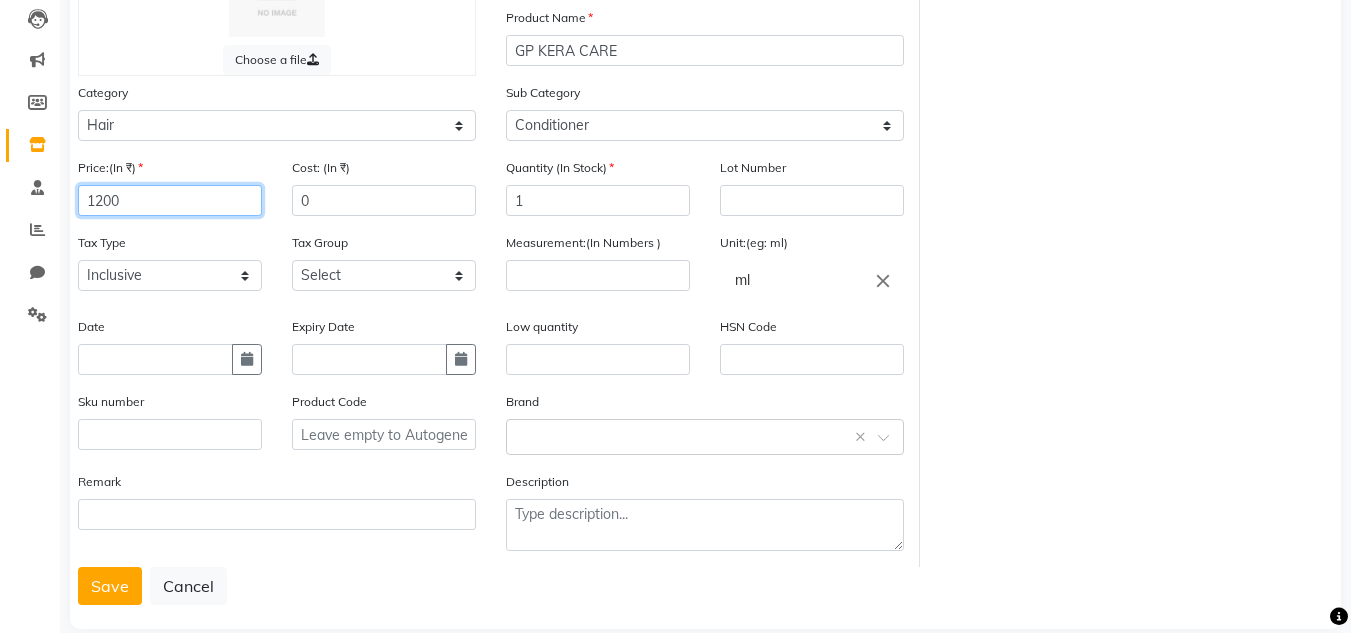 type on "1200" 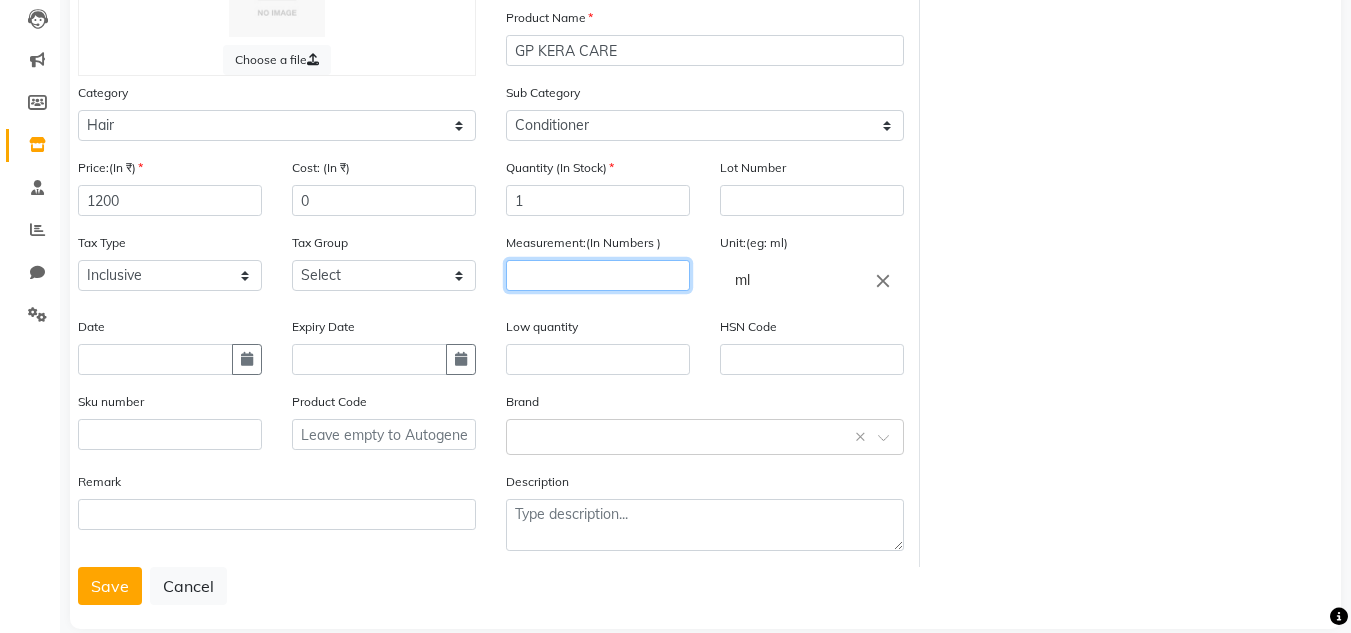 click 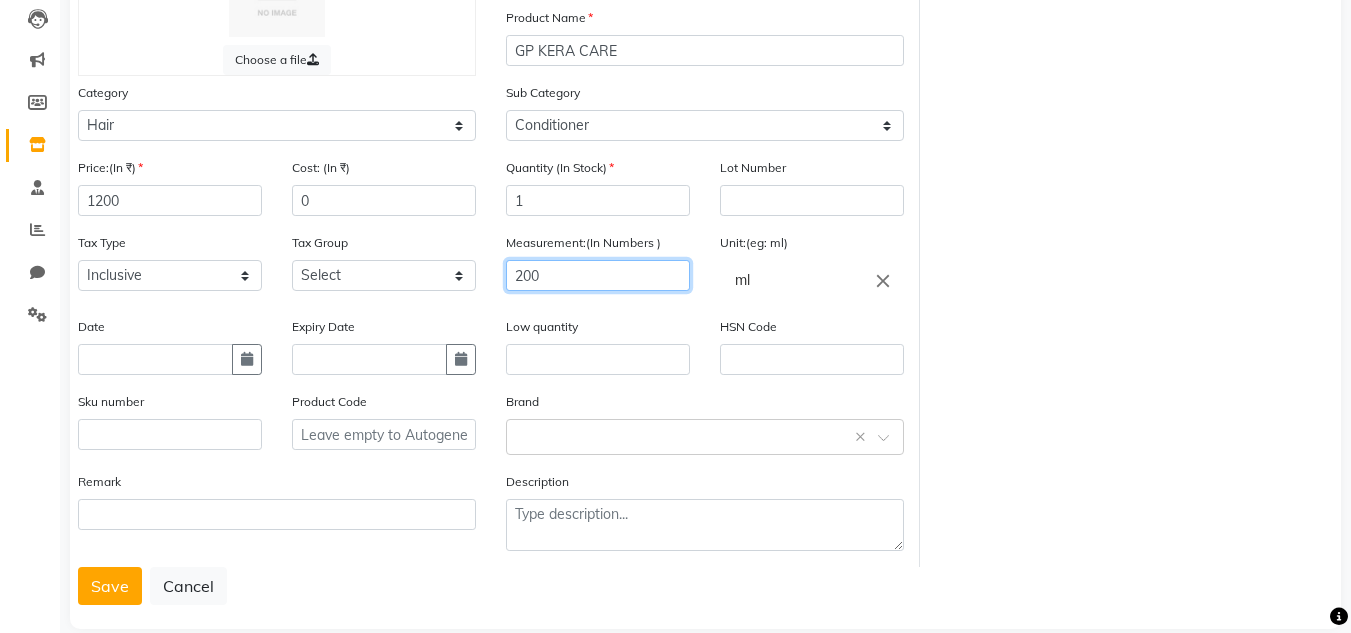 type on "200" 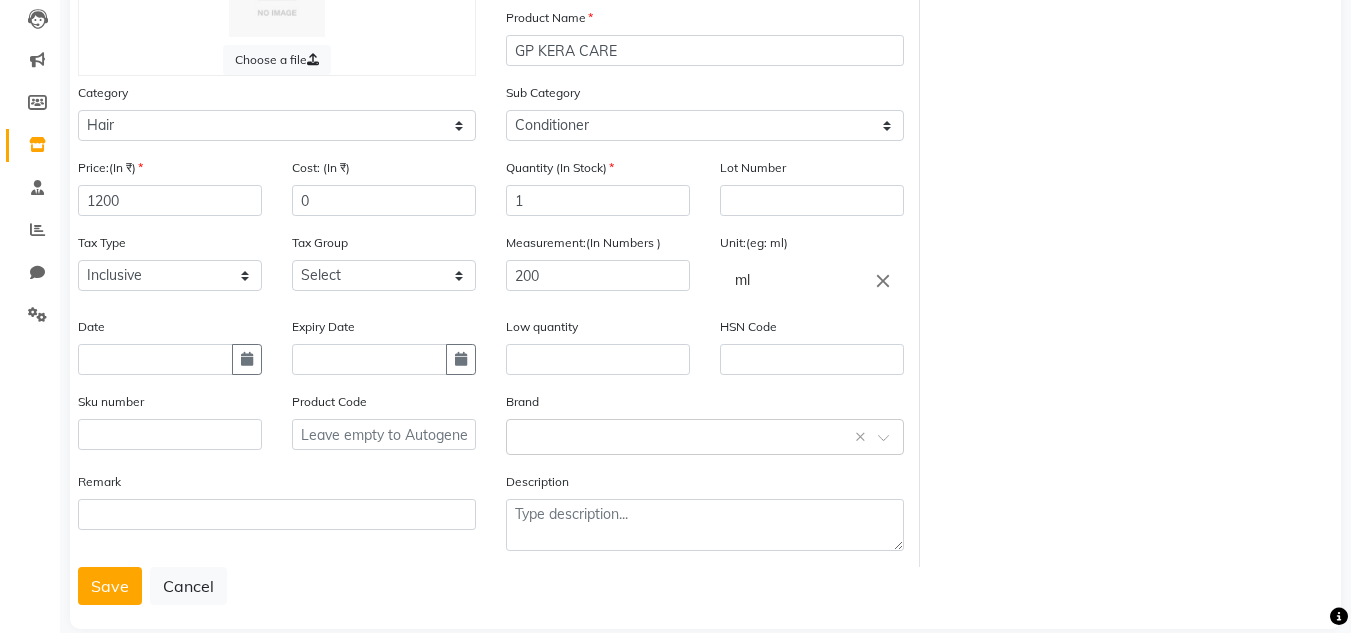 click on "ml" 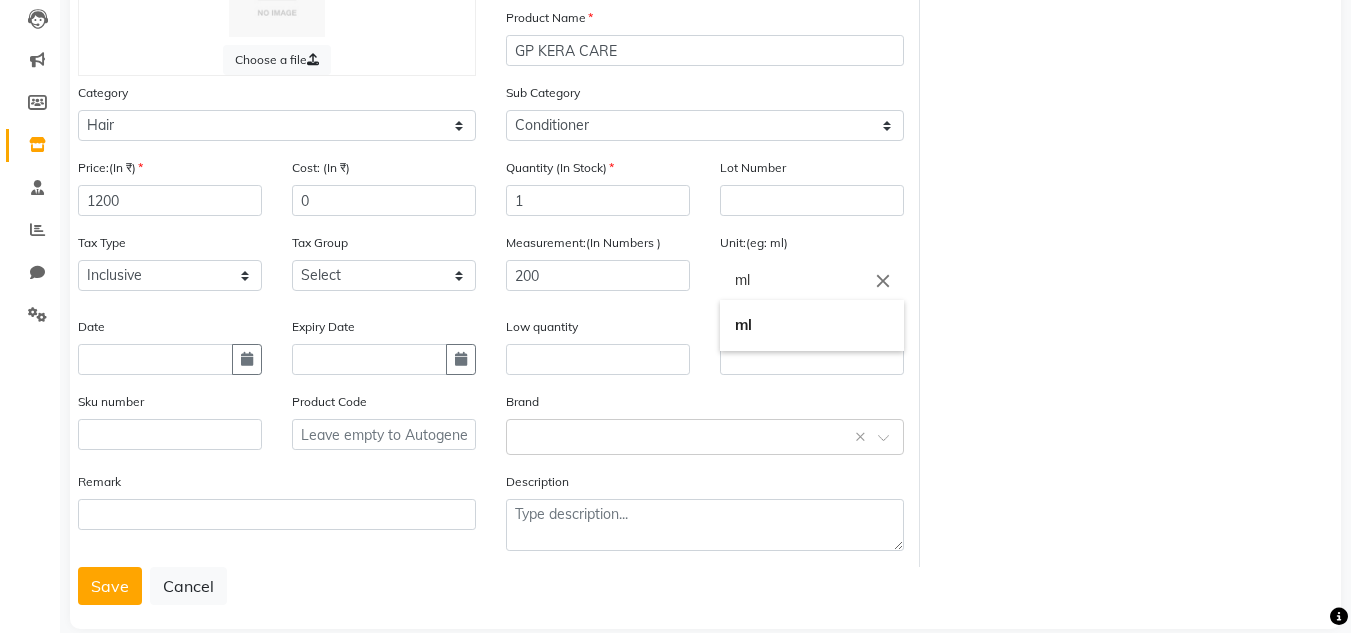 type on "m" 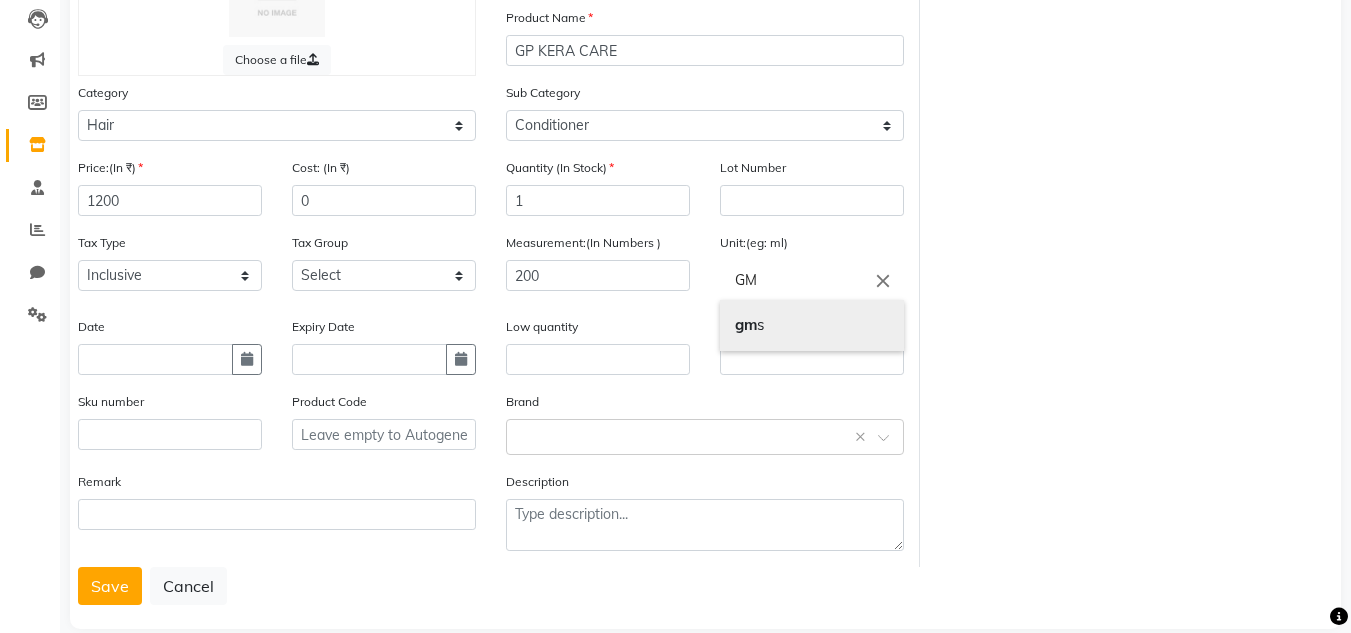 click on "gm s" at bounding box center (812, 325) 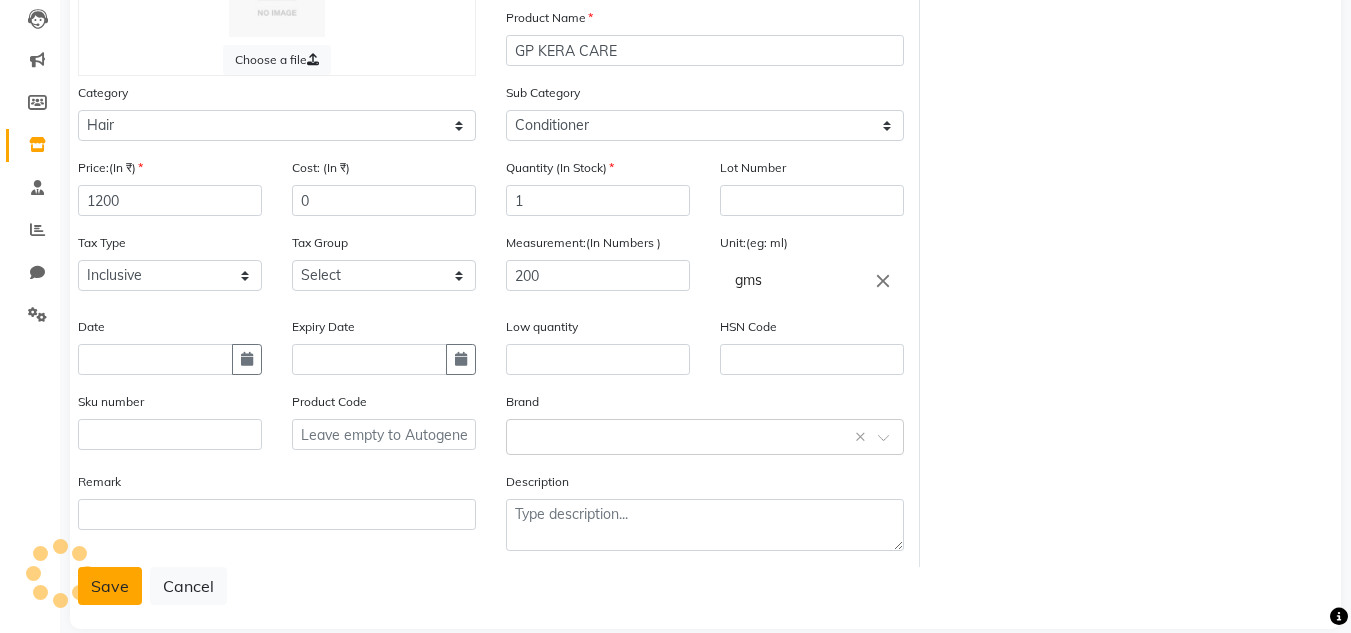 drag, startPoint x: 132, startPoint y: 601, endPoint x: 131, endPoint y: 588, distance: 13.038404 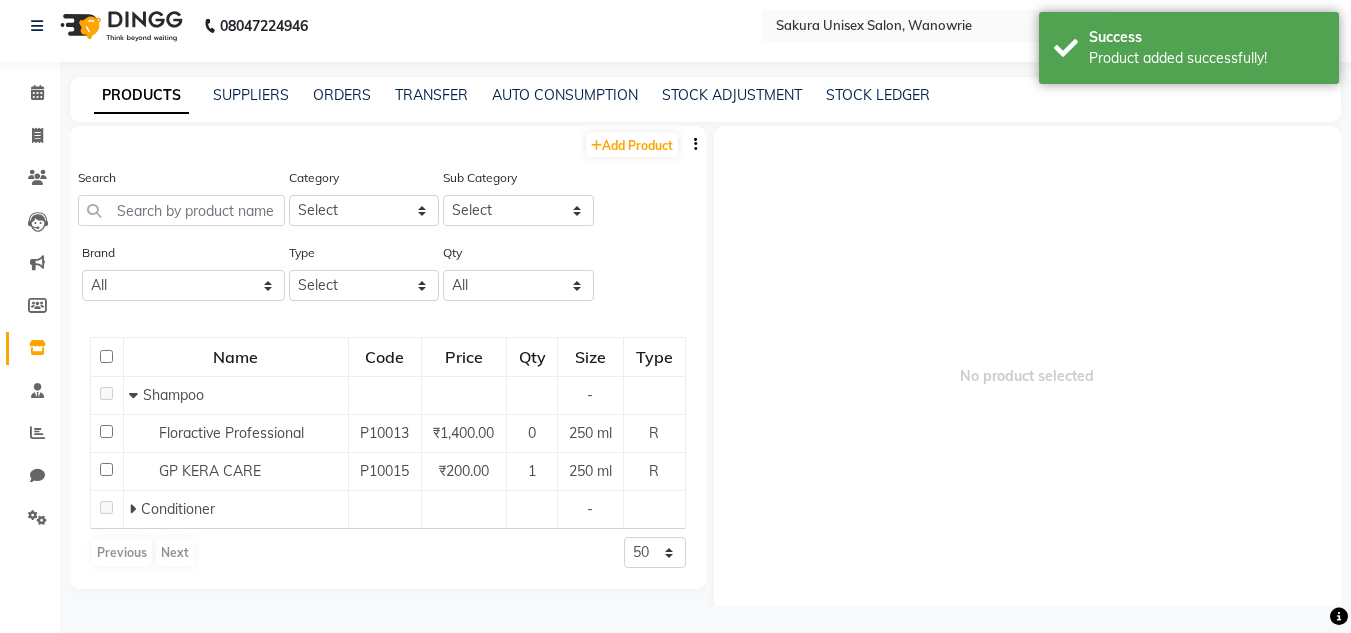 scroll, scrollTop: 13, scrollLeft: 0, axis: vertical 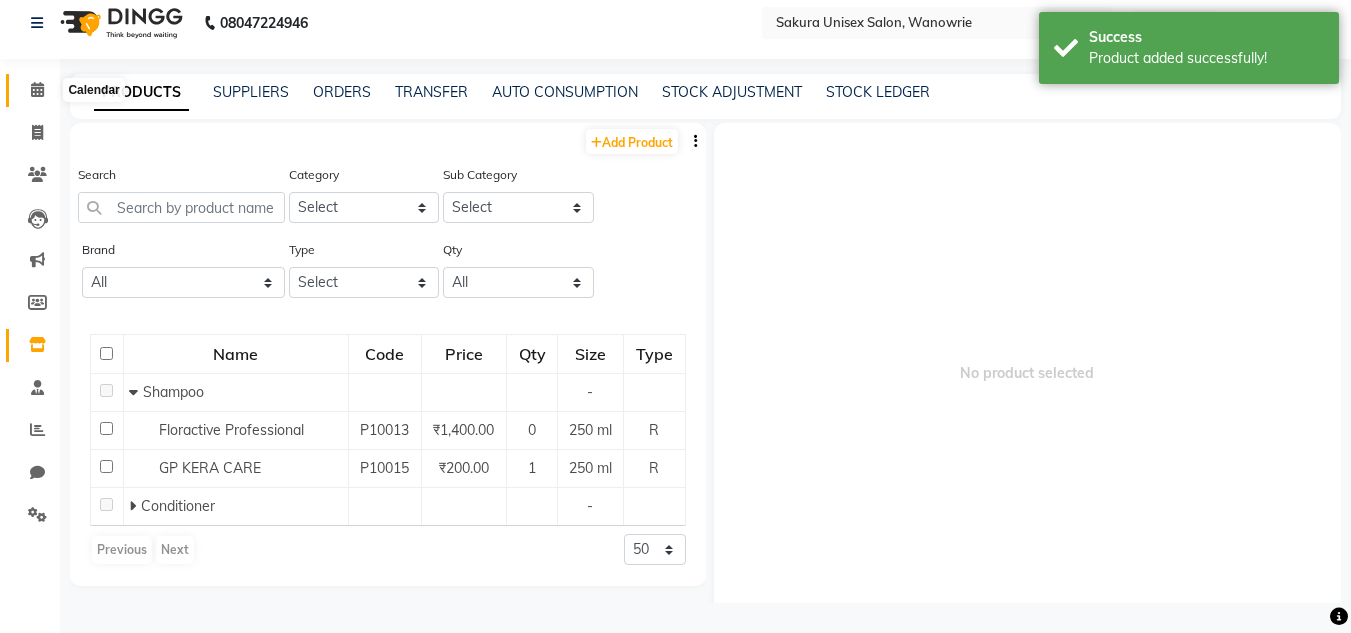 click 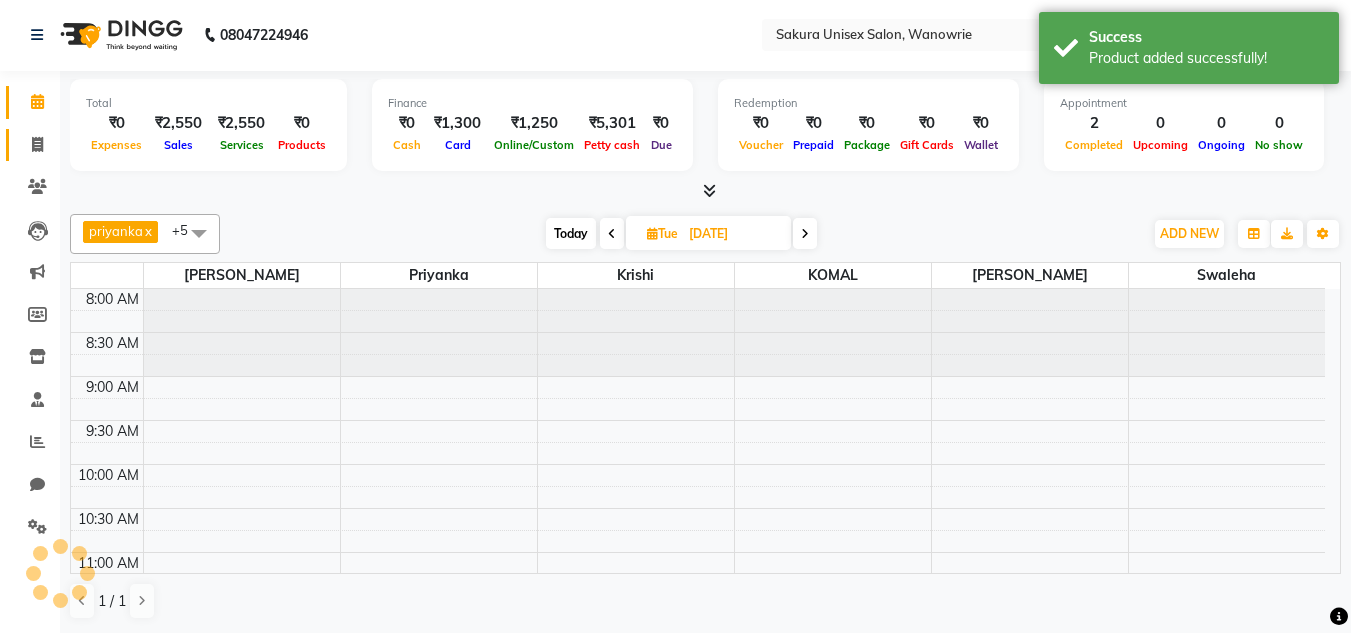 scroll, scrollTop: 0, scrollLeft: 0, axis: both 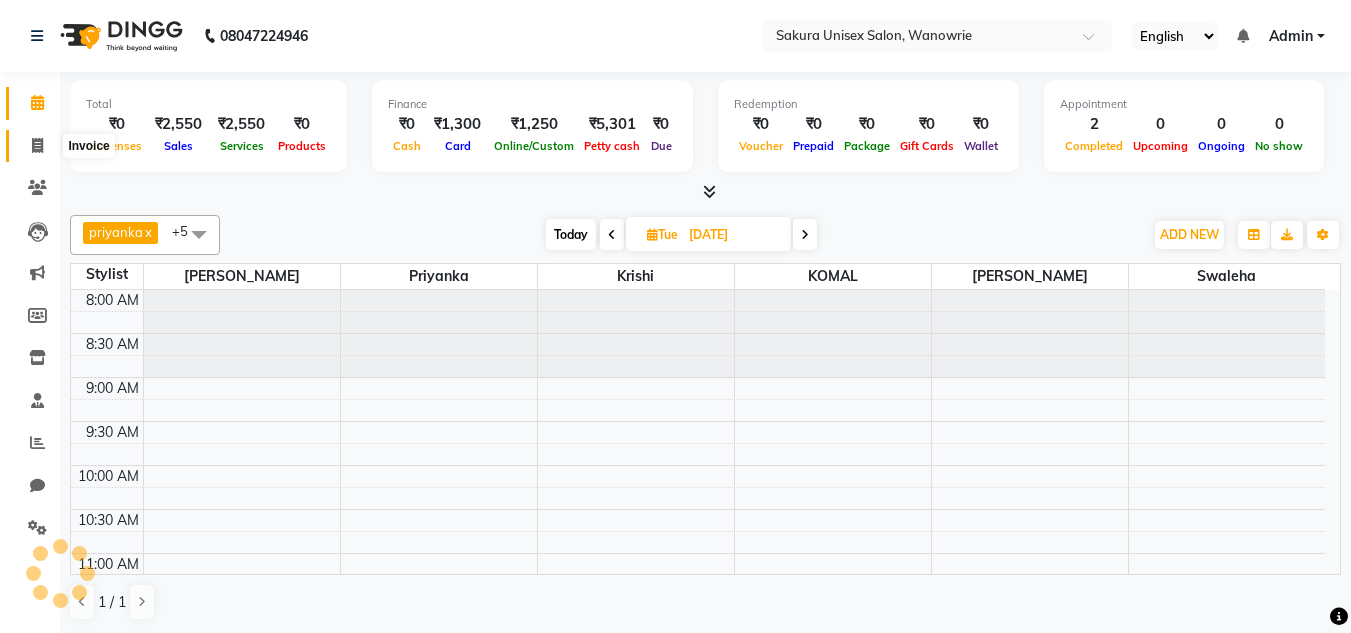 click 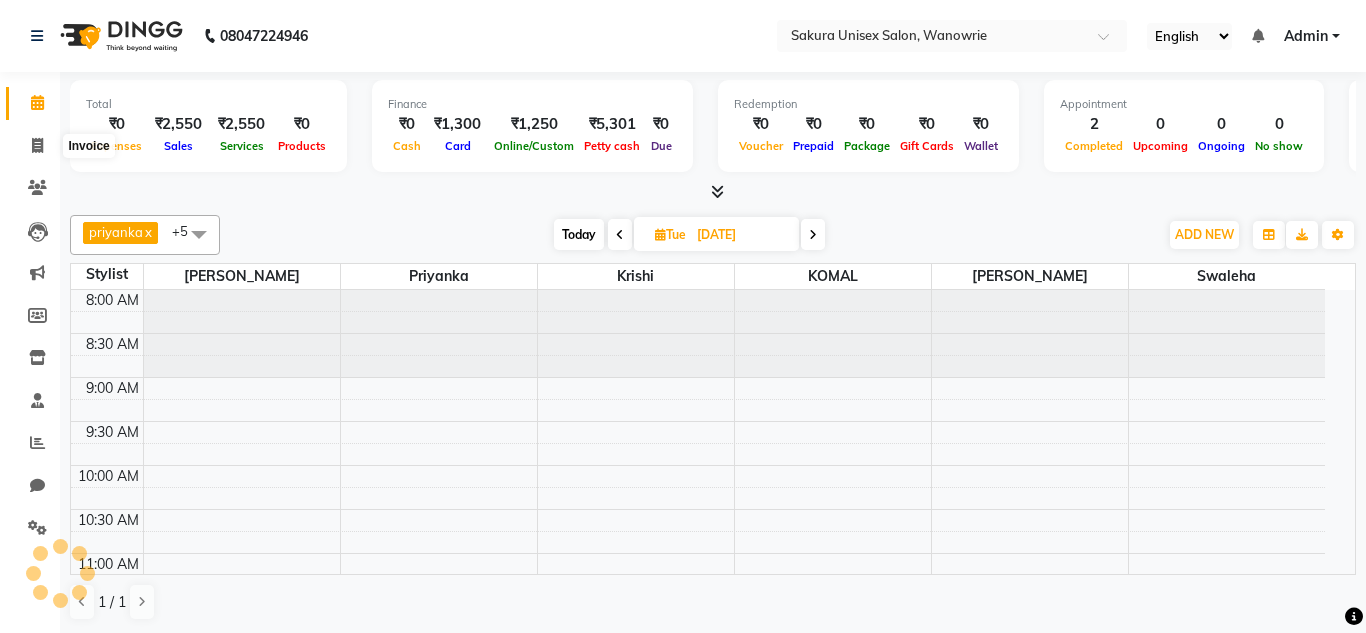 select on "7662" 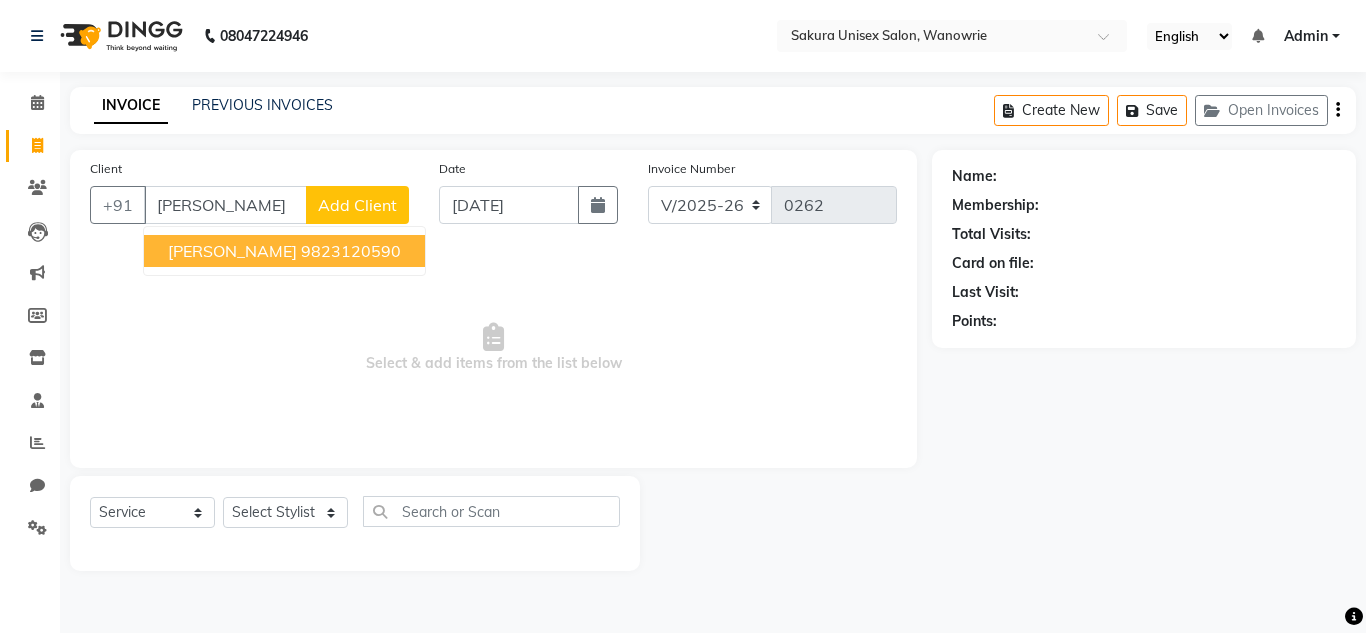 click on "[PERSON_NAME]  9823120590" at bounding box center (284, 251) 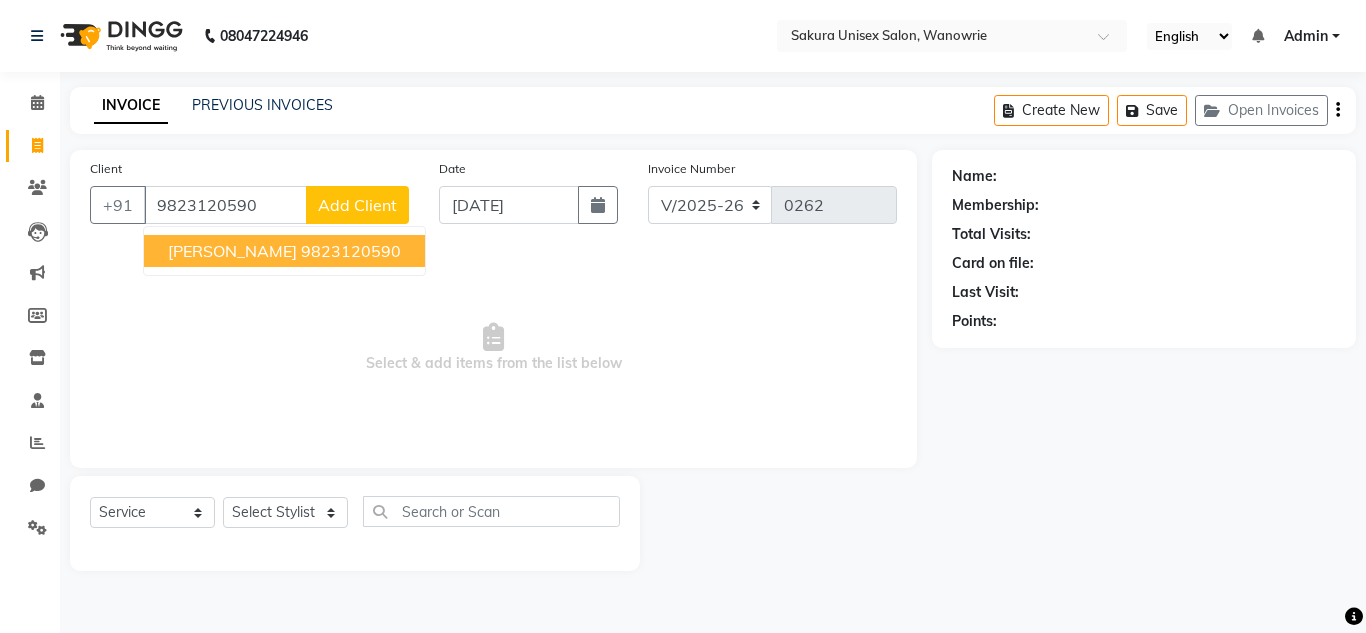 type on "9823120590" 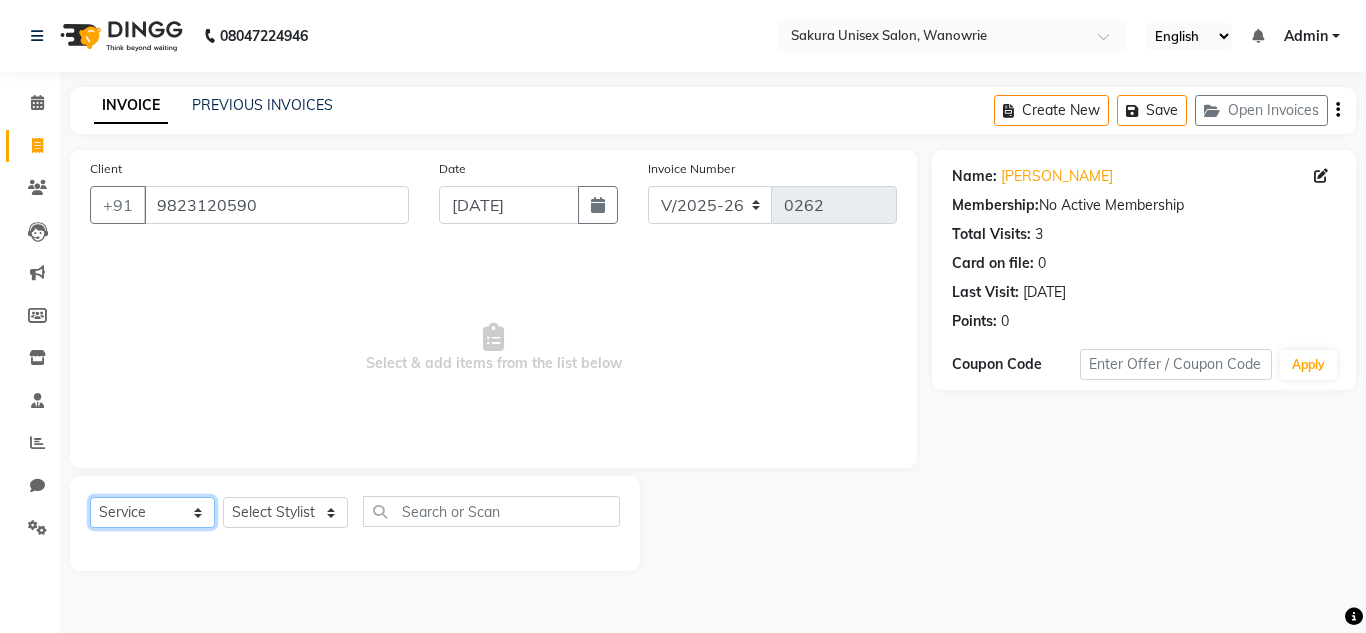 click on "Select  Service  Product  Membership  Package Voucher Prepaid Gift Card" 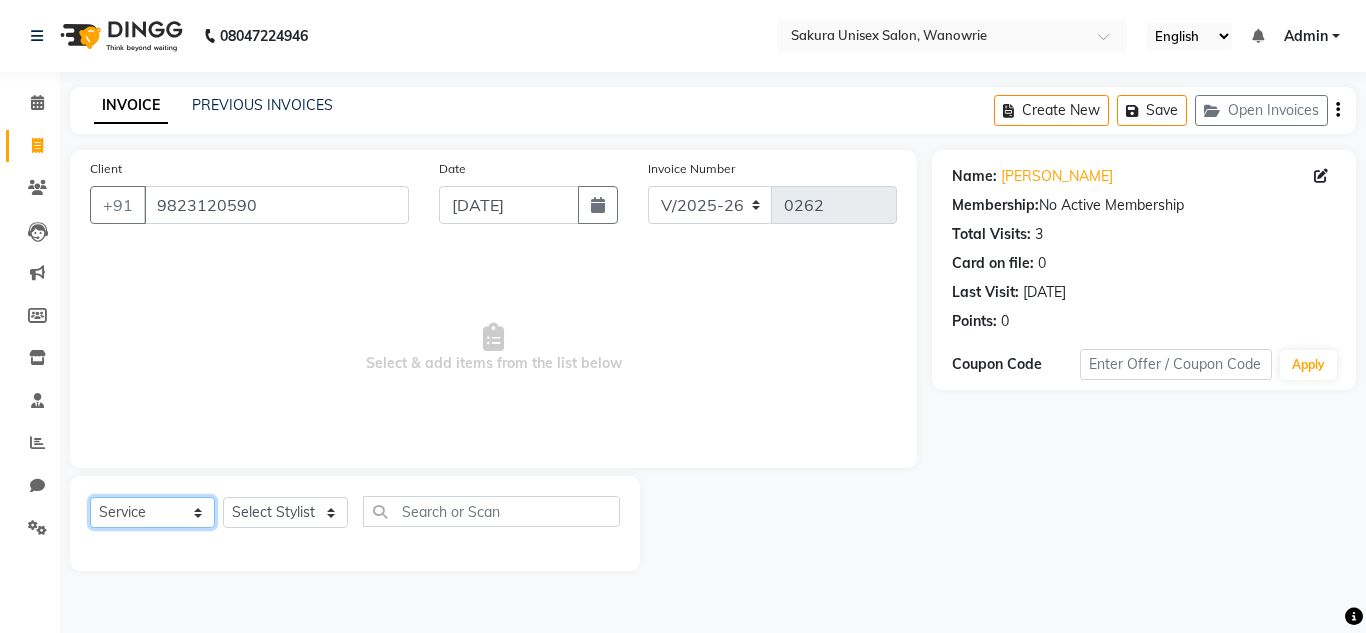 select on "product" 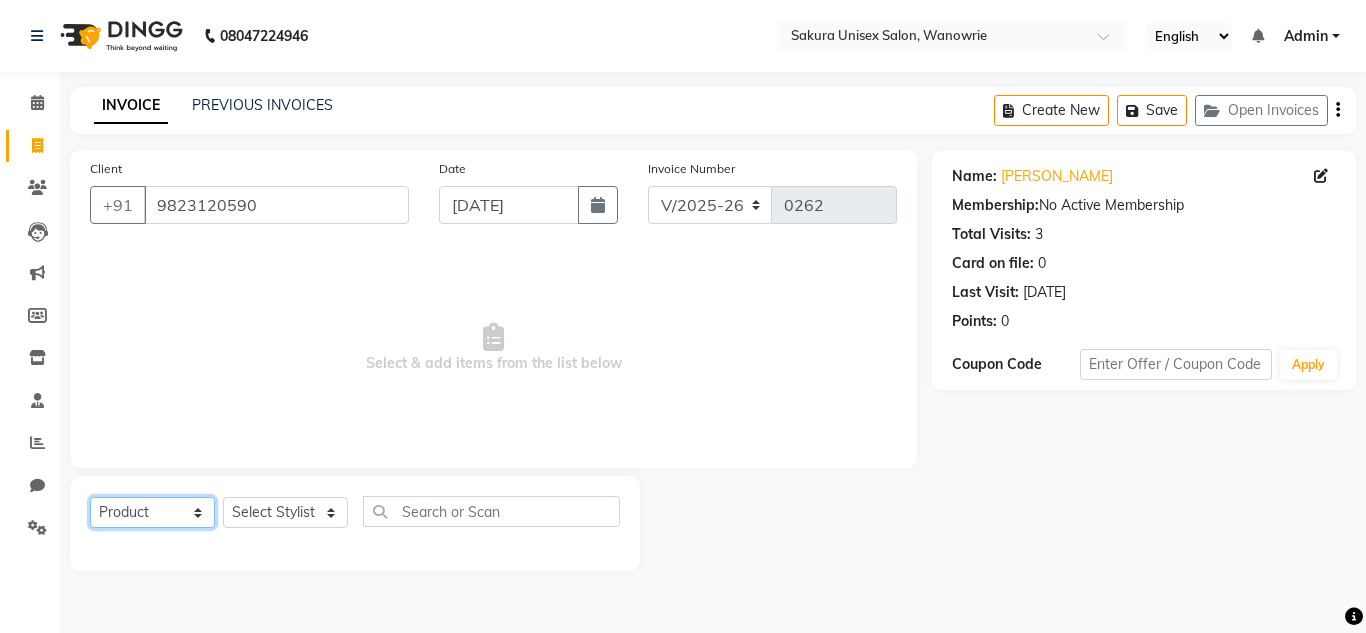 click on "Select  Service  Product  Membership  Package Voucher Prepaid Gift Card" 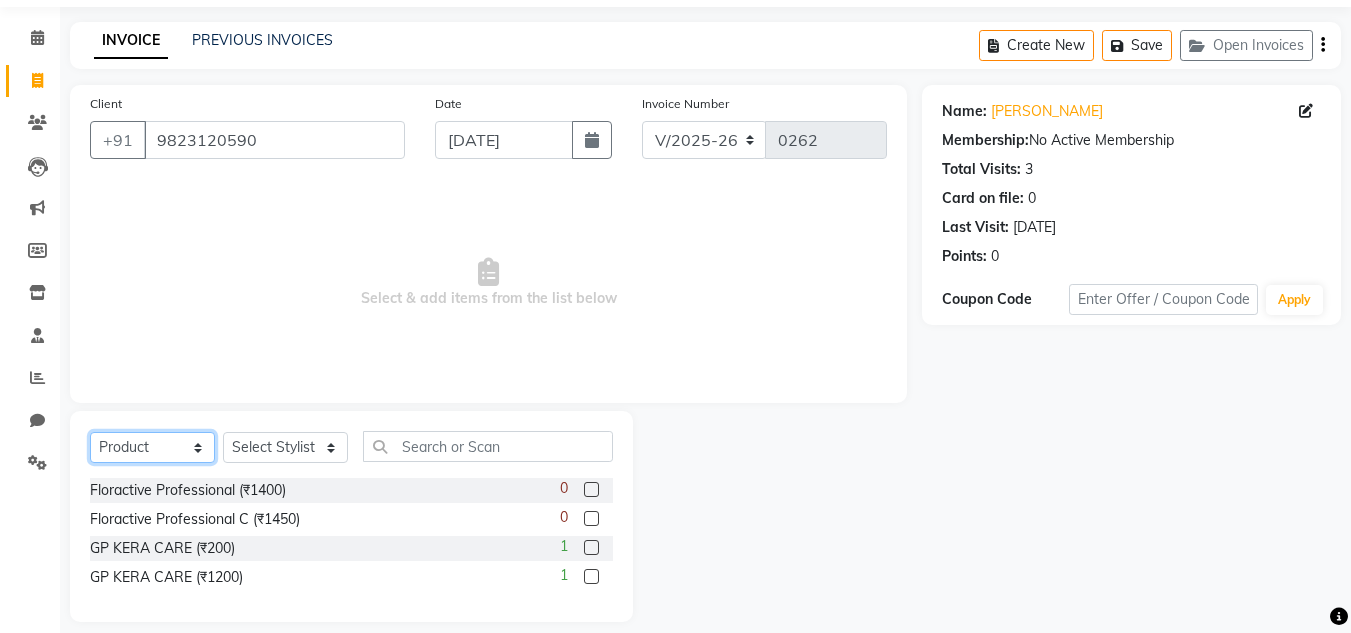 scroll, scrollTop: 84, scrollLeft: 0, axis: vertical 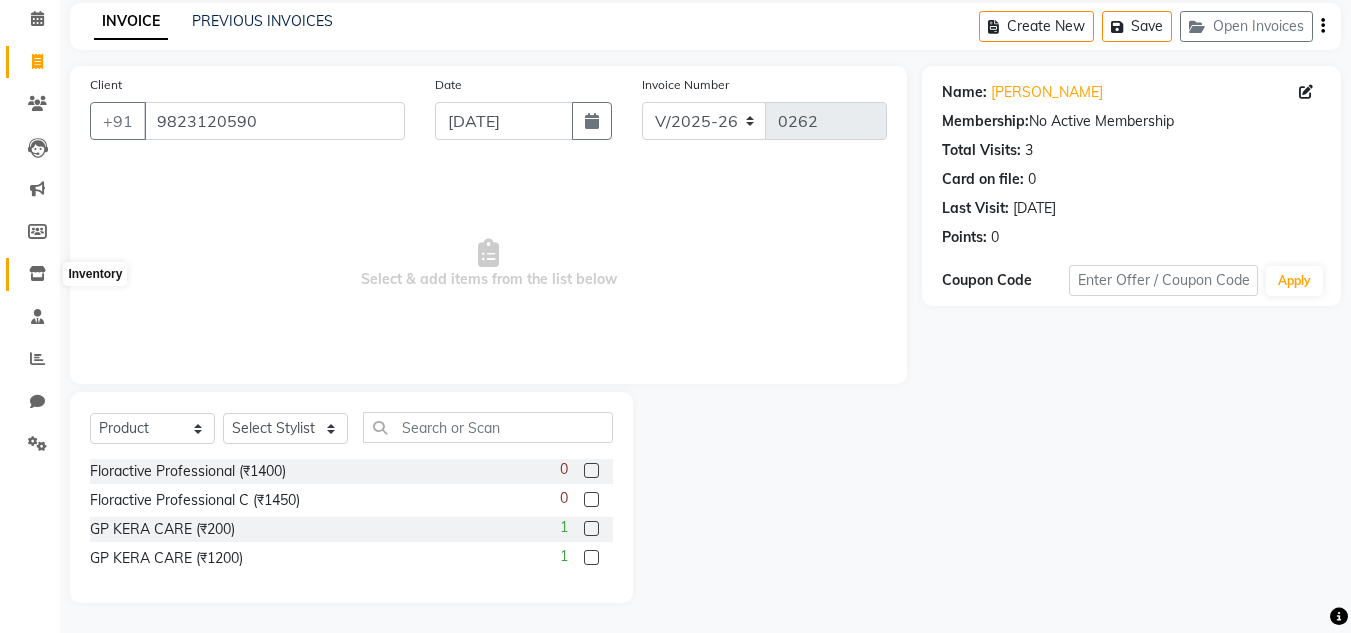 click 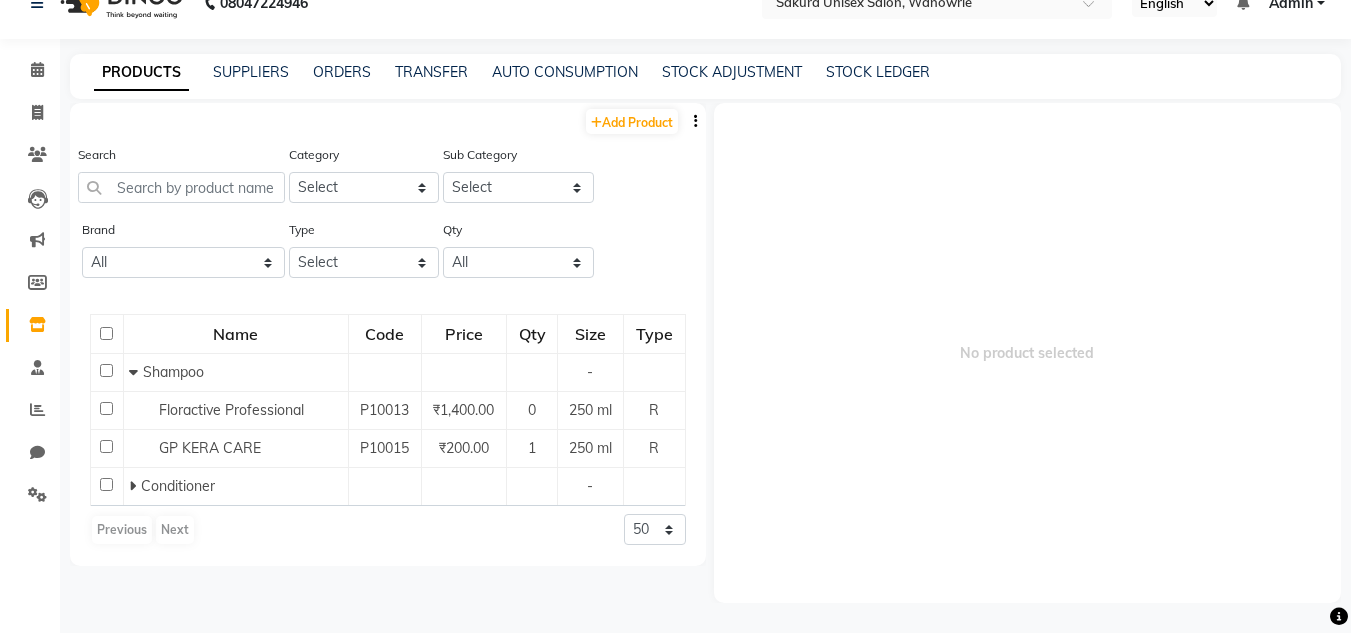 scroll, scrollTop: 13, scrollLeft: 0, axis: vertical 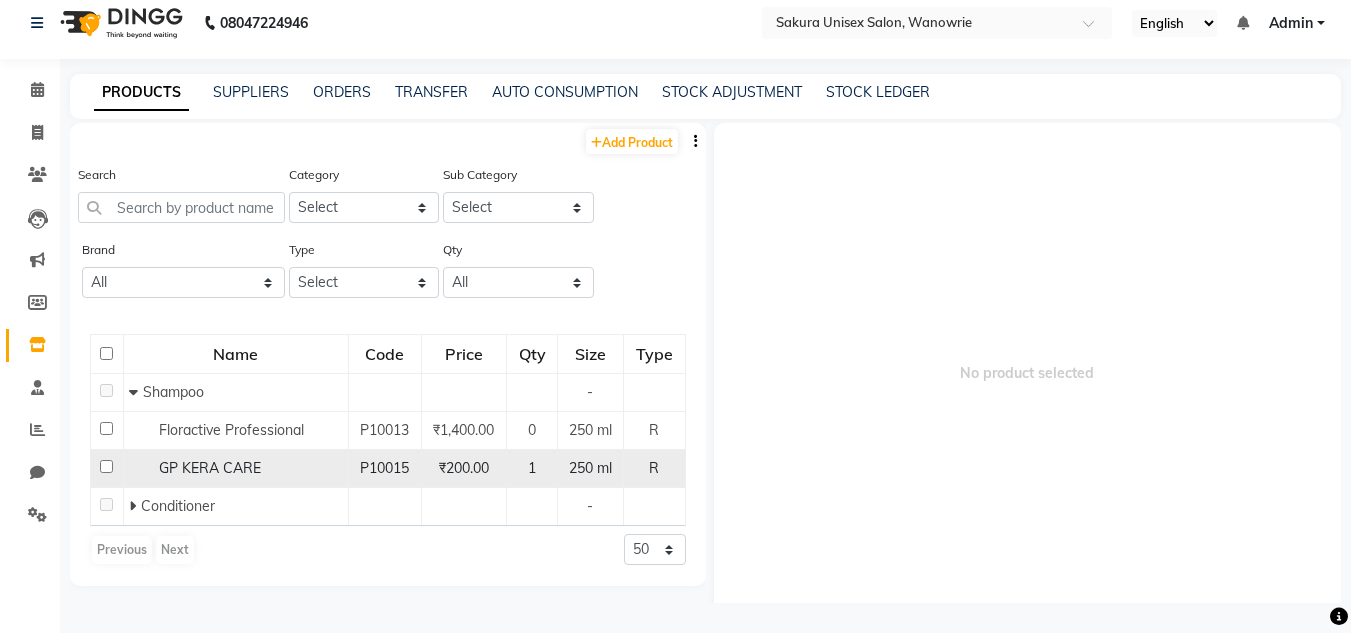 click on "₹200.00" 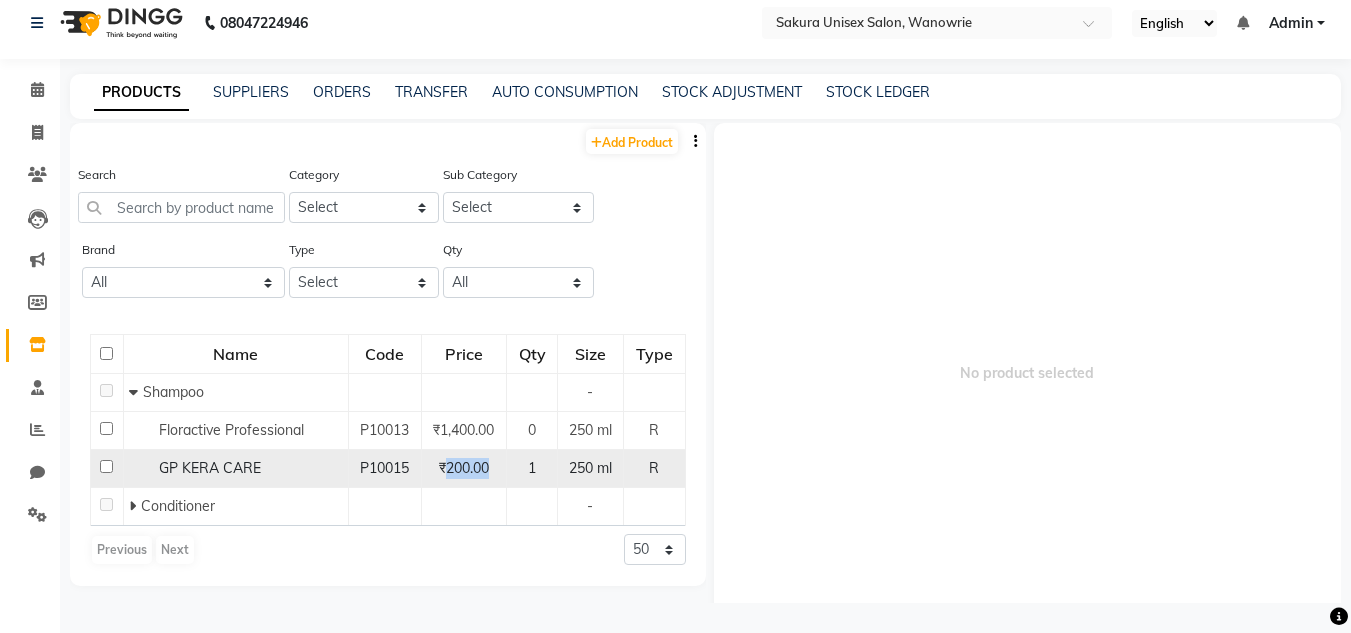 click on "₹200.00" 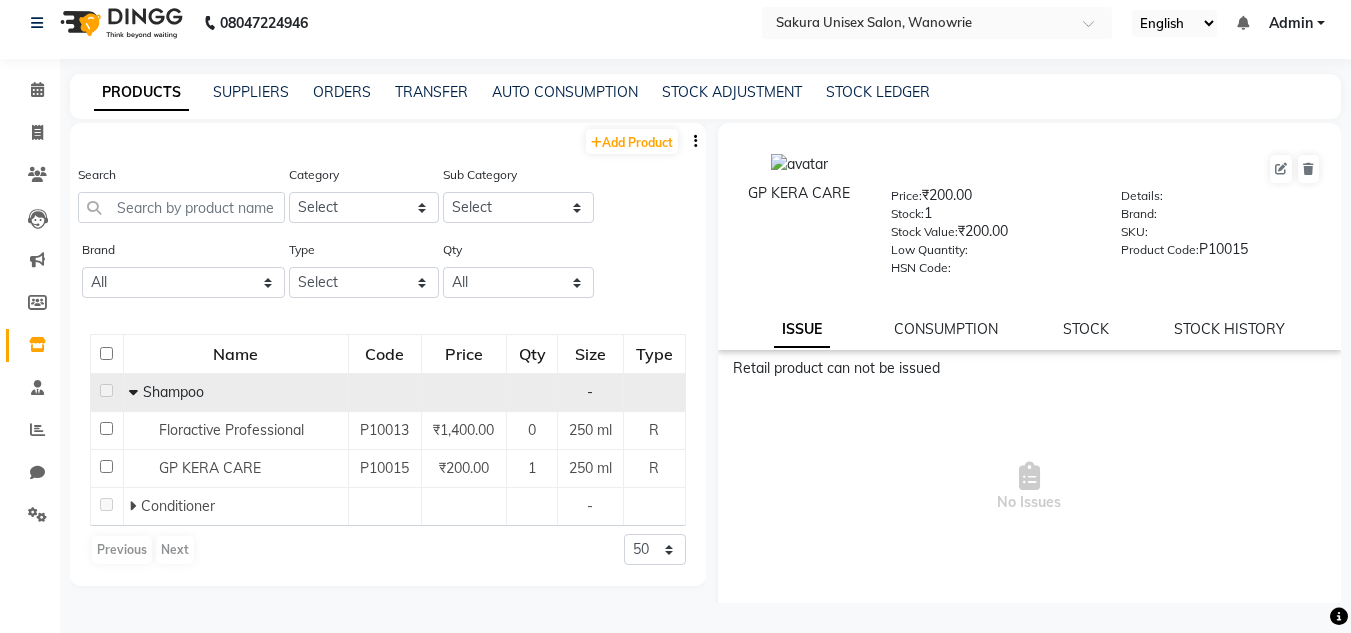 click on "-" 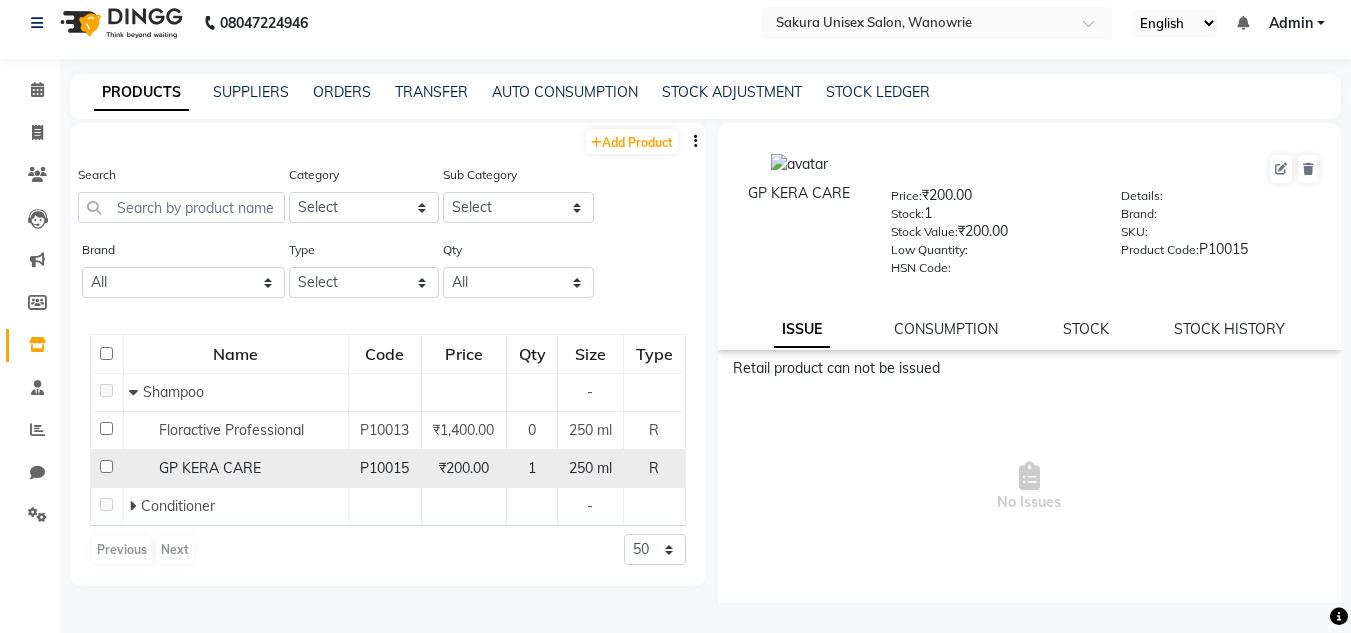click on "₹200.00" 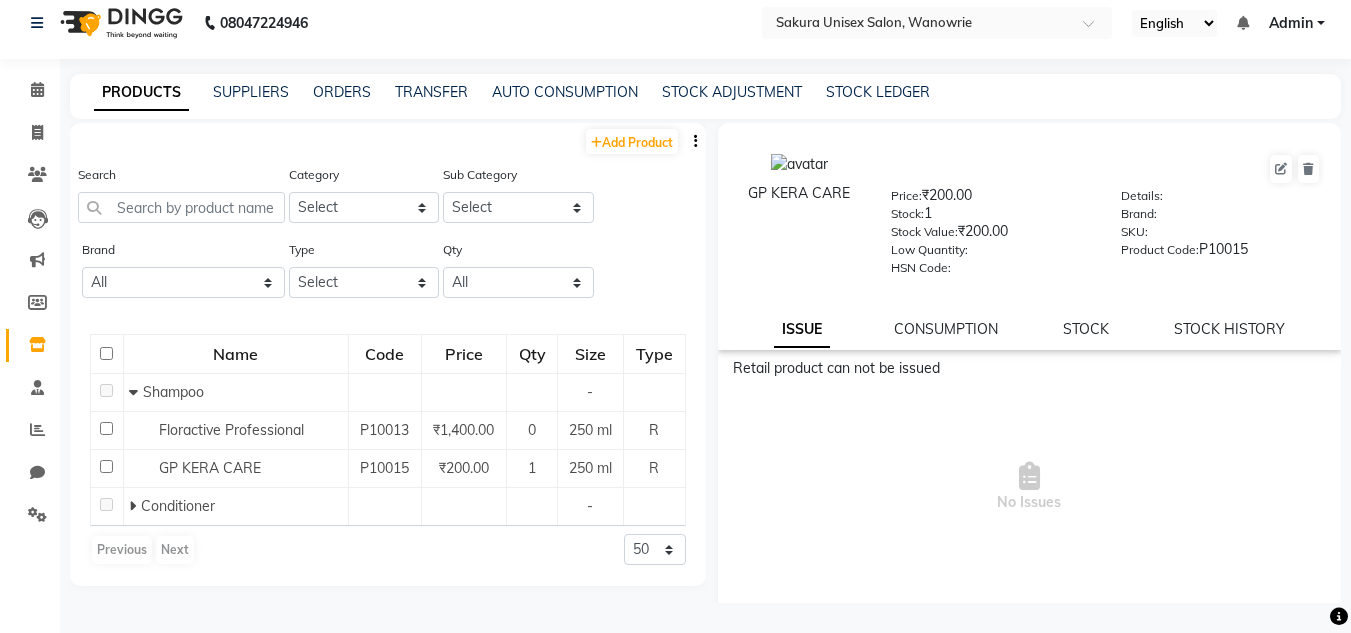 drag, startPoint x: 184, startPoint y: 485, endPoint x: 551, endPoint y: 371, distance: 384.29807 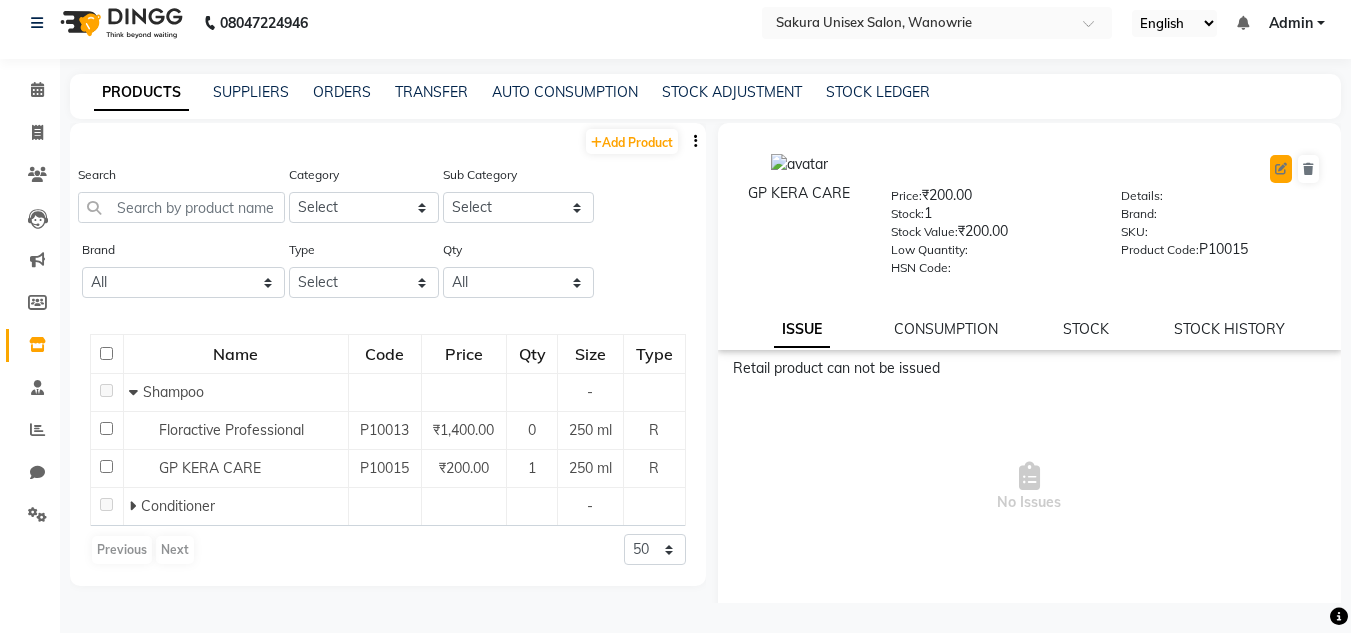 click 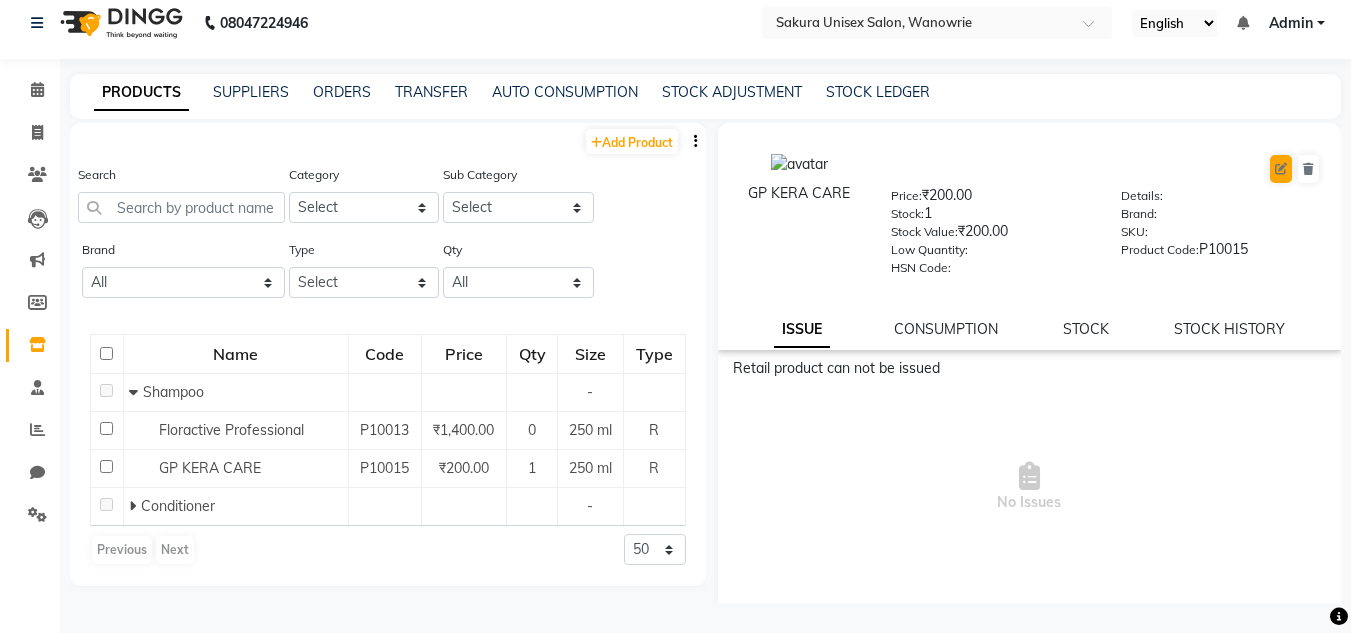 select on "true" 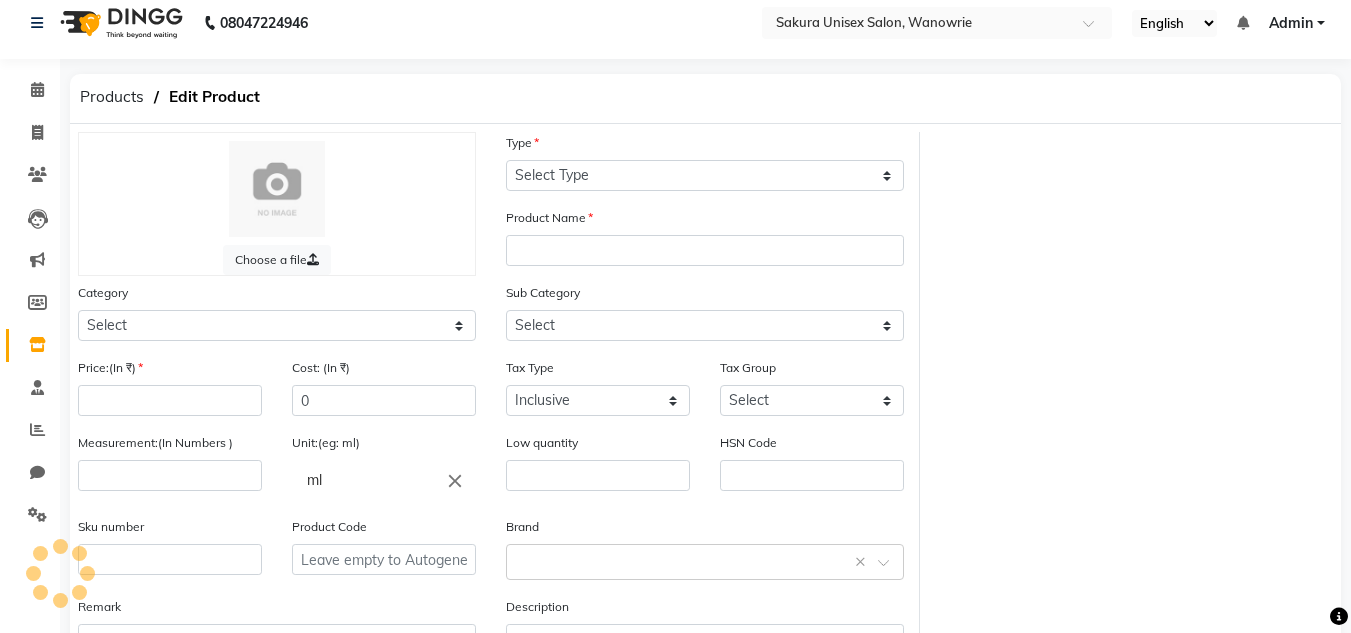 select on "R" 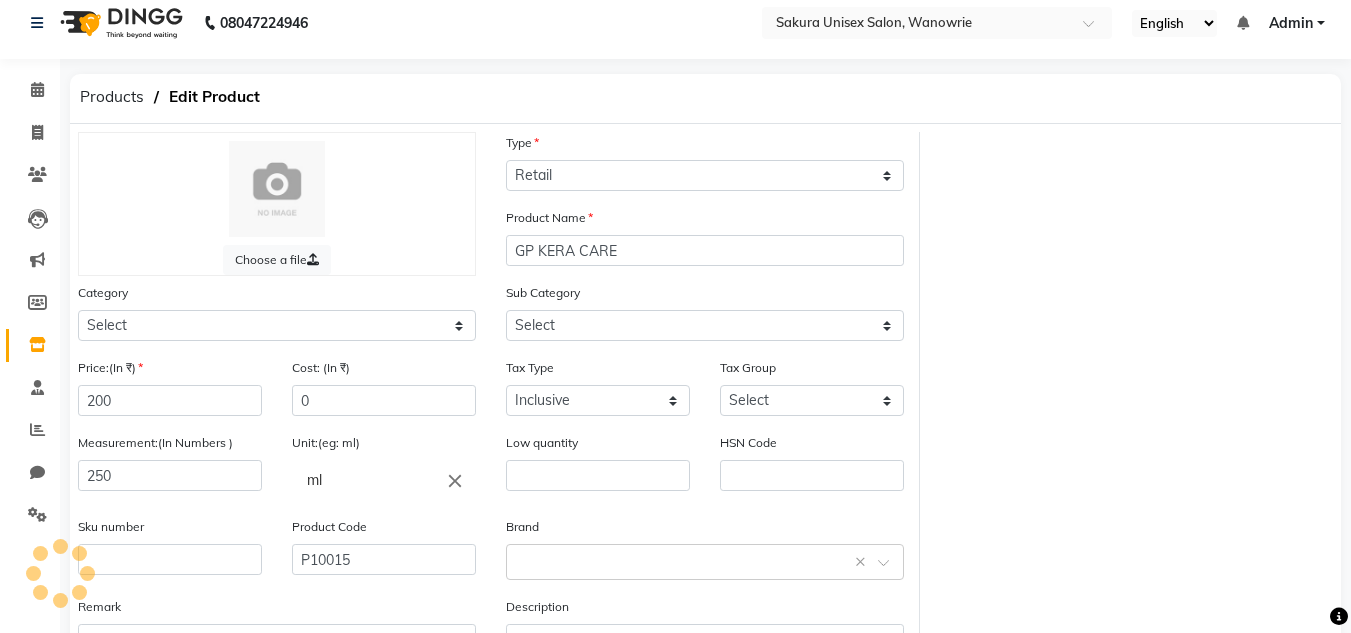 select on "1100" 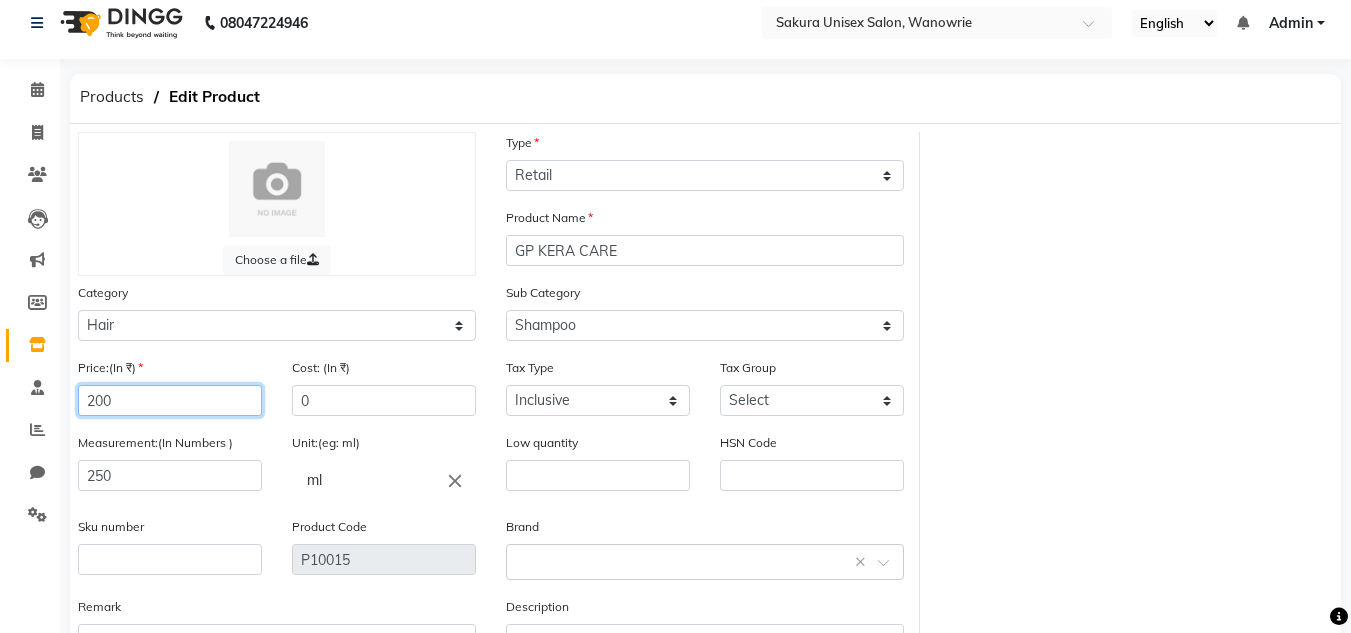 click on "200" 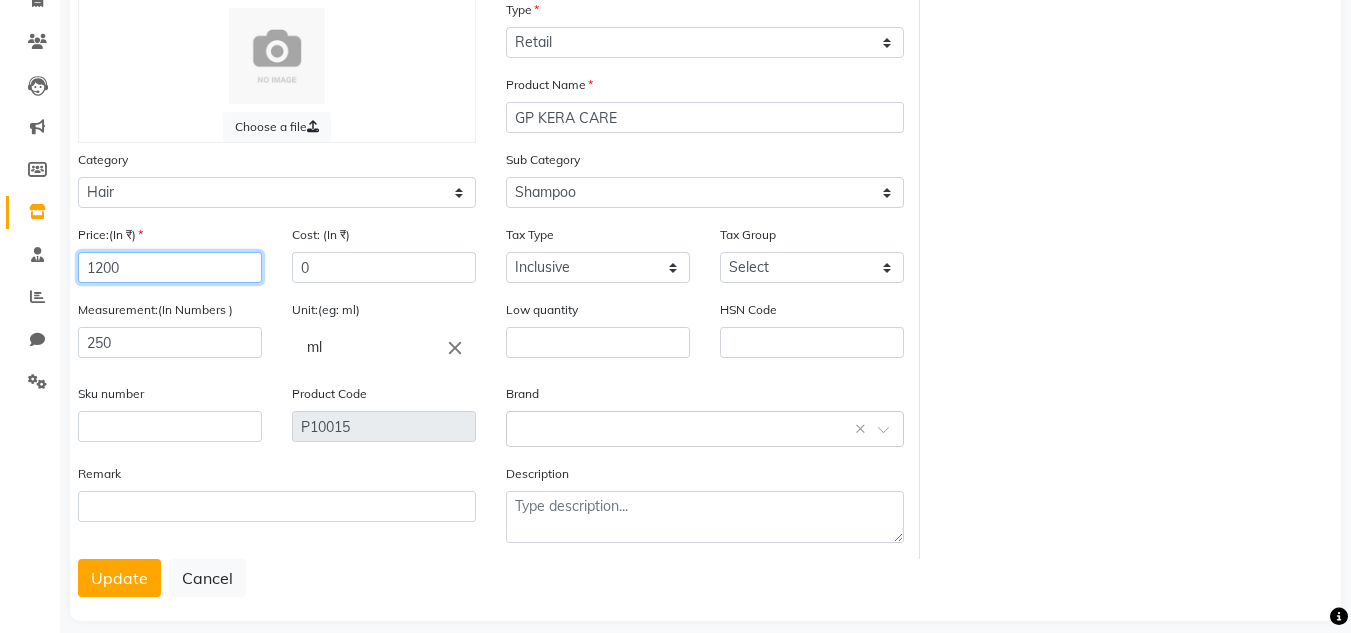 scroll, scrollTop: 168, scrollLeft: 0, axis: vertical 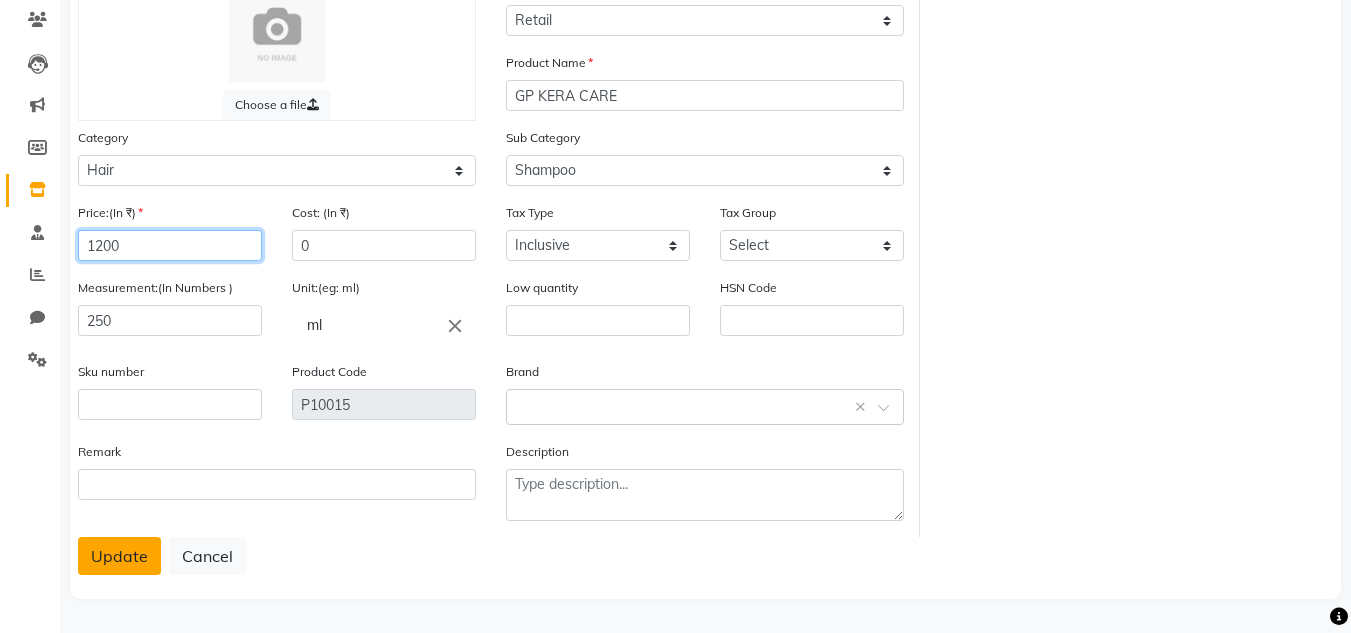 type on "1200" 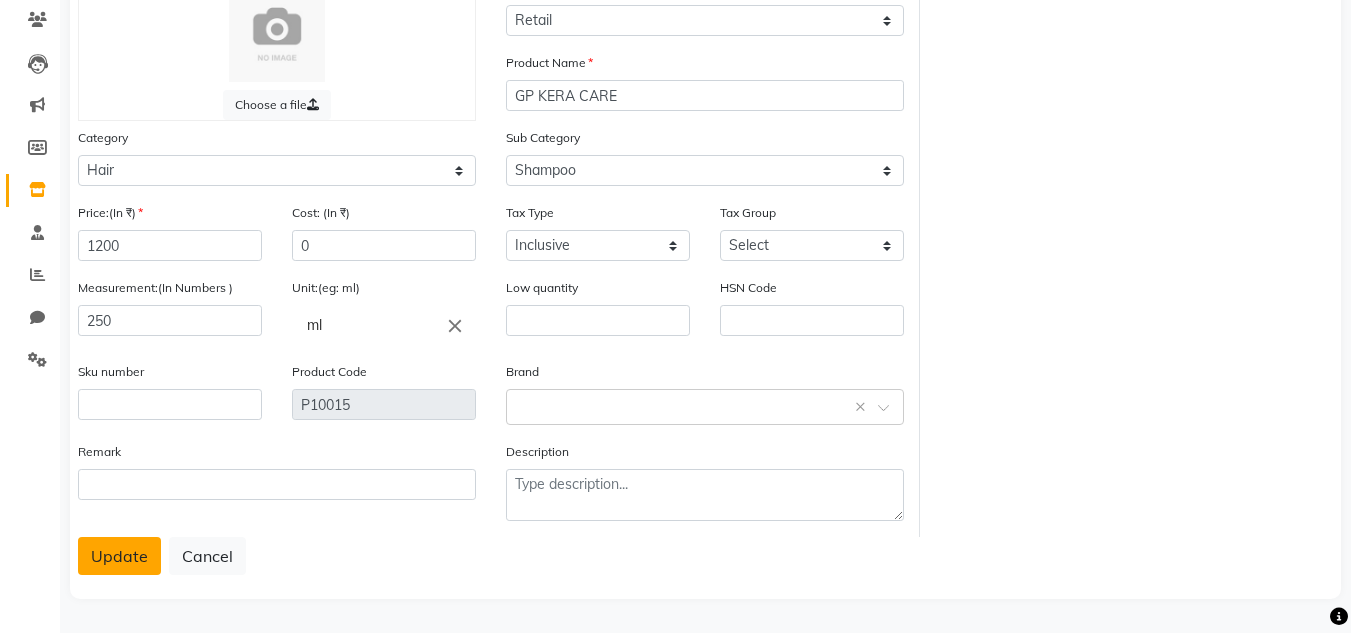 click on "Update" 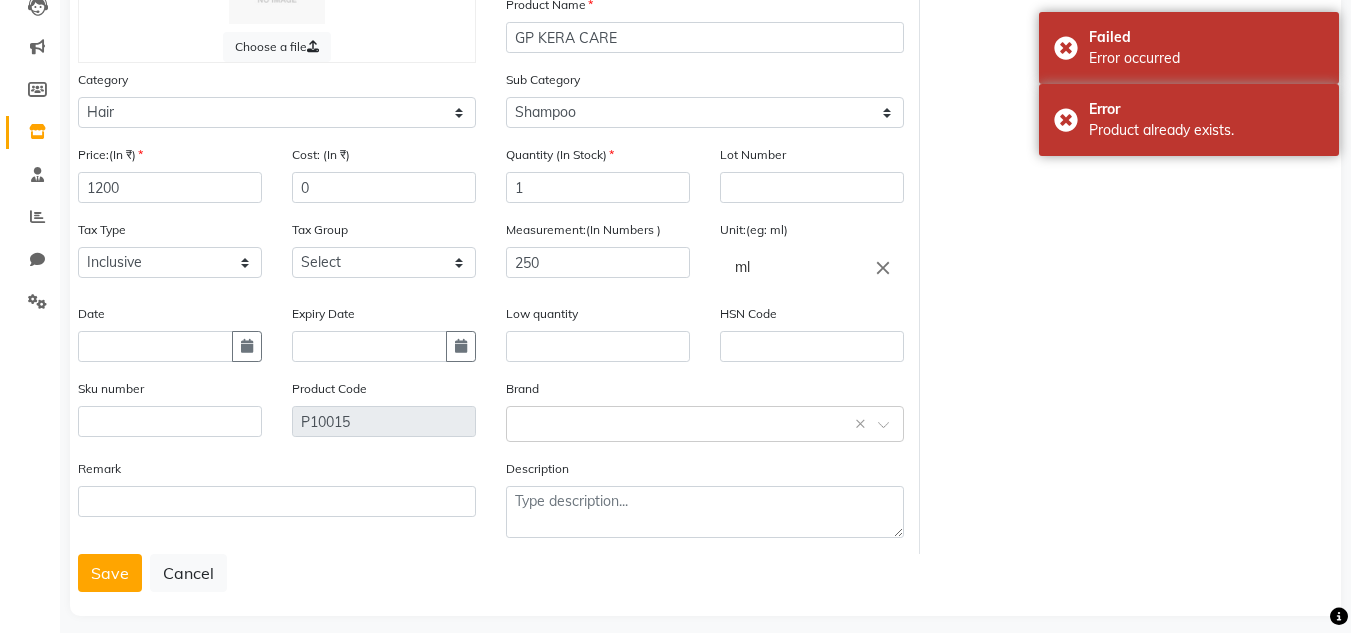 scroll, scrollTop: 243, scrollLeft: 0, axis: vertical 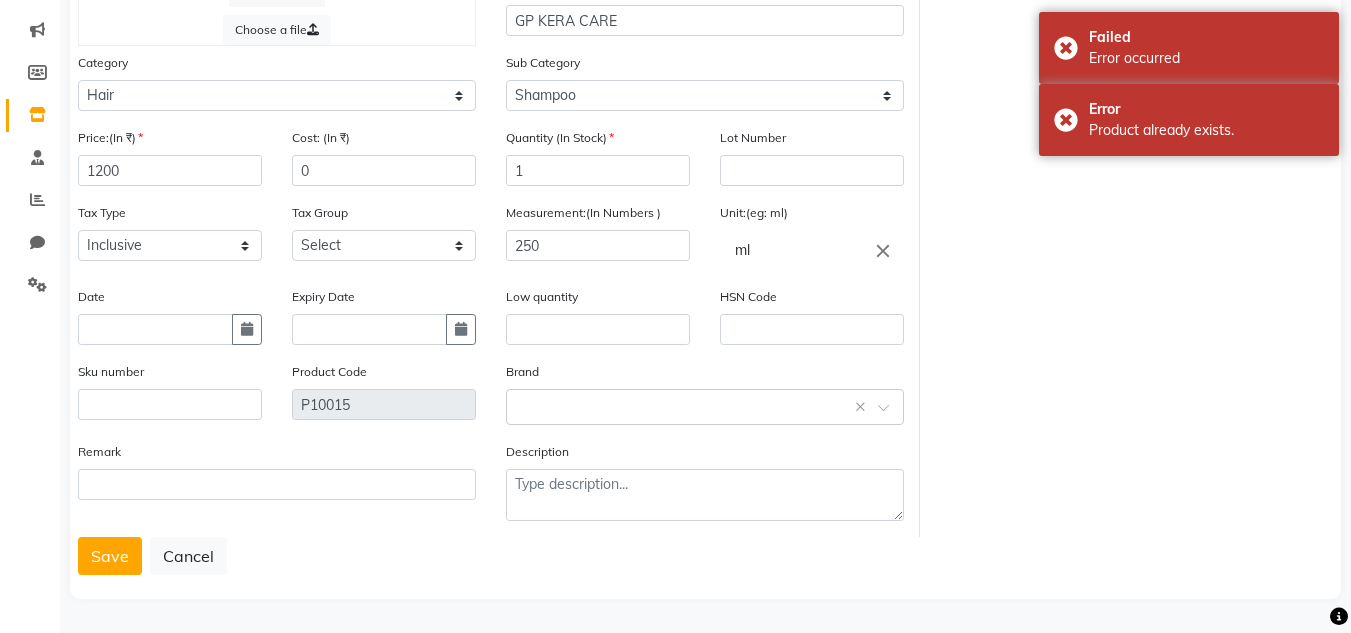 click on "Choose a file Type Select Type Both Retail Consumable Product Name GP KERA CARE Category Select Hair Skin Makeup Personal Care Appliances [PERSON_NAME] Waxing Disposable Threading Hands and Feet Beauty Planet [MEDICAL_DATA] Cadiveu Casmara Cheryls Loreal Olaplex Other Sub Category Select Shampoo Conditioner Cream Mask Oil Serum Color Appliances Treatment Styling Kit & Combo Other Price:(In ₹) 1200 Cost: (In ₹) 0 Quantity (In Stock) 1 Lot Number Tax Type Select Inclusive Exclusive Tax Group Select GST Measurement:(In Numbers ) 250 Unit:(eg: ml) ml close Date Expiry Date Low quantity HSN Code Sku number Product Code P10015 Brand Select brand or add custom brand    × Remark Description  Save   Cancel" 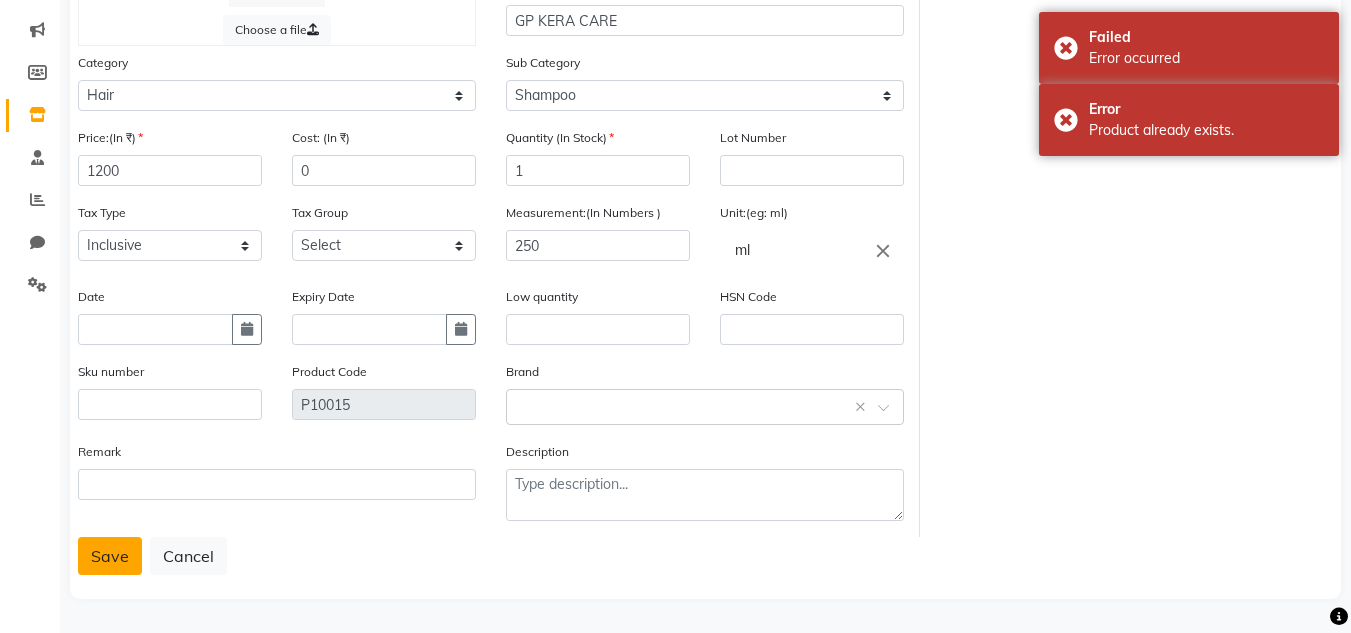 click on "Save" 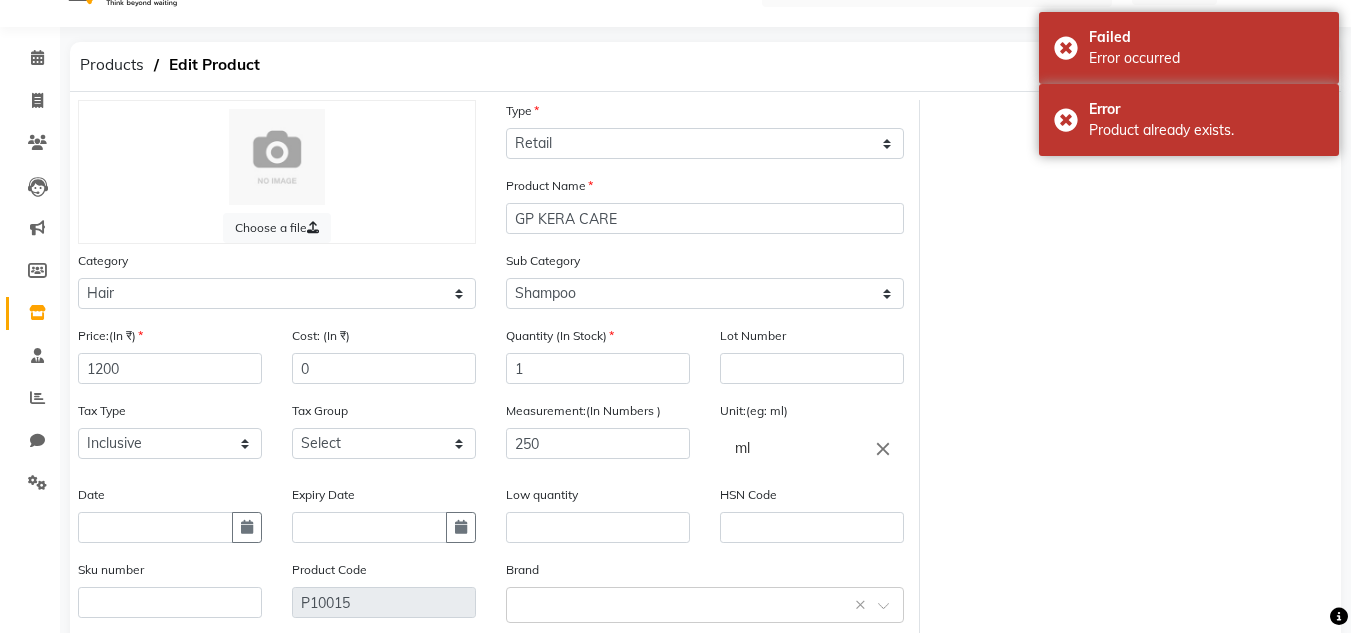 scroll, scrollTop: 43, scrollLeft: 0, axis: vertical 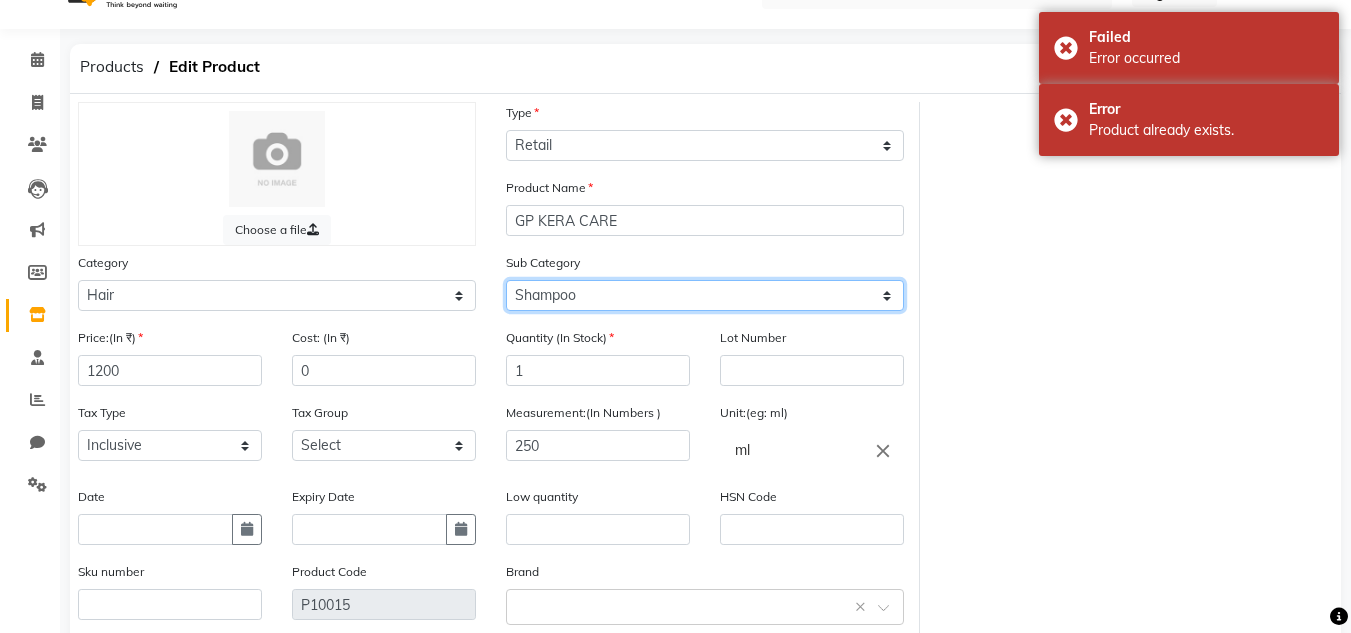 click on "Select Shampoo Conditioner Cream Mask Oil Serum Color Appliances Treatment Styling Kit & Combo Other" 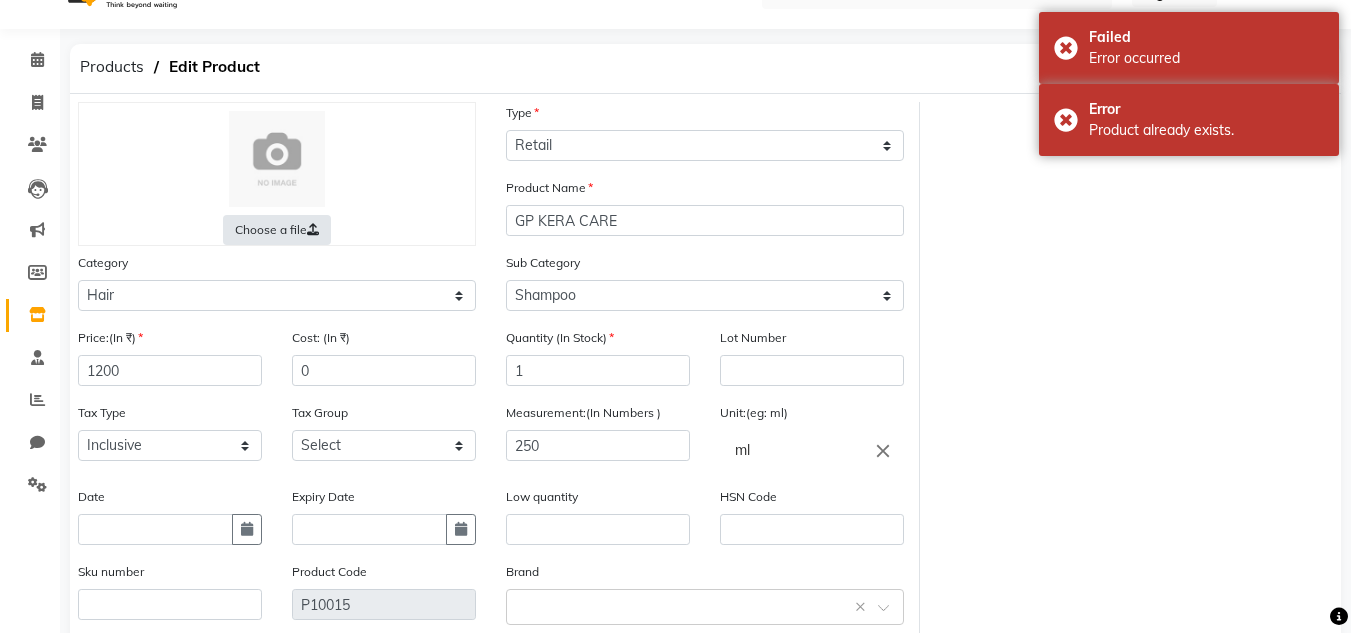 click on "Choose a file" 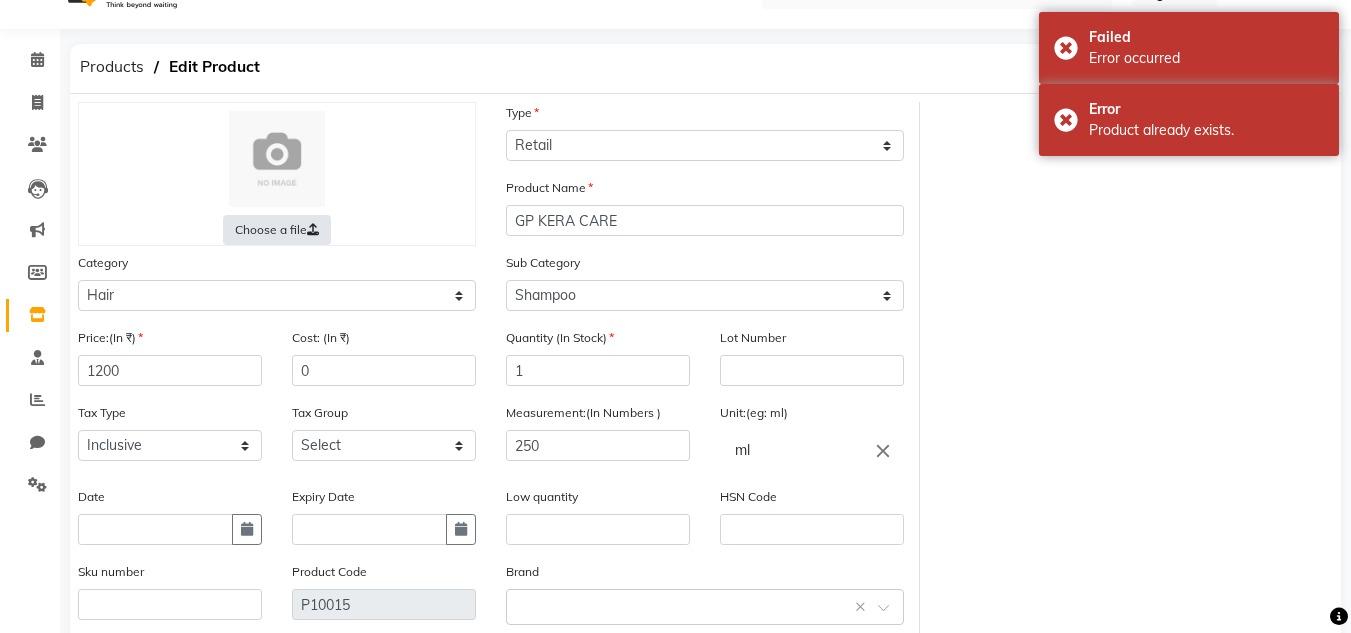 scroll, scrollTop: 243, scrollLeft: 0, axis: vertical 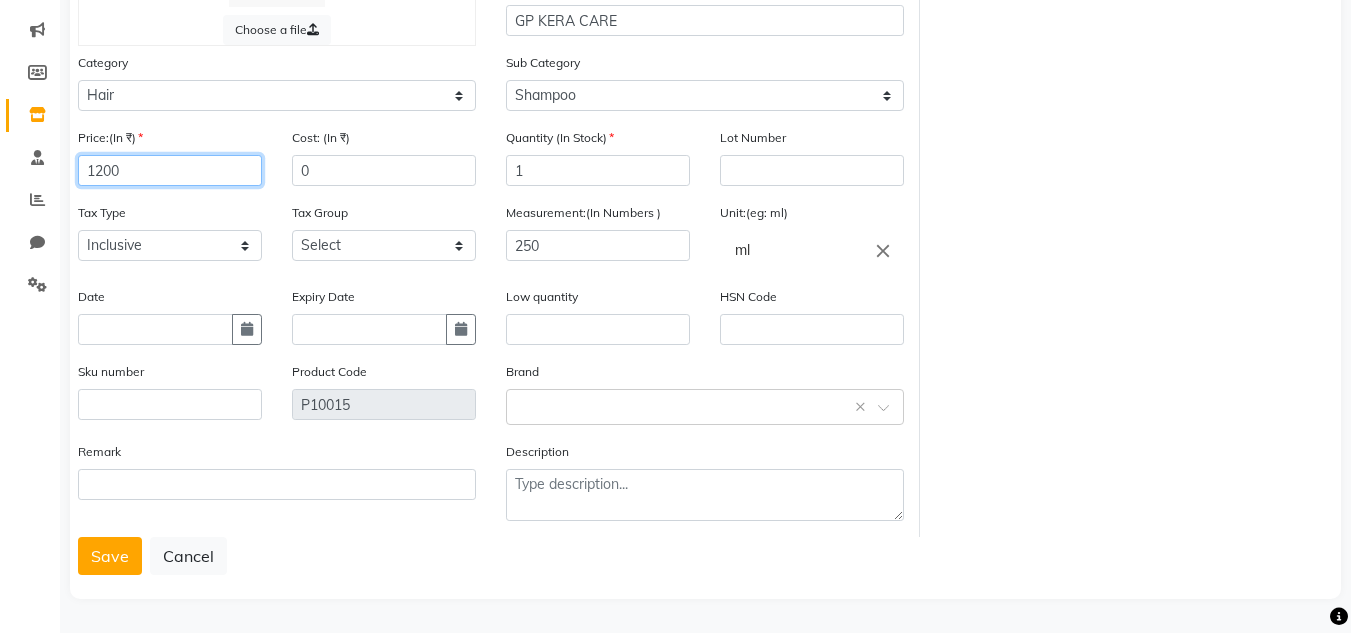 click on "1200" 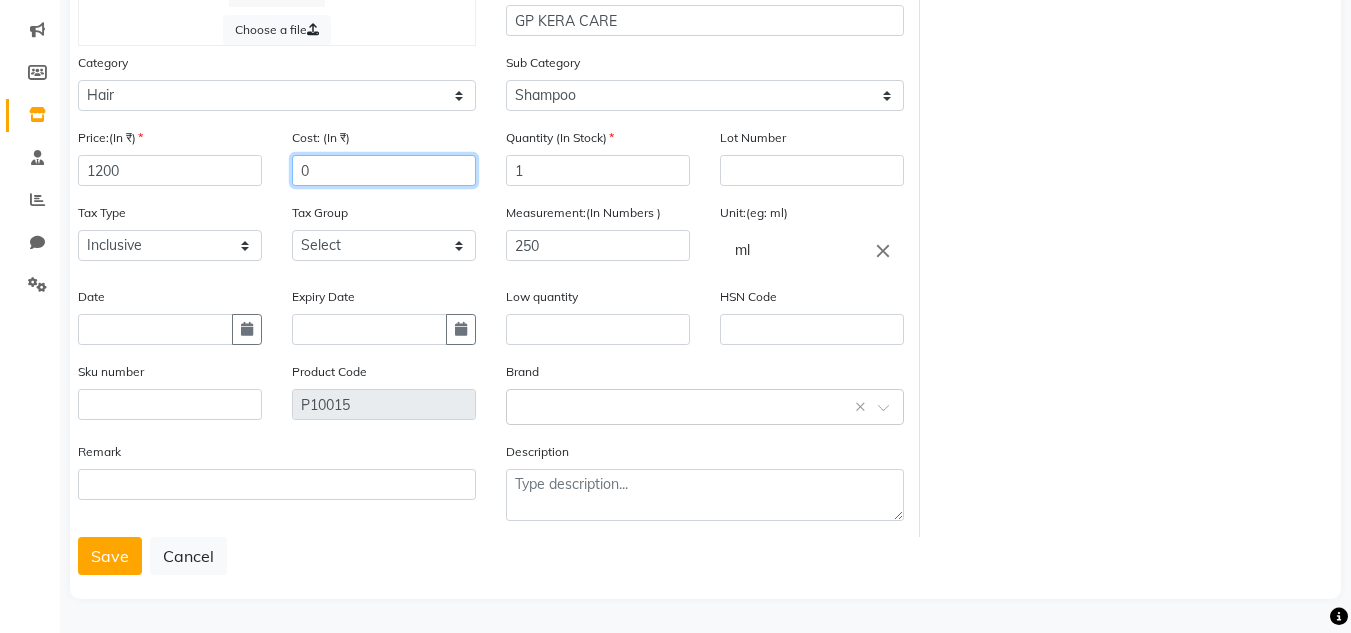click on "0" 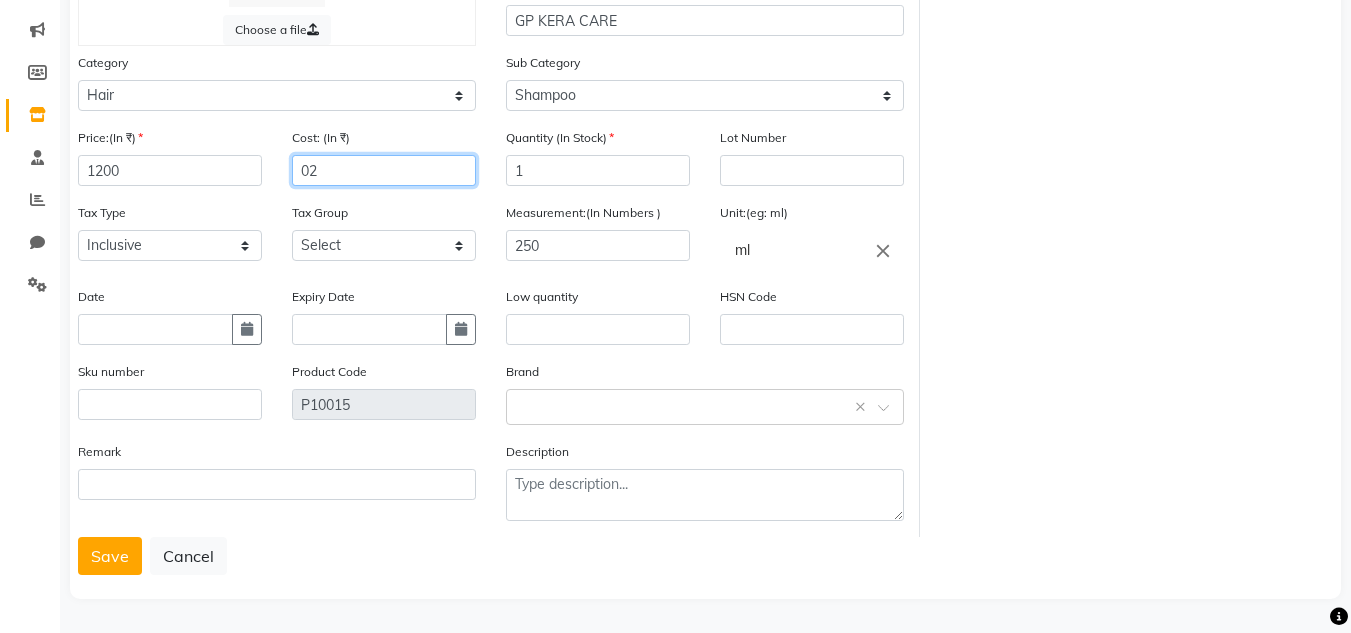 type on "0" 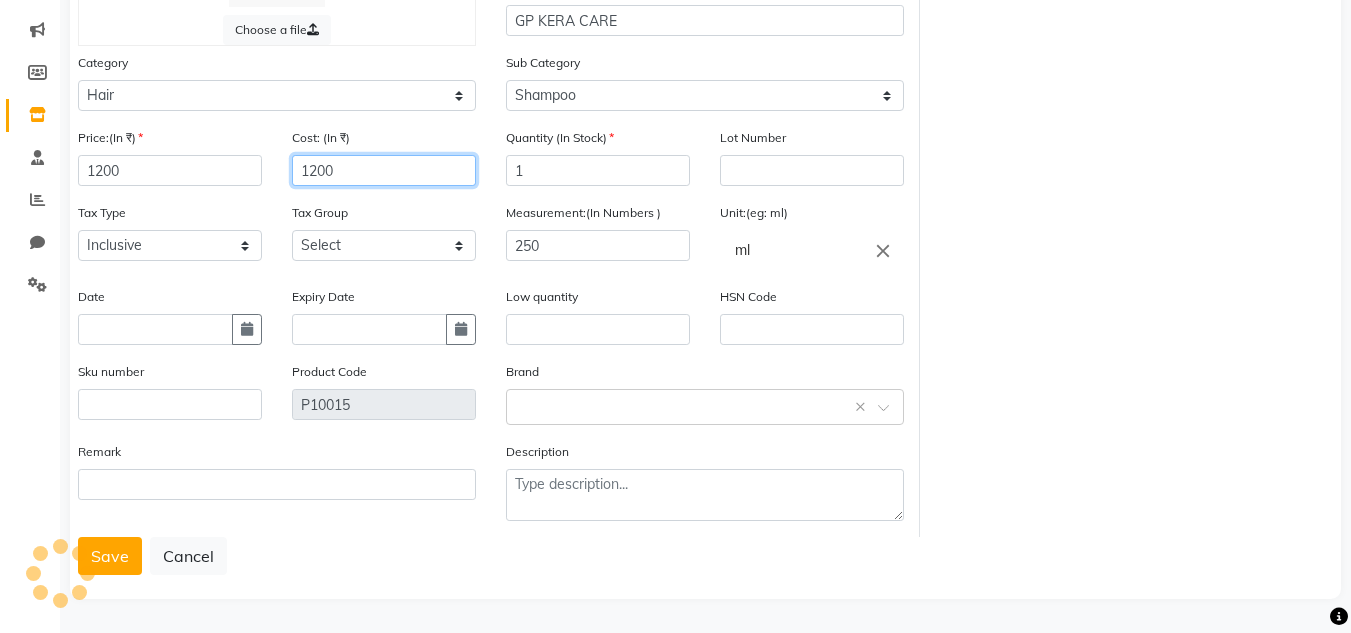 type on "1200" 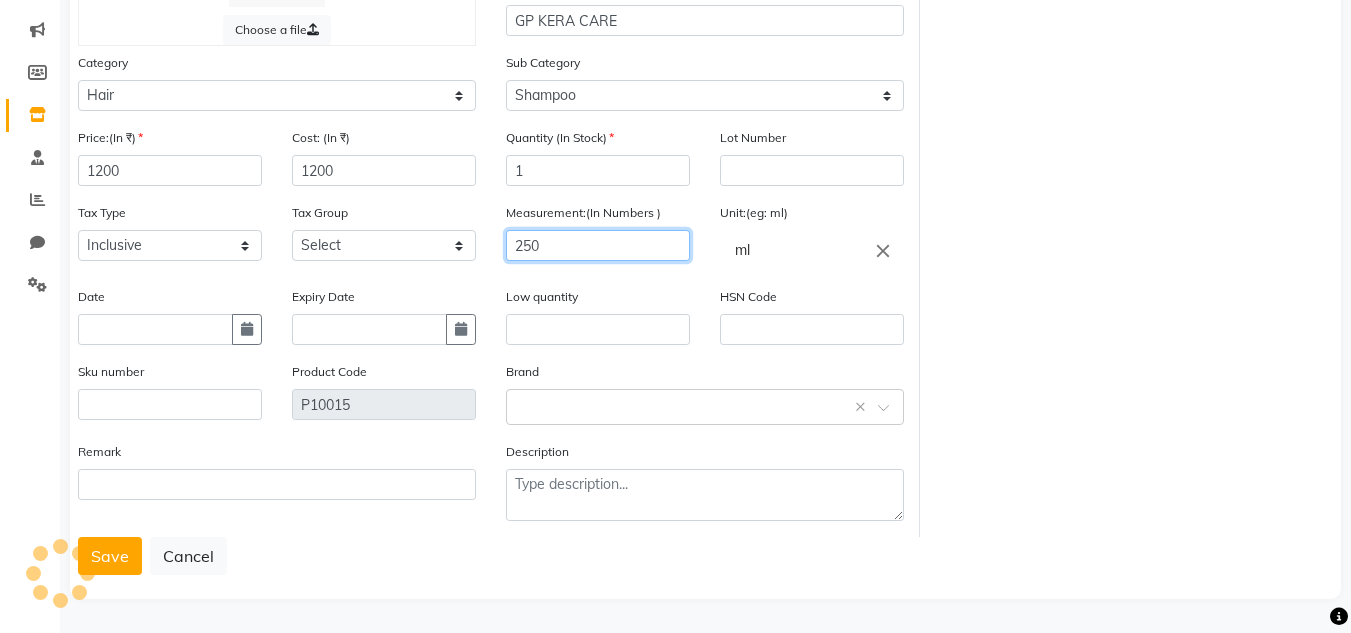 click on "250" 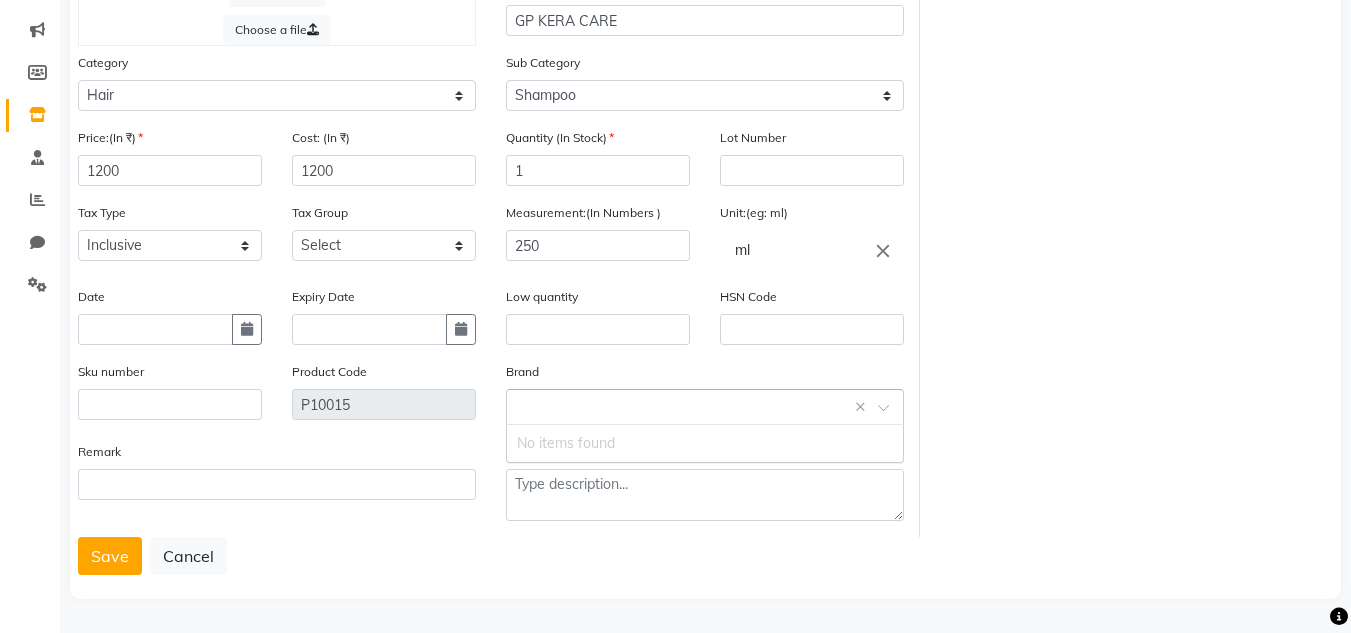 click 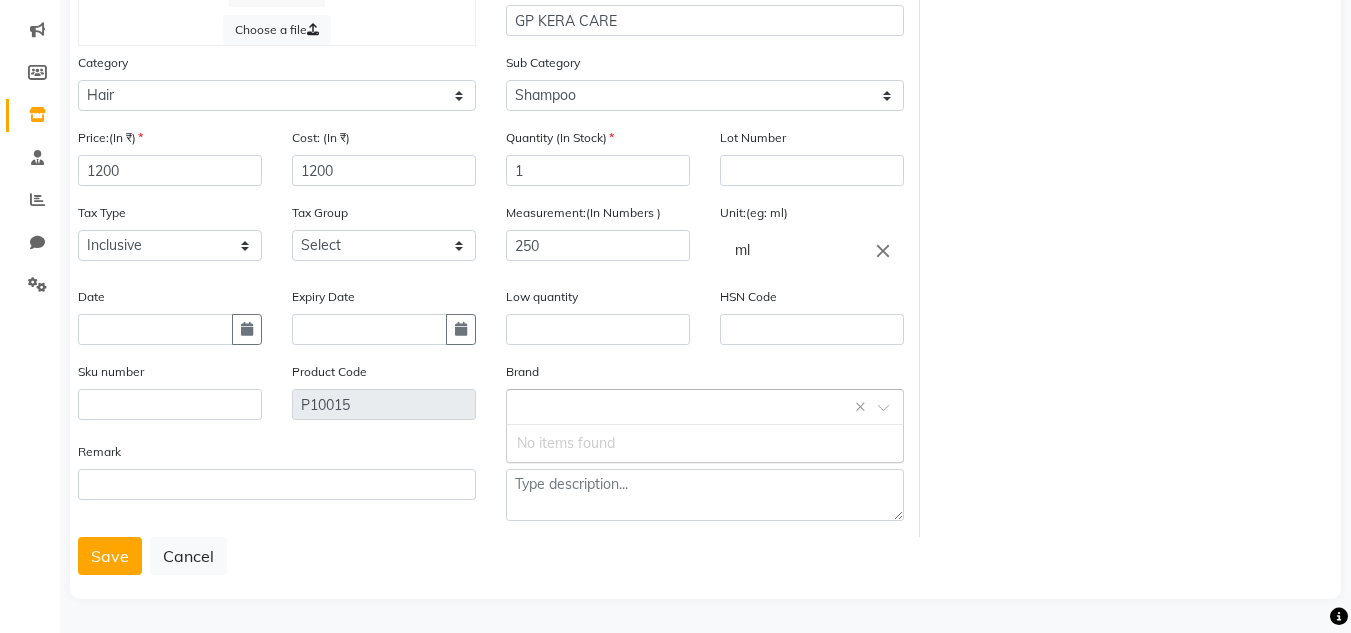 click on "Save   Cancel" 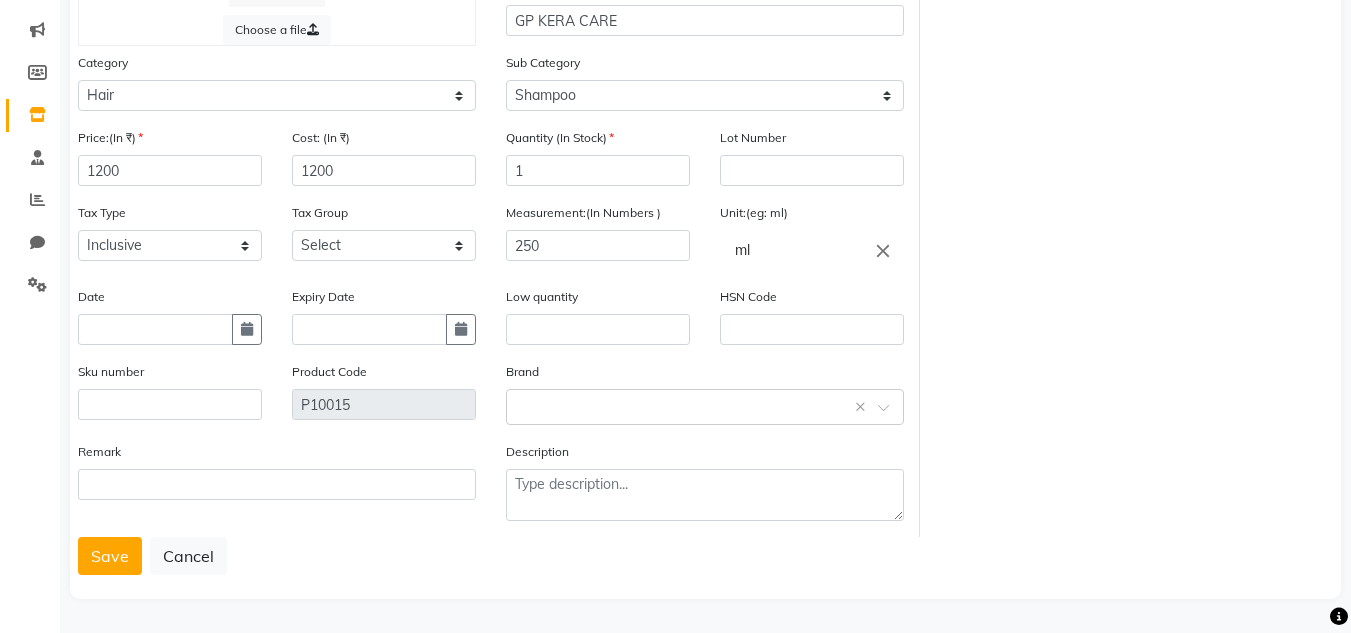 click on "Save" 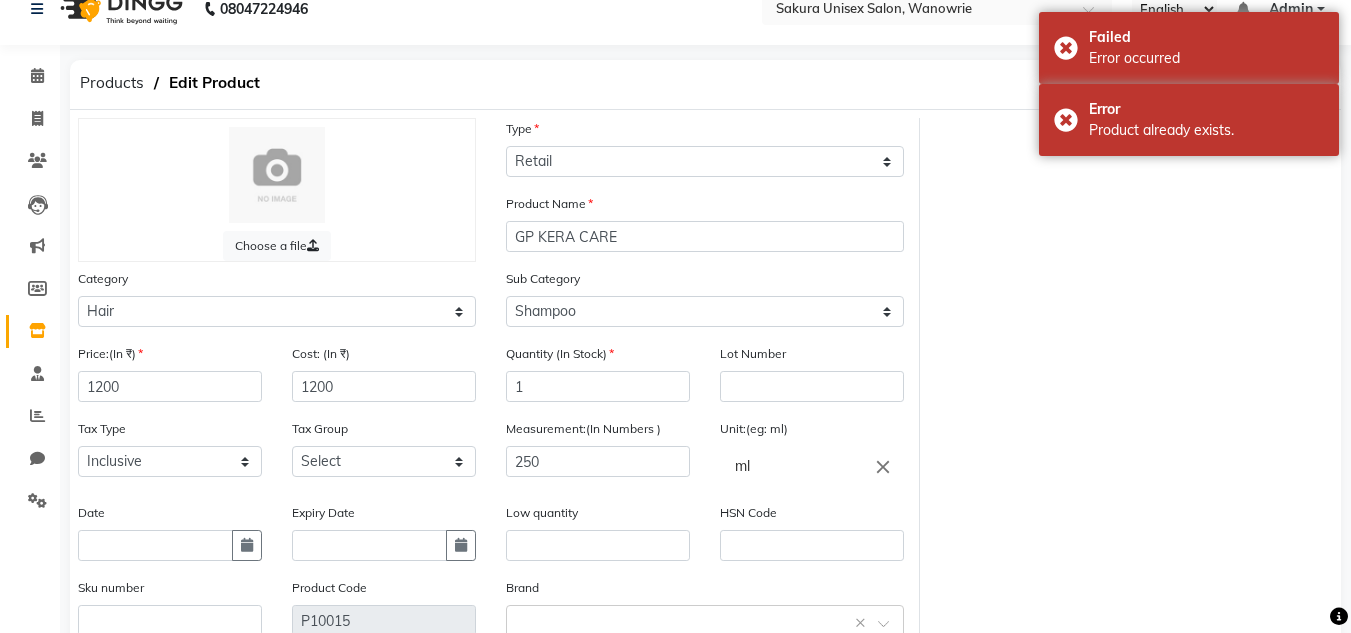 scroll, scrollTop: 100, scrollLeft: 0, axis: vertical 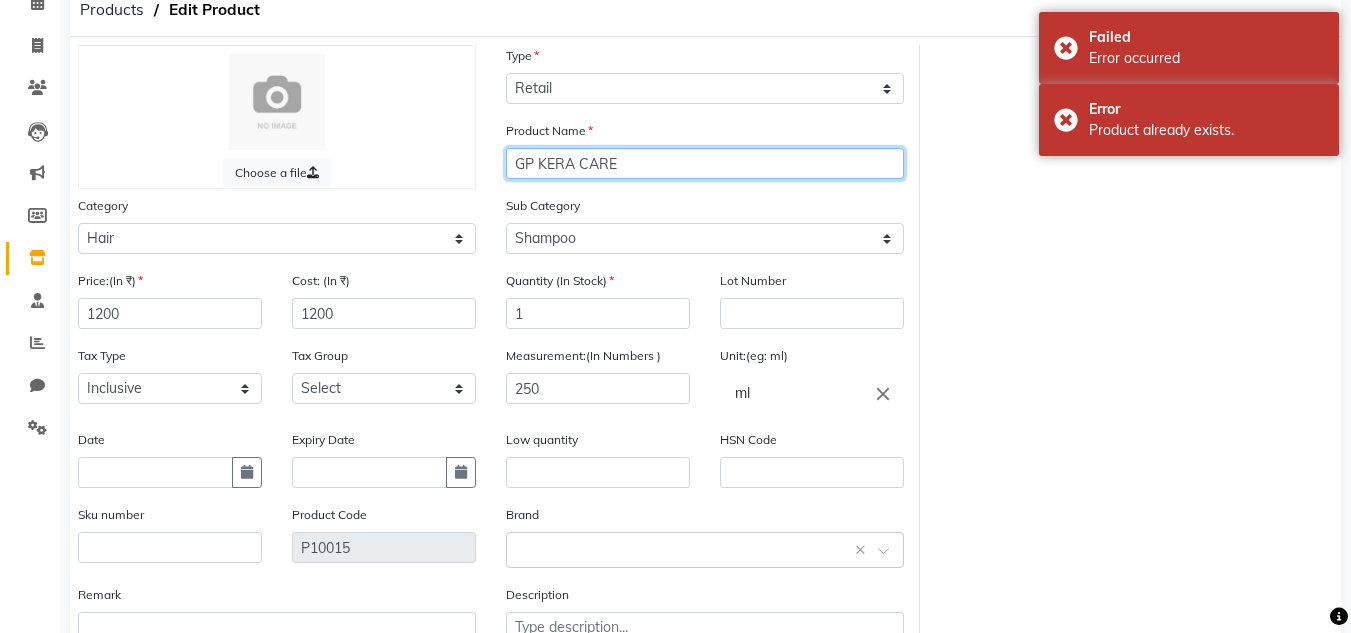 click on "GP KERA CARE" 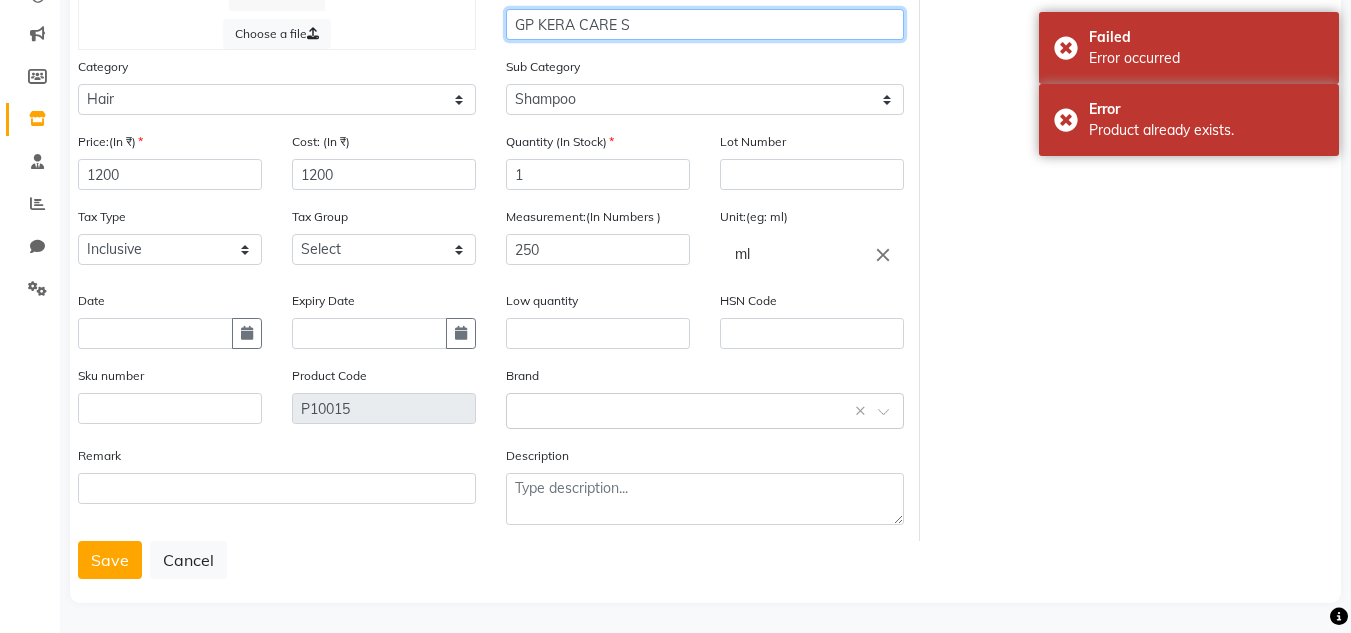 scroll, scrollTop: 243, scrollLeft: 0, axis: vertical 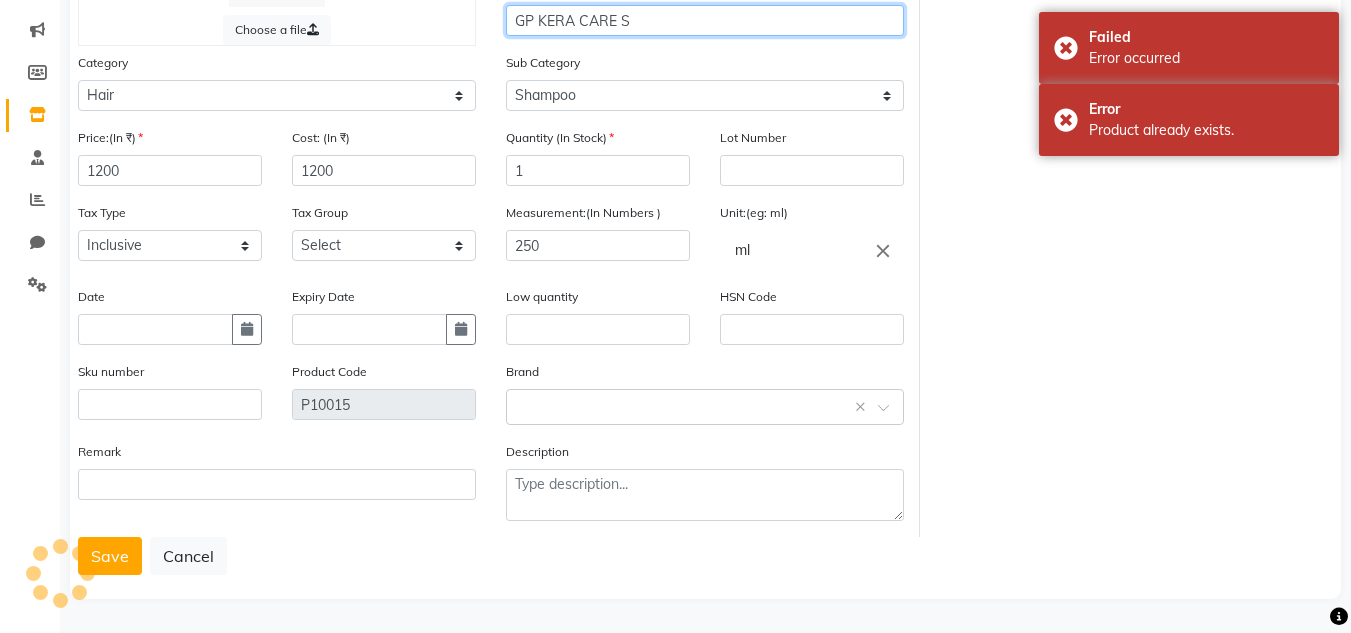 type on "GP KERA CARE S" 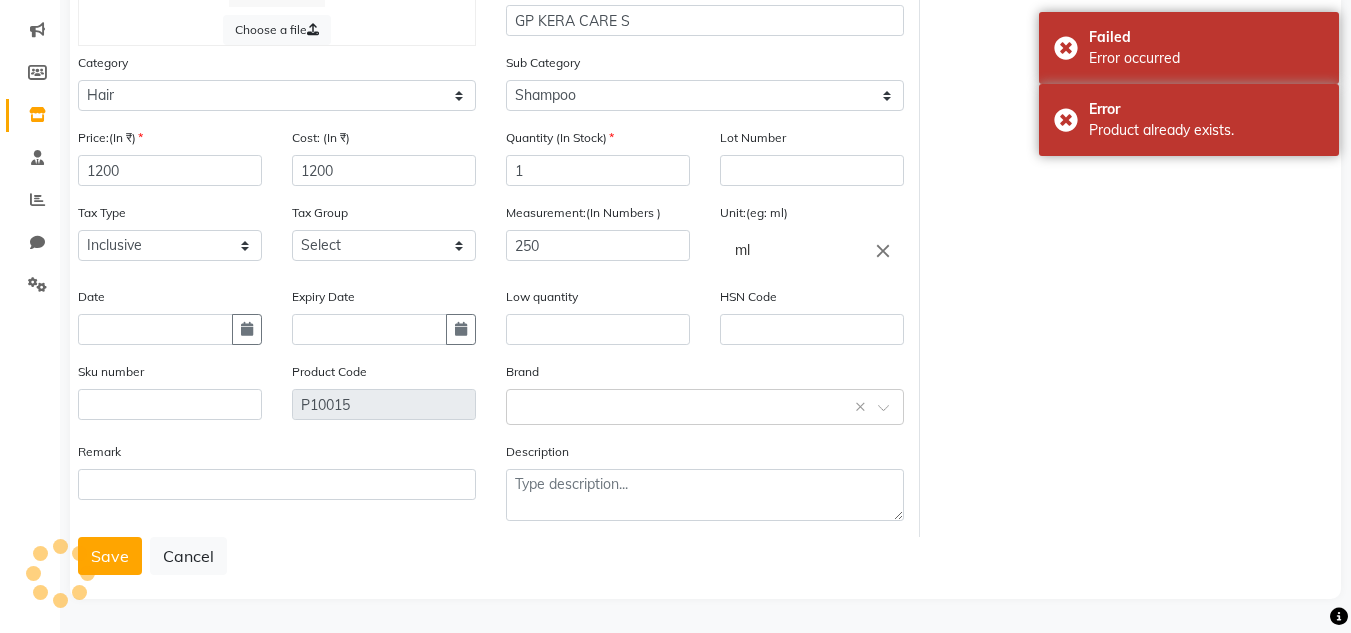 click on "Remark" 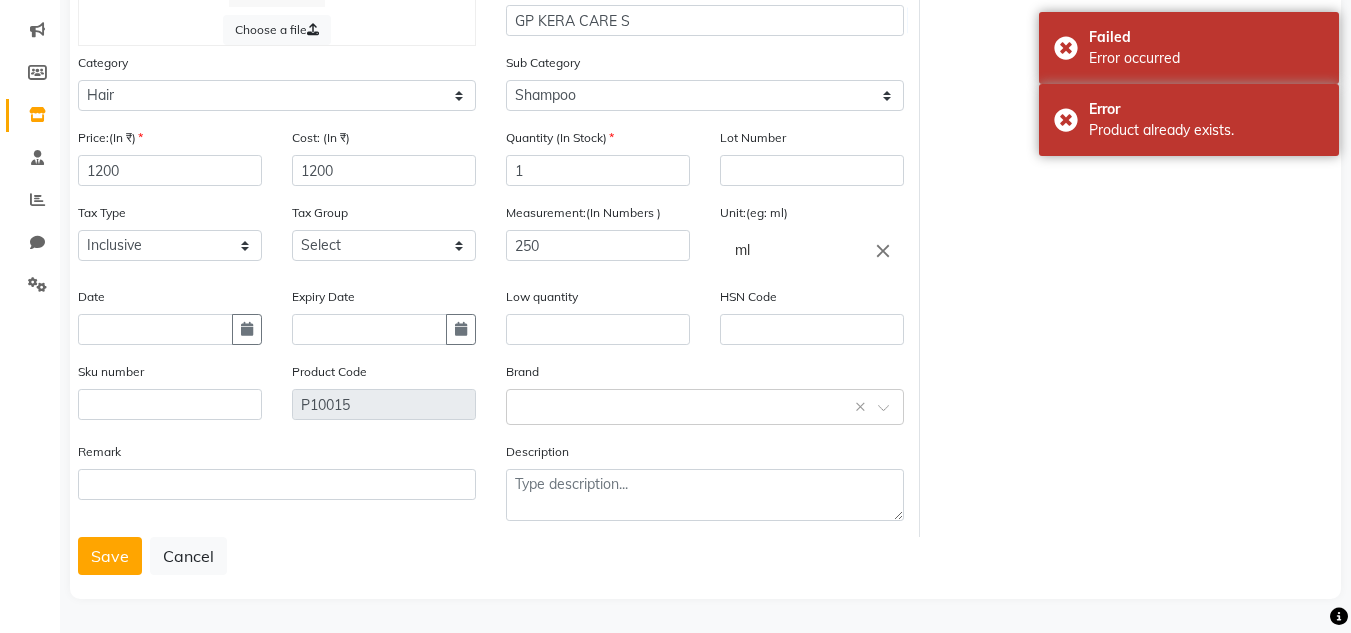 click at bounding box center [60, 573] 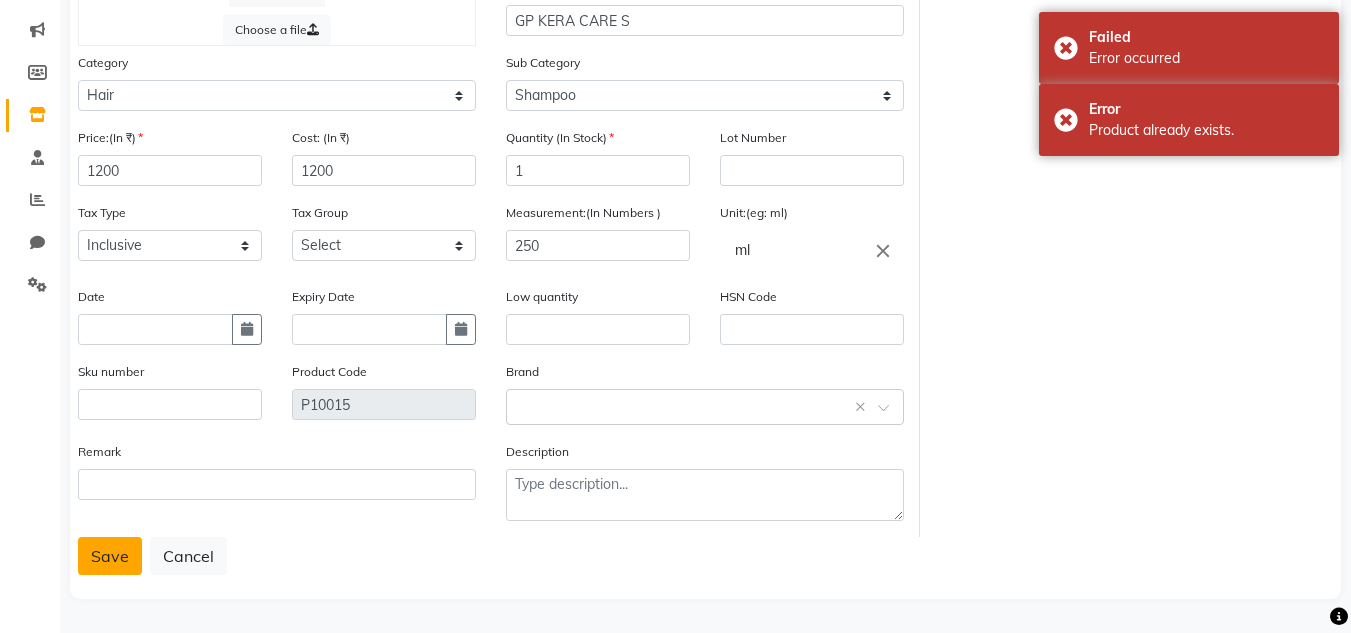 click on "Save" 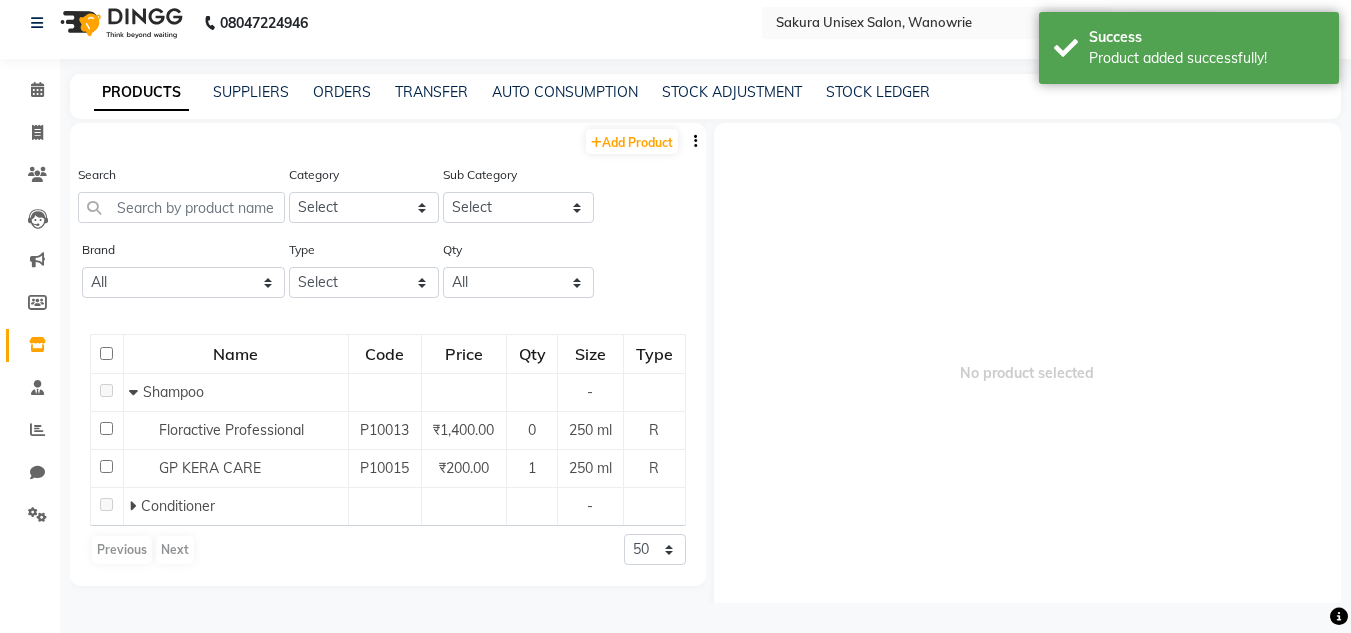 scroll, scrollTop: 13, scrollLeft: 0, axis: vertical 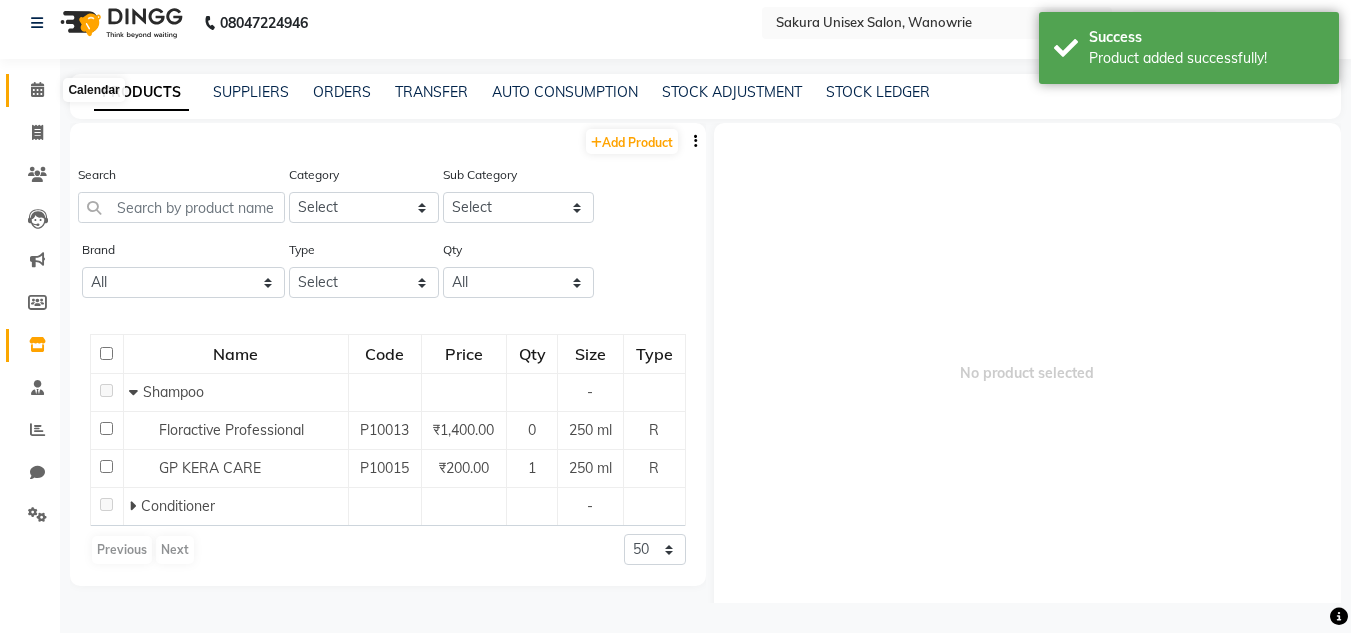 click 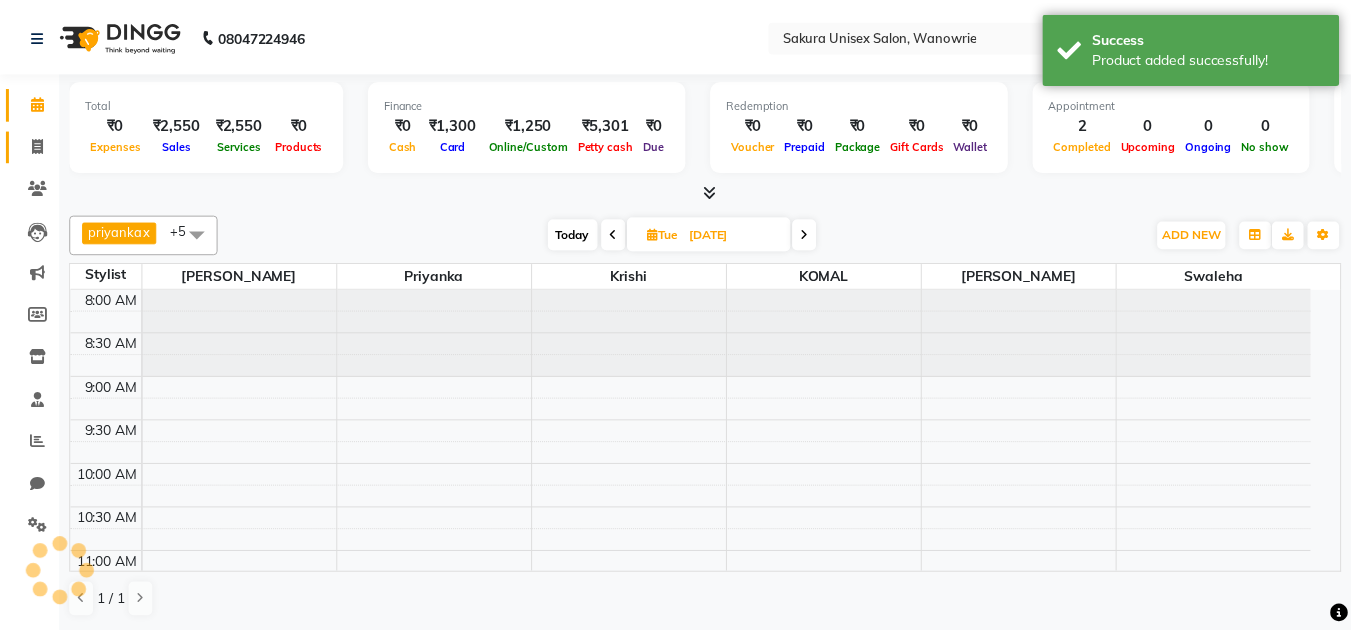 scroll, scrollTop: 0, scrollLeft: 0, axis: both 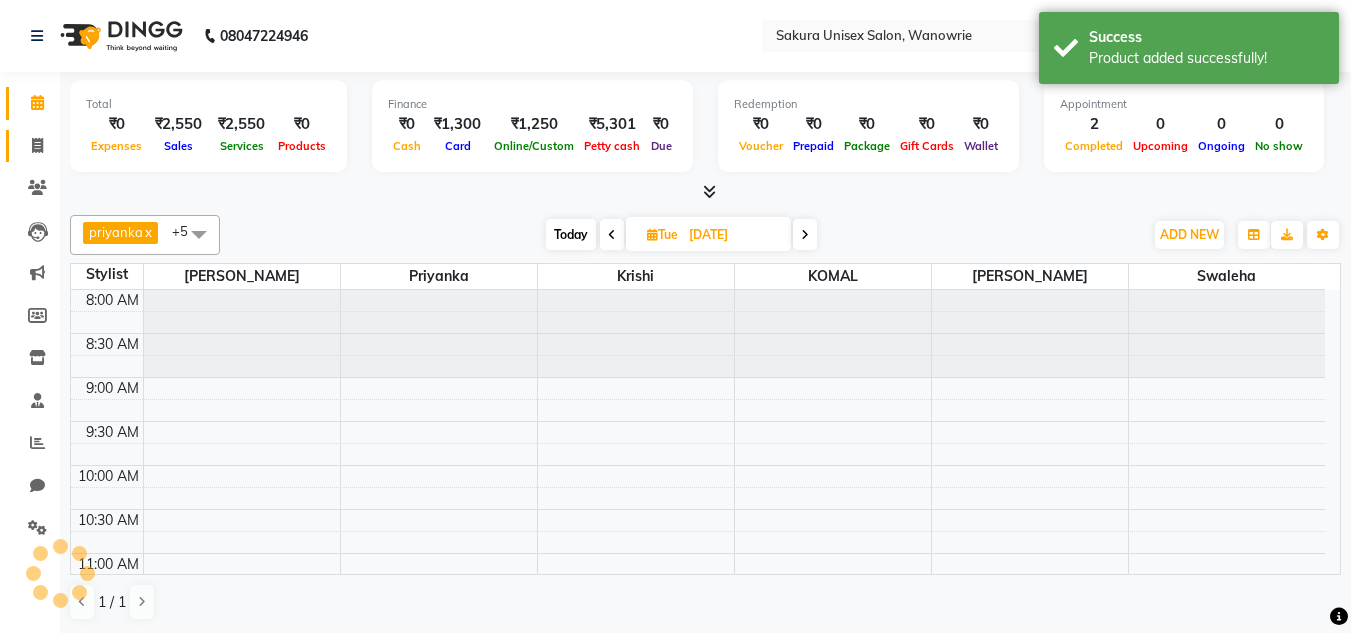 click on "Invoice" 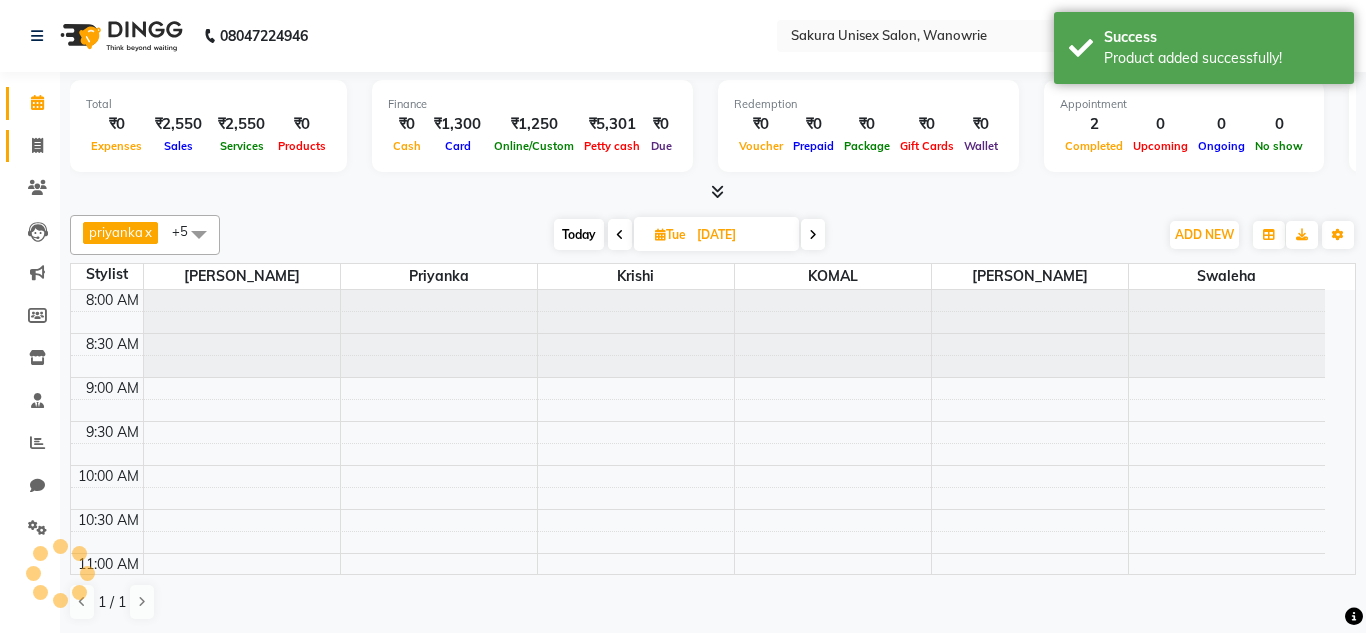 select on "7662" 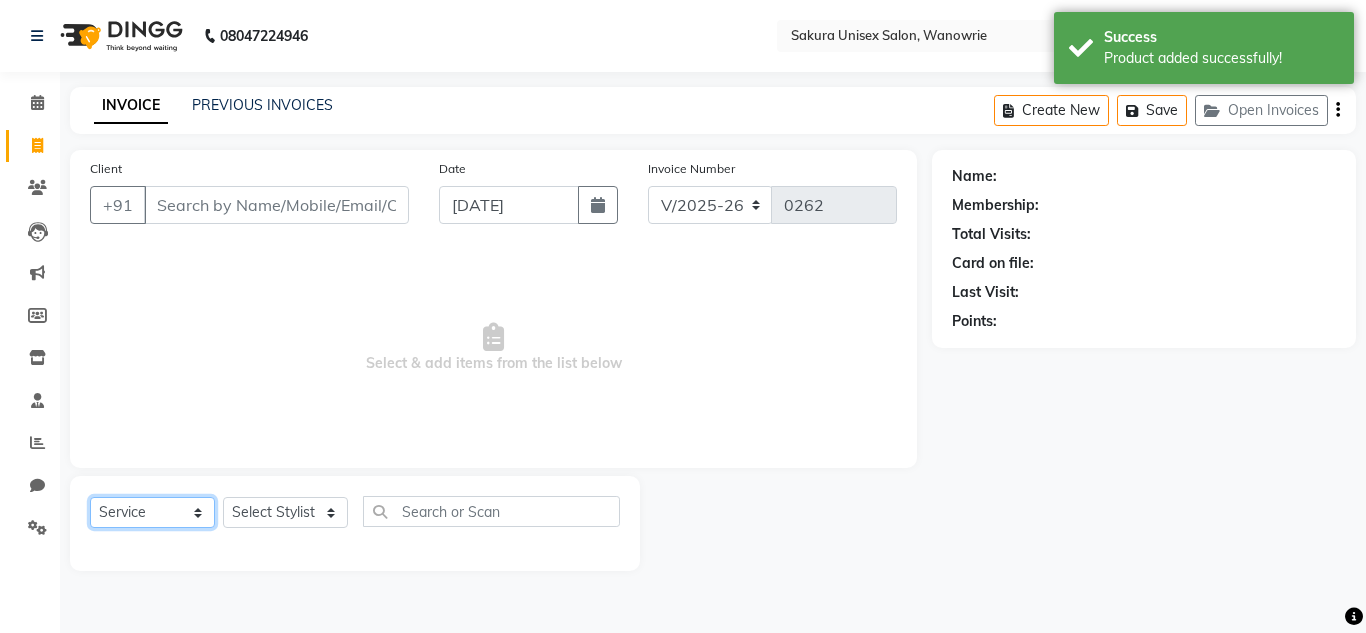 click on "Select  Service  Product  Membership  Package Voucher Prepaid Gift Card" 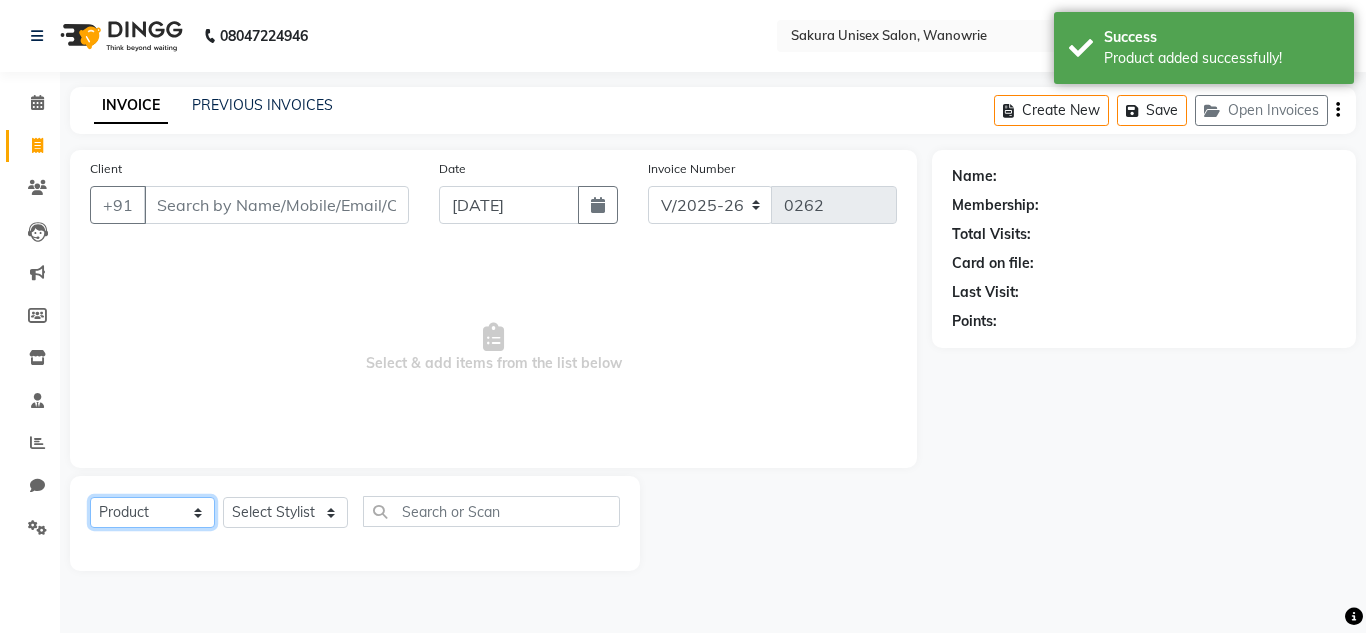 click on "Select  Service  Product  Membership  Package Voucher Prepaid Gift Card" 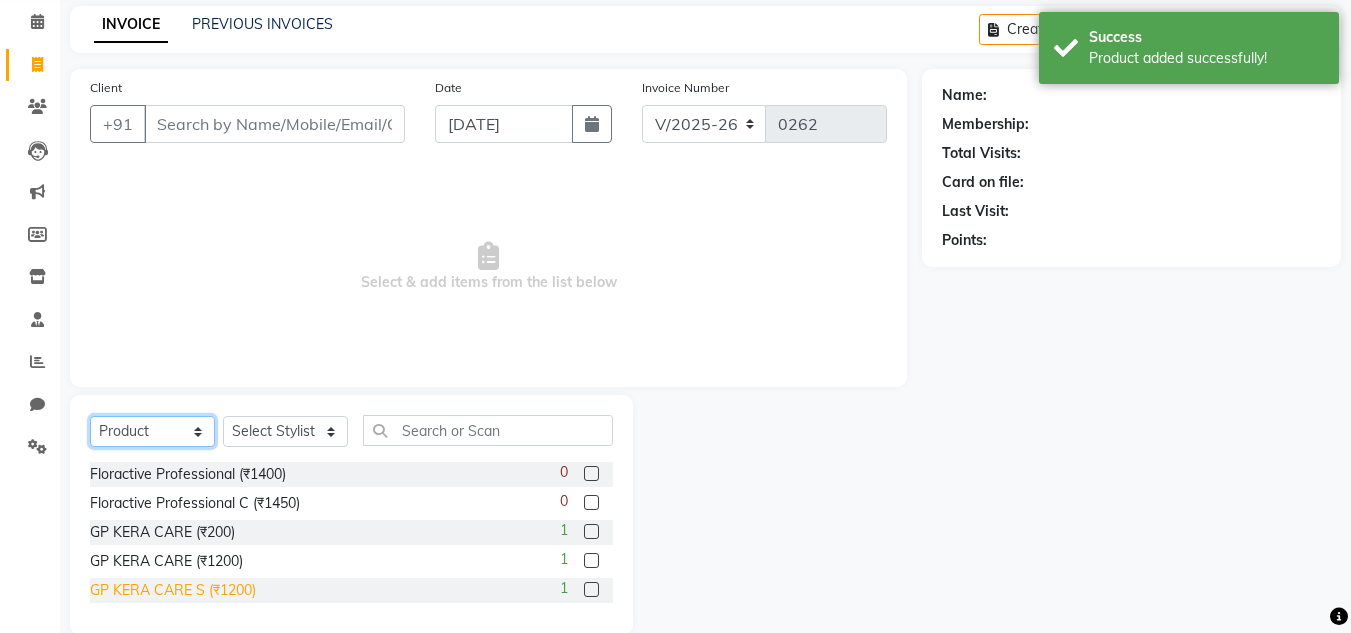 scroll, scrollTop: 113, scrollLeft: 0, axis: vertical 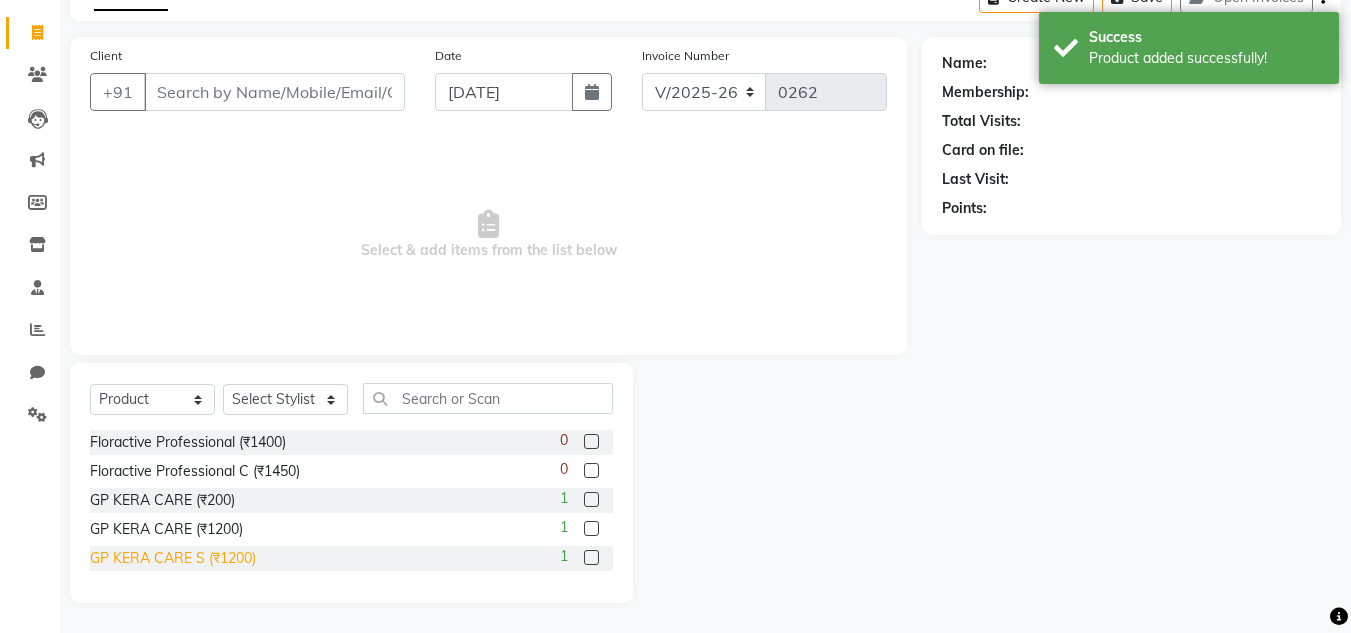 click on "GP KERA CARE S (₹1200)" 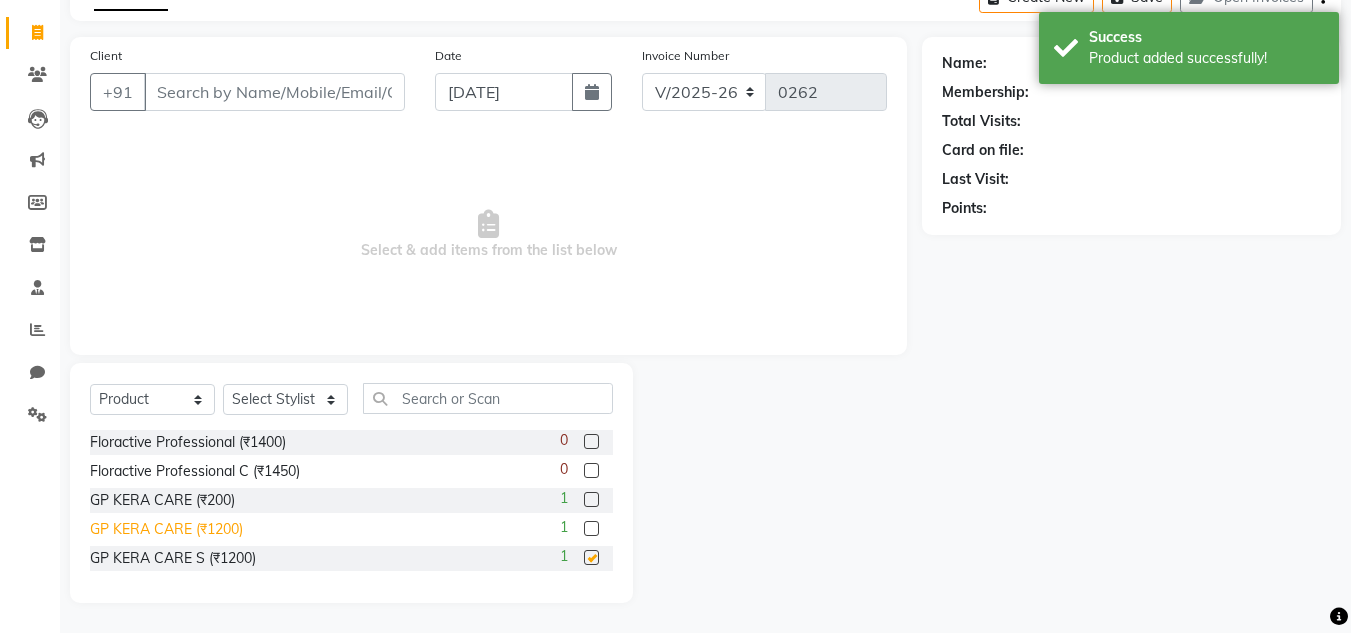 checkbox on "false" 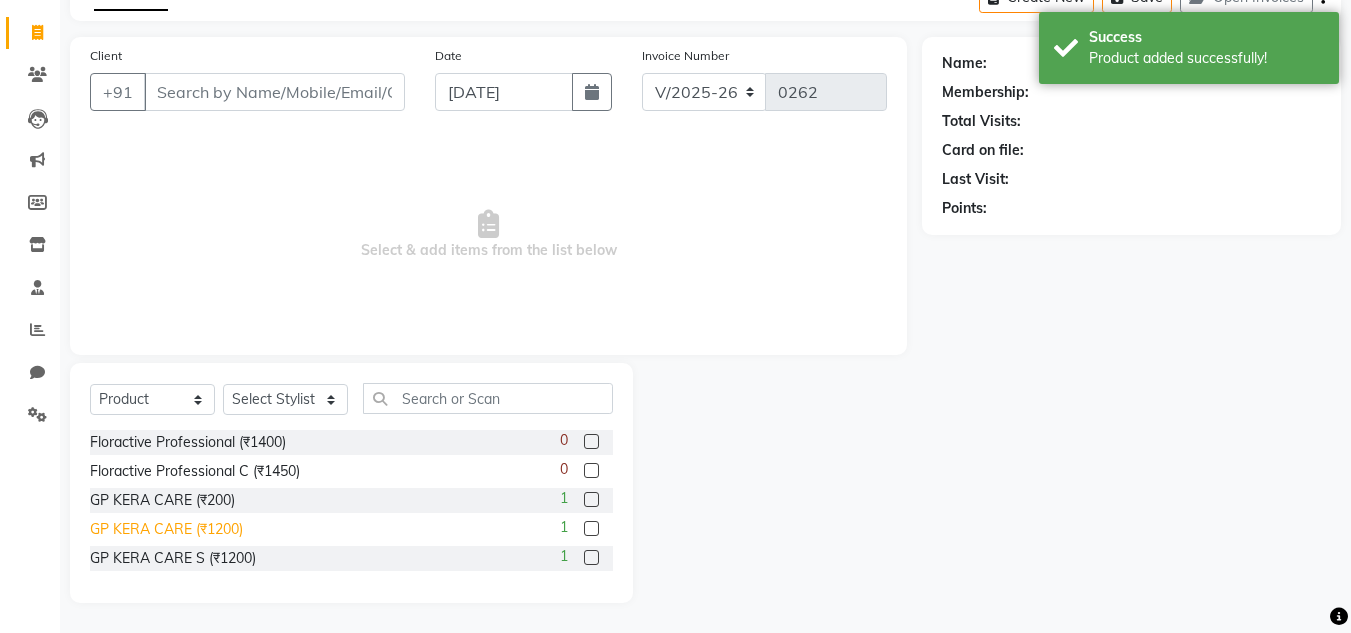 click on "GP KERA CARE (₹1200)" 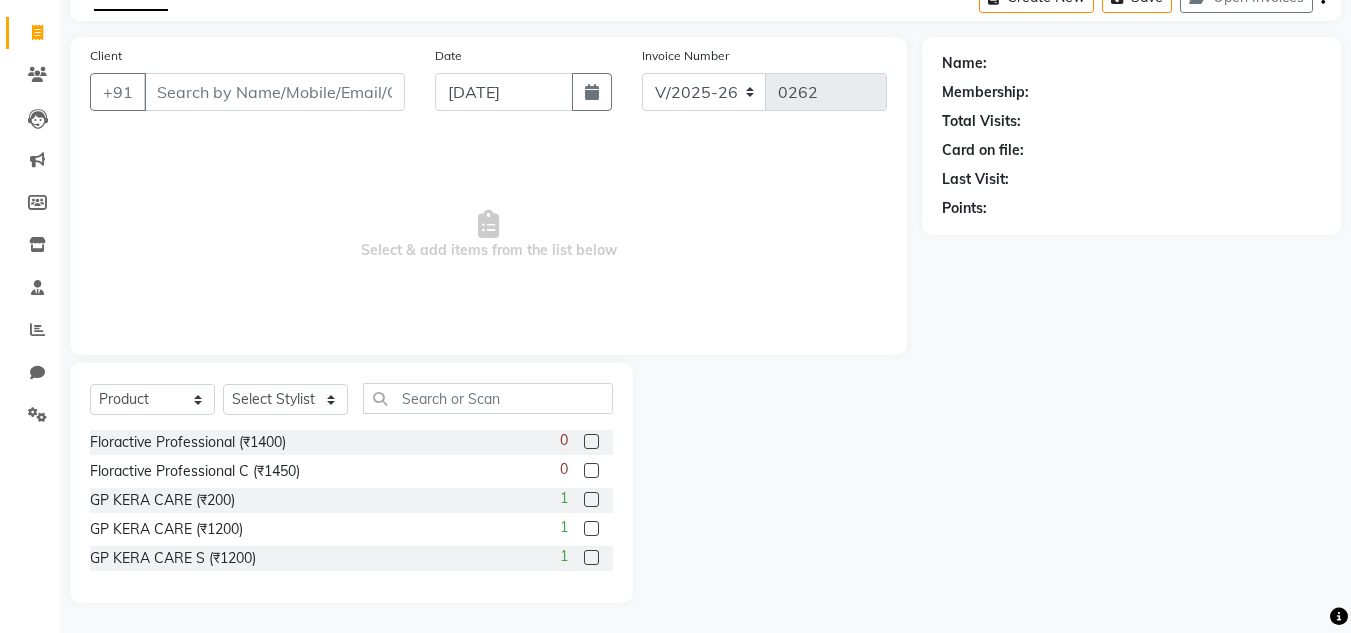 click 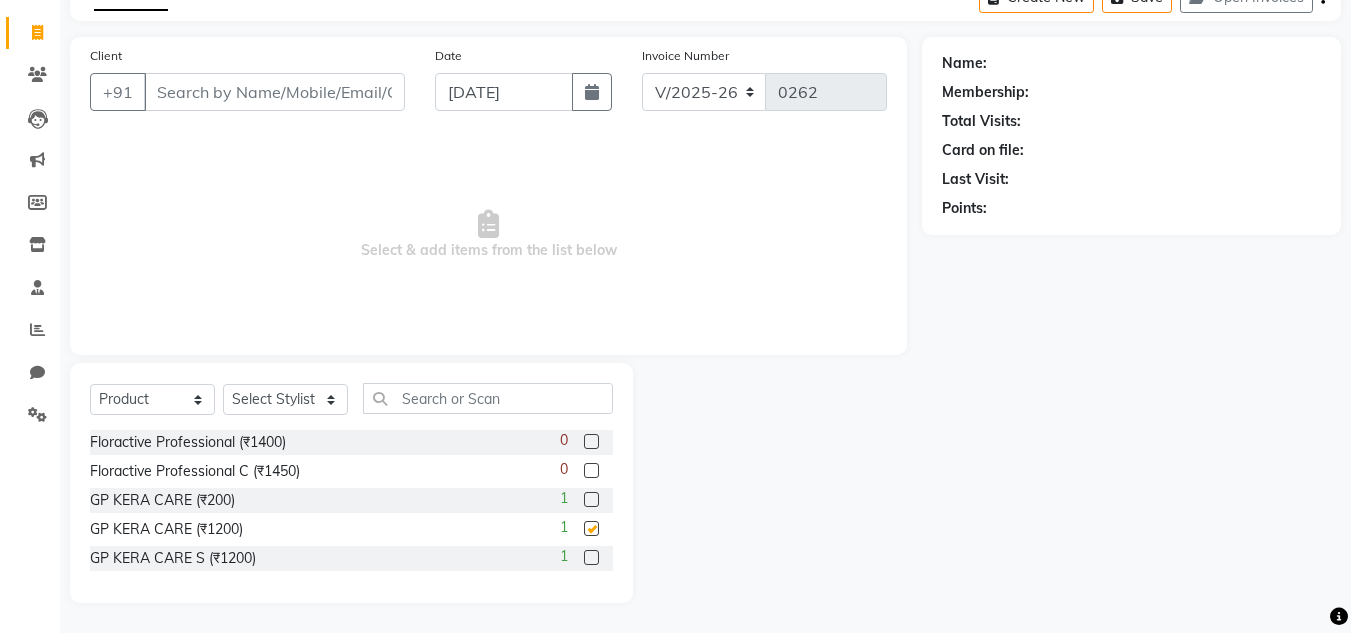 checkbox on "false" 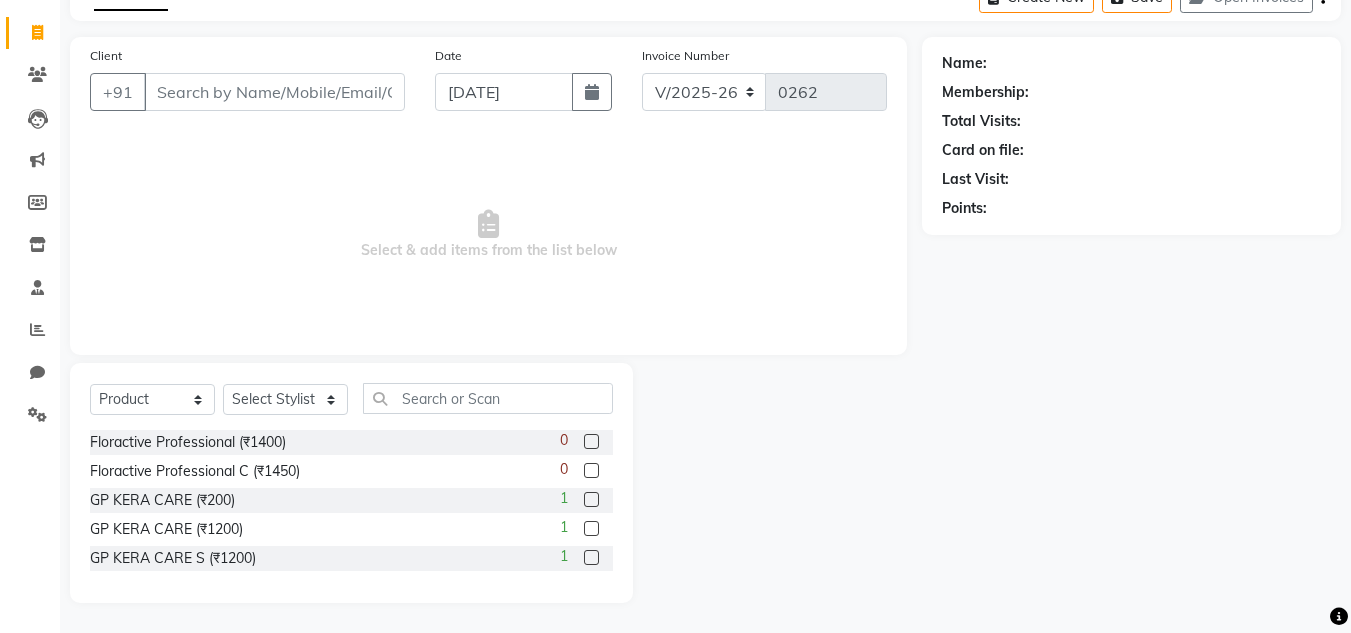 click 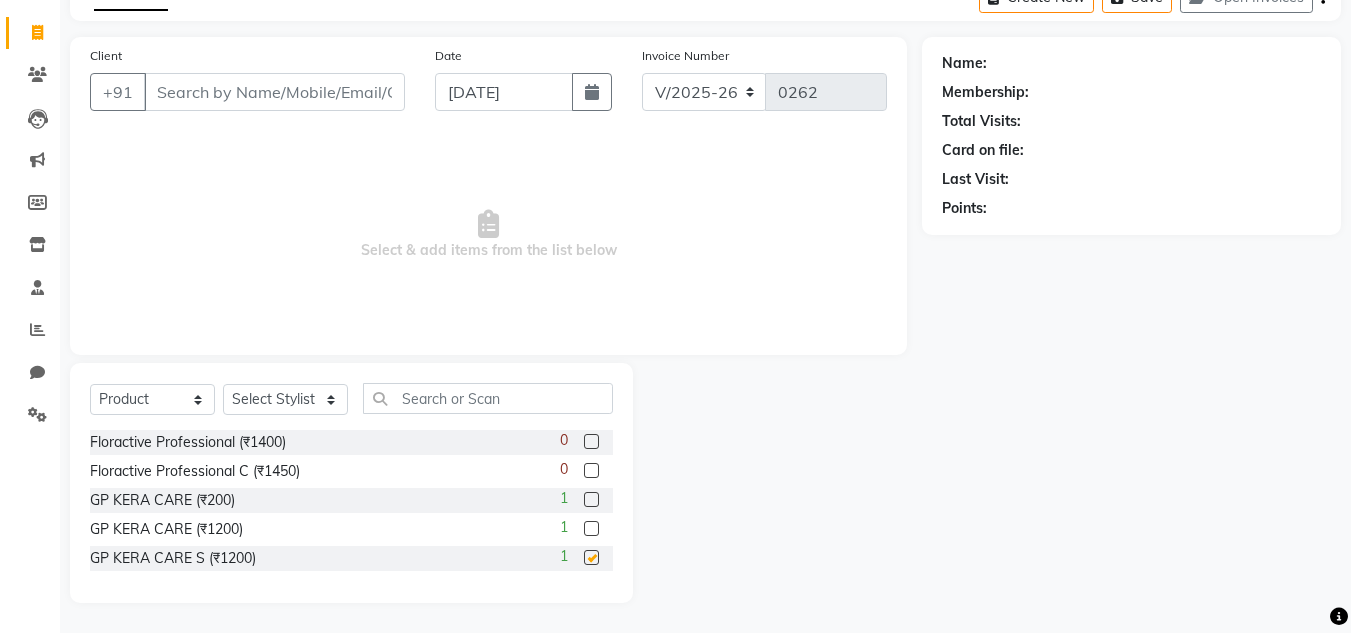 checkbox on "false" 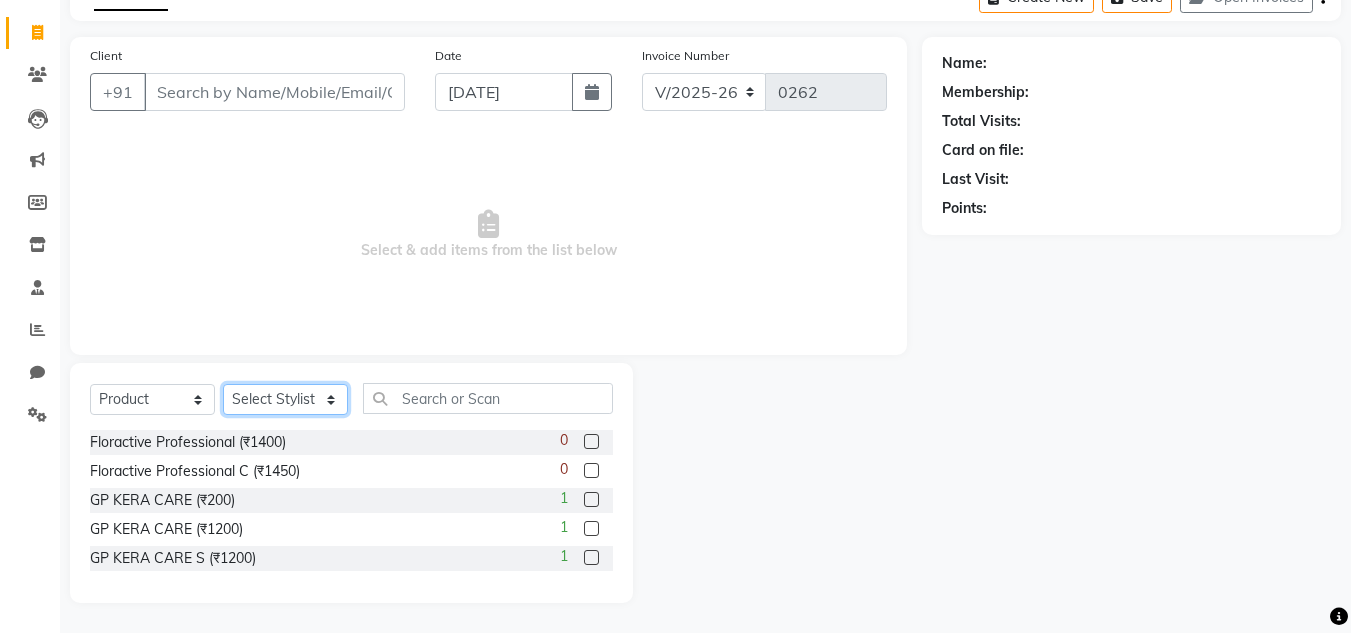 click on "Select Stylist [PERSON_NAME] [PERSON_NAME]  krishi [PERSON_NAME]  priyanka swaleha" 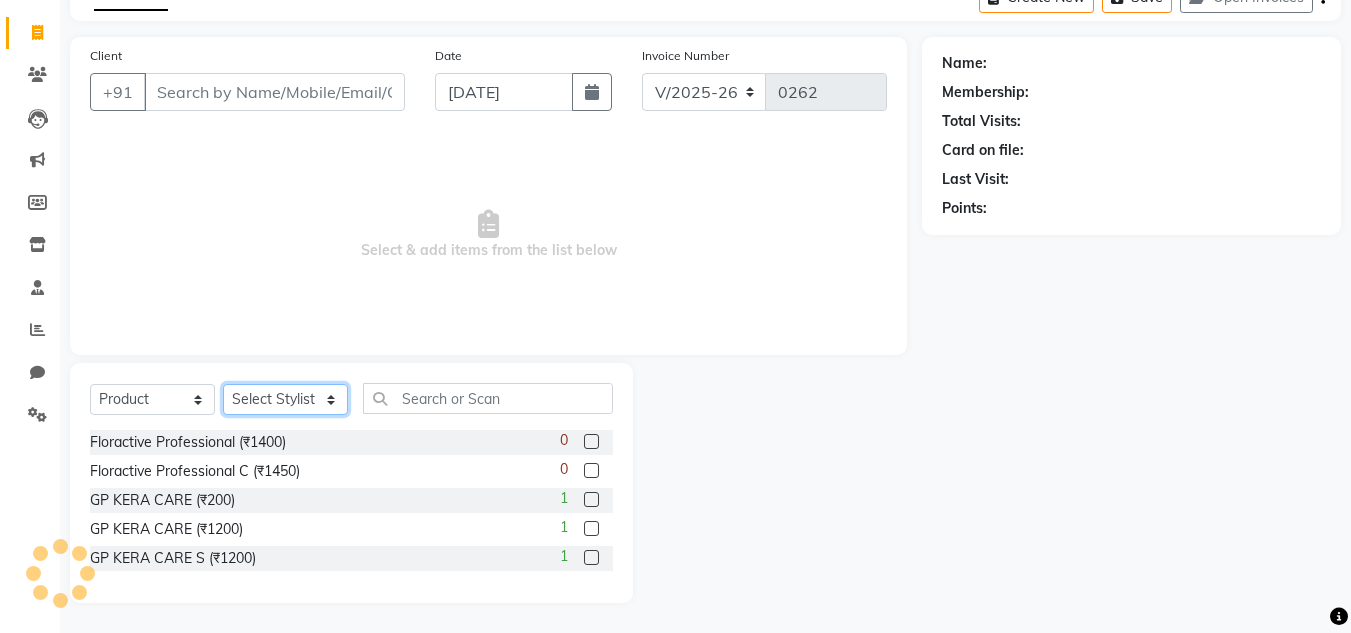 select on "70210" 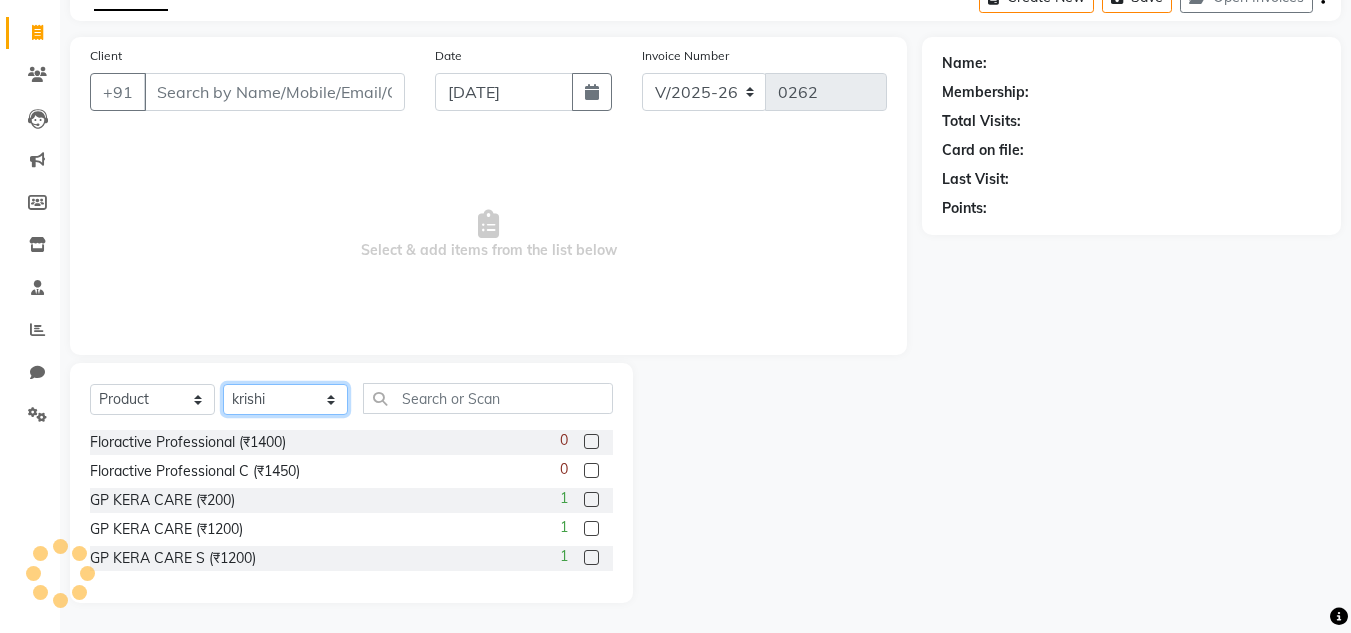 click on "Select Stylist [PERSON_NAME] [PERSON_NAME]  krishi [PERSON_NAME]  priyanka swaleha" 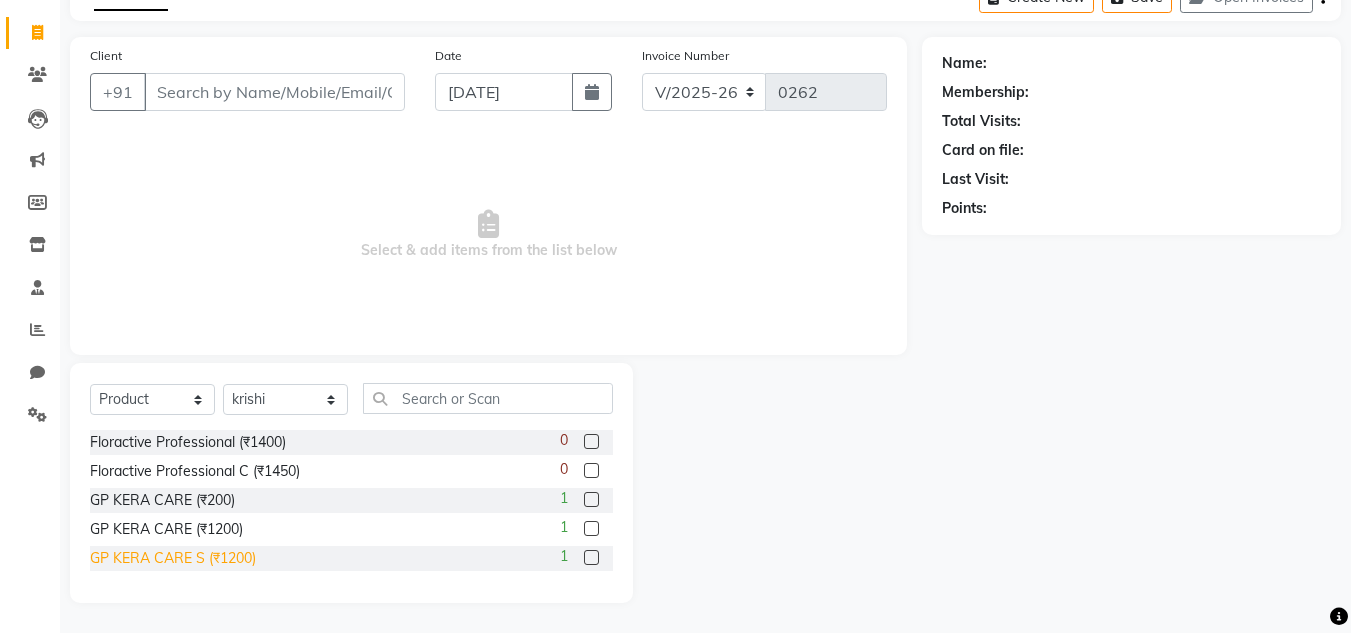 click on "GP KERA CARE S (₹1200)" 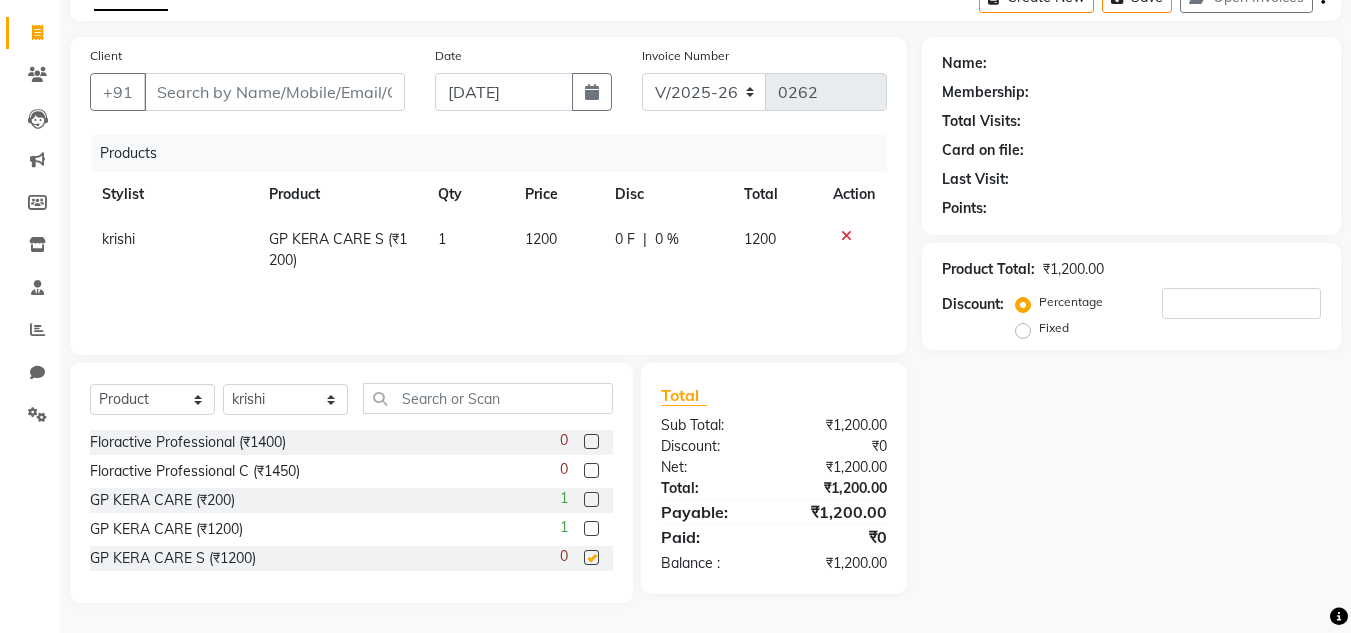 checkbox on "false" 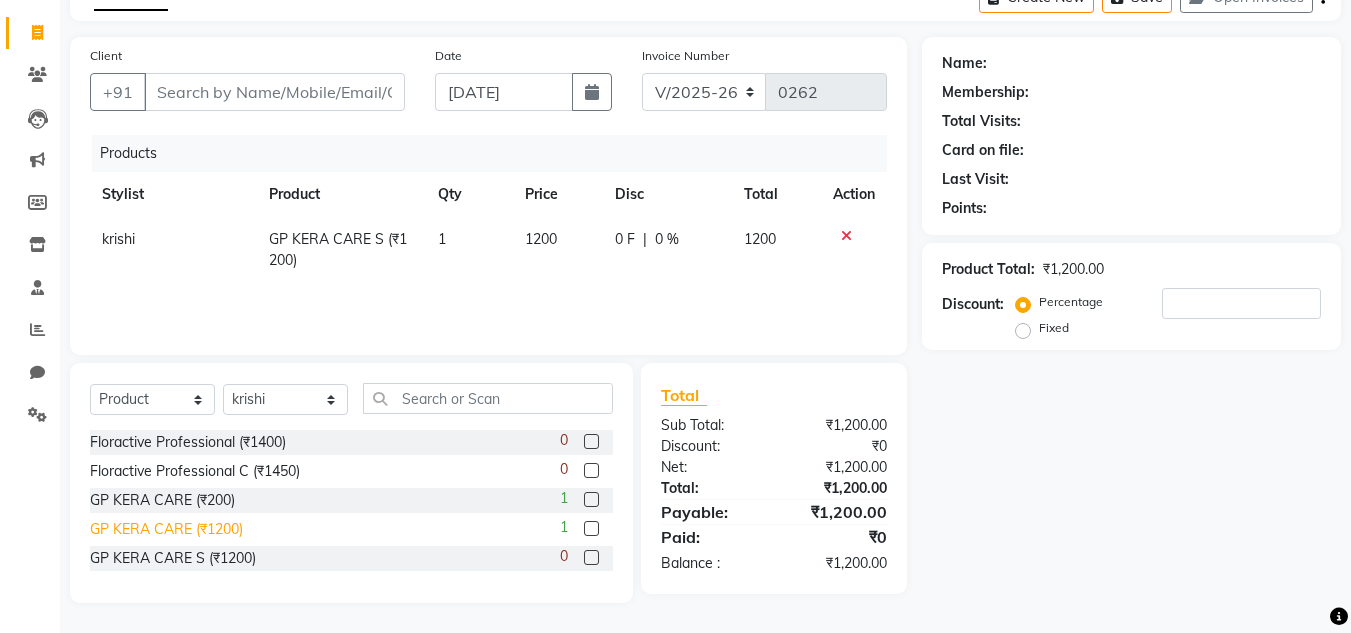 click on "GP KERA CARE (₹1200)" 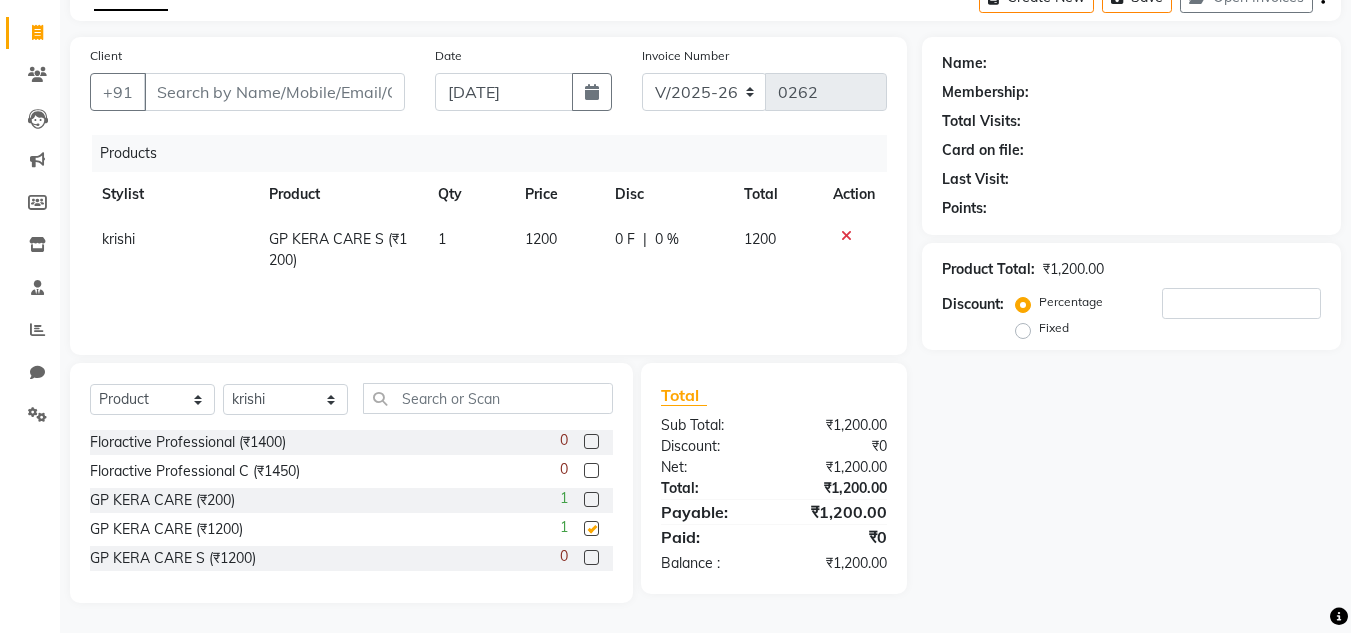 checkbox on "false" 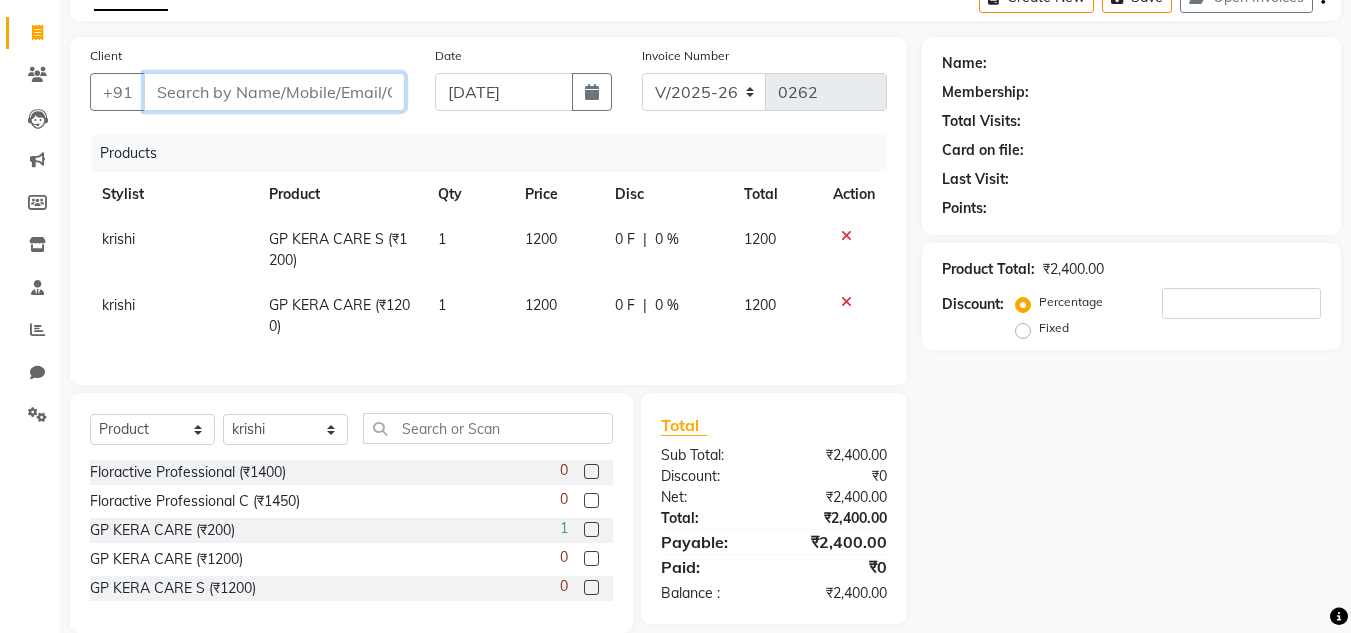 click on "Client" at bounding box center (274, 92) 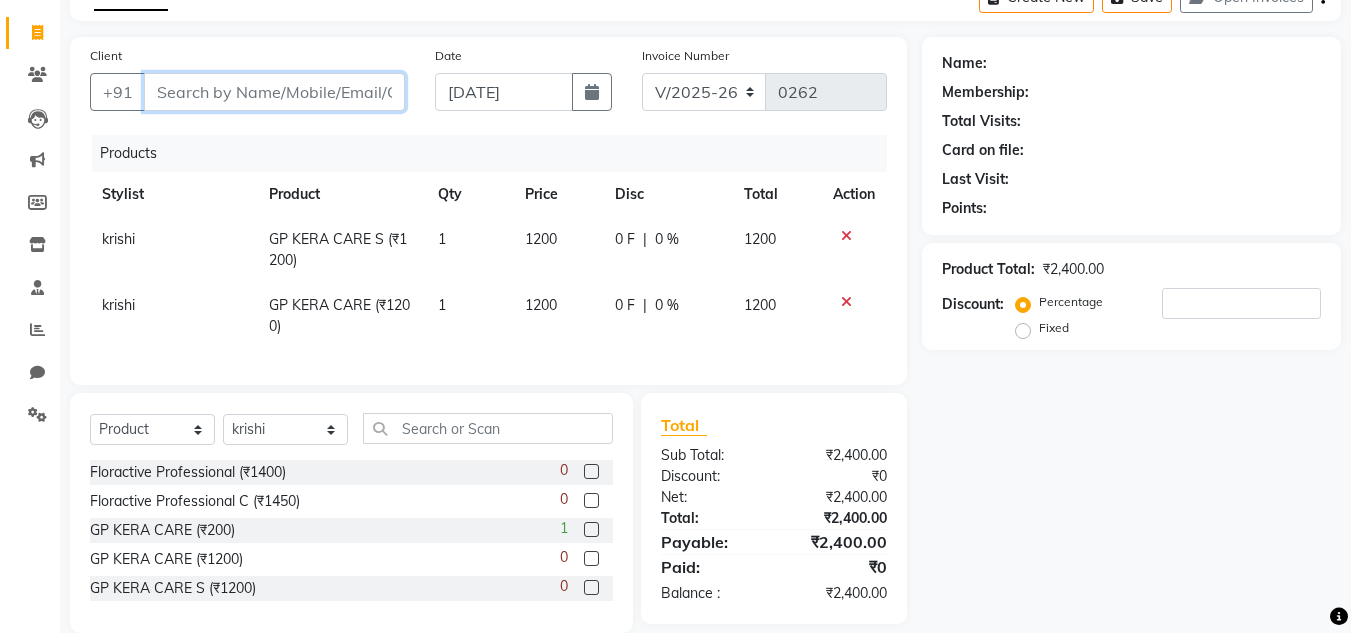 type on "Z" 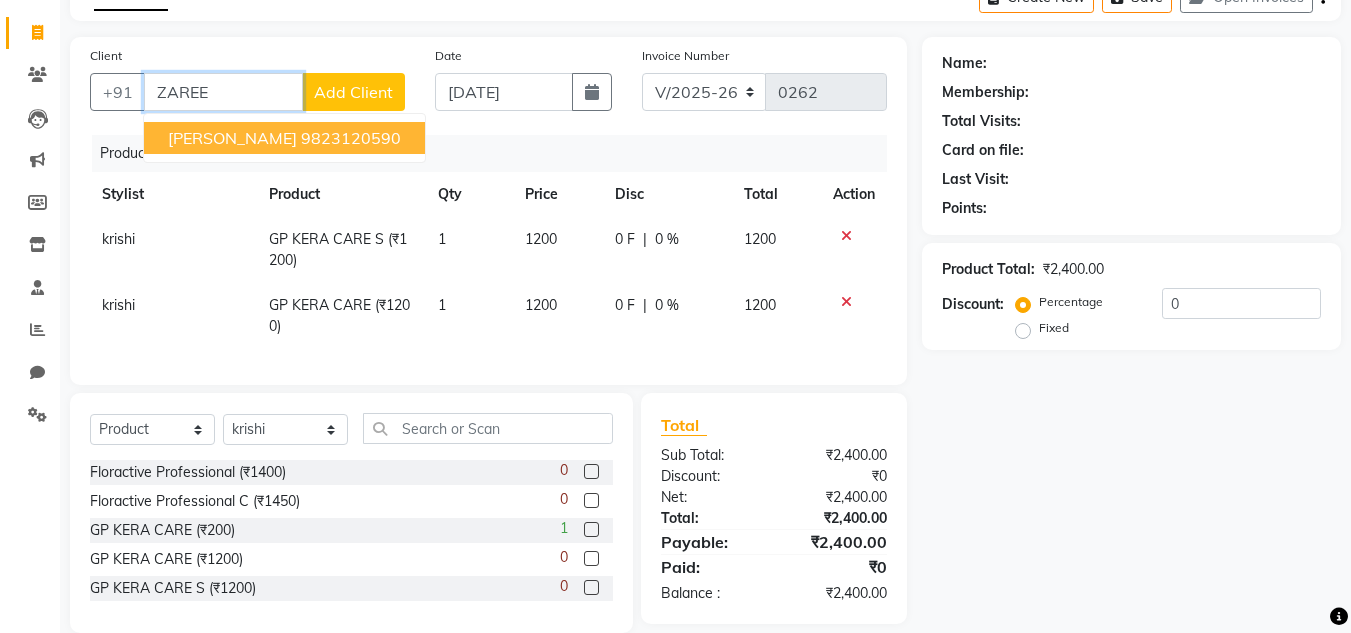 click on "[PERSON_NAME]  9823120590" at bounding box center [284, 138] 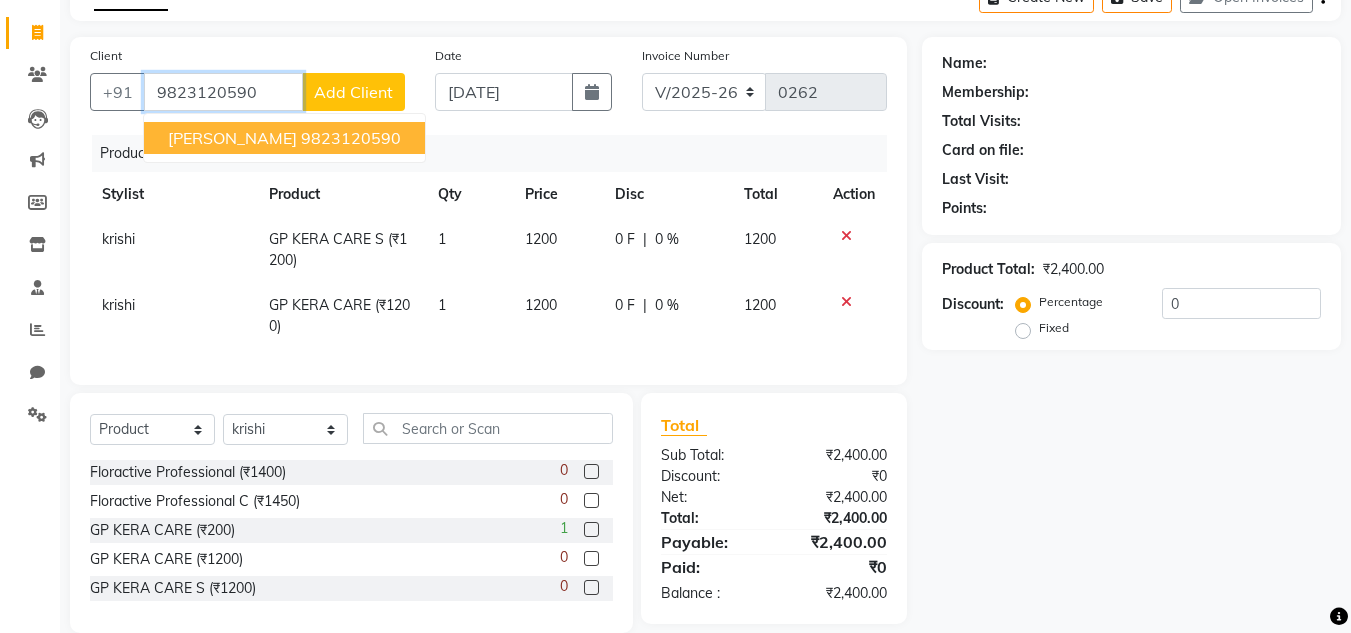 type on "9823120590" 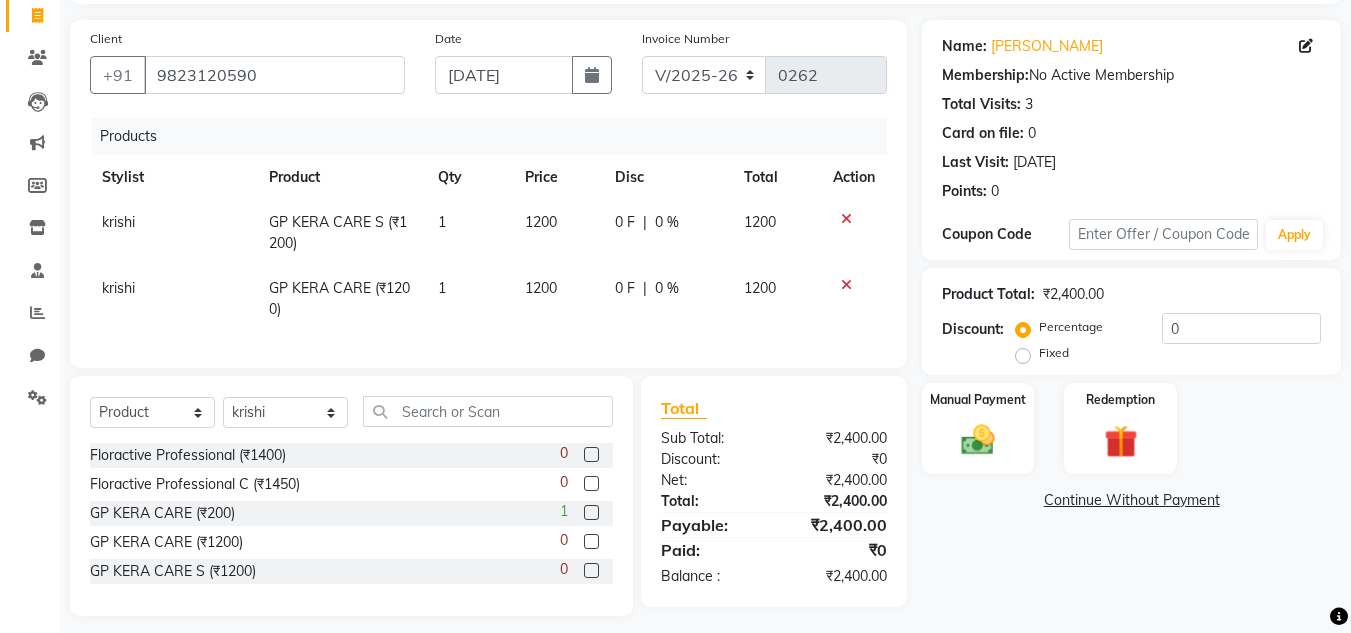 scroll, scrollTop: 158, scrollLeft: 0, axis: vertical 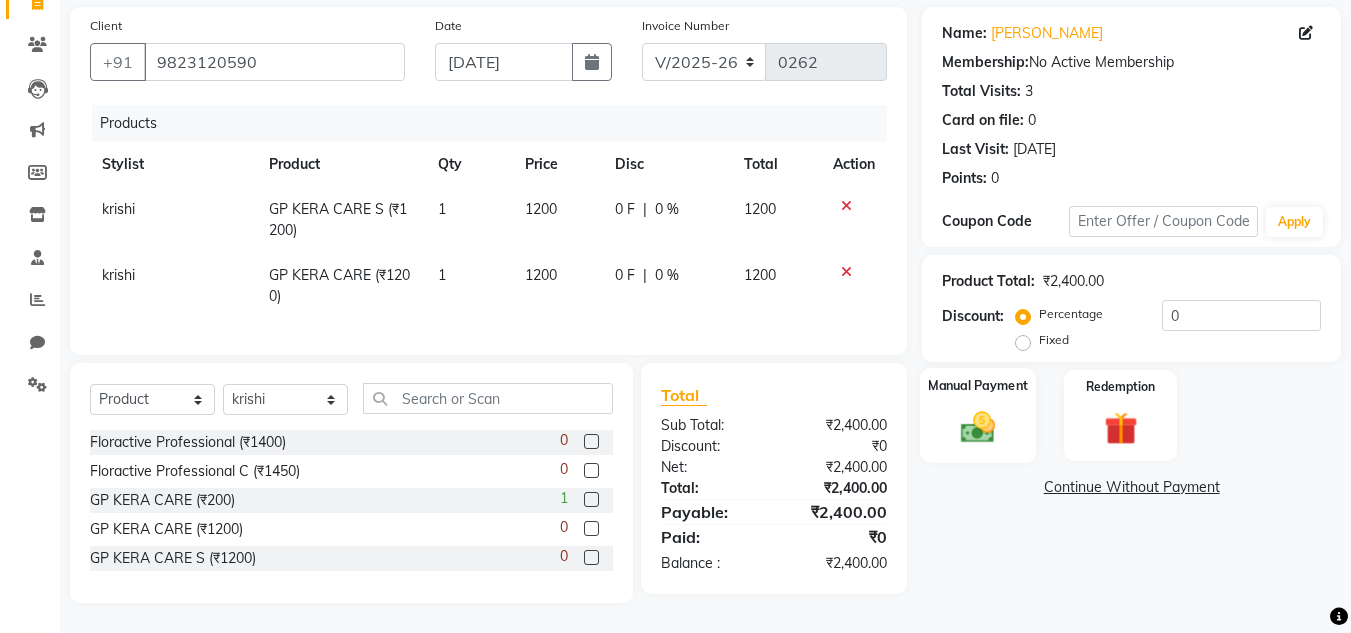 drag, startPoint x: 1011, startPoint y: 375, endPoint x: 1023, endPoint y: 370, distance: 13 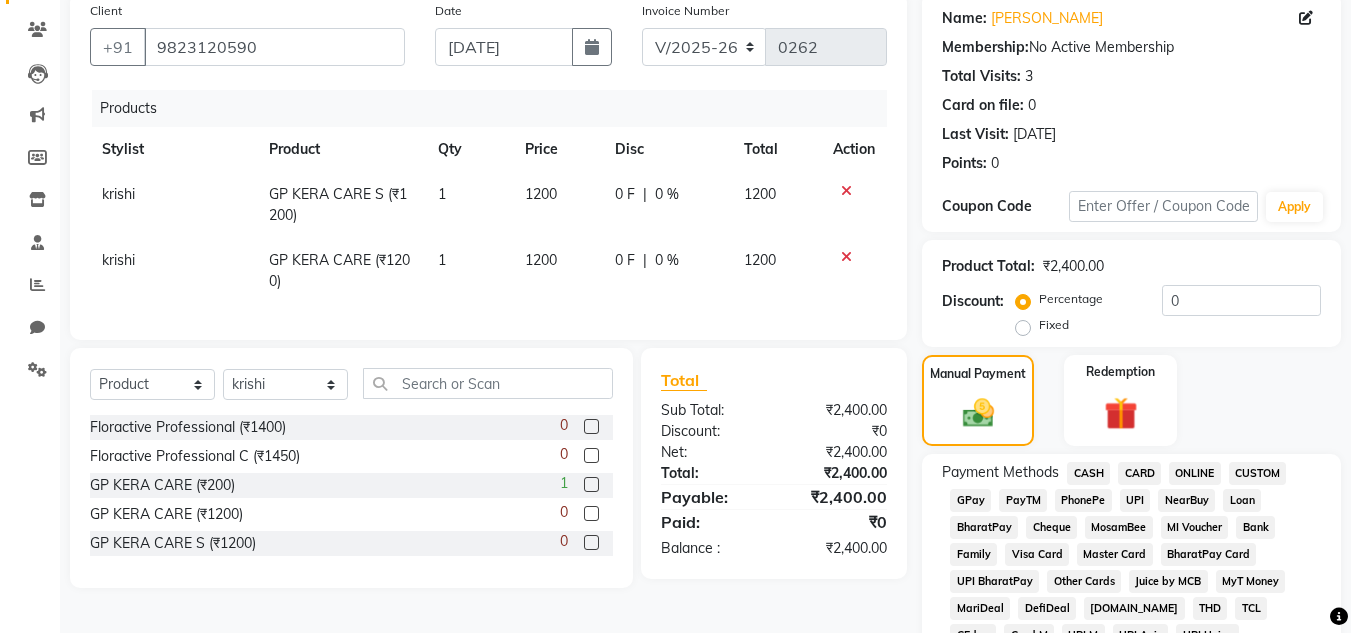 click on "CARD" 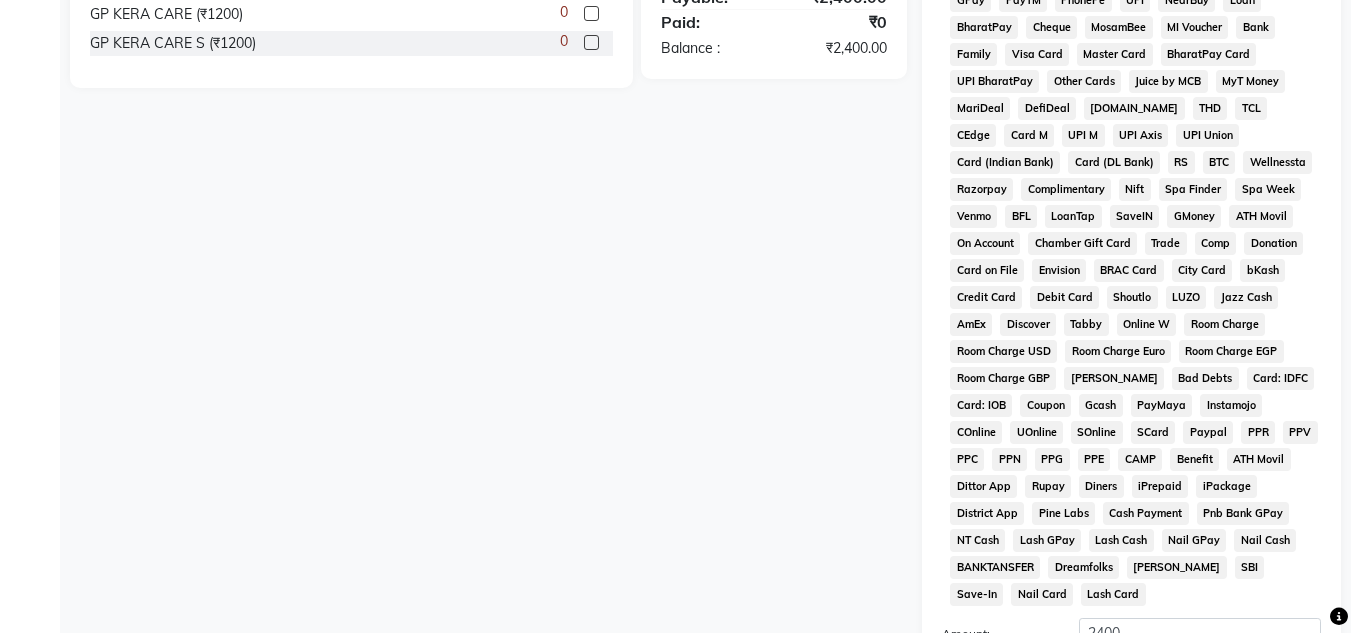 scroll, scrollTop: 869, scrollLeft: 0, axis: vertical 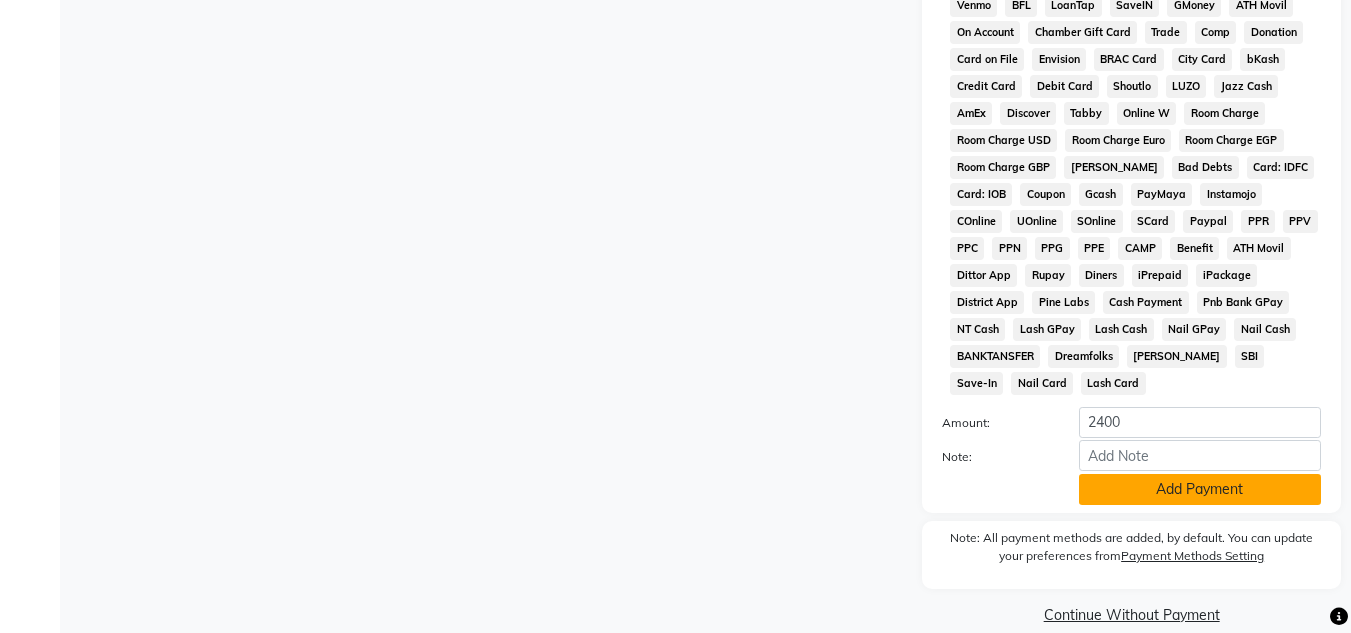 click on "Add Payment" 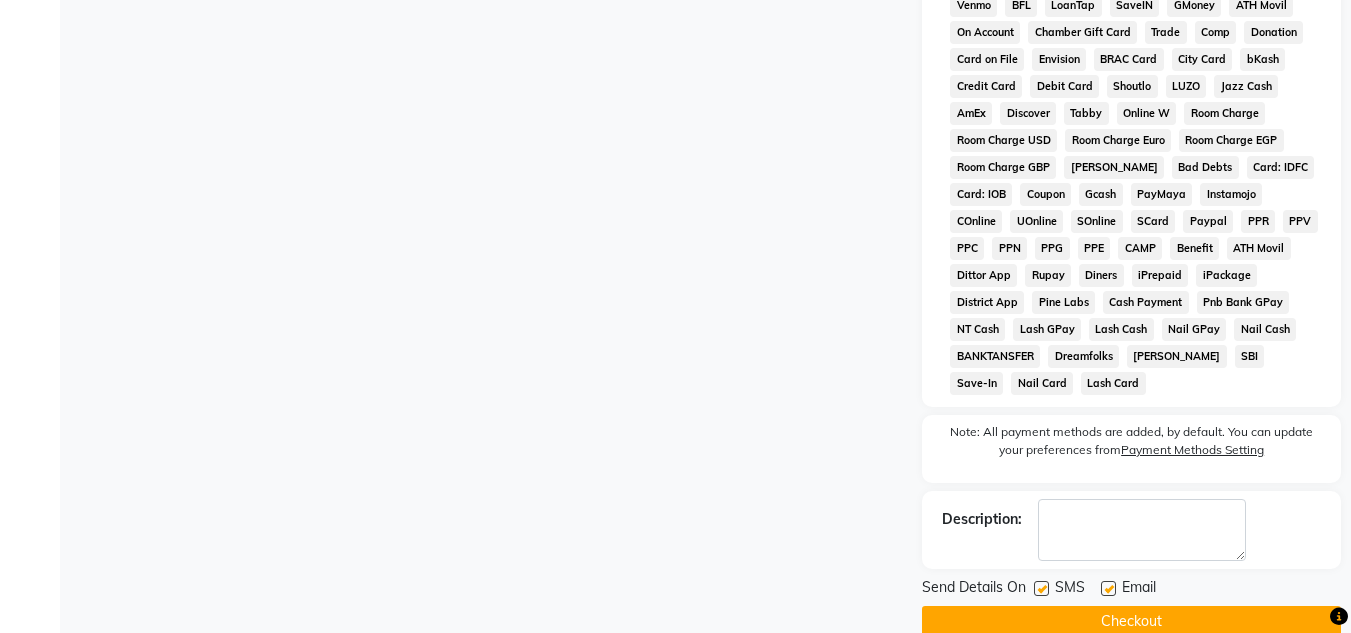 click on "Checkout" 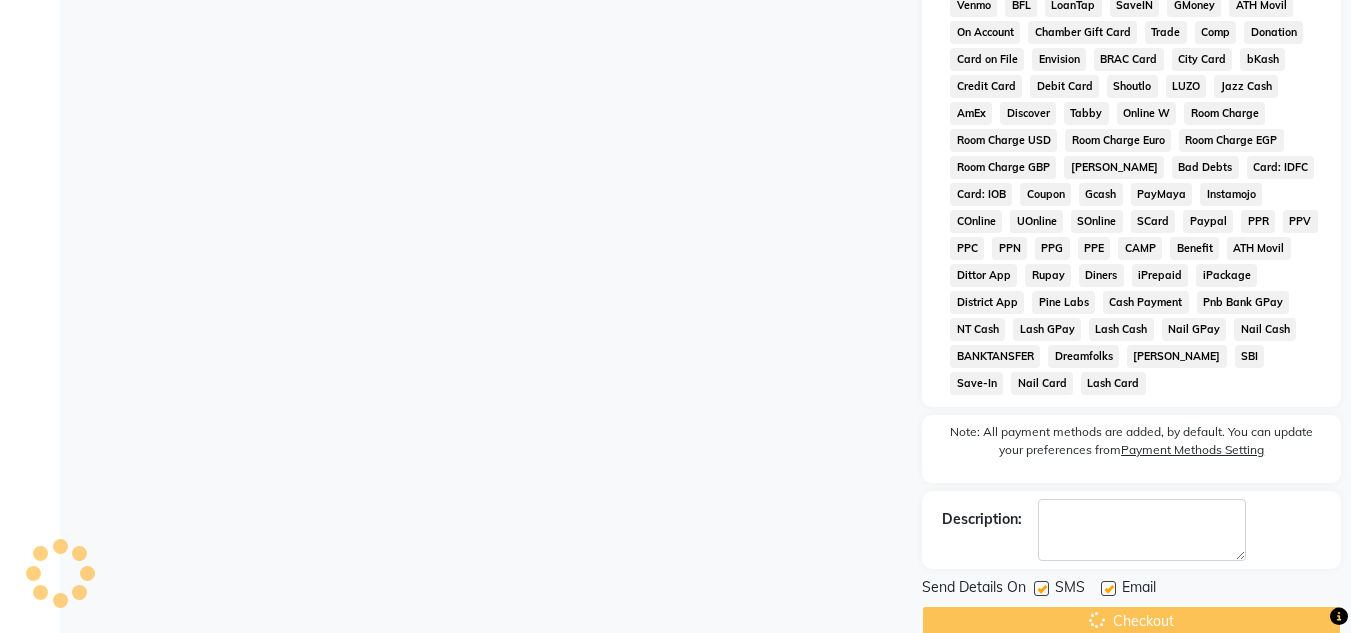 scroll, scrollTop: 0, scrollLeft: 0, axis: both 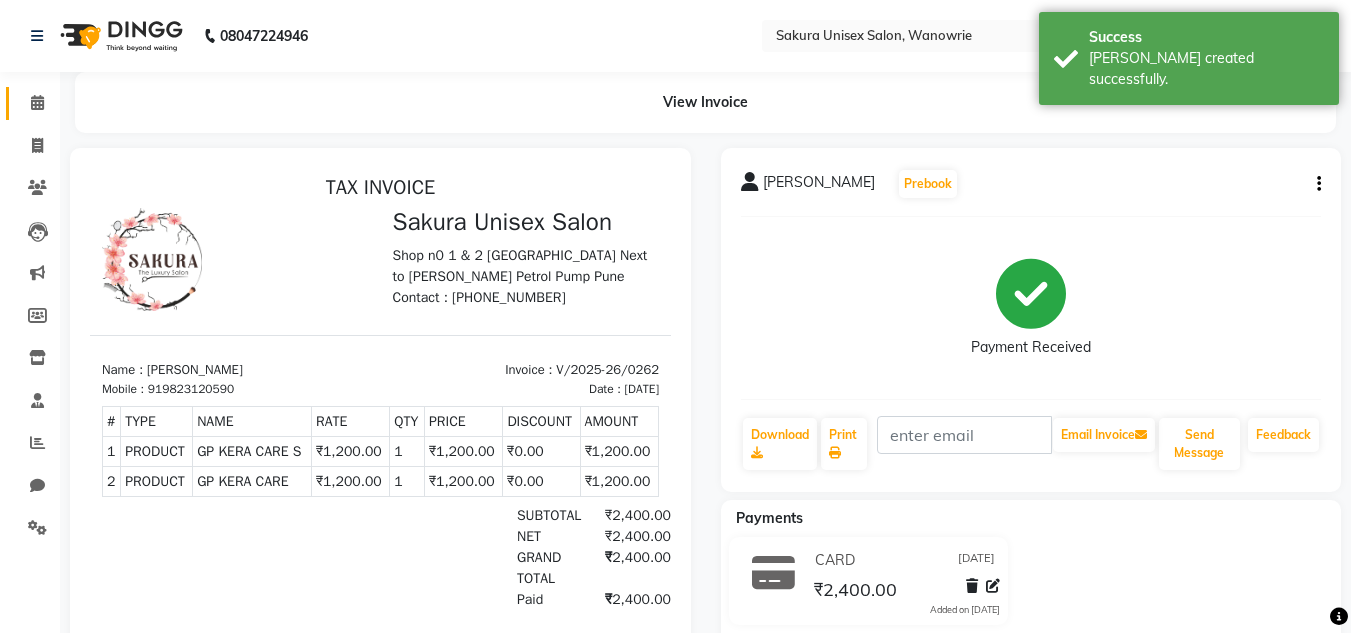 click on "Calendar" 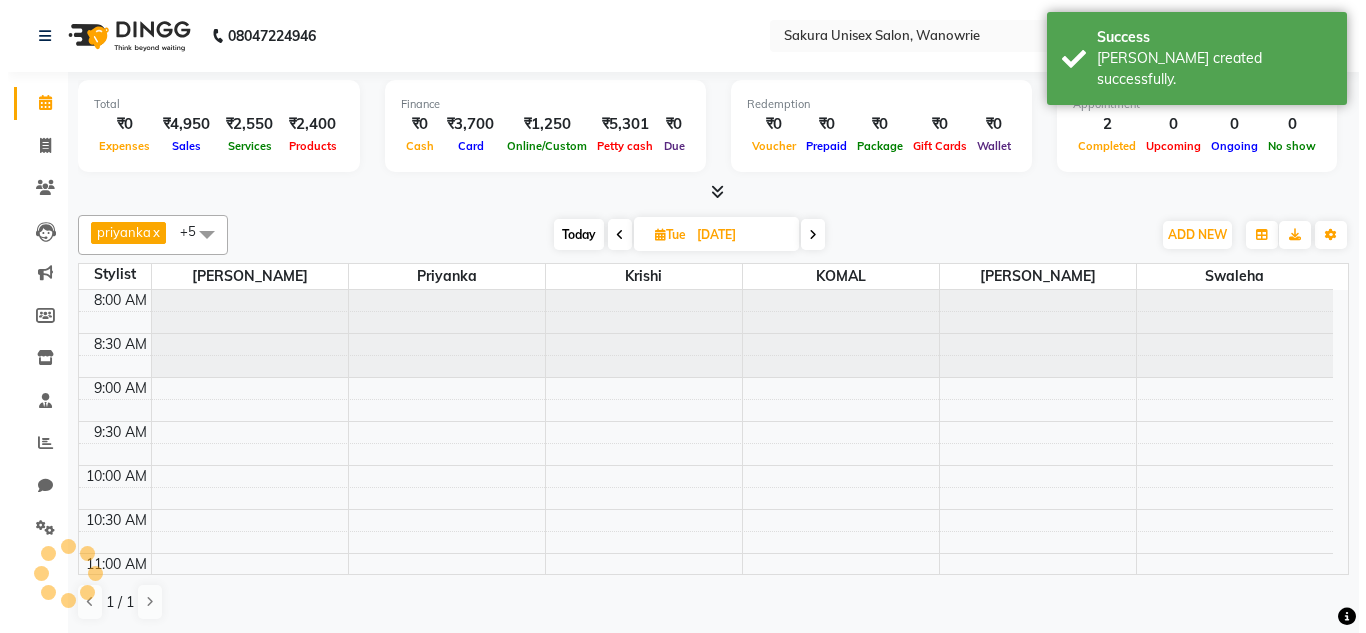 scroll, scrollTop: 0, scrollLeft: 0, axis: both 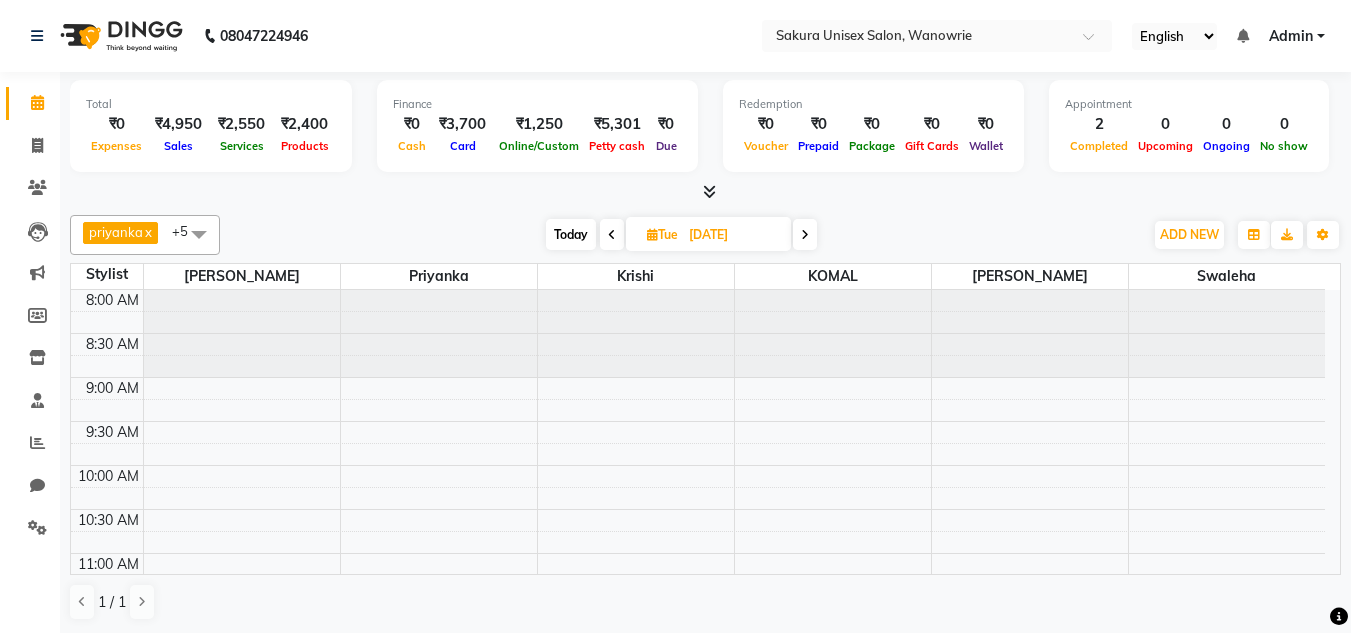 click on "₹5,301" at bounding box center (617, 124) 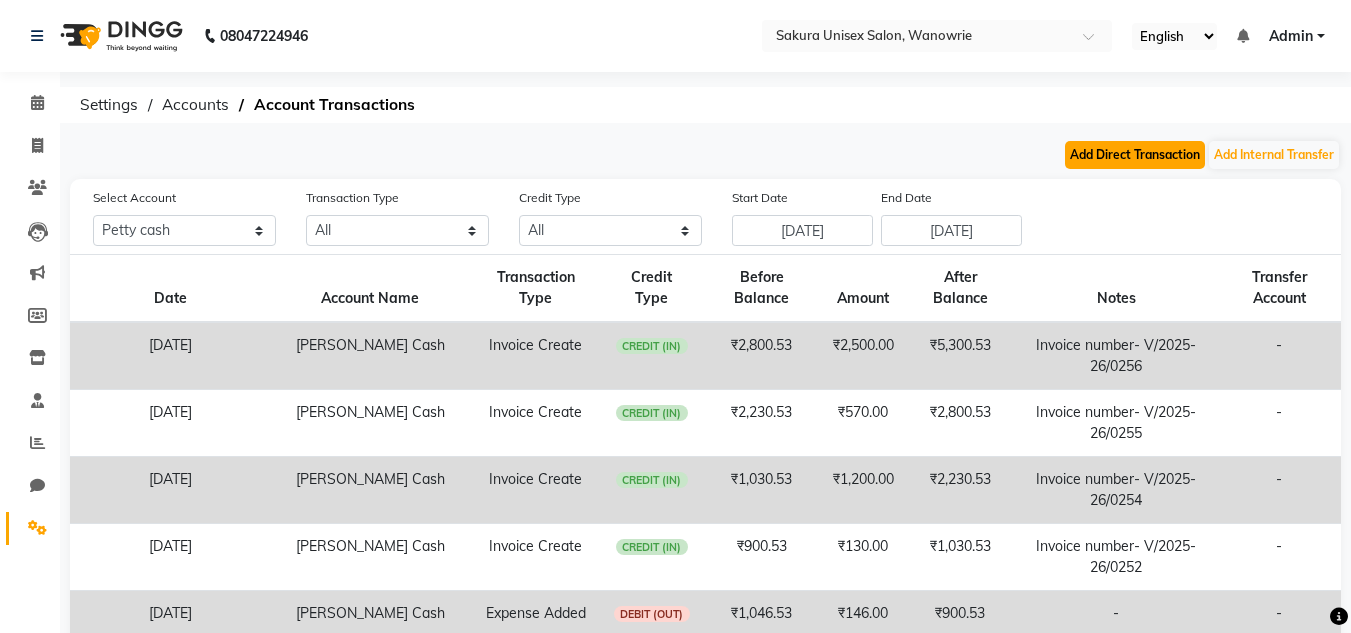 click on "Add Direct Transaction" 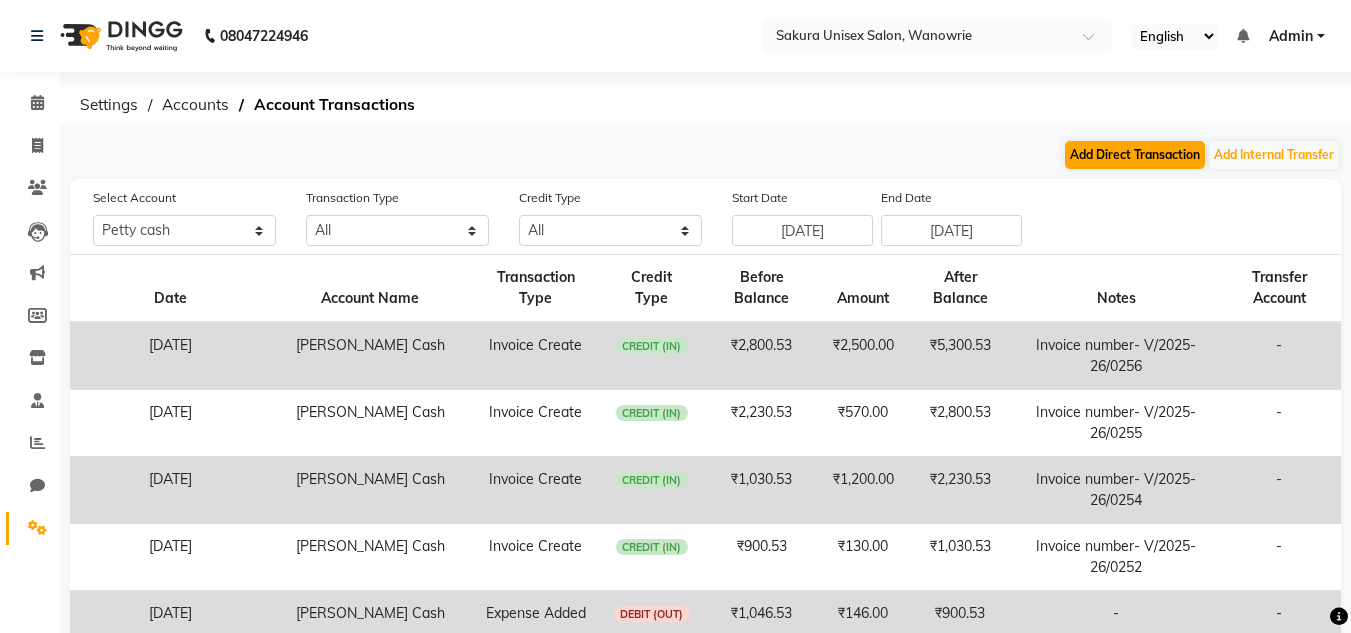 select on "direct" 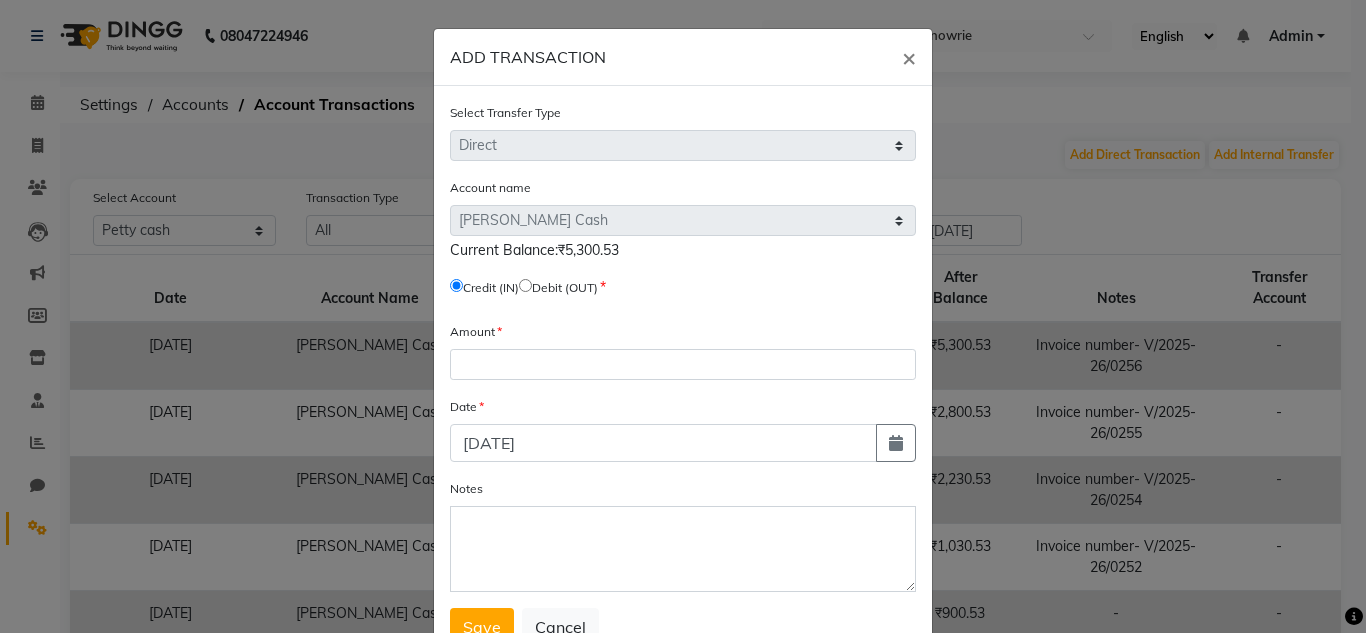 click on "Account name Select [PERSON_NAME] Cash Default Account  Current Balance:₹5,300.53" 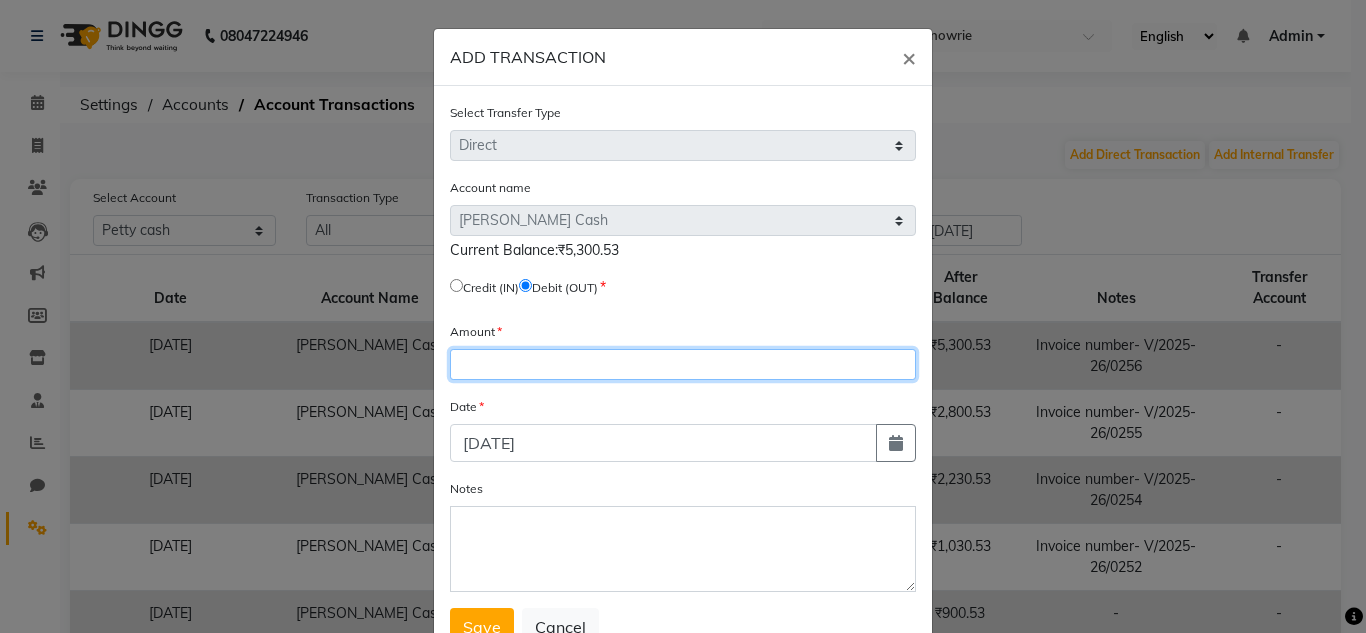 click 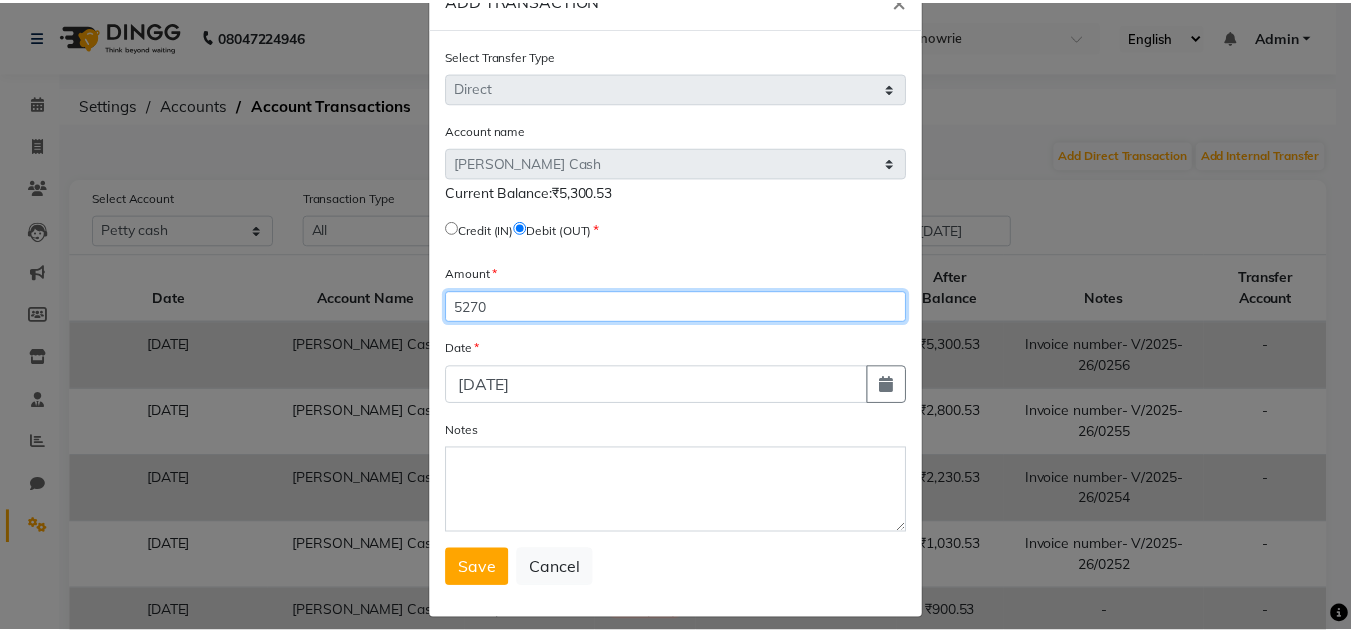 scroll, scrollTop: 74, scrollLeft: 0, axis: vertical 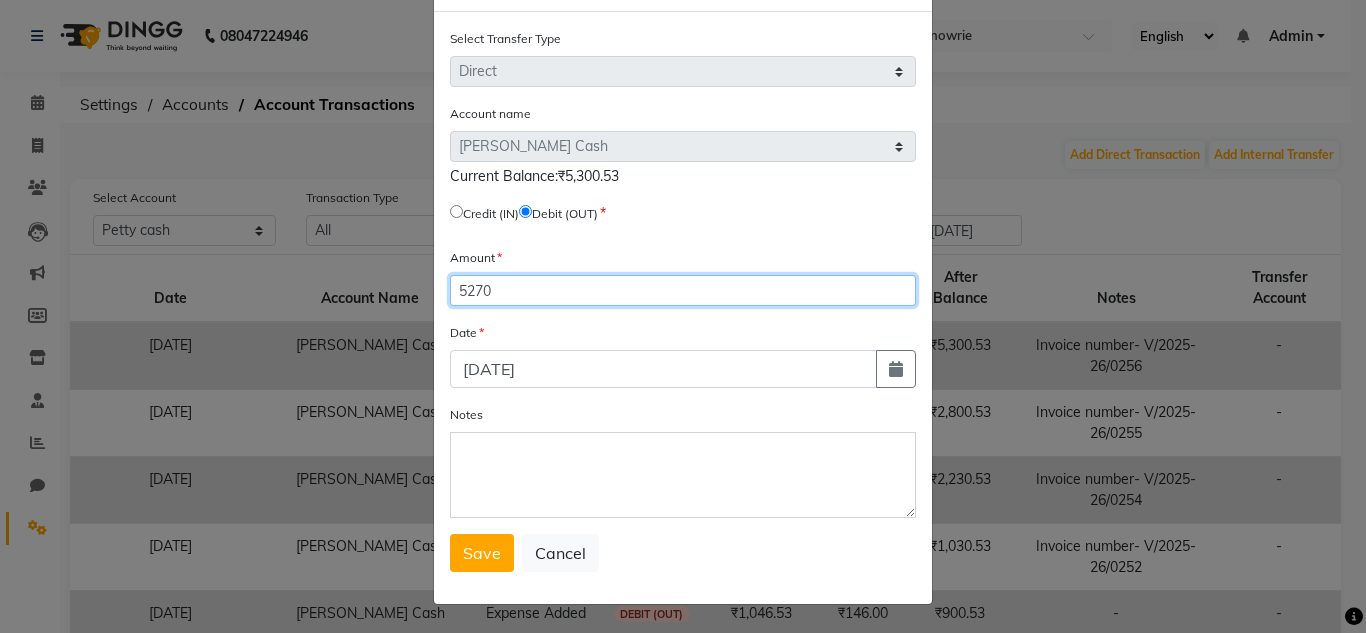 type on "5270" 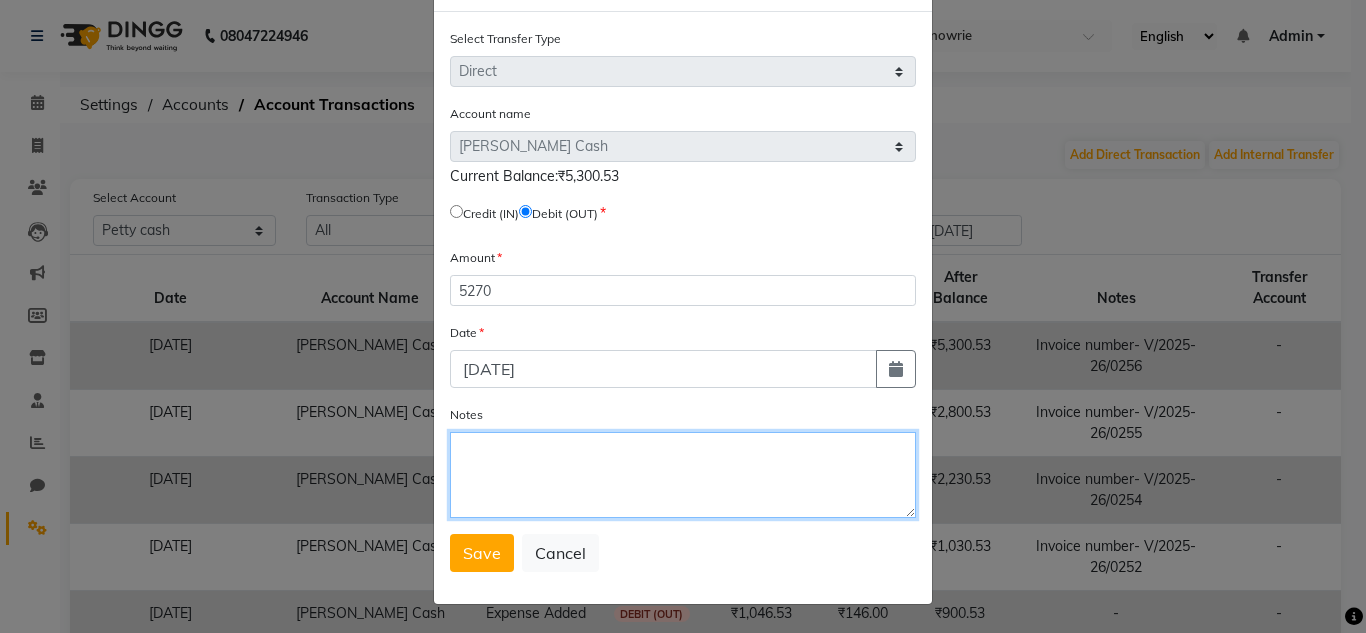 click on "Notes" at bounding box center (683, 475) 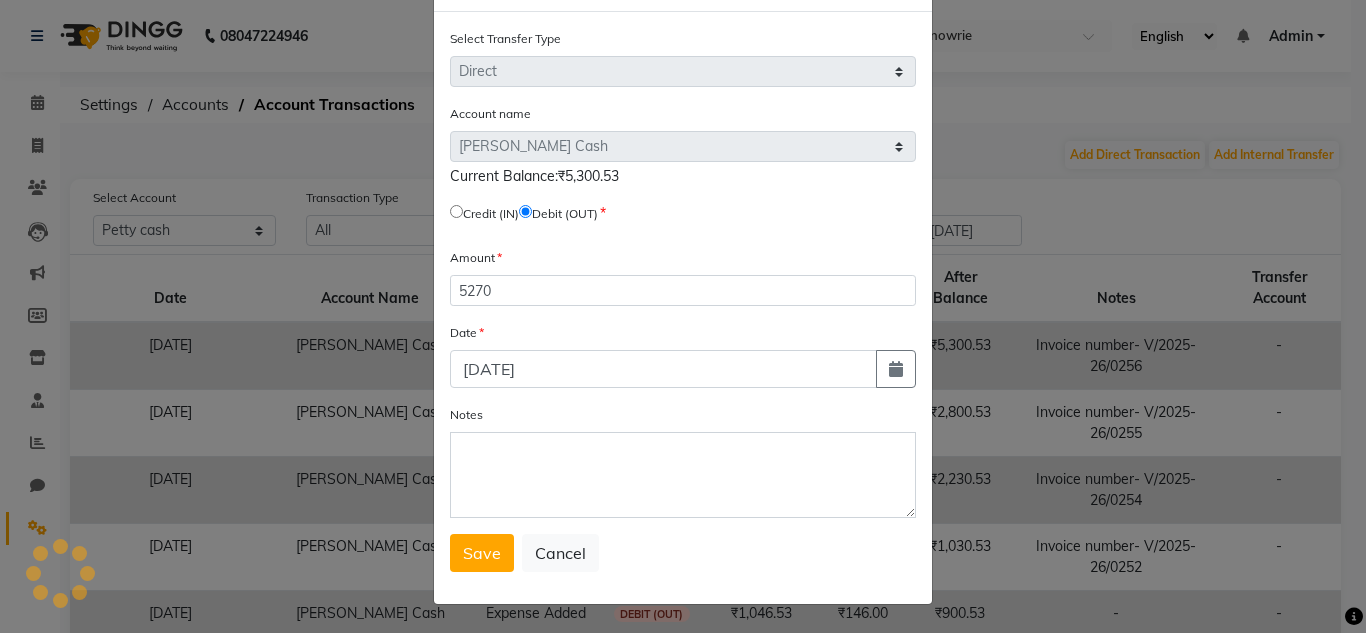 click on "Select Transfer Type Select Direct Internal Account name Select [PERSON_NAME] Cash Default Account  Current Balance:₹5,300.53   Credit (IN)     Debit (OUT) Amount 5270 Date [DATE] Notes  Save   Cancel" 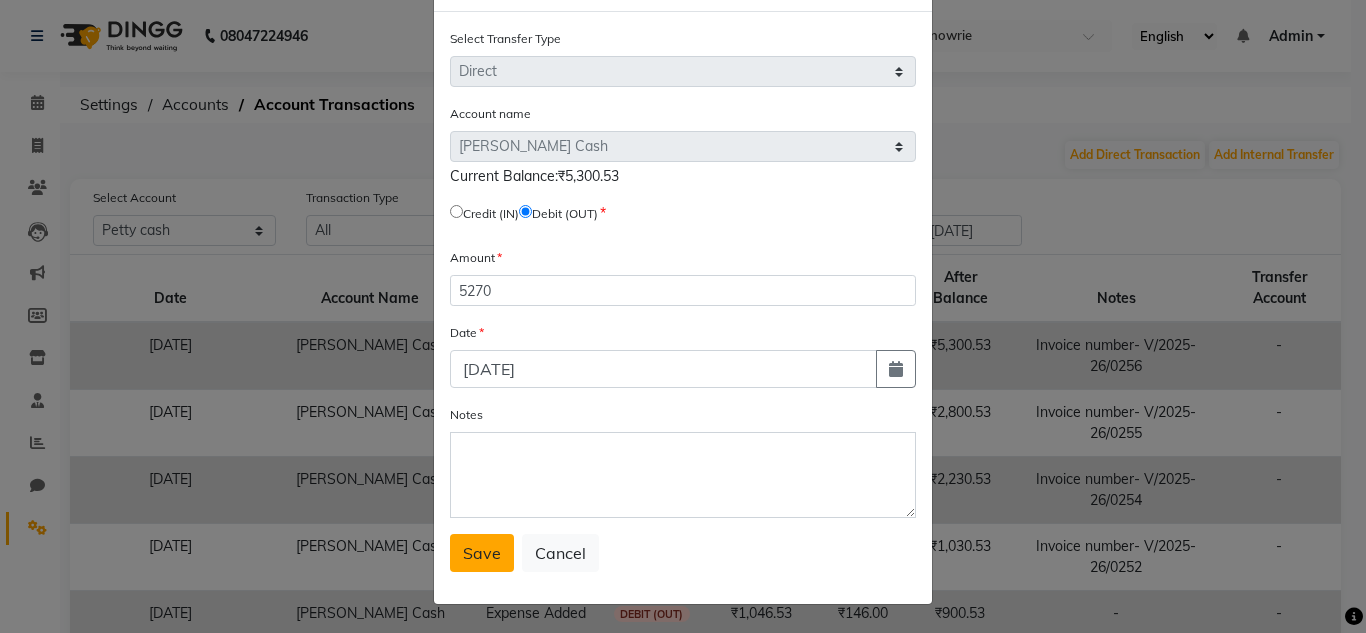 click on "Save" at bounding box center (482, 553) 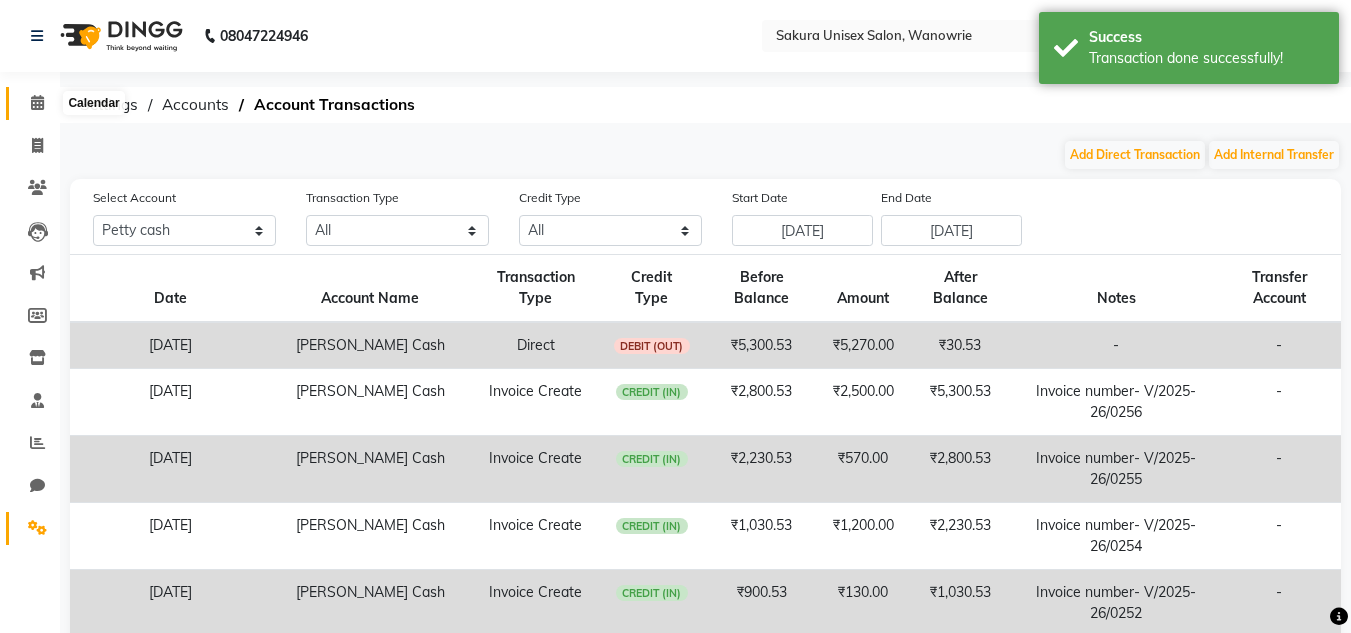 click 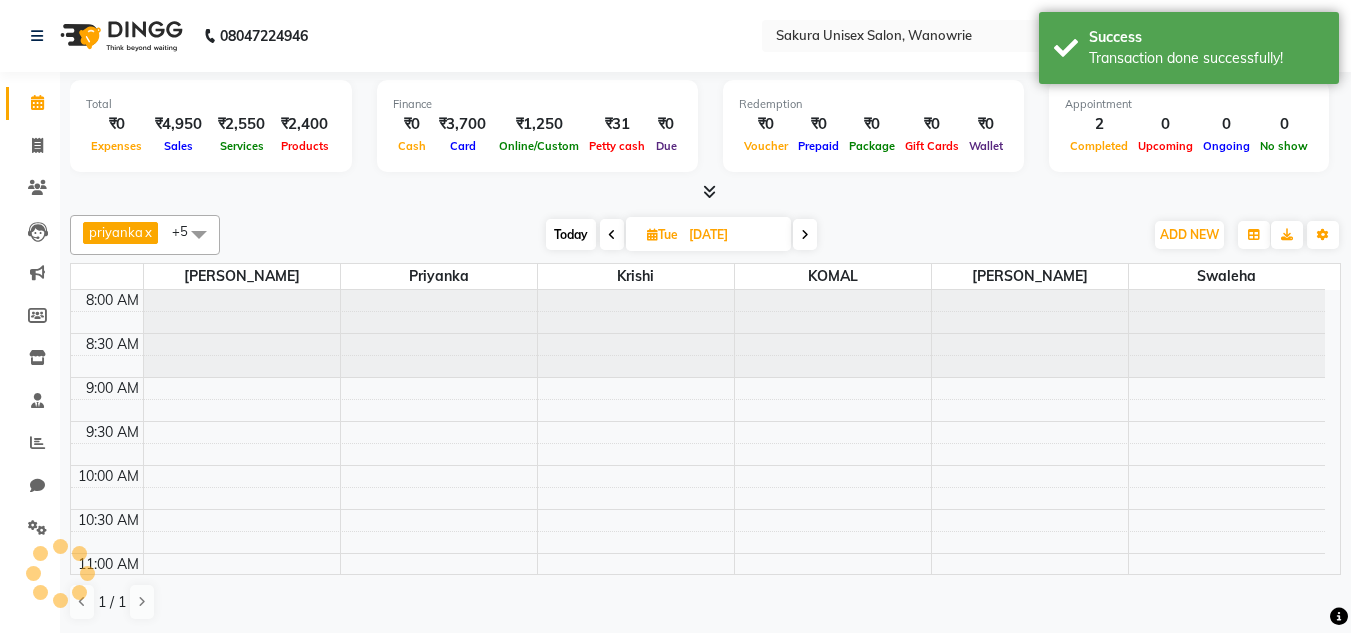 scroll, scrollTop: 0, scrollLeft: 0, axis: both 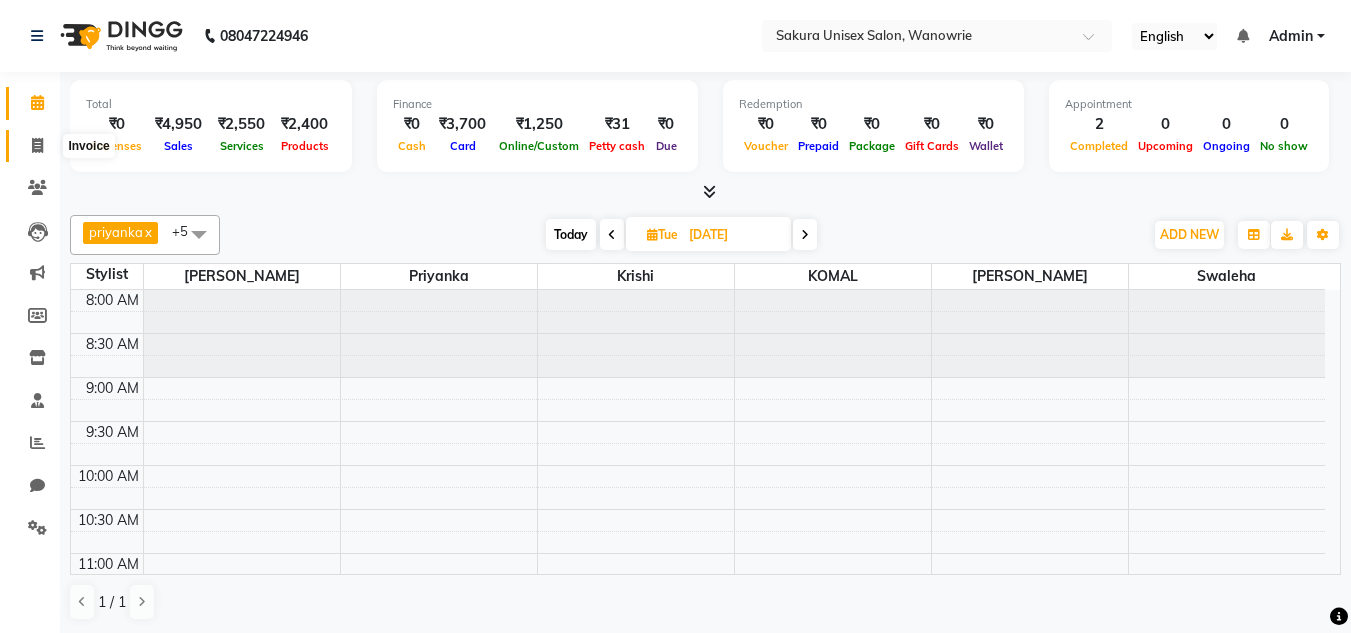 click 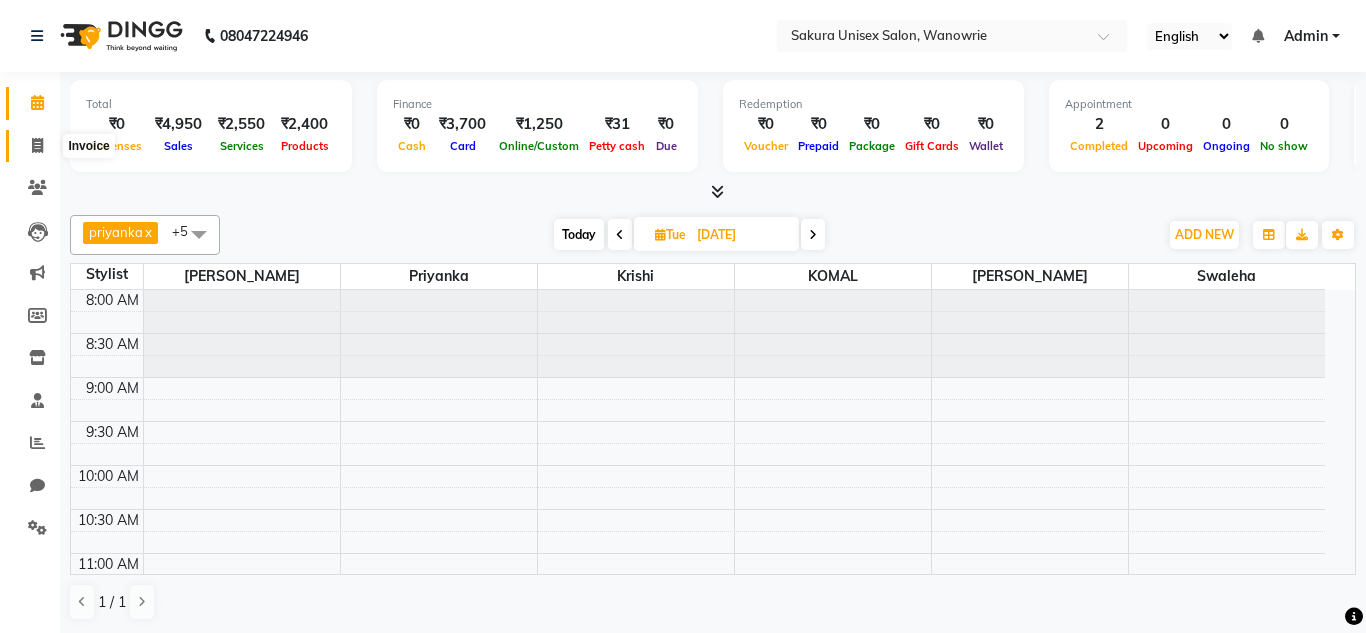 select on "7662" 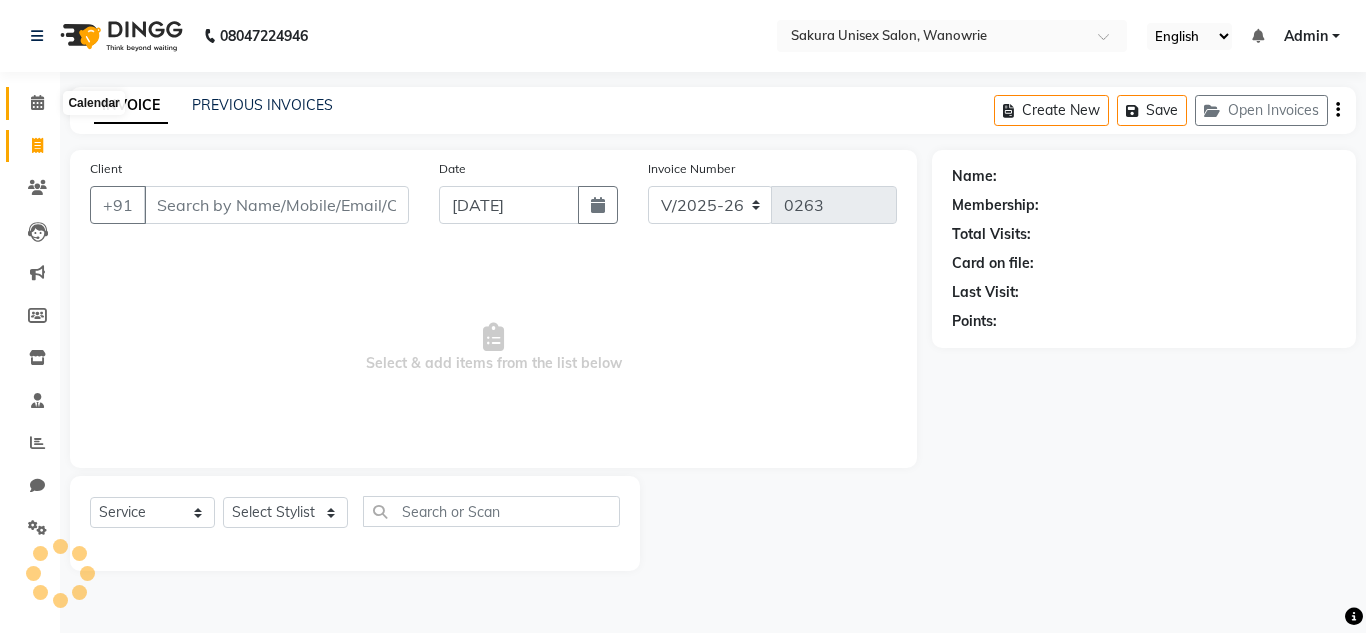 click 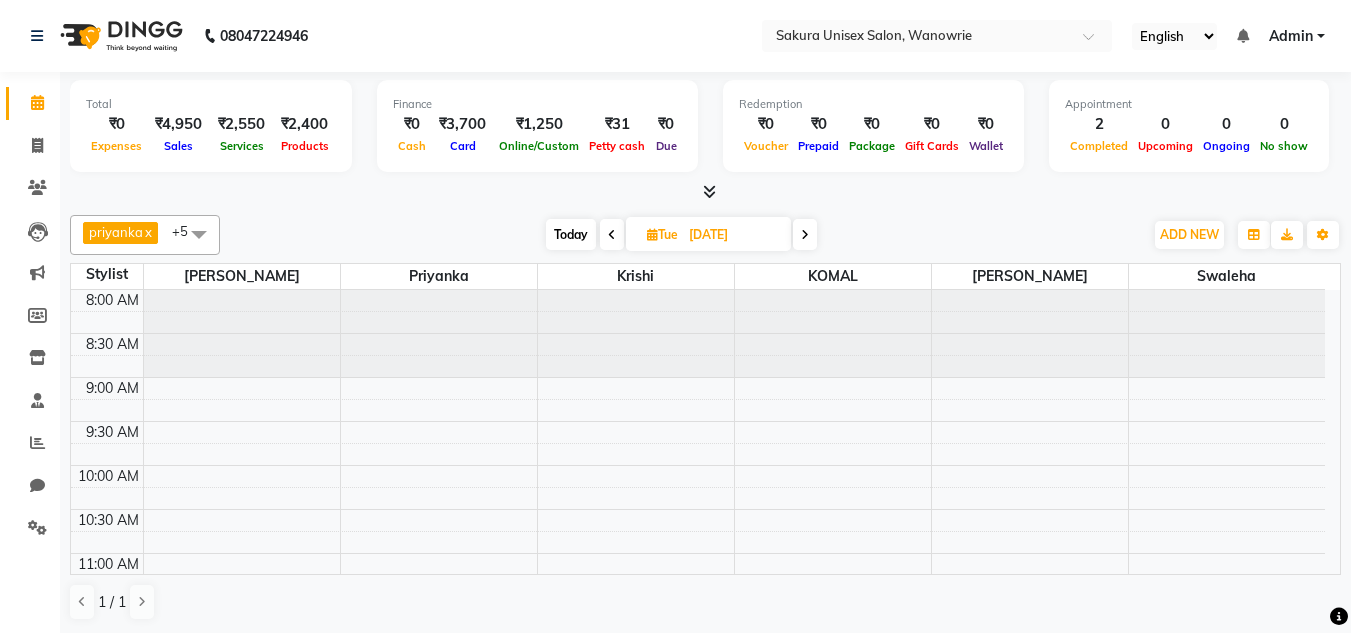 click on "Total  ₹0  Expenses ₹4,950  Sales ₹2,550  Services ₹2,400  Products Finance  ₹0  Cash ₹3,700  Card ₹1,250  Online/Custom ₹31 [PERSON_NAME] cash ₹0 Due  Redemption  ₹0 Voucher ₹0 Prepaid ₹0 Package ₹0  Gift Cards ₹0  Wallet  Appointment  2 Completed 0 Upcoming 0 Ongoing 0 No show  Other sales  ₹0  Packages ₹0  Memberships ₹0  Vouchers ₹0  Prepaids ₹0  Gift Cards  priyanka  x [PERSON_NAME]  x [PERSON_NAME]   x krishi  x swaleha   x +5 Select All  [PERSON_NAME]  priyanka [PERSON_NAME]  [PERSON_NAME]  krishi [PERSON_NAME] [PERSON_NAME]  [DATE]  [DATE] Toggle Dropdown Add Appointment Add Invoice Add Expense Add Attendance Add Client Add Transaction Toggle Dropdown Add Appointment Add Invoice Add Expense Add Attendance Add Client ADD NEW Toggle Dropdown Add Appointment Add Invoice Add Expense Add Attendance Add Client Add Transaction  priyanka  x [PERSON_NAME]  x [PERSON_NAME]   x krishi  x swaleha   x +5 Select All  [PERSON_NAME]  priyanka [PERSON_NAME]  [PERSON_NAME]  krishi [PERSON_NAME] [PERSON_NAME]  Group By" 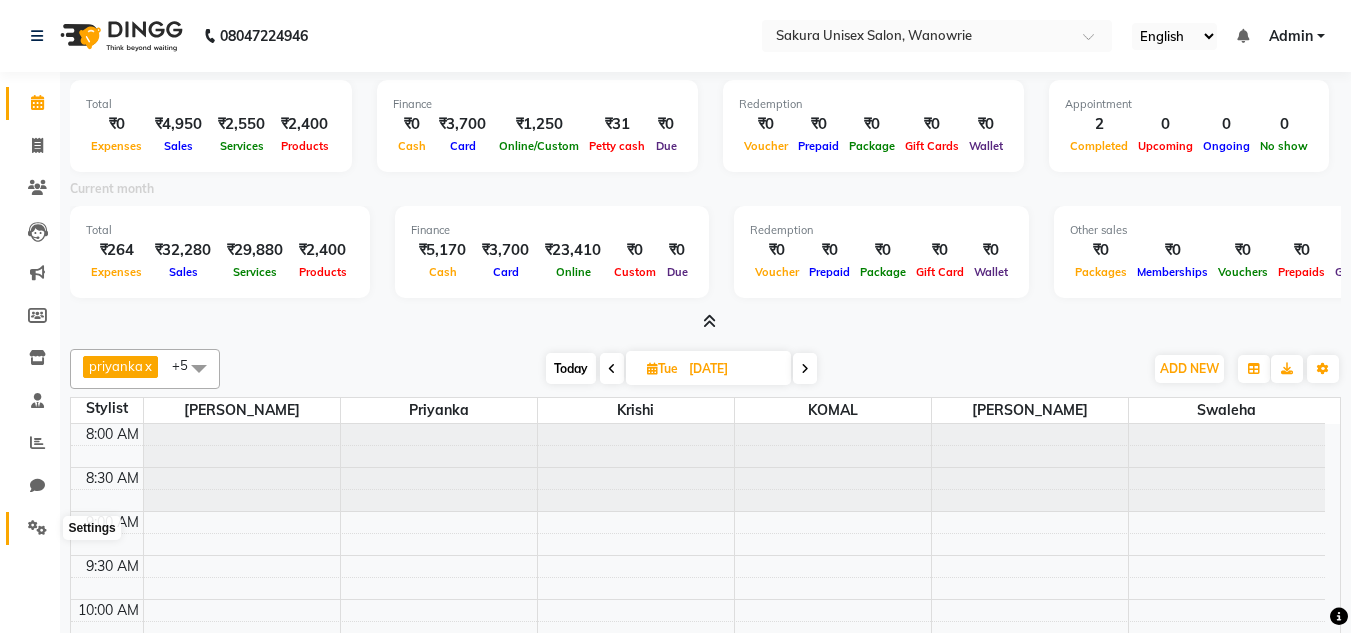 click 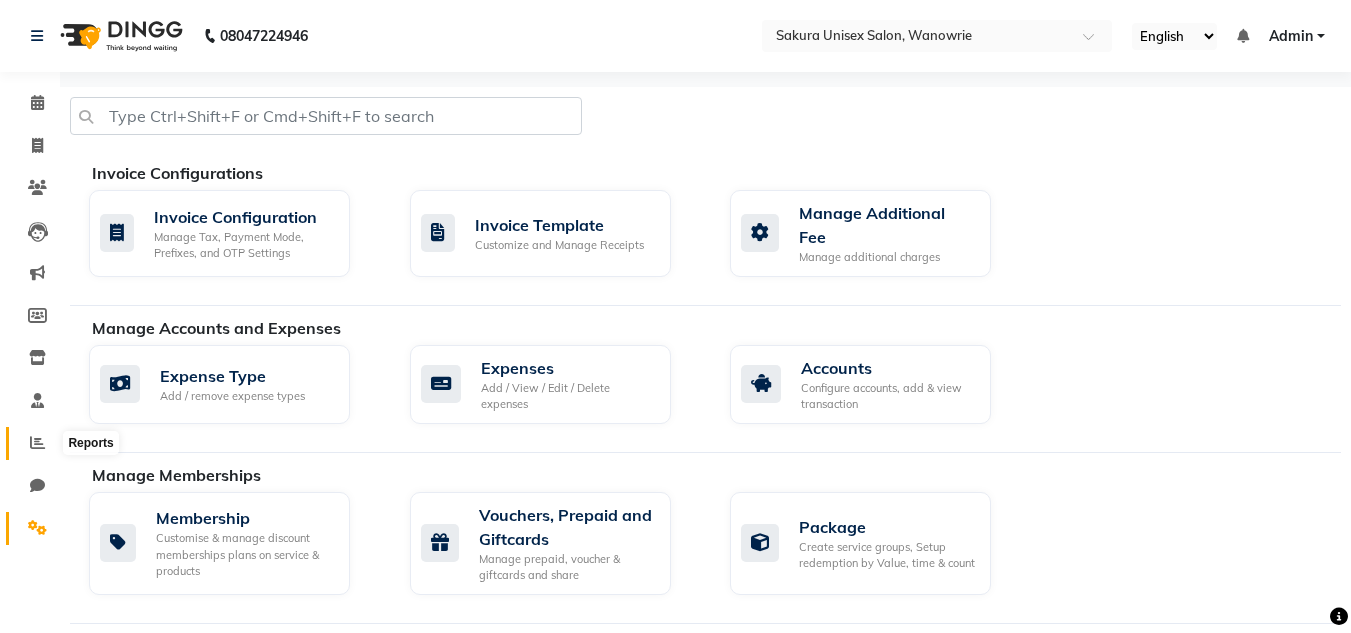 click 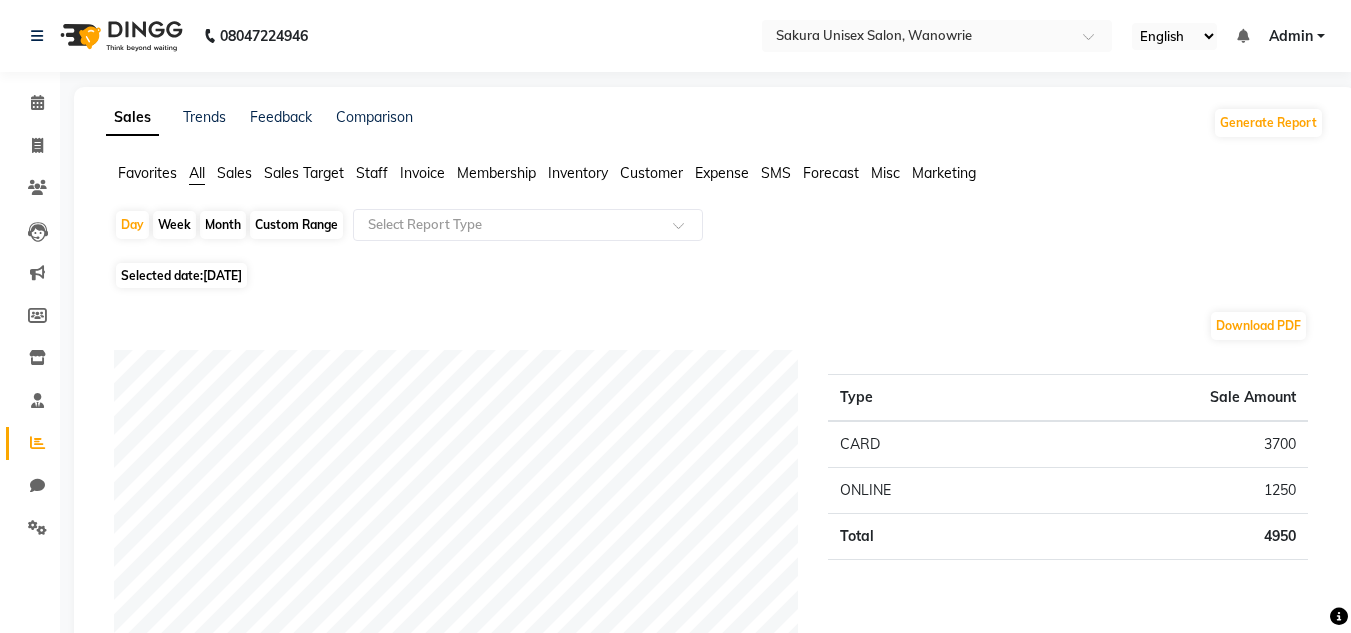 drag, startPoint x: 224, startPoint y: 169, endPoint x: 237, endPoint y: 200, distance: 33.61547 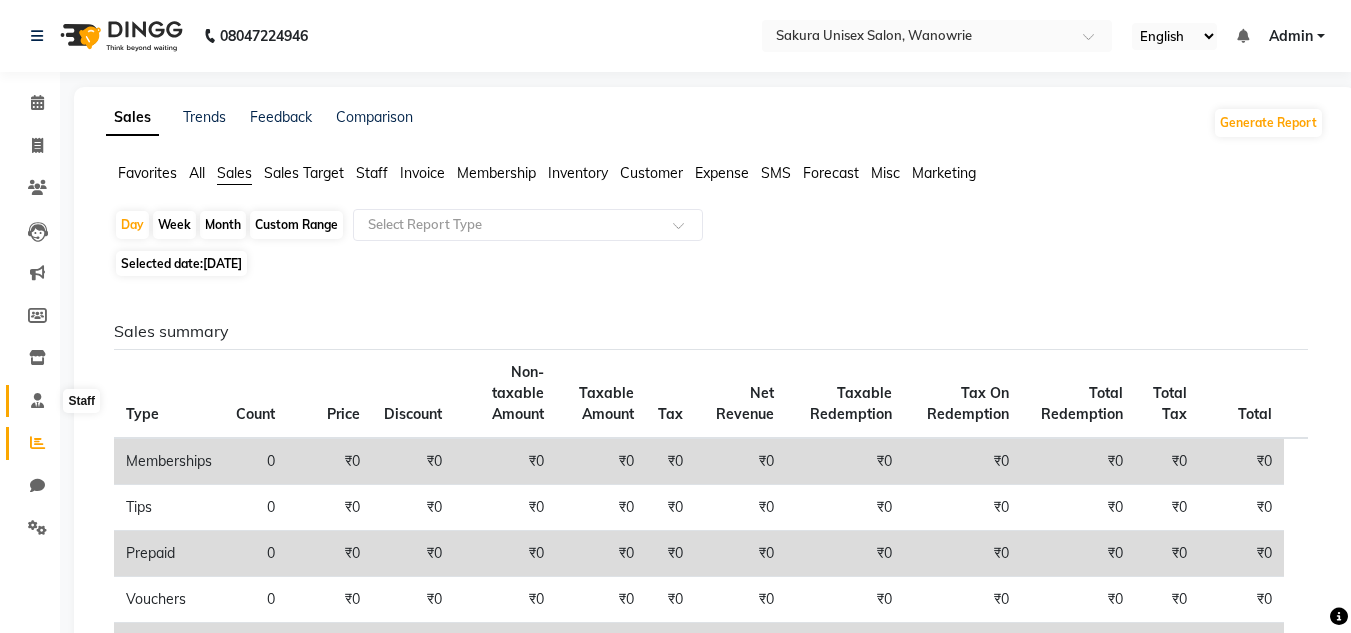 click 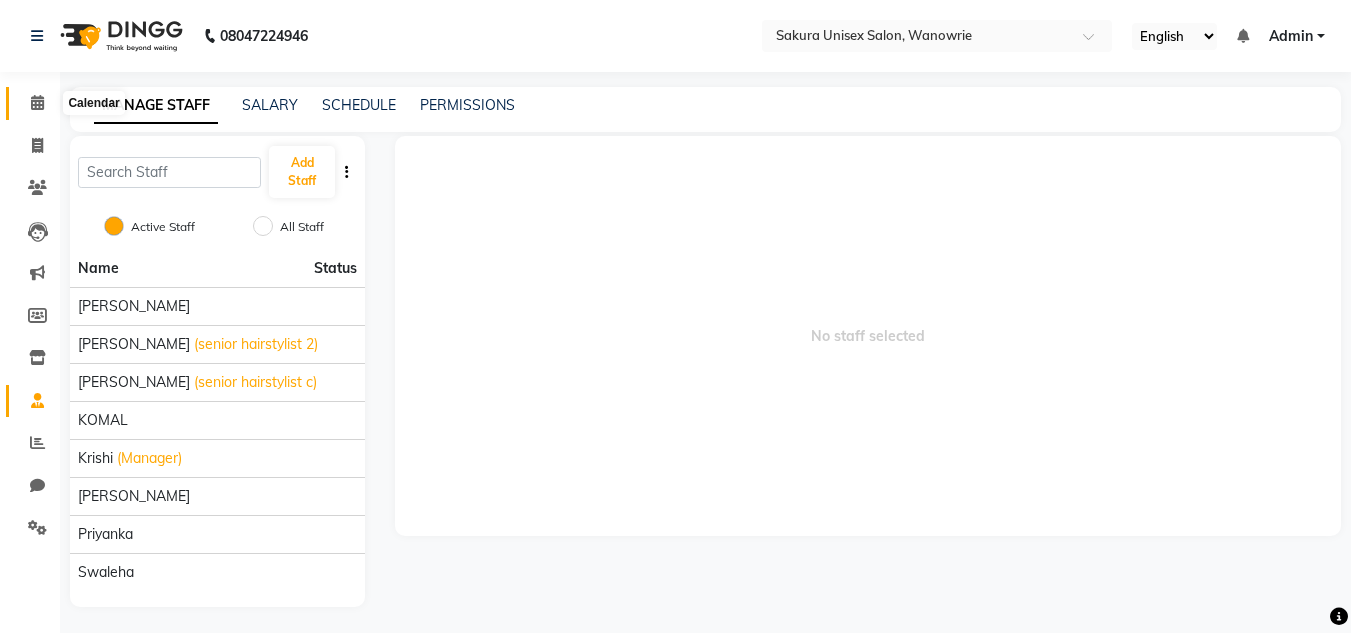click 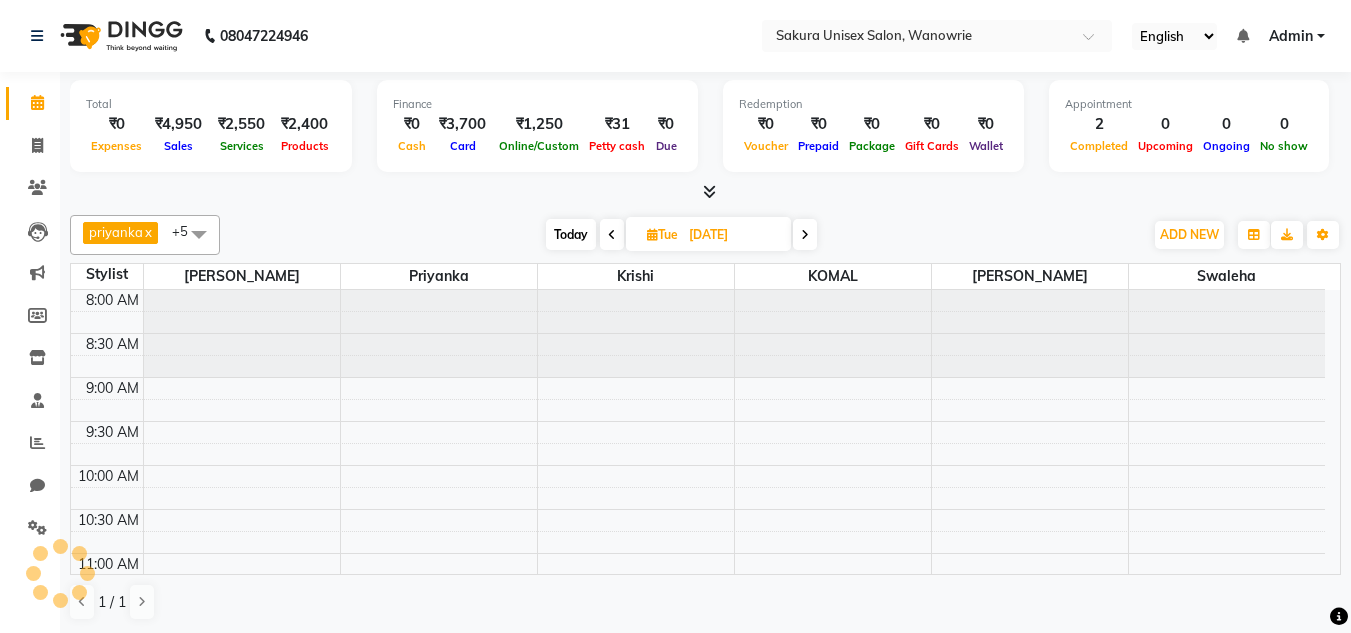 scroll, scrollTop: 969, scrollLeft: 0, axis: vertical 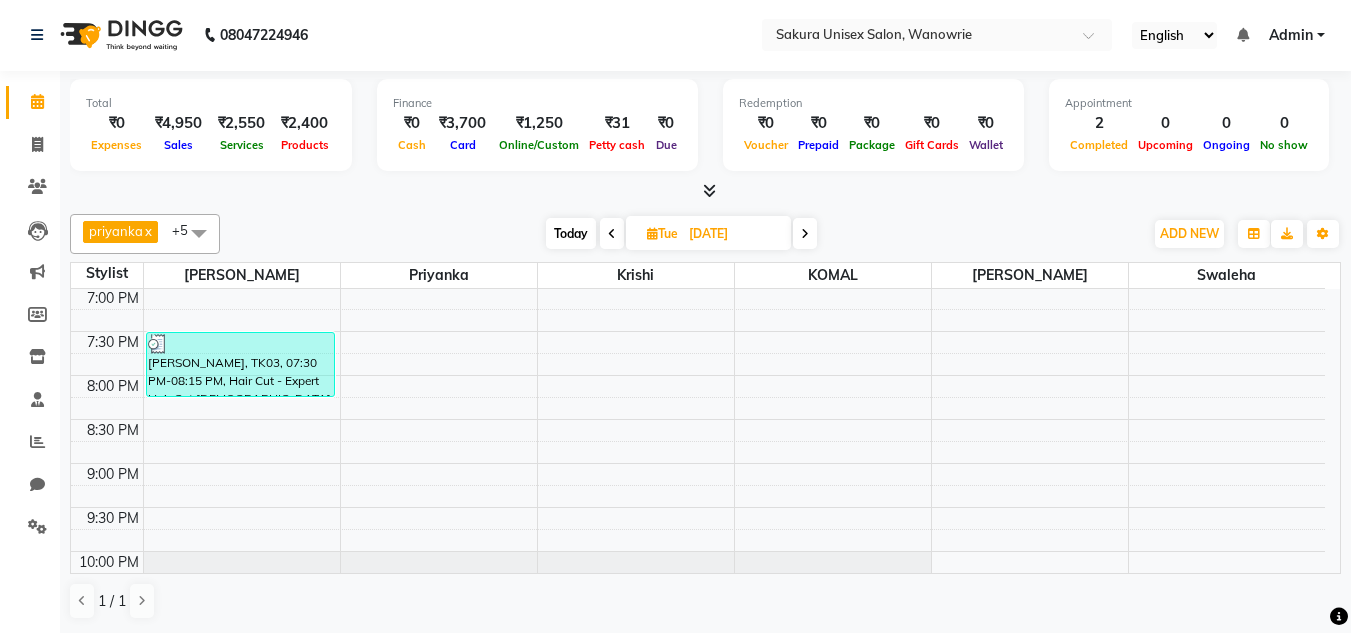 click at bounding box center (805, 233) 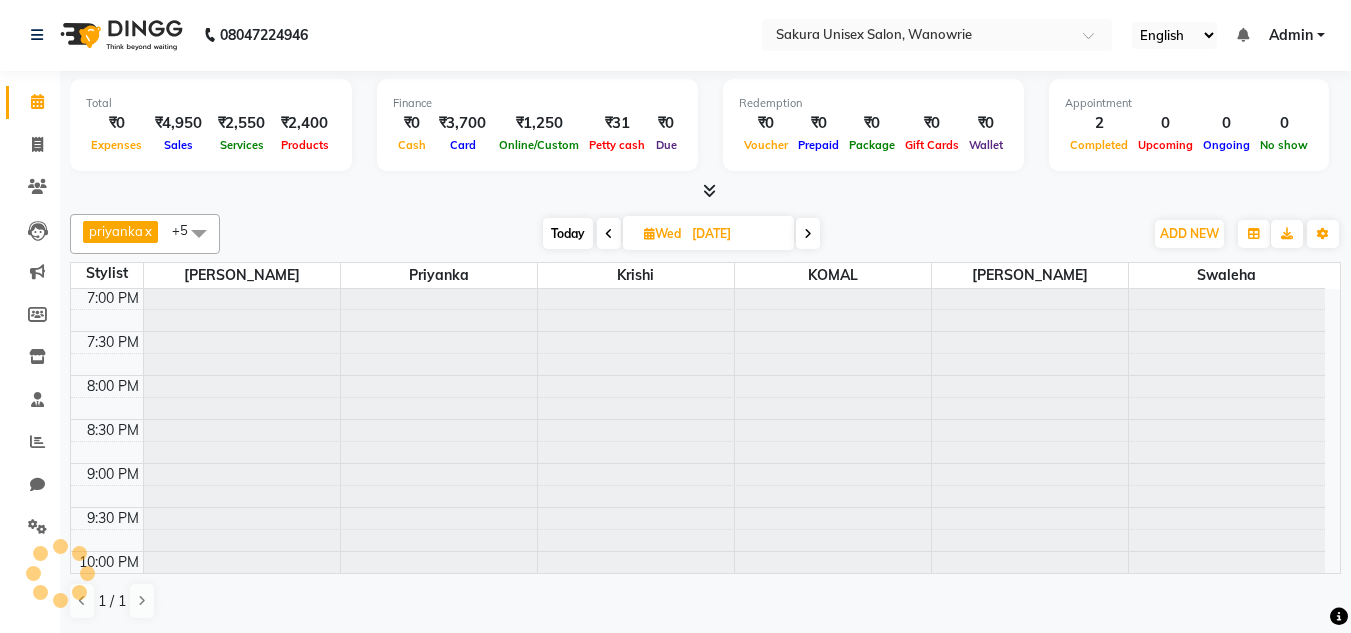 scroll, scrollTop: 0, scrollLeft: 0, axis: both 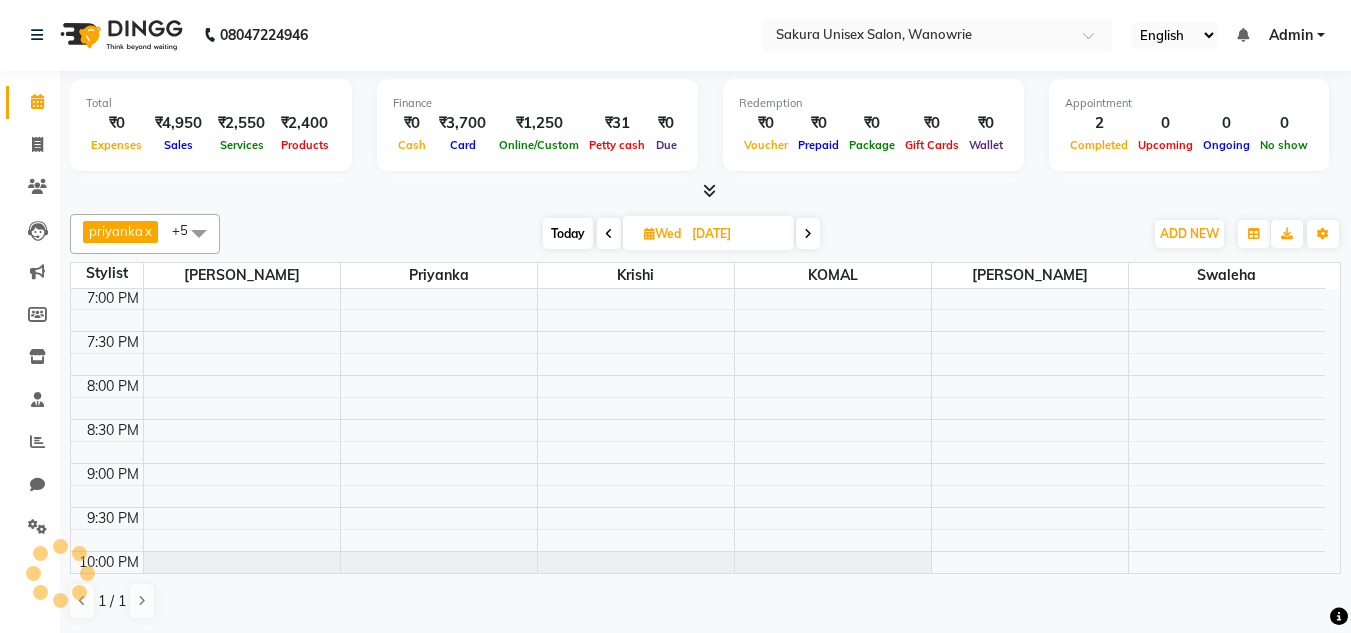 click at bounding box center (808, 233) 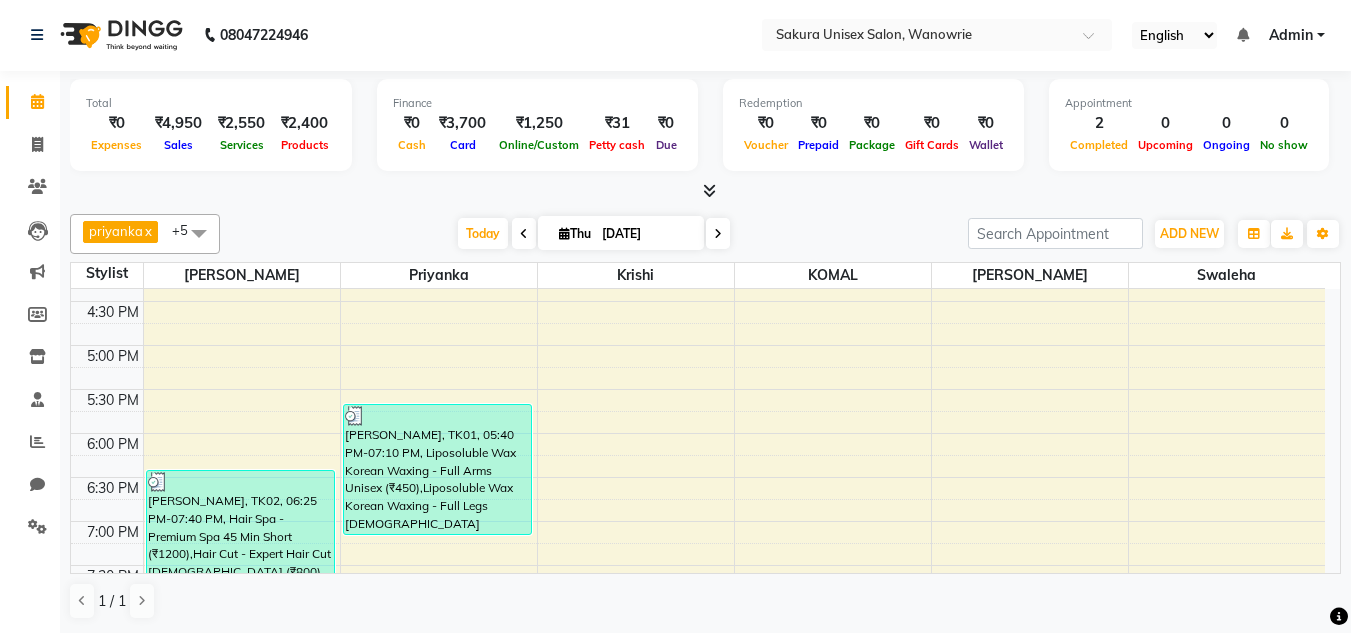scroll, scrollTop: 769, scrollLeft: 0, axis: vertical 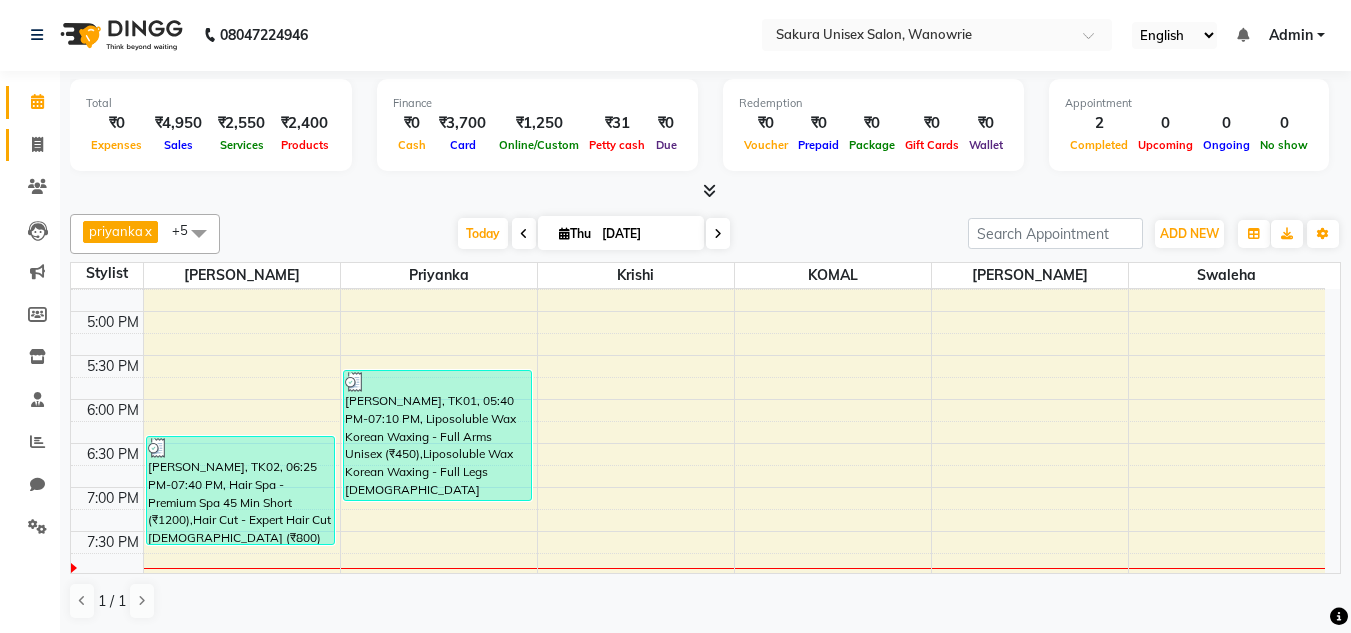 click on "Invoice" 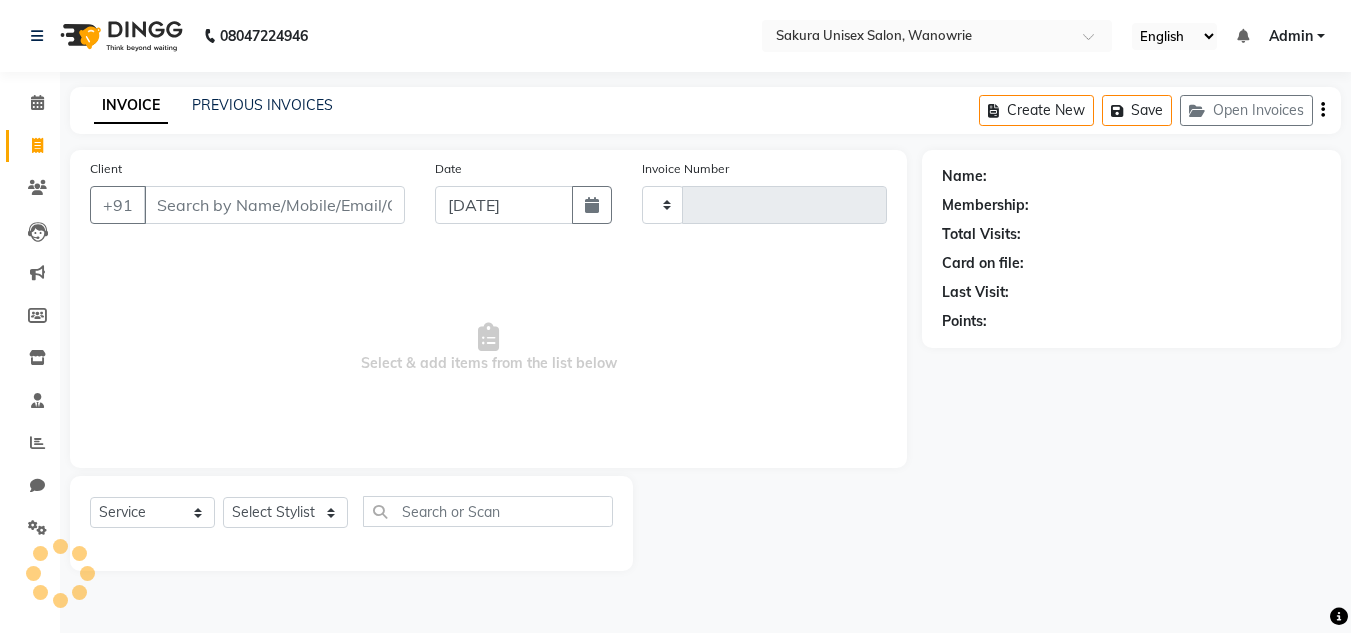 scroll, scrollTop: 0, scrollLeft: 0, axis: both 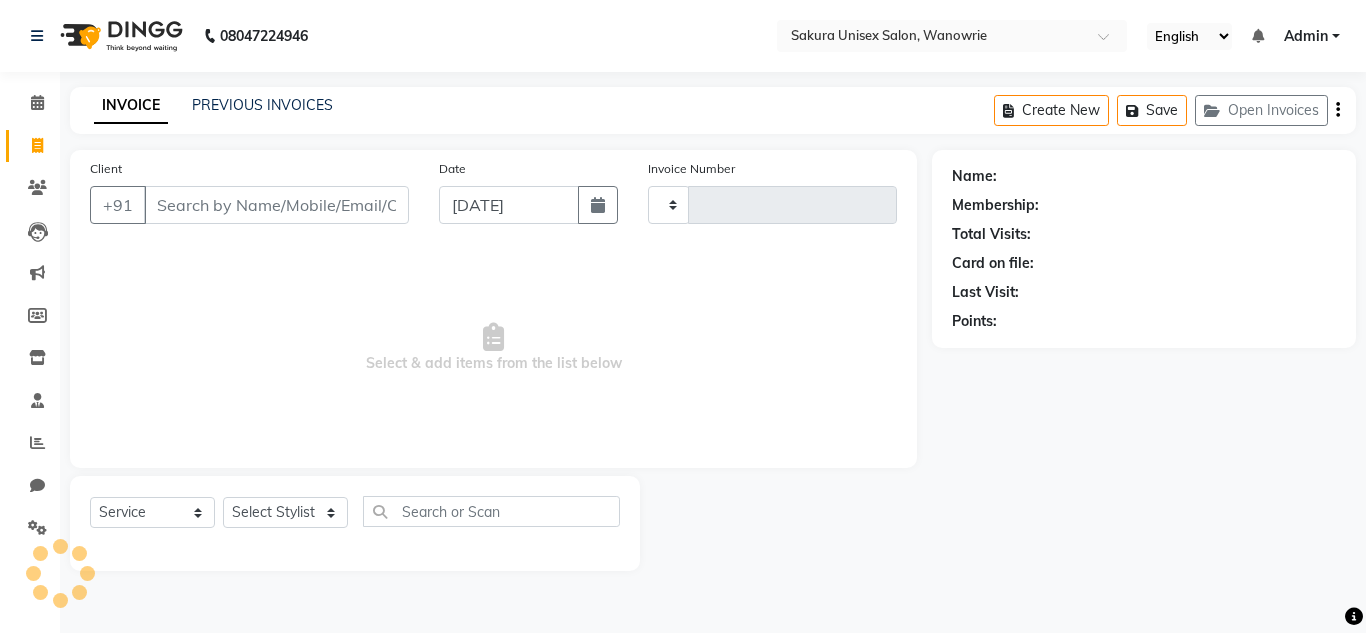 type on "0263" 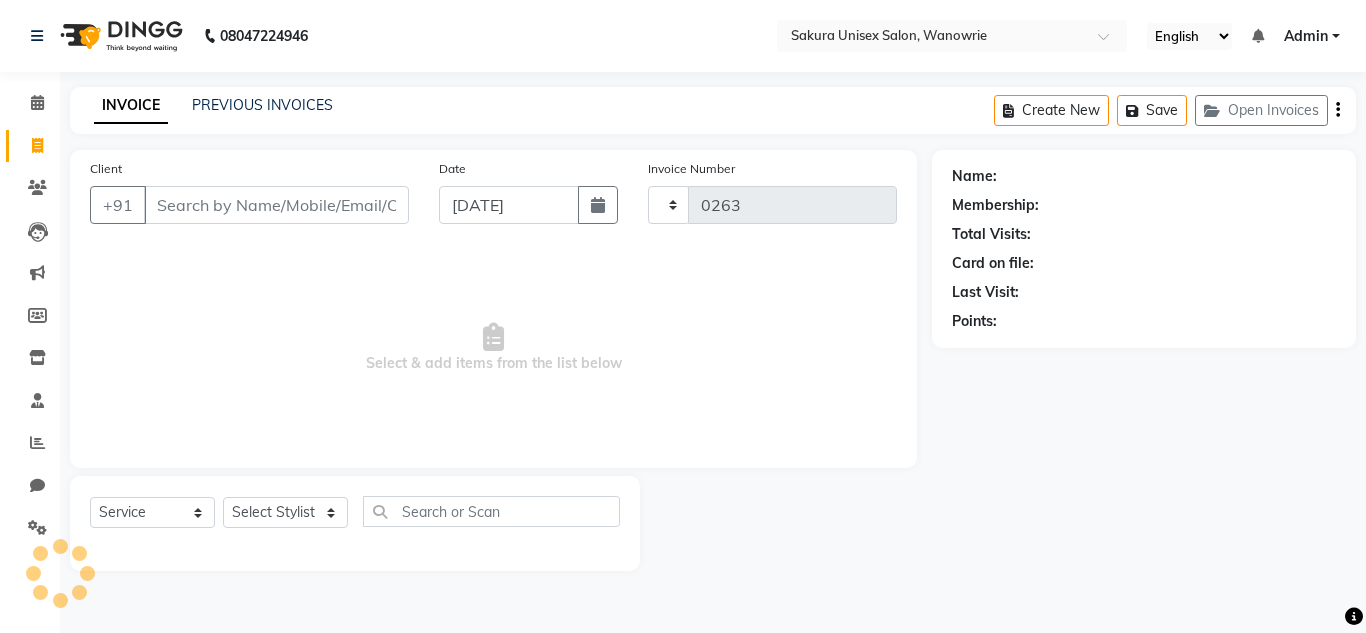 select on "7662" 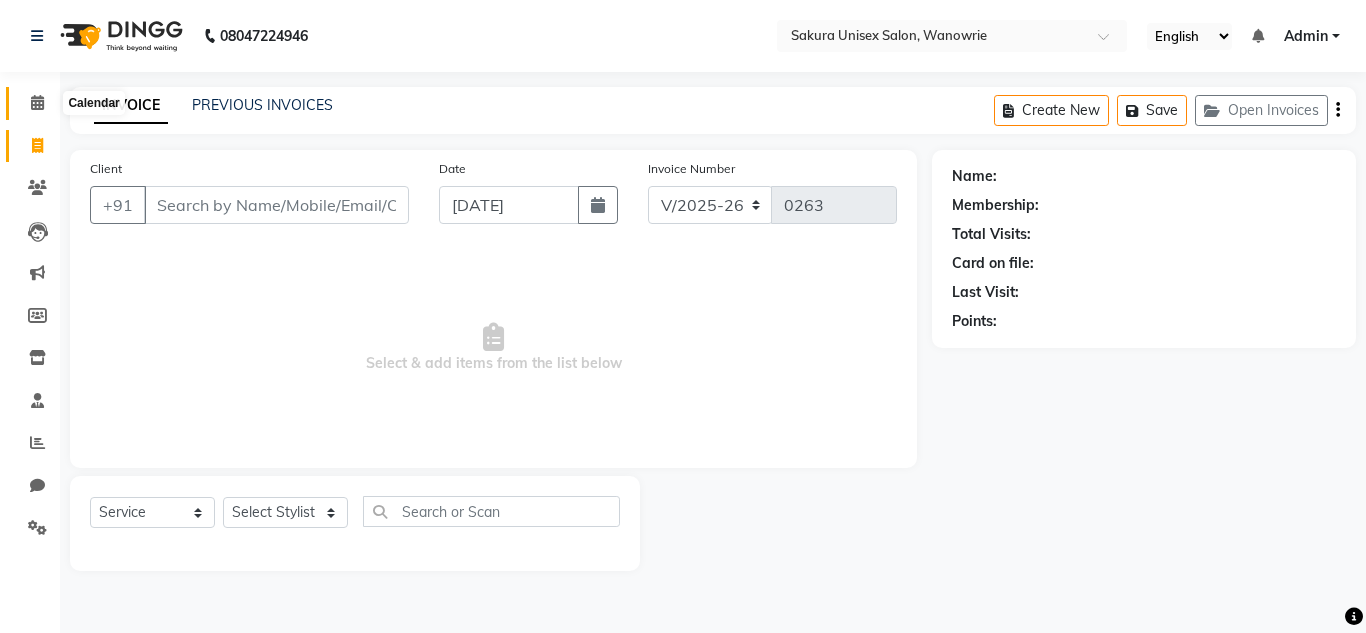 click 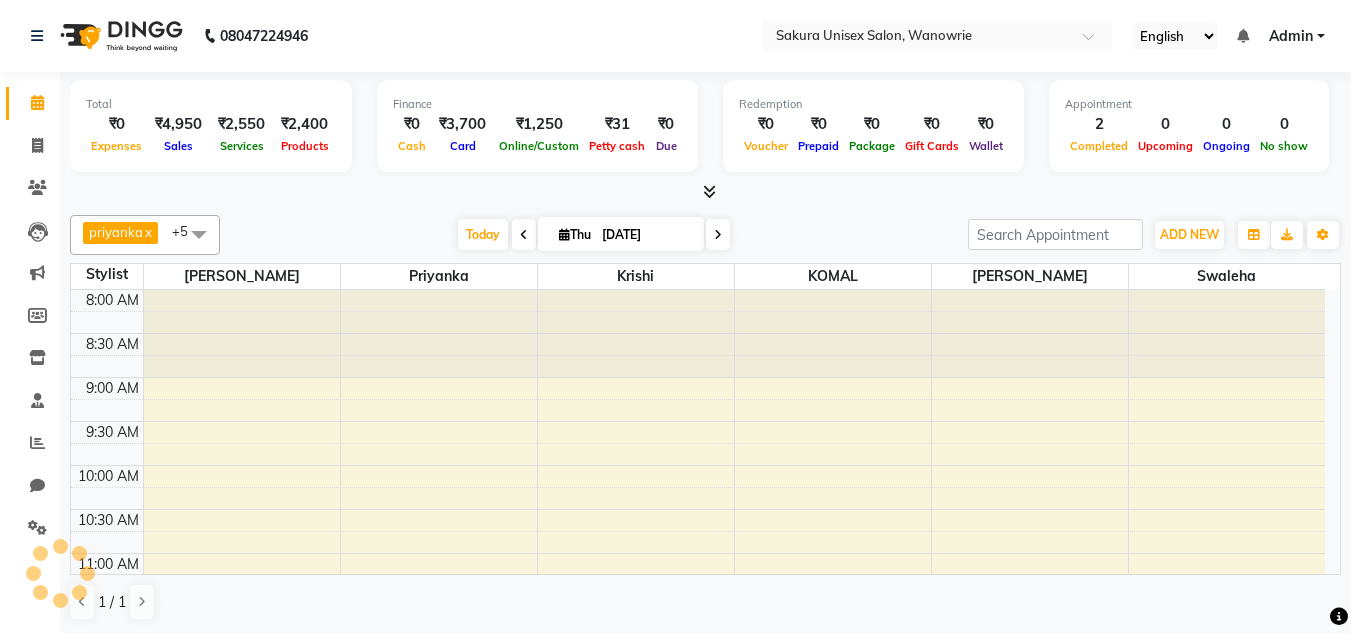 scroll, scrollTop: 0, scrollLeft: 0, axis: both 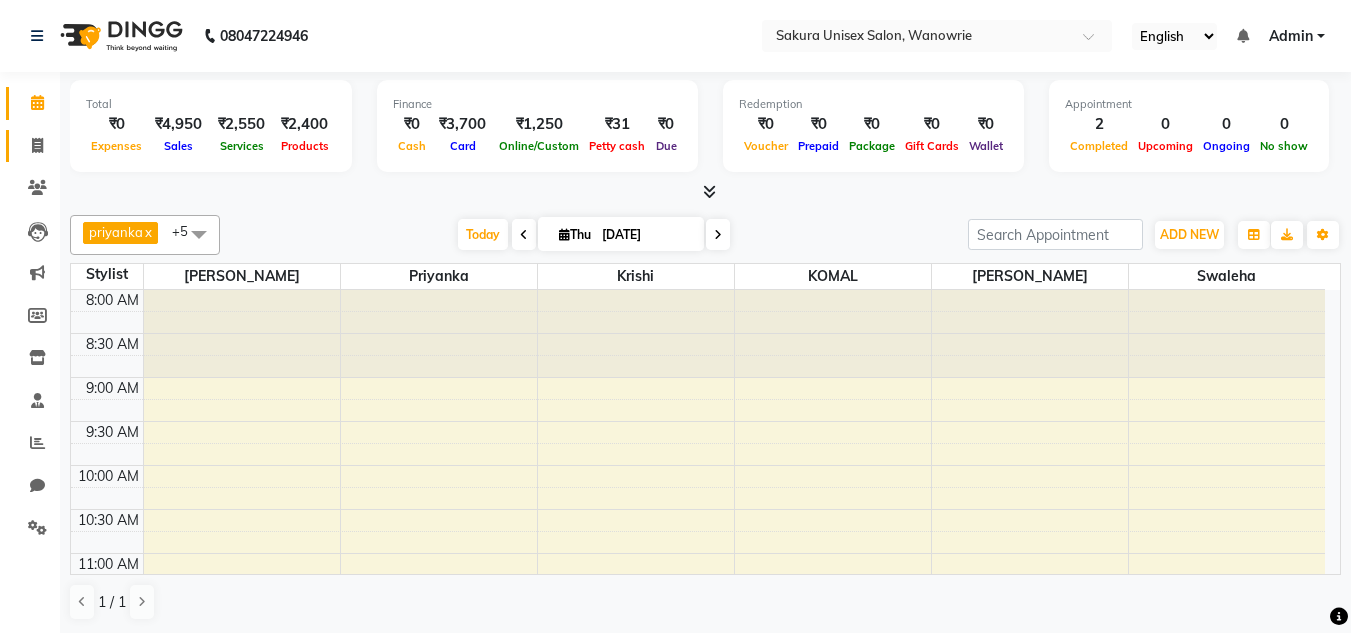 click on "Invoice" 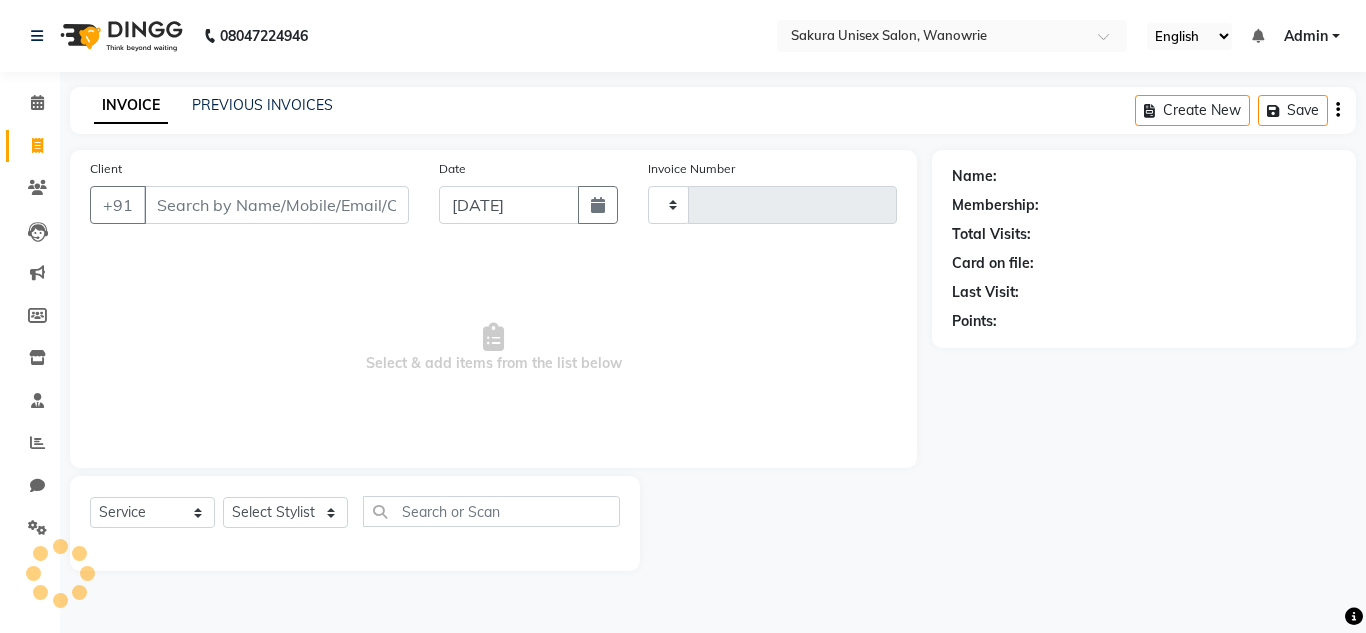 type on "0263" 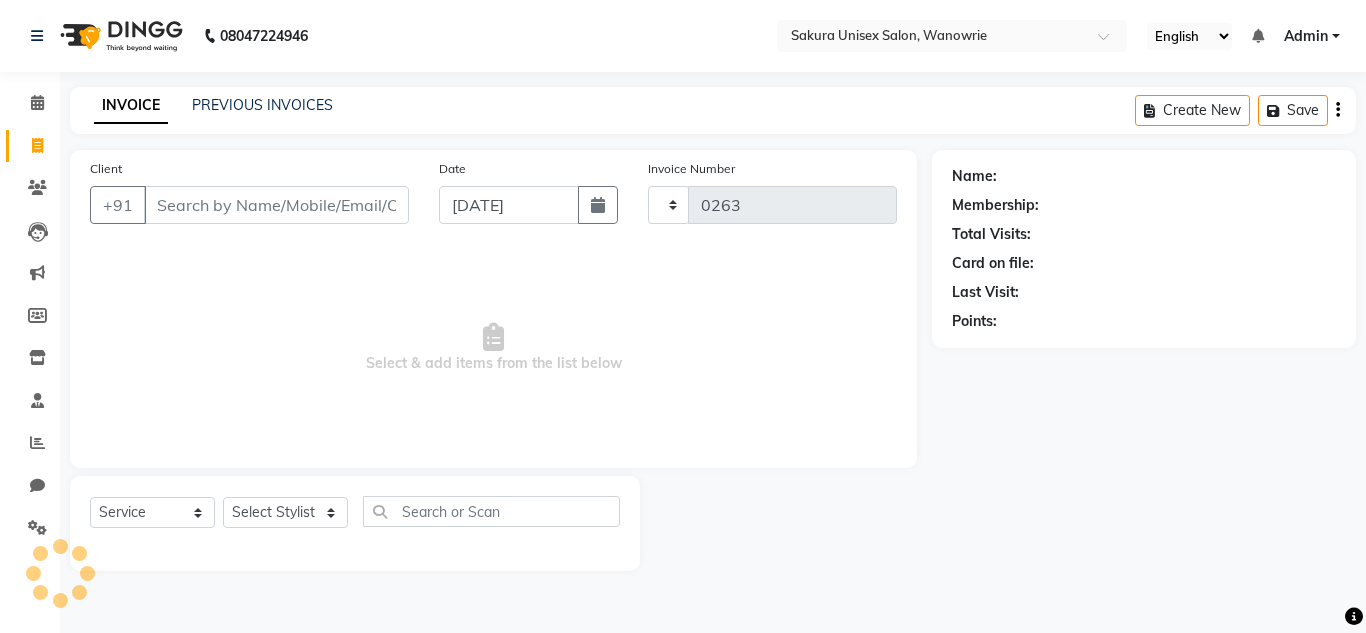 select on "7662" 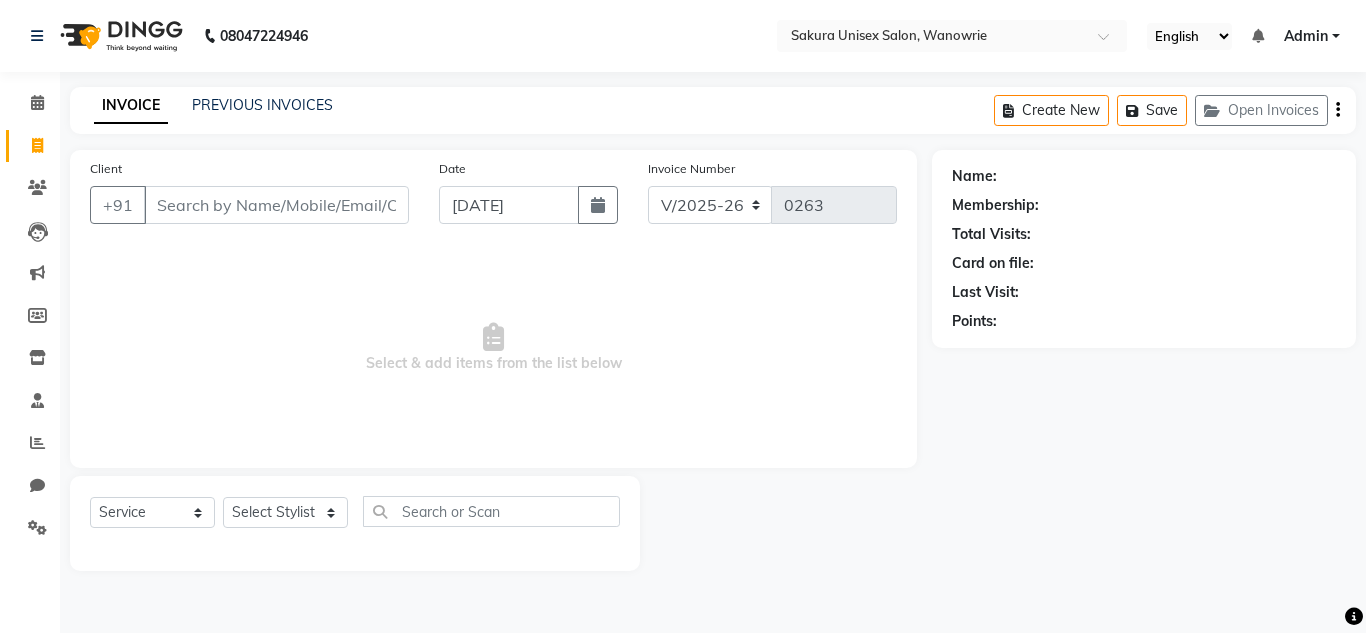 click on "Client" at bounding box center (276, 205) 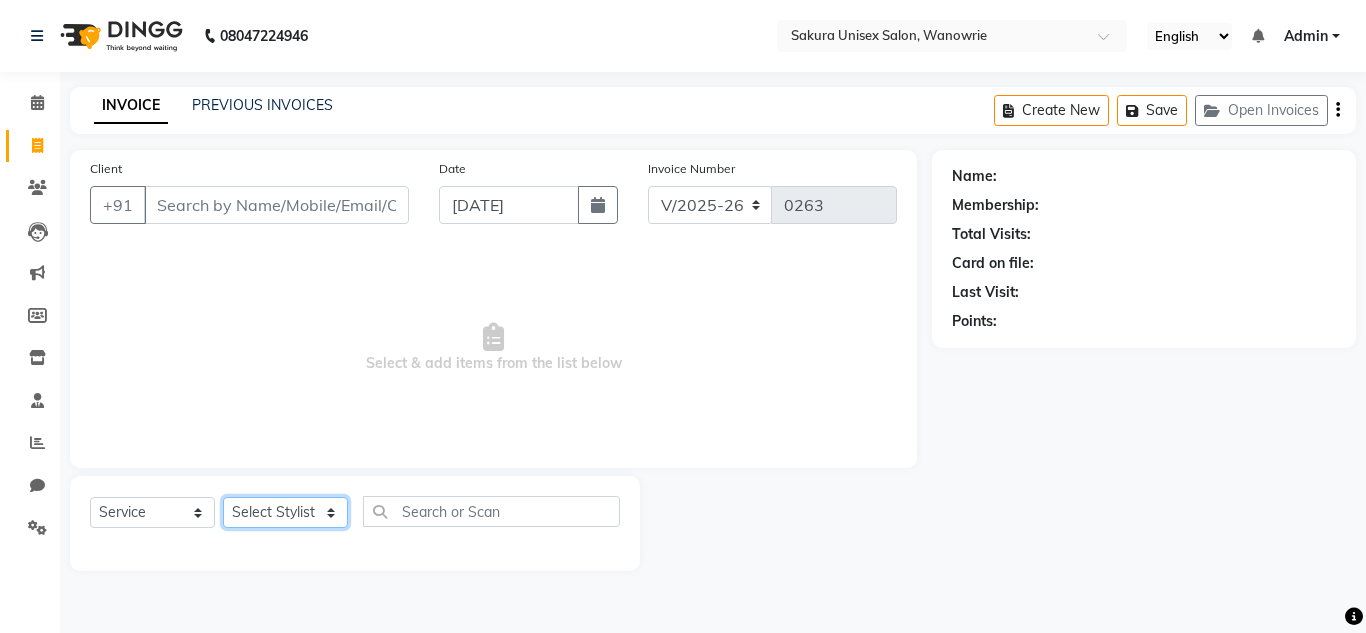 click on "Select Stylist [PERSON_NAME] [PERSON_NAME]  krishi [PERSON_NAME]  priyanka swaleha" 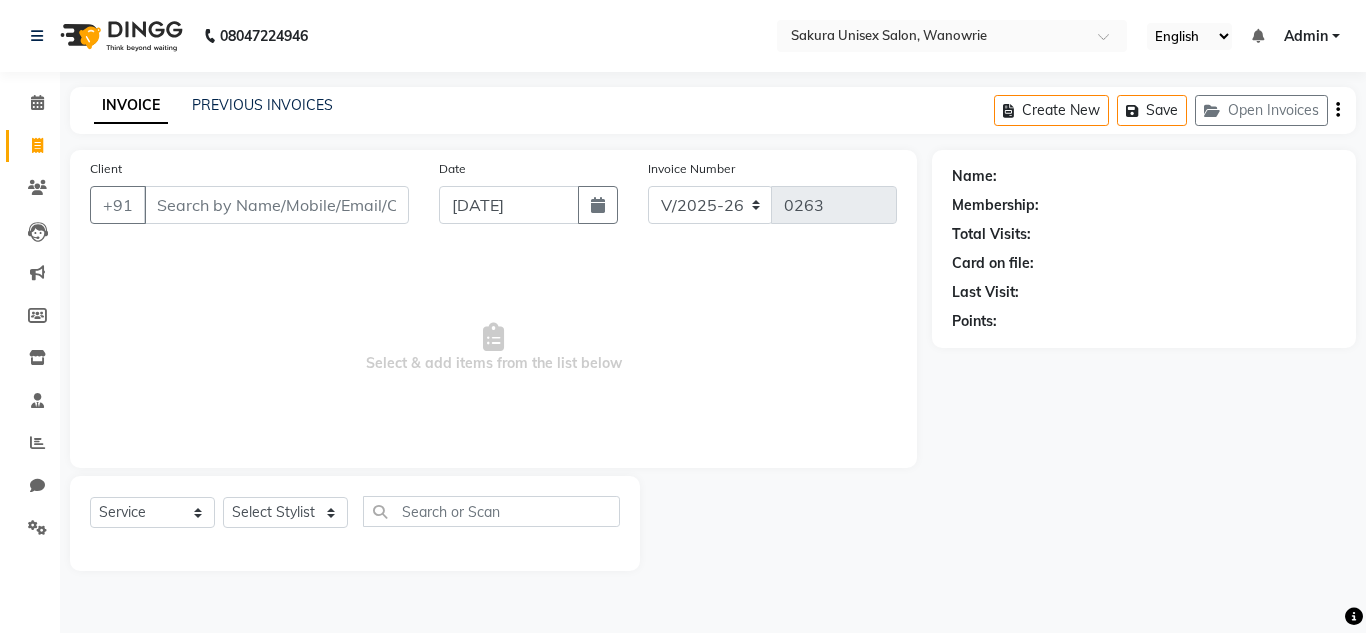 click on "Select & add items from the list below" at bounding box center (493, 348) 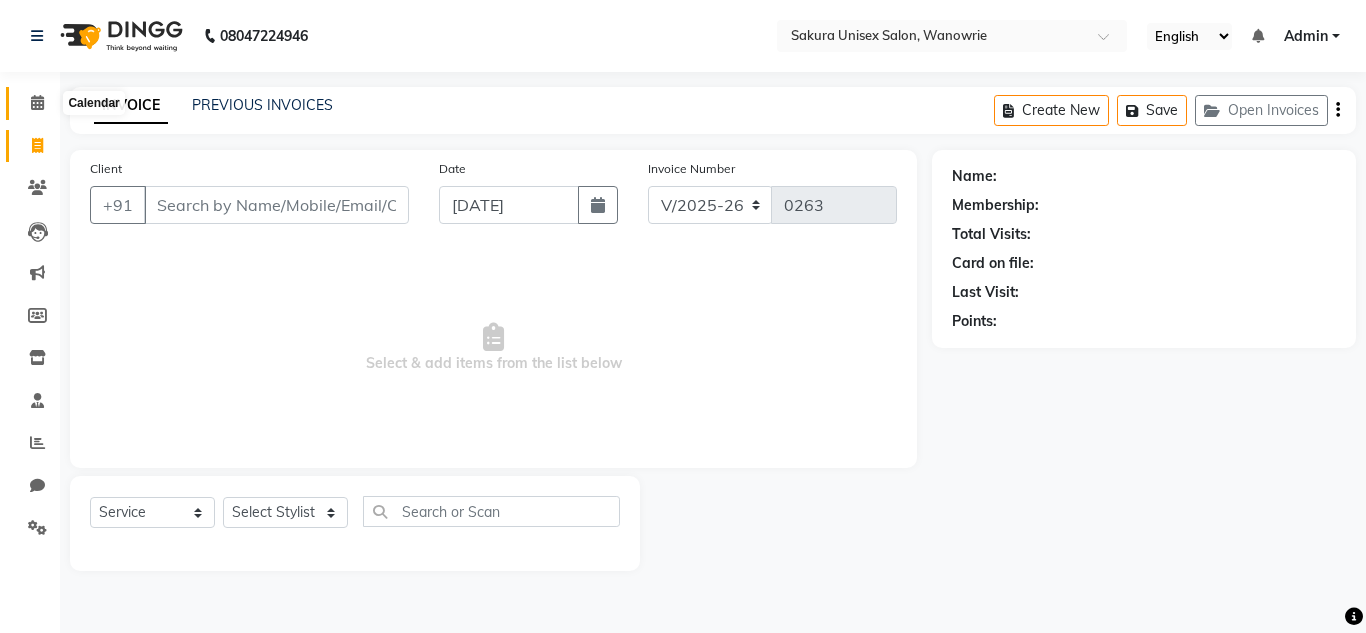 drag, startPoint x: 46, startPoint y: 105, endPoint x: 52, endPoint y: 158, distance: 53.338543 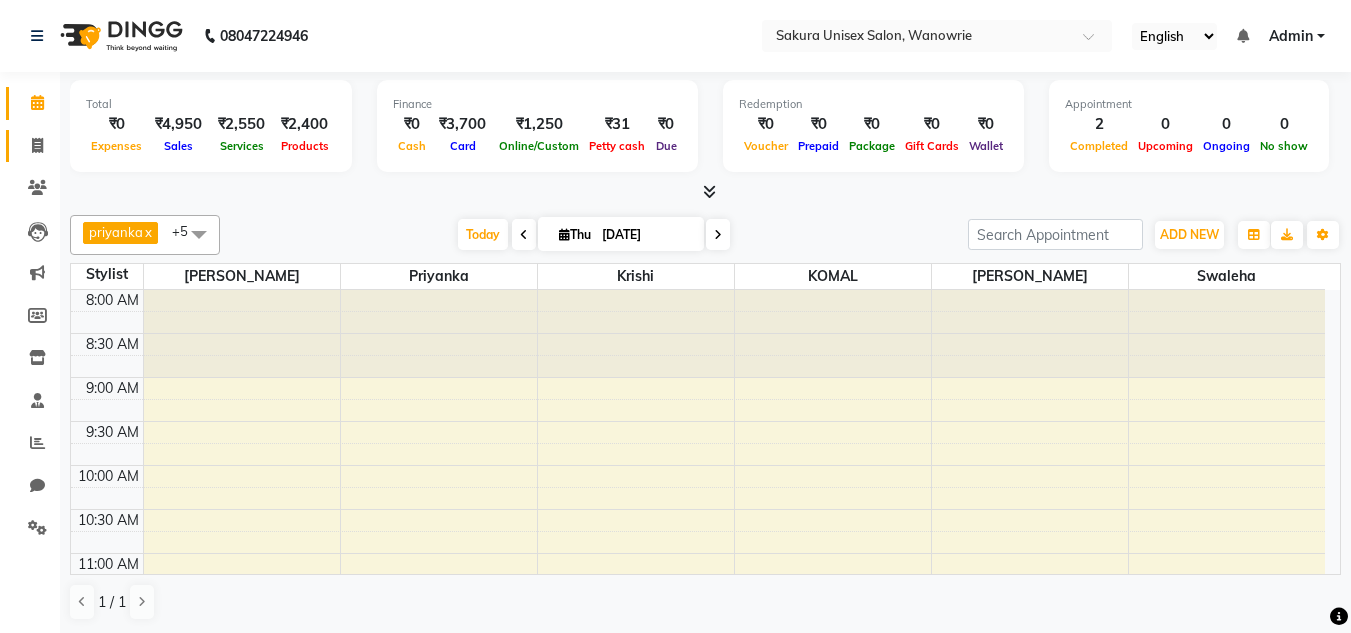 click on "Invoice" 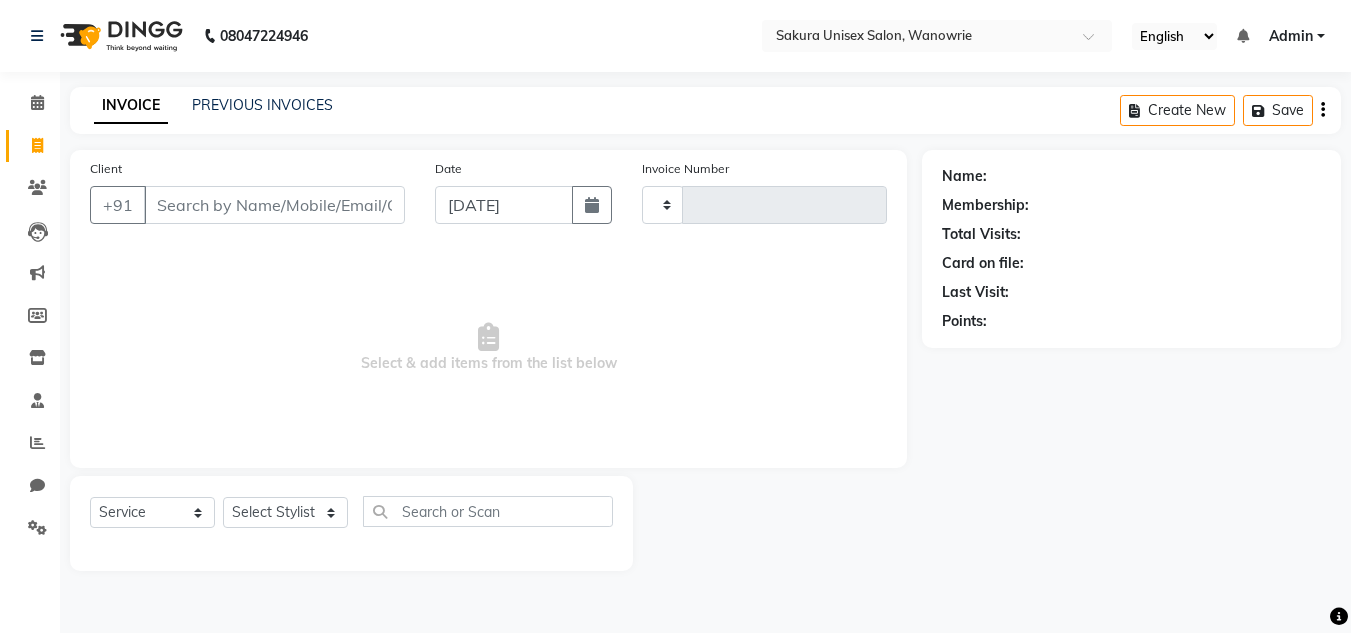 type on "0263" 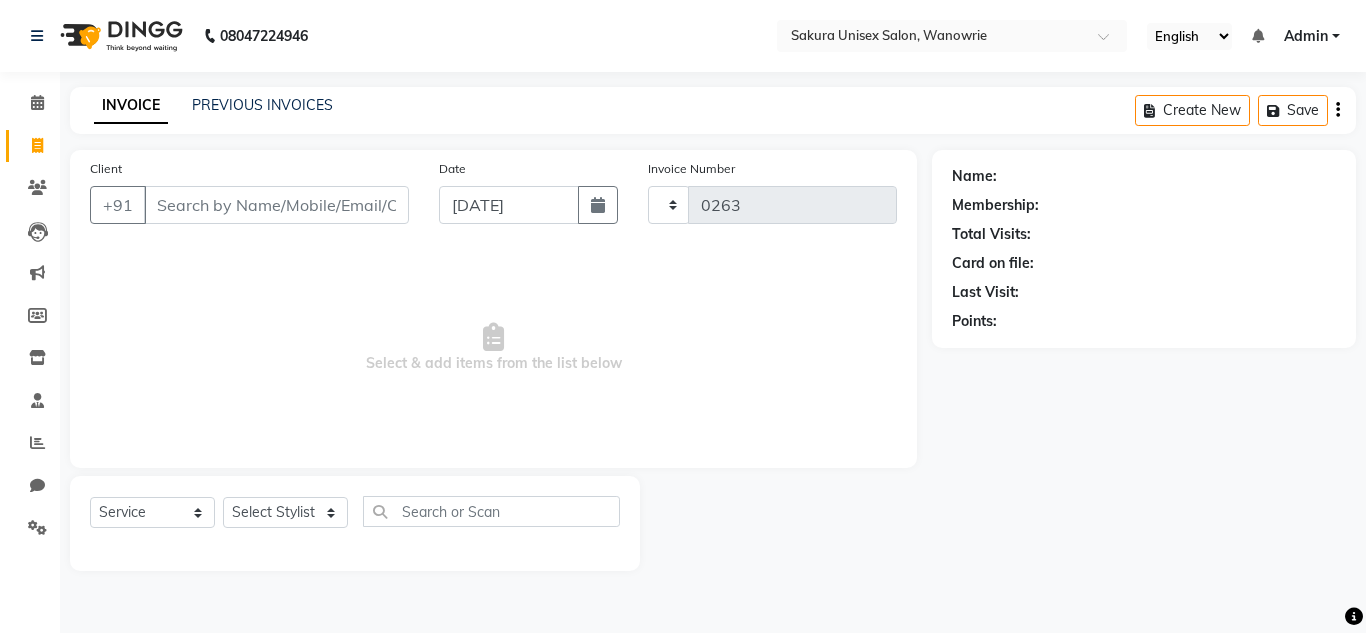 select on "7662" 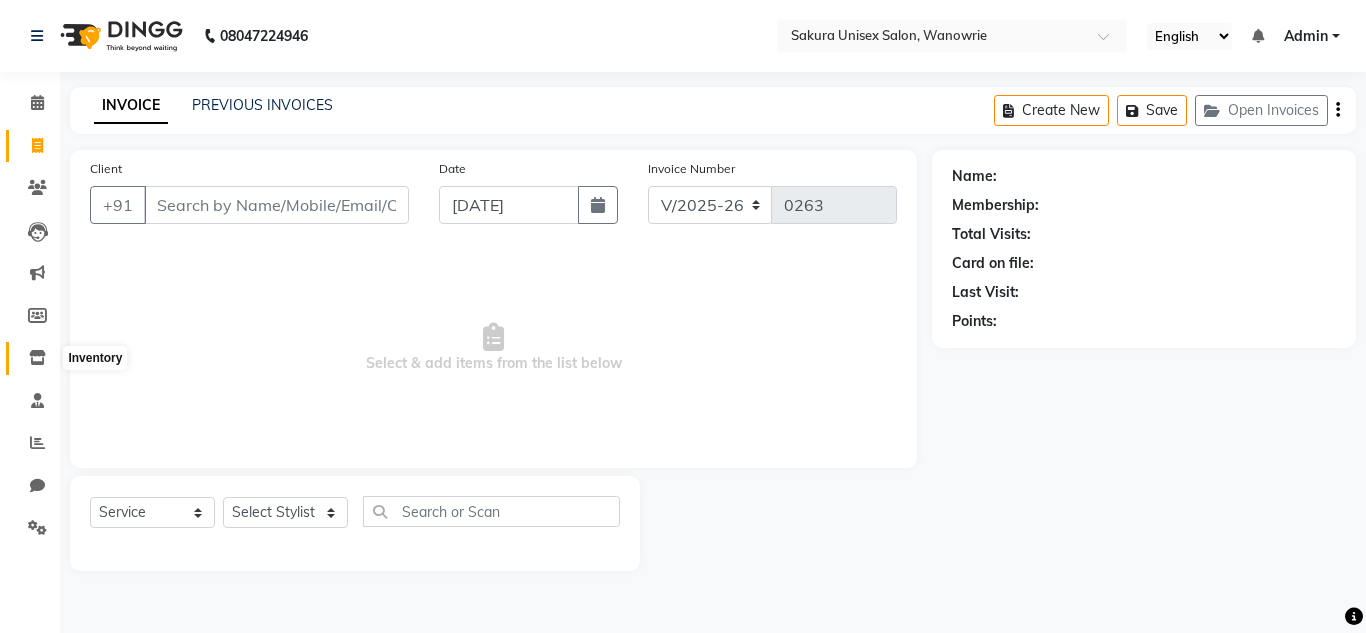 click 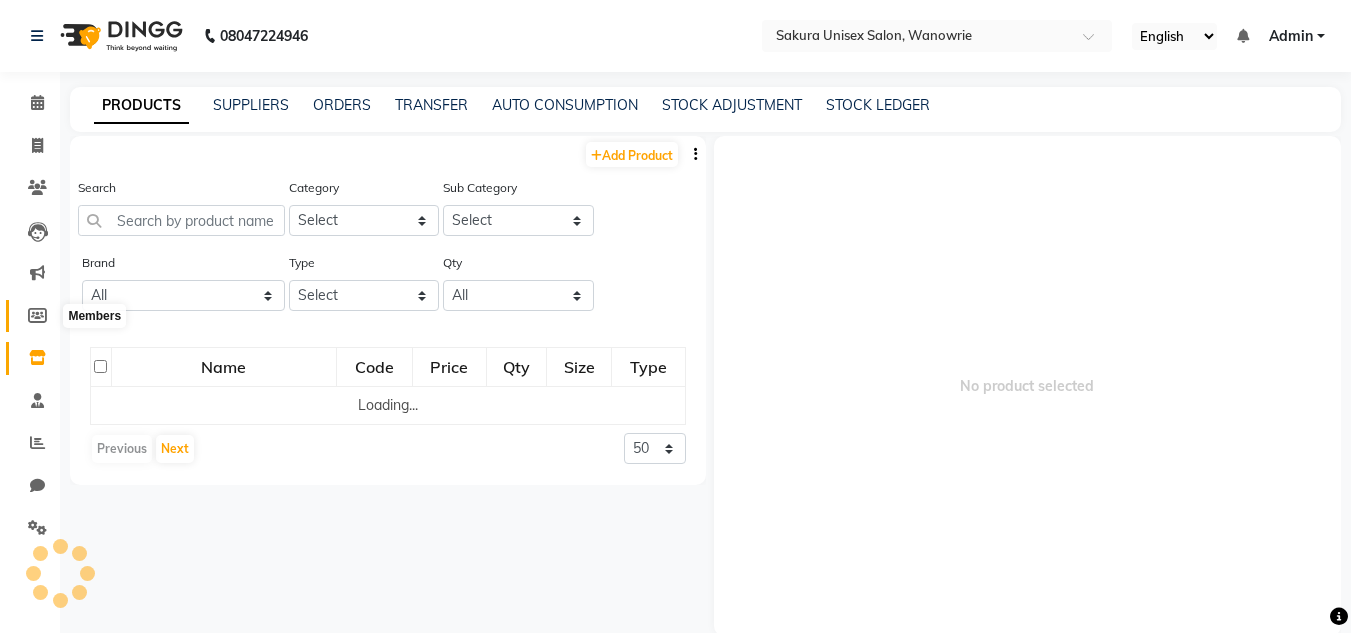 click 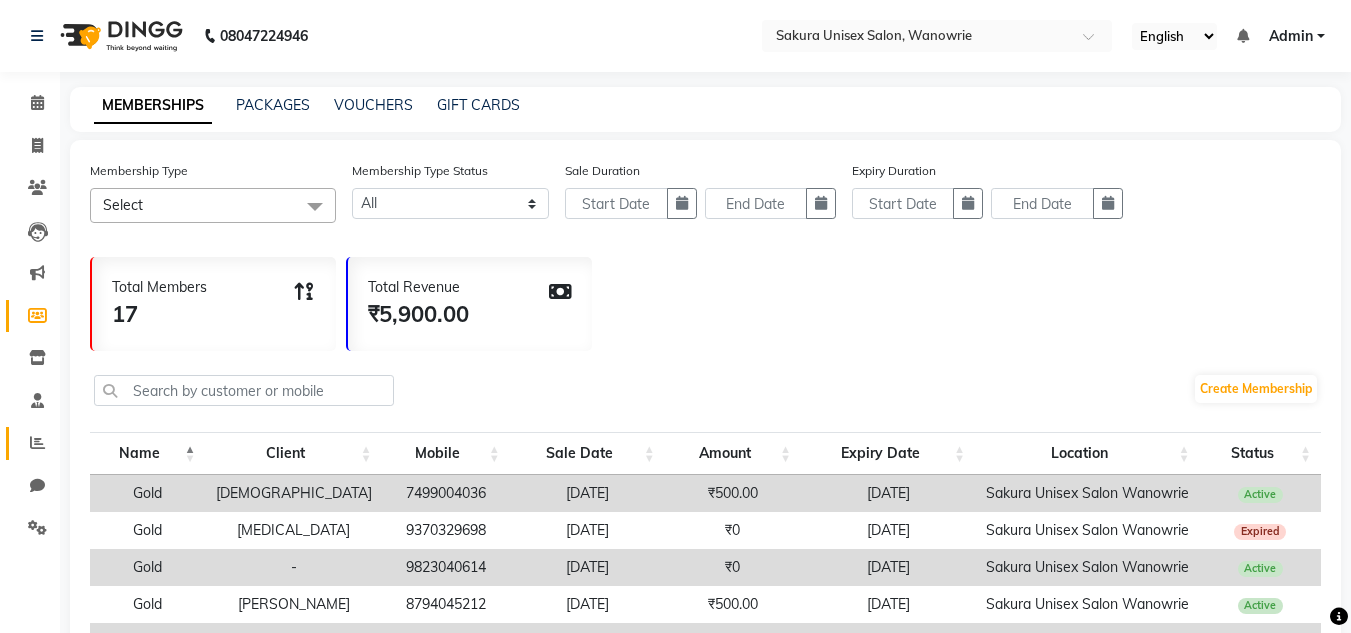 click on "Reports" 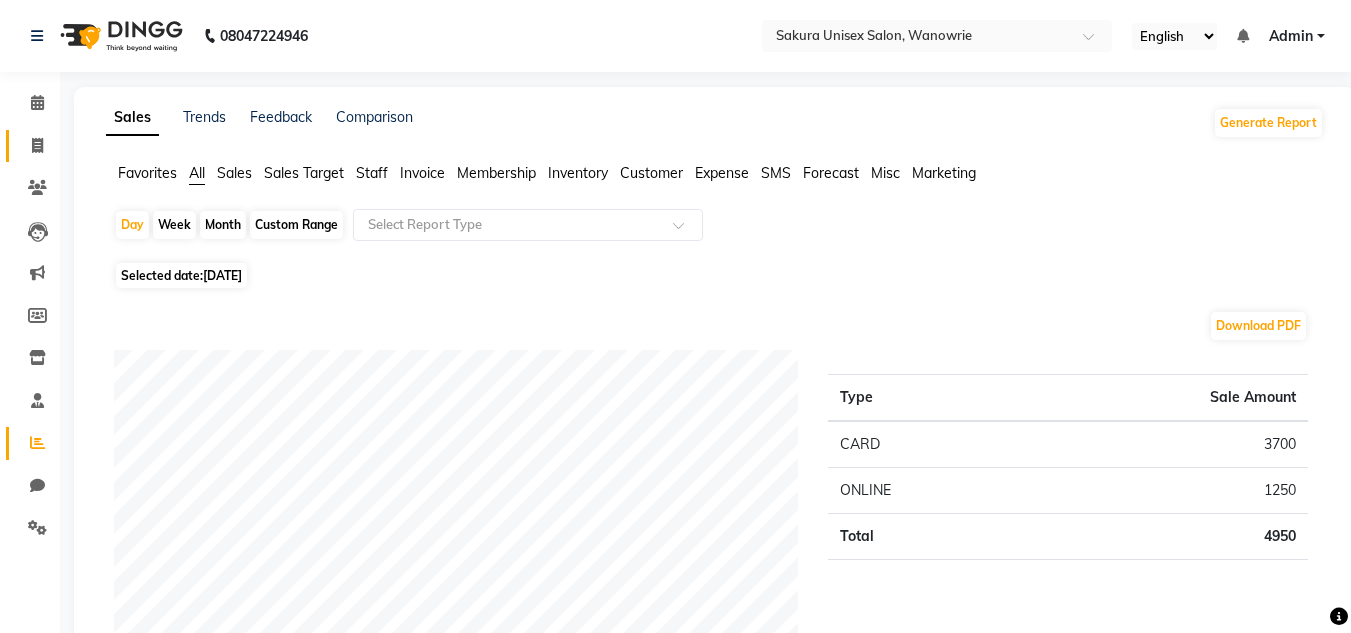 click on "Invoice" 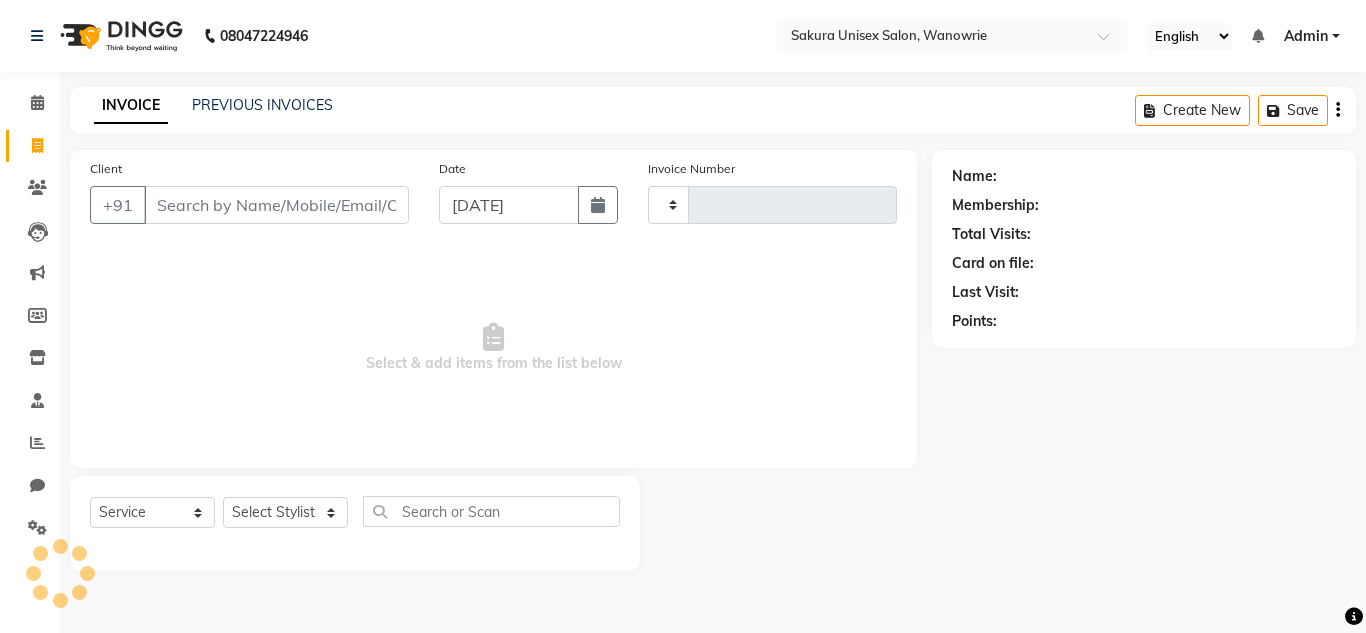 type on "0263" 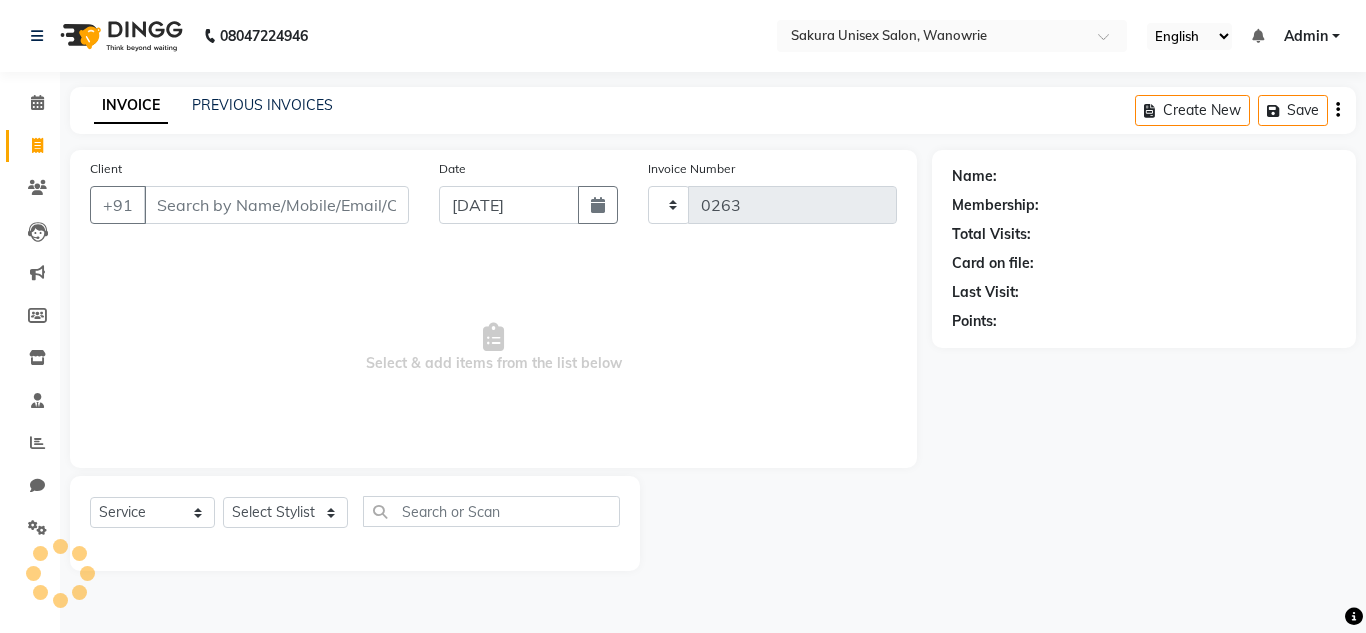 select on "7662" 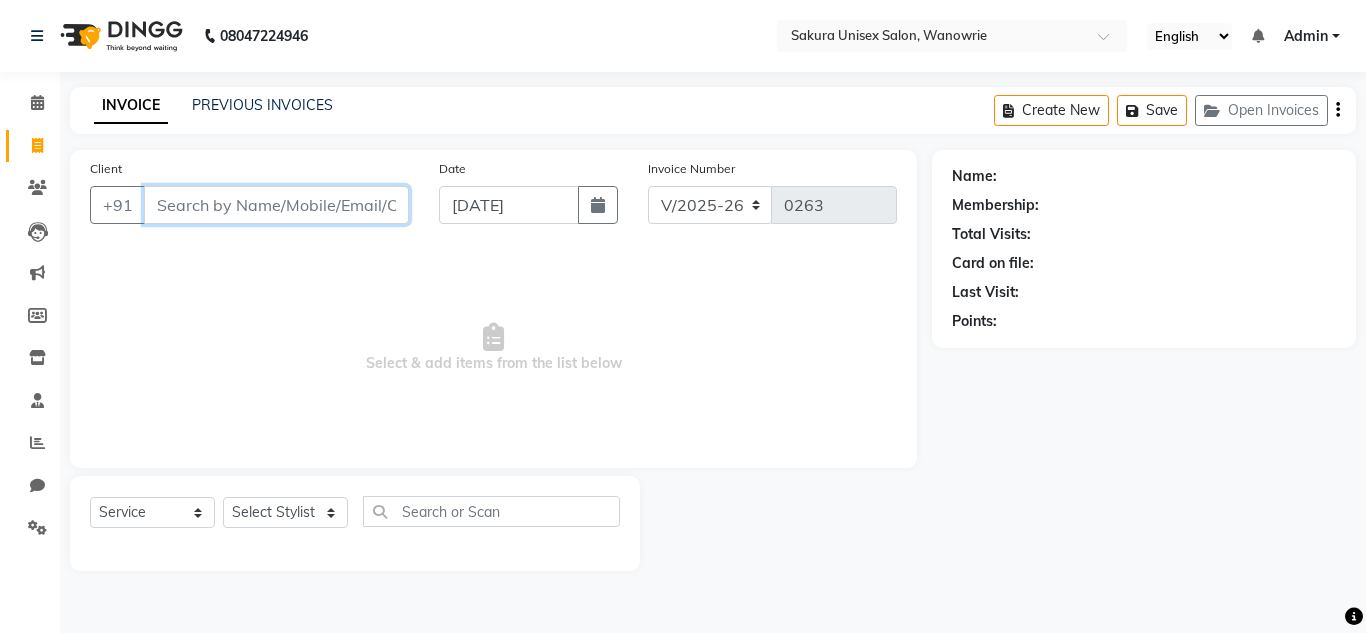 click on "Client" at bounding box center [276, 205] 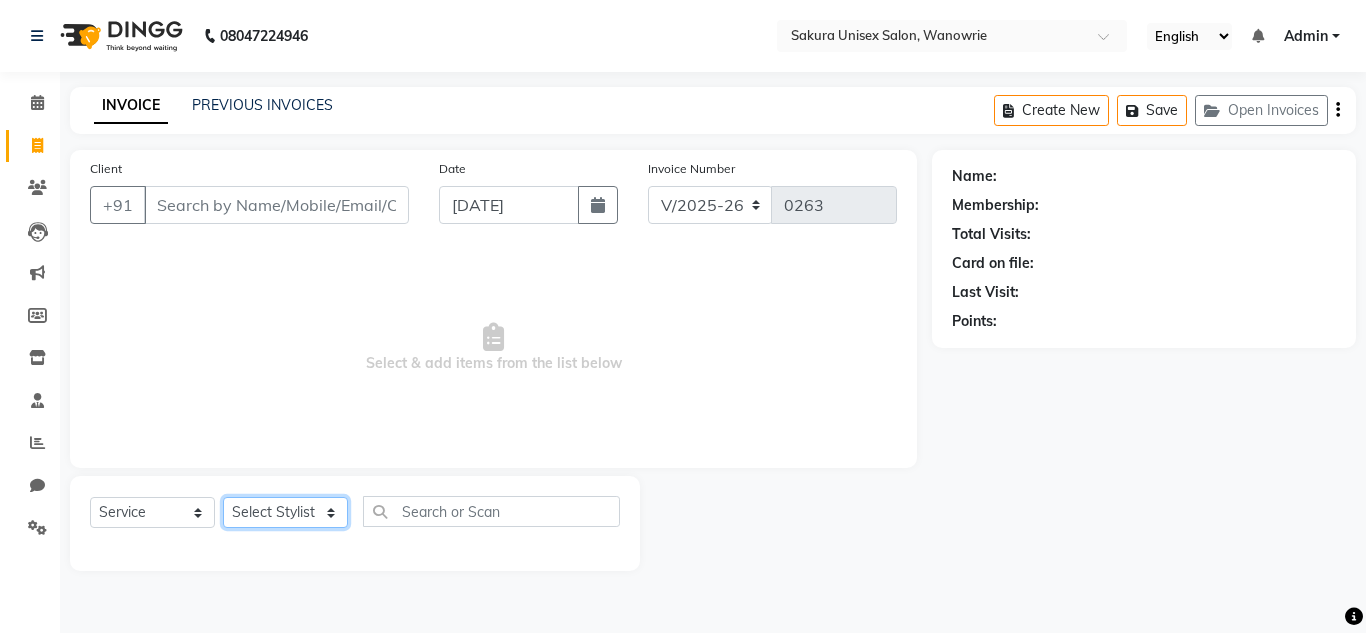 click on "Select Stylist [PERSON_NAME] [PERSON_NAME]  krishi [PERSON_NAME]  priyanka swaleha" 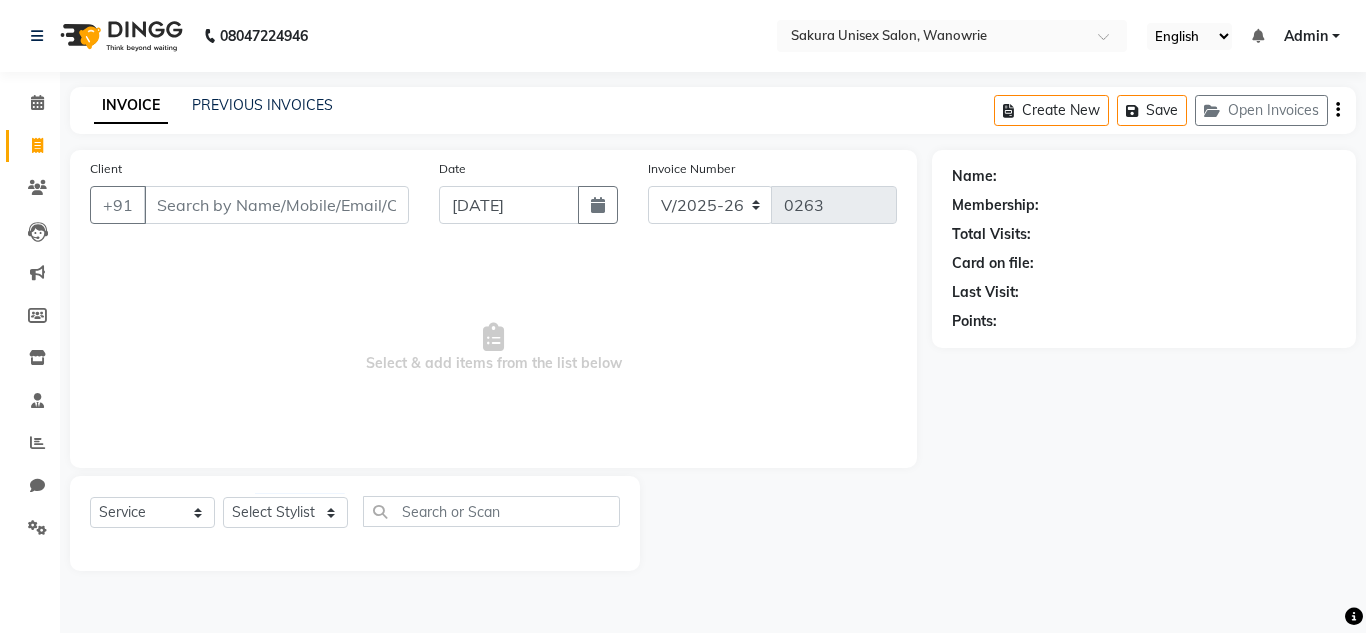 click on "Select & add items from the list below" at bounding box center (493, 348) 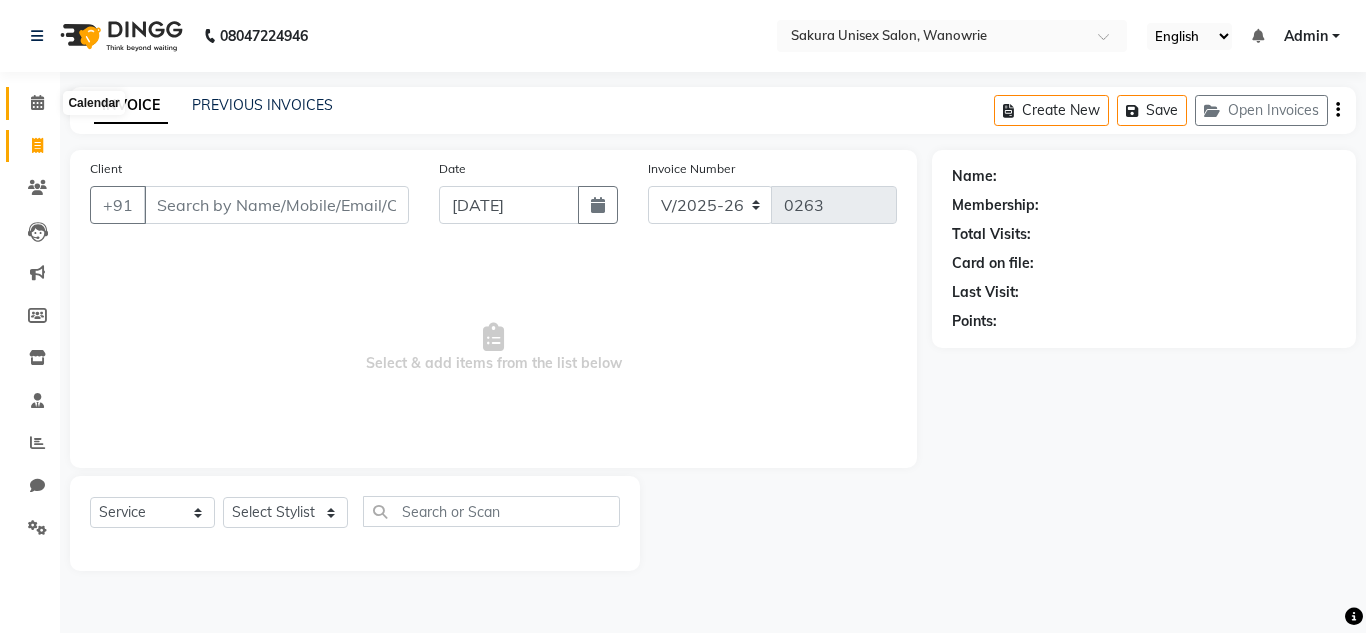 click 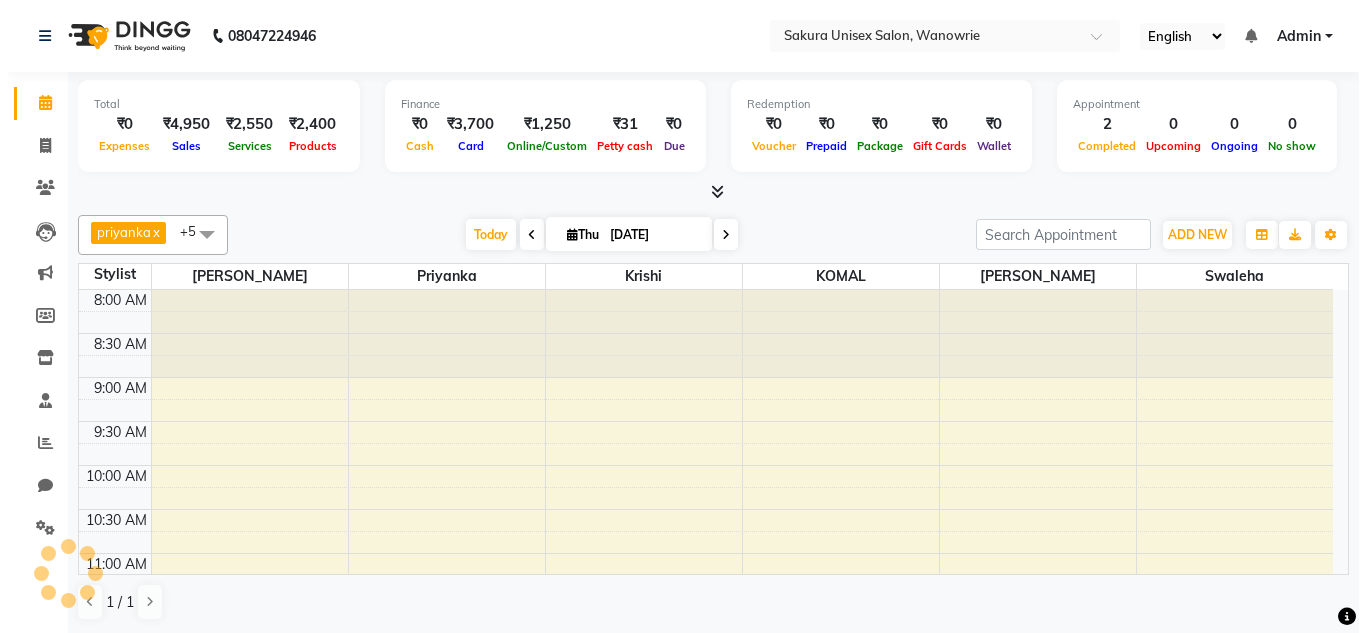 scroll, scrollTop: 0, scrollLeft: 0, axis: both 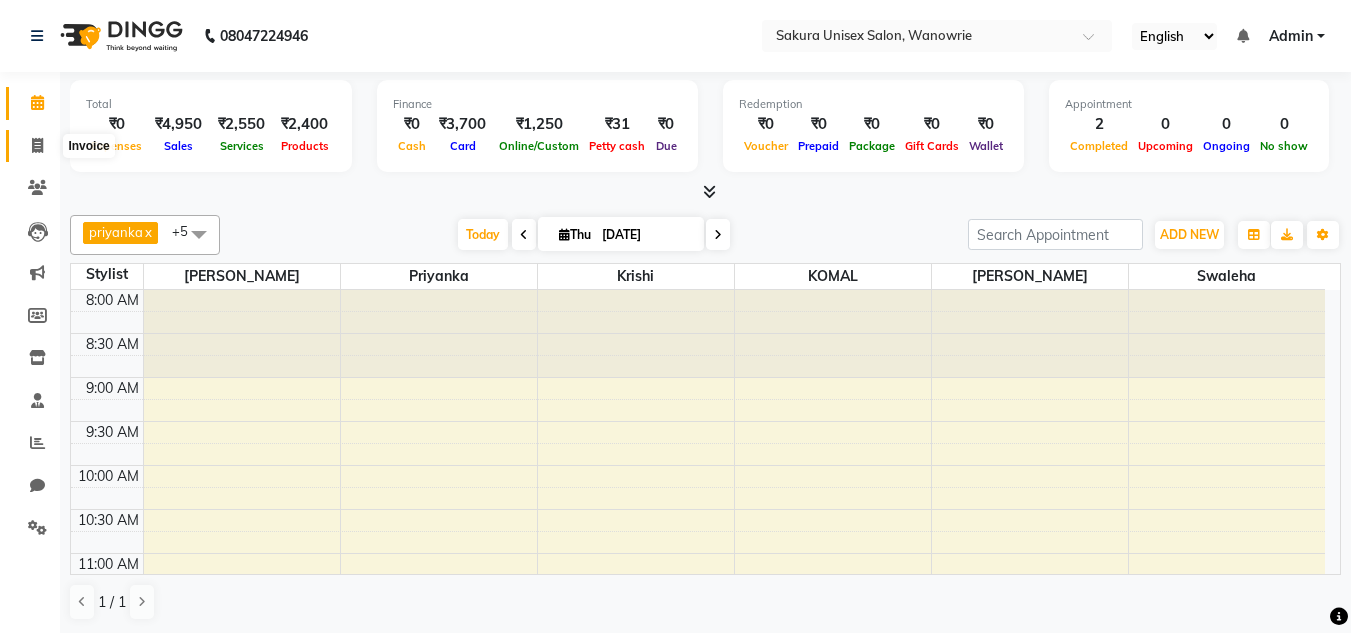click 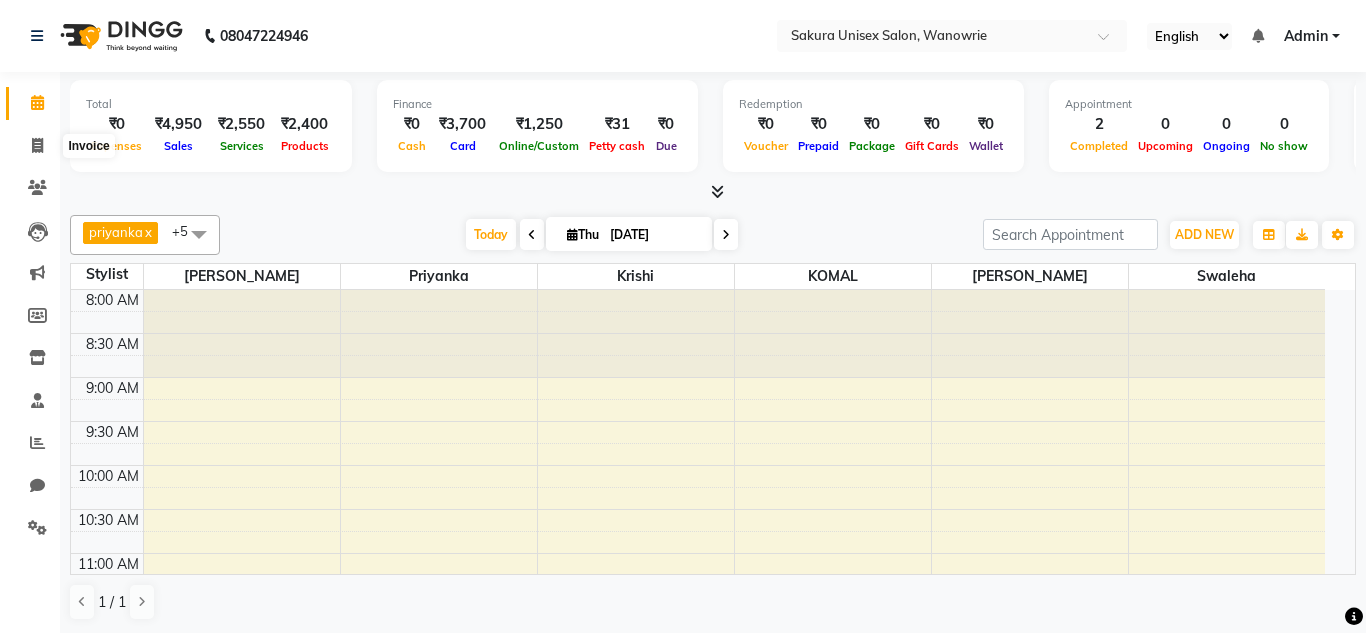 select on "7662" 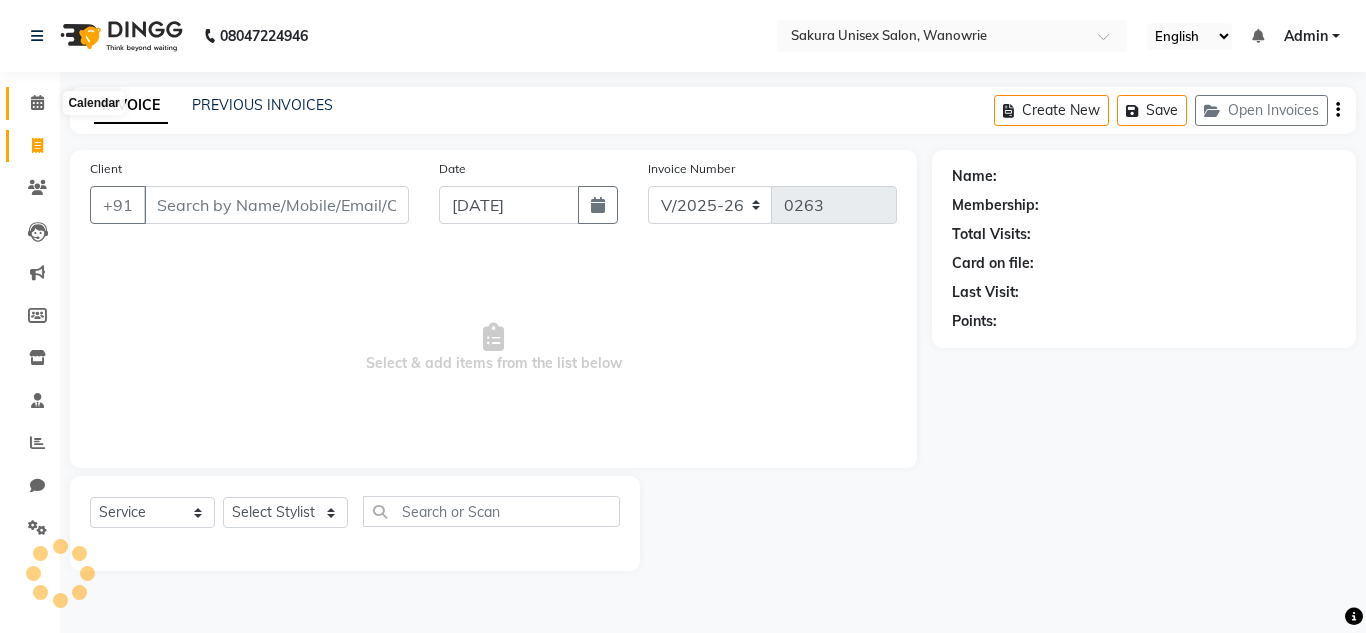 click 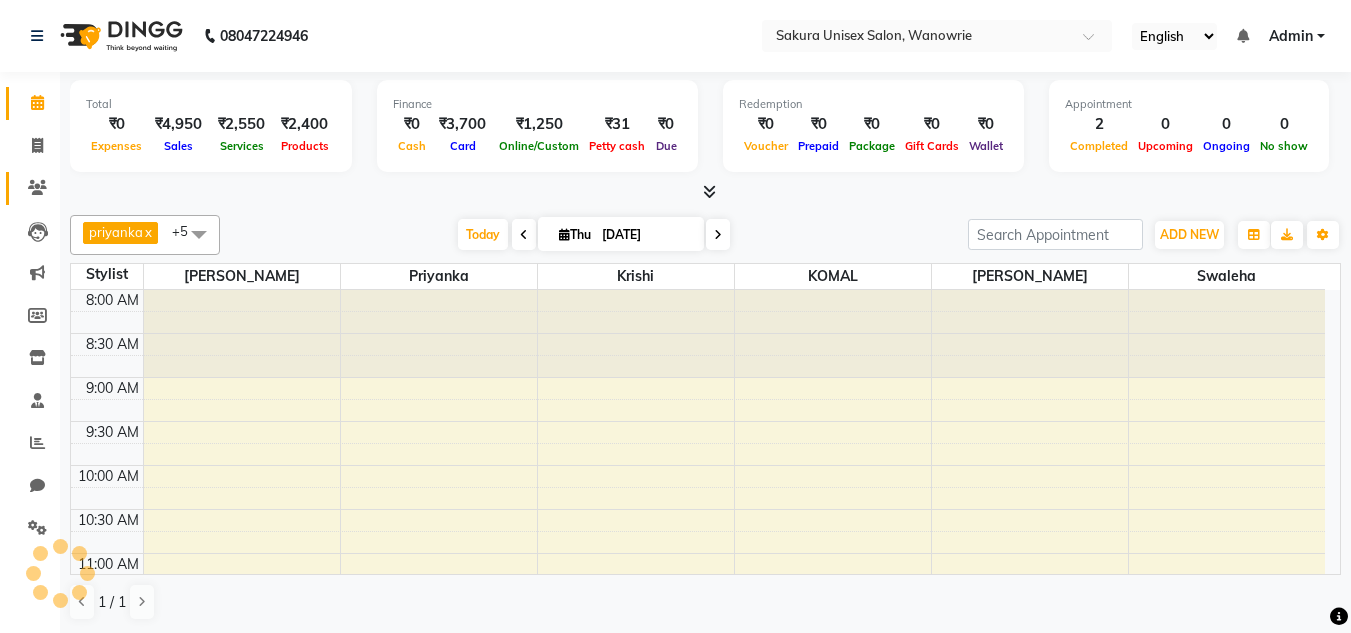 click on "Clients" 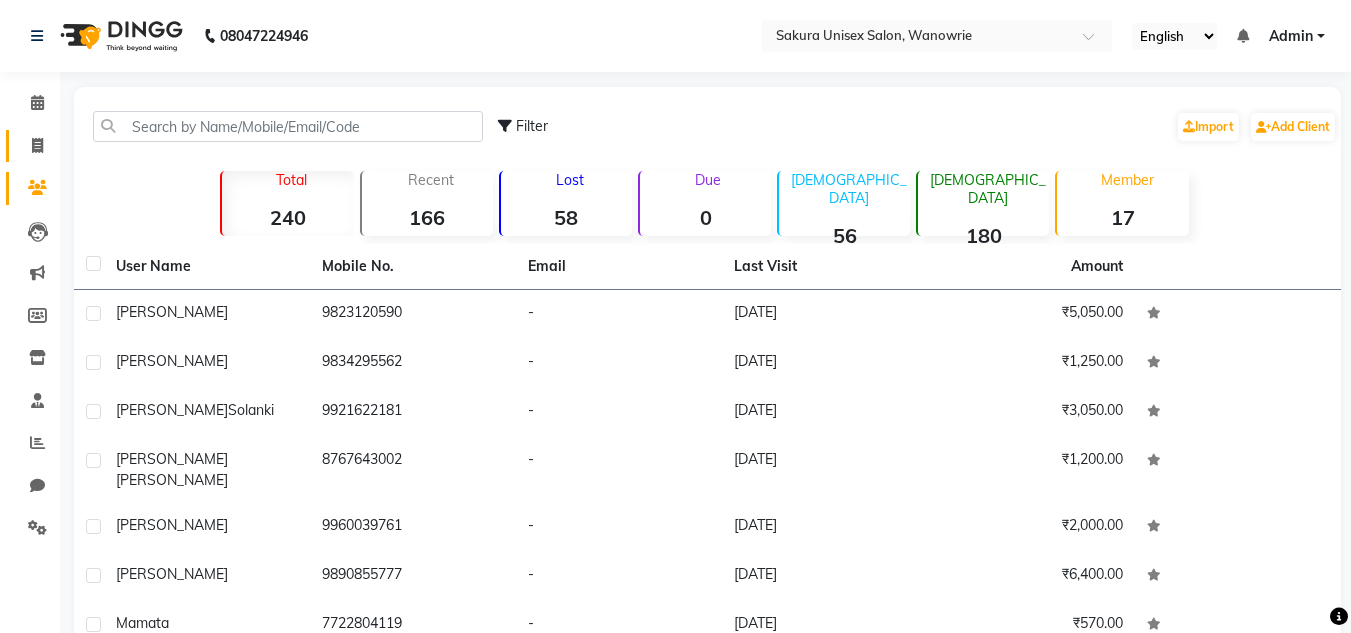 click on "Invoice" 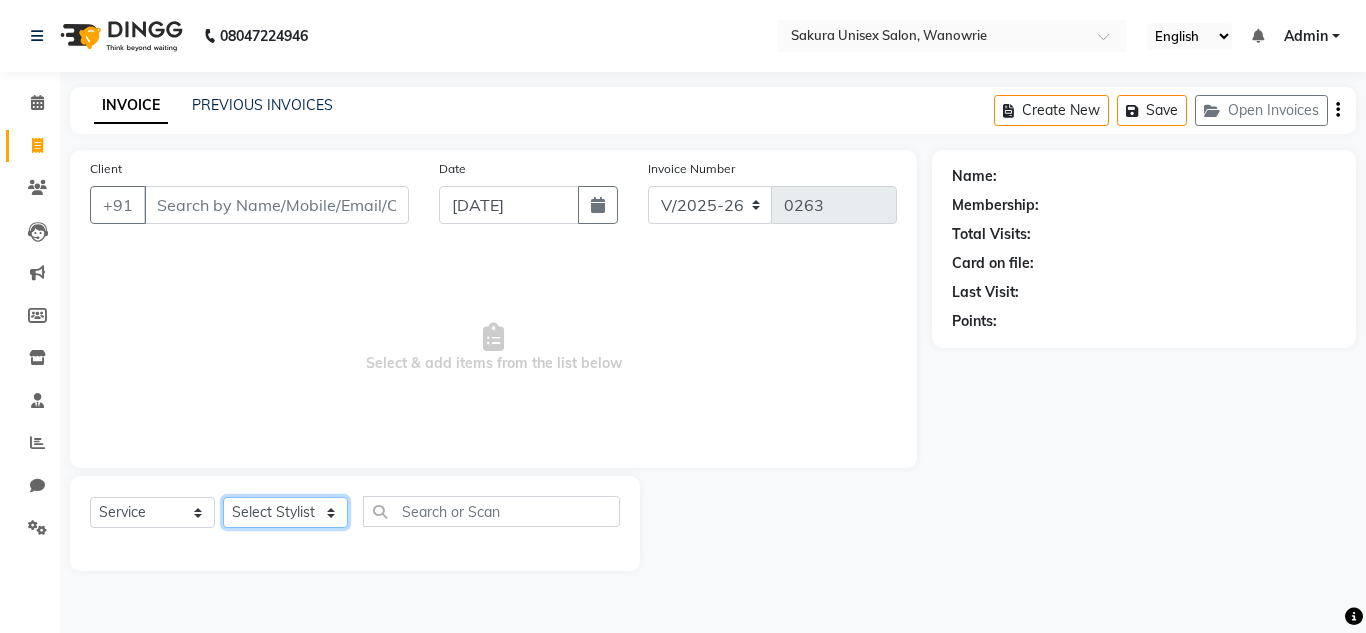 click on "Select Stylist [PERSON_NAME] [PERSON_NAME]  krishi [PERSON_NAME]  priyanka swaleha" 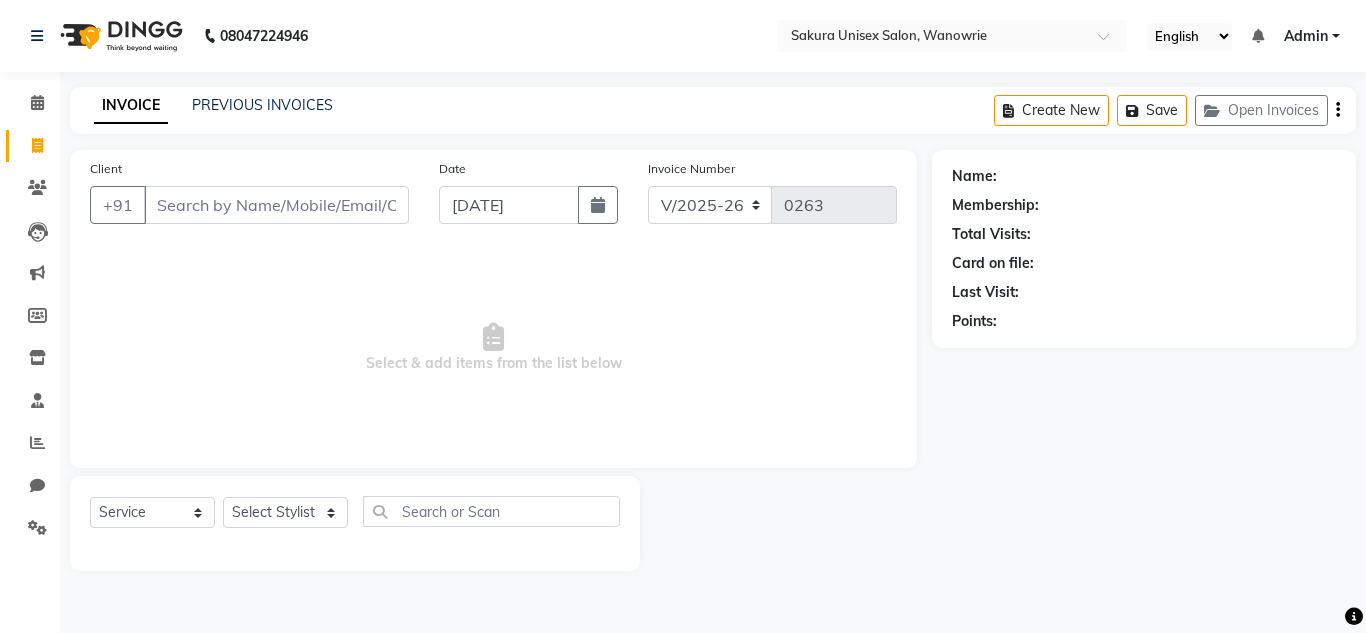 click on "Select & add items from the list below" at bounding box center (493, 348) 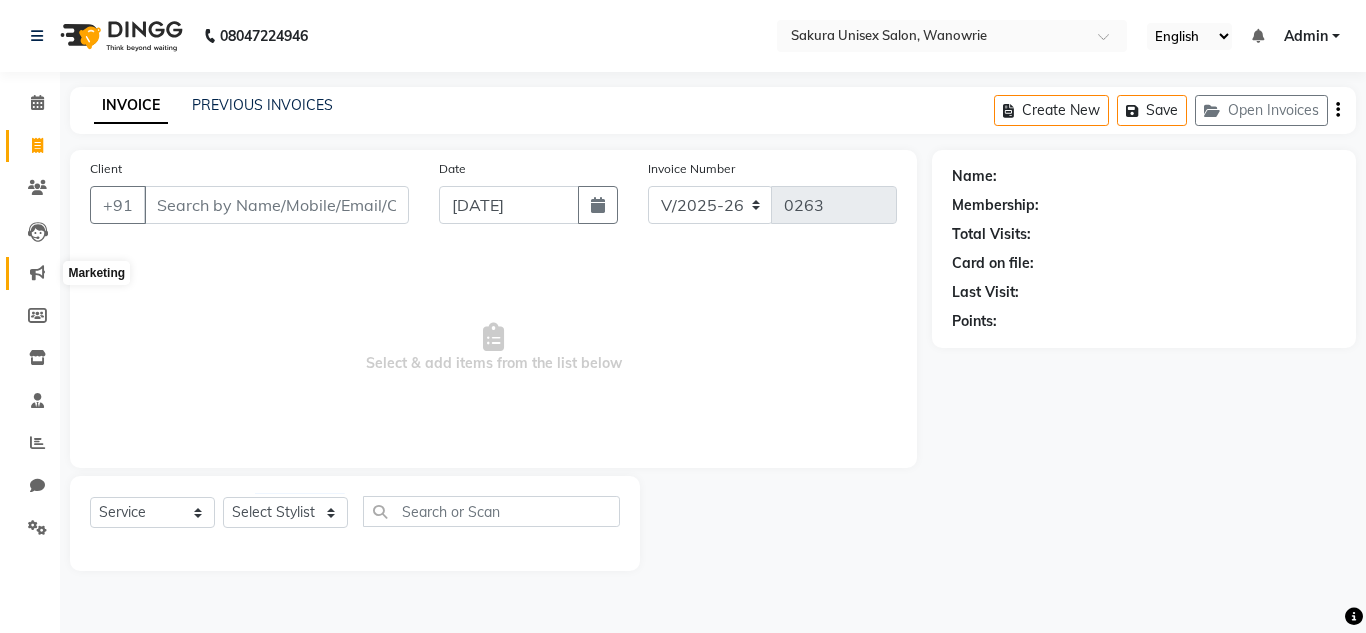 click 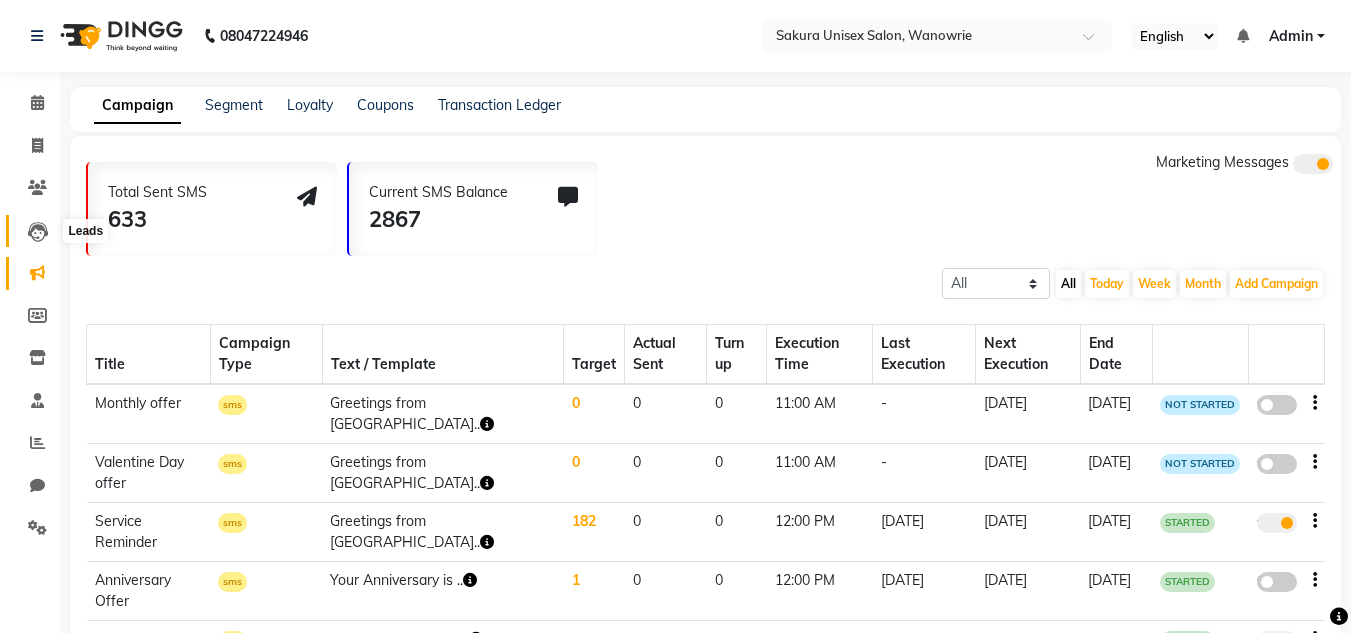click 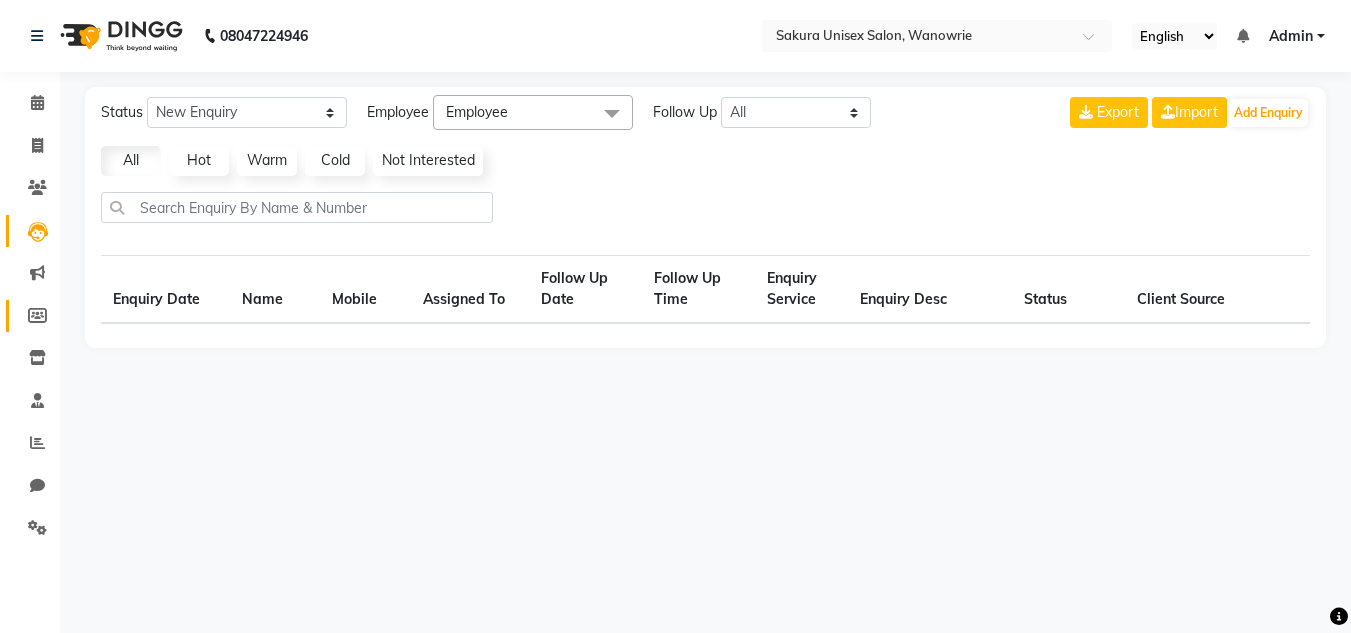 select on "10" 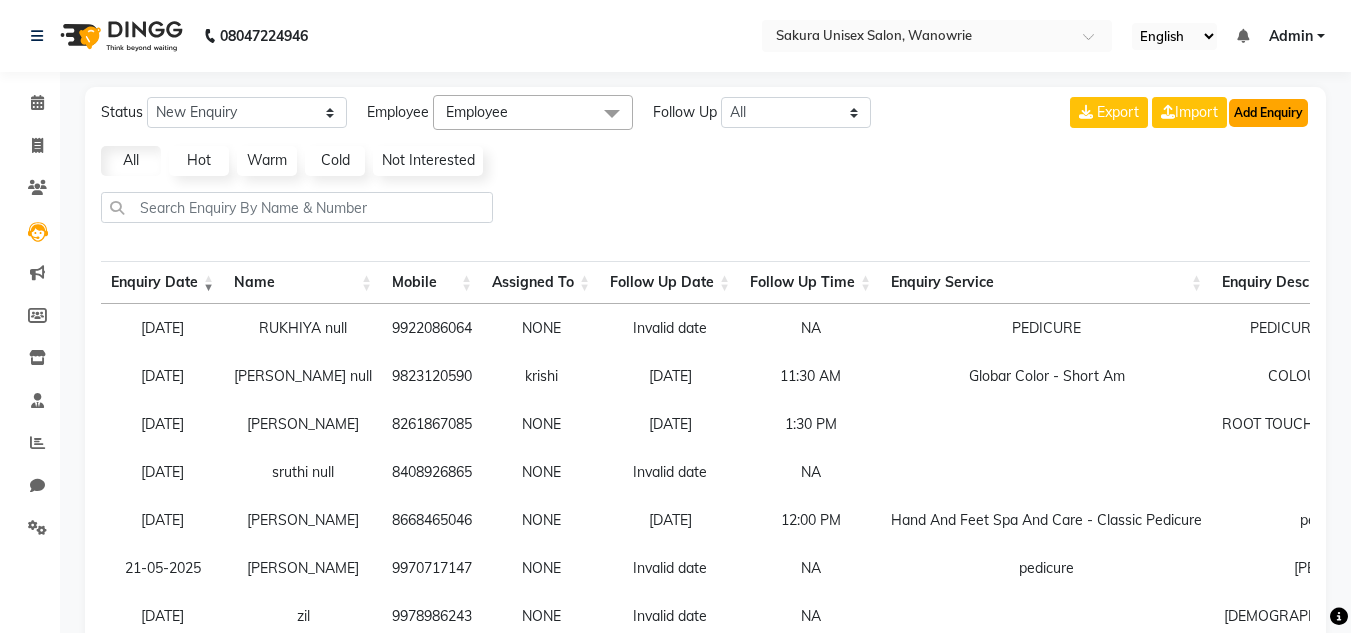 click on "Add Enquiry" 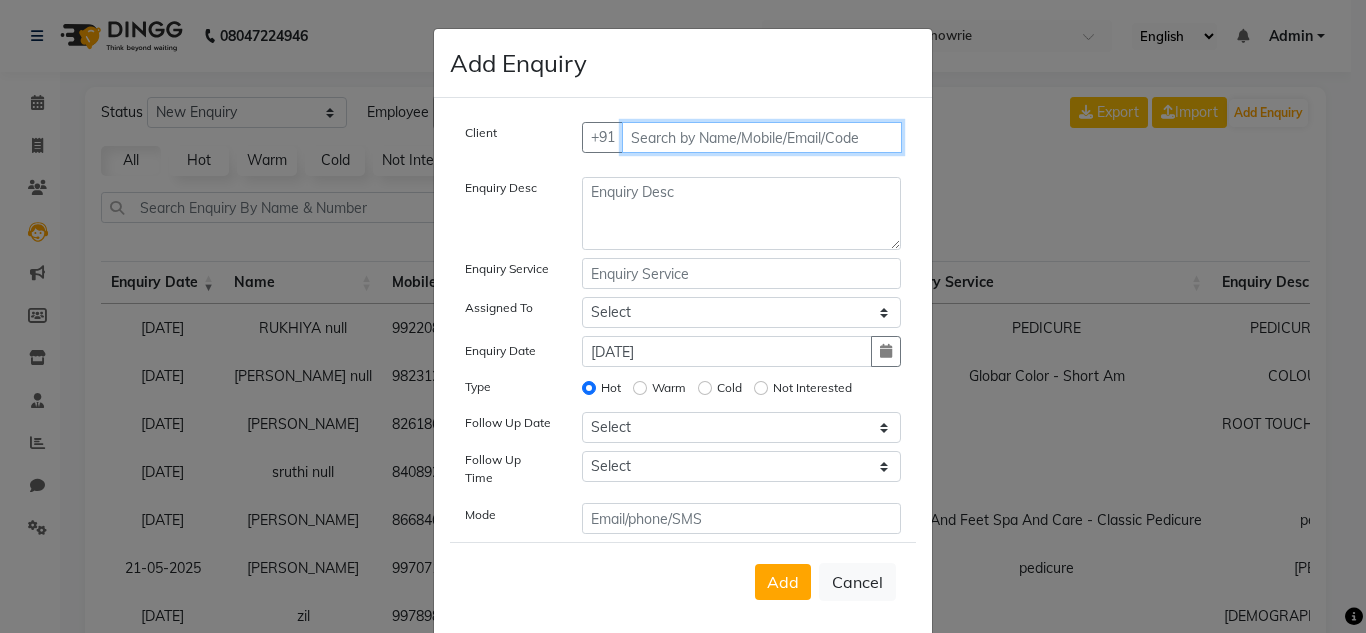 click at bounding box center (762, 137) 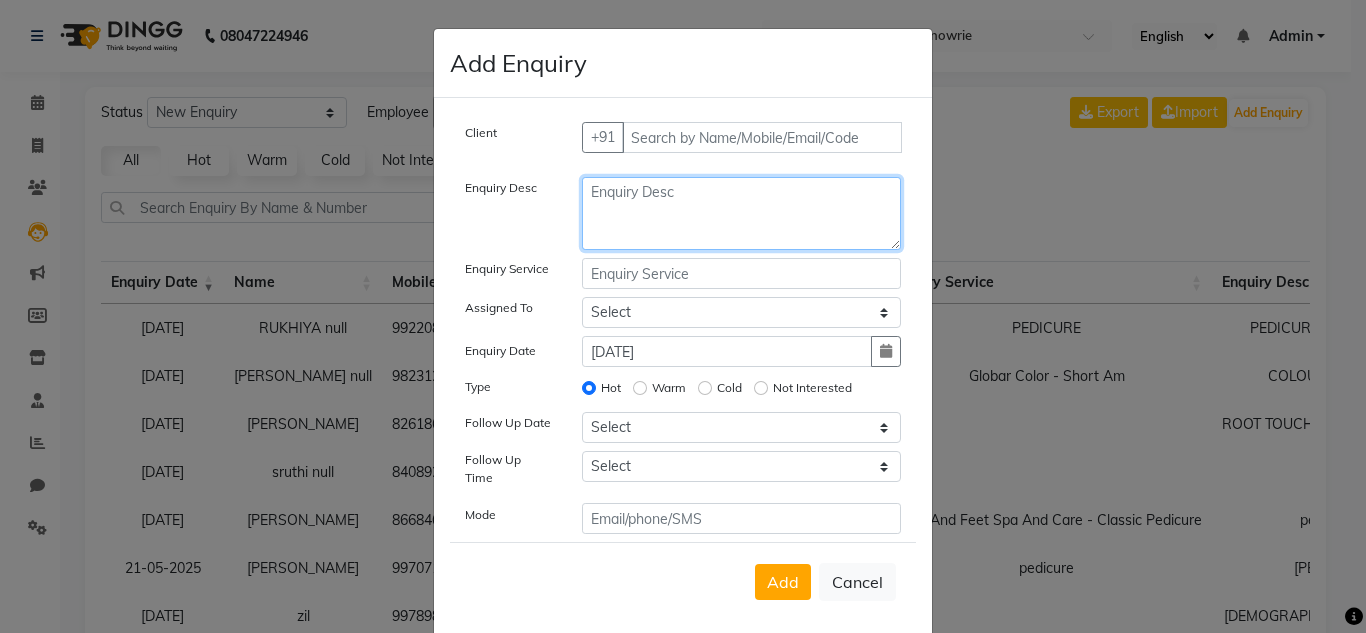 click 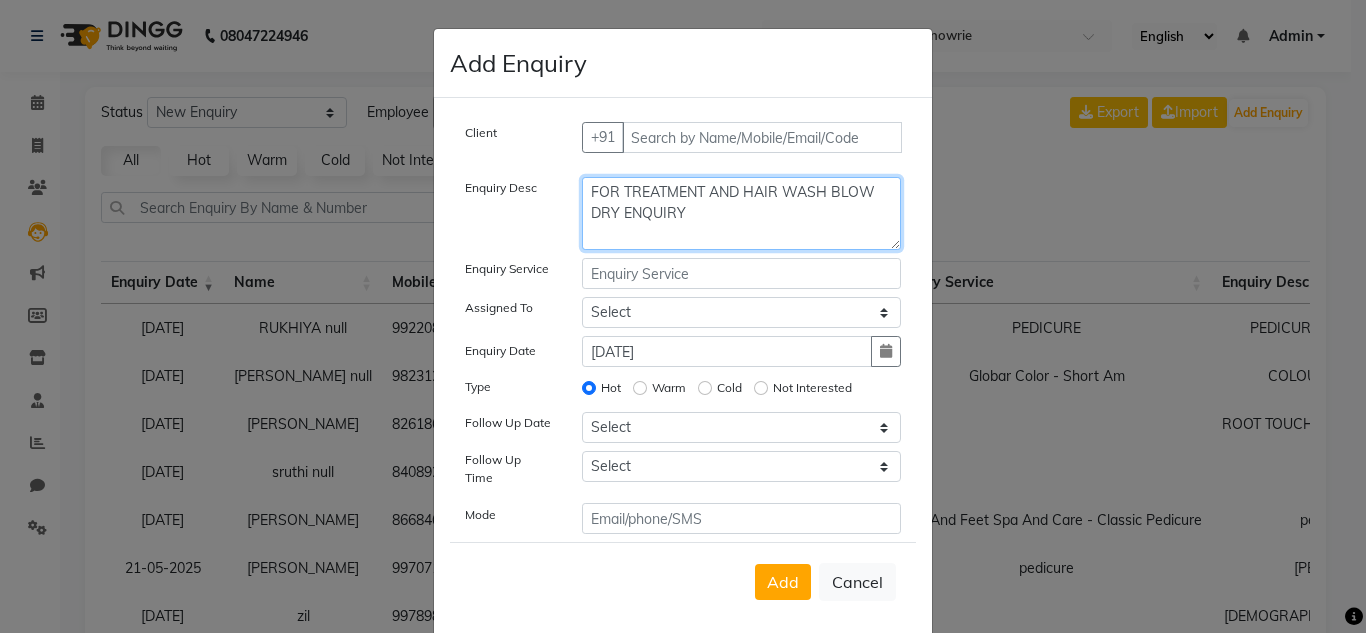 type on "FOR TREATMENT AND HAIR WASH BLOW DRY ENQUIRY" 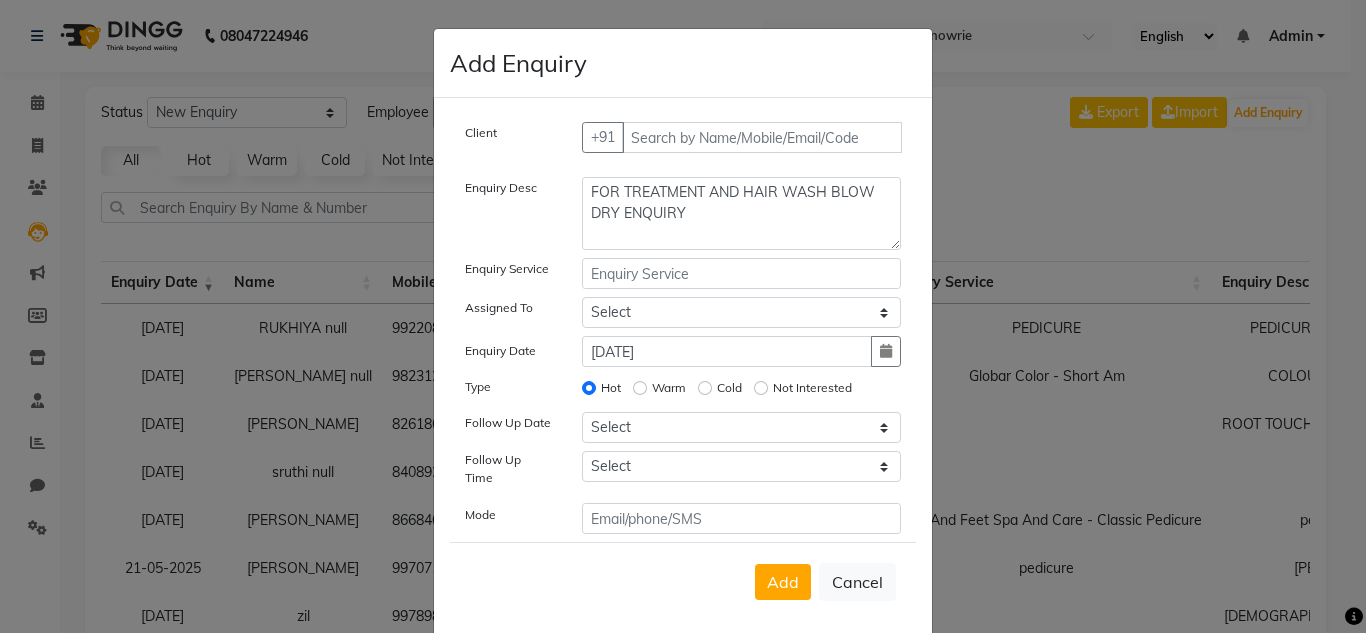 click on "Client +91 Enquiry Desc FOR TREATMENT AND HAIR WASH BLOW DRY ENQUIRY Enquiry Service Assigned To Select [PERSON_NAME] [PERSON_NAME]  krishi [PERSON_NAME] [PERSON_NAME]  Enquiry Date [DATE] Type Hot Warm Cold Not Interested Follow Up Date Select [DATE] [DATE] [DATE] ([DATE]) [DATE] ([DATE]) [DATE] ([DATE]) [DATE] ([DATE]) [DATE] ([DATE]) [DATE] ([DATE]) [DATE] ([DATE]) [DATE] ([DATE]) [DATE] ([DATE]) [DATE] ([DATE]) Custom Date  Follow Up Time Select 07:00 AM 07:15 AM 07:30 AM 07:45 AM 08:00 AM 08:15 AM 08:30 AM 08:45 AM 09:00 AM 09:15 AM 09:30 AM 09:45 AM 10:00 AM 10:15 AM 10:30 AM 10:45 AM 11:00 AM 11:15 AM 11:30 AM 11:45 AM 12:00 PM 12:15 PM 12:30 PM 12:45 PM 01:00 PM 01:15 PM 01:30 PM 01:45 PM 02:00 PM 02:15 PM 02:30 PM 02:45 PM 03:00 PM 03:15 PM 03:30 PM 03:45 PM 04:00 PM 04:15 PM 04:30 PM 04:45 PM 05:00 PM 05:15 PM 05:30 PM 05:45 PM 06:00 PM 06:15 PM 06:30 PM 06:45 PM 07:00 PM 07:15 PM 07:30 PM 07:45 PM 08:00 PM 08:15 PM 08:30 PM Mode" 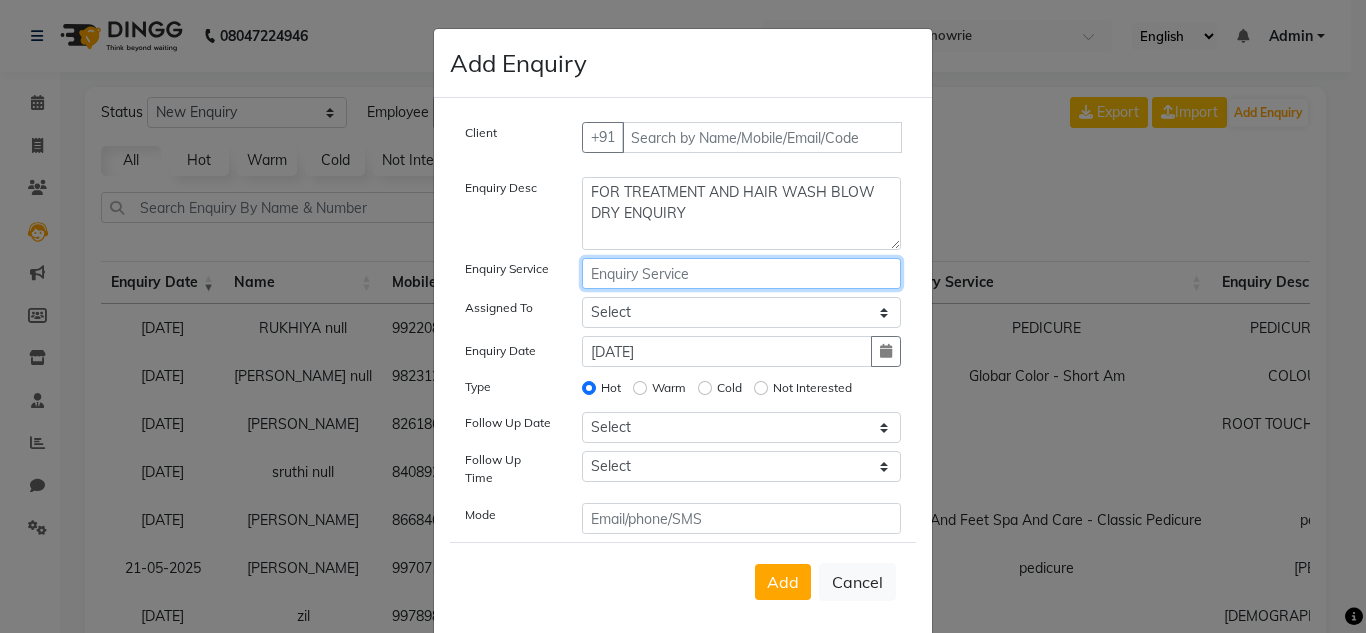 click at bounding box center [742, 273] 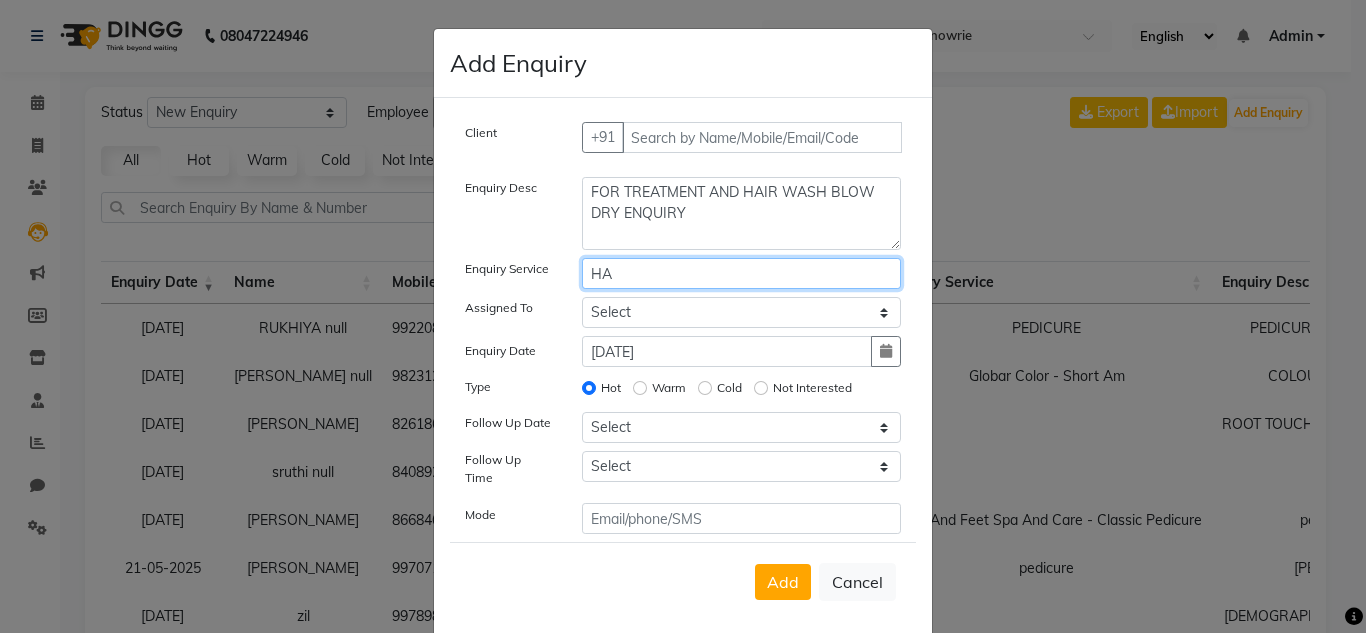 type on "H" 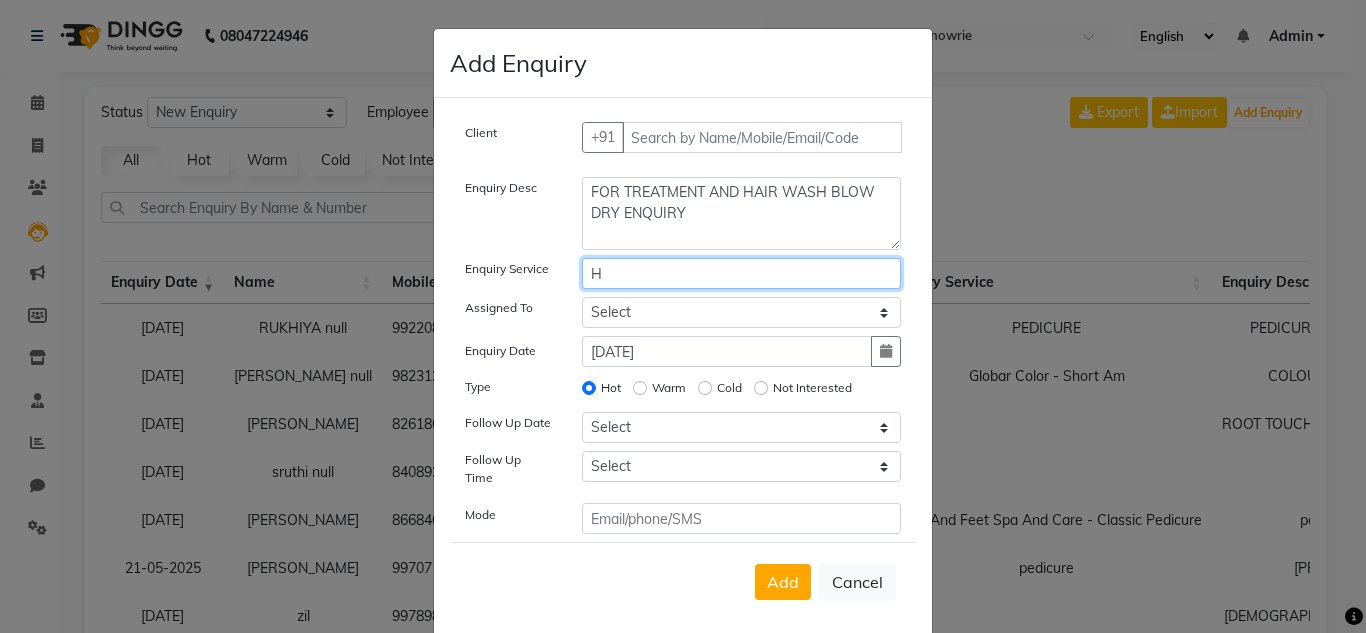 type 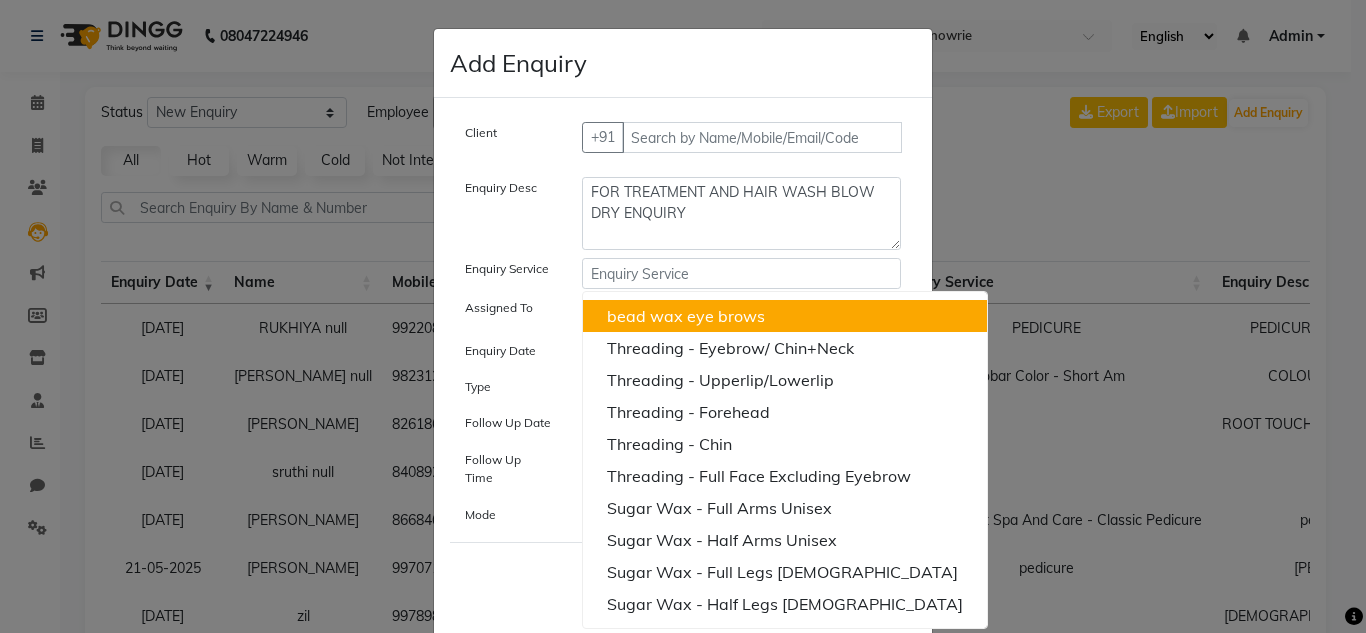 click on "Client +91 Enquiry Desc FOR TREATMENT AND HAIR WASH BLOW DRY ENQUIRY Enquiry Service bead wax eye brows  Threading - Eyebrow/ Chin+Neck Threading - Upperlip/Lowerlip Threading - Forehead Threading - Chin Threading - Full Face Excluding Eyebrow Sugar Wax - Full Arms Unisex Sugar Wax - Half Arms Unisex Sugar Wax - Full Legs [DEMOGRAPHIC_DATA] Sugar Wax - Half Legs [DEMOGRAPHIC_DATA] Assigned To Select [PERSON_NAME] [PERSON_NAME]  [PERSON_NAME] [PERSON_NAME]  Enquiry Date [DATE] Type Hot Warm Cold Not Interested Follow Up Date Select [DATE] [DATE] [DATE] ([DATE]) [DATE] ([DATE]) [DATE] ([DATE]) [DATE] ([DATE]) [DATE] ([DATE]) [DATE] ([DATE]) [DATE] ([DATE]) [DATE] ([DATE]) [DATE] ([DATE]) [DATE] ([DATE]) Custom Date  Follow Up Time Select 07:00 AM 07:15 AM 07:30 AM 07:45 AM 08:00 AM 08:15 AM 08:30 AM 08:45 AM 09:00 AM 09:15 AM 09:30 AM 09:45 AM 10:00 AM 10:15 AM 10:30 AM 10:45 AM 11:00 AM 11:15 AM 11:30 AM 11:45 AM 12:00 PM 12:15 PM 12:30 PM 12:45 PM 01:00 PM" 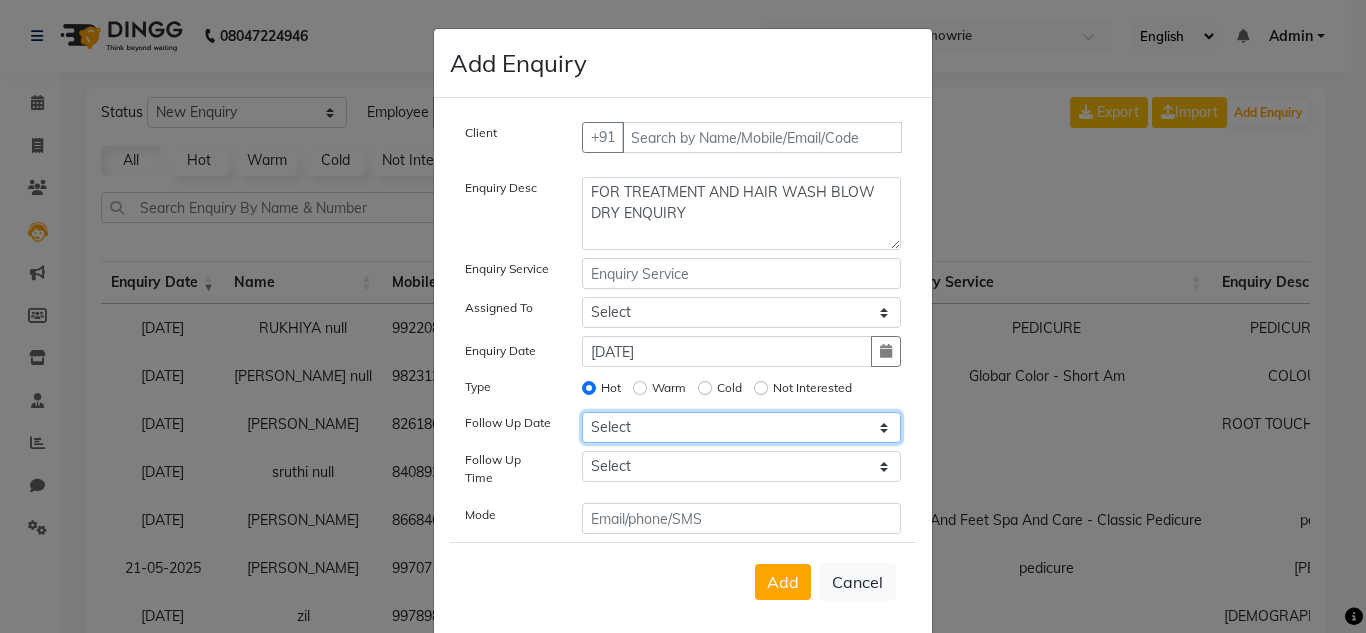 click on "Select [DATE] [DATE] [DATE] ([DATE]) [DATE] ([DATE]) [DATE] ([DATE]) [DATE] ([DATE]) [DATE] ([DATE]) [DATE] ([DATE]) [DATE] ([DATE]) [DATE] ([DATE]) [DATE] ([DATE]) [DATE] ([DATE]) Custom Date" at bounding box center [742, 427] 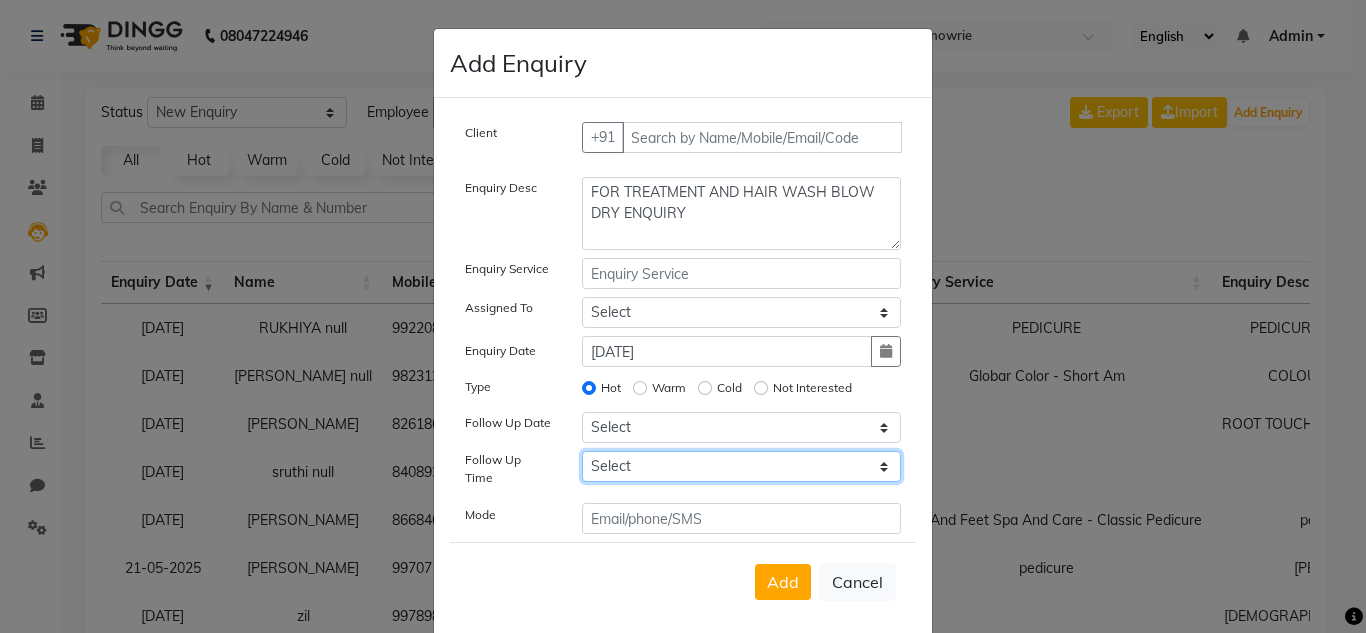click on "Select 07:00 AM 07:15 AM 07:30 AM 07:45 AM 08:00 AM 08:15 AM 08:30 AM 08:45 AM 09:00 AM 09:15 AM 09:30 AM 09:45 AM 10:00 AM 10:15 AM 10:30 AM 10:45 AM 11:00 AM 11:15 AM 11:30 AM 11:45 AM 12:00 PM 12:15 PM 12:30 PM 12:45 PM 01:00 PM 01:15 PM 01:30 PM 01:45 PM 02:00 PM 02:15 PM 02:30 PM 02:45 PM 03:00 PM 03:15 PM 03:30 PM 03:45 PM 04:00 PM 04:15 PM 04:30 PM 04:45 PM 05:00 PM 05:15 PM 05:30 PM 05:45 PM 06:00 PM 06:15 PM 06:30 PM 06:45 PM 07:00 PM 07:15 PM 07:30 PM 07:45 PM 08:00 PM 08:15 PM 08:30 PM 08:45 PM 09:00 PM 09:15 PM 09:30 PM 09:45 PM 10:00 PM" at bounding box center [742, 466] 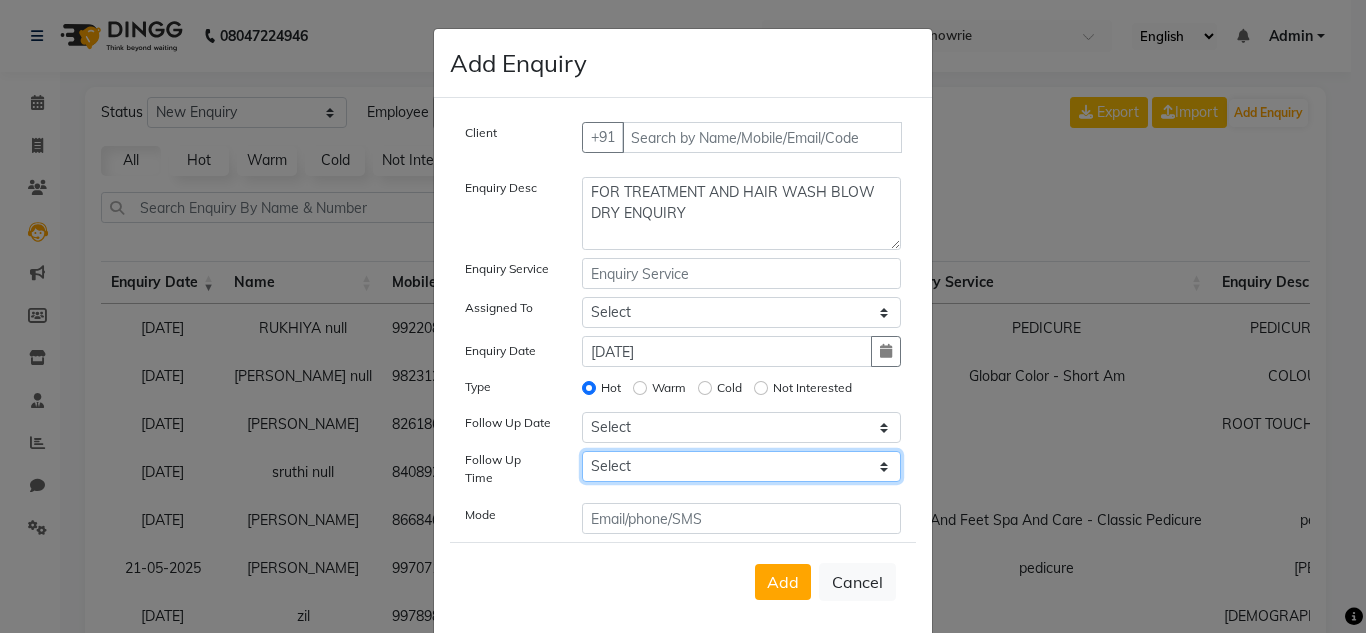 select on "1020" 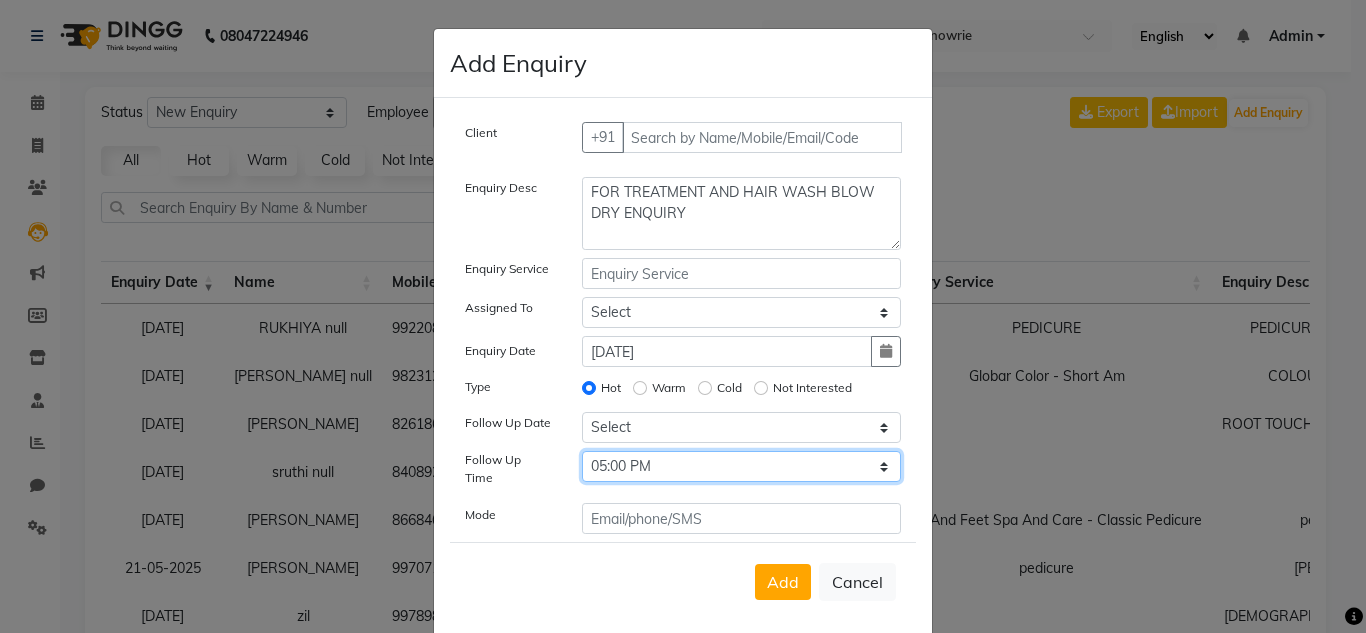 click on "Select 07:00 AM 07:15 AM 07:30 AM 07:45 AM 08:00 AM 08:15 AM 08:30 AM 08:45 AM 09:00 AM 09:15 AM 09:30 AM 09:45 AM 10:00 AM 10:15 AM 10:30 AM 10:45 AM 11:00 AM 11:15 AM 11:30 AM 11:45 AM 12:00 PM 12:15 PM 12:30 PM 12:45 PM 01:00 PM 01:15 PM 01:30 PM 01:45 PM 02:00 PM 02:15 PM 02:30 PM 02:45 PM 03:00 PM 03:15 PM 03:30 PM 03:45 PM 04:00 PM 04:15 PM 04:30 PM 04:45 PM 05:00 PM 05:15 PM 05:30 PM 05:45 PM 06:00 PM 06:15 PM 06:30 PM 06:45 PM 07:00 PM 07:15 PM 07:30 PM 07:45 PM 08:00 PM 08:15 PM 08:30 PM 08:45 PM 09:00 PM 09:15 PM 09:30 PM 09:45 PM 10:00 PM" at bounding box center [742, 466] 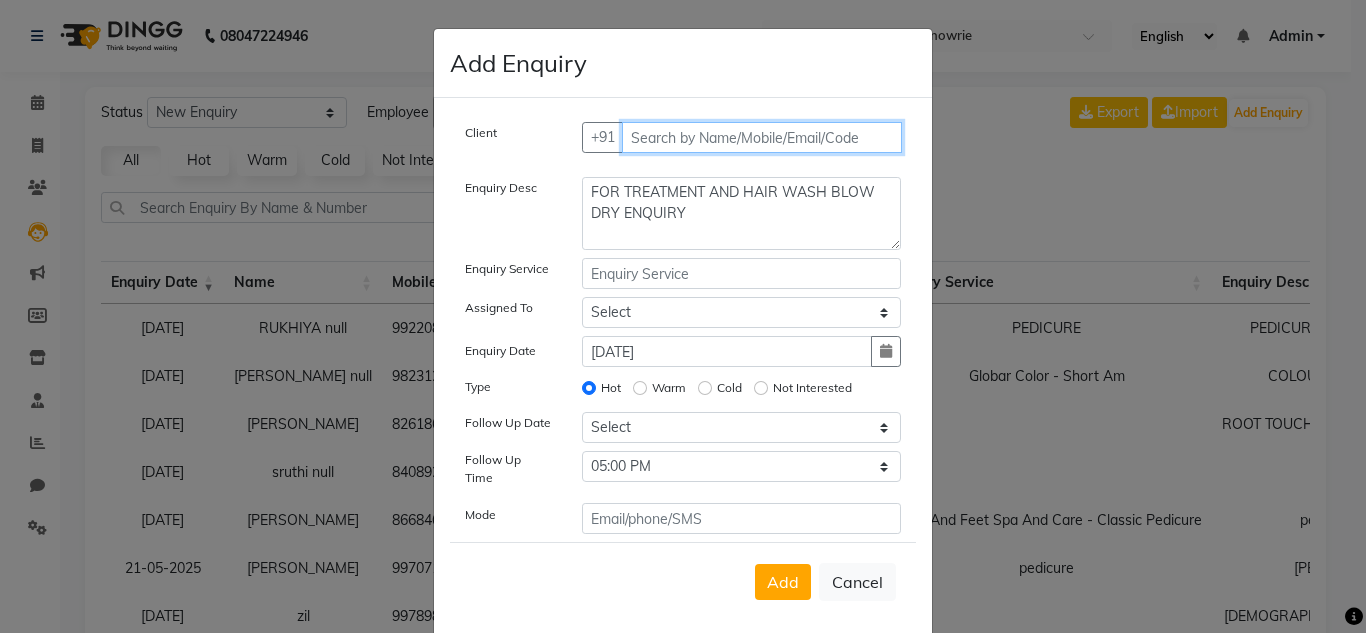 click at bounding box center [762, 137] 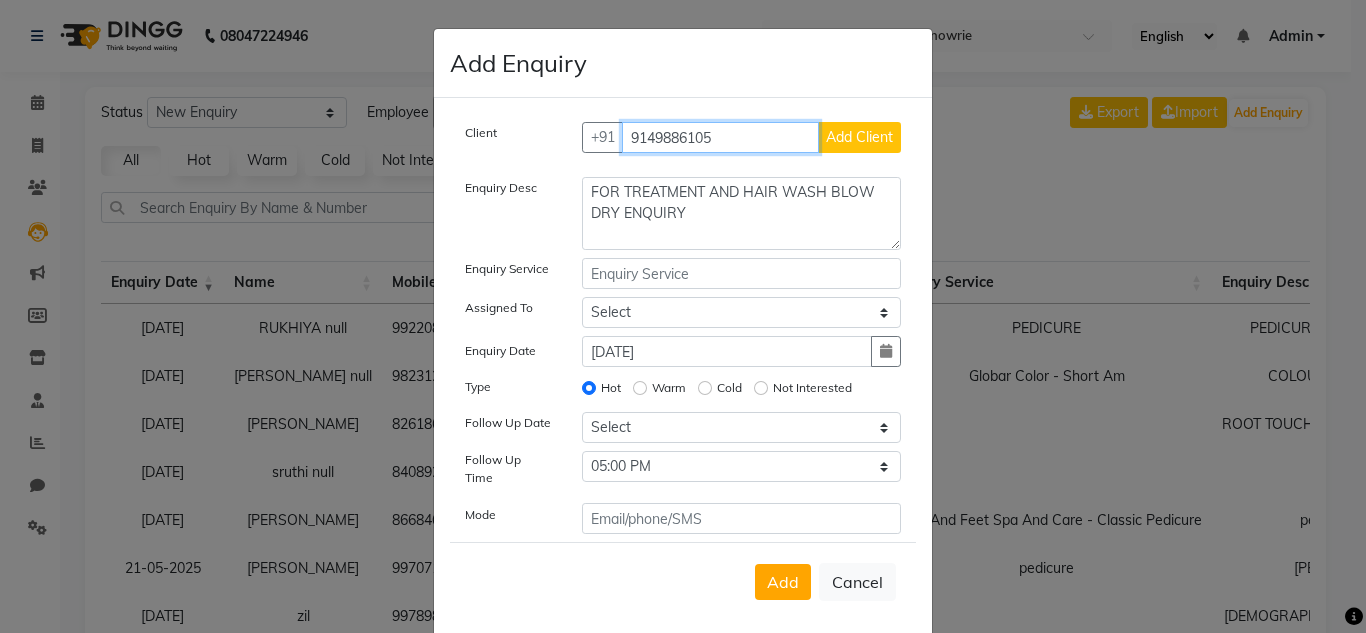 type on "9149886105" 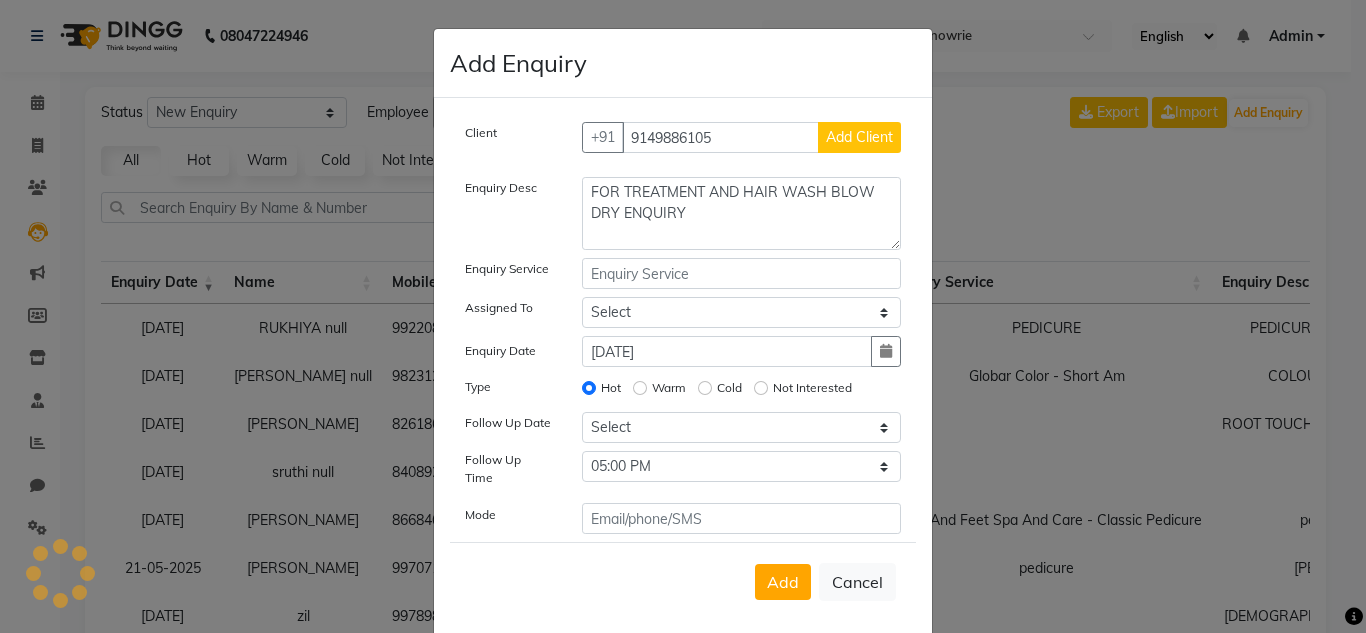 drag, startPoint x: 884, startPoint y: 116, endPoint x: 884, endPoint y: 129, distance: 13 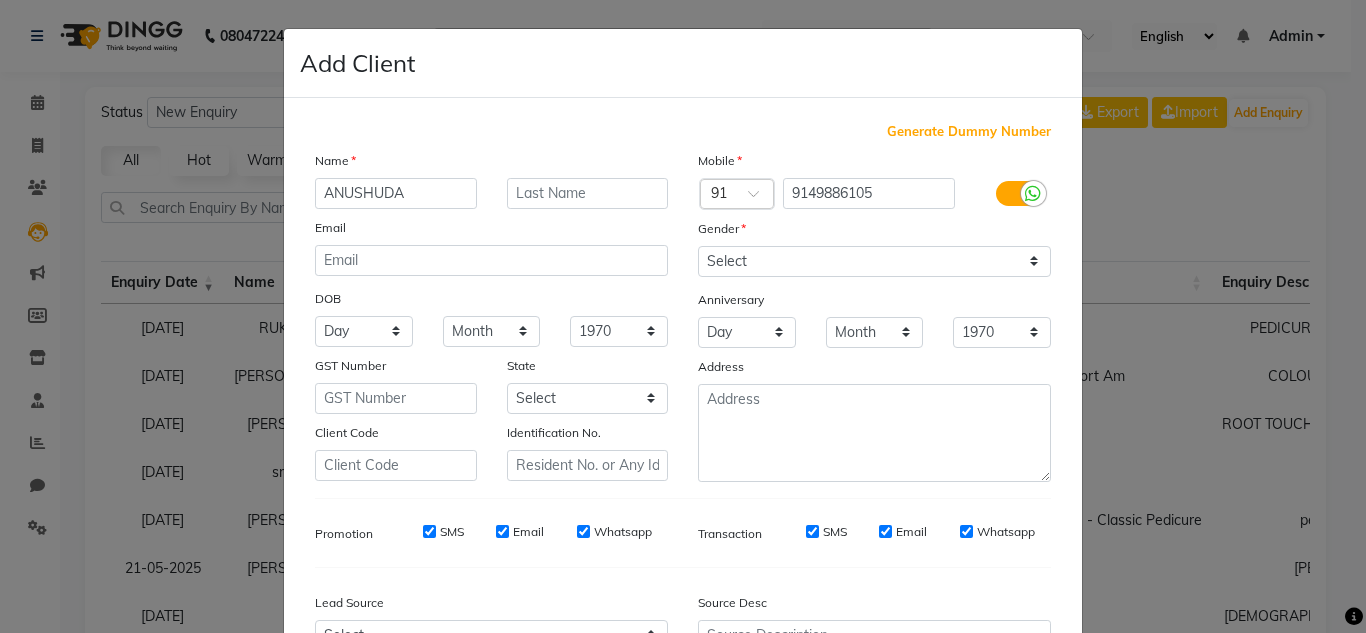 scroll, scrollTop: 216, scrollLeft: 0, axis: vertical 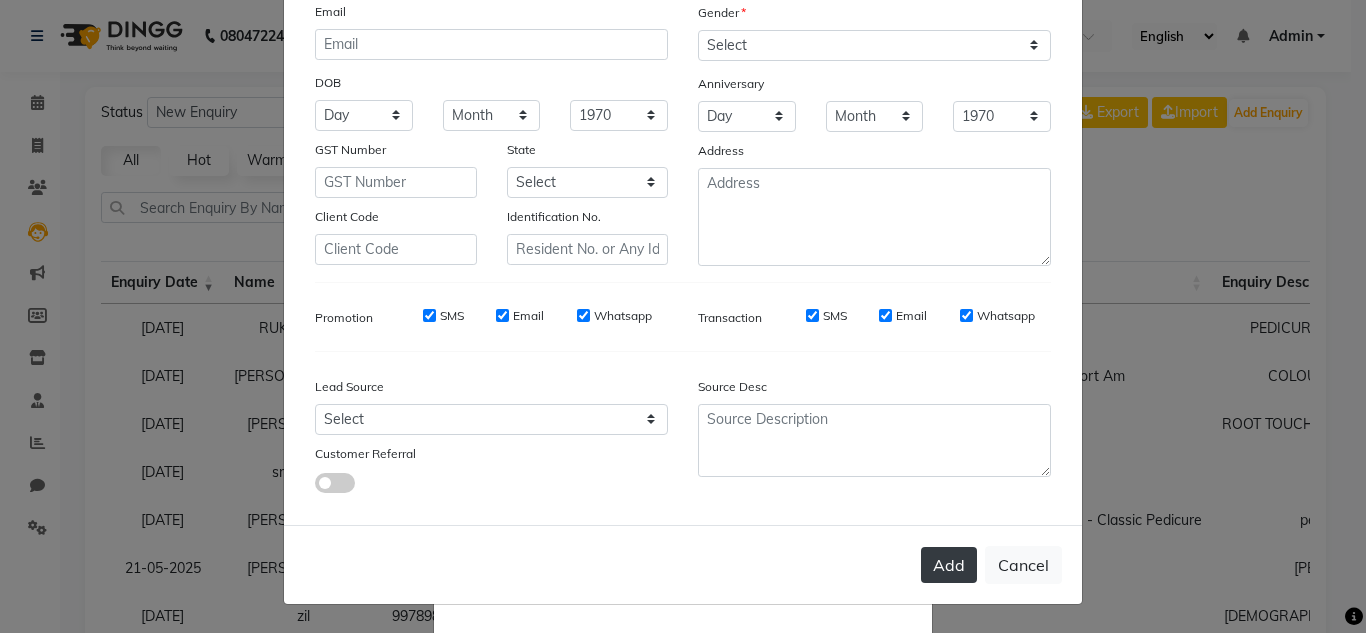 type on "ANUSHUDA" 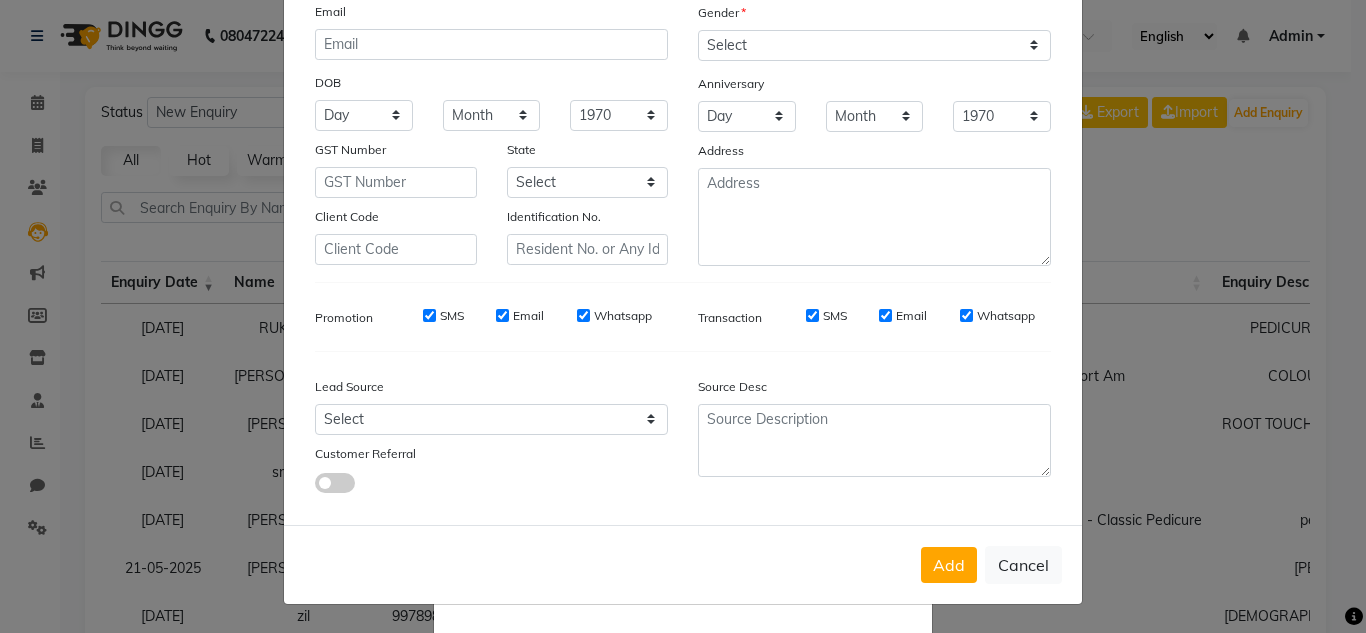 click on "Add" 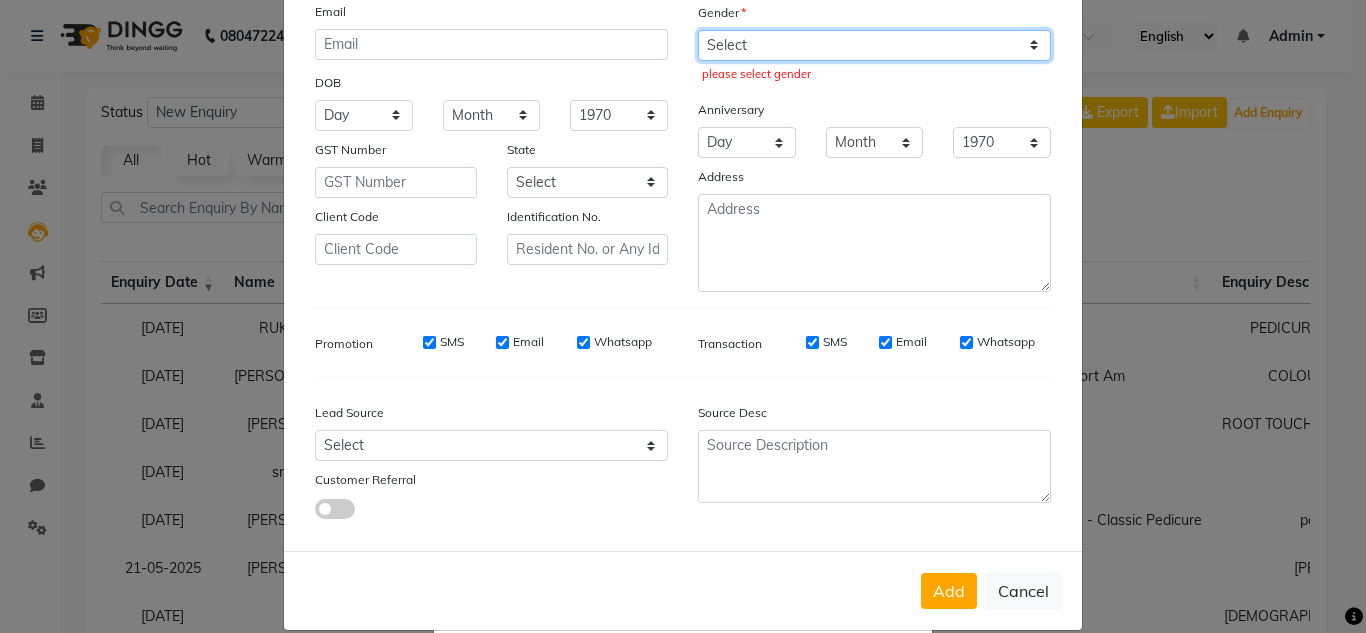 click on "Select [DEMOGRAPHIC_DATA] [DEMOGRAPHIC_DATA] Other Prefer Not To Say" 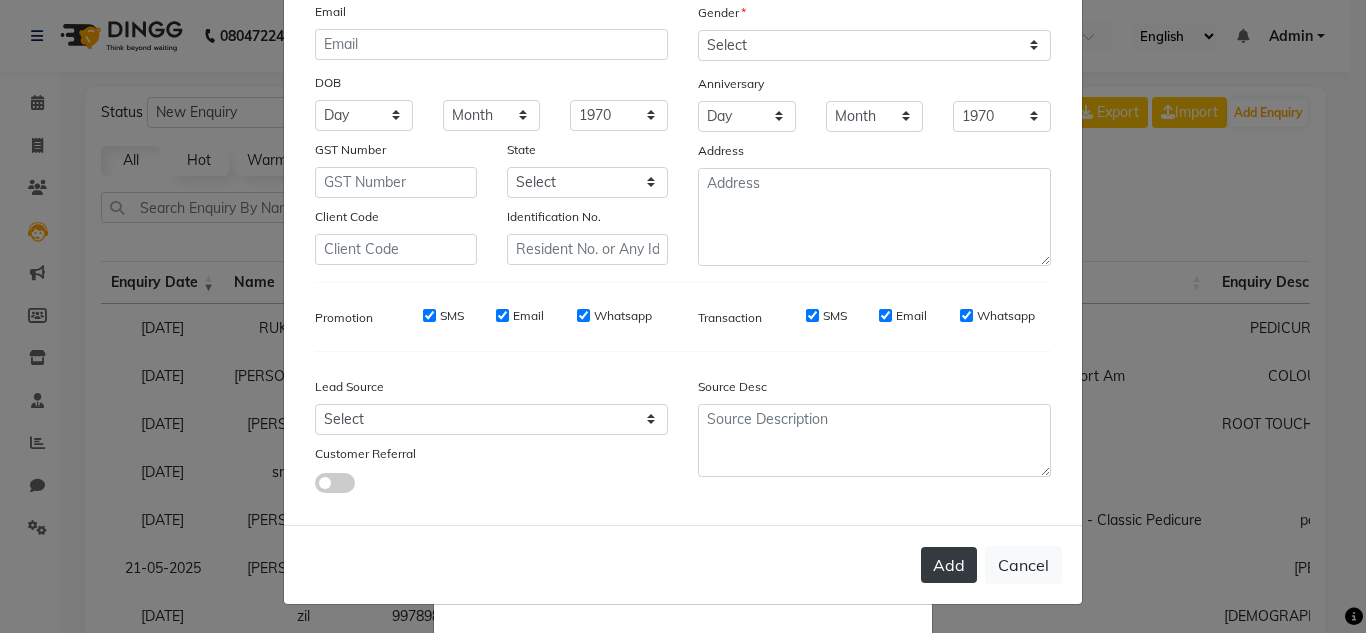 click on "Add" 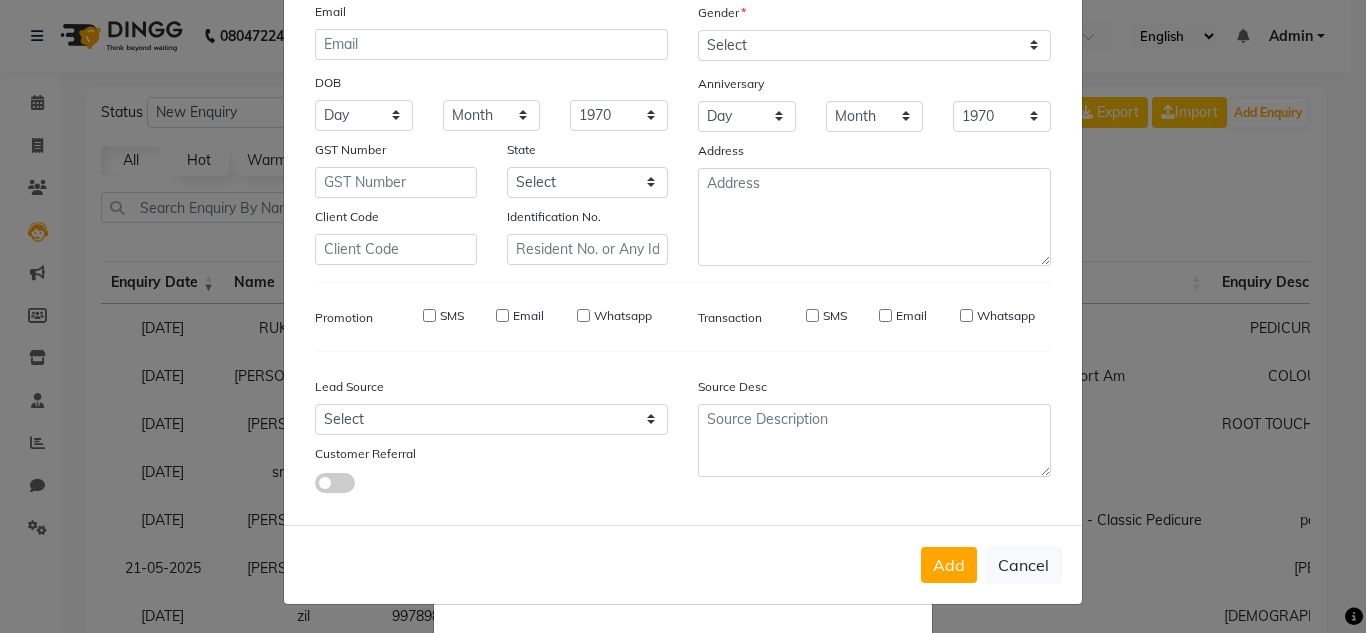 type 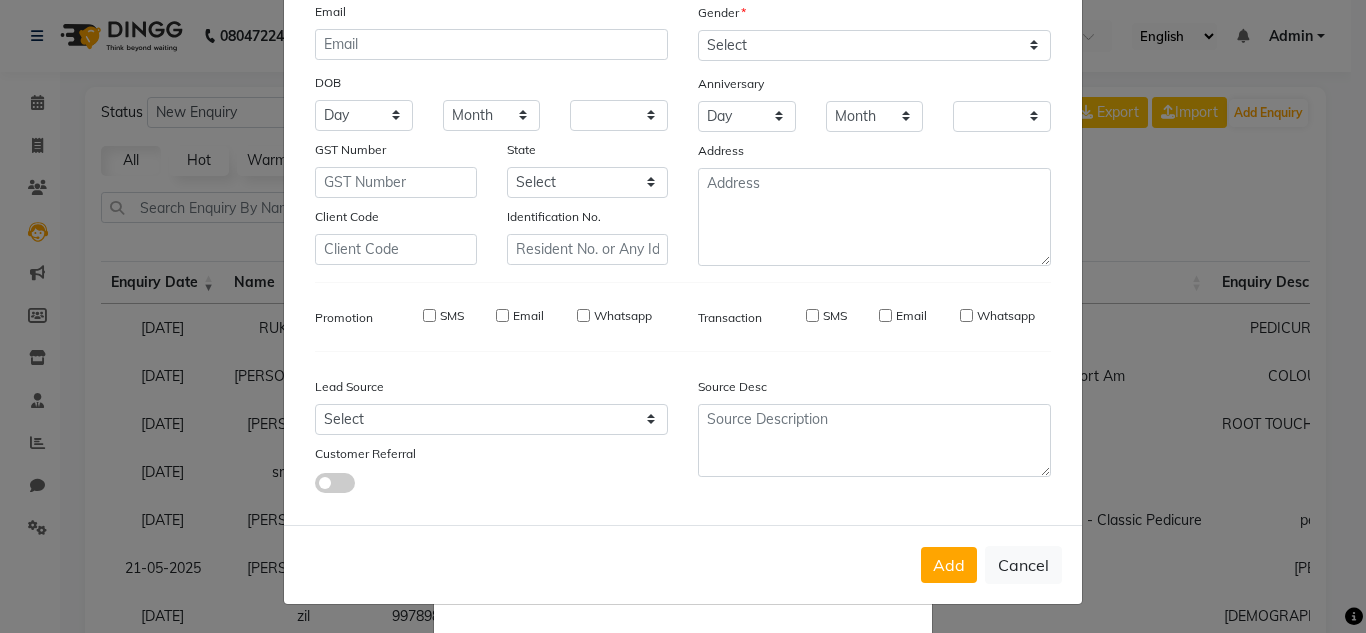 checkbox on "false" 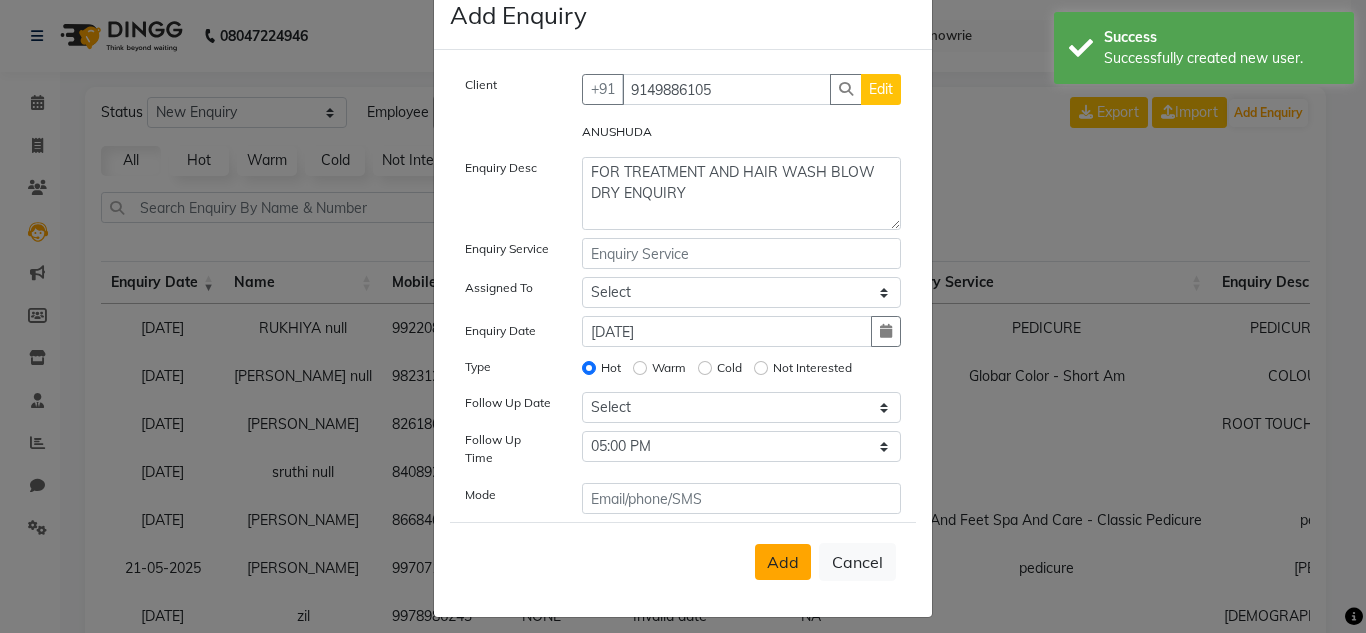 click on "Add" at bounding box center (783, 562) 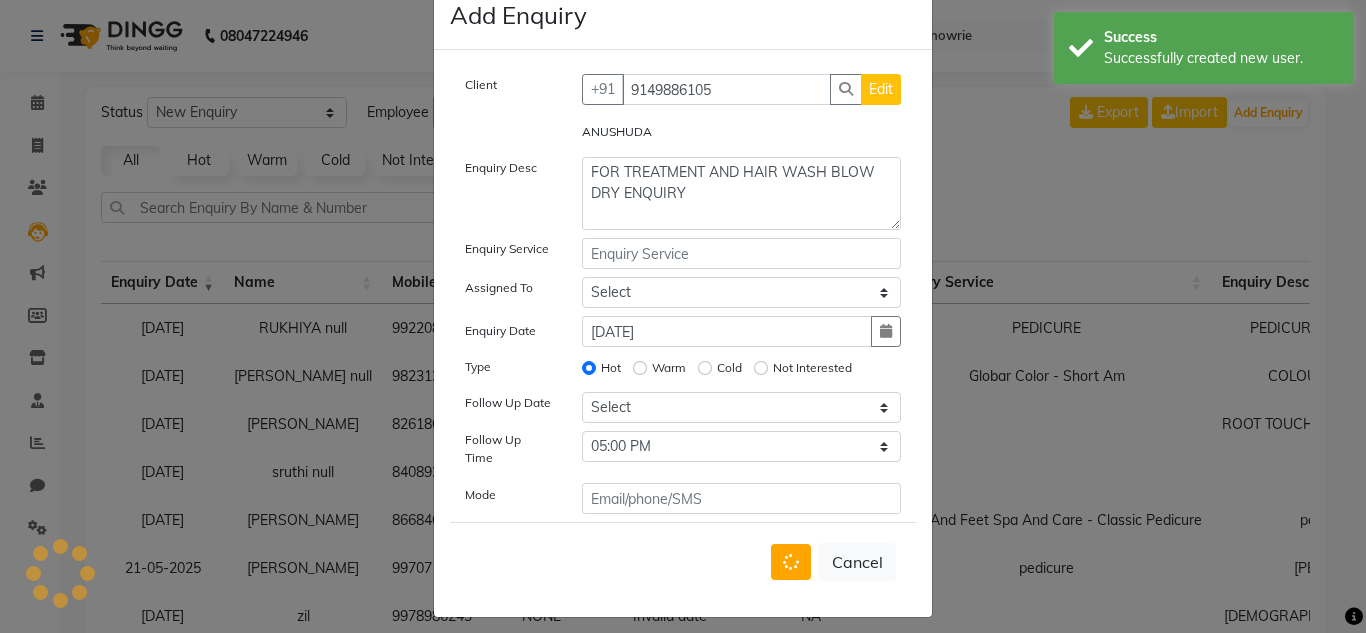type 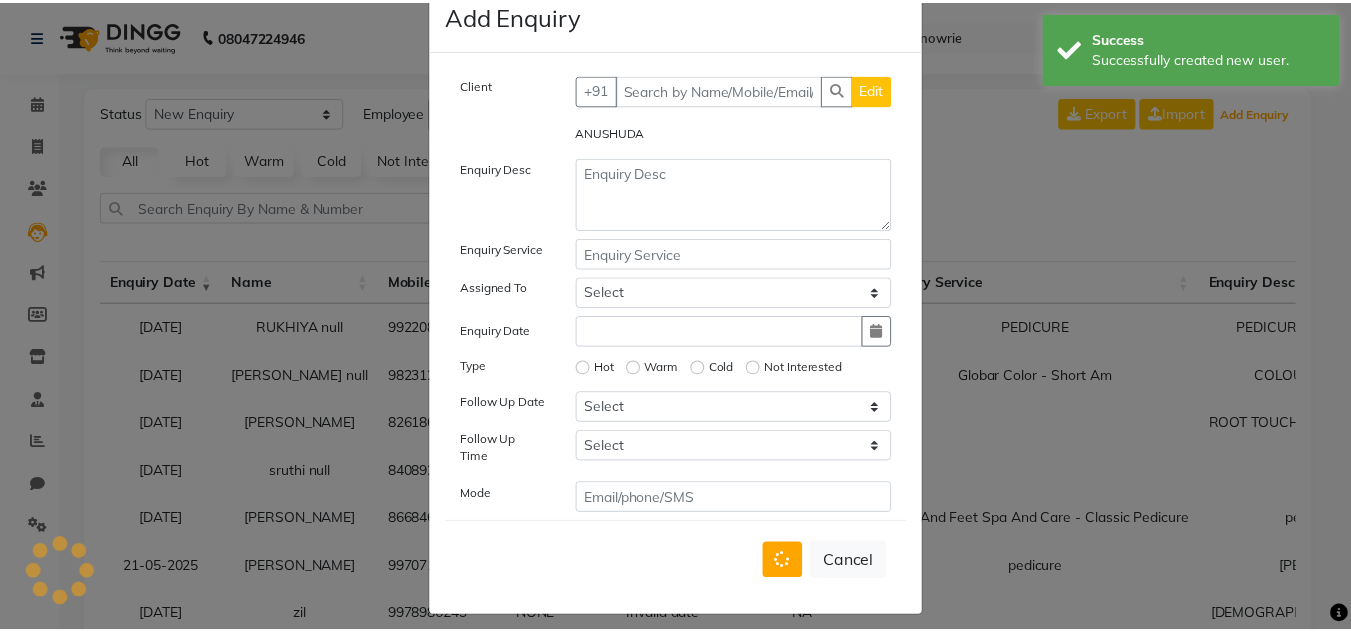 scroll, scrollTop: 20, scrollLeft: 0, axis: vertical 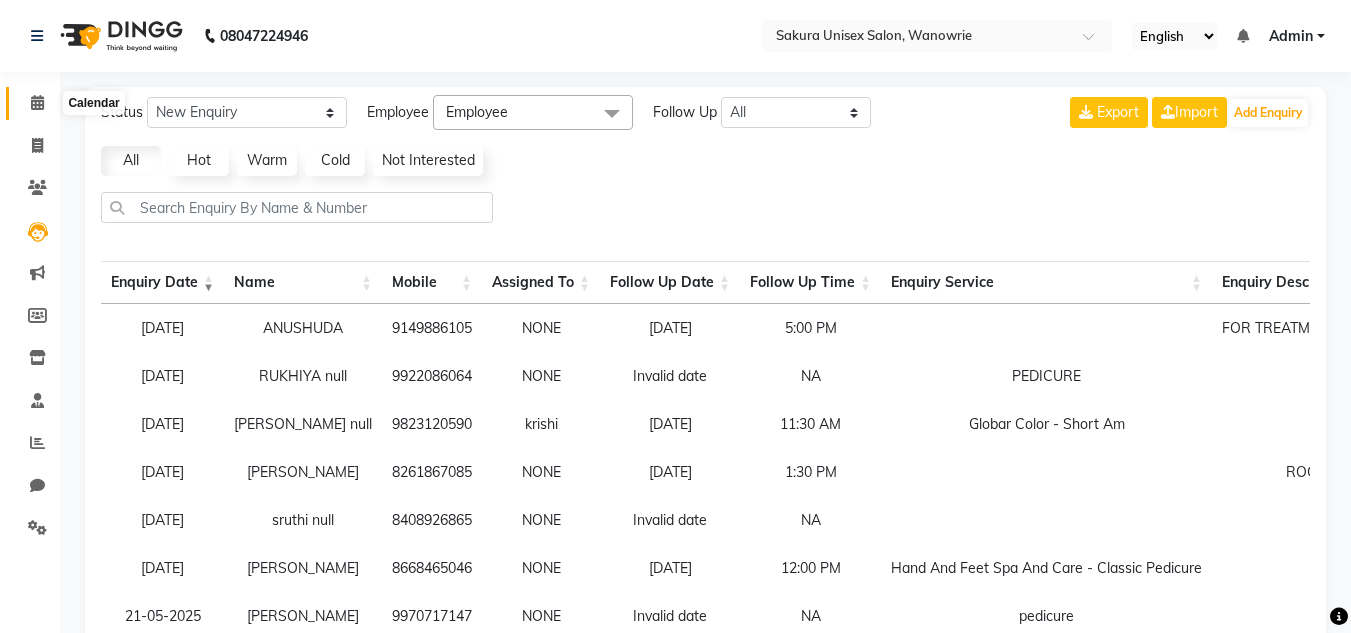 click 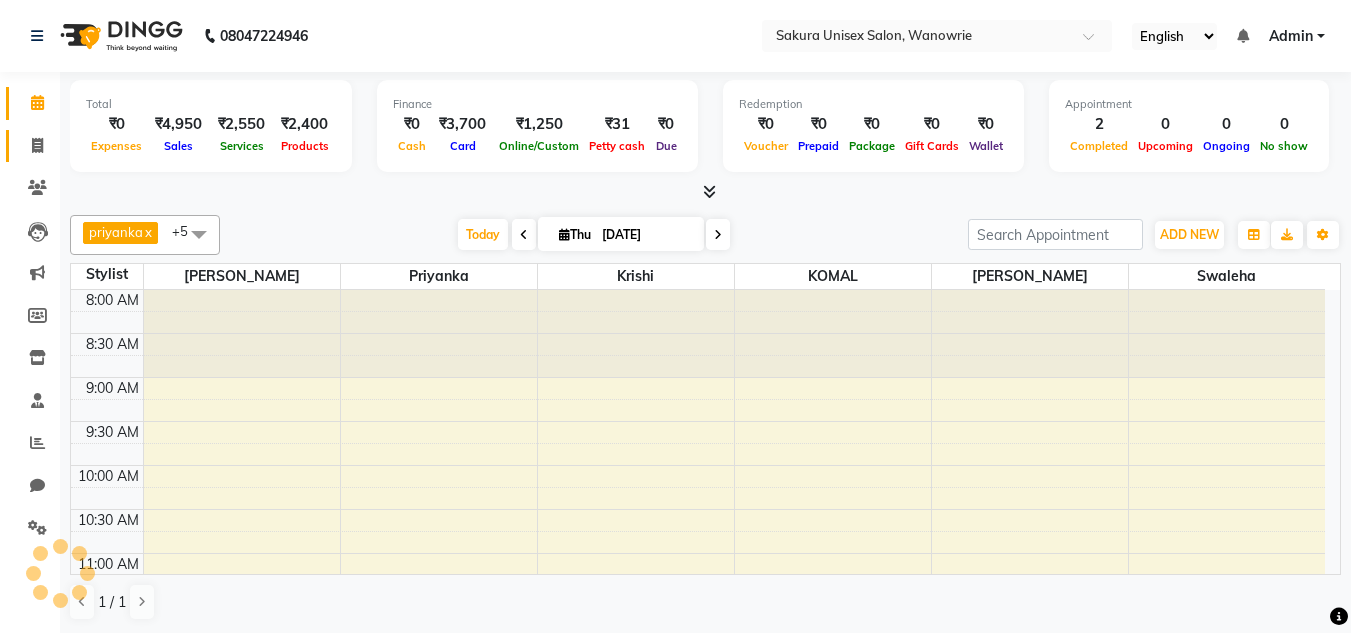 click 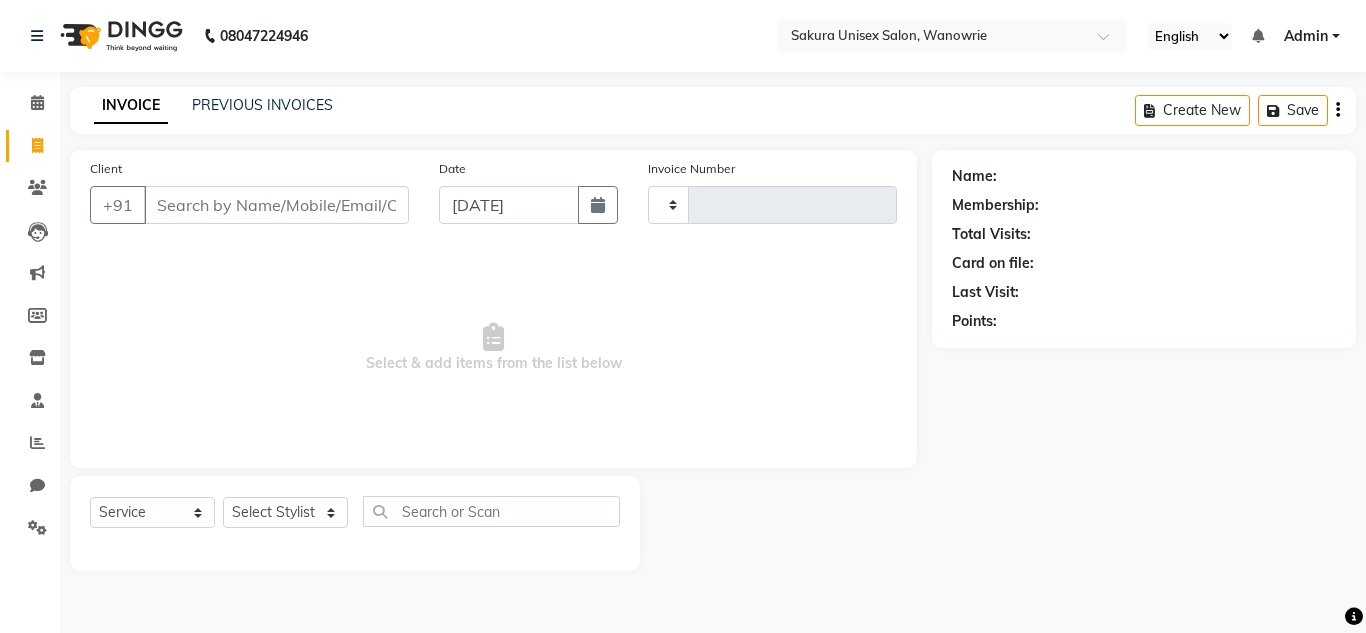 type on "0263" 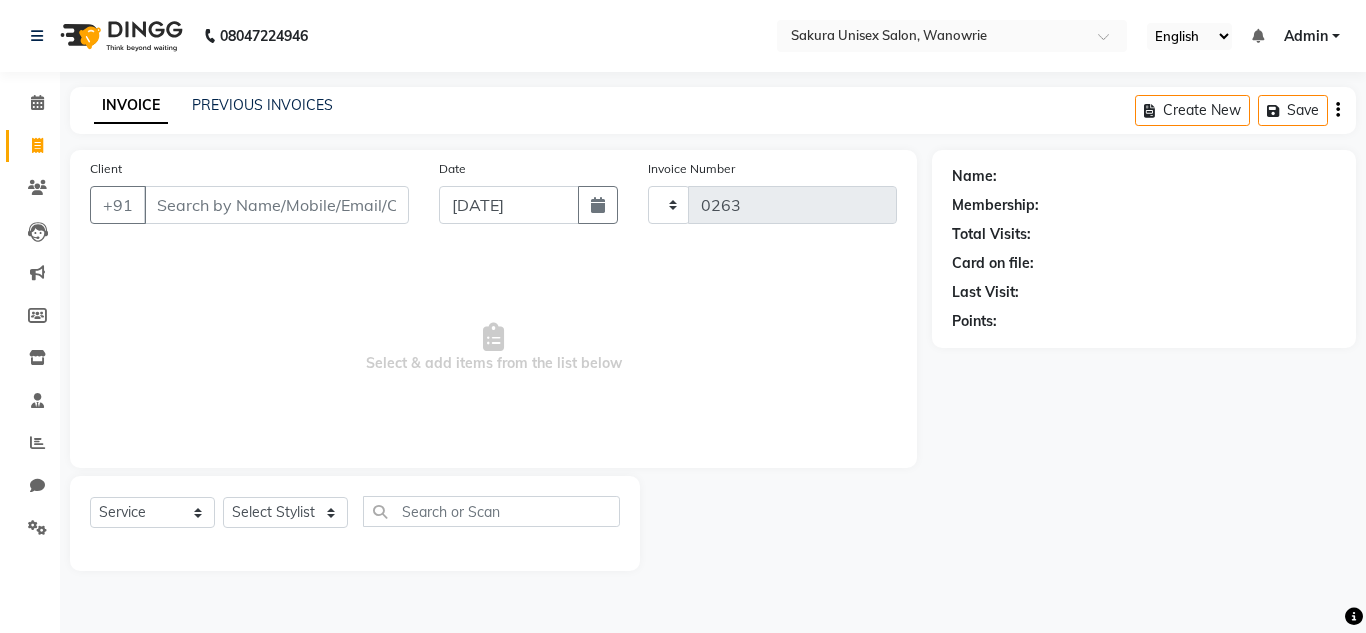 select on "7662" 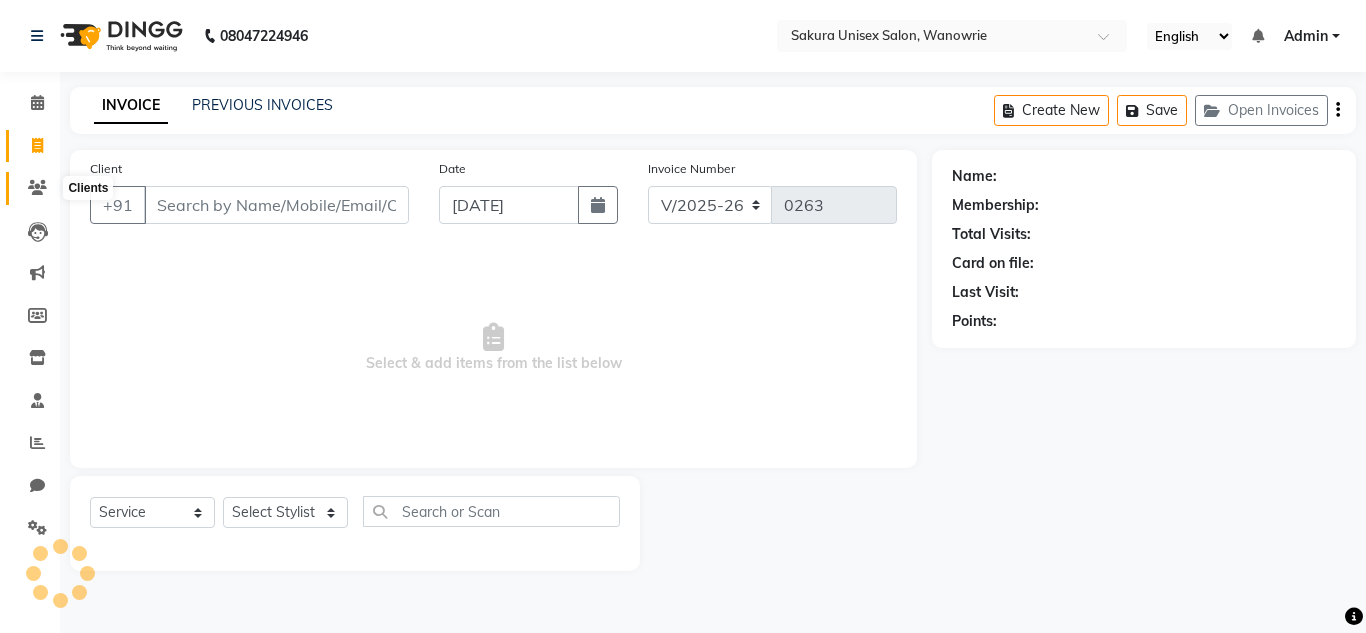click 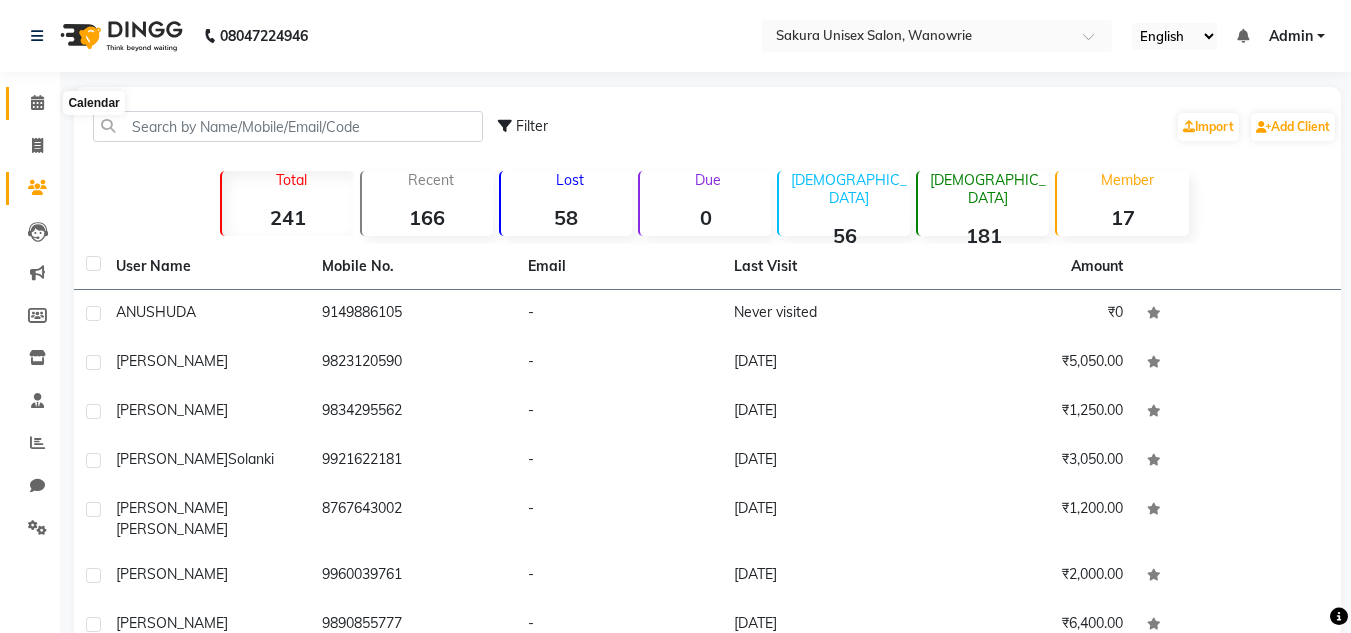 click 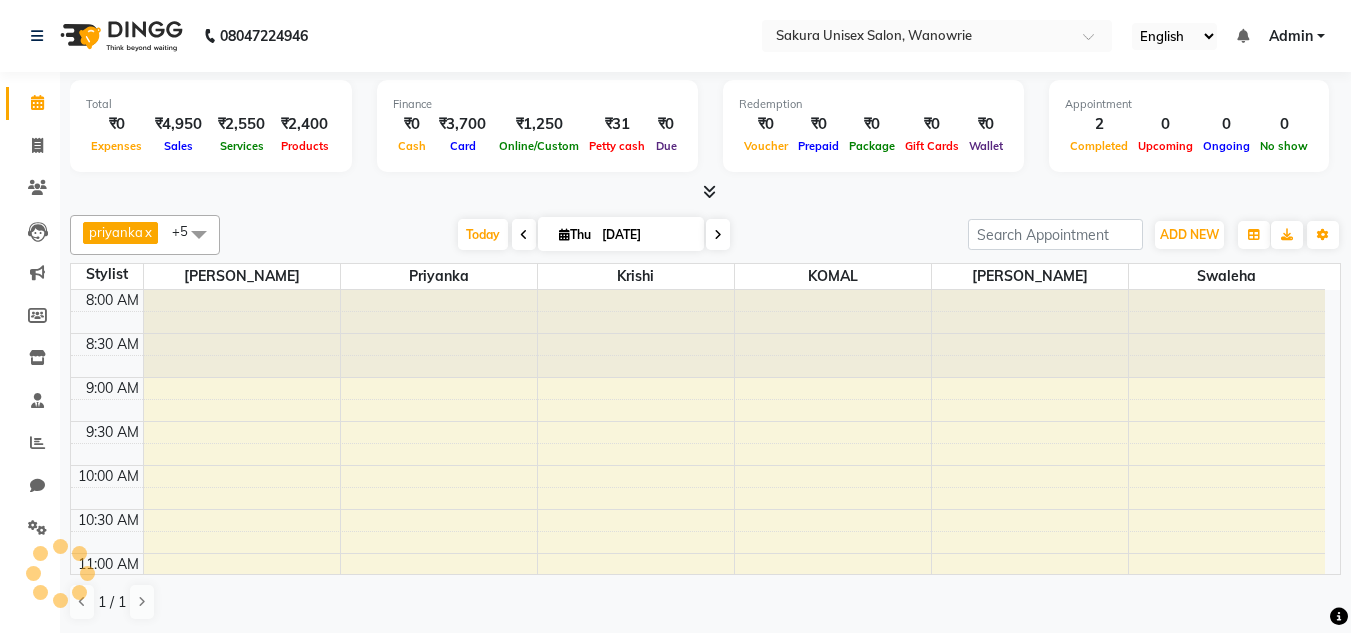scroll, scrollTop: 0, scrollLeft: 0, axis: both 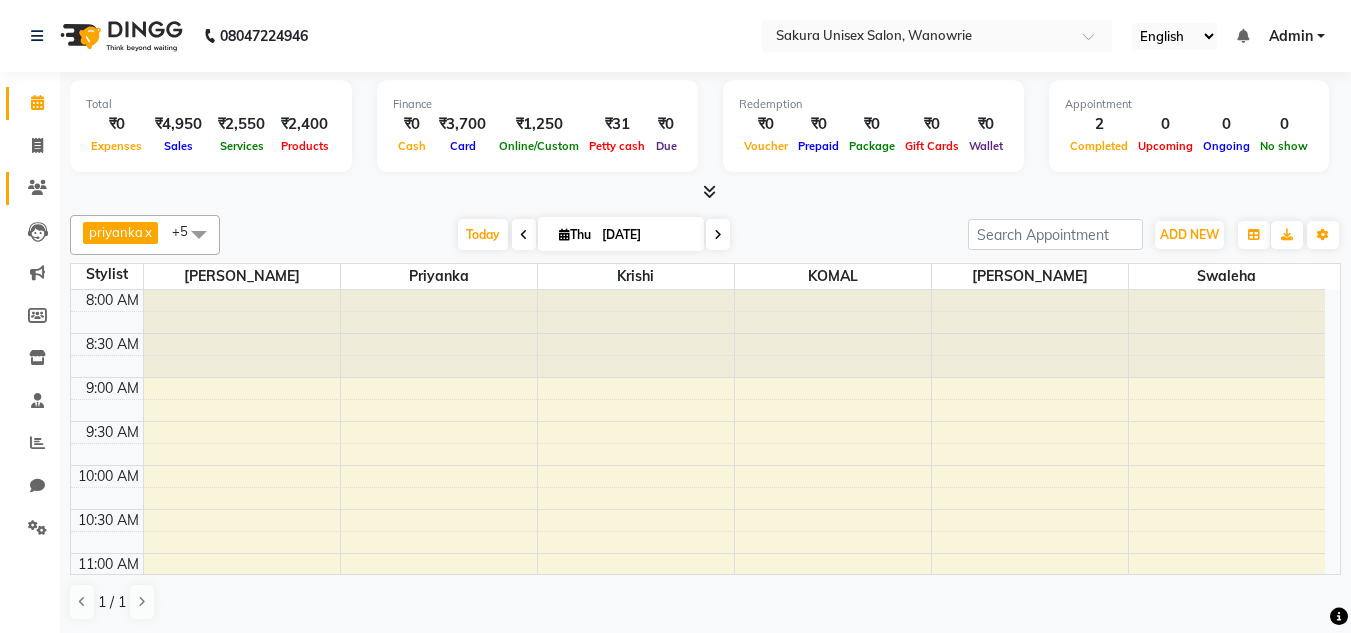 click on "Clients" 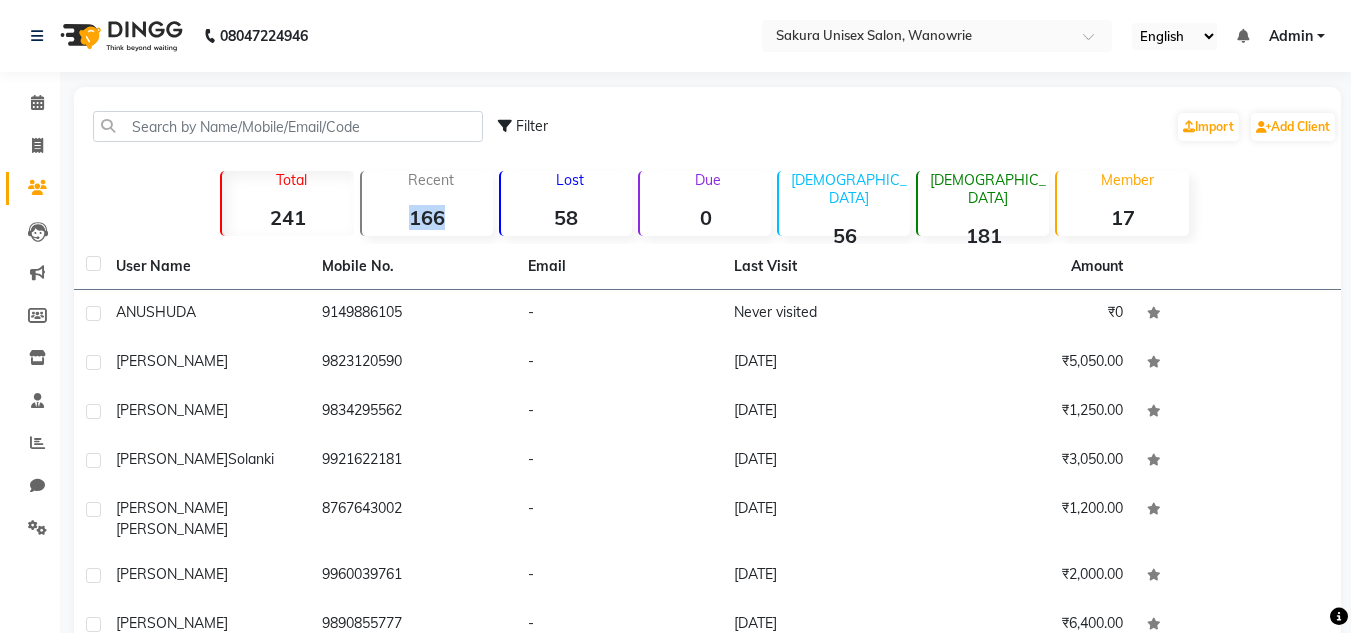 drag, startPoint x: 391, startPoint y: 219, endPoint x: 476, endPoint y: 205, distance: 86.145226 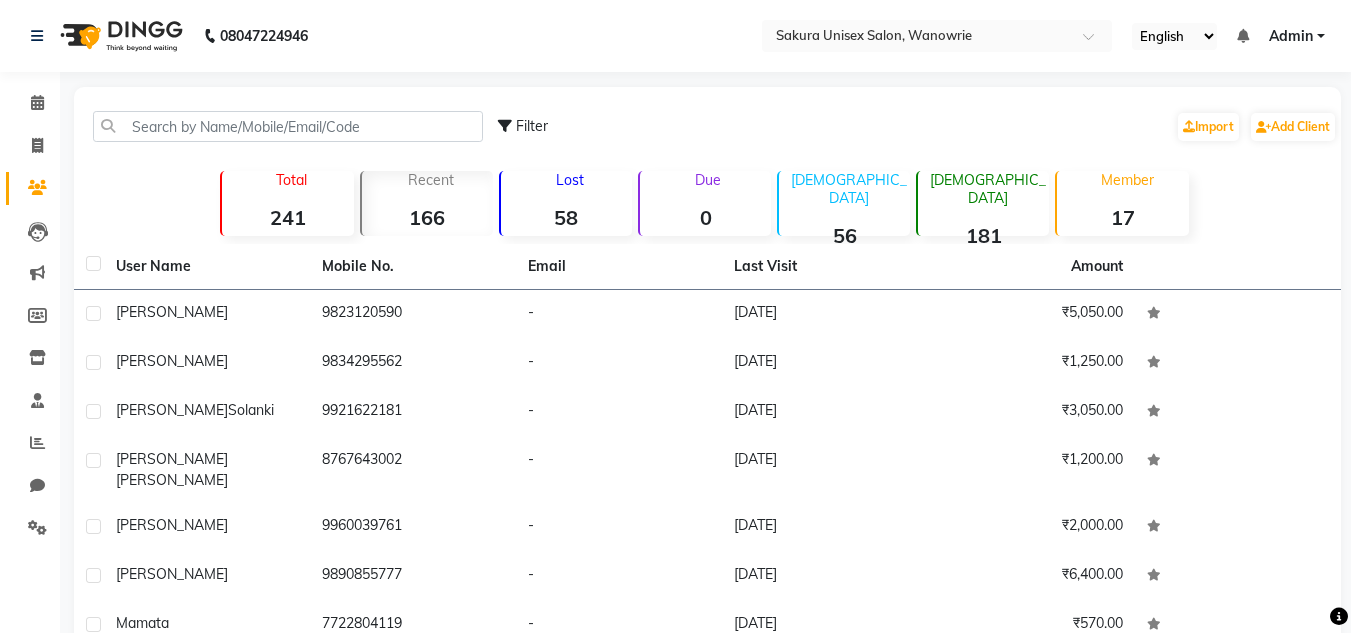 click on "Due" 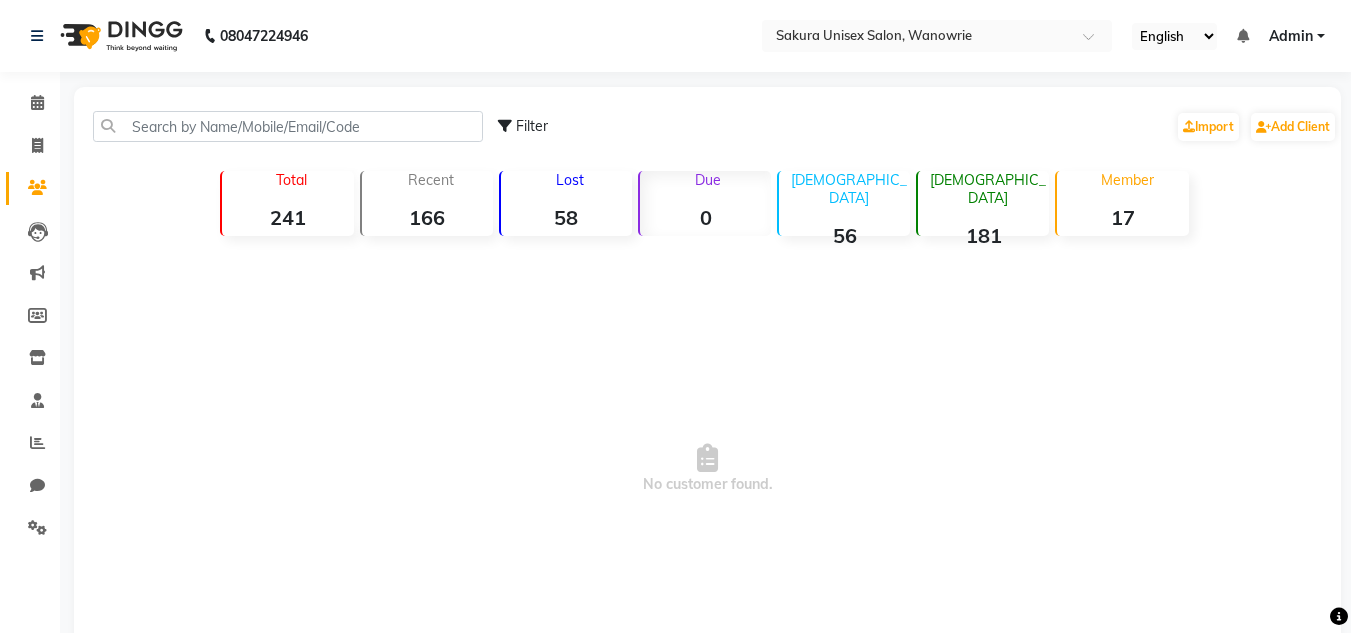 click on "Lost  58" 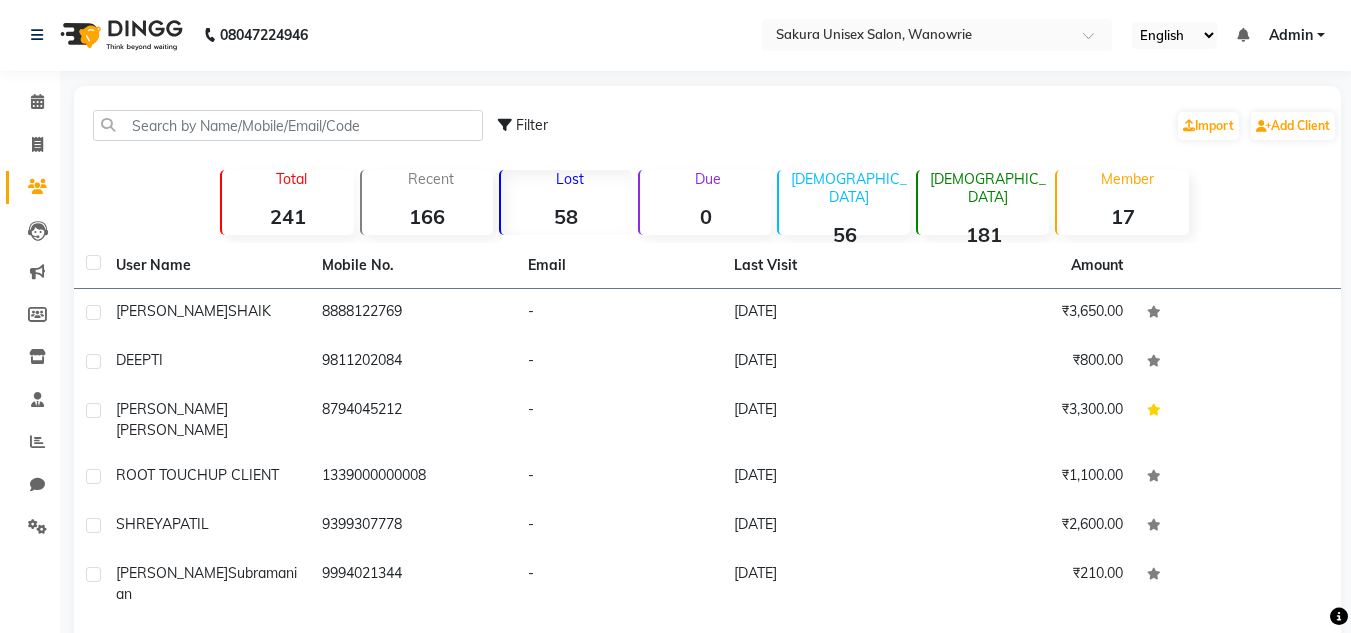 scroll, scrollTop: 0, scrollLeft: 0, axis: both 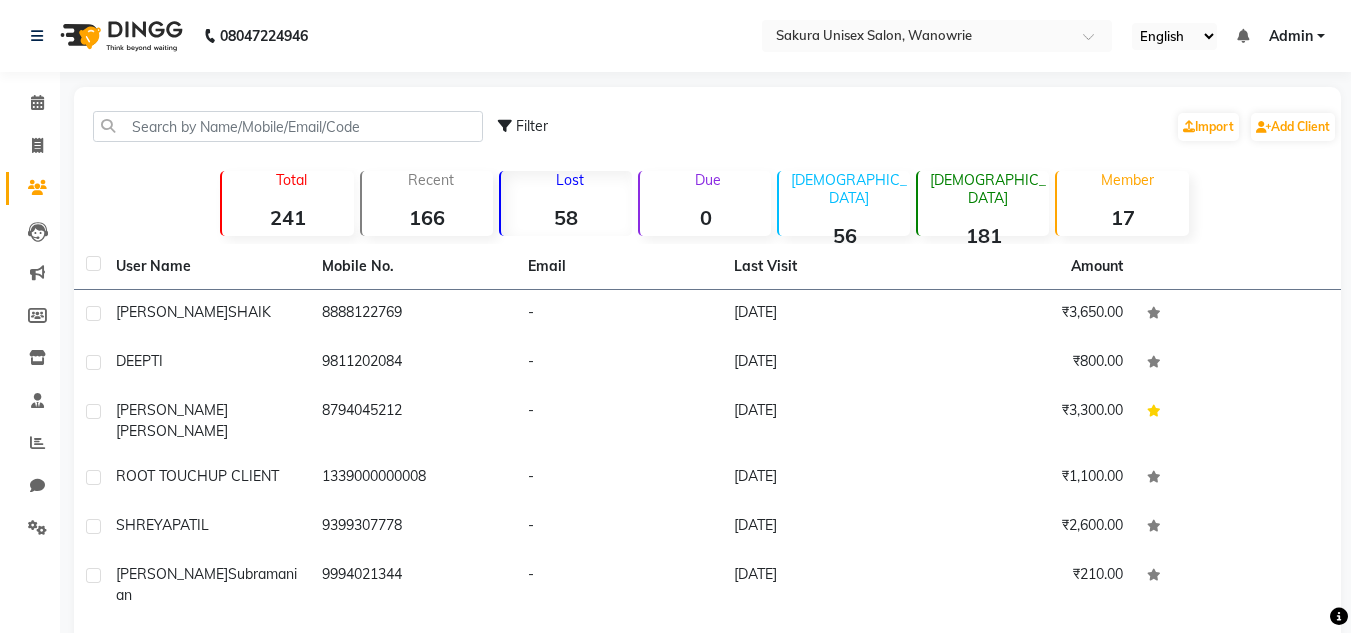click on "Lost  58" 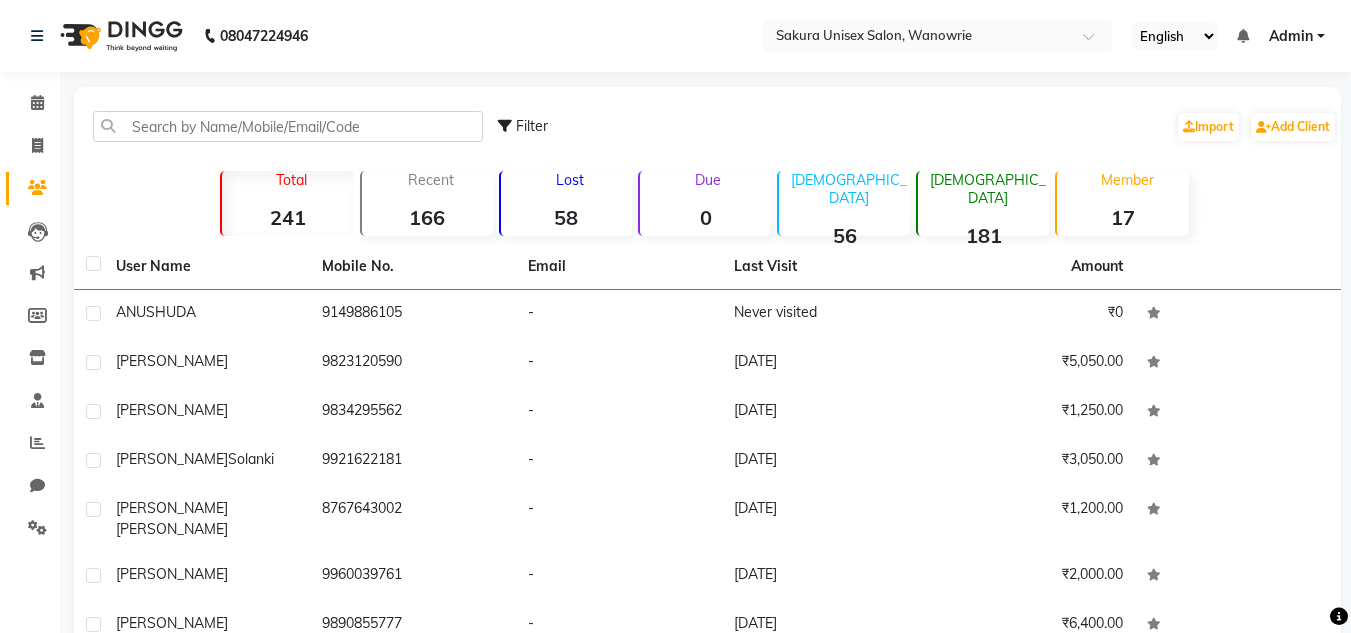 click on "58" 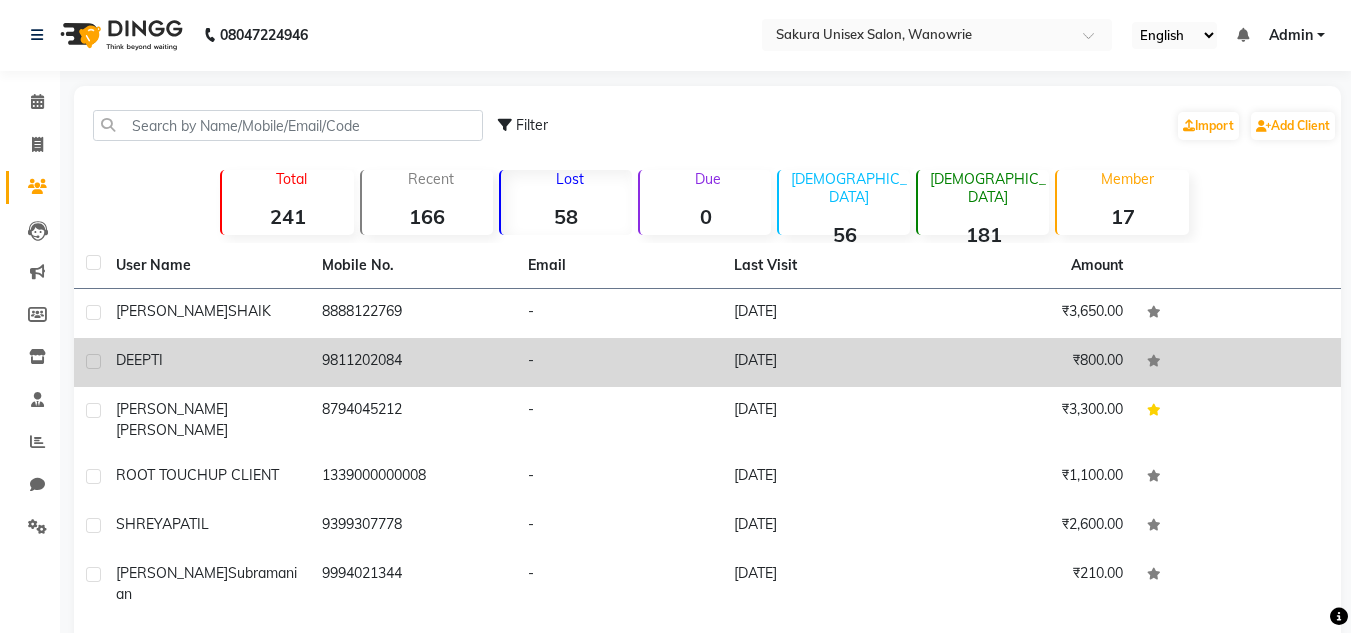 scroll, scrollTop: 233, scrollLeft: 0, axis: vertical 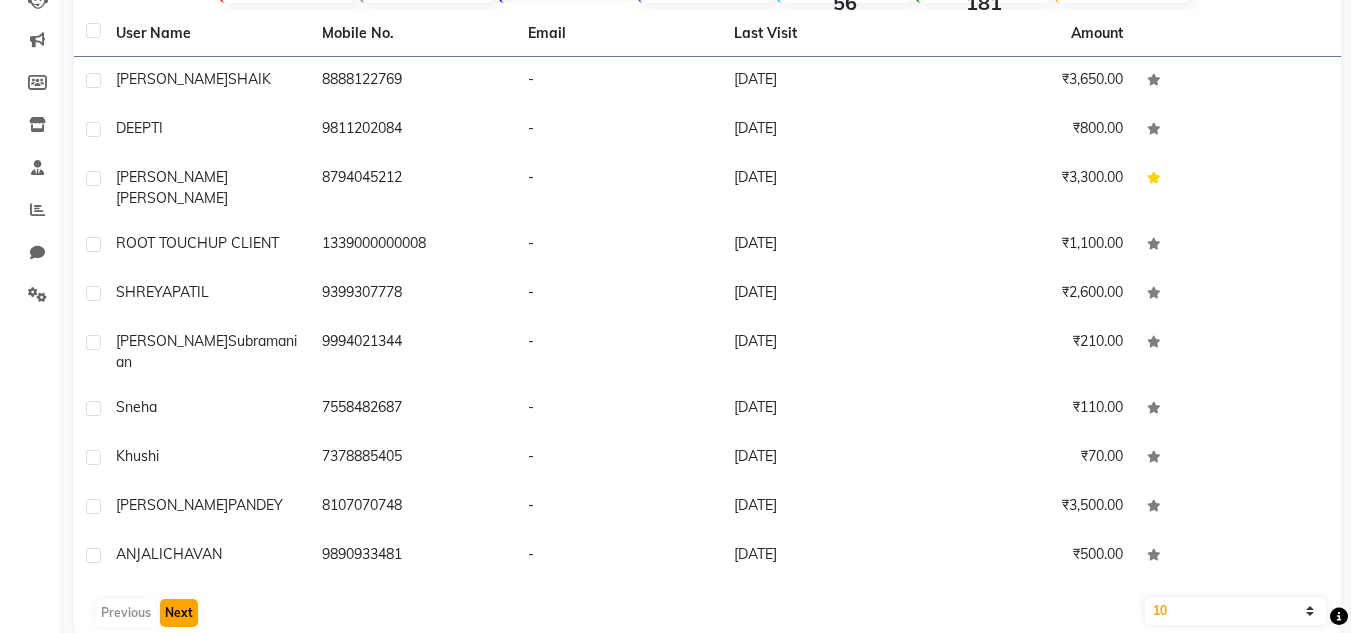 click on "Next" 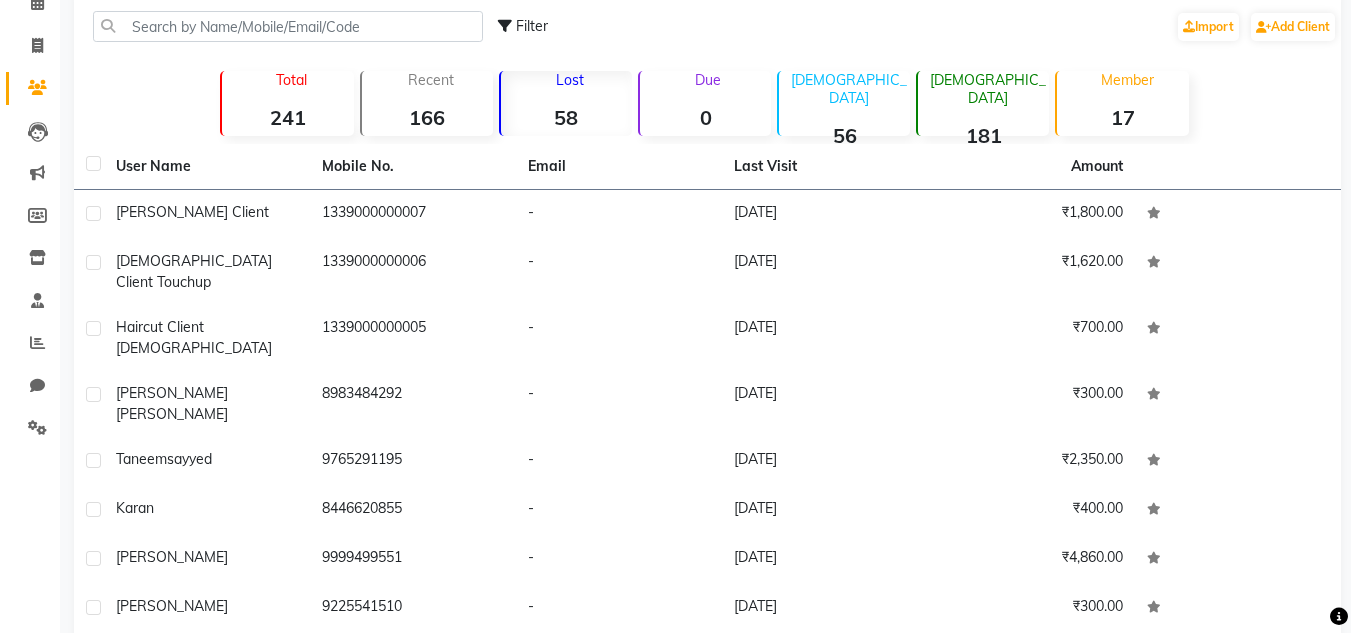 scroll, scrollTop: 233, scrollLeft: 0, axis: vertical 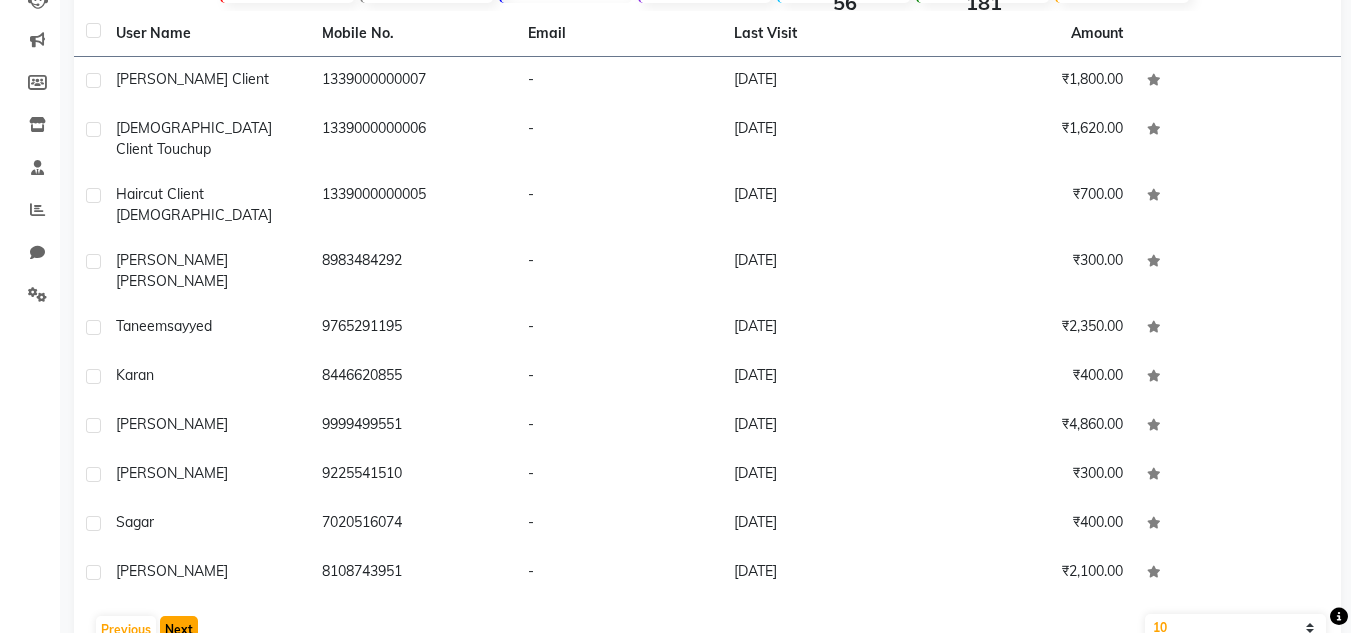 click on "Next" 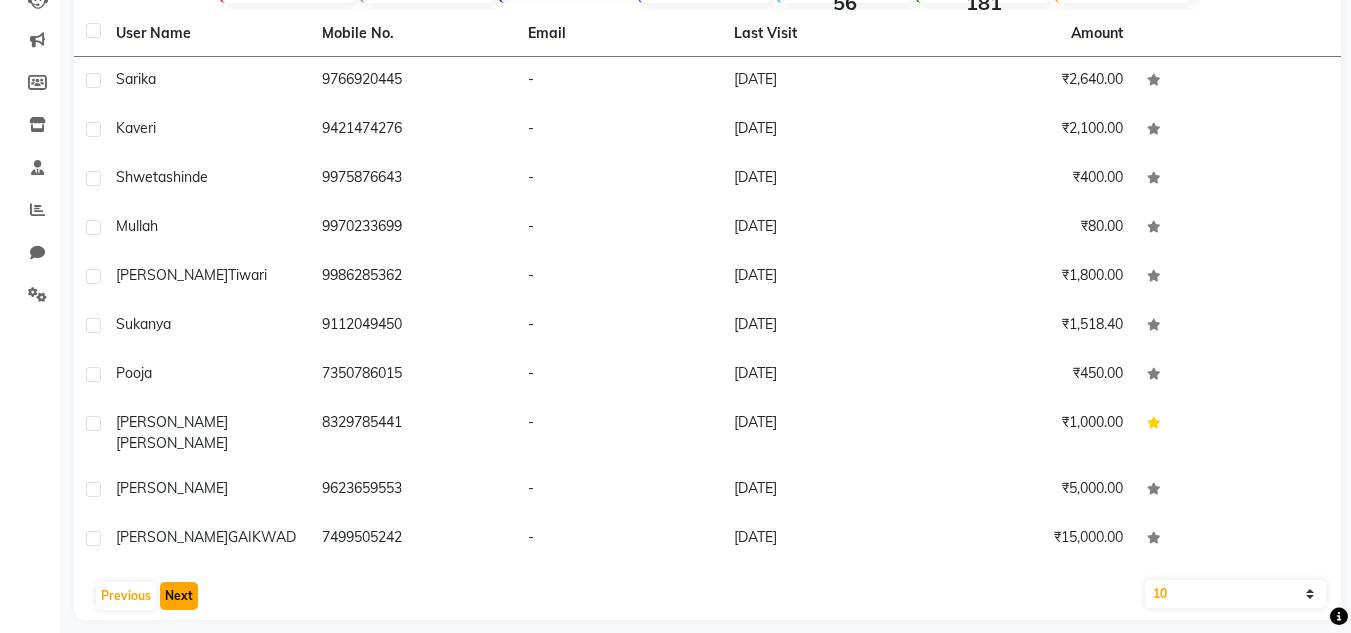 click on "Next" 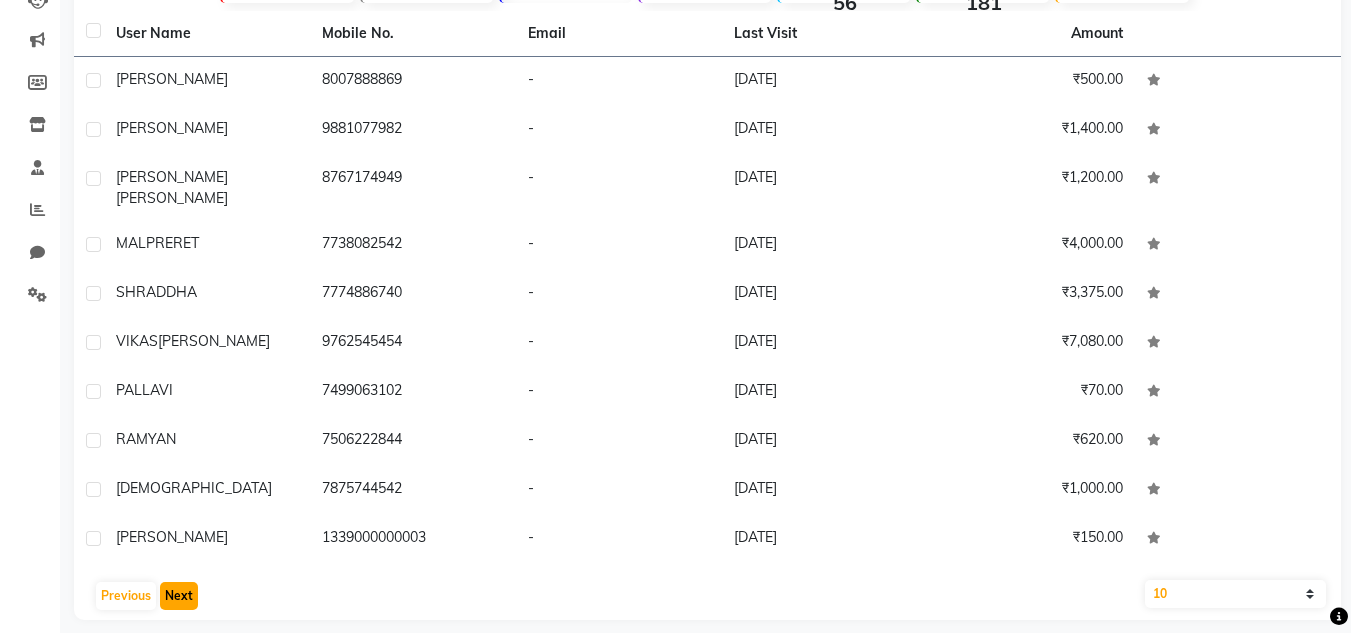 click on "Next" 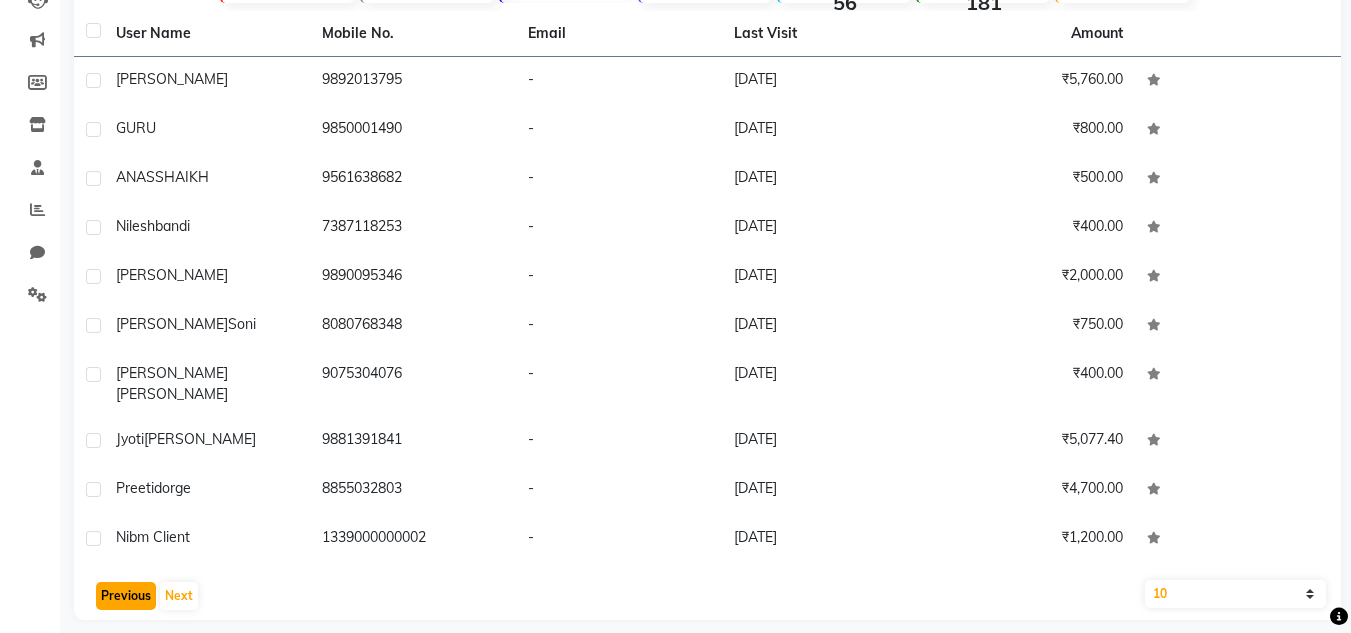 click on "Previous" 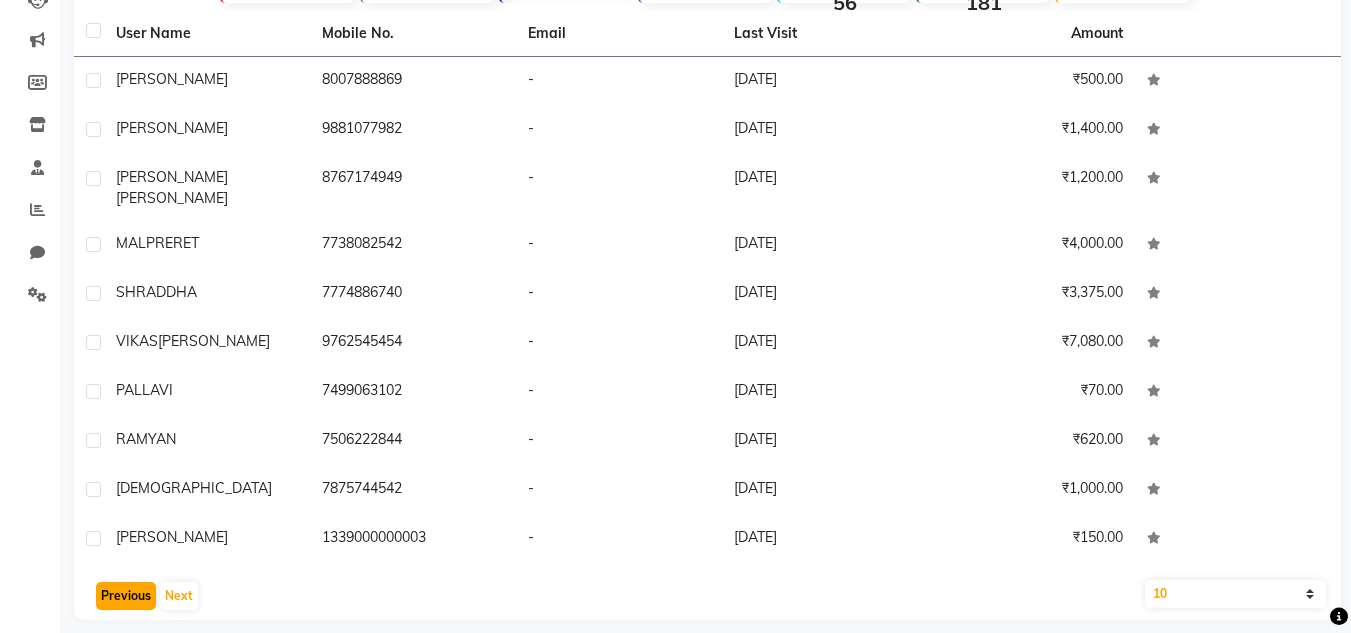 click on "Previous" 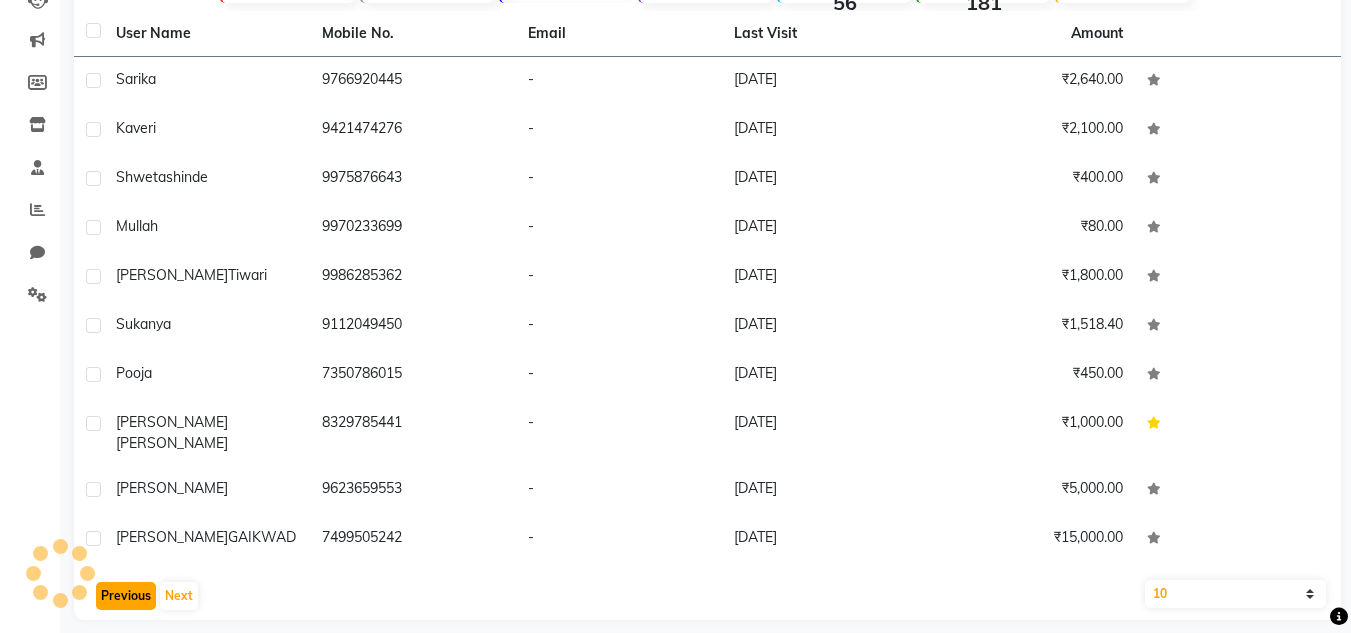 click on "Previous" 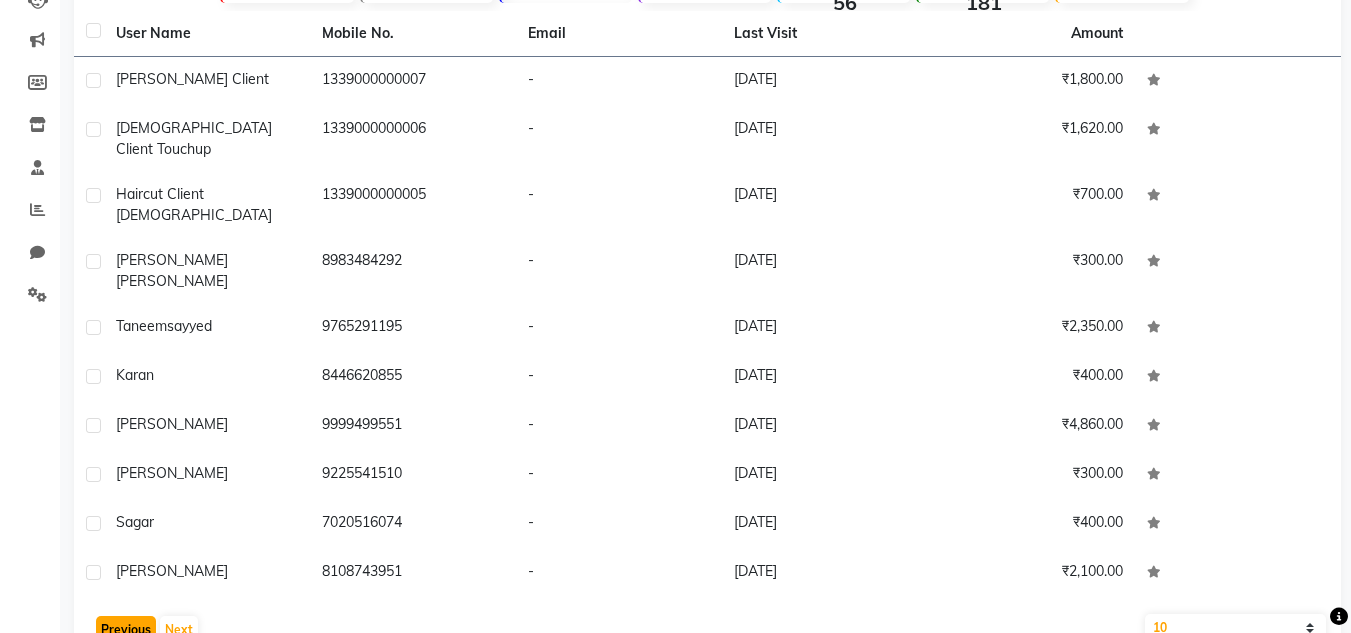 click on "Previous" 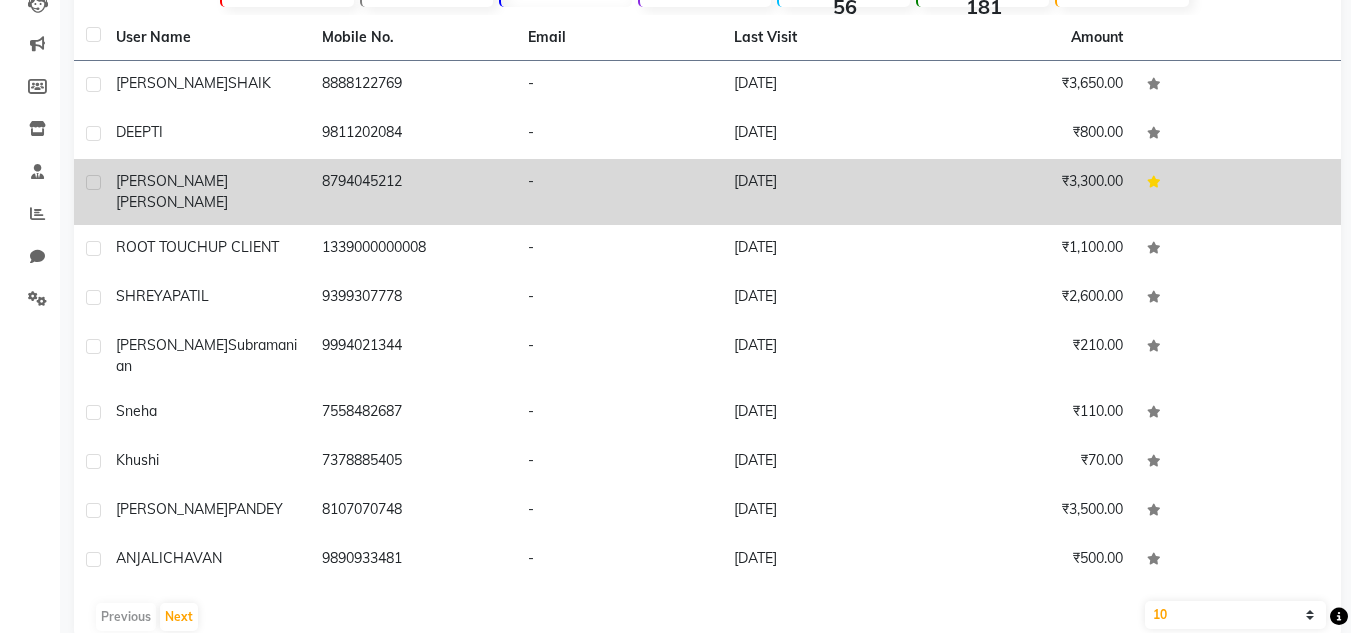 scroll, scrollTop: 233, scrollLeft: 0, axis: vertical 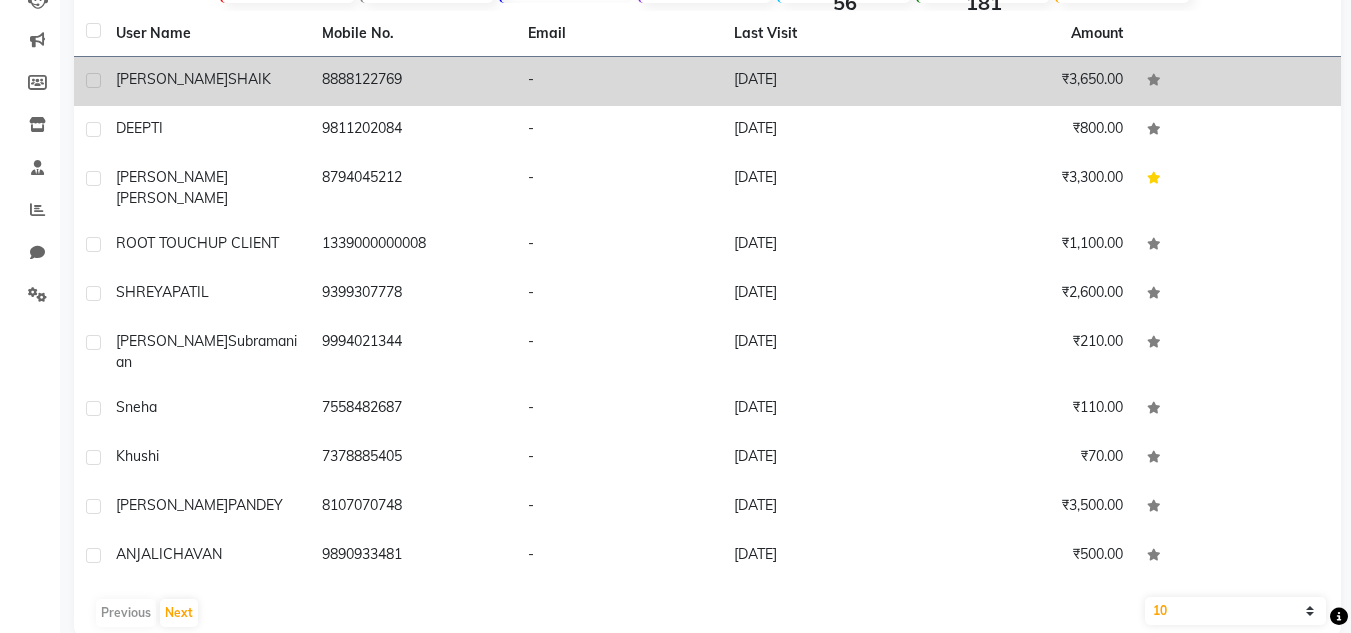 click on "[PERSON_NAME]" 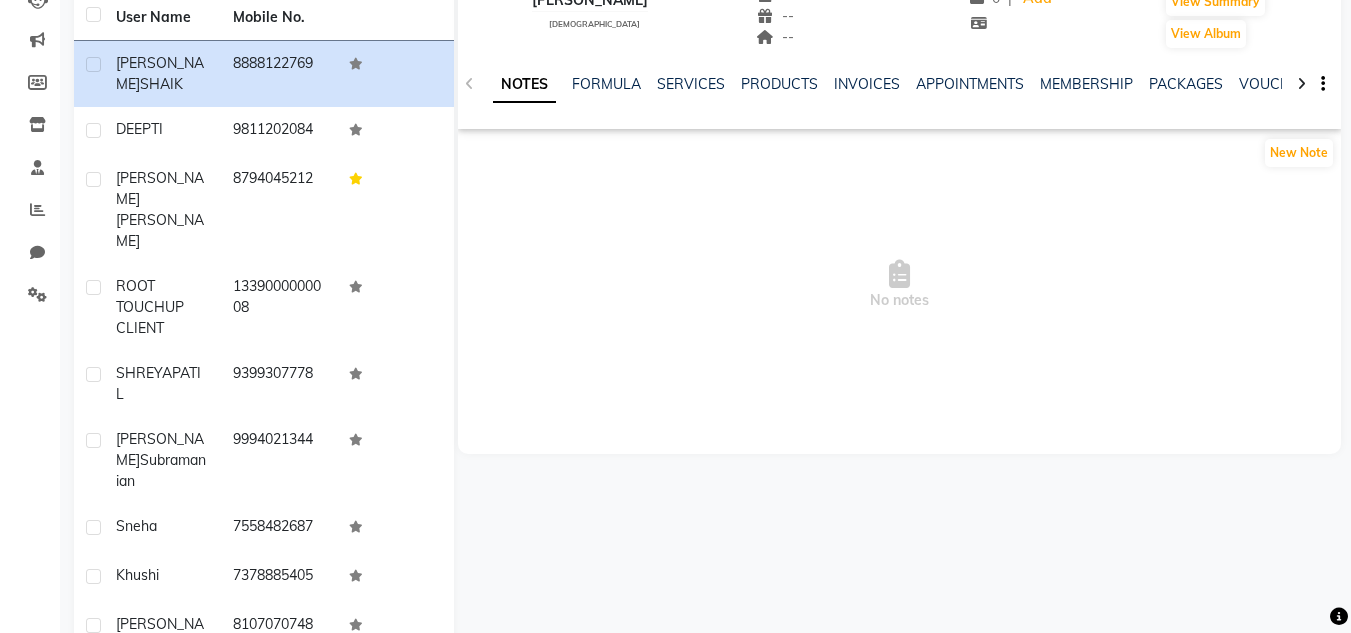 click on "NOTES FORMULA SERVICES PRODUCTS INVOICES APPOINTMENTS MEMBERSHIP PACKAGES VOUCHERS GIFTCARDS POINTS FORMS FAMILY CARDS WALLET" 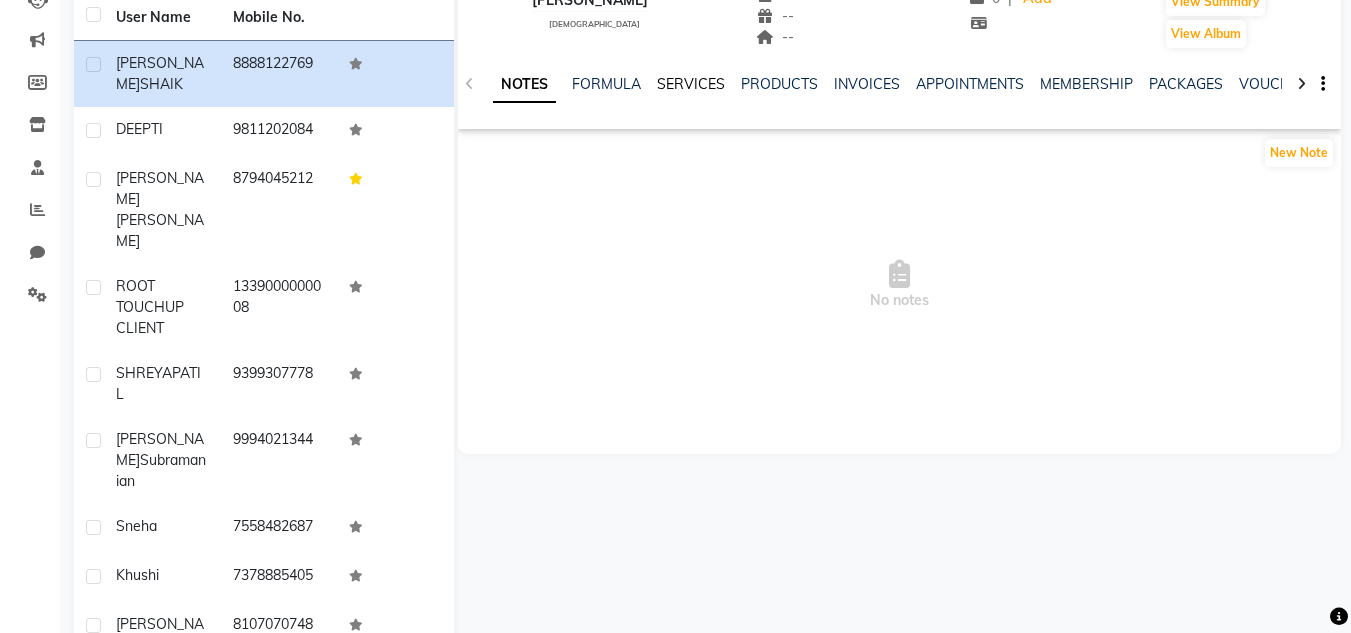click on "SERVICES" 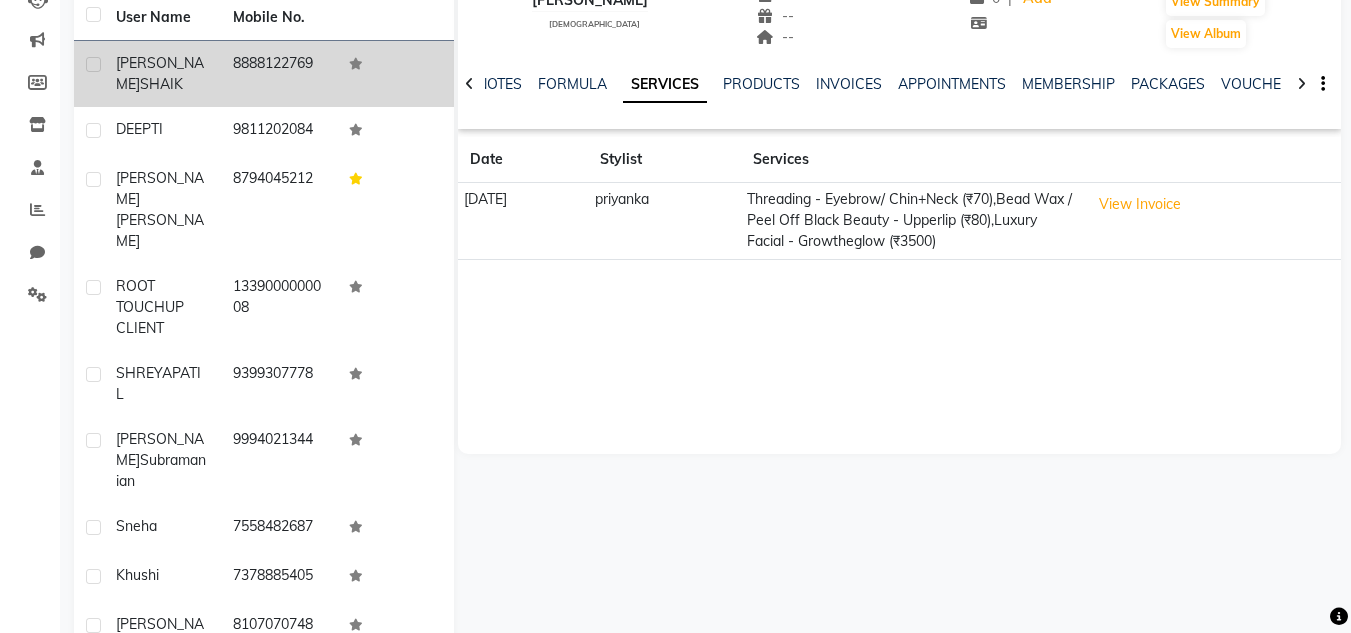 click on "[PERSON_NAME]" 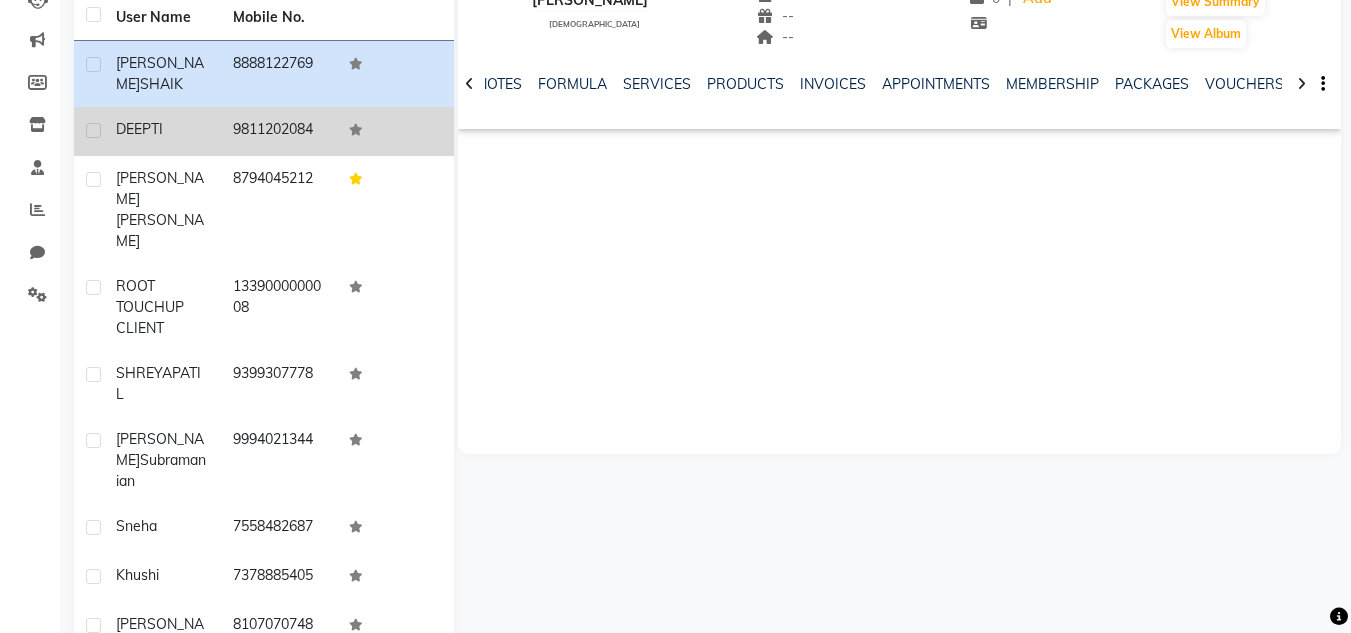 click on "DEEPTI" 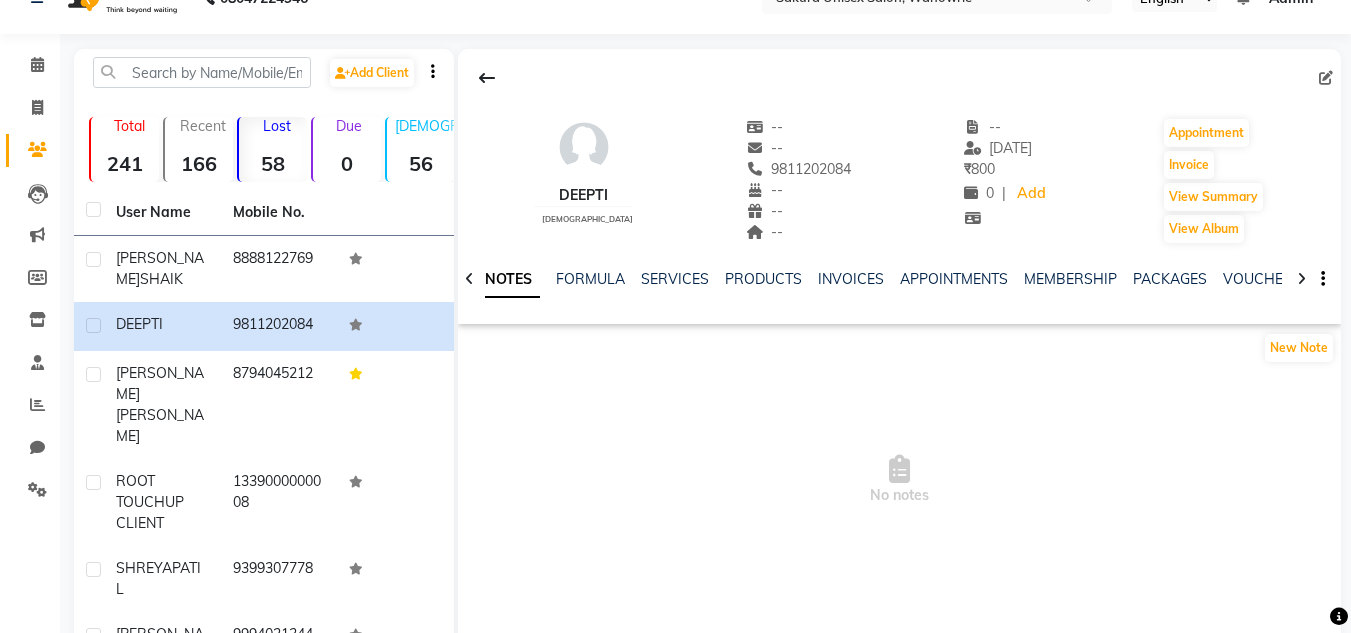 scroll, scrollTop: 33, scrollLeft: 0, axis: vertical 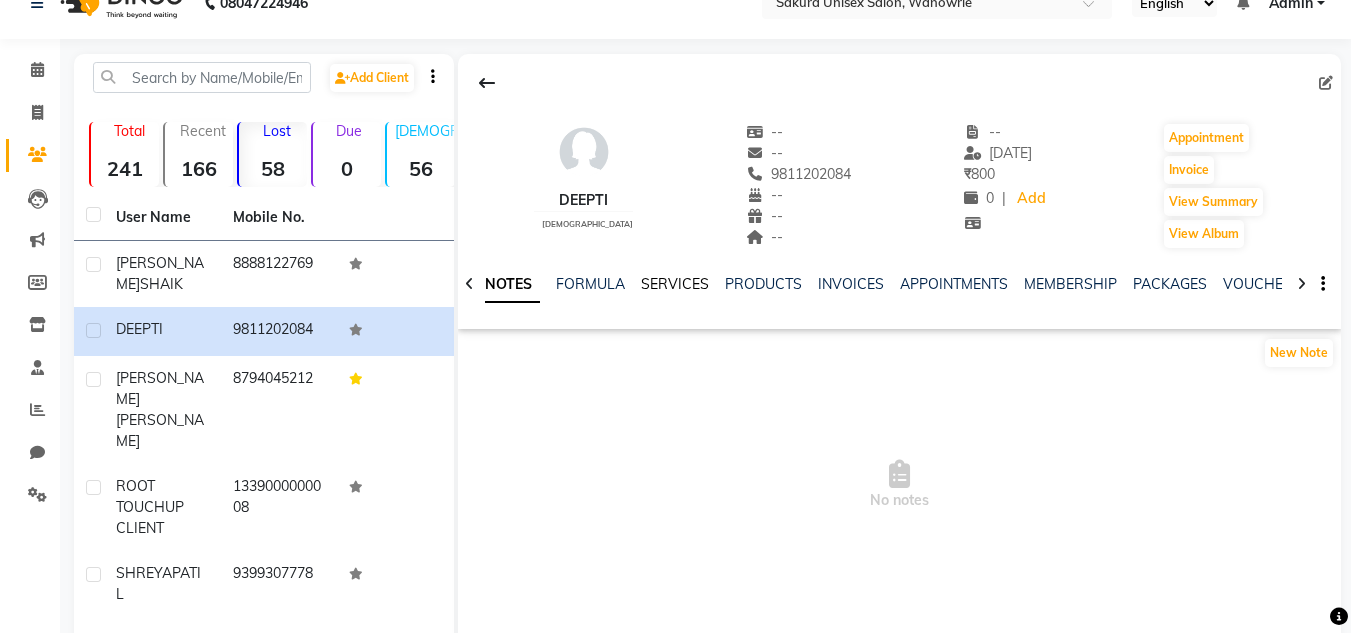 click on "SERVICES" 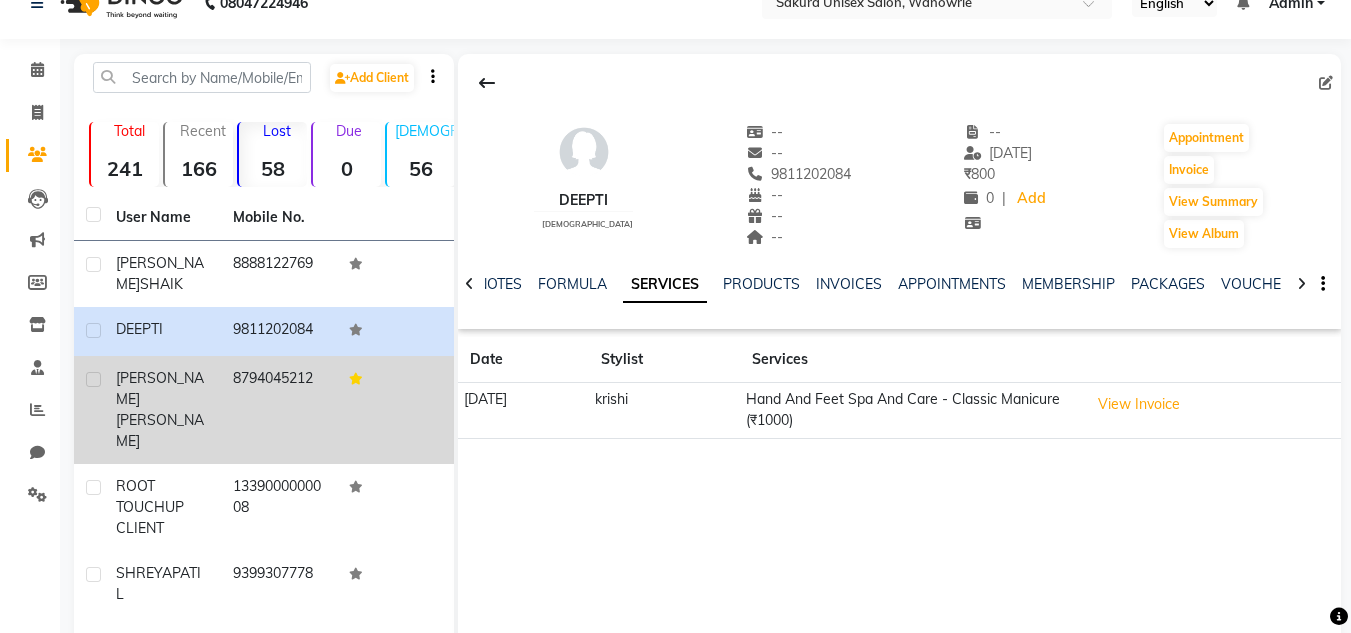 click on "[PERSON_NAME]" 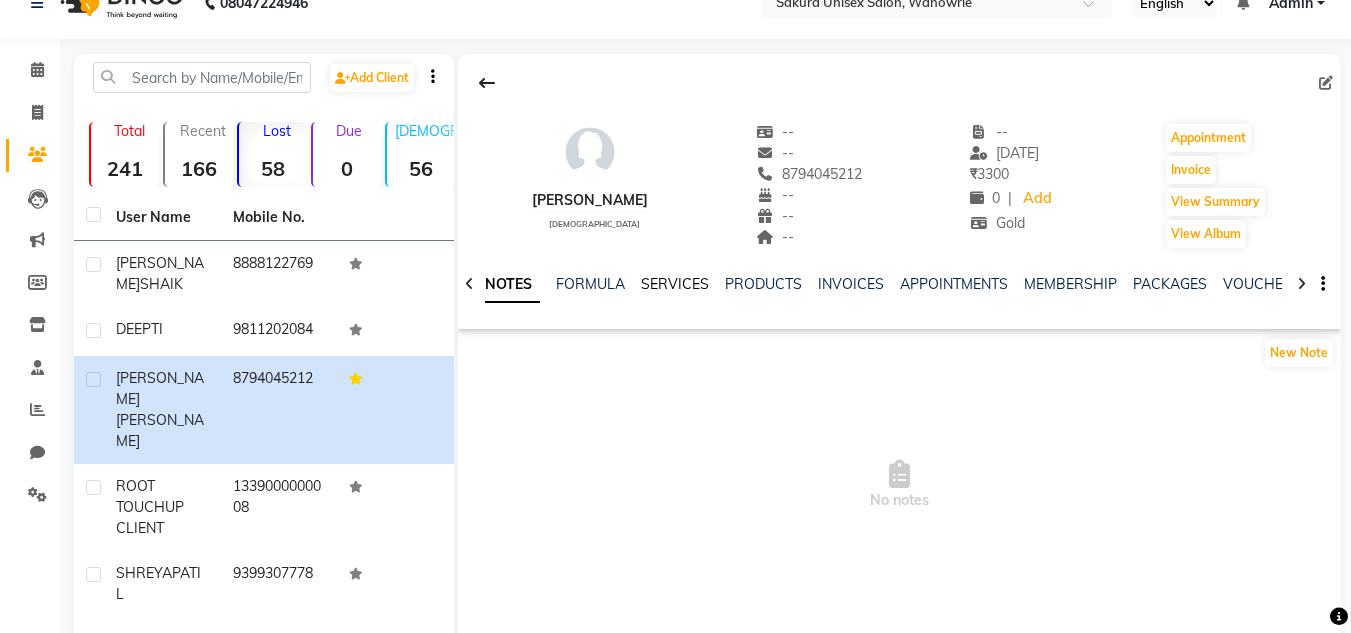 click on "SERVICES" 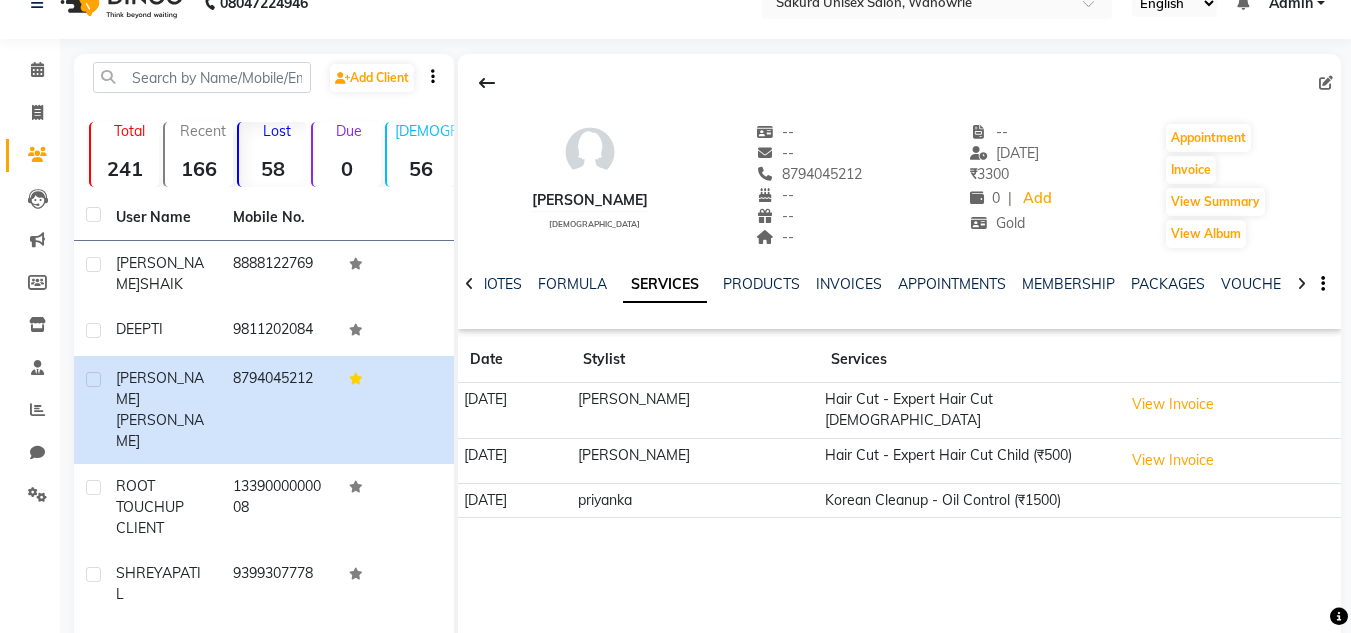scroll, scrollTop: 133, scrollLeft: 0, axis: vertical 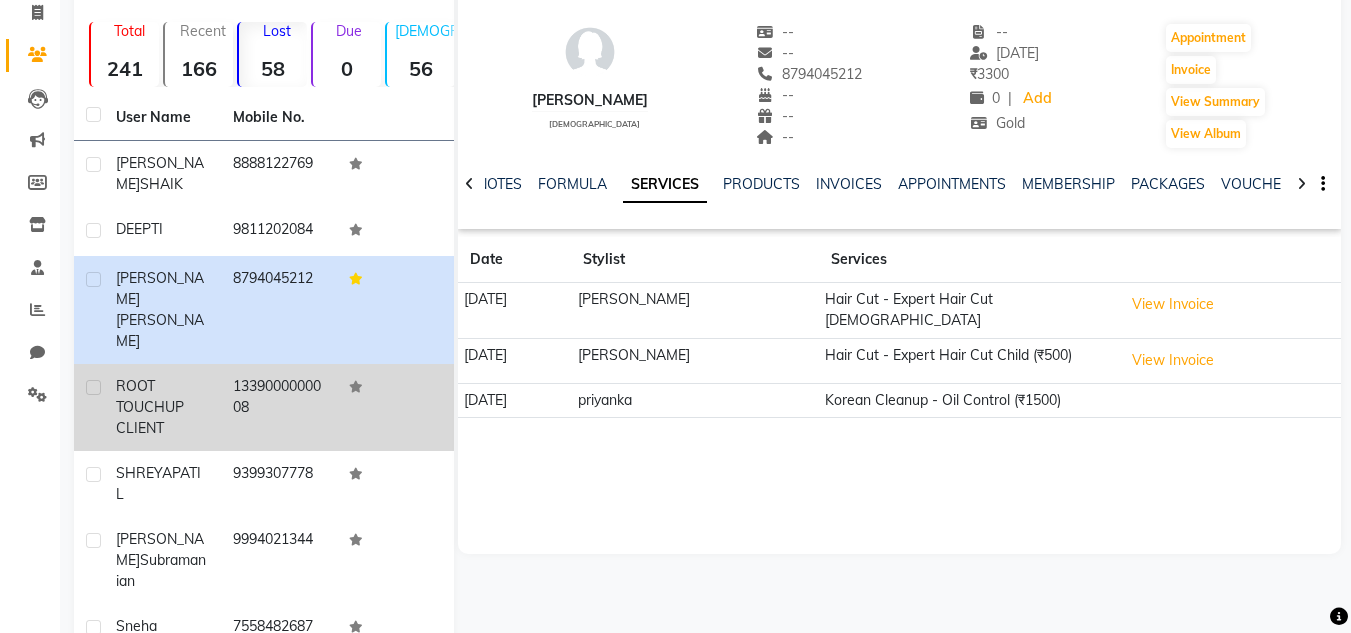 click on "1339000000008" 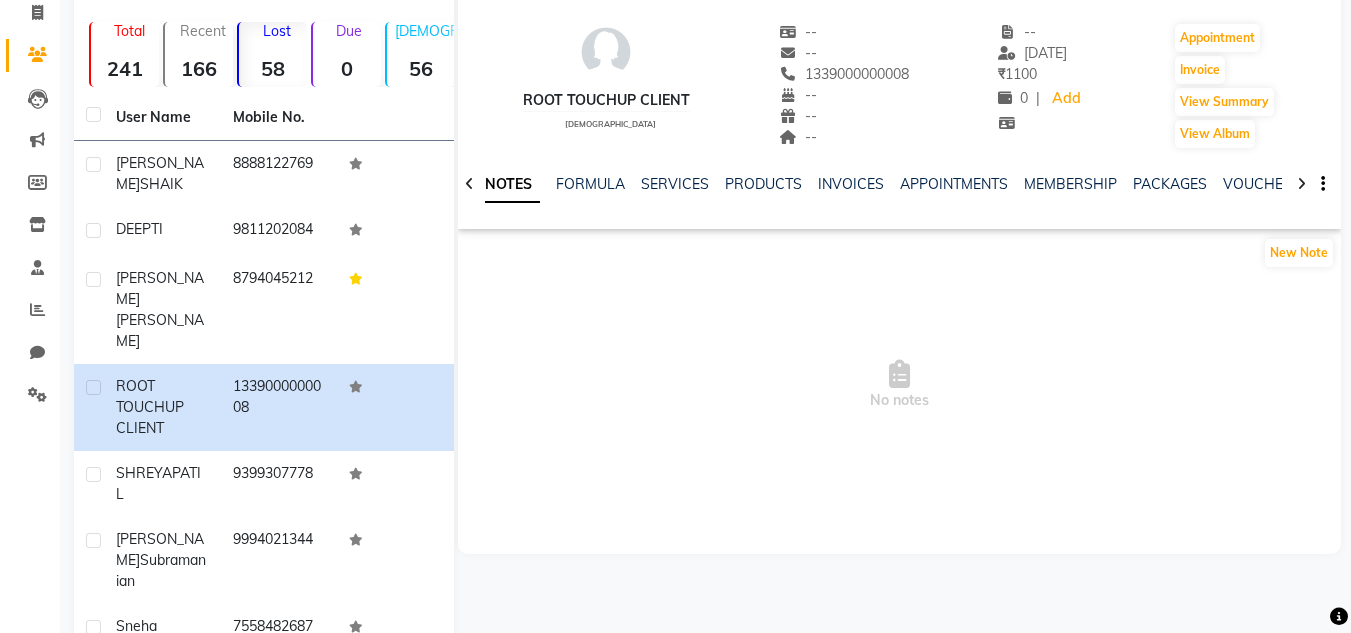 click on "NOTES FORMULA SERVICES PRODUCTS INVOICES APPOINTMENTS MEMBERSHIP PACKAGES VOUCHERS GIFTCARDS POINTS FORMS FAMILY CARDS WALLET" 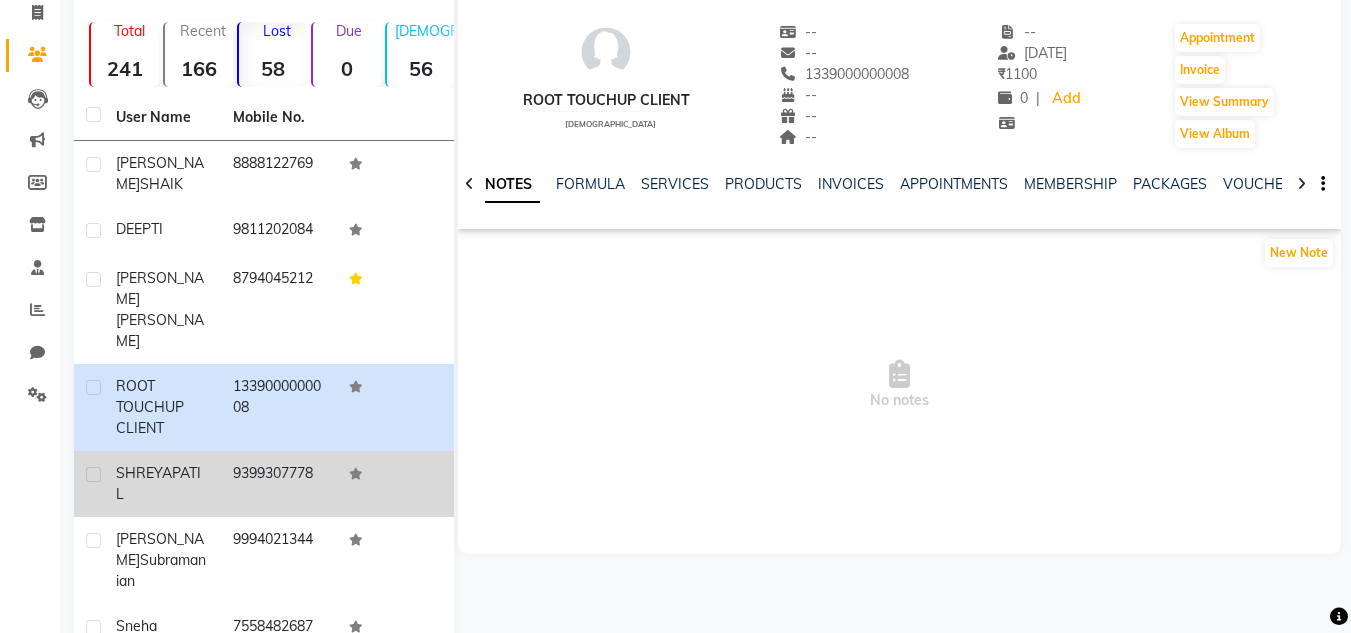 click on "9399307778" 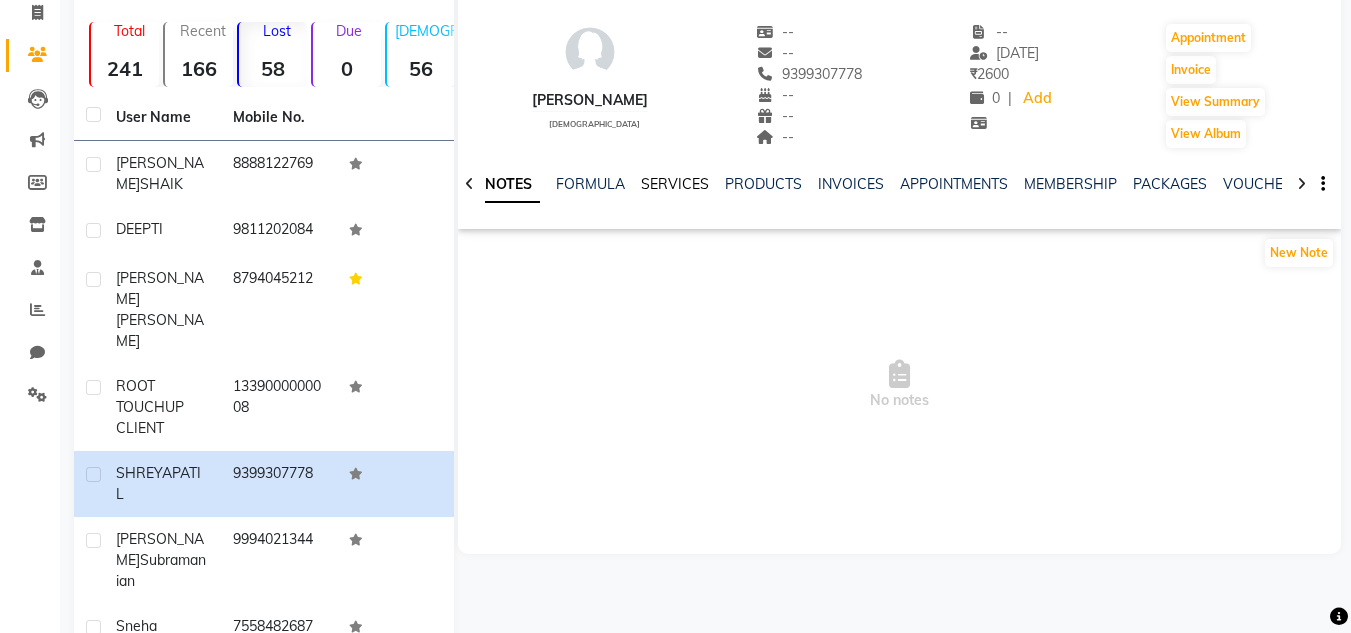 click on "SERVICES" 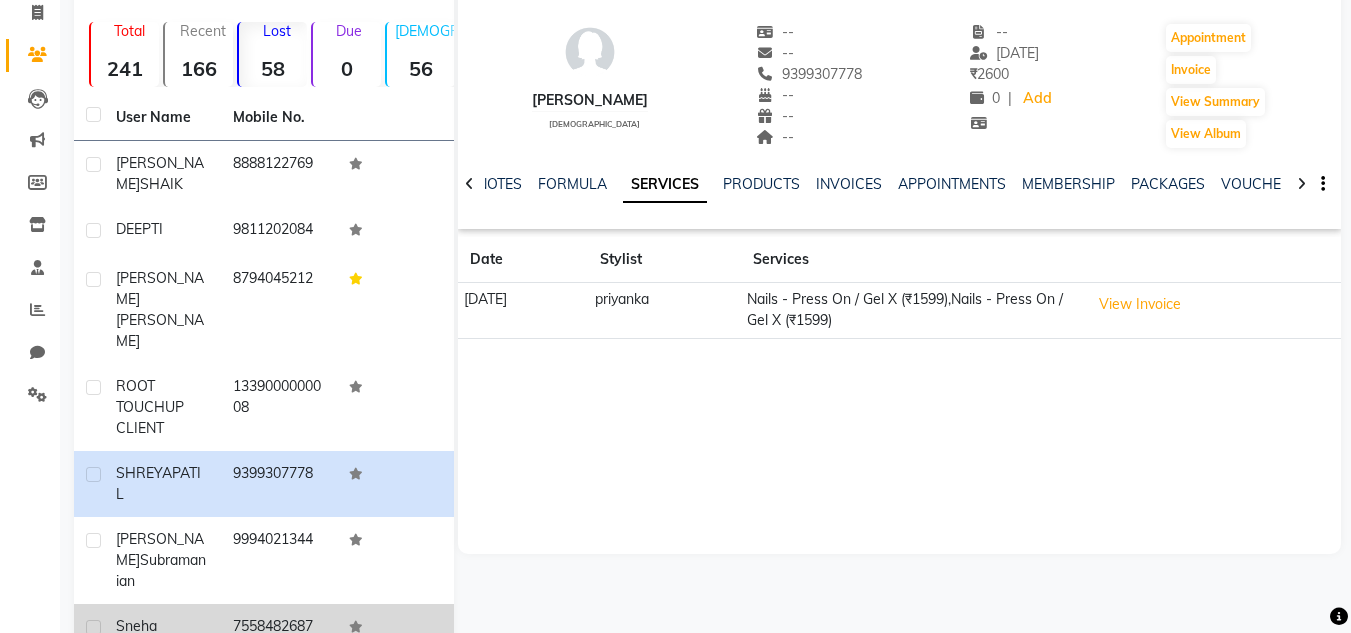 scroll, scrollTop: 233, scrollLeft: 0, axis: vertical 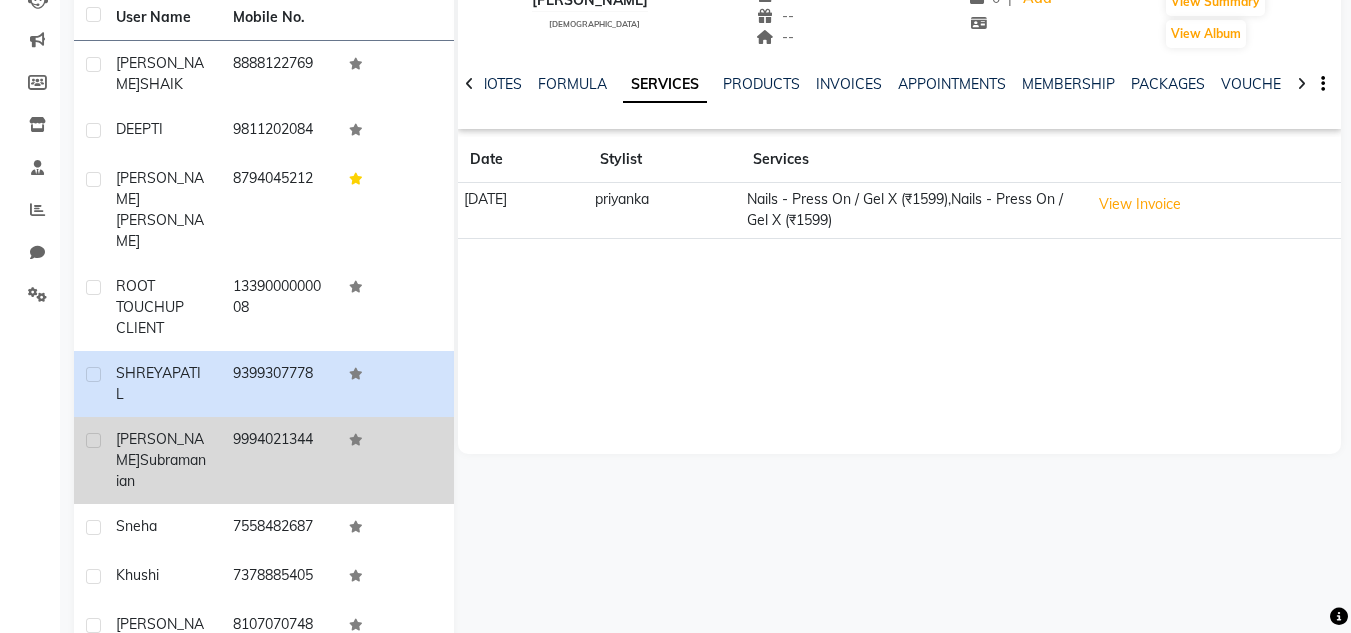 click on "9994021344" 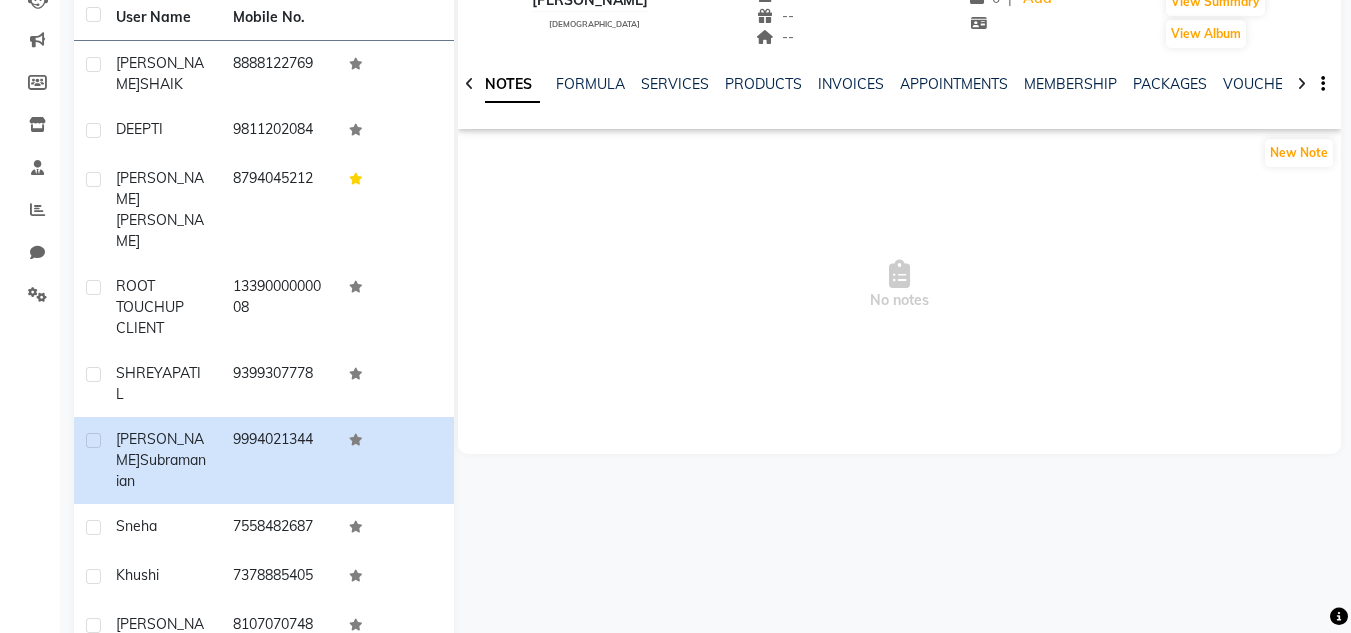 click on "NOTES FORMULA SERVICES PRODUCTS INVOICES APPOINTMENTS MEMBERSHIP PACKAGES VOUCHERS GIFTCARDS POINTS FORMS FAMILY CARDS WALLET" 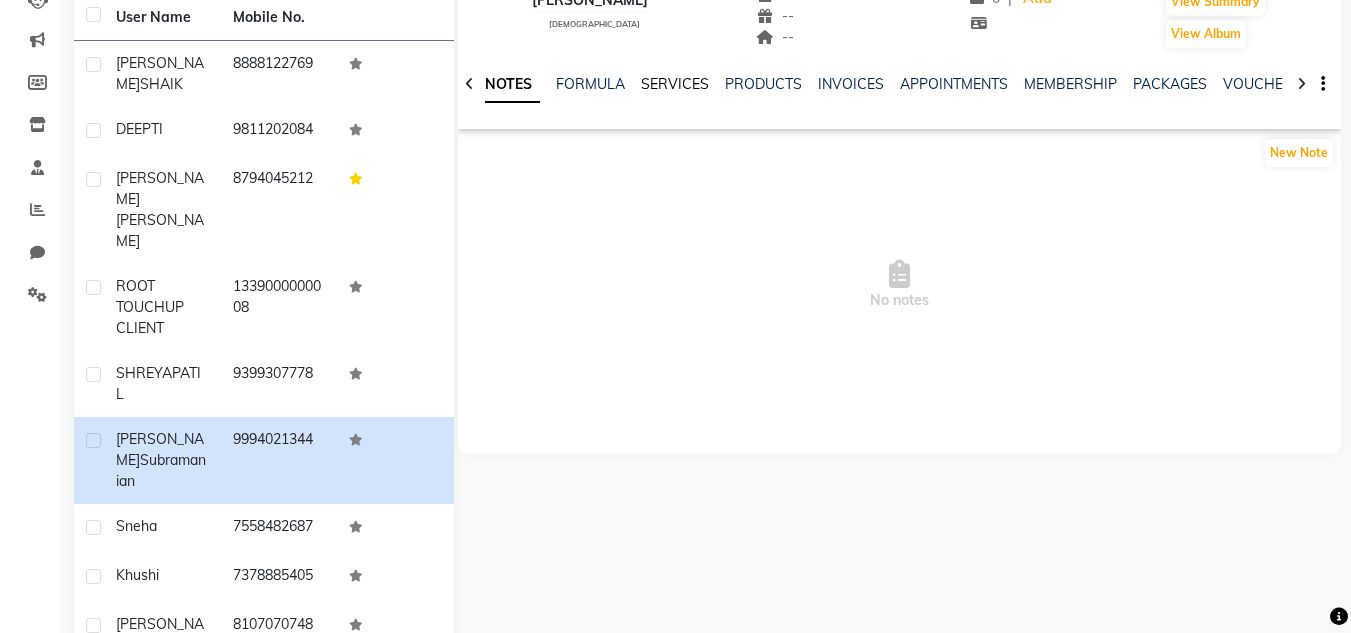 click on "SERVICES" 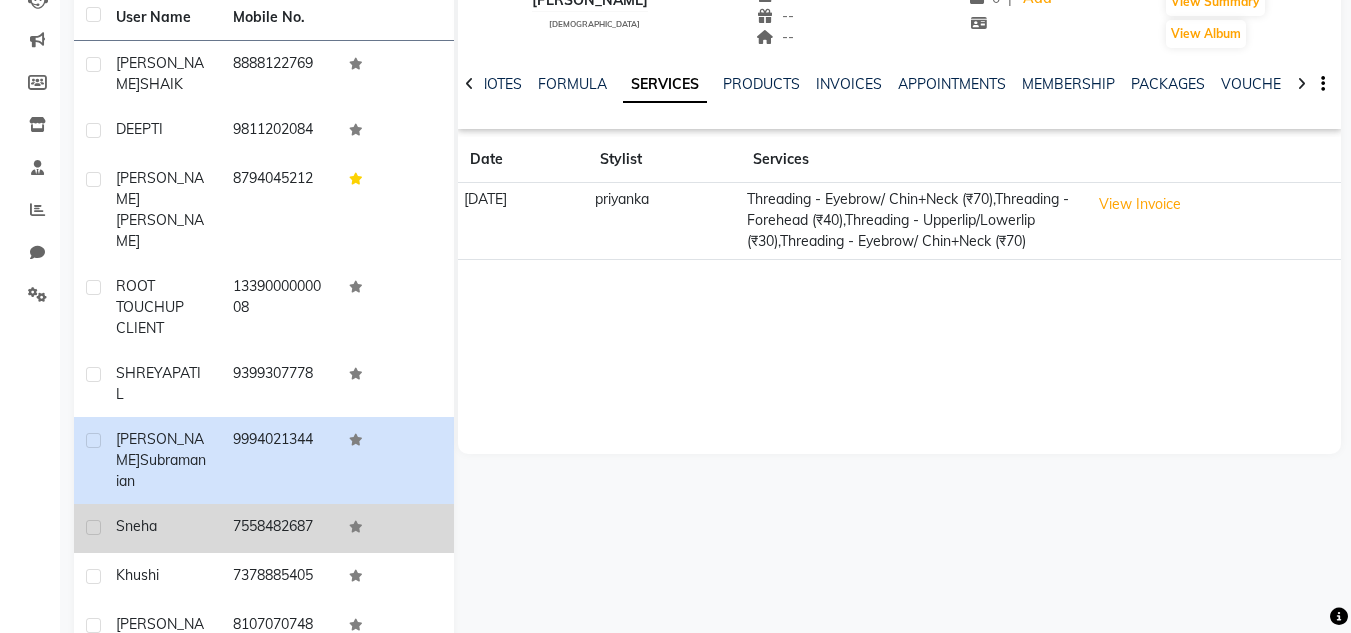 scroll, scrollTop: 333, scrollLeft: 0, axis: vertical 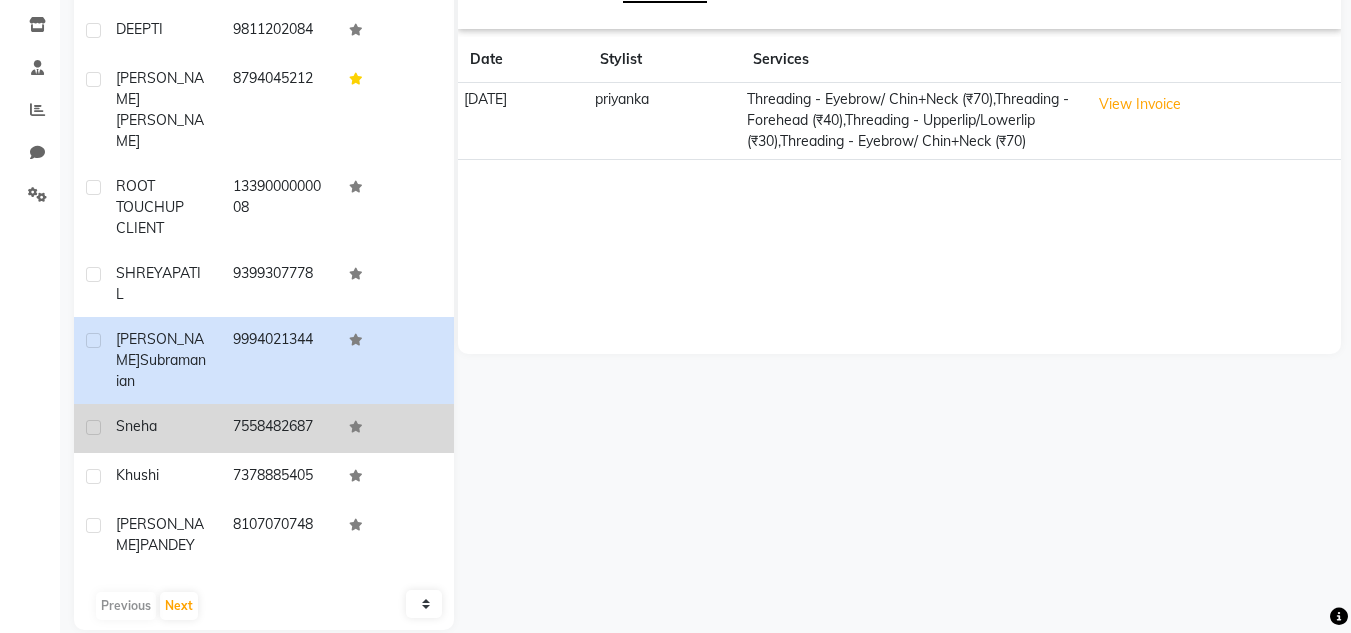 click on "sneha" 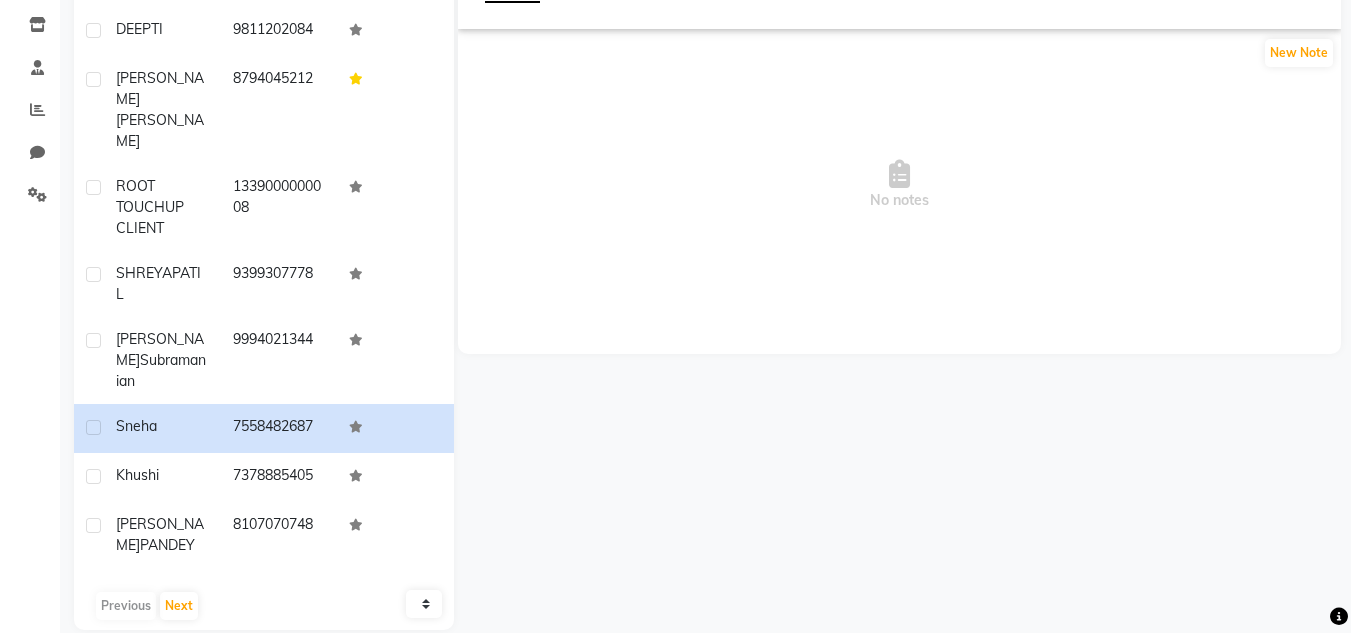 scroll, scrollTop: 133, scrollLeft: 0, axis: vertical 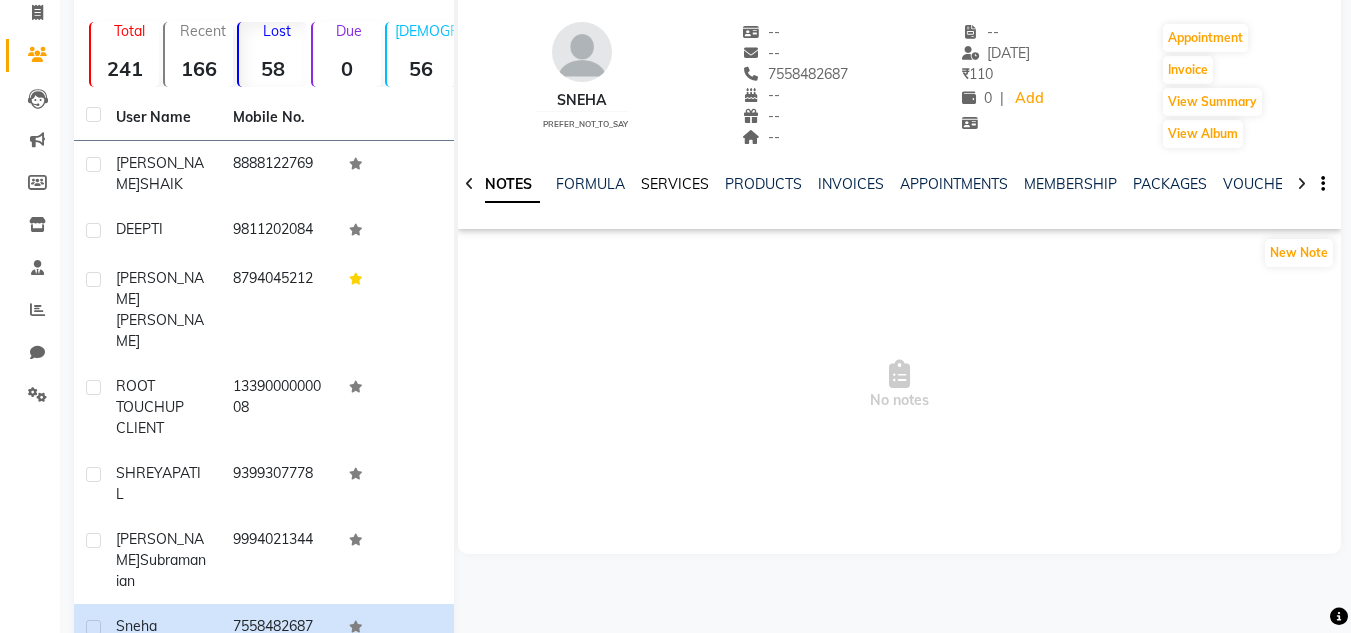 click on "SERVICES" 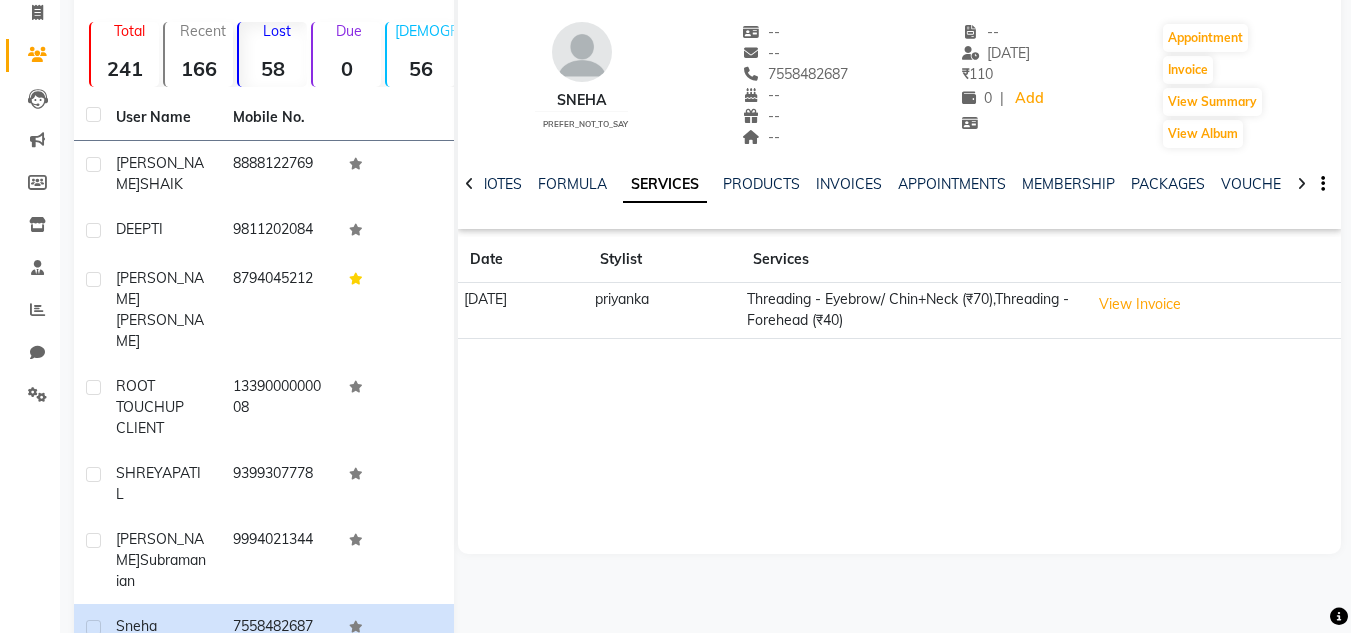 scroll, scrollTop: 333, scrollLeft: 0, axis: vertical 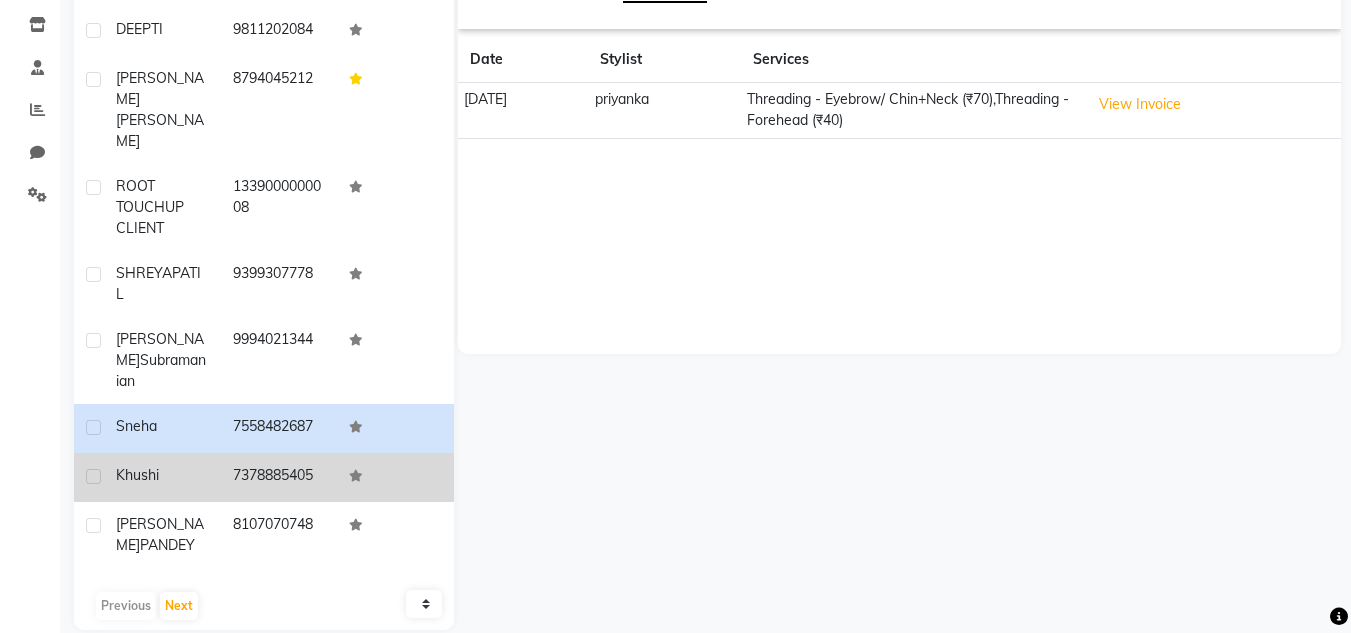 click on "7378885405" 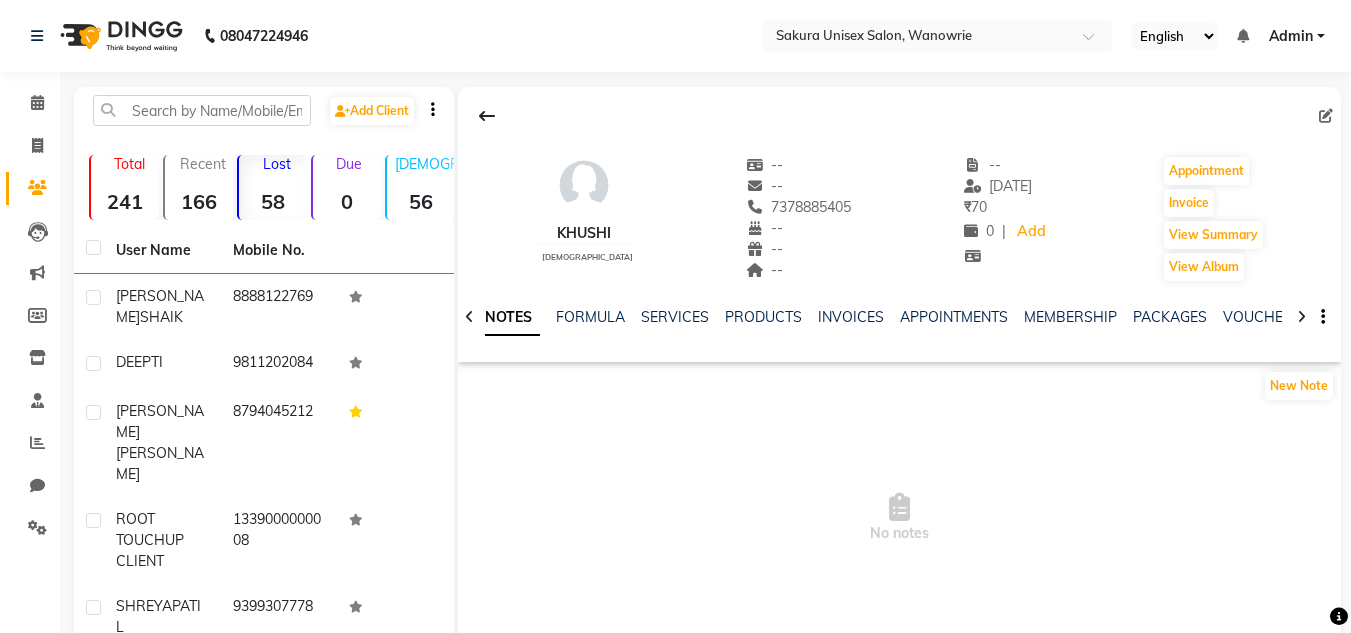 scroll, scrollTop: 357, scrollLeft: 0, axis: vertical 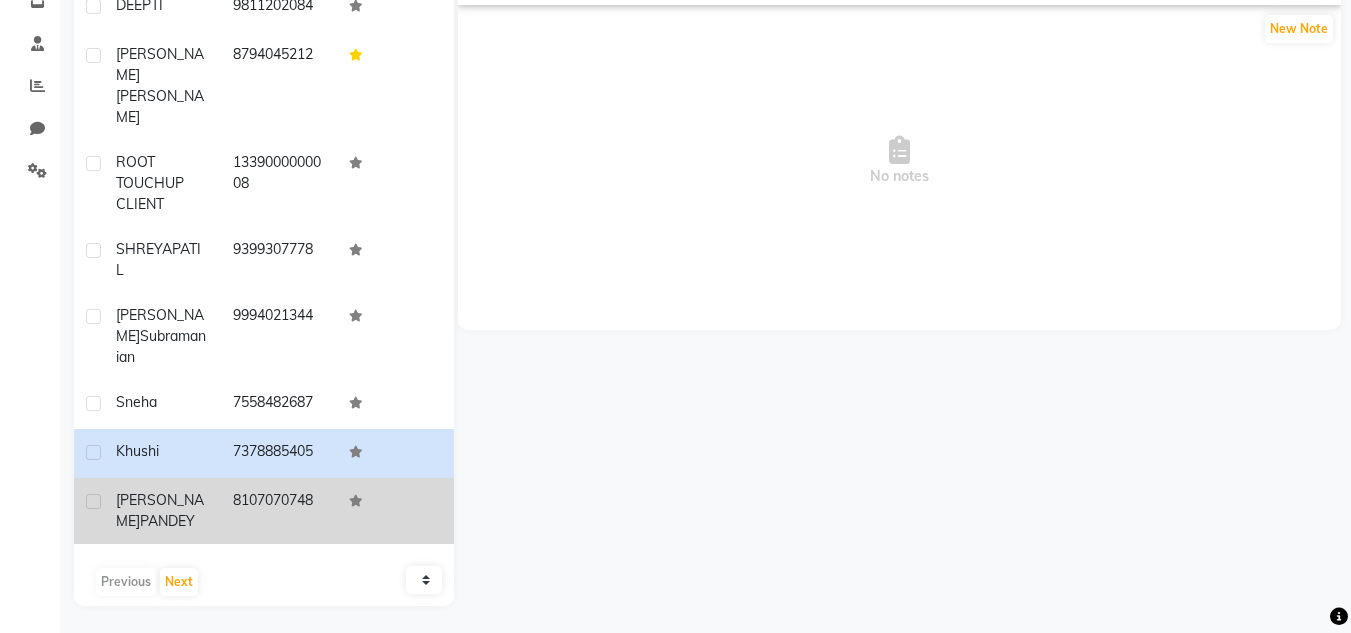 click on "8107070748" 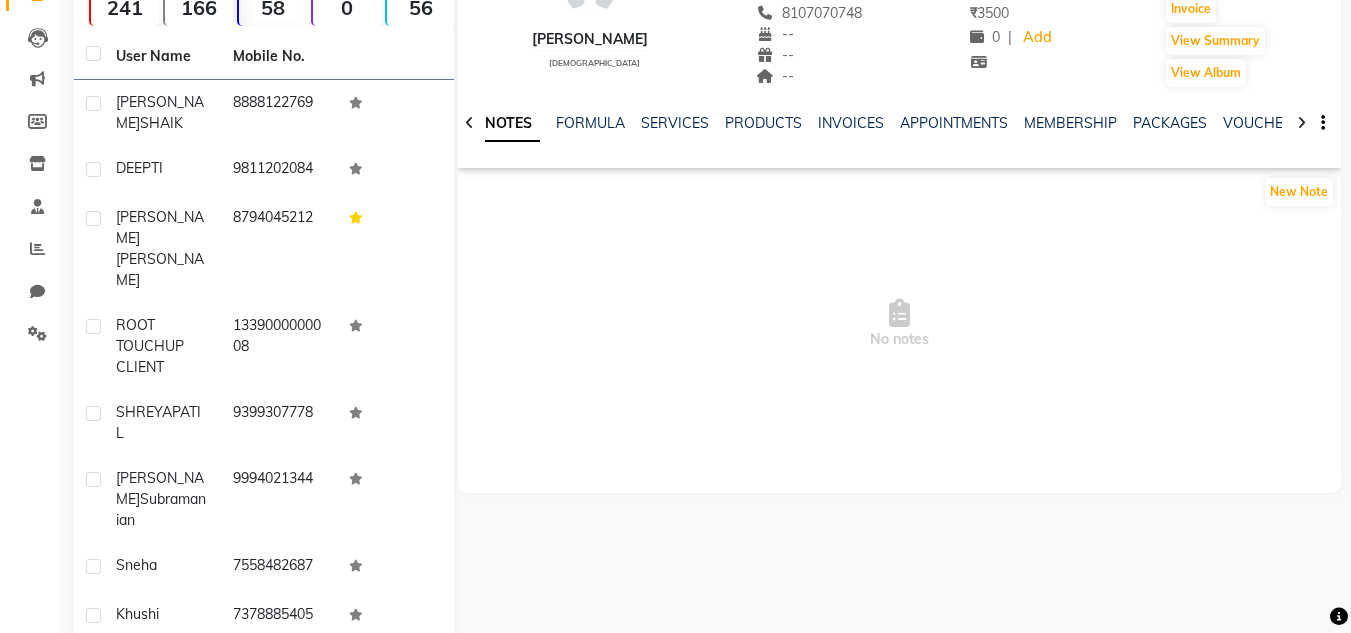 scroll, scrollTop: 300, scrollLeft: 0, axis: vertical 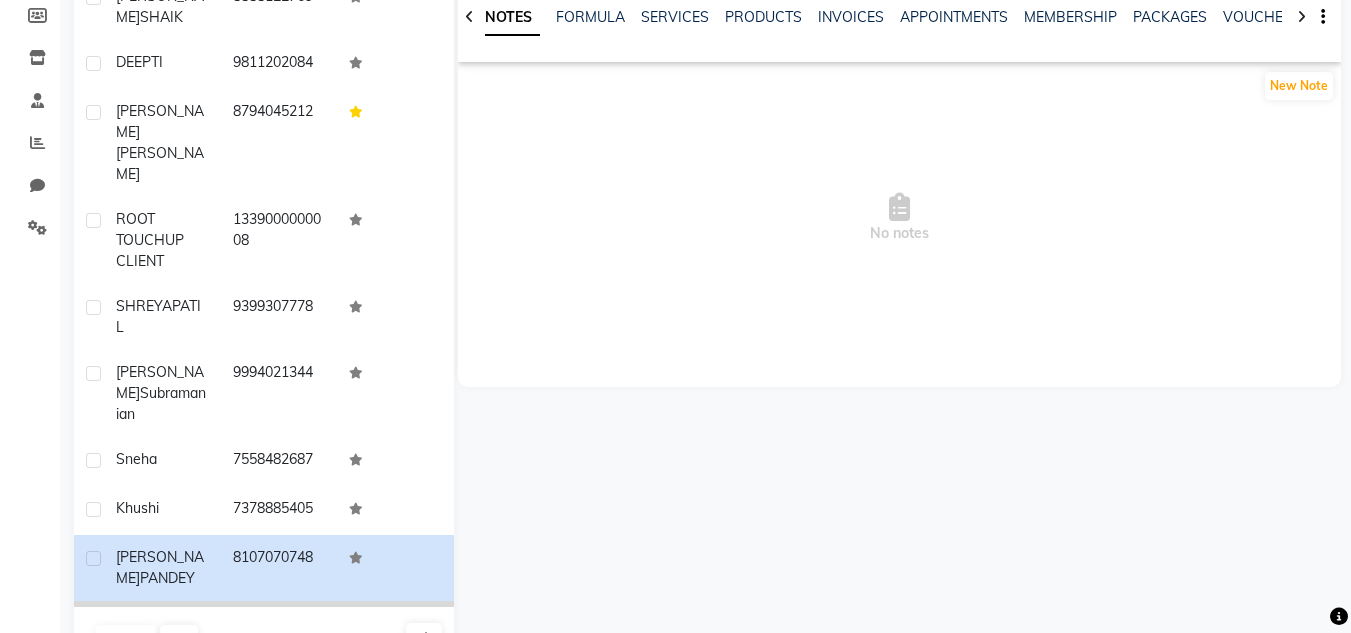 click on "9890933481" 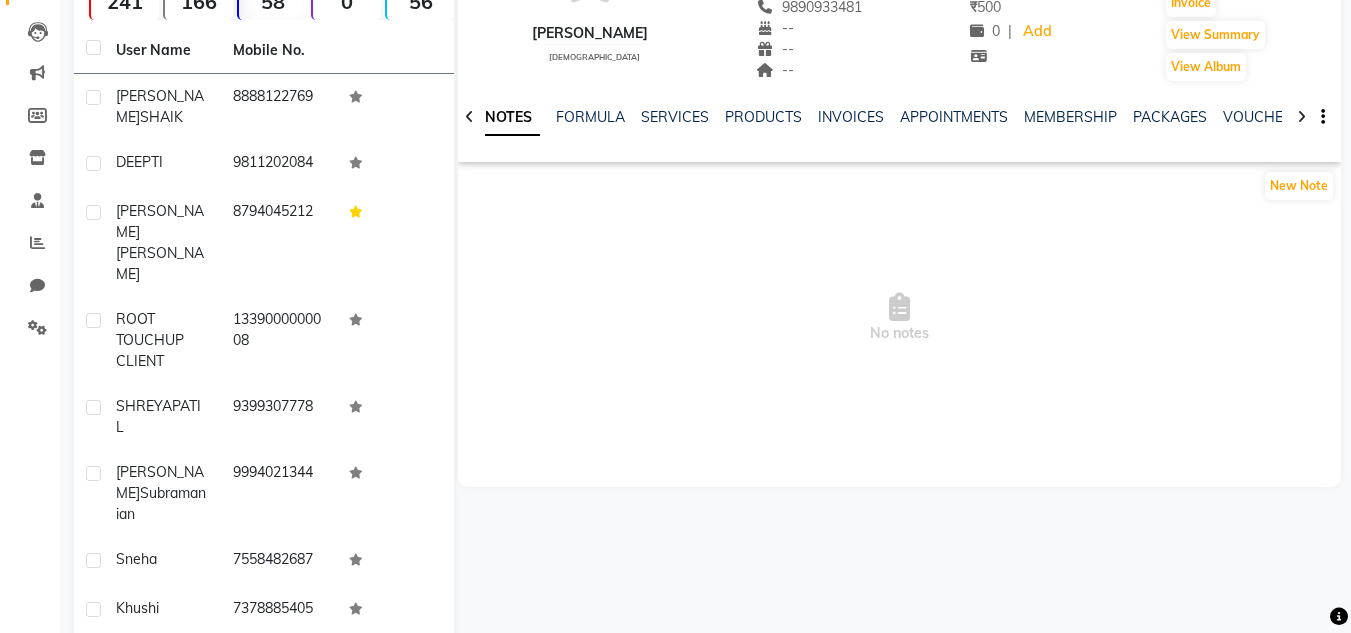 scroll, scrollTop: 357, scrollLeft: 0, axis: vertical 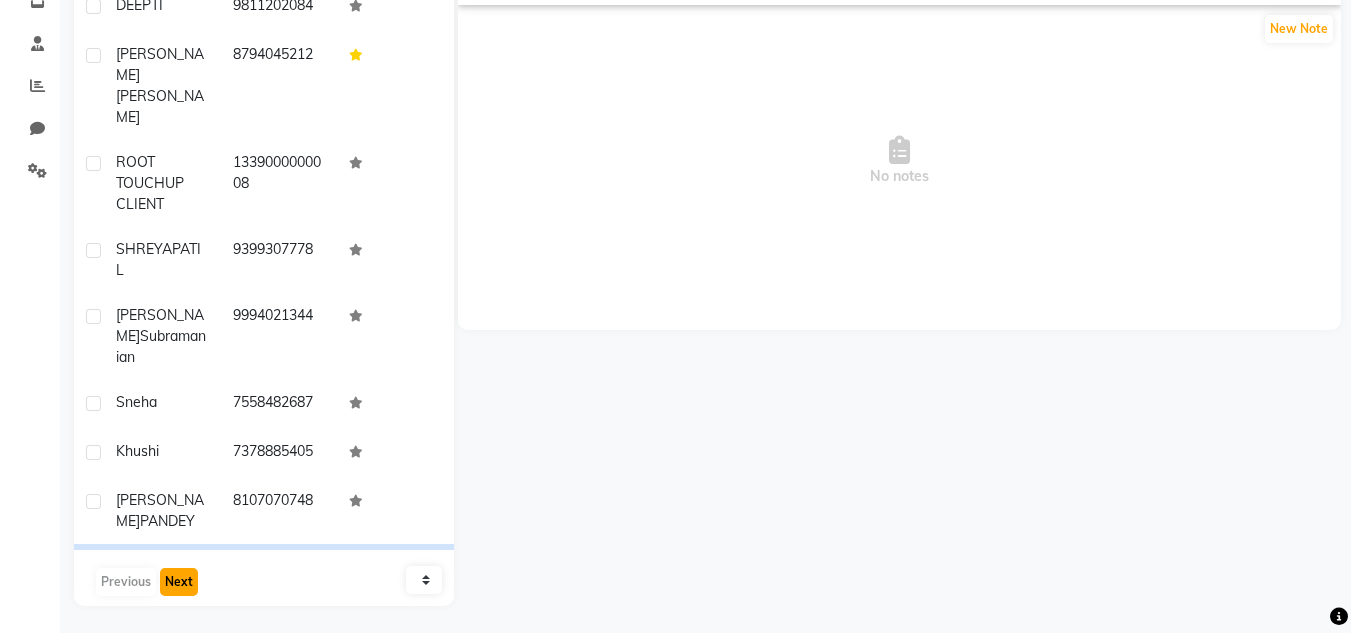 click on "Next" 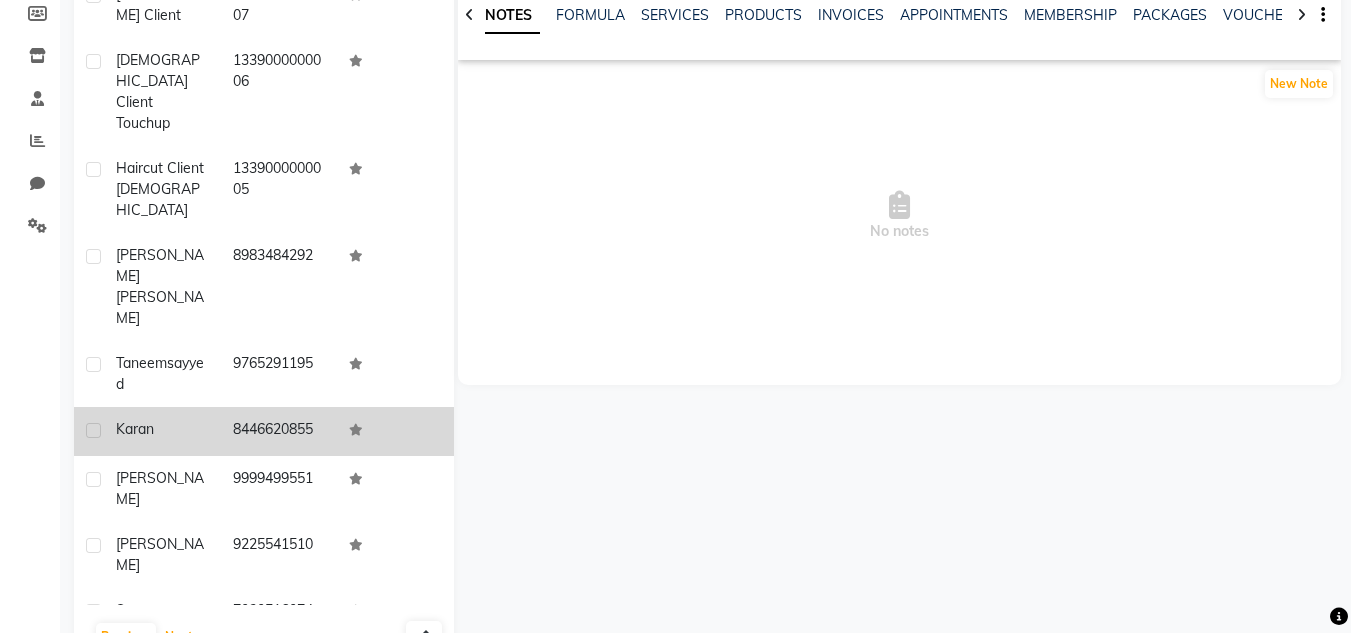 scroll, scrollTop: 0, scrollLeft: 0, axis: both 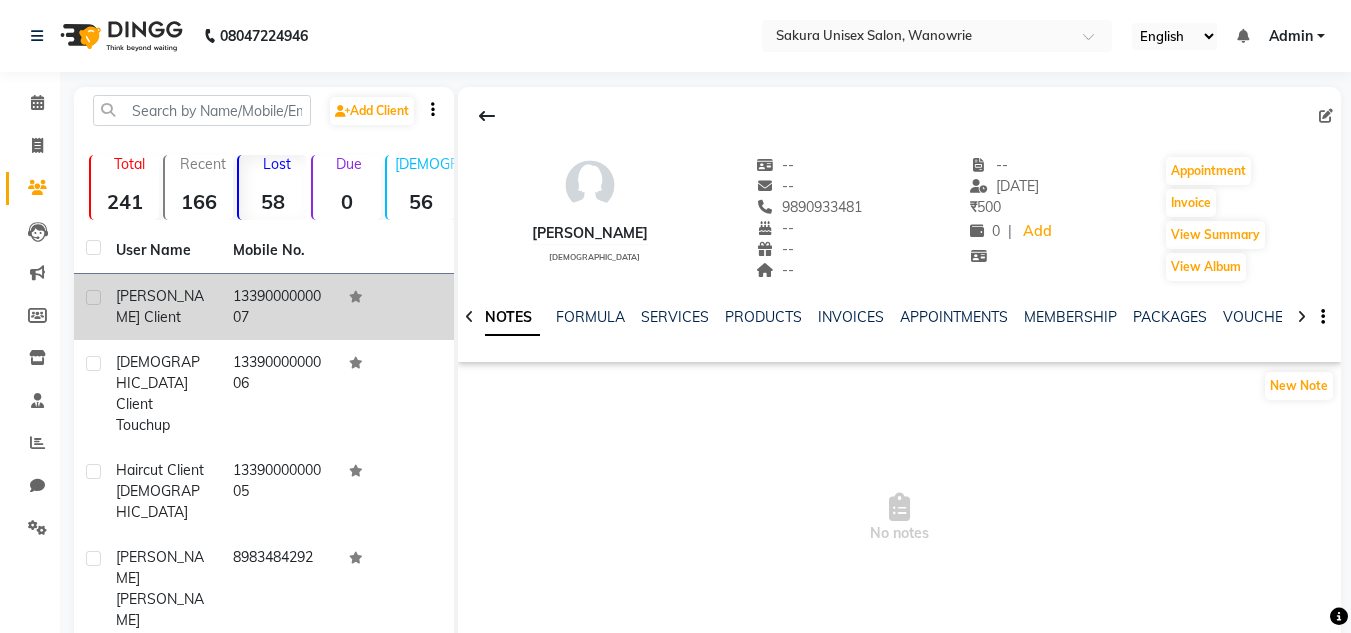 click on "1339000000007" 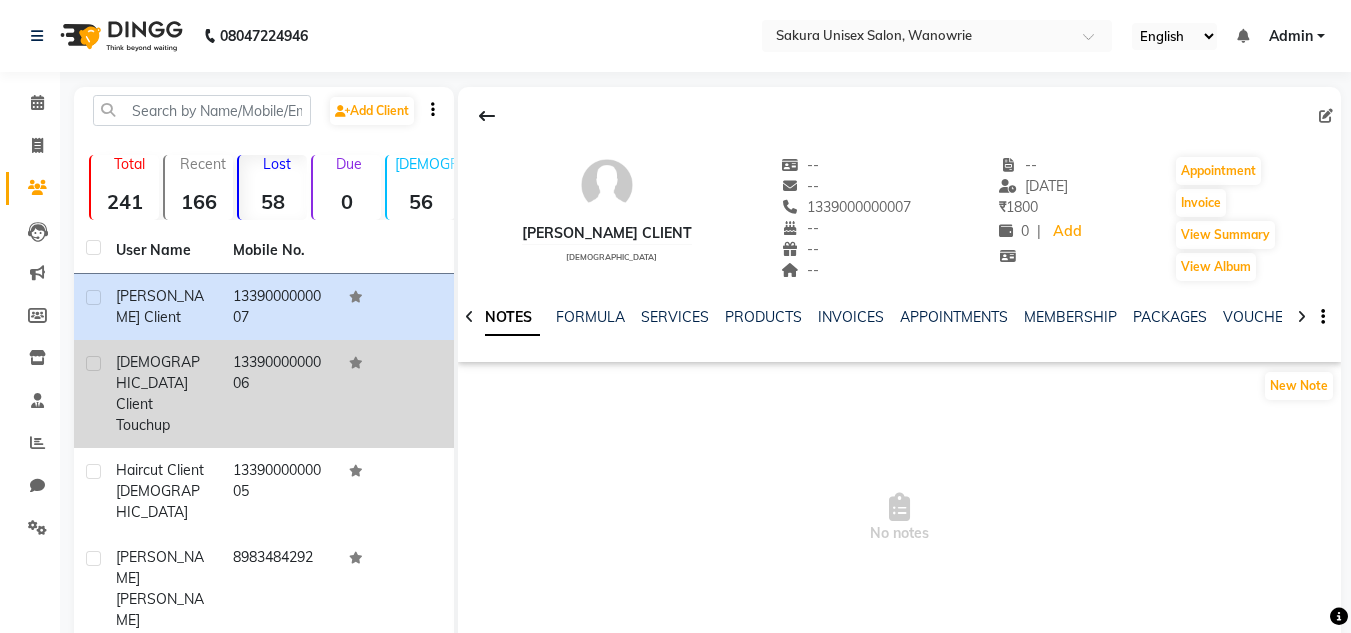 click on "1339000000006" 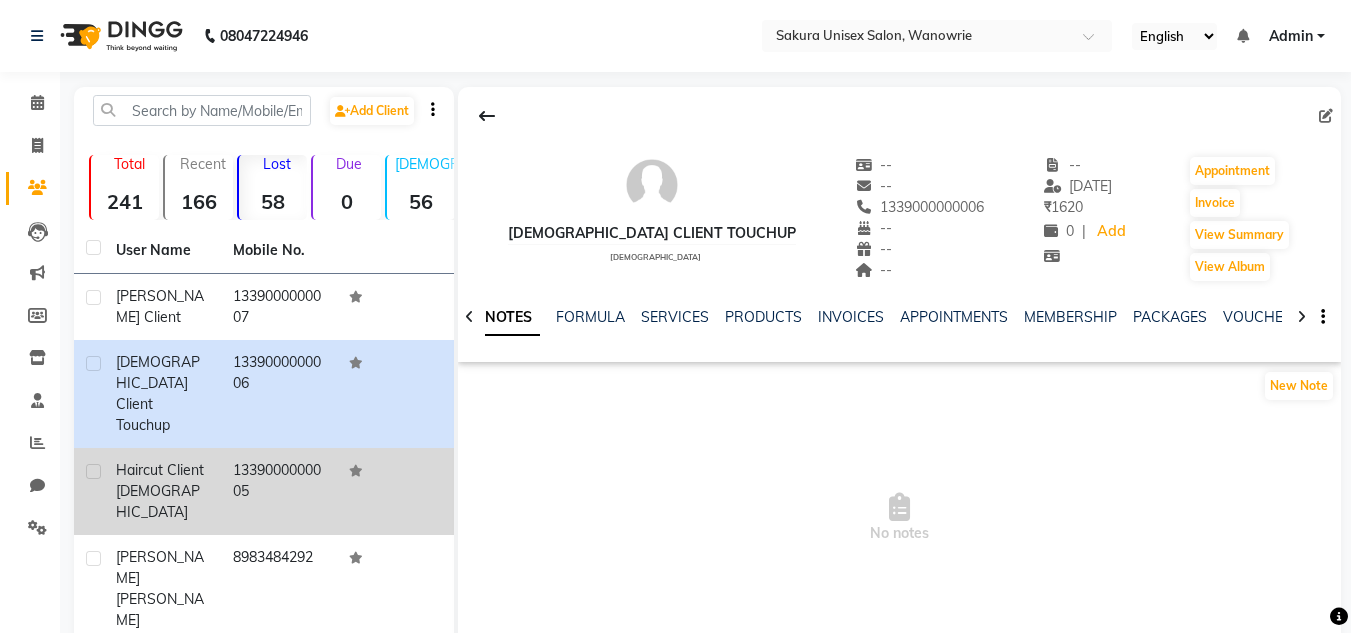 scroll, scrollTop: 100, scrollLeft: 0, axis: vertical 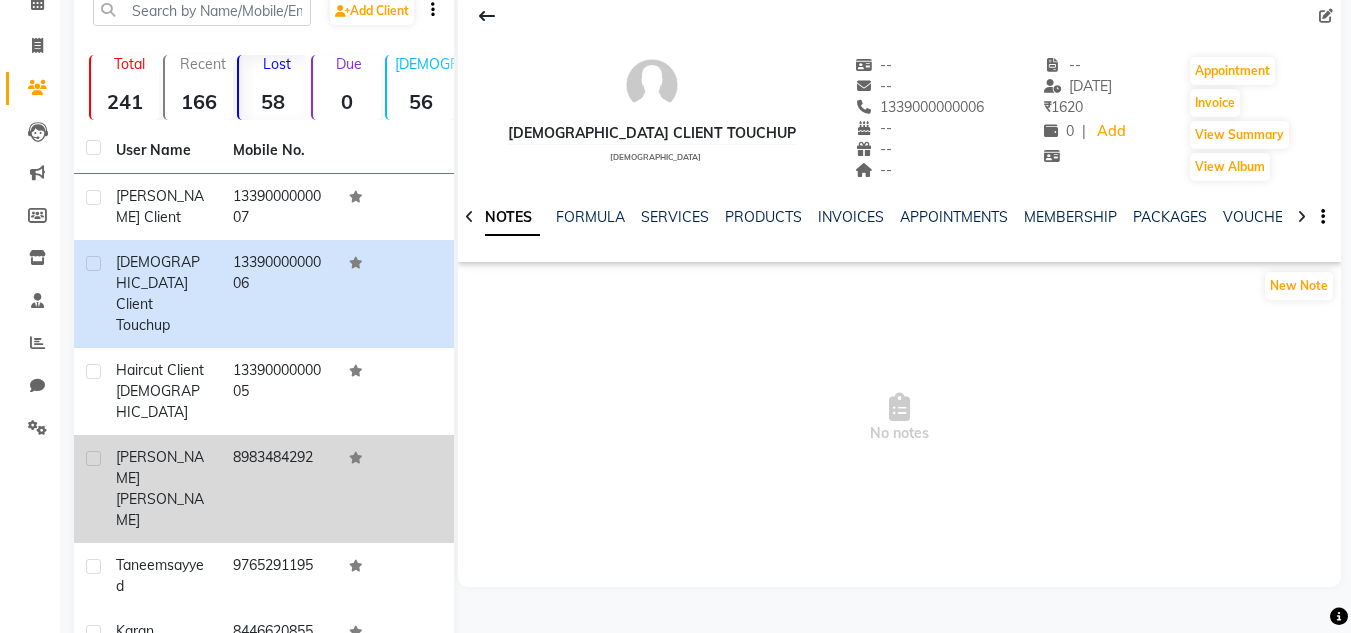 click on "8983484292" 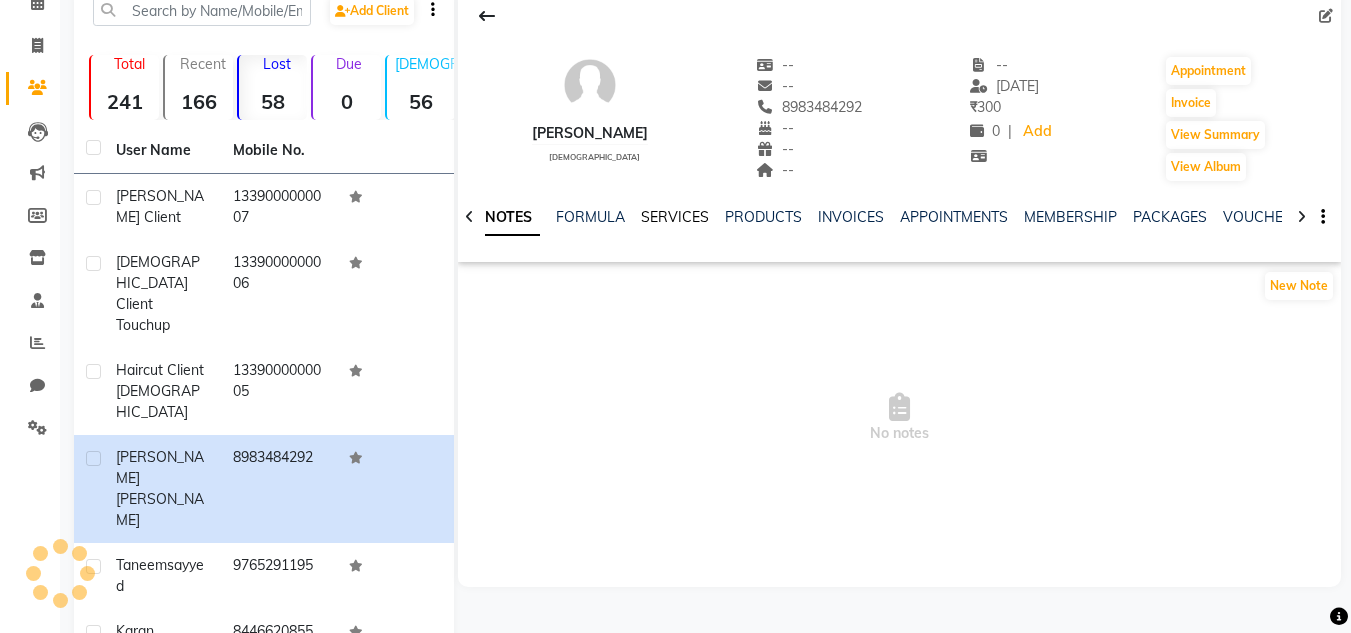 click on "SERVICES" 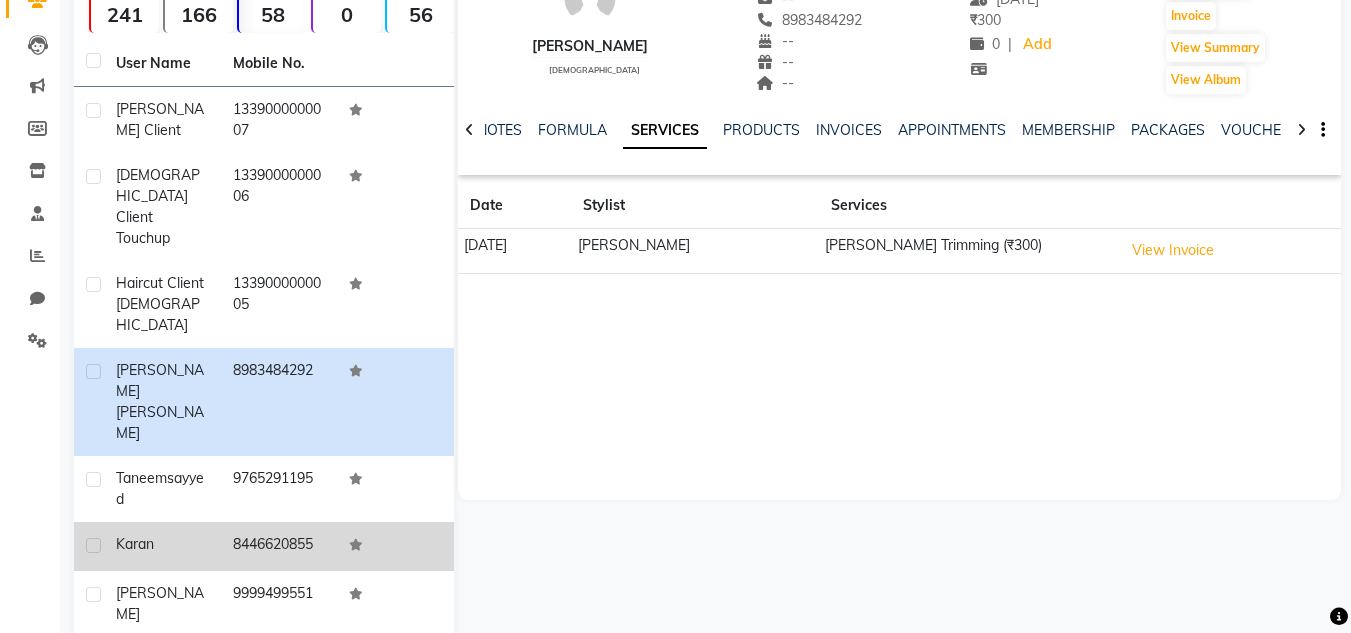 scroll, scrollTop: 200, scrollLeft: 0, axis: vertical 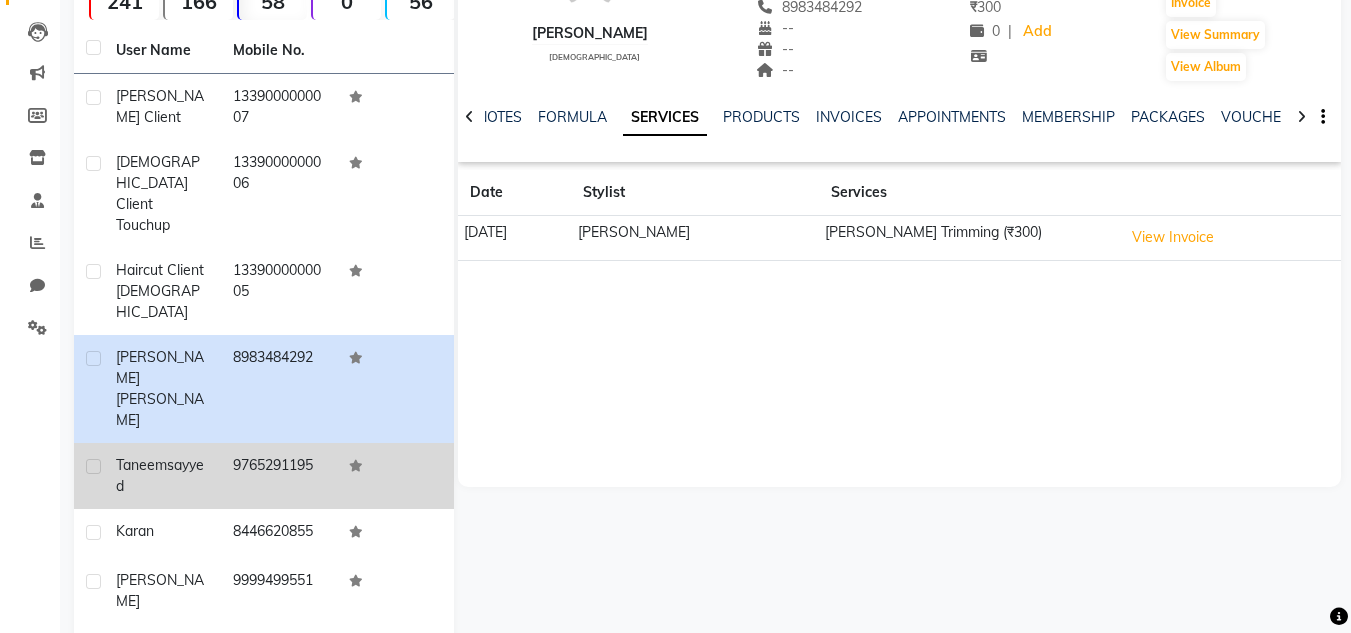 click on "[PERSON_NAME]" 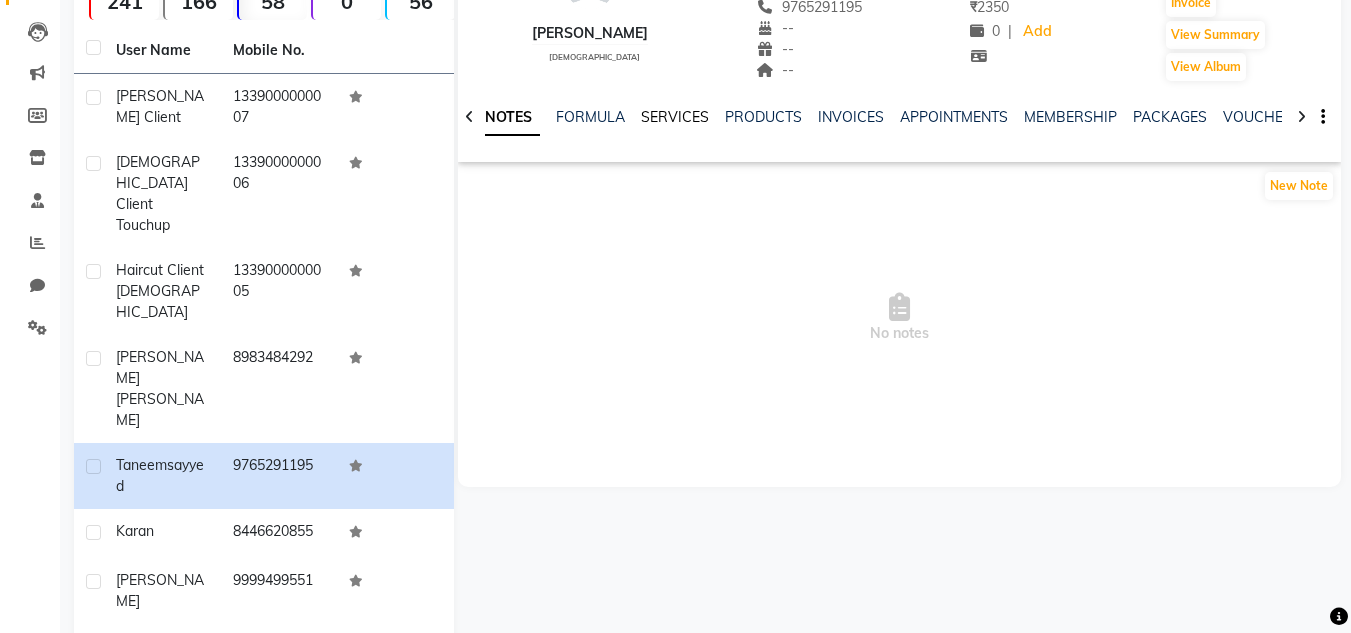 click on "SERVICES" 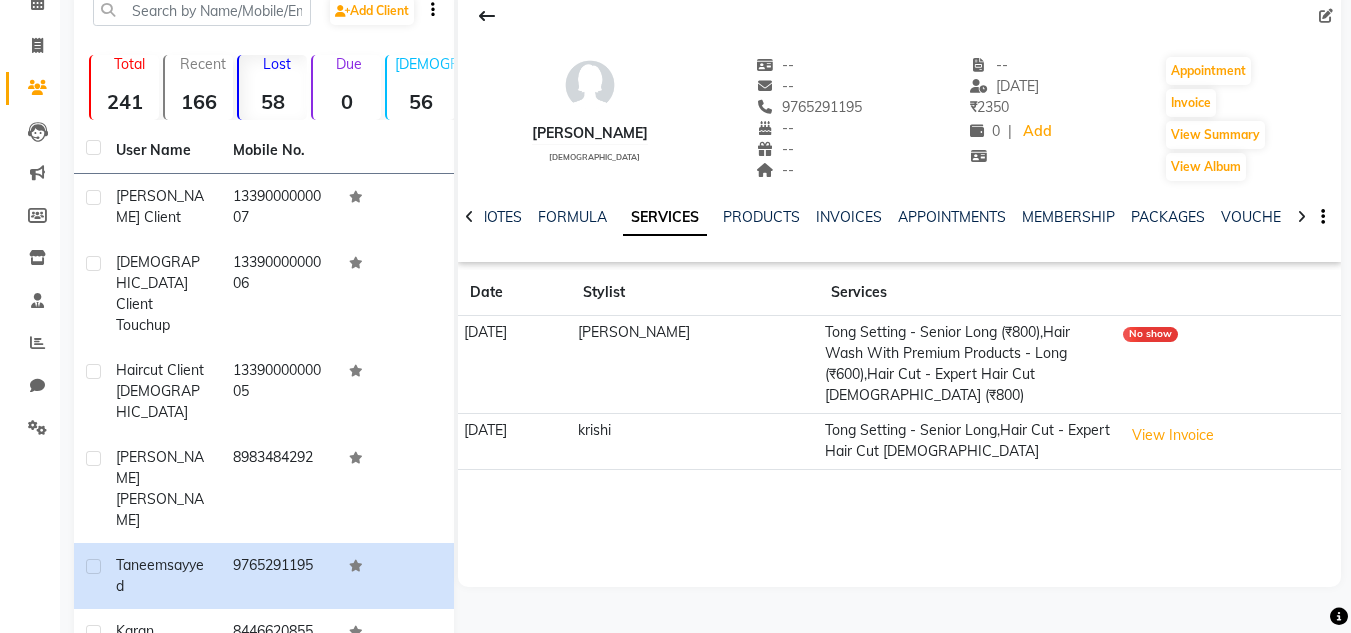 scroll, scrollTop: 200, scrollLeft: 0, axis: vertical 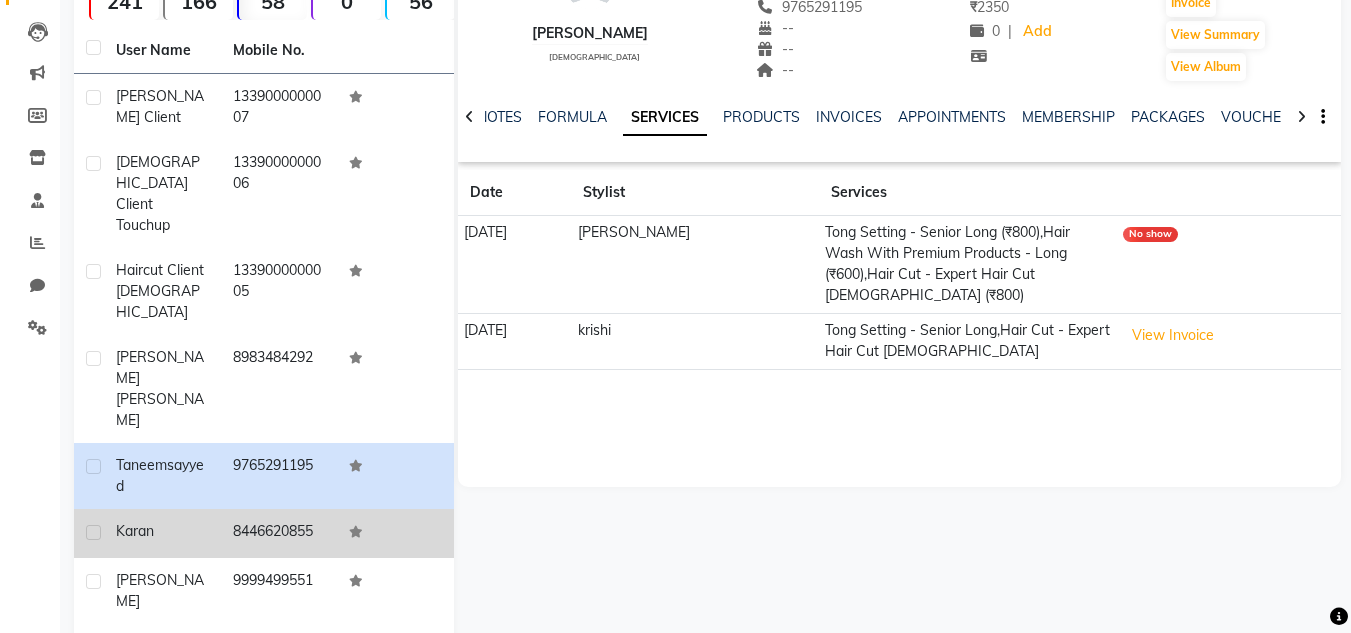 click on "8446620855" 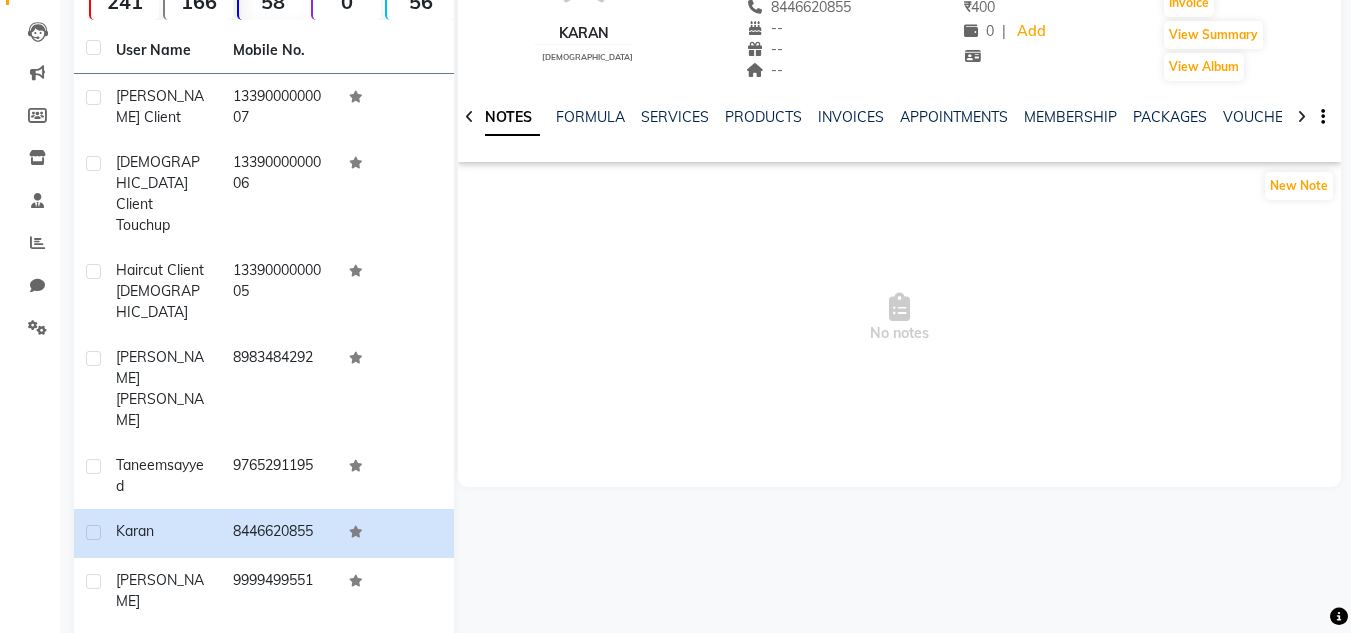 click on "NOTES FORMULA SERVICES PRODUCTS INVOICES APPOINTMENTS MEMBERSHIP PACKAGES VOUCHERS GIFTCARDS POINTS FORMS FAMILY CARDS WALLET" 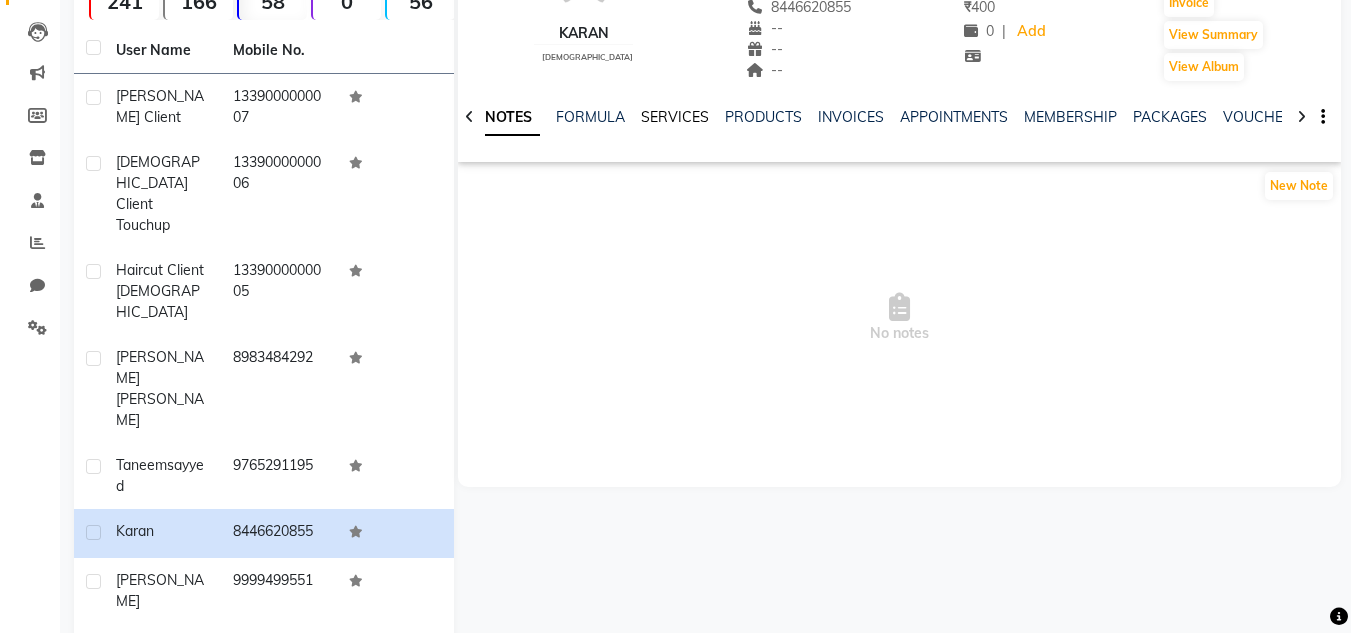 click on "SERVICES" 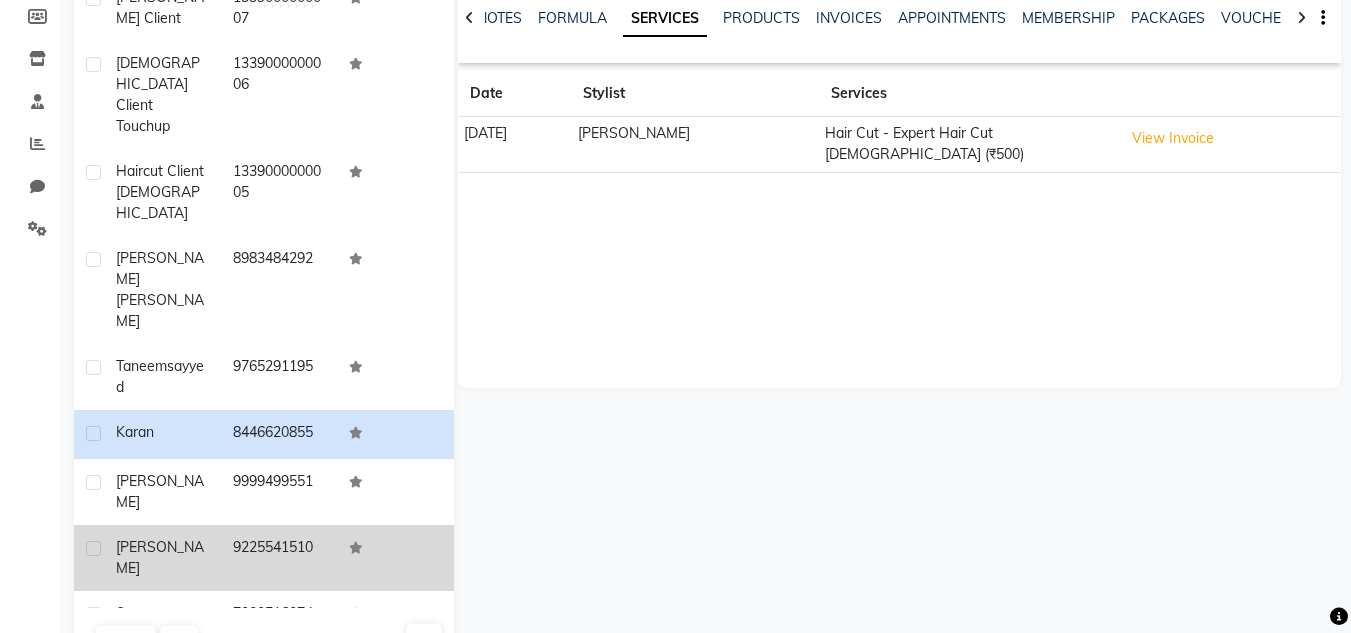 scroll, scrollTop: 300, scrollLeft: 0, axis: vertical 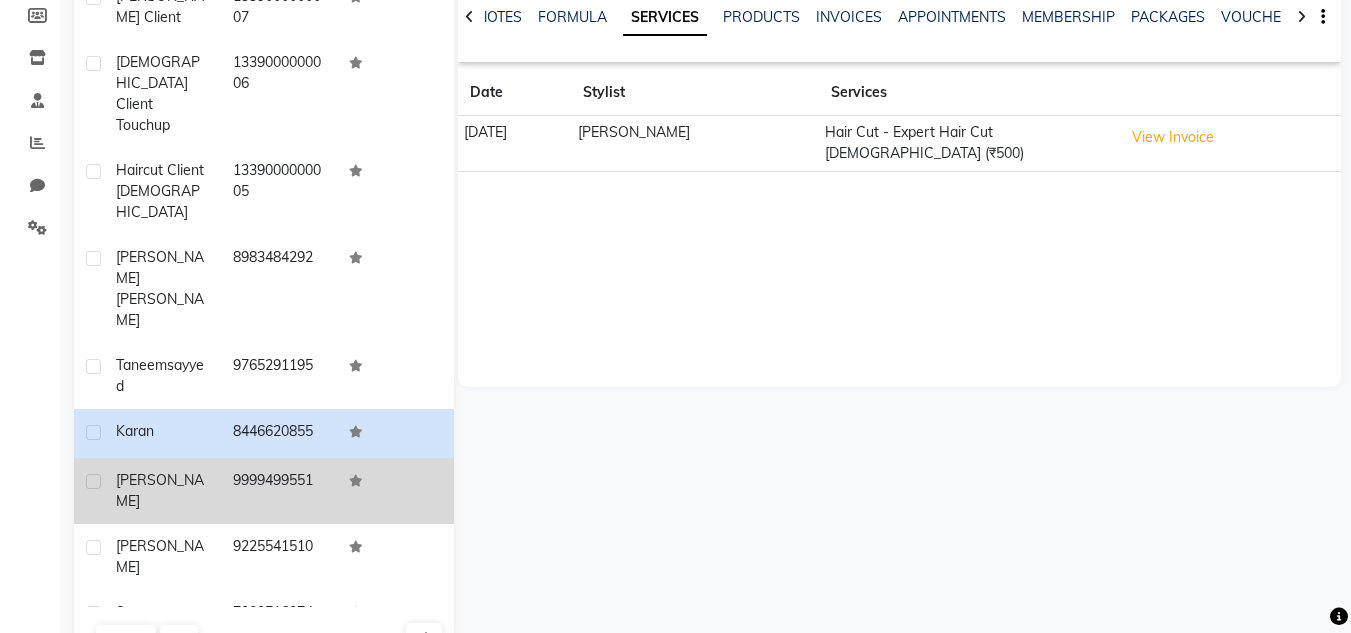 click on "[PERSON_NAME]" 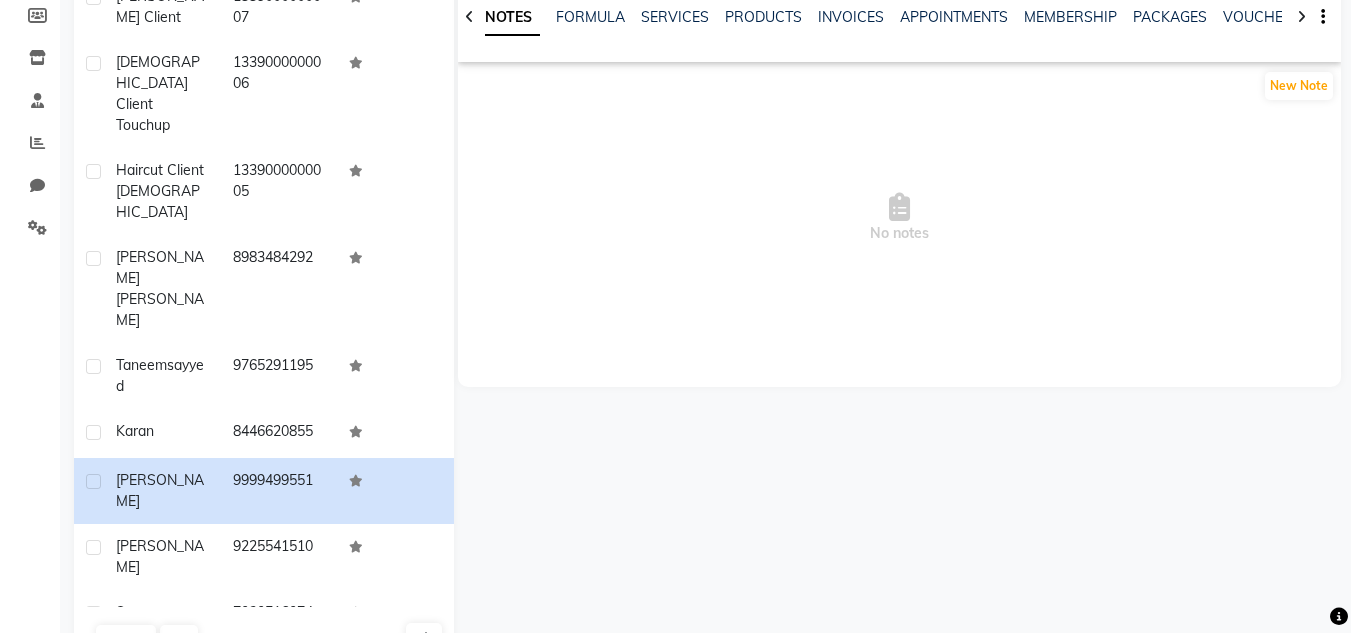 scroll, scrollTop: 0, scrollLeft: 0, axis: both 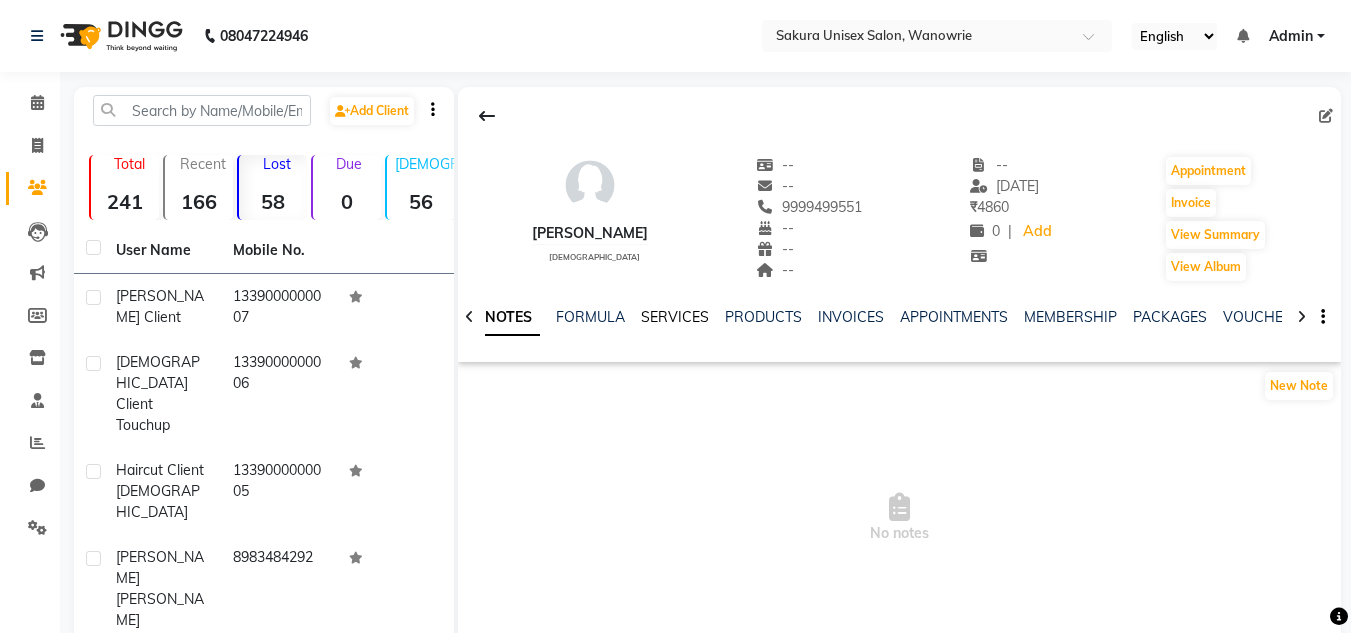 click on "SERVICES" 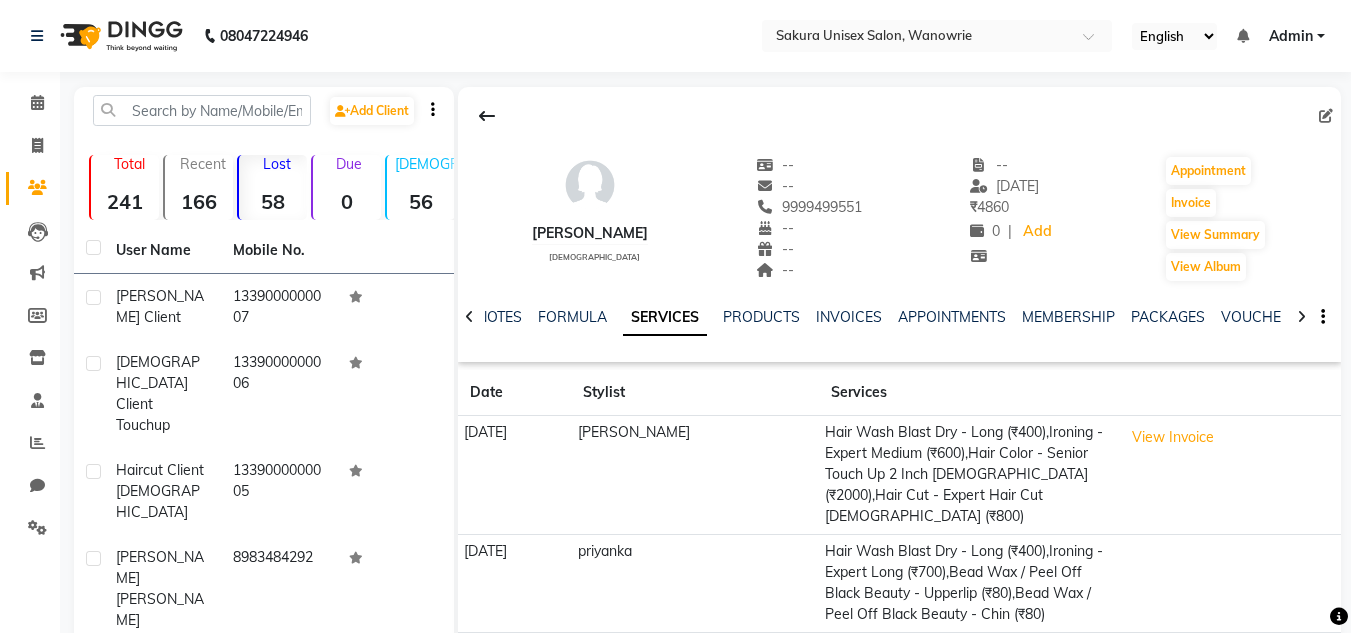 scroll, scrollTop: 200, scrollLeft: 0, axis: vertical 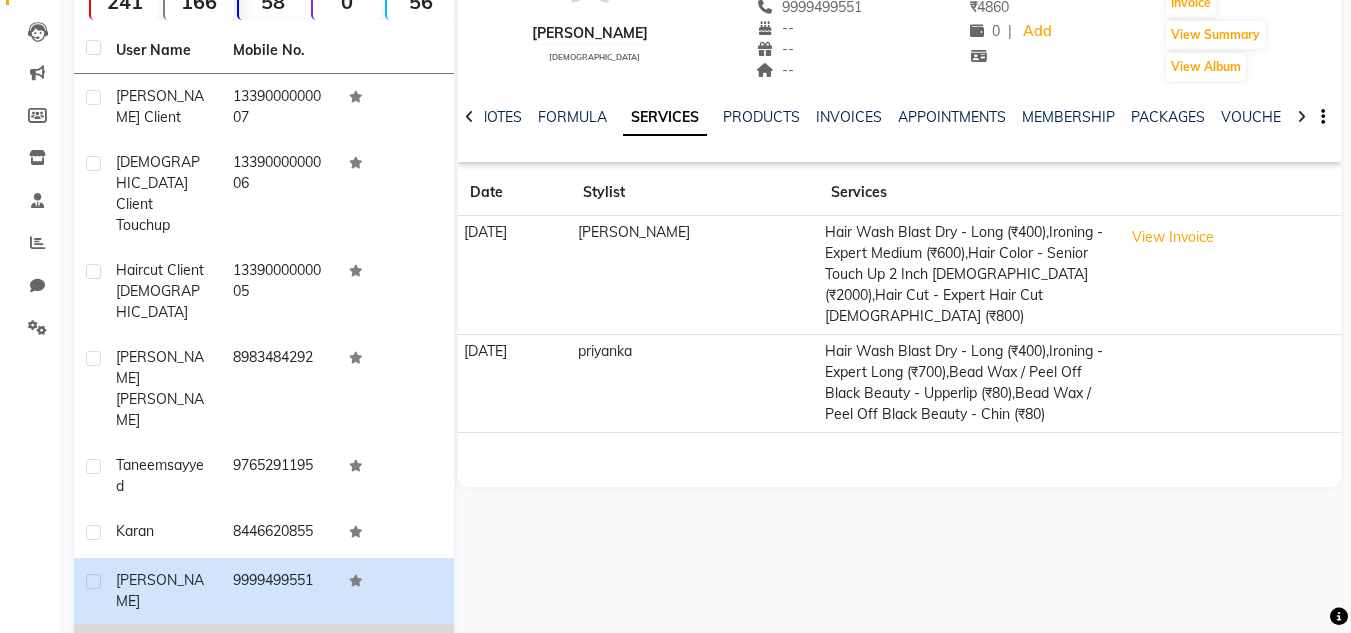 click on "[PERSON_NAME]" 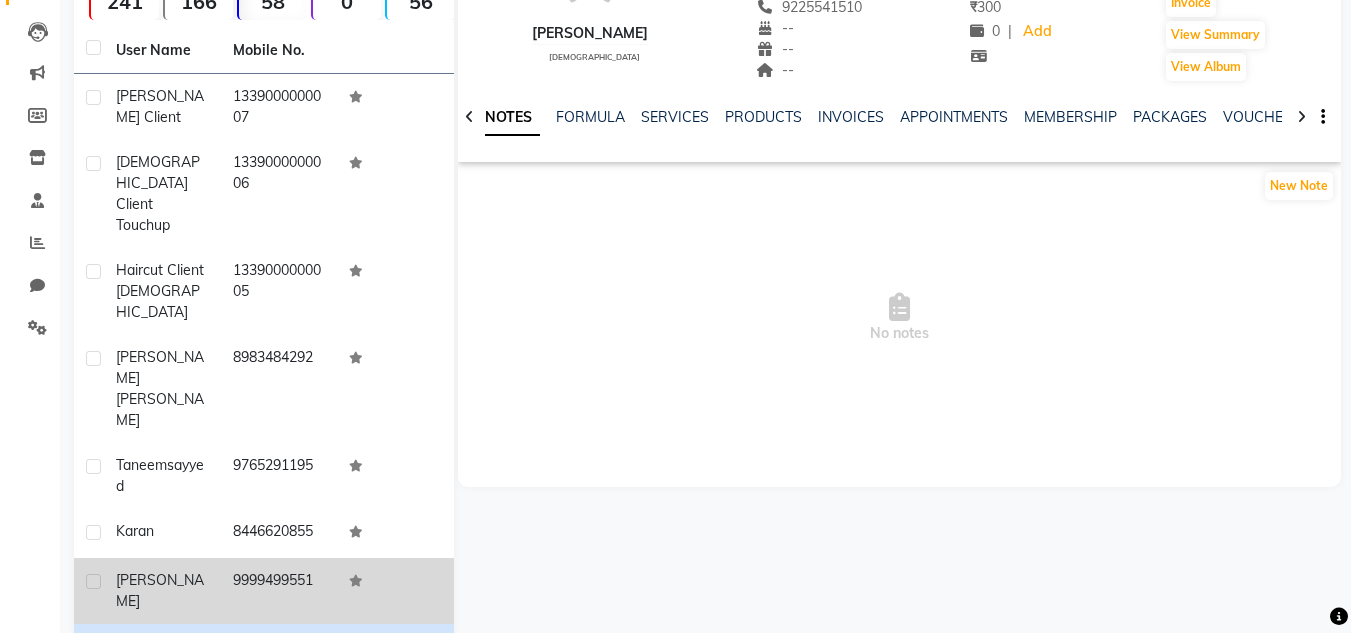 scroll, scrollTop: 302, scrollLeft: 0, axis: vertical 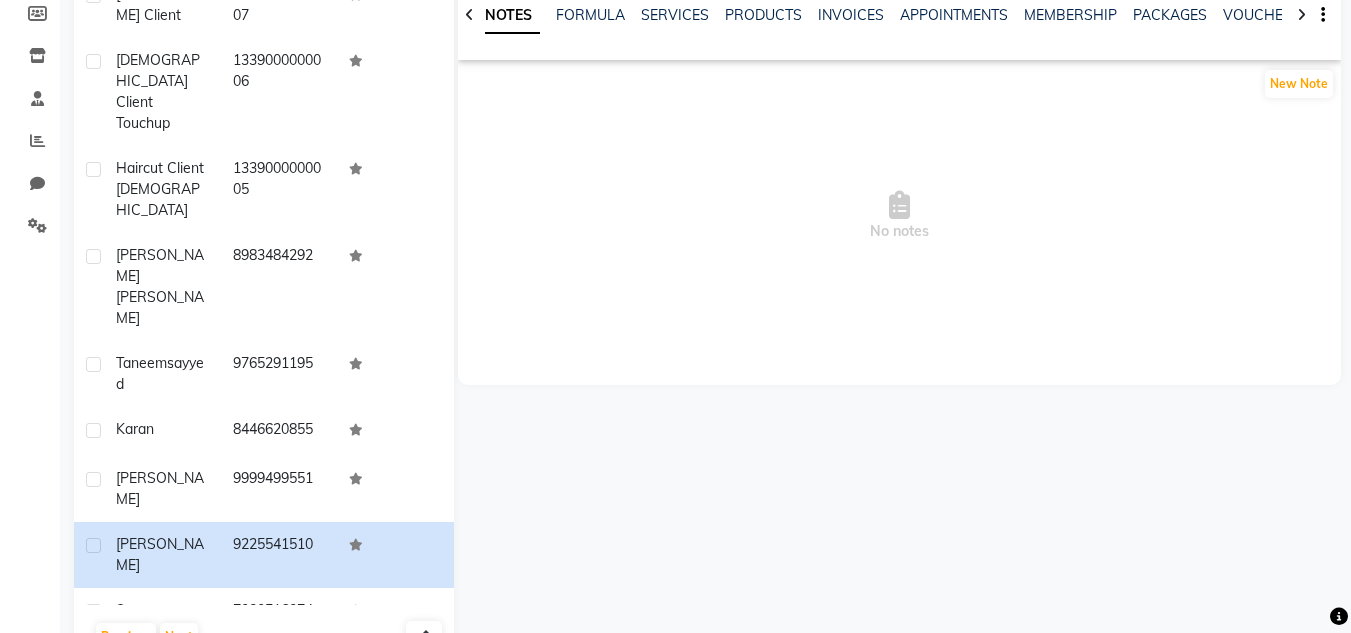 click on "[PERSON_NAME]" 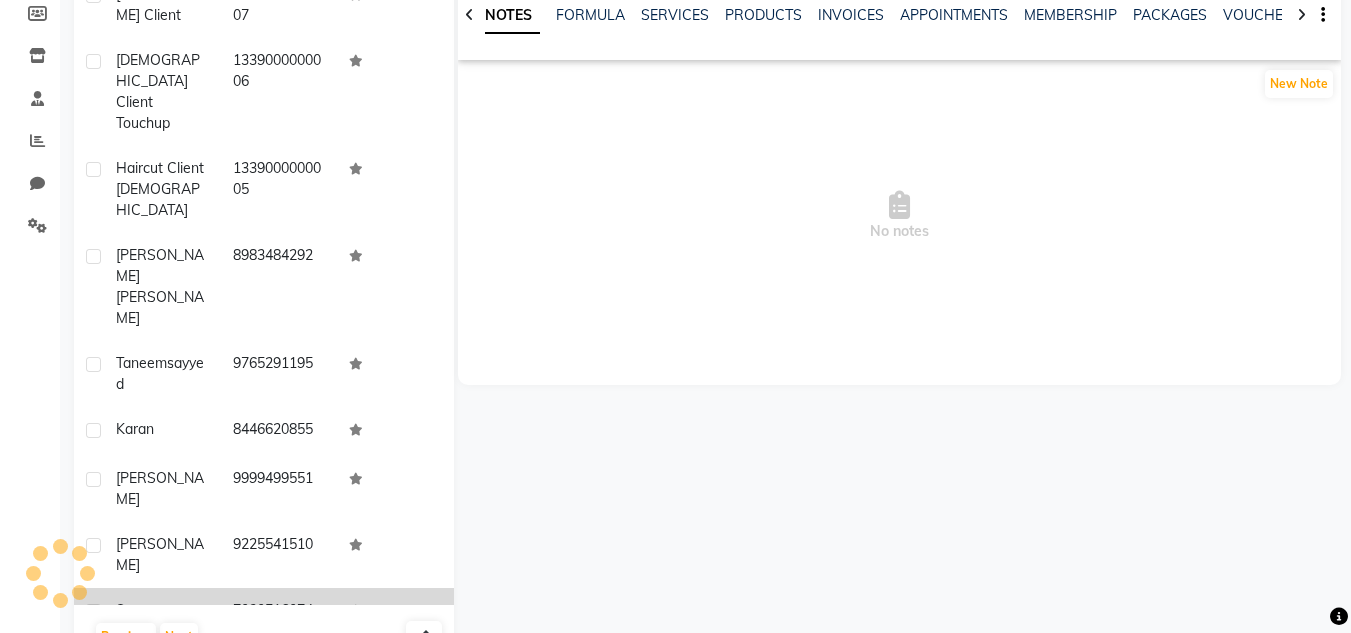 click on "sagar" 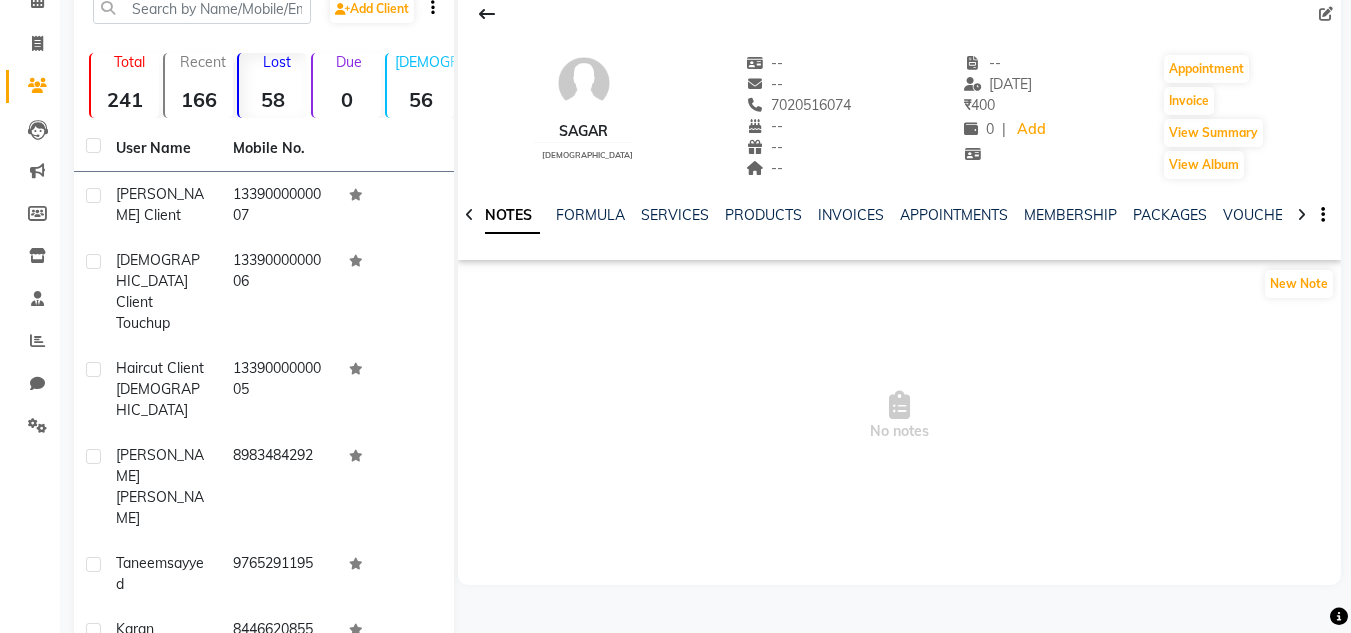 scroll, scrollTop: 302, scrollLeft: 0, axis: vertical 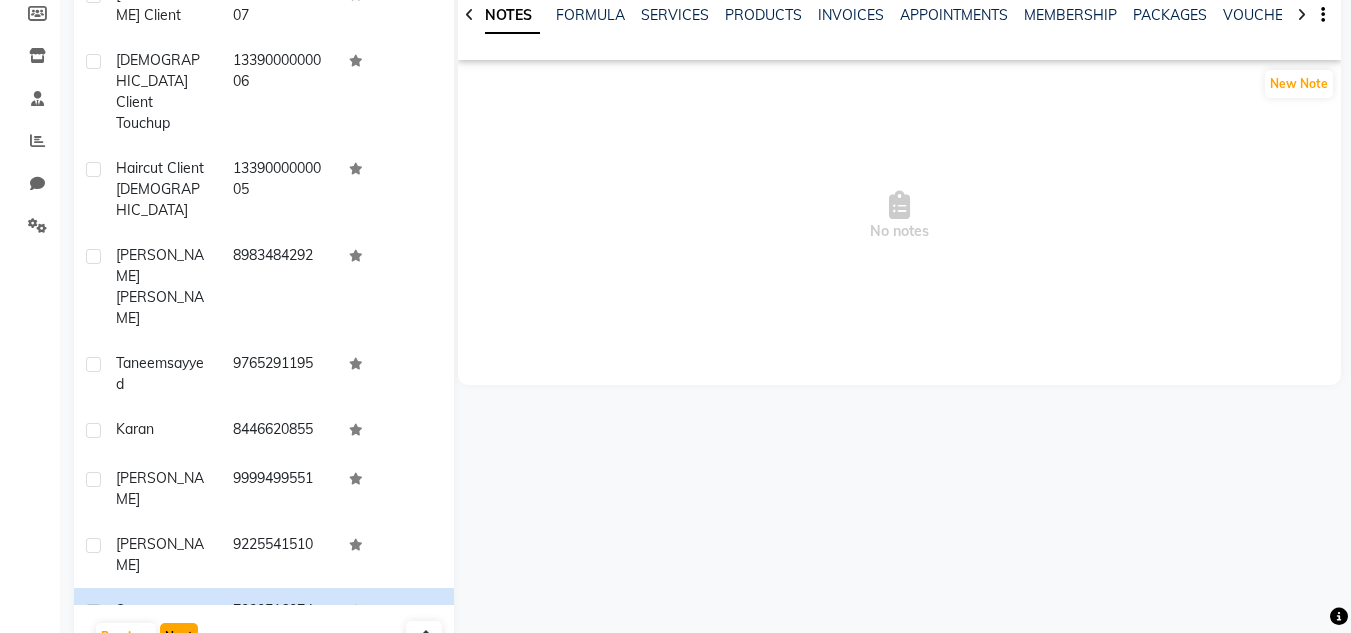 click on "Next" 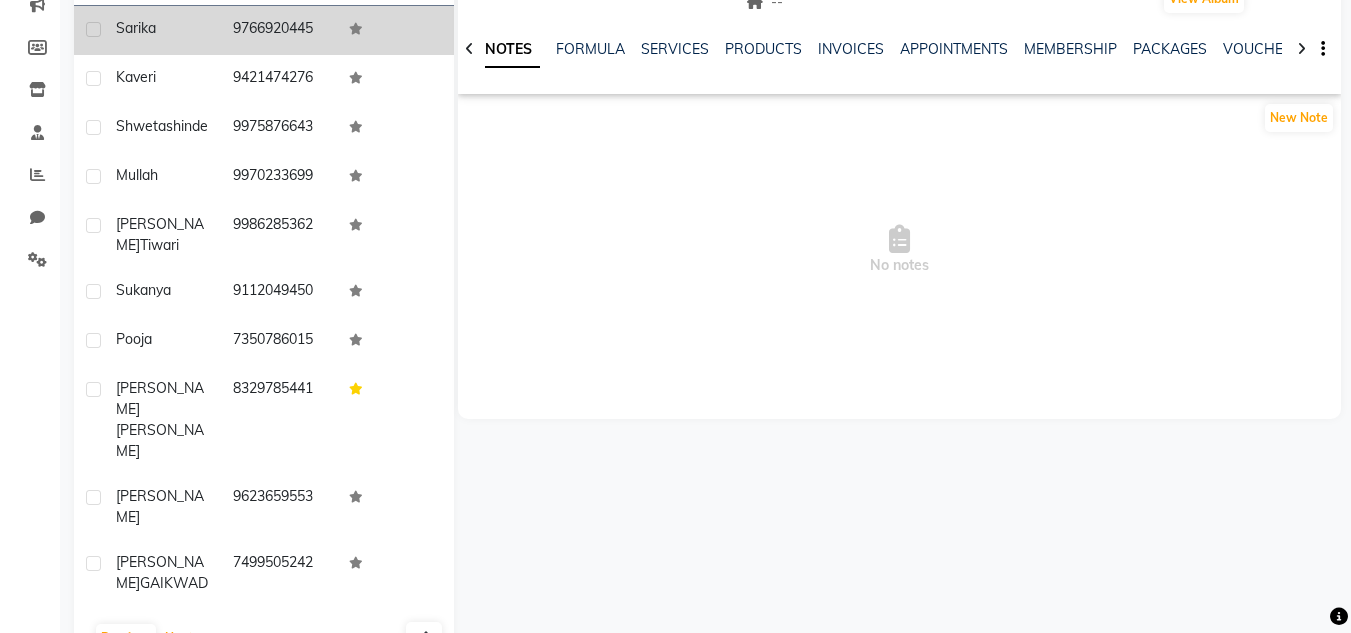 scroll, scrollTop: 0, scrollLeft: 0, axis: both 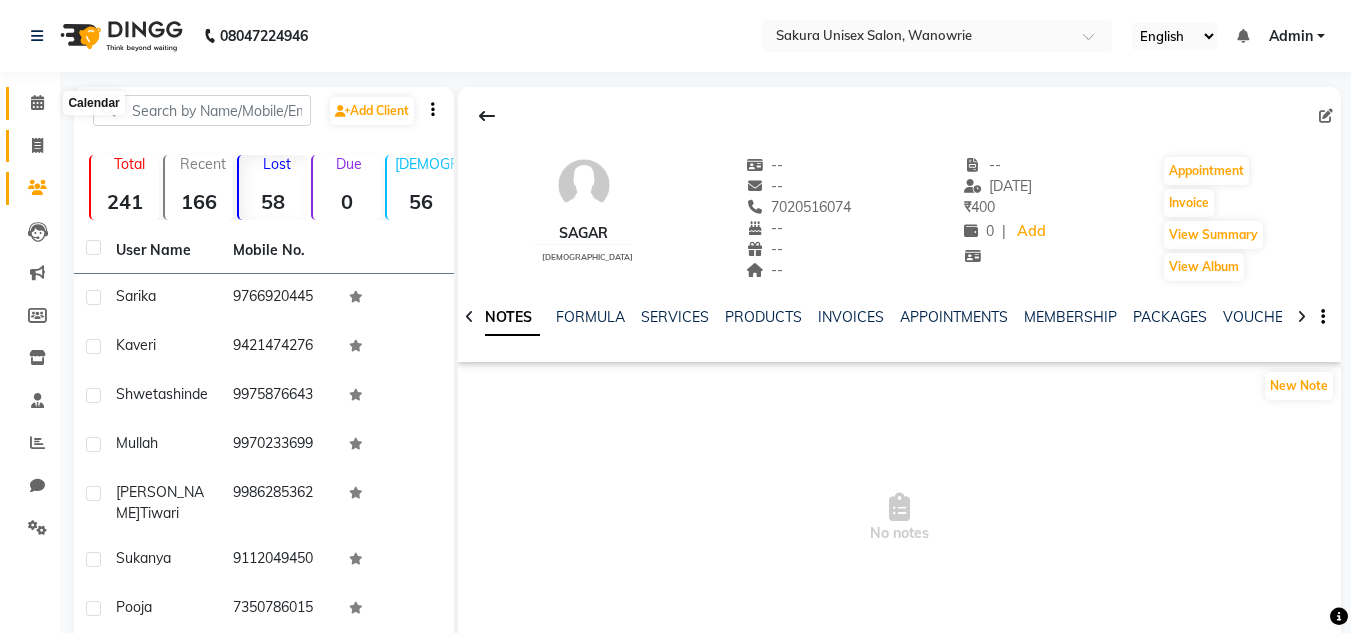 click 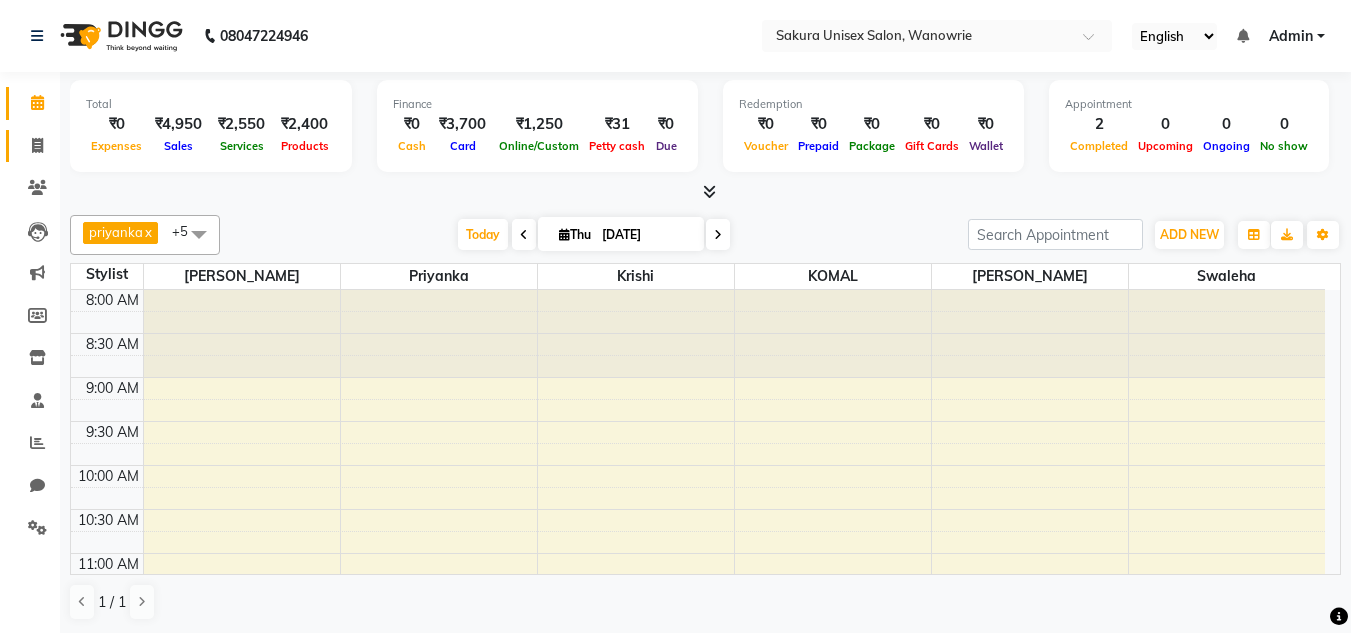 drag, startPoint x: 19, startPoint y: 132, endPoint x: 21, endPoint y: 144, distance: 12.165525 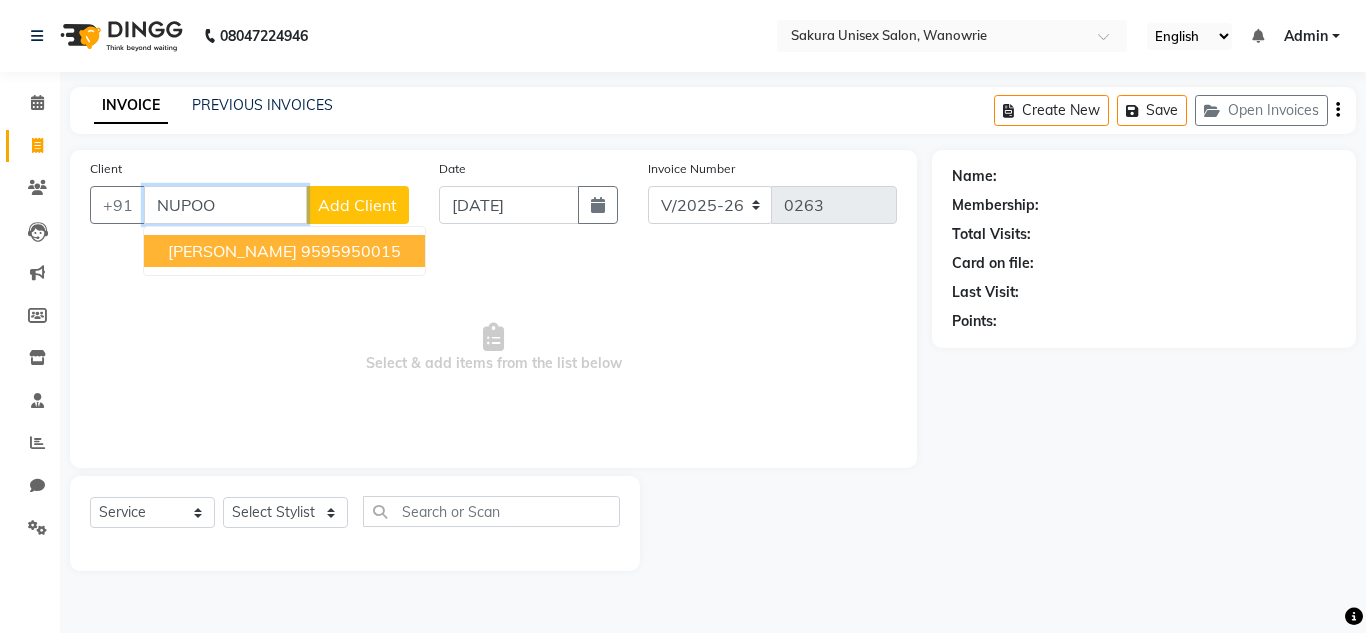 click on "[PERSON_NAME]  9595950015" at bounding box center [284, 251] 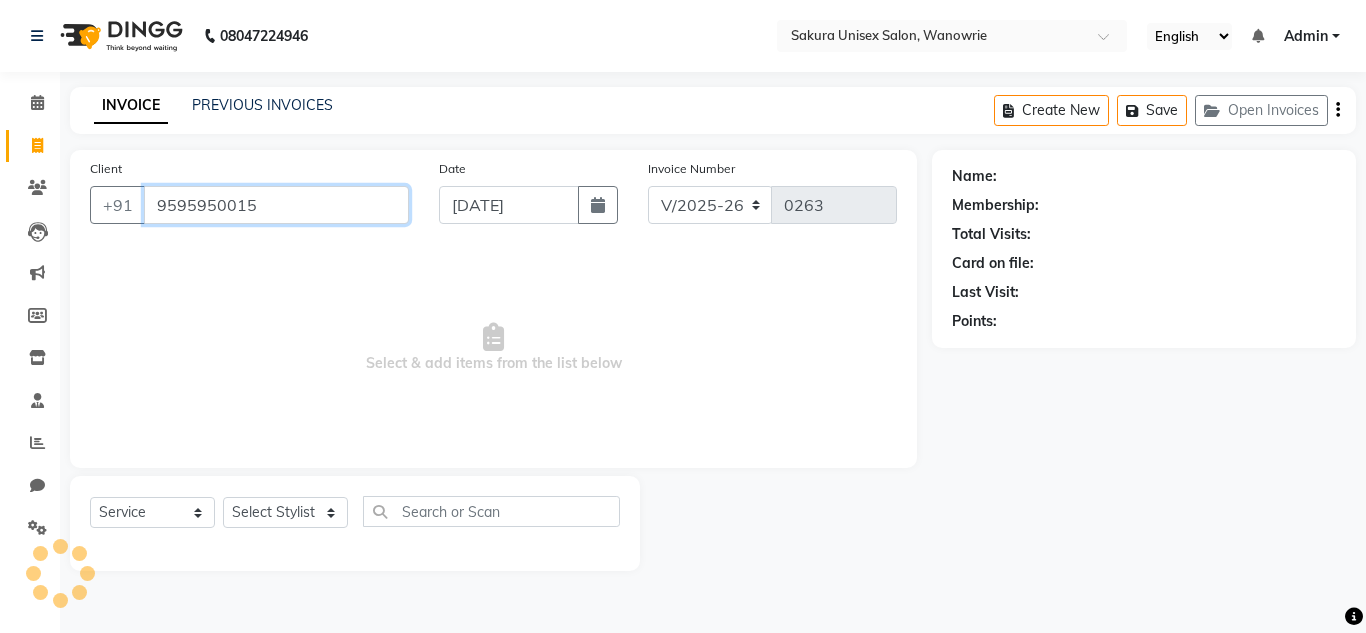 type on "9595950015" 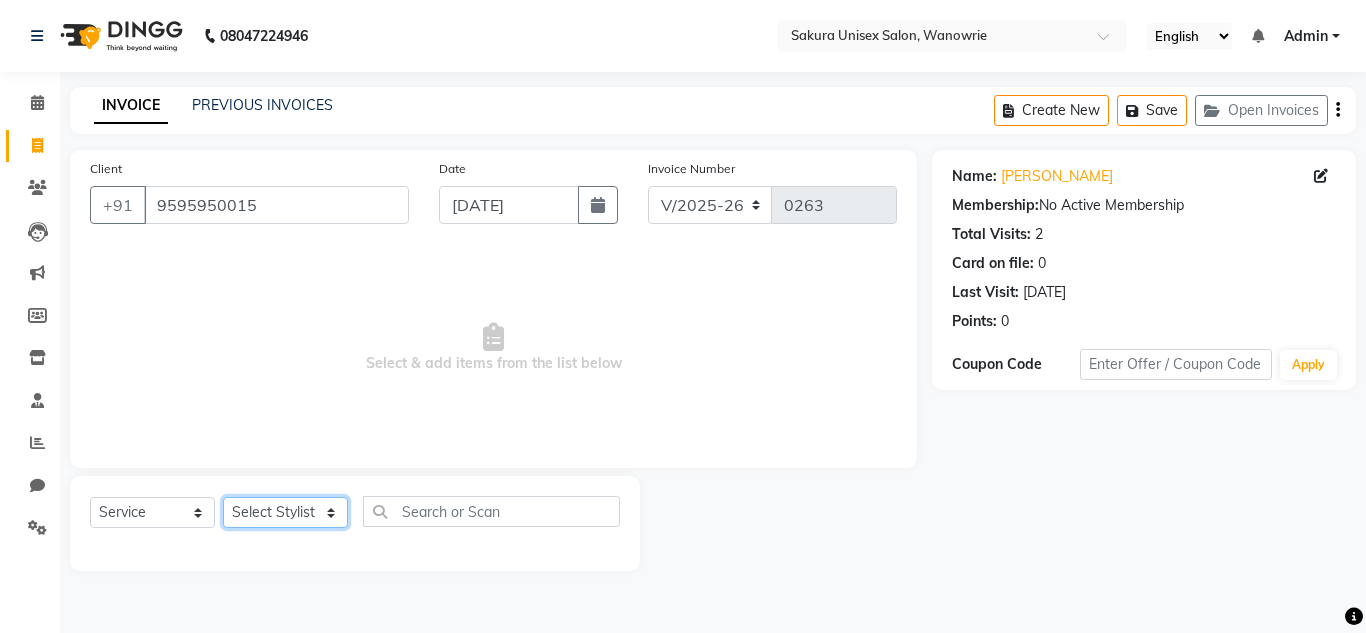 click on "Select Stylist [PERSON_NAME] [PERSON_NAME]  krishi [PERSON_NAME]  priyanka swaleha" 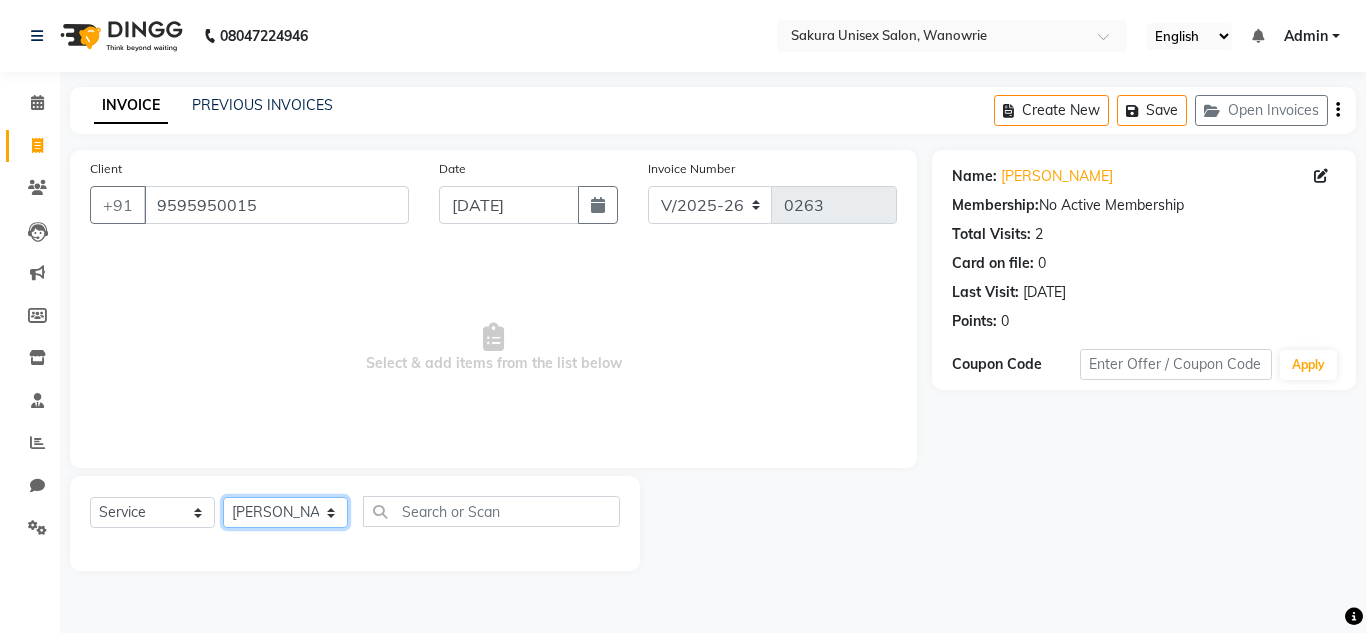 click on "Select Stylist [PERSON_NAME] [PERSON_NAME]  krishi [PERSON_NAME]  priyanka swaleha" 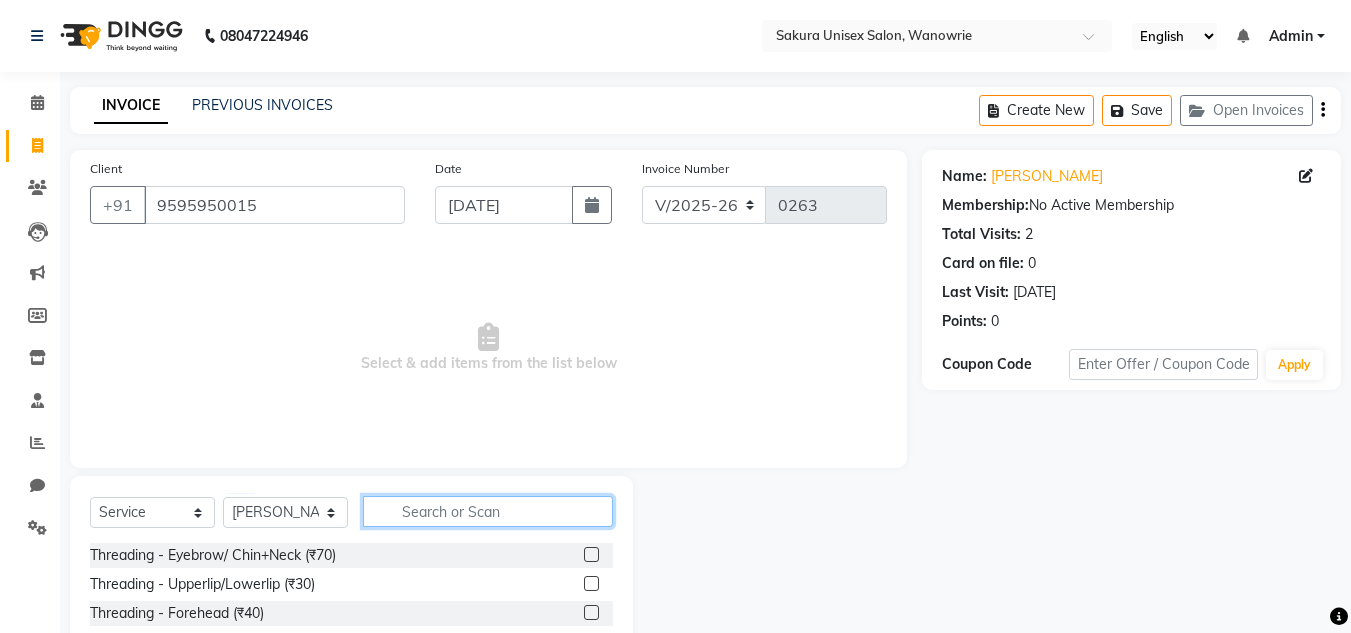 click 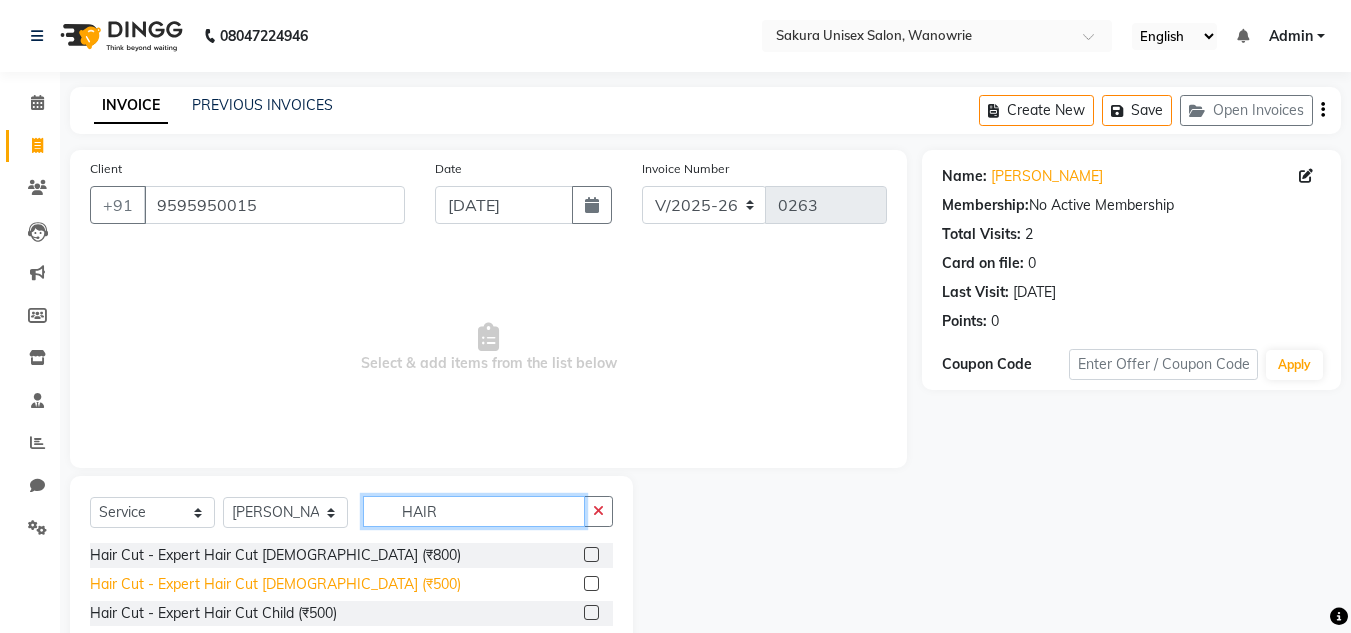 type on "HAIR" 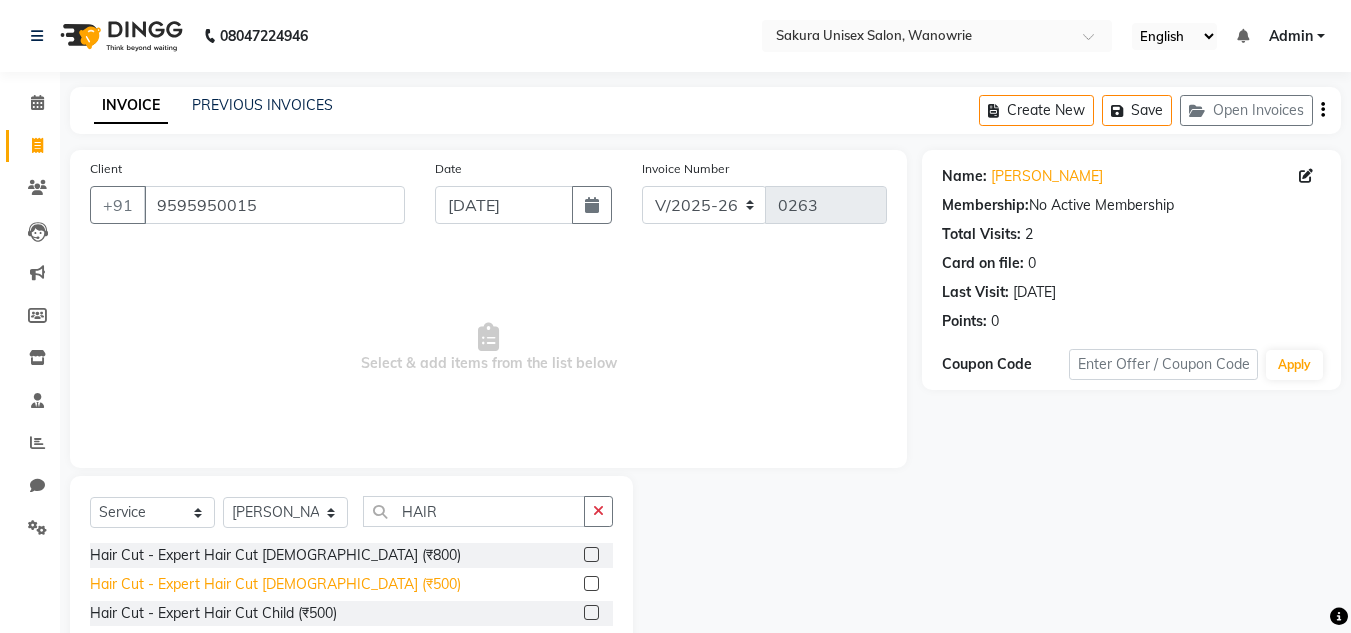 click on "Hair Cut - Expert Hair Cut [DEMOGRAPHIC_DATA] (₹500)" 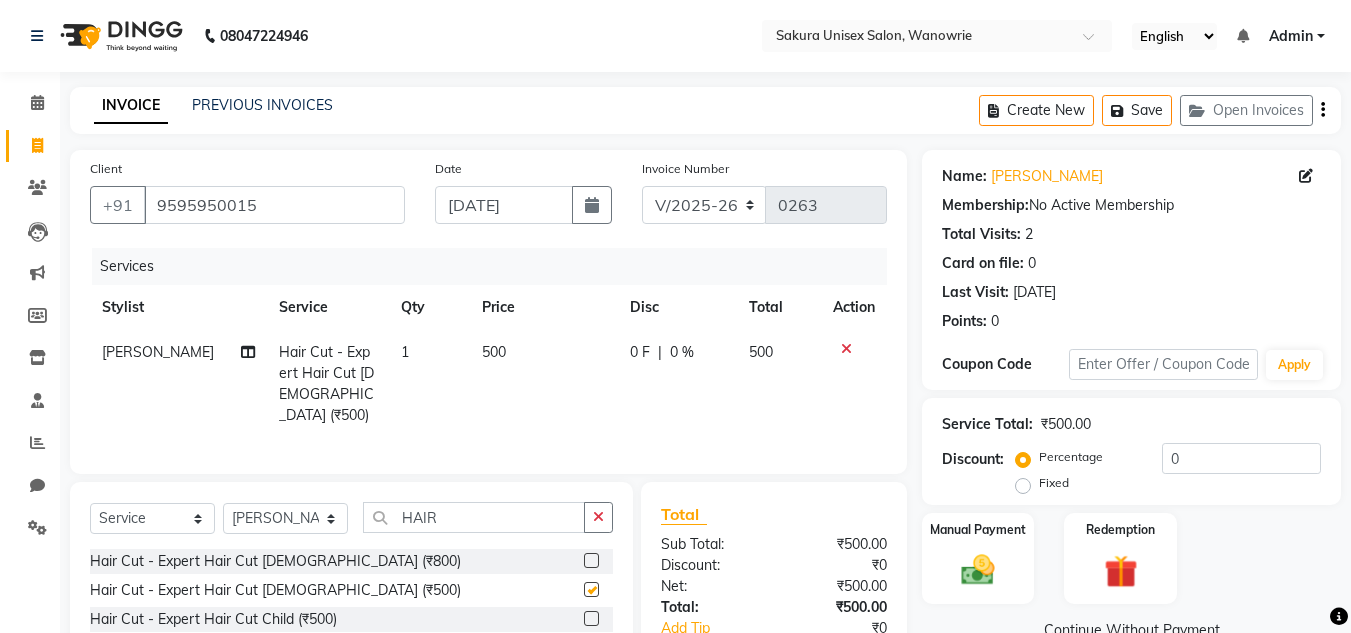 checkbox on "false" 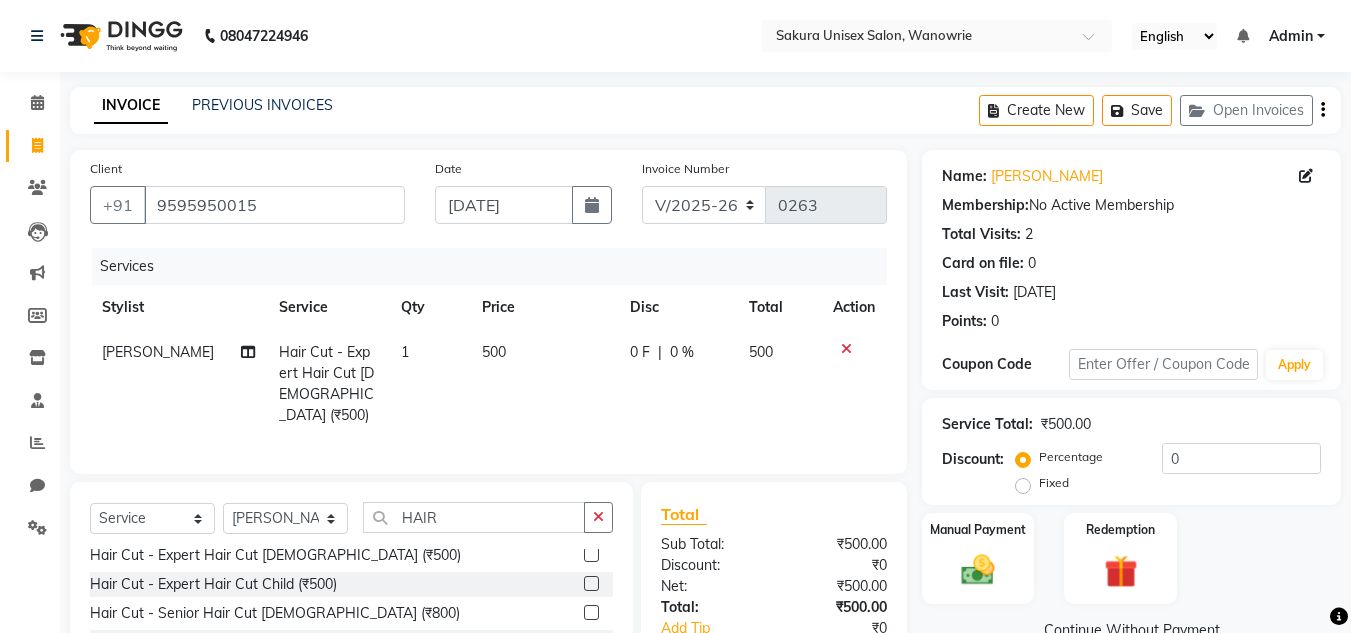 scroll, scrollTop: 0, scrollLeft: 0, axis: both 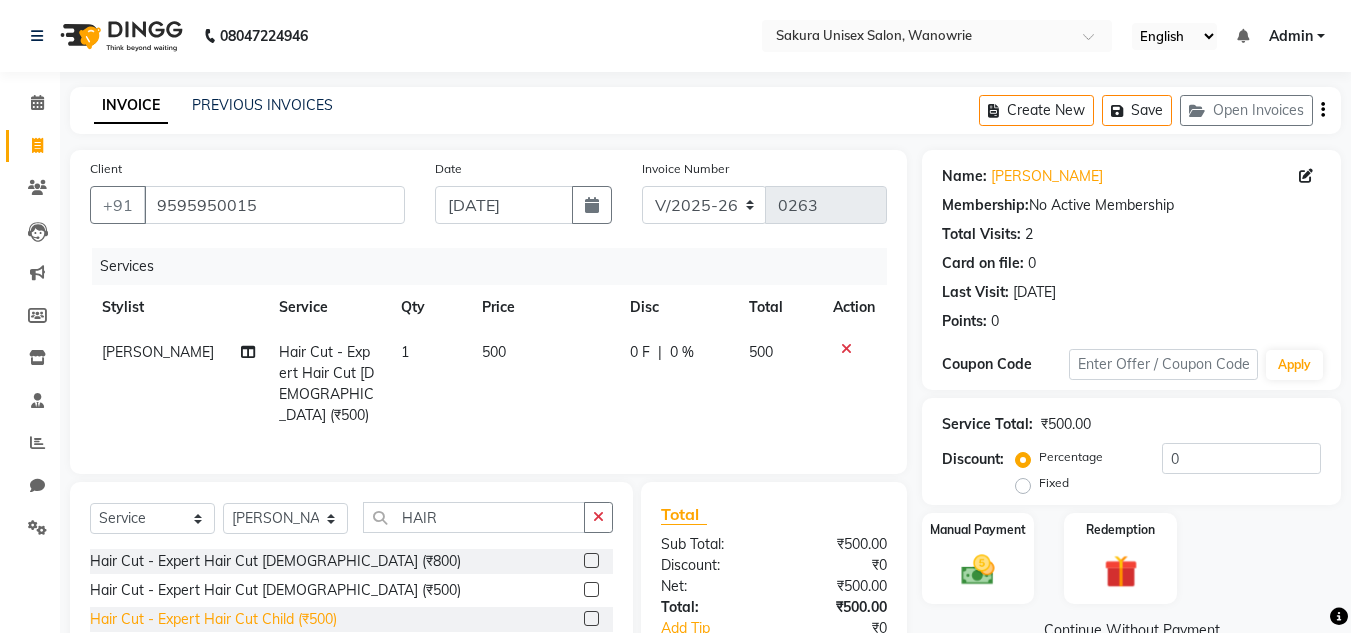 click on "Hair Cut - Expert Hair Cut Child (₹500)" 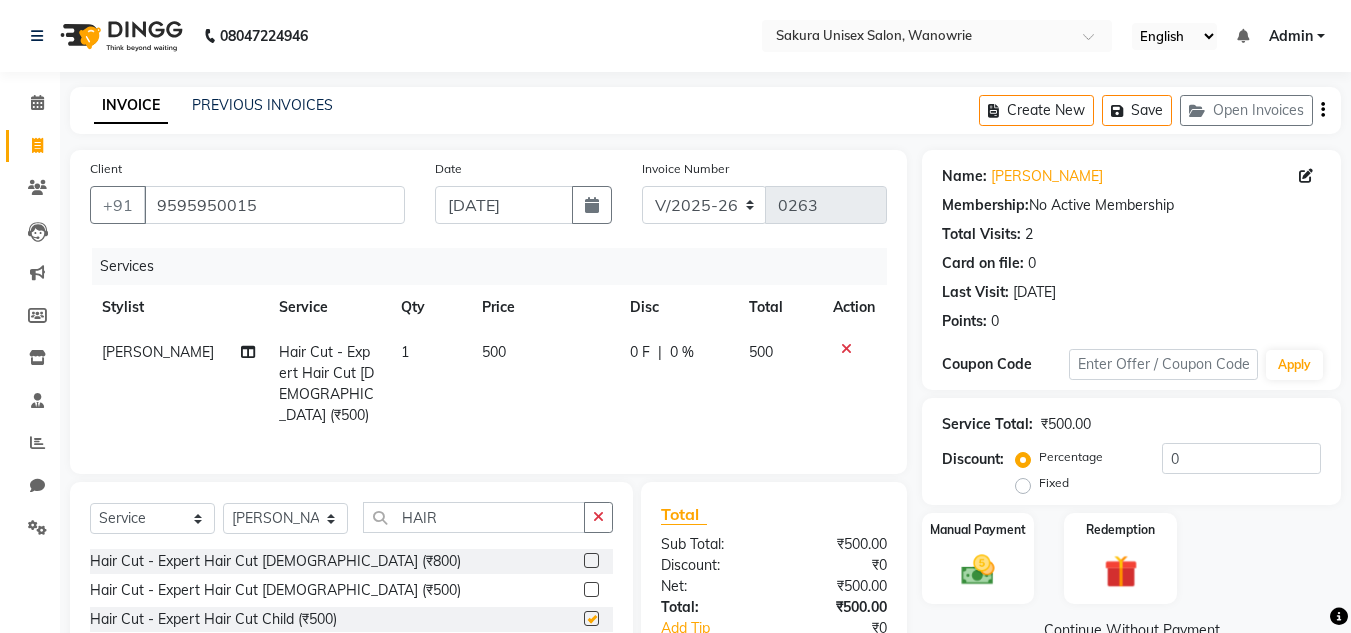 checkbox on "false" 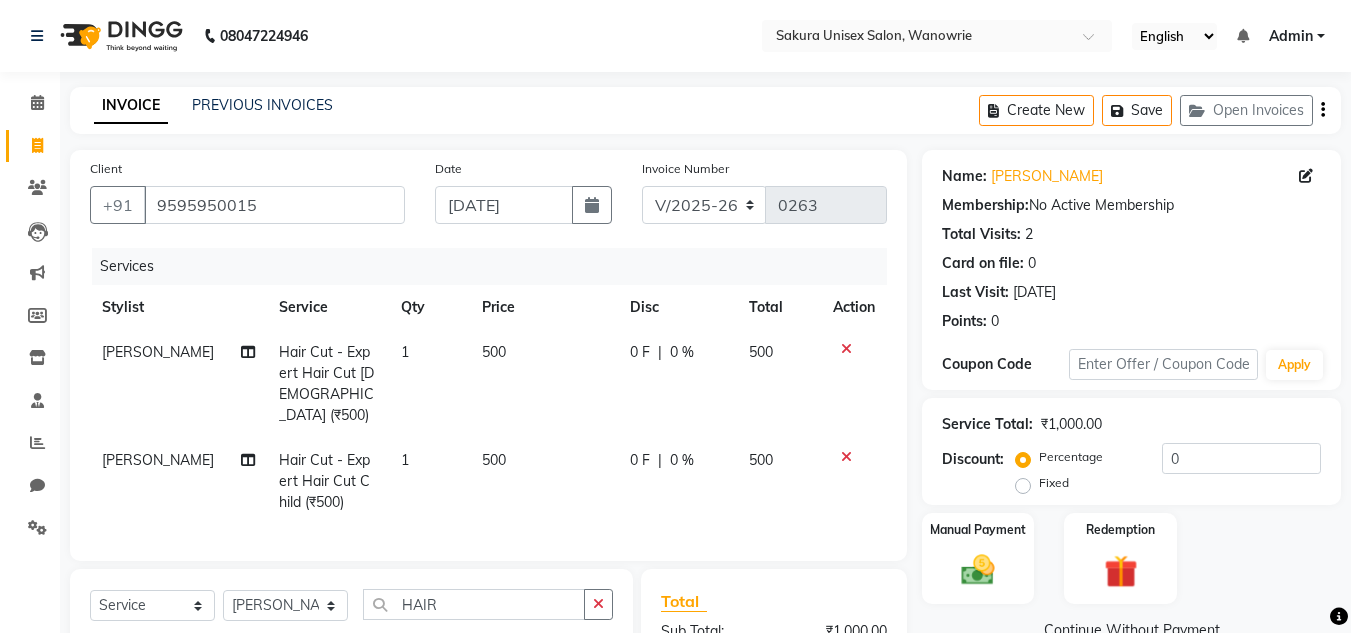 drag, startPoint x: 850, startPoint y: 358, endPoint x: 838, endPoint y: 349, distance: 15 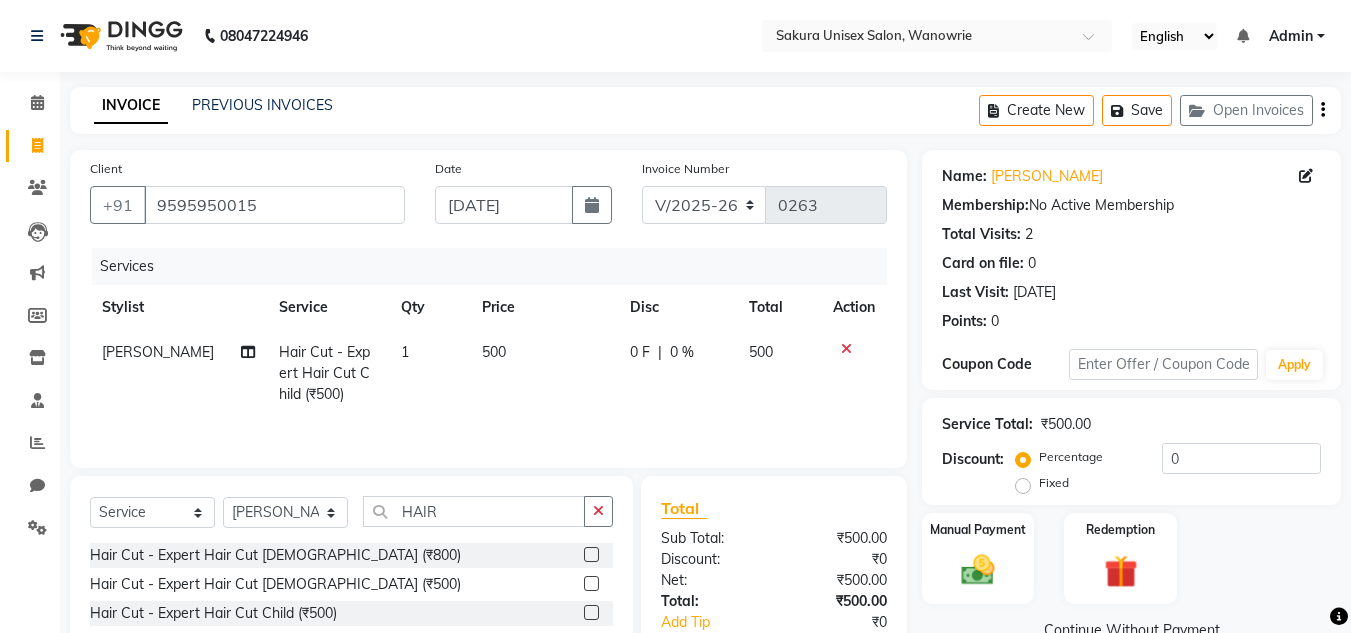 scroll, scrollTop: 100, scrollLeft: 0, axis: vertical 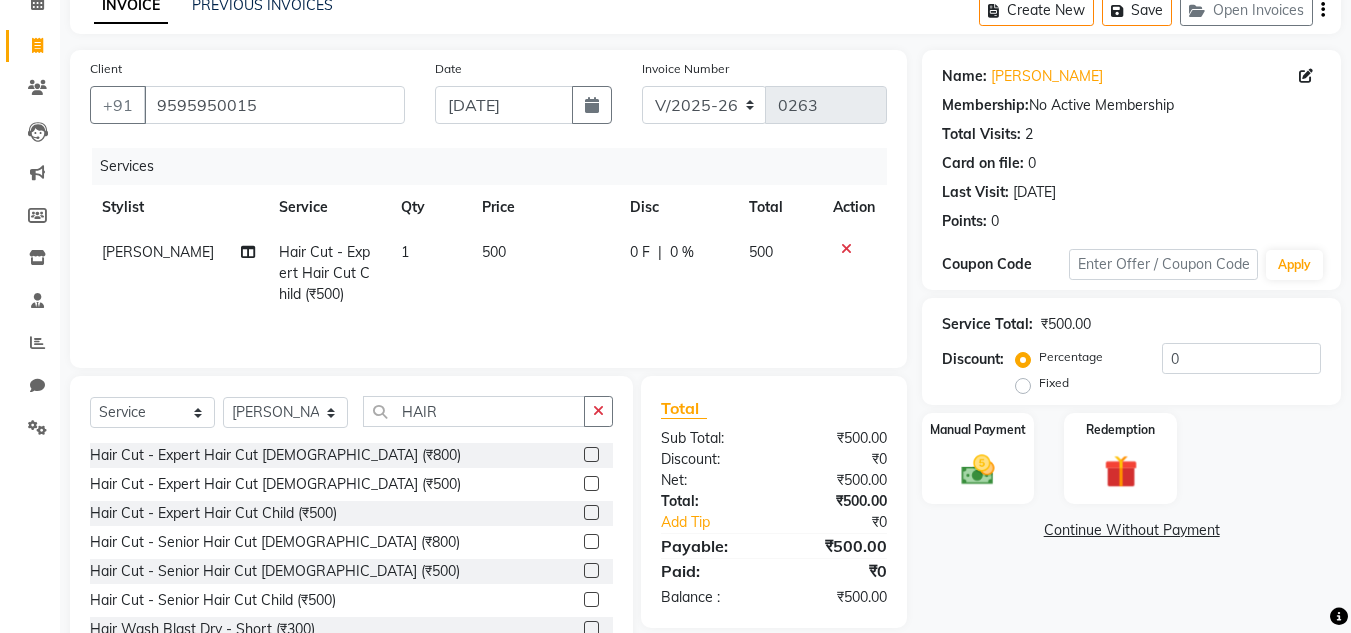 click on "500" 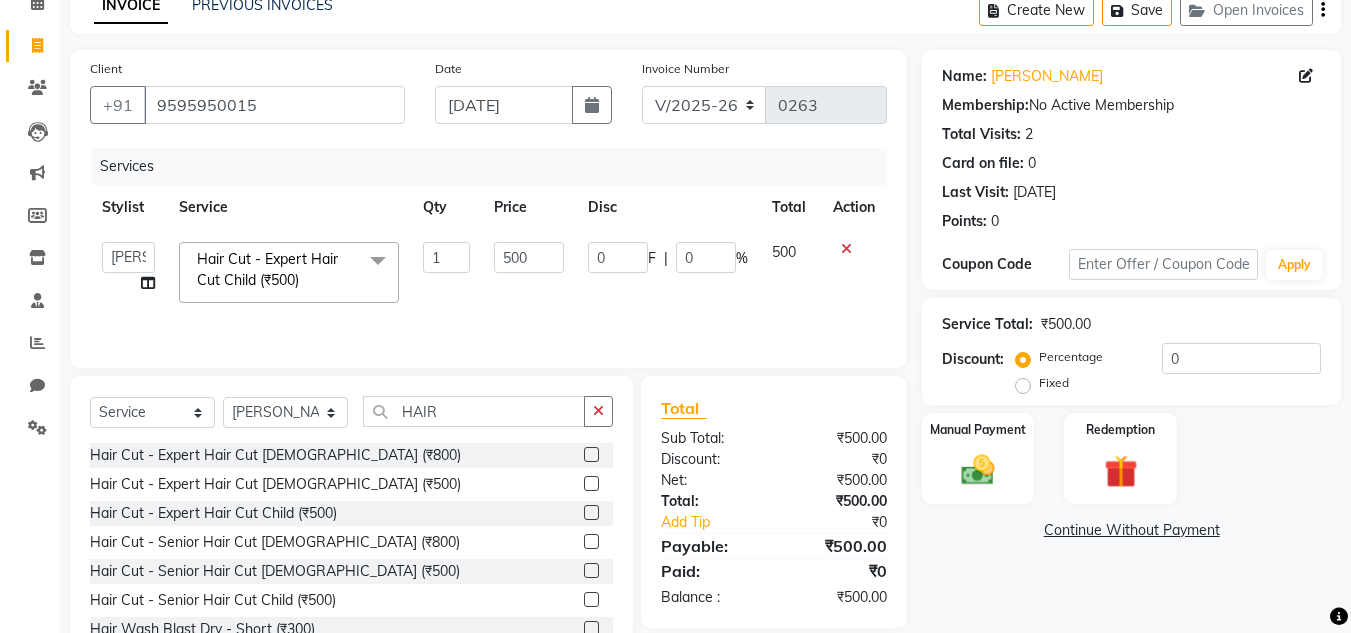 click 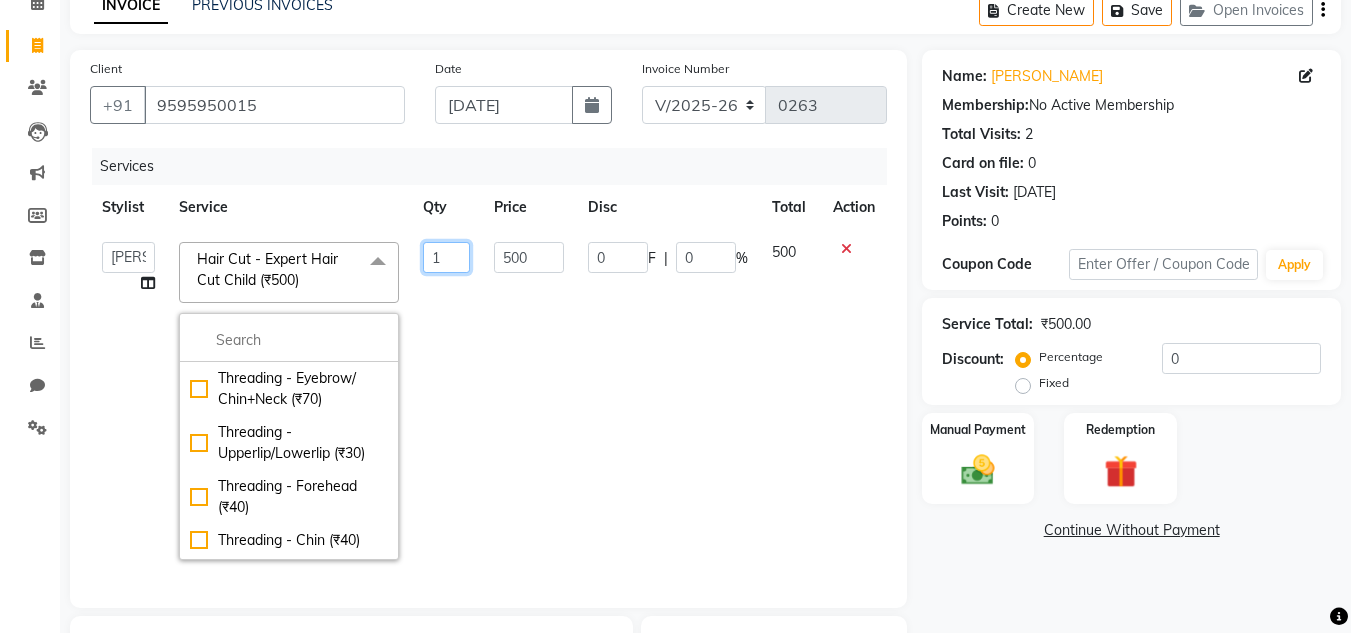 click on "1" 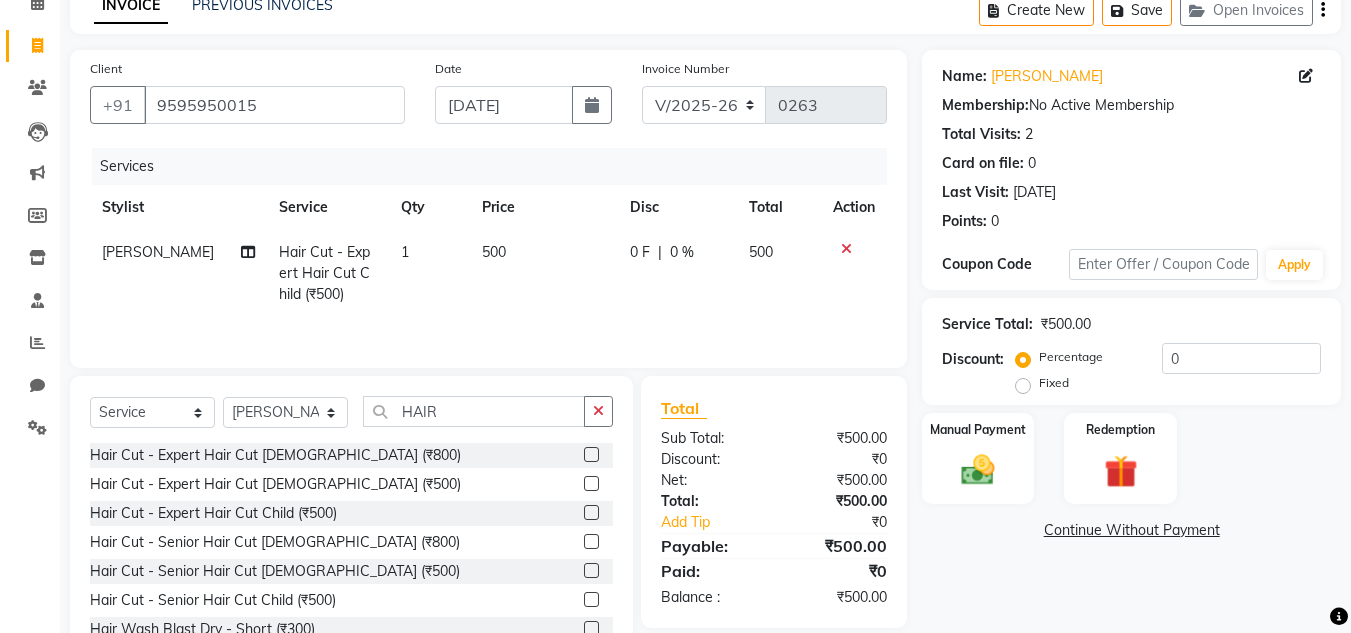 click on "500" 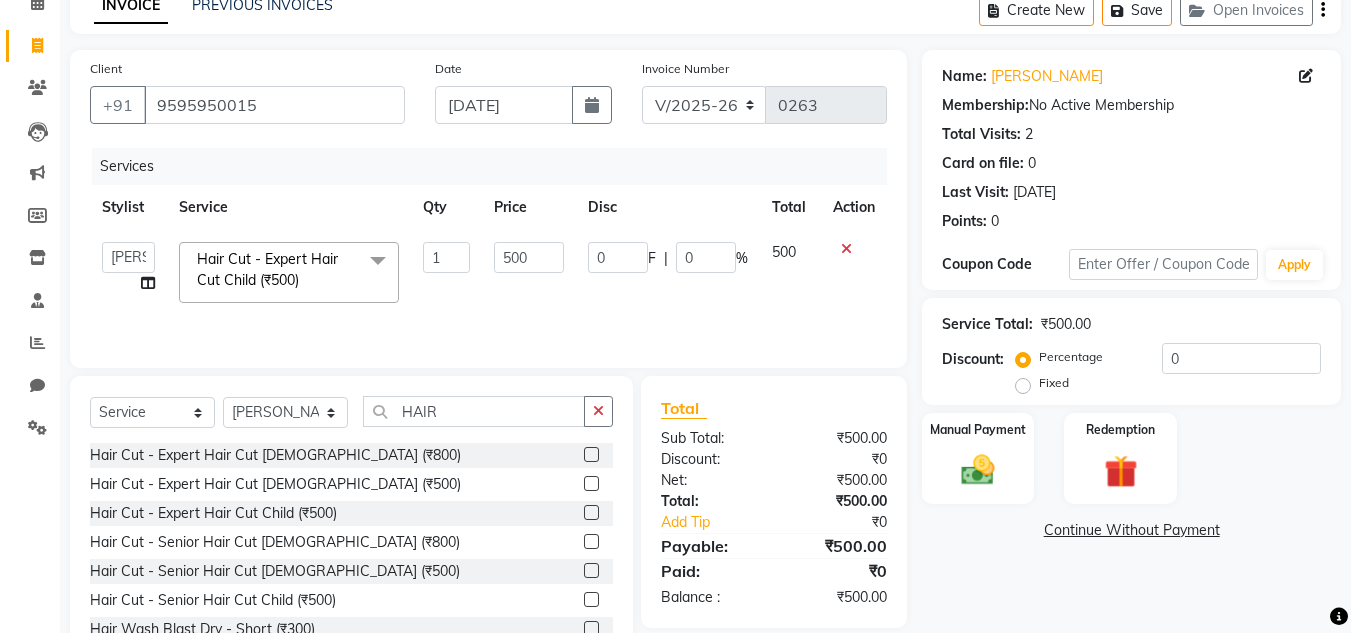 click on "500" 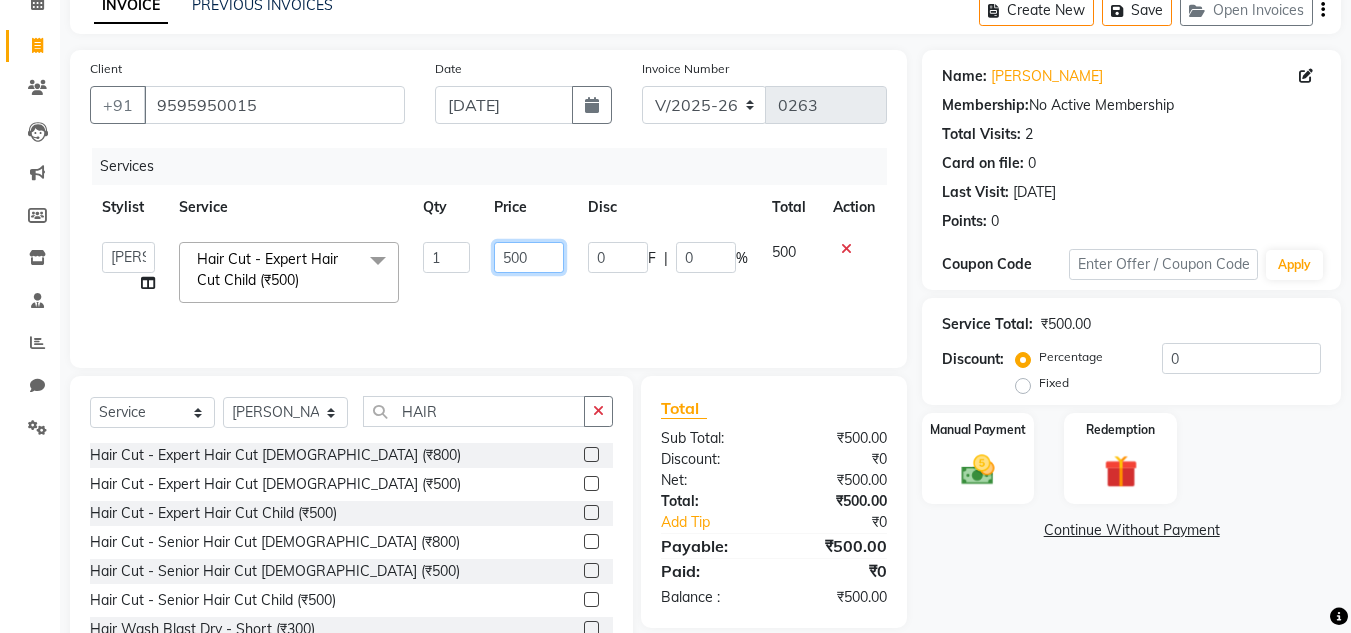 click on "500" 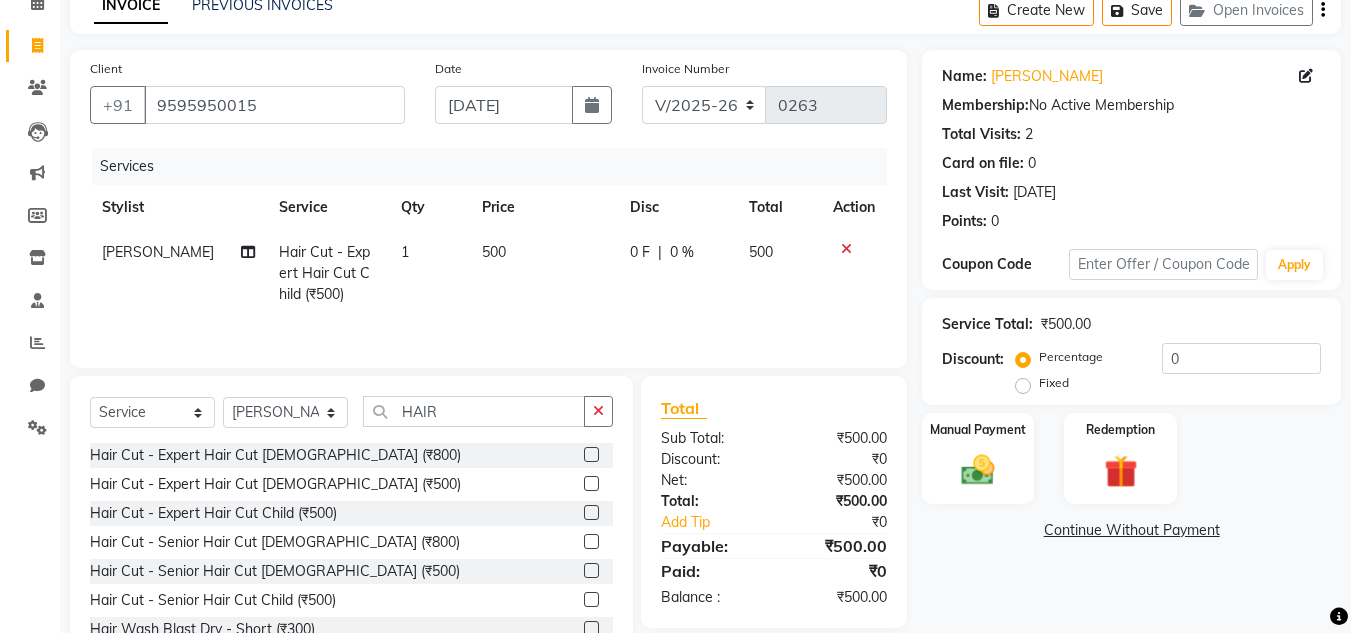 click on "0 F | 0 %" 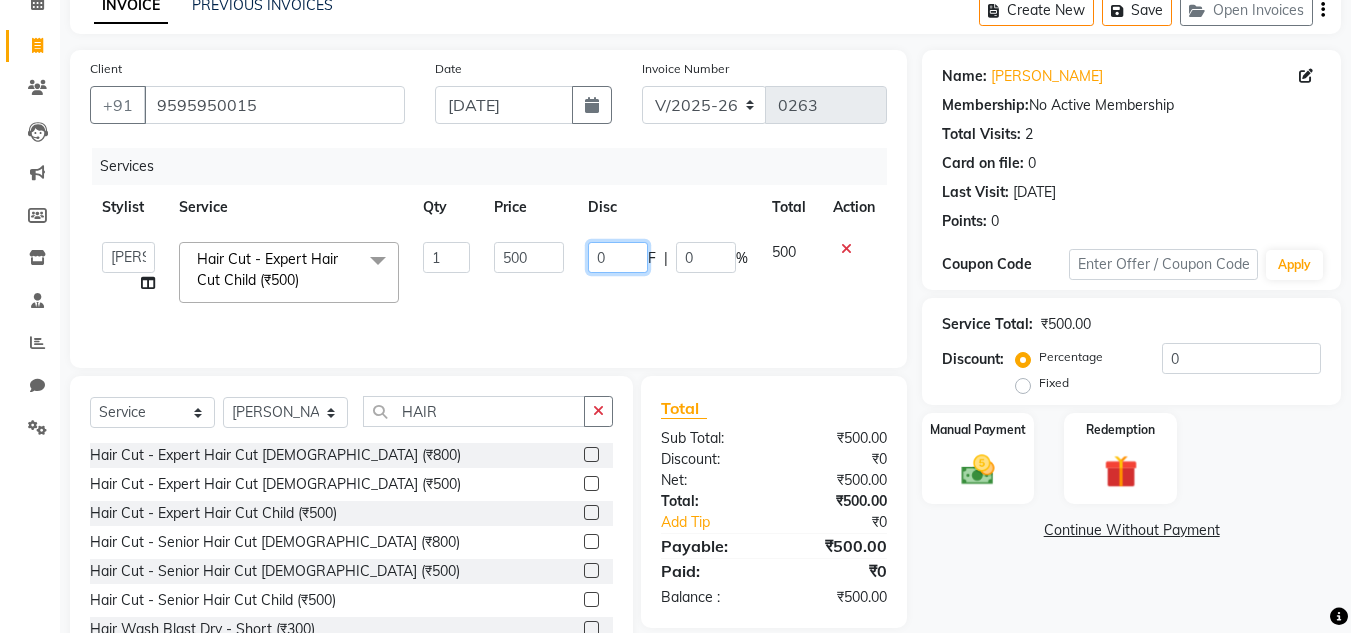 click on "0" 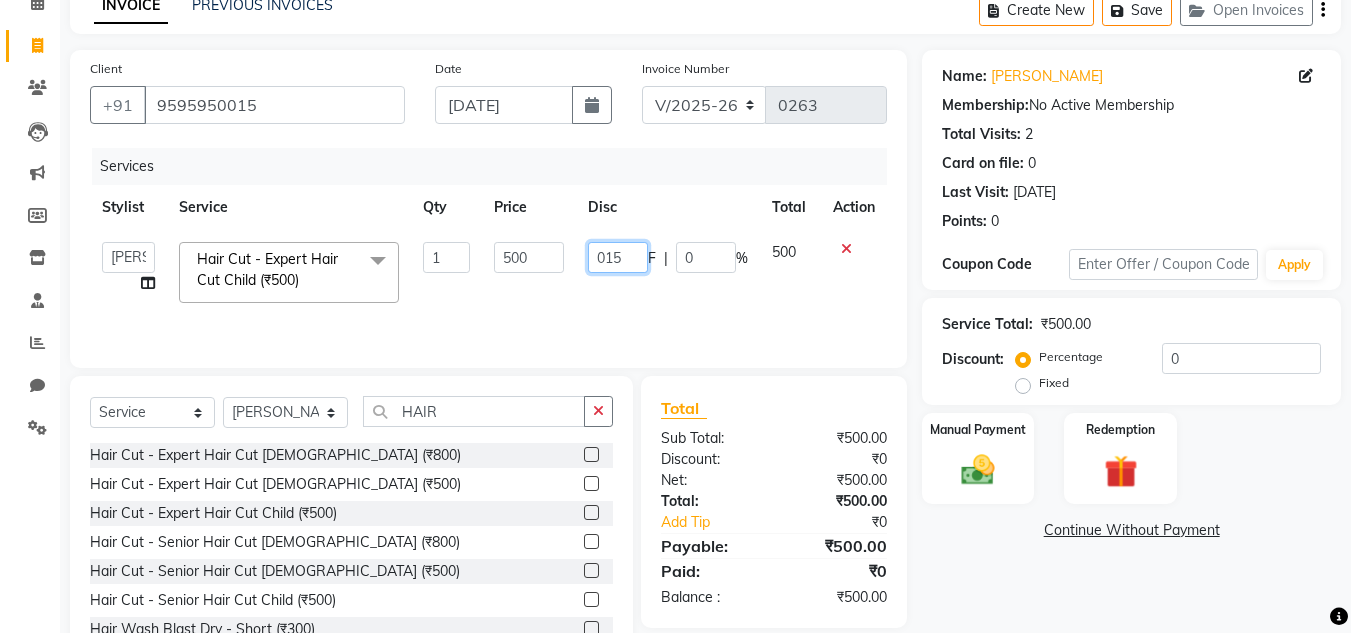 type on "0150" 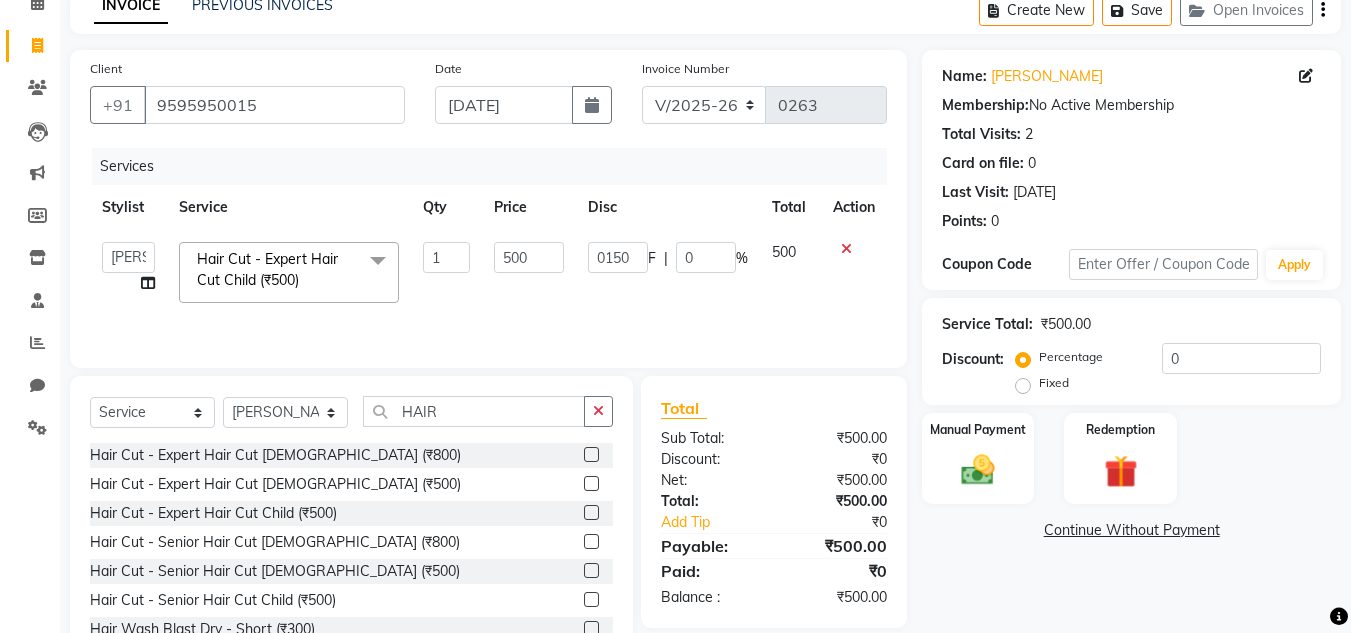 click on "Disc" 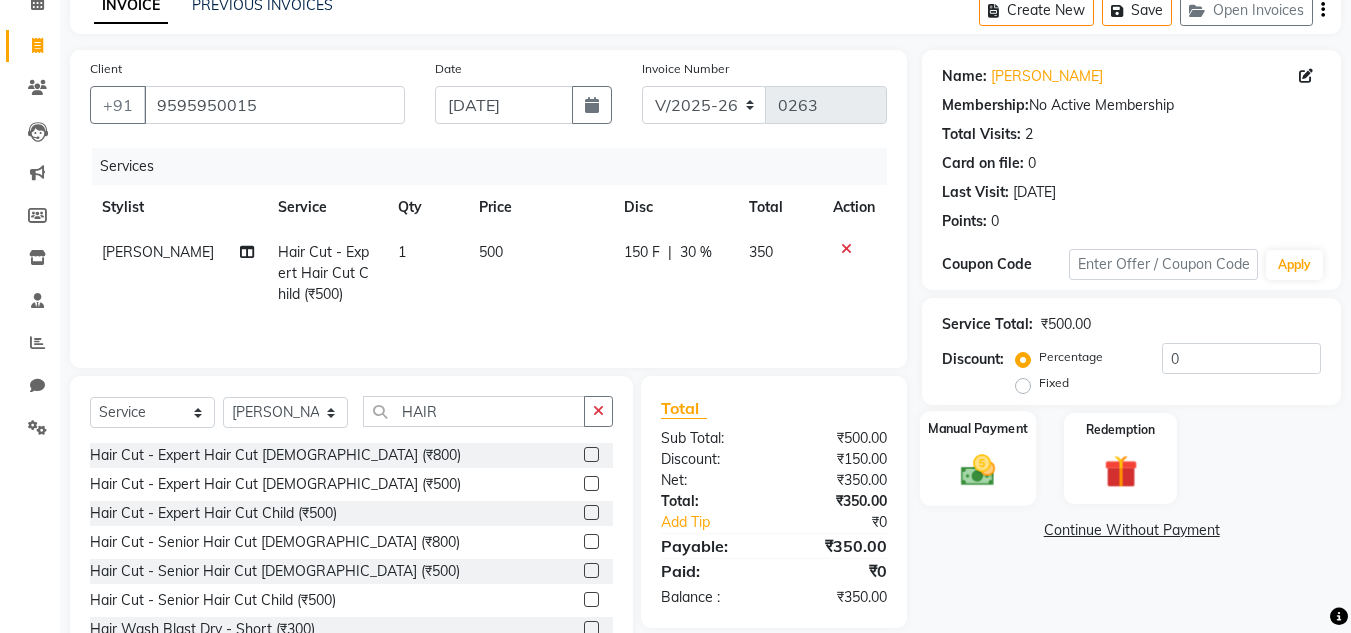click on "Manual Payment" 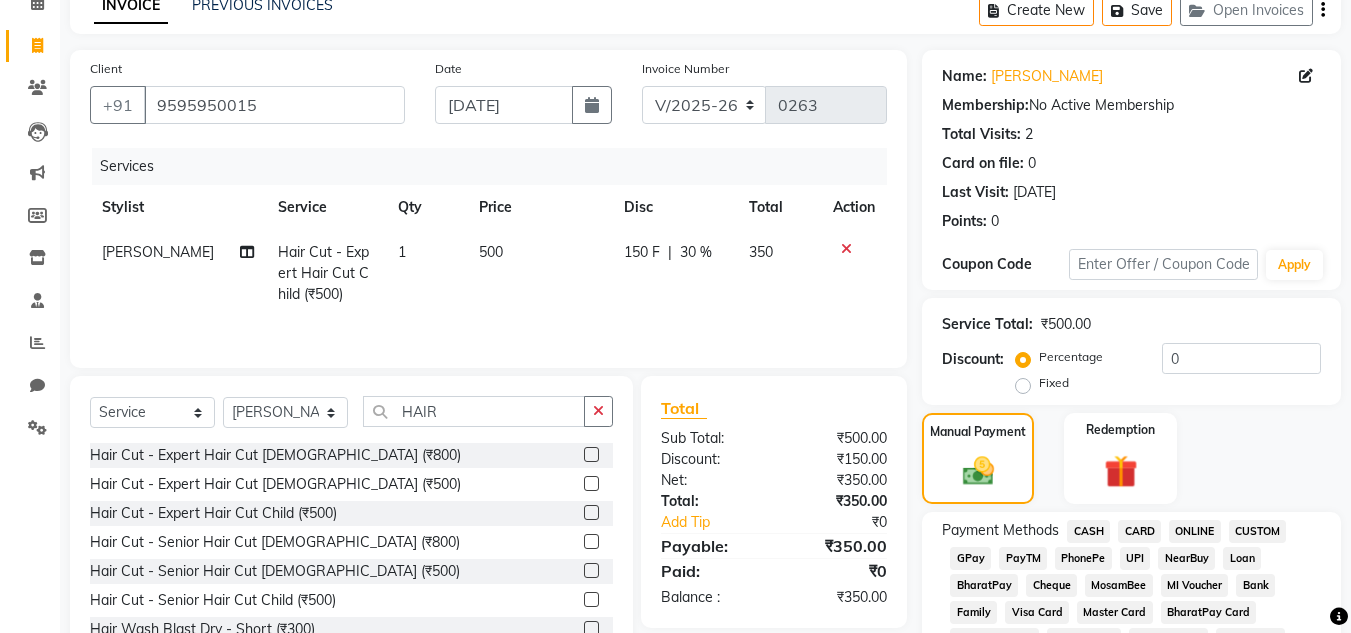 scroll, scrollTop: 200, scrollLeft: 0, axis: vertical 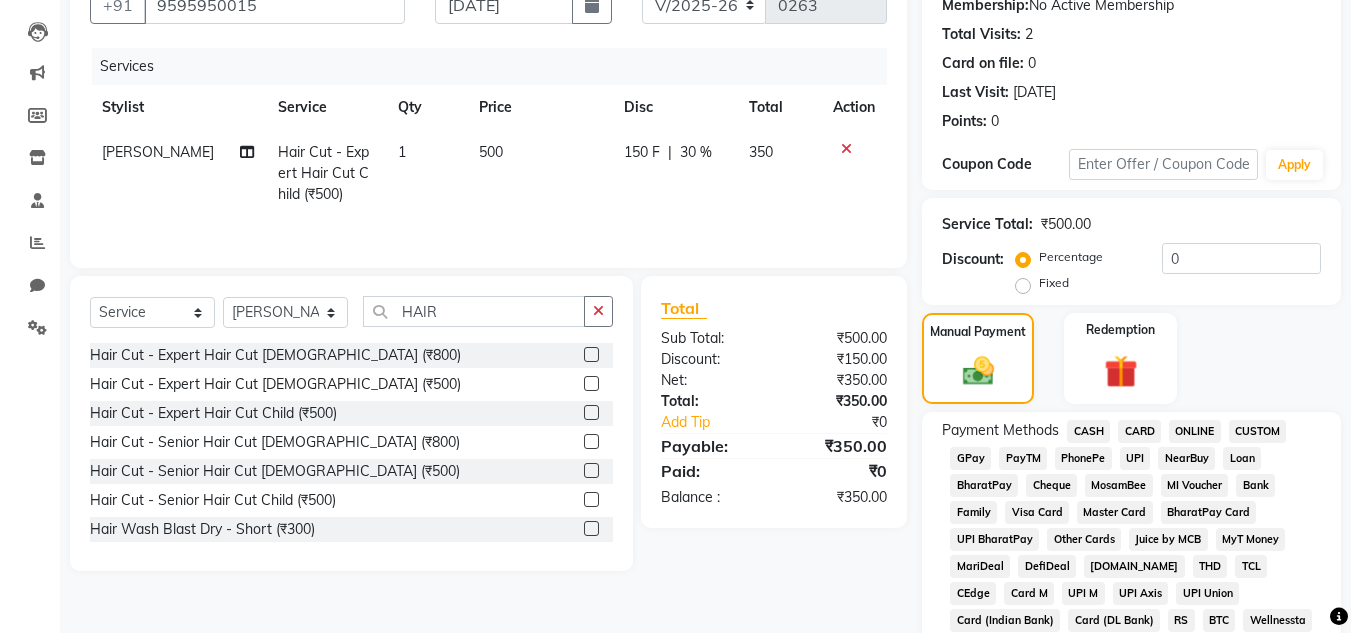 click on "ONLINE" 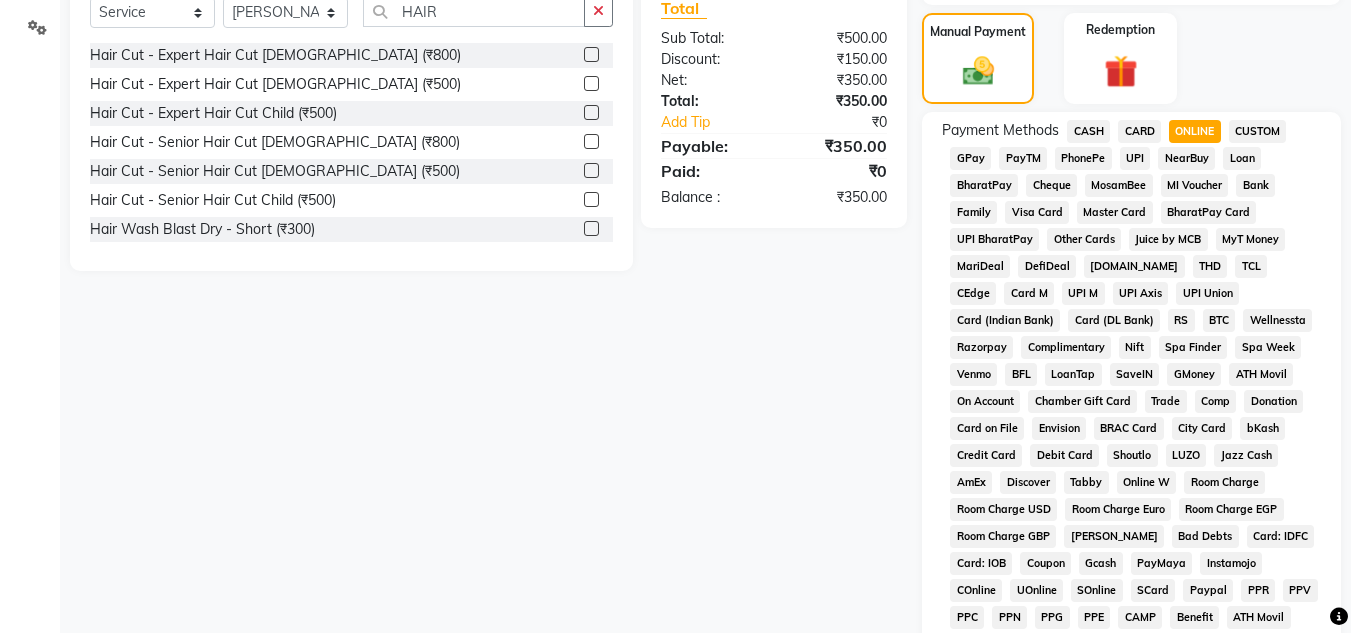 scroll, scrollTop: 869, scrollLeft: 0, axis: vertical 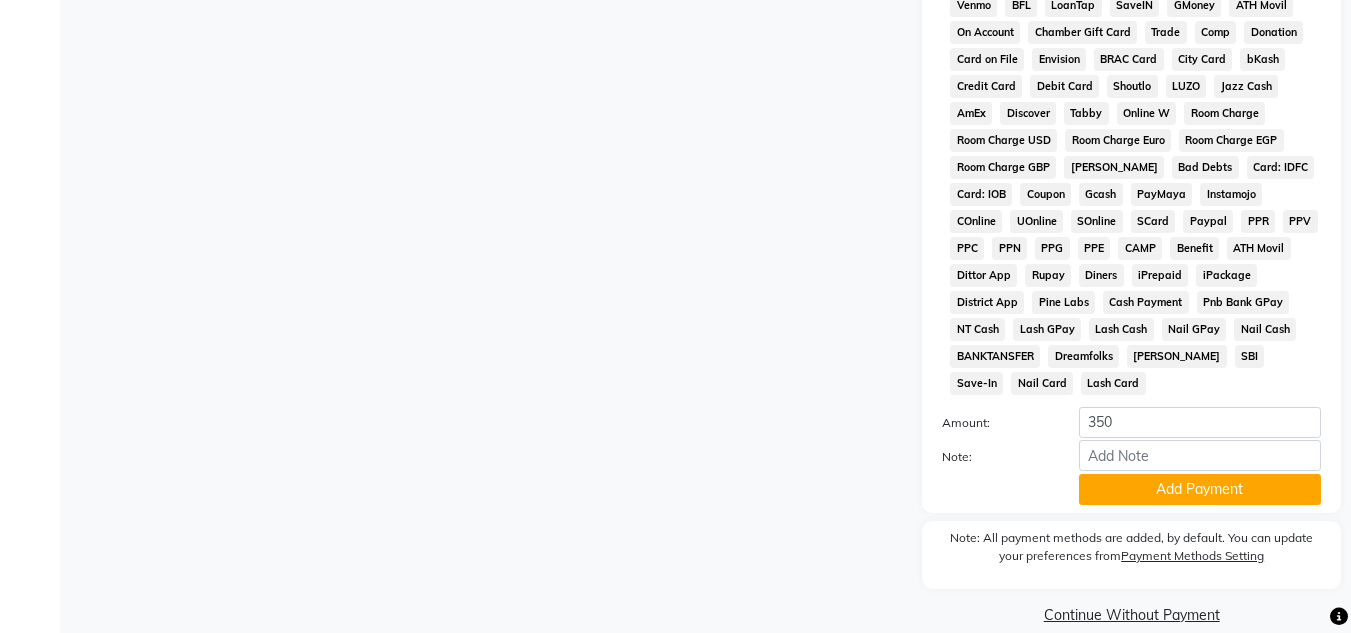 click on "Add Payment" 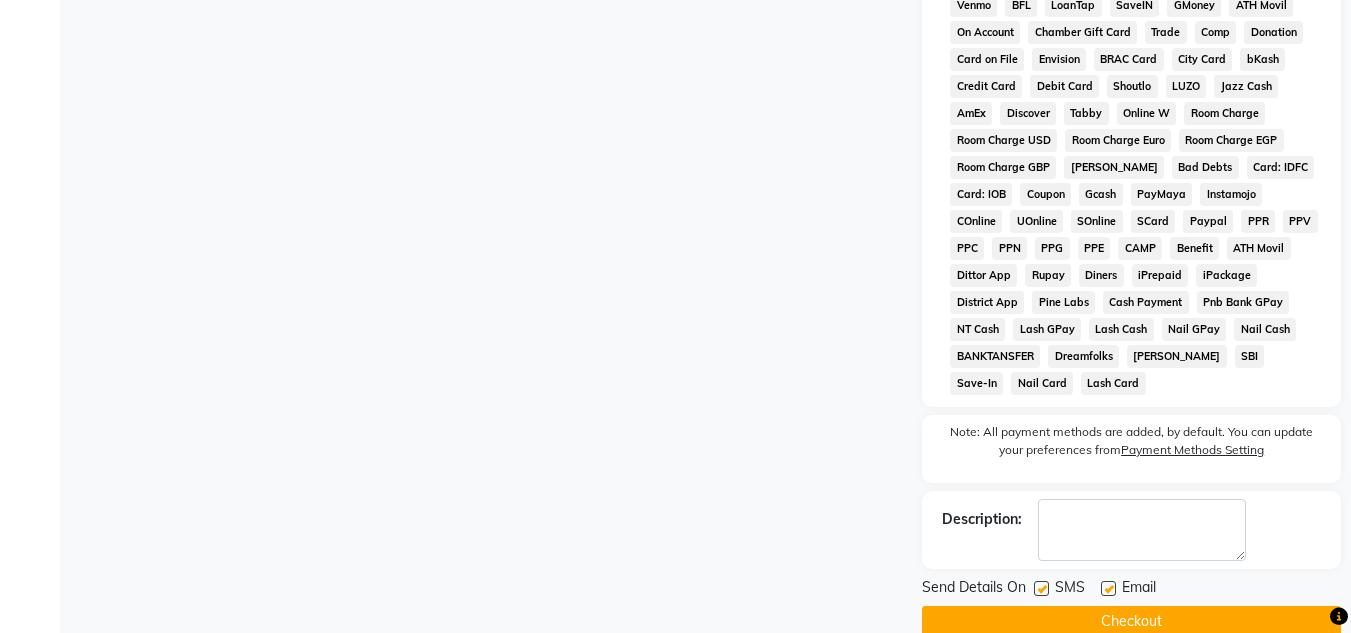 scroll, scrollTop: 876, scrollLeft: 0, axis: vertical 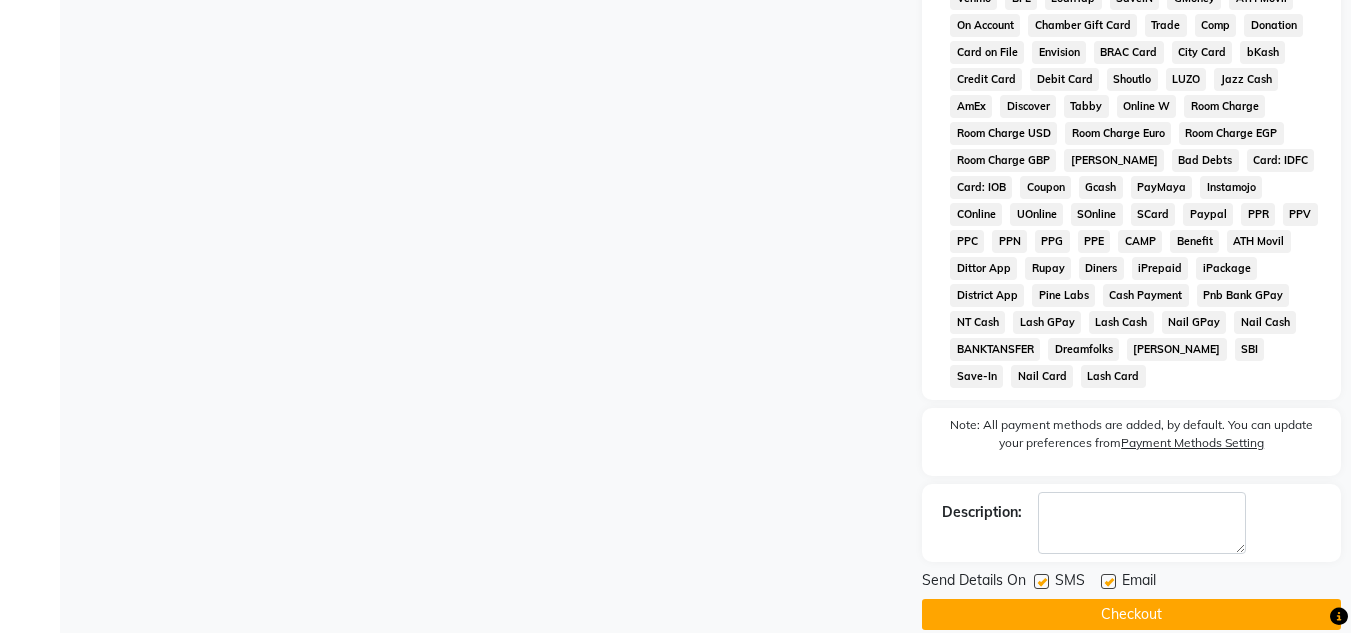 click on "Checkout" 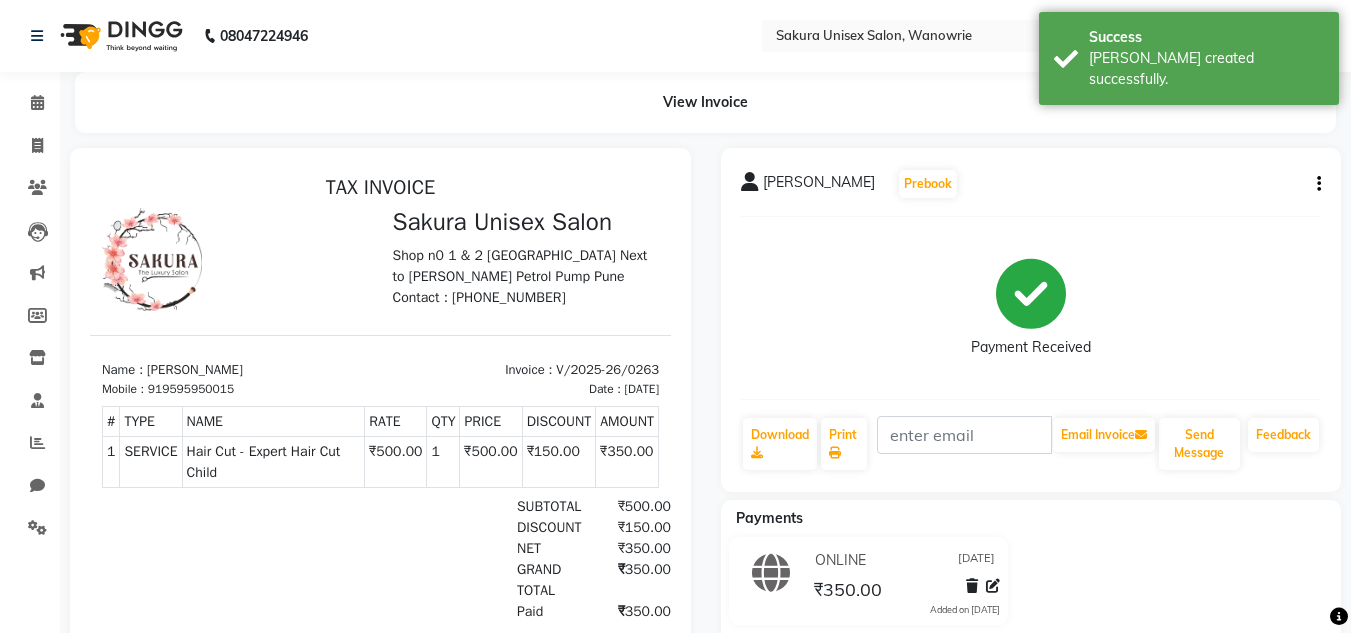 scroll, scrollTop: 0, scrollLeft: 0, axis: both 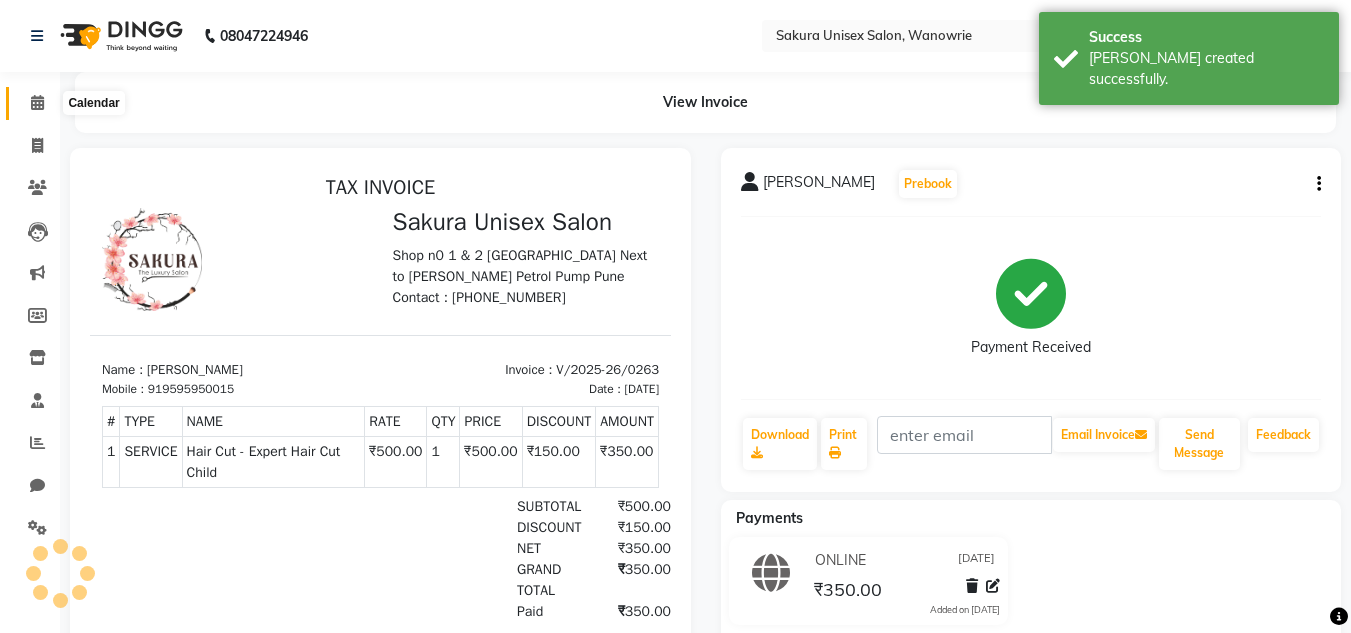click 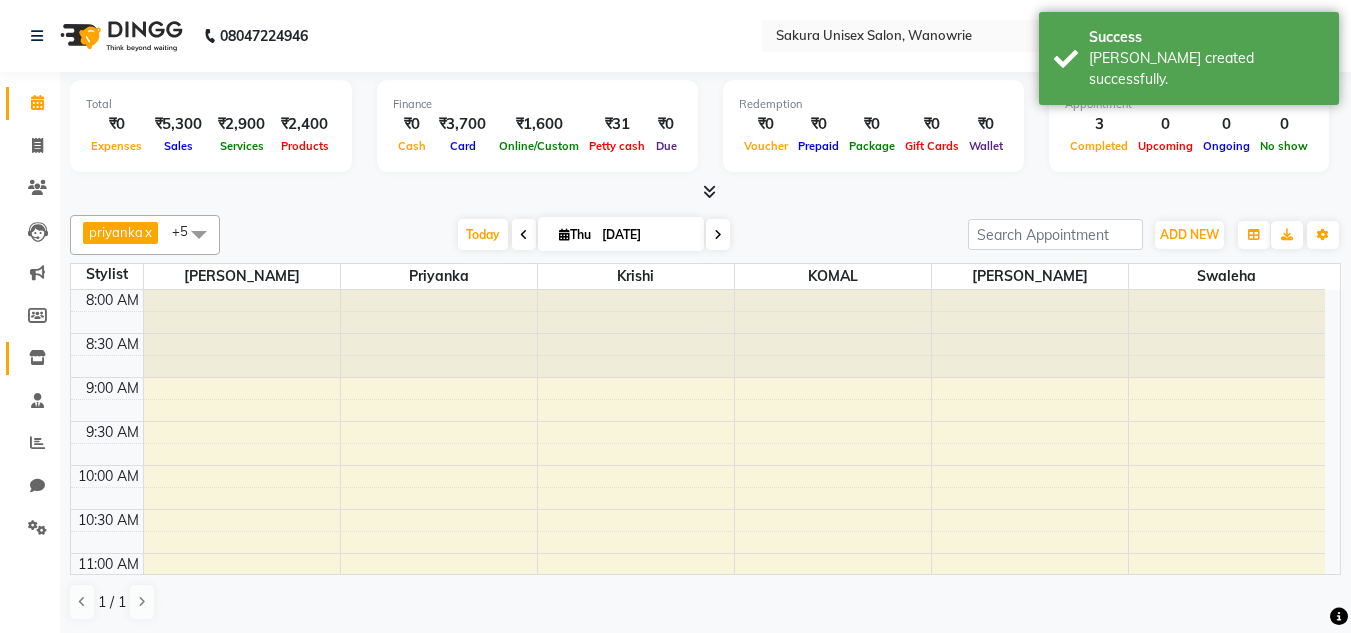 scroll, scrollTop: 1, scrollLeft: 0, axis: vertical 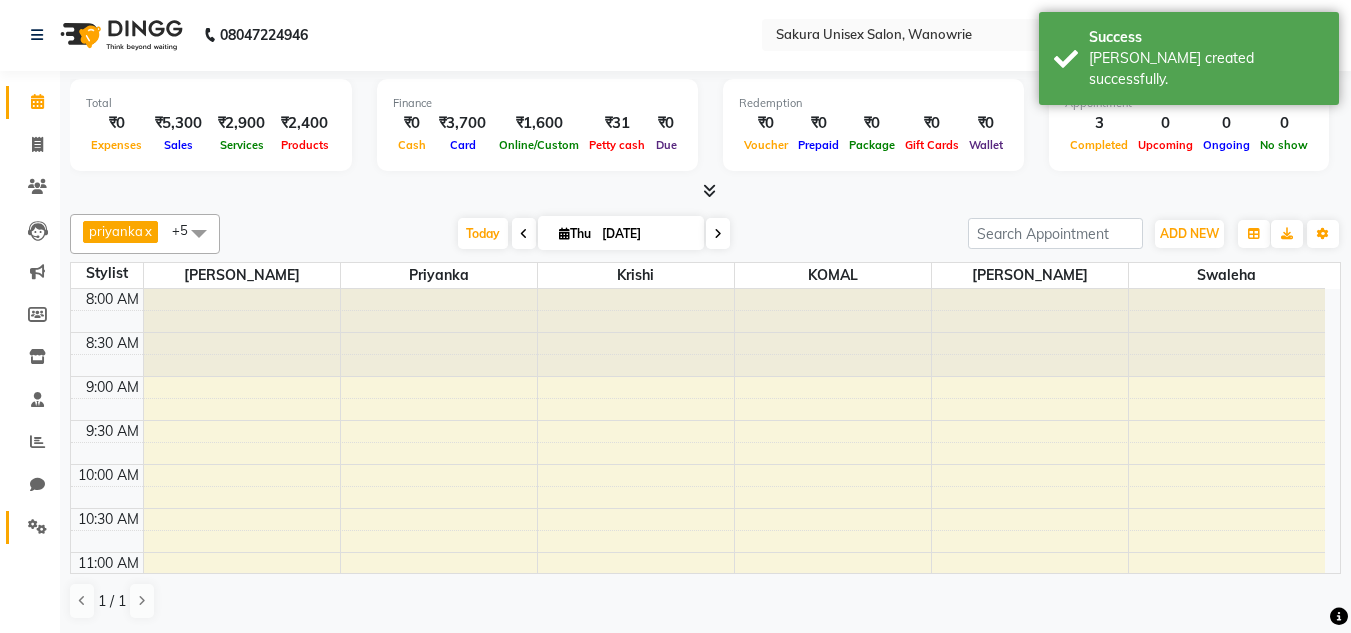 click on "Settings" 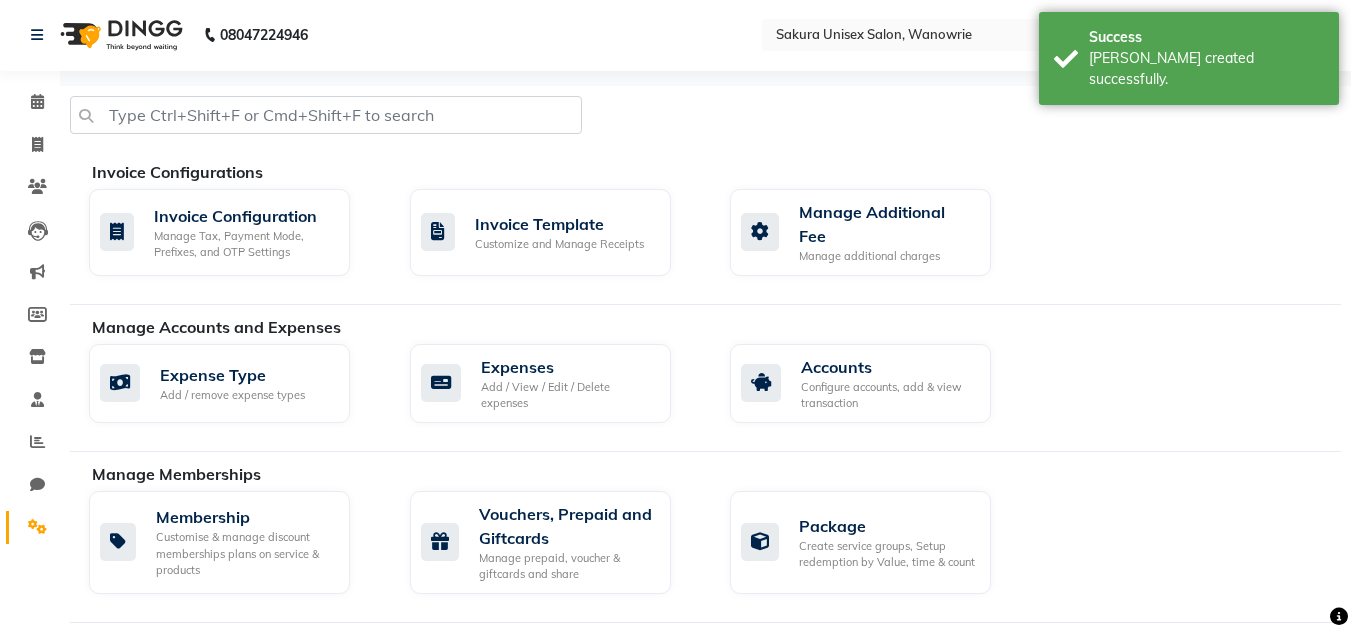 click on "Invoice Configurations   Invoice Configuration Manage Tax, Payment Mode, Prefixes, and OTP Settings  Invoice Template Customize and Manage Receipts  Manage Additional Fee Manage additional charges  Manage Accounts and Expenses   Expense Type Add / remove expense types  Expenses Add / View / Edit / Delete expenses  Accounts Configure accounts, add & view transaction Manage Memberships   Membership Customise & manage discount memberships plans on service & products  Vouchers, Prepaid and Giftcards Manage prepaid, voucher & giftcards and share  Package Create service groups, Setup redemption by Value, time & count  Alert Settings   Alert Settings Turn ON/OFF SMS and Email Alerts for appointments, OTPs, promotions, etc.   Daily Report Customize your Daily report alerts message (stats to receive) and manage contacts to alert.  Business Setup   Business Hours Set your business open hours  Services  Manage services, categories and their pricing, duration. Print menu, or import, export your services.  Feedback" 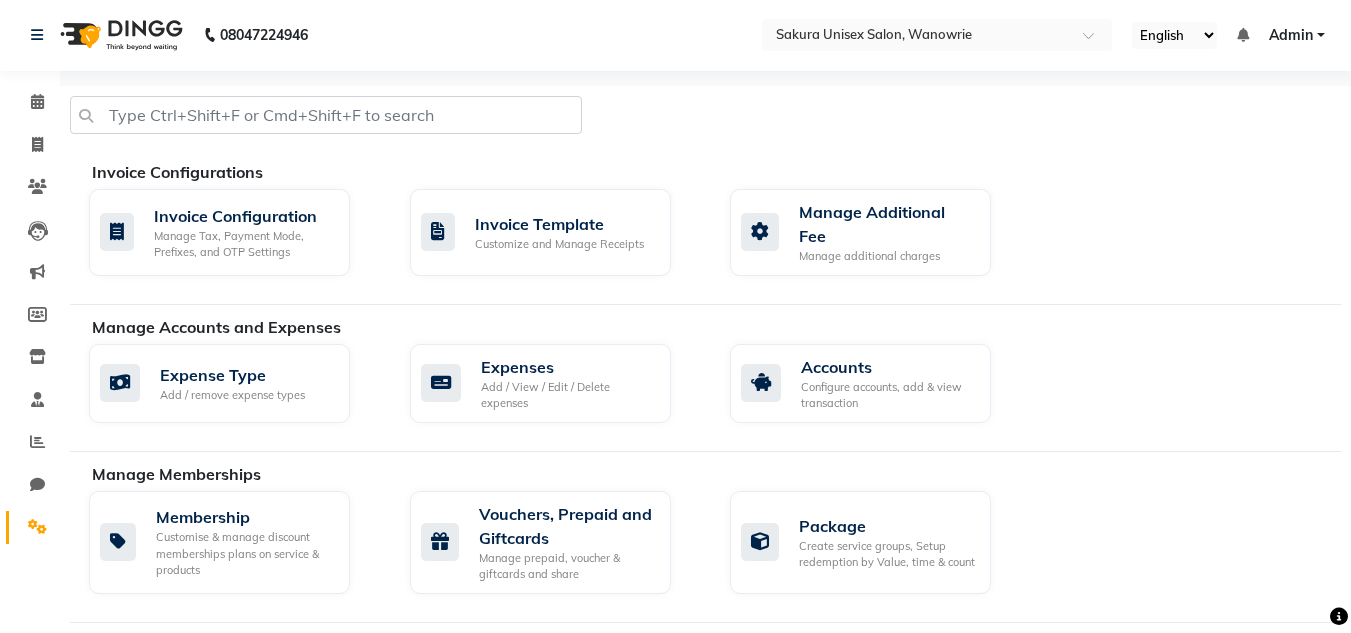 click on "08047224946" 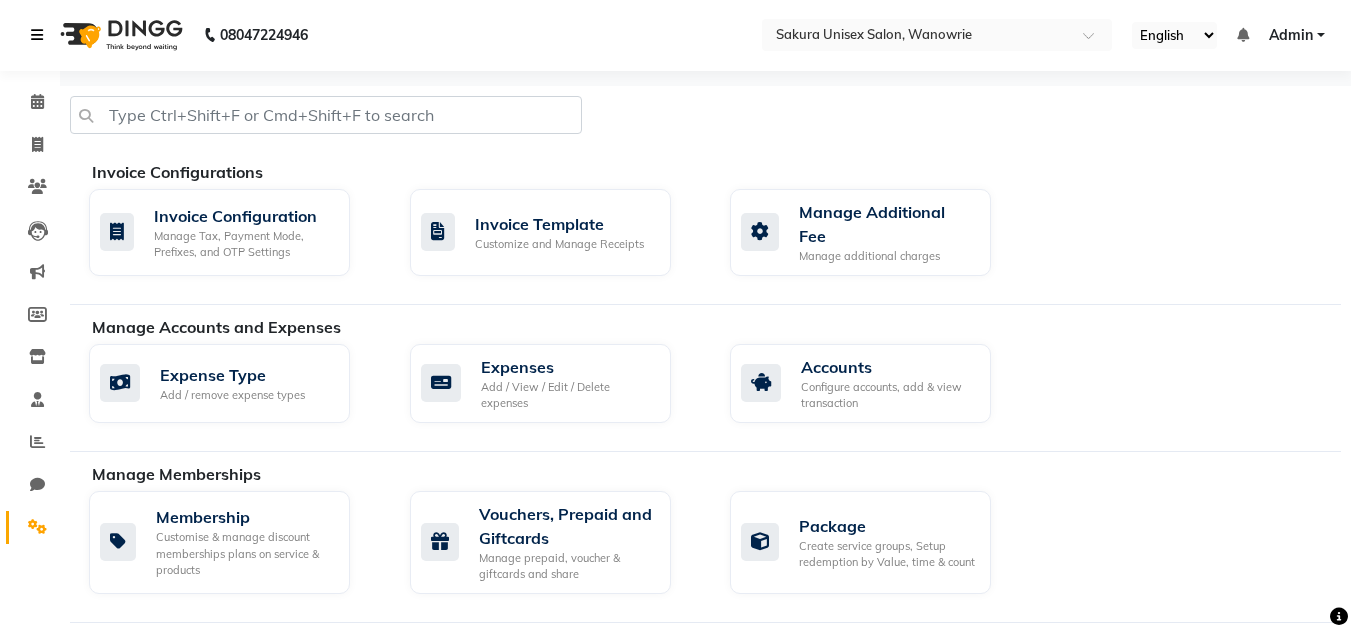click at bounding box center (37, 35) 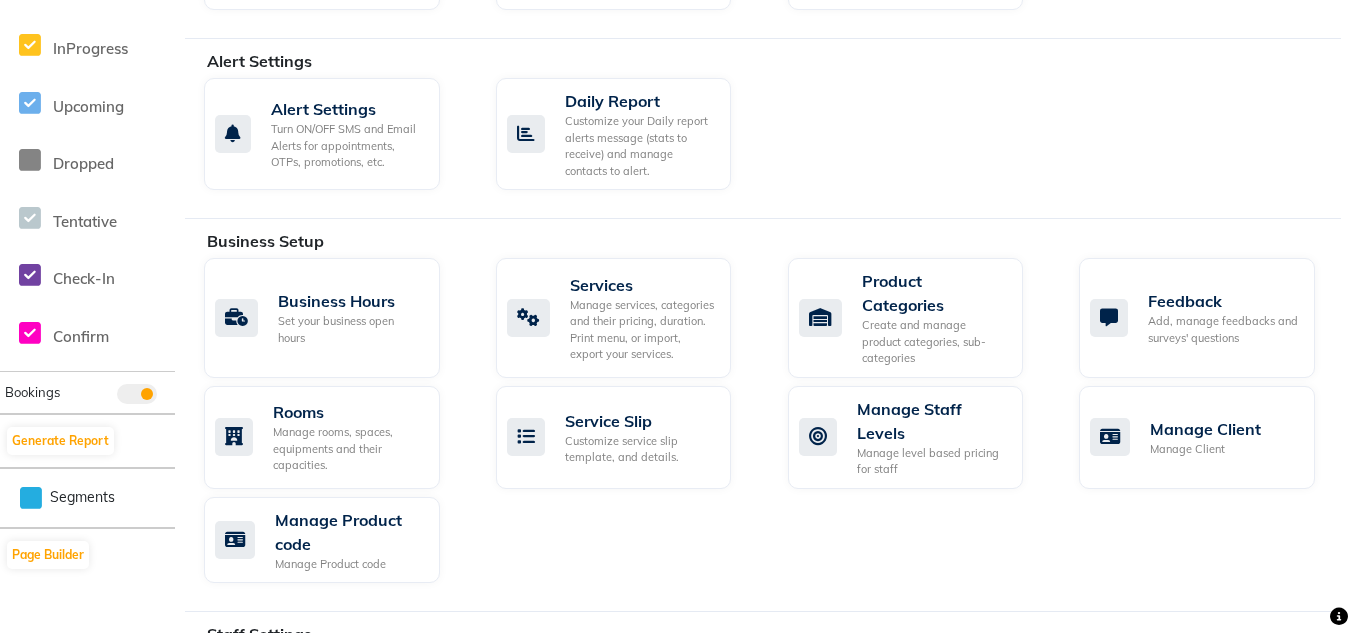 scroll, scrollTop: 0, scrollLeft: 0, axis: both 